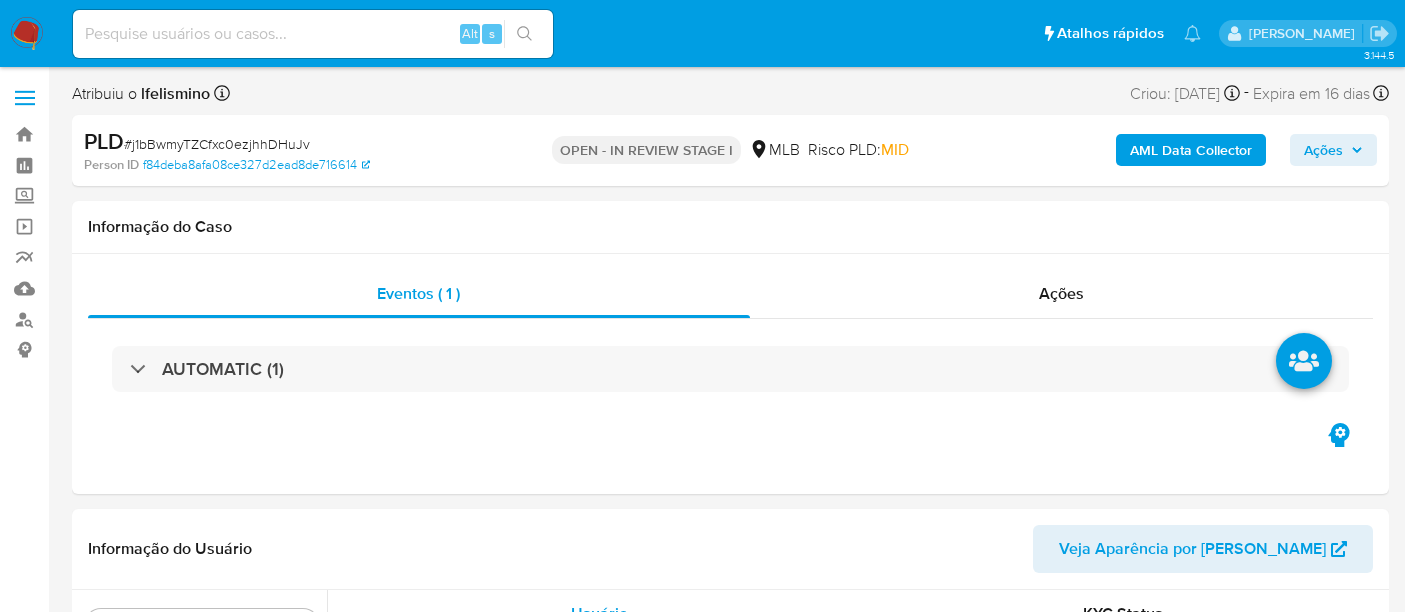 select on "10" 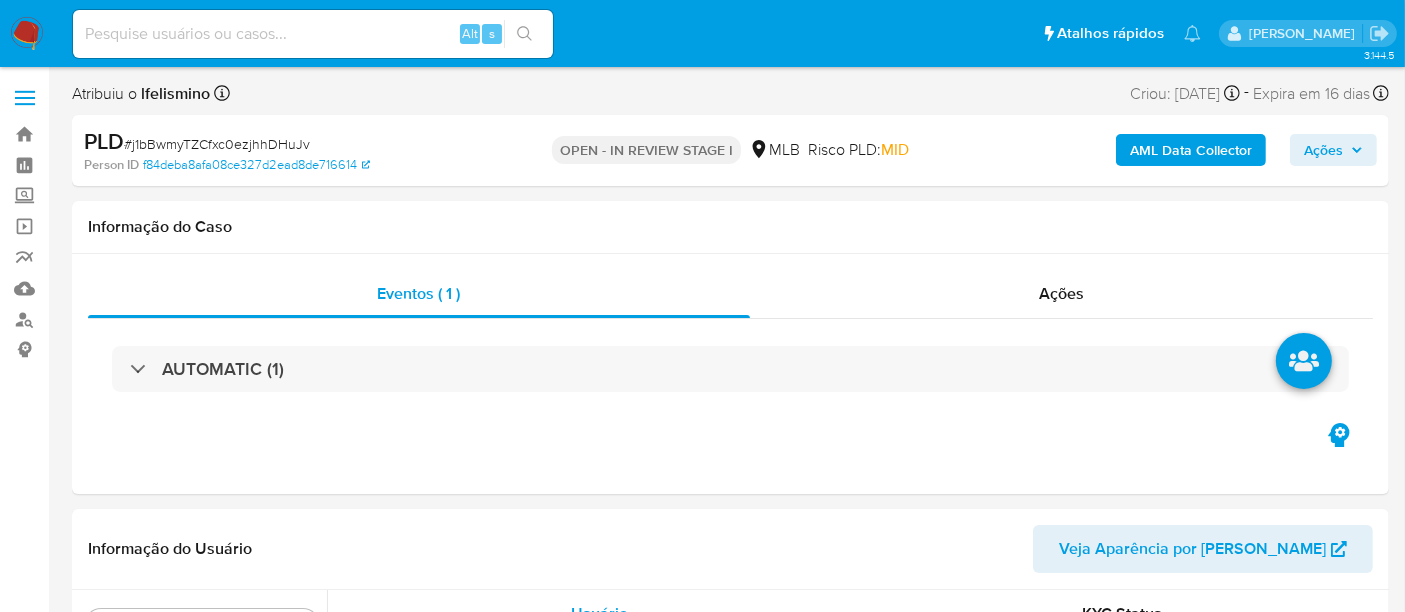 scroll, scrollTop: 844, scrollLeft: 0, axis: vertical 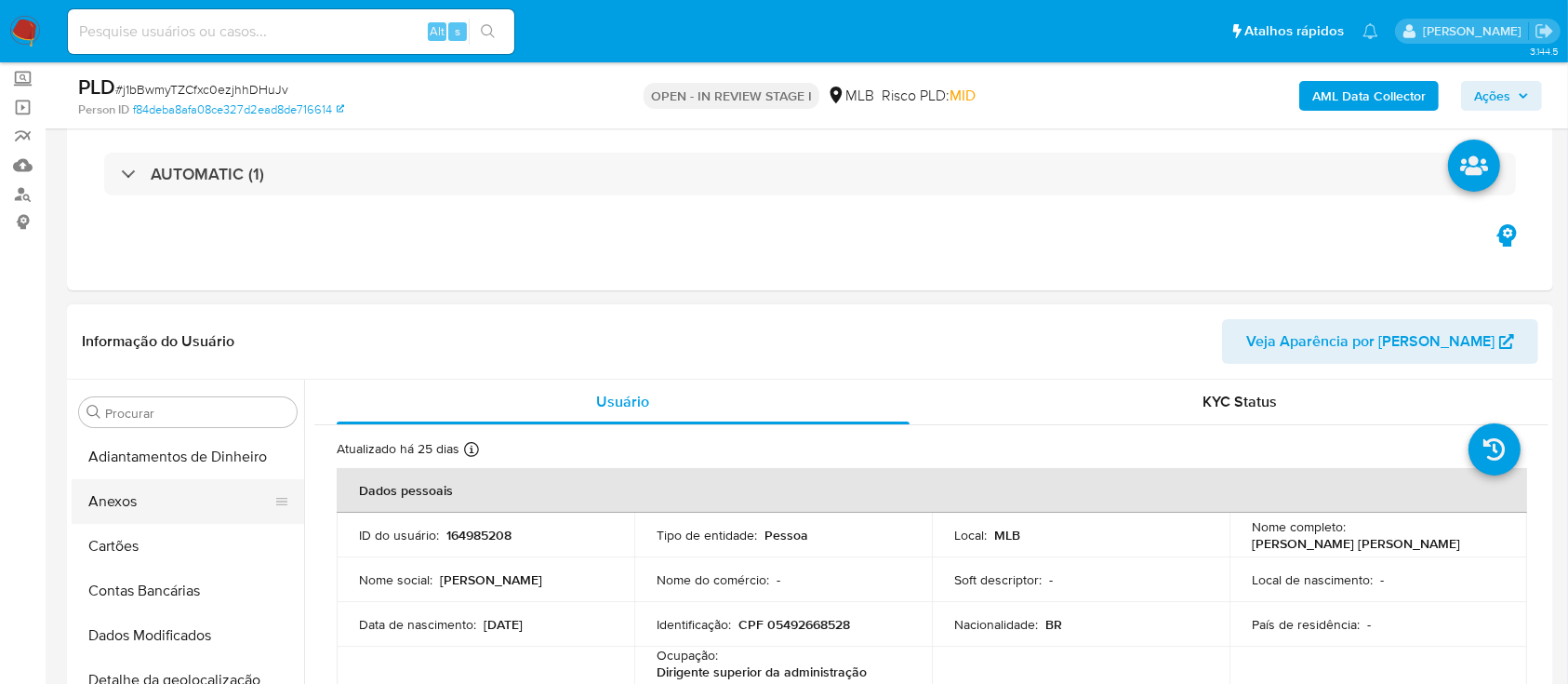 click on "Anexos" at bounding box center (180, 502) 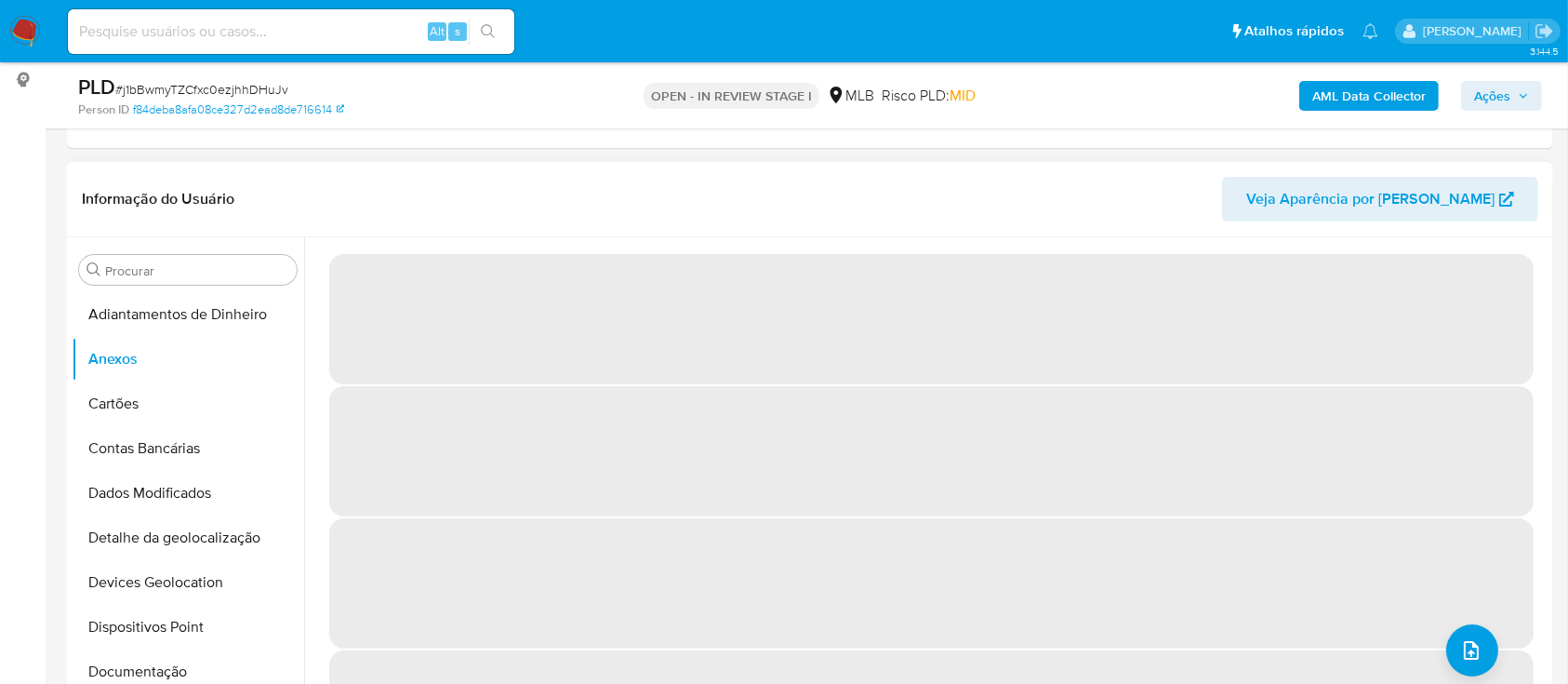 scroll, scrollTop: 227, scrollLeft: 0, axis: vertical 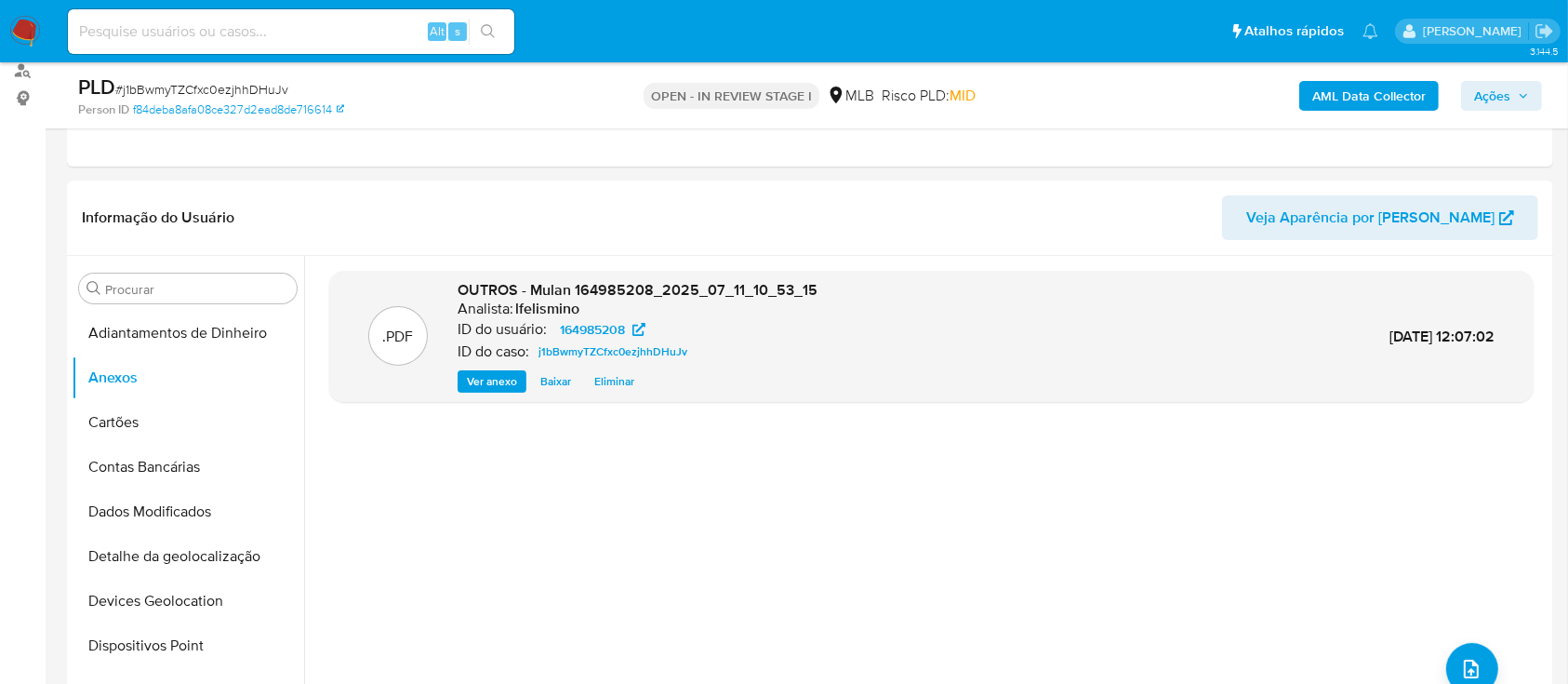 click at bounding box center [291, 32] 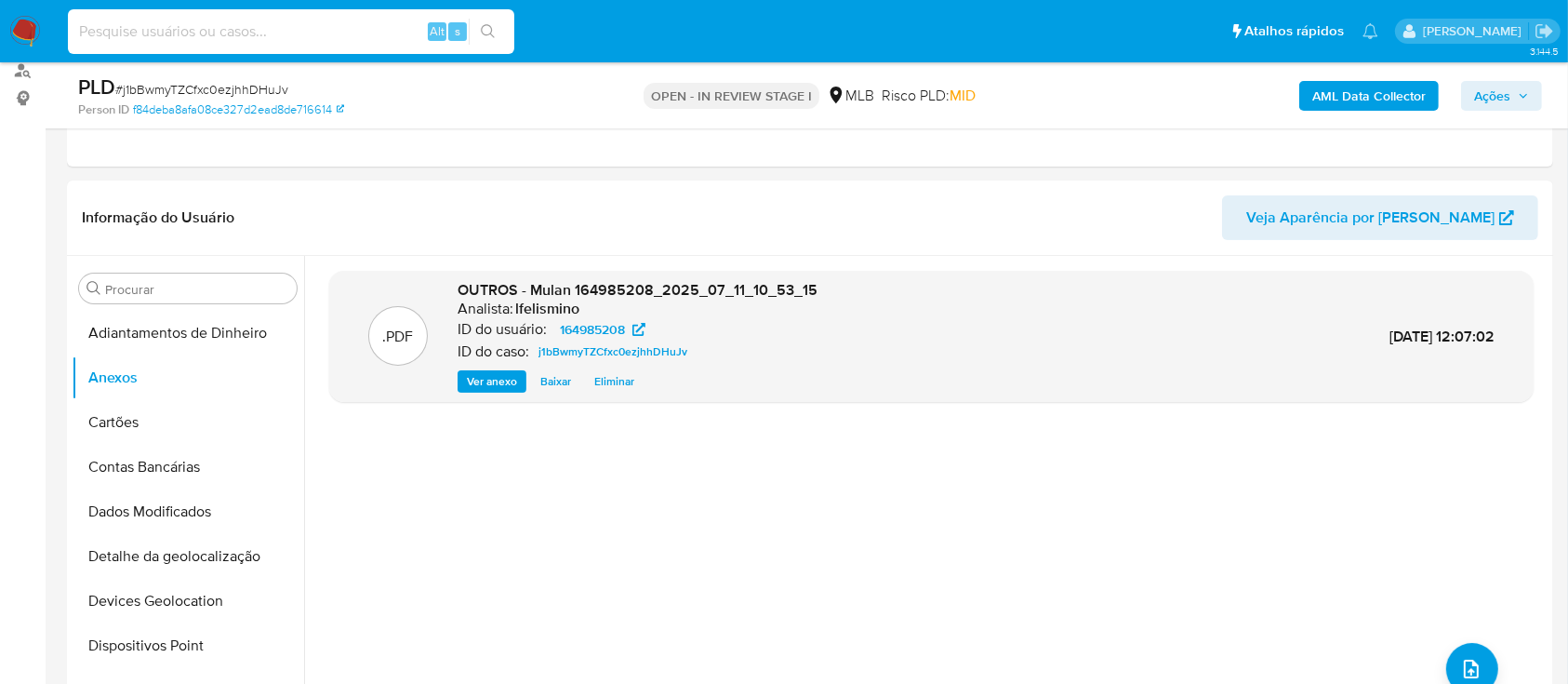 paste on "7PXACo8IHAw6VBxxLZOu3M4c" 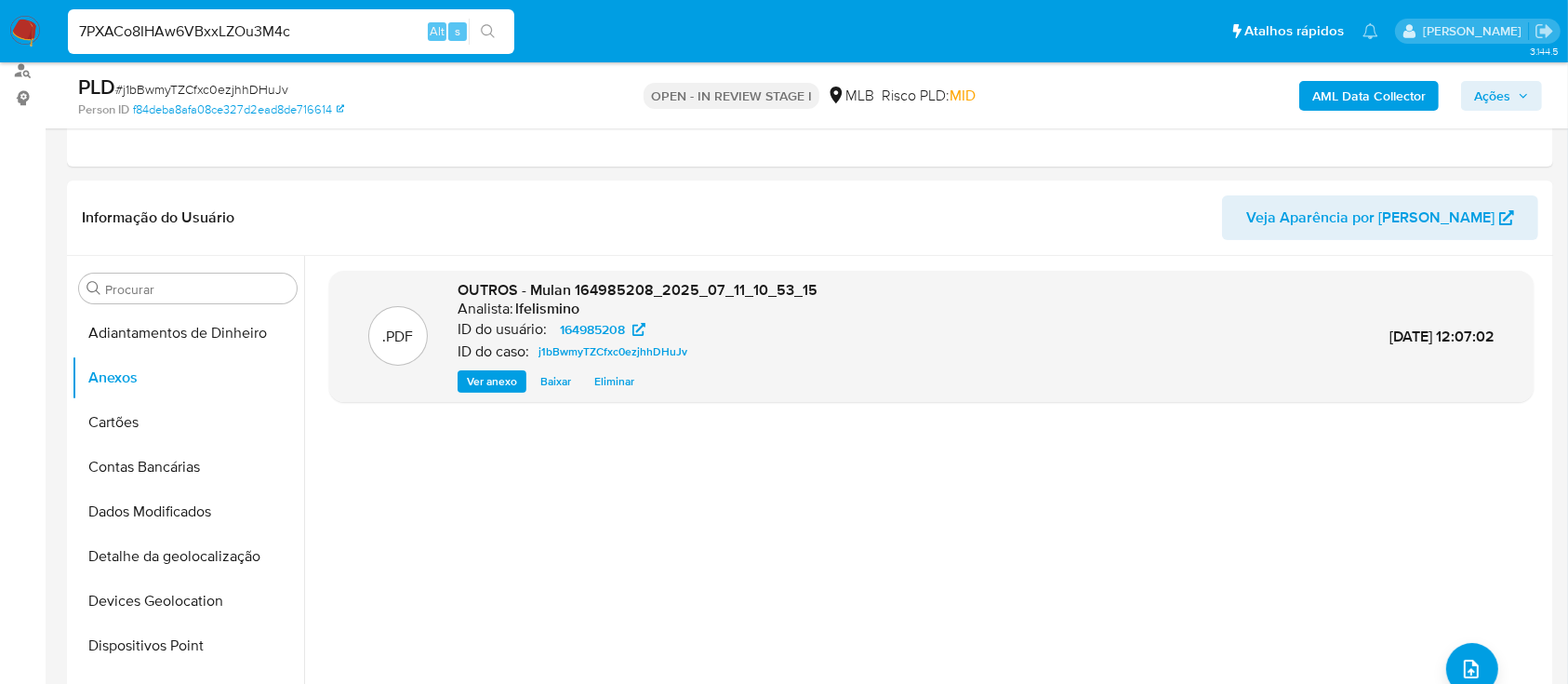type on "7PXACo8IHAw6VBxxLZOu3M4c" 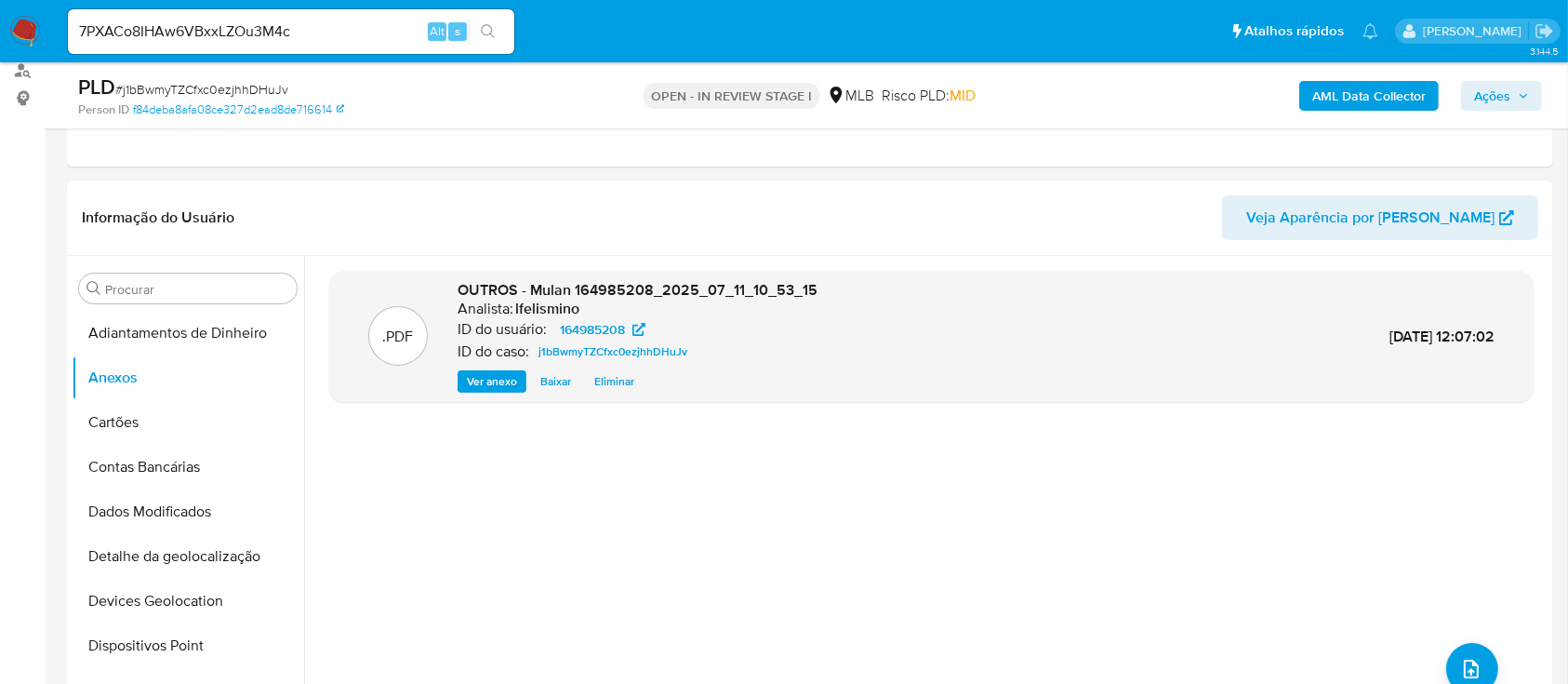 scroll, scrollTop: 0, scrollLeft: 0, axis: both 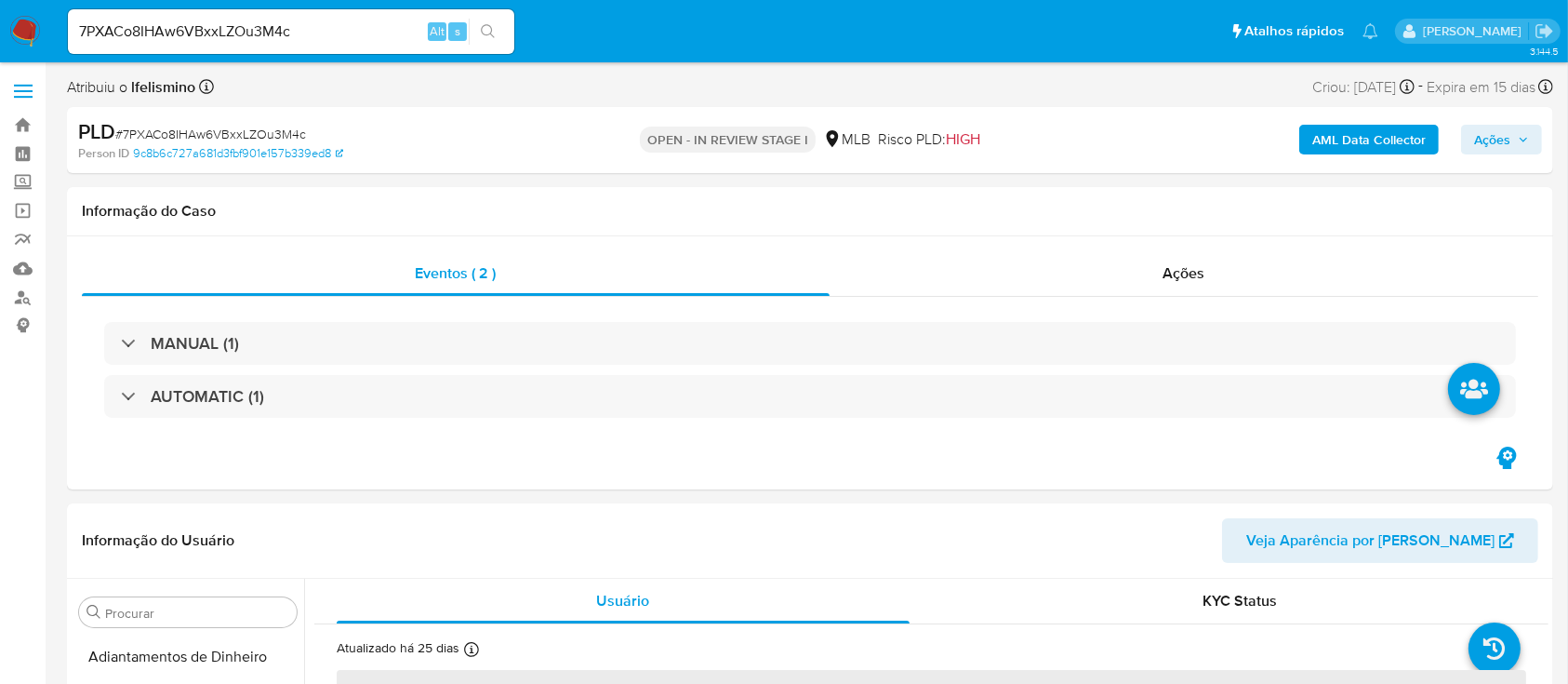 select on "10" 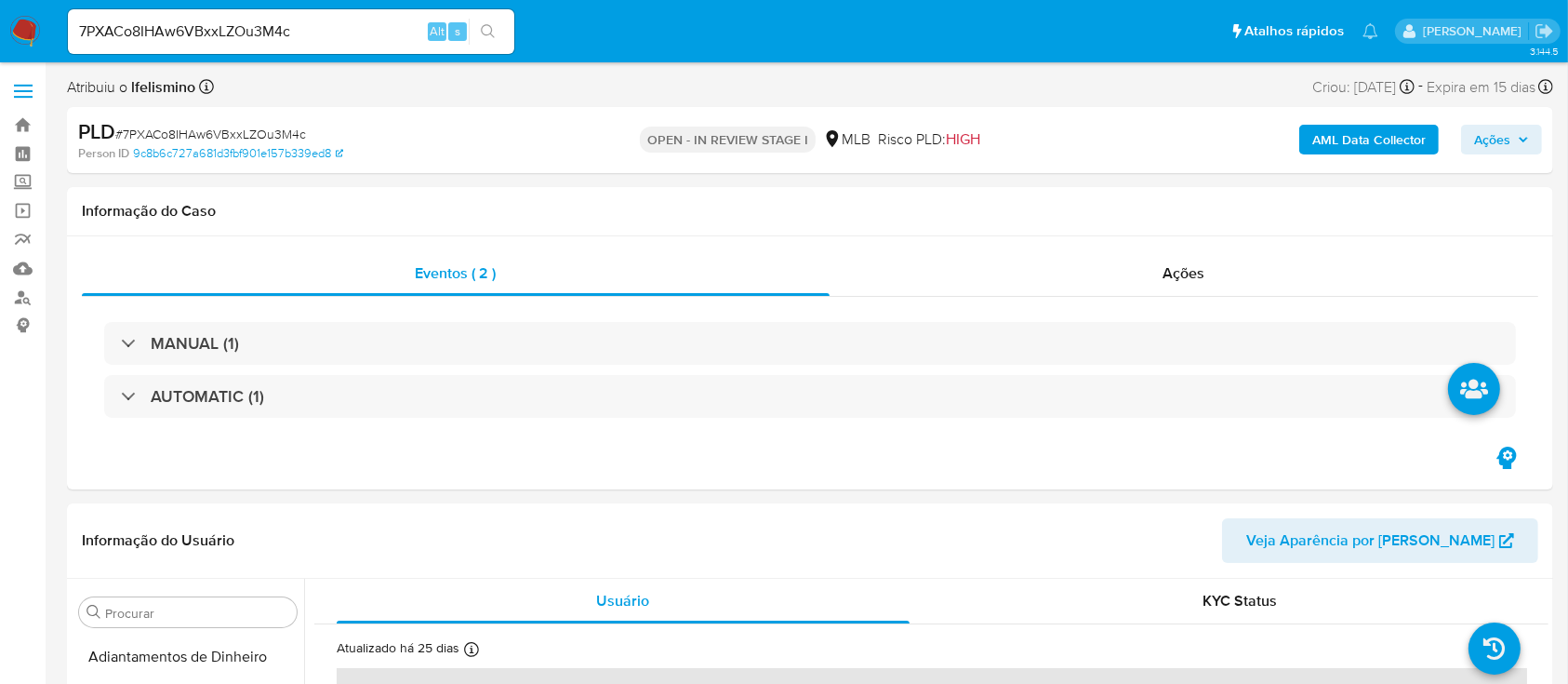 scroll, scrollTop: 786, scrollLeft: 0, axis: vertical 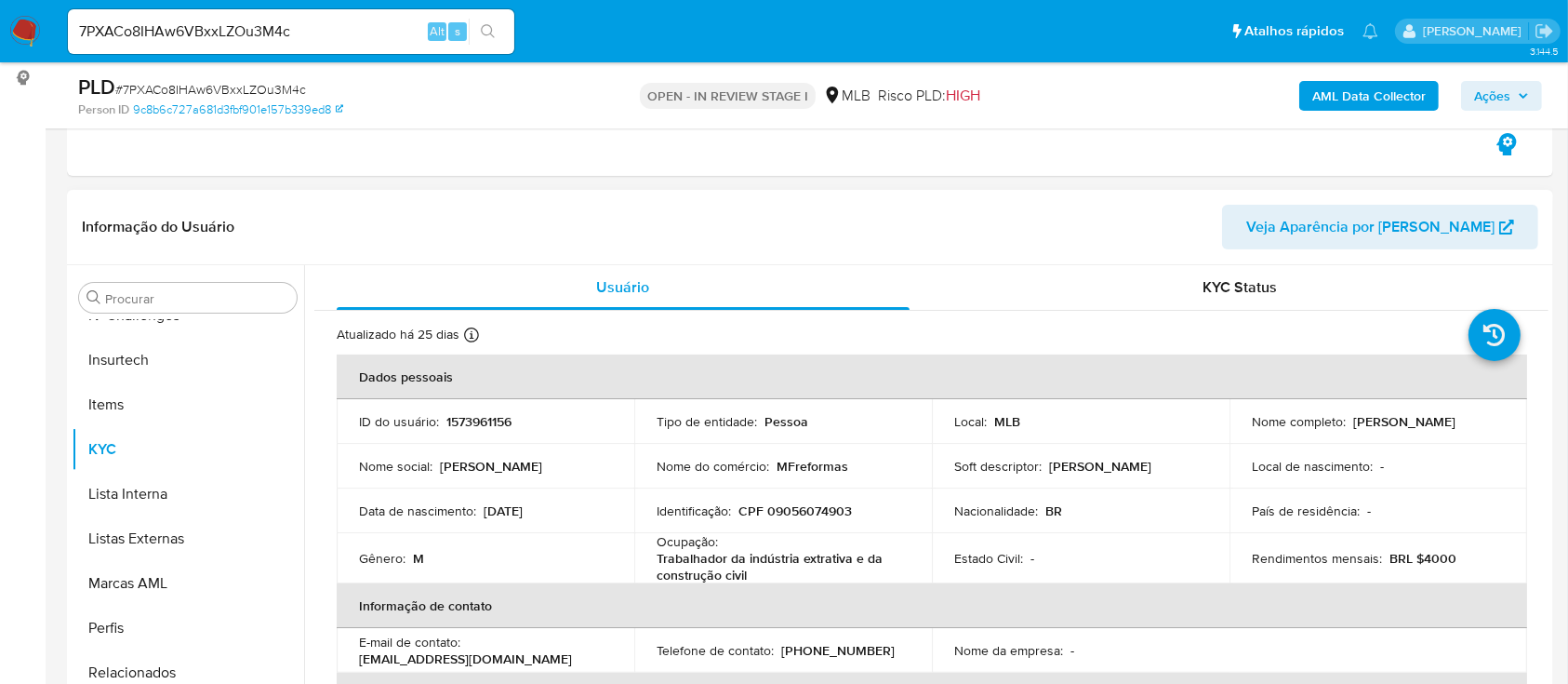 click on "CPF 09056074903" at bounding box center [795, 511] 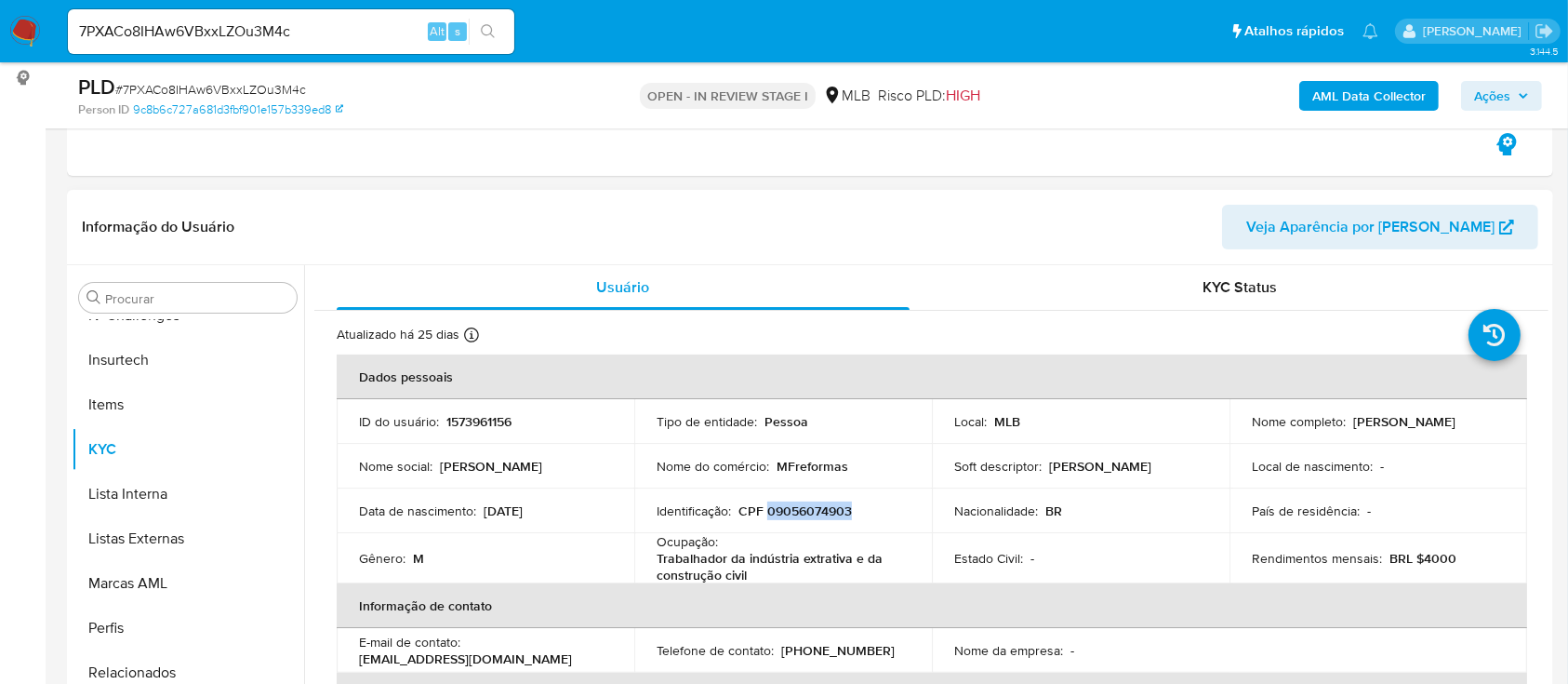 click on "CPF 09056074903" at bounding box center (795, 511) 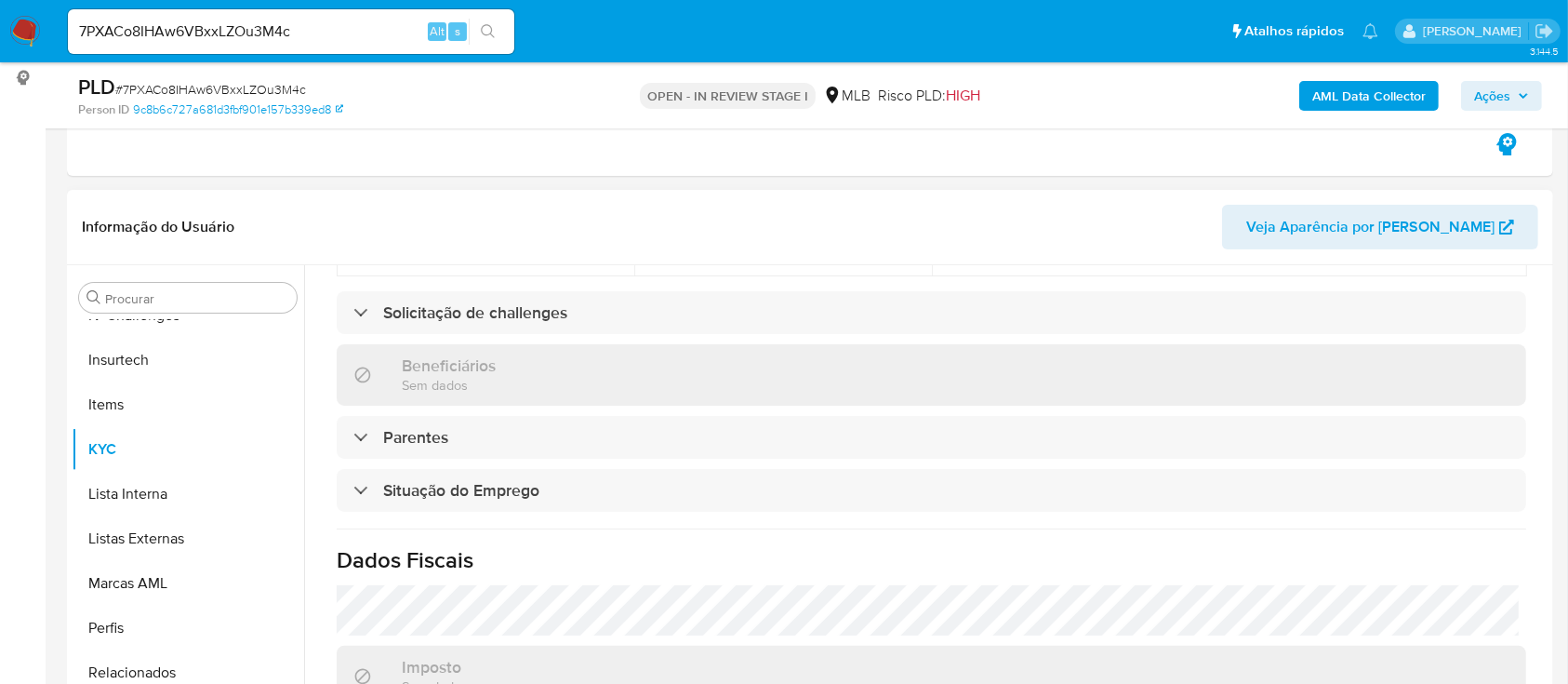 scroll, scrollTop: 797, scrollLeft: 0, axis: vertical 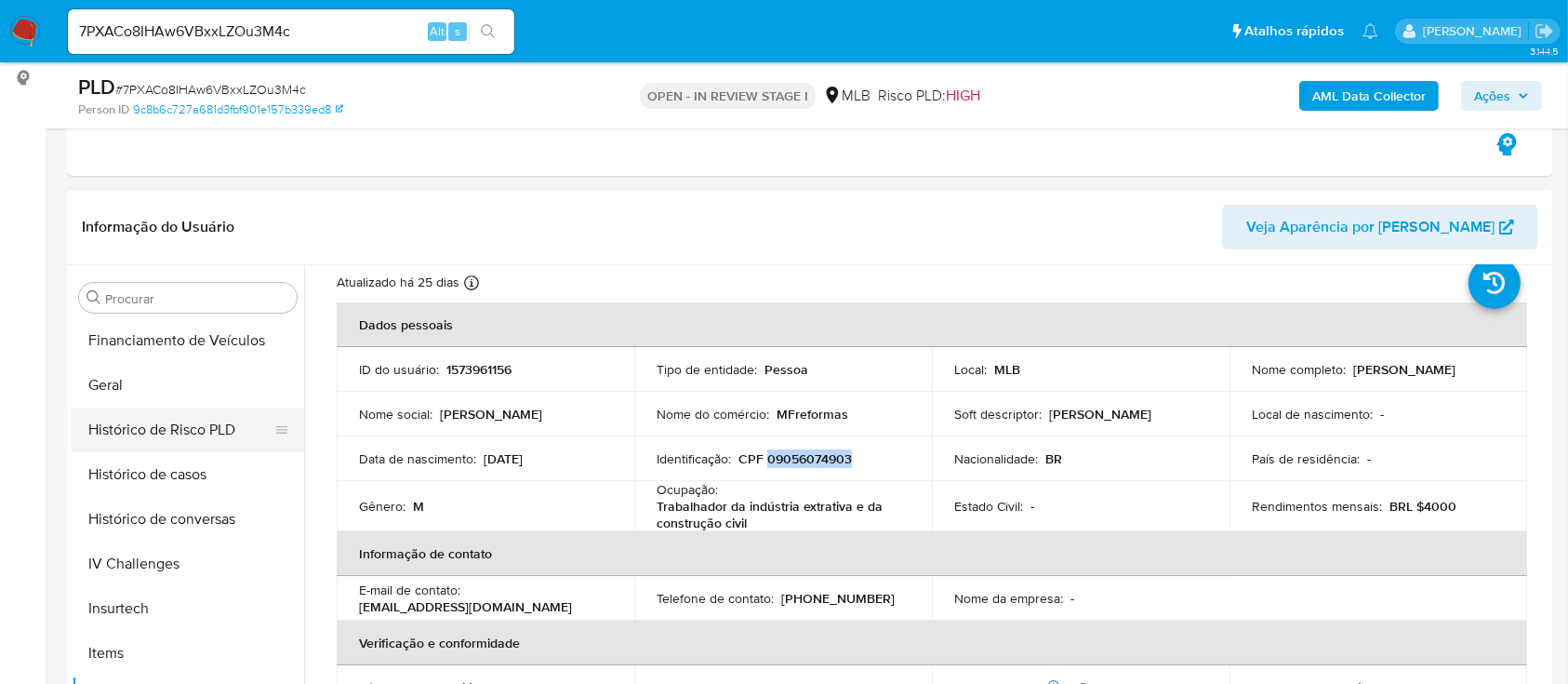 click on "Histórico de Risco PLD" at bounding box center (180, 430) 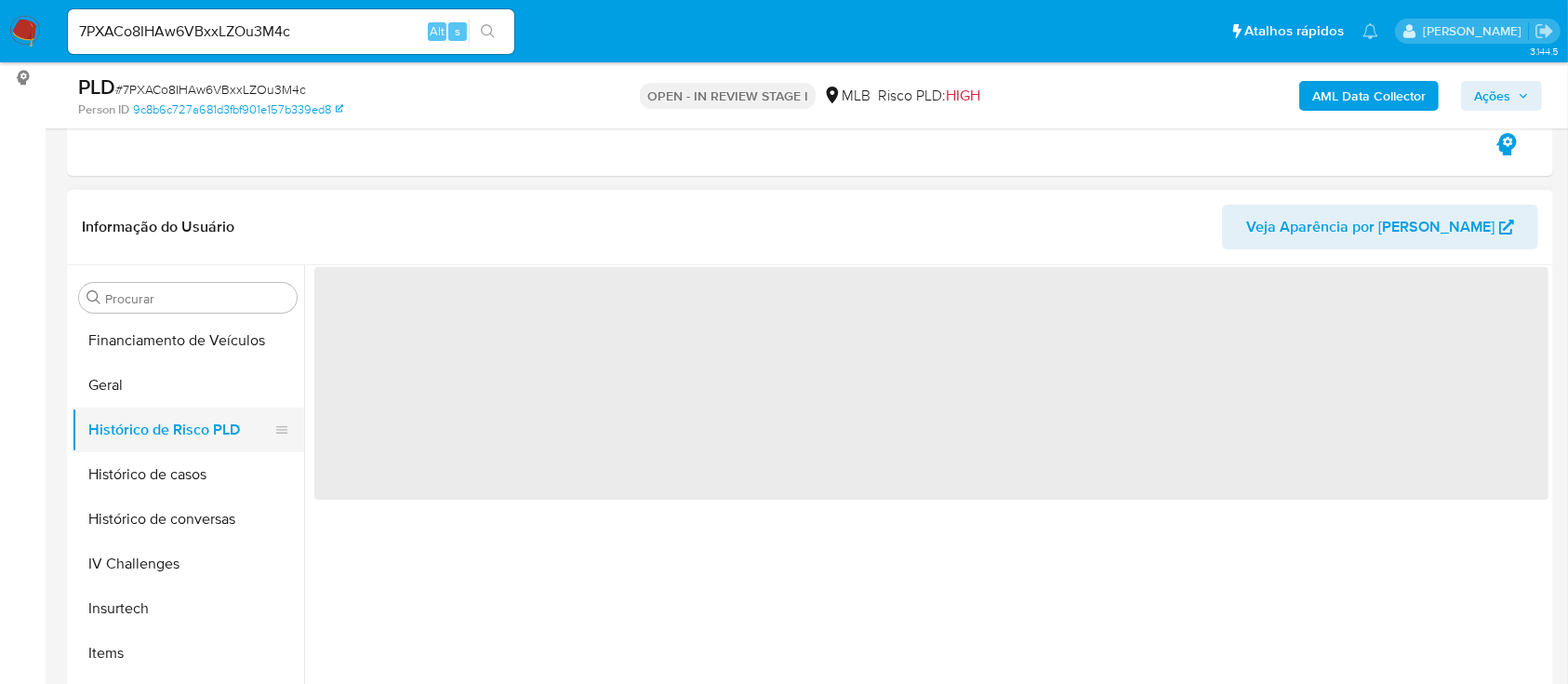 scroll, scrollTop: 0, scrollLeft: 0, axis: both 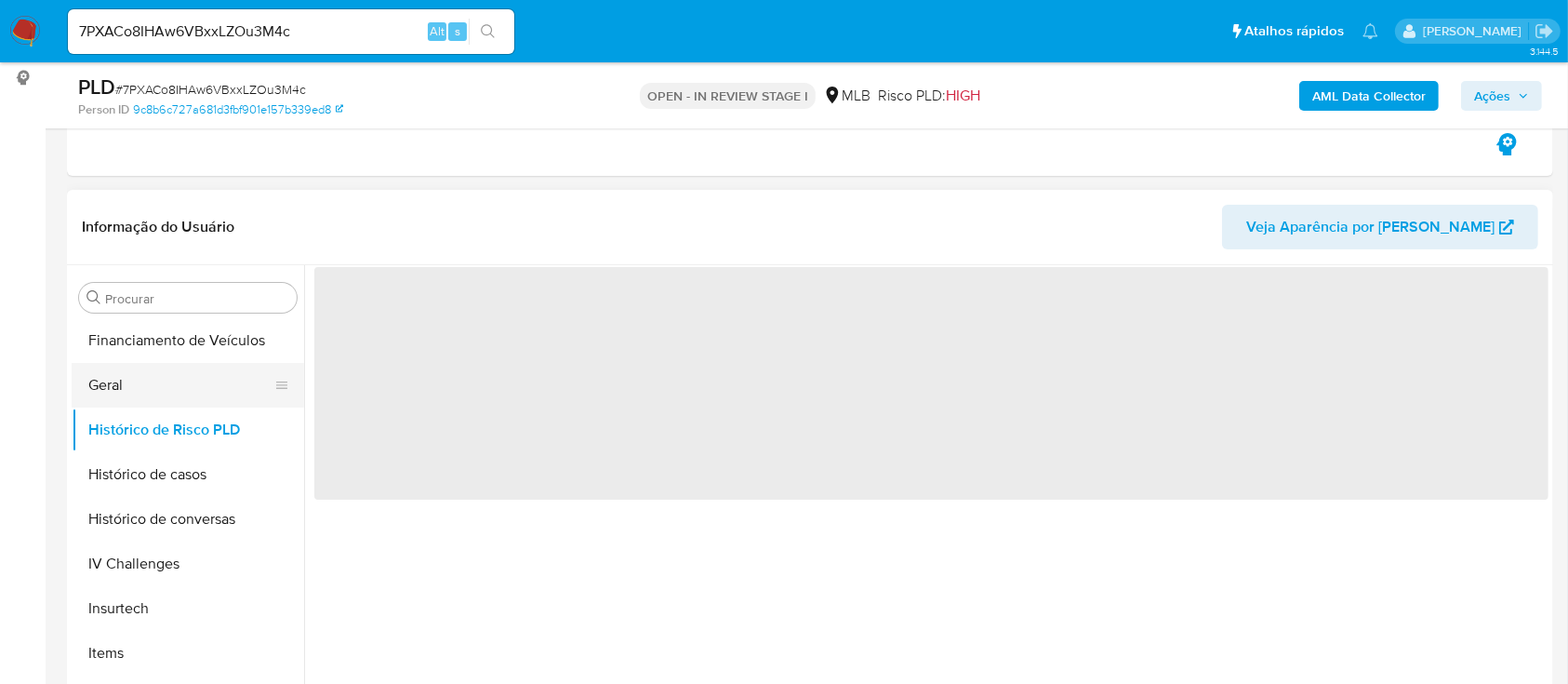 click on "Geral" at bounding box center [180, 385] 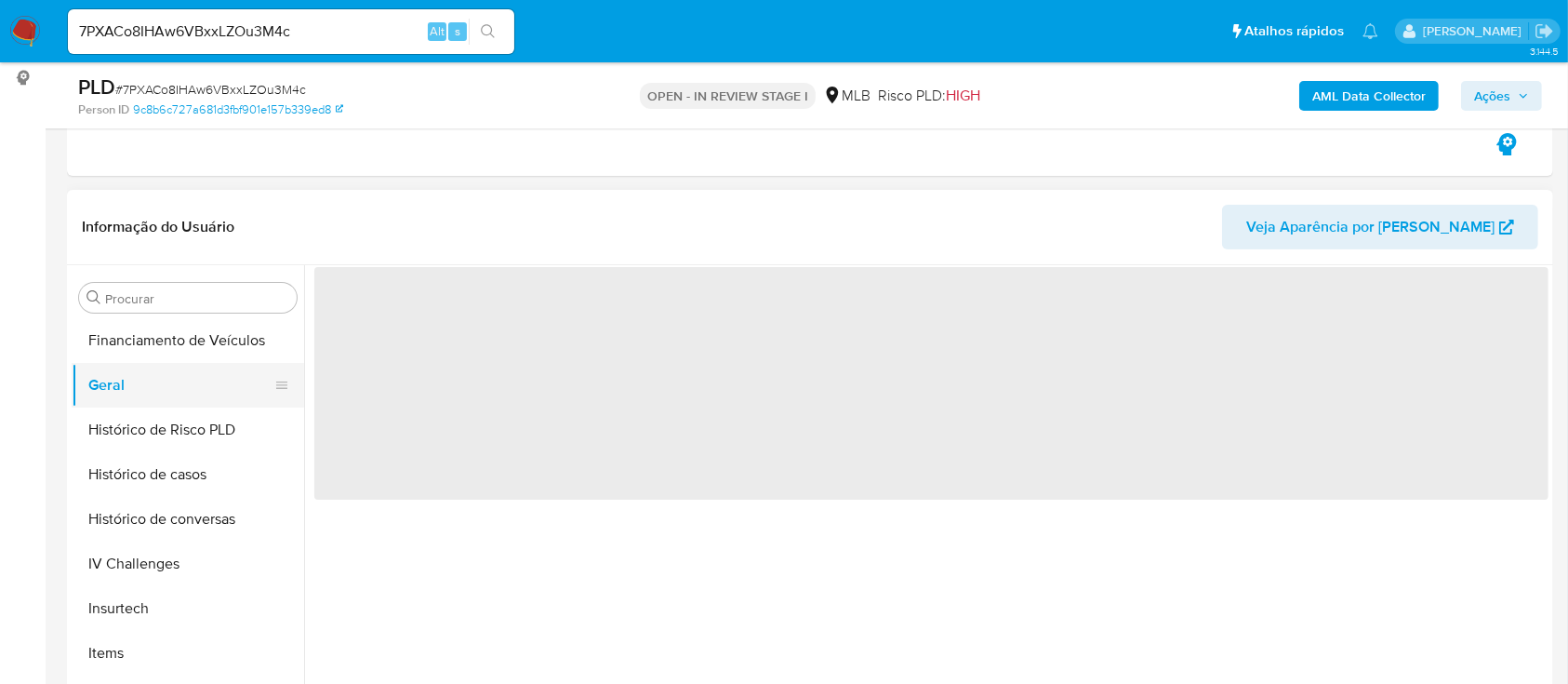 type 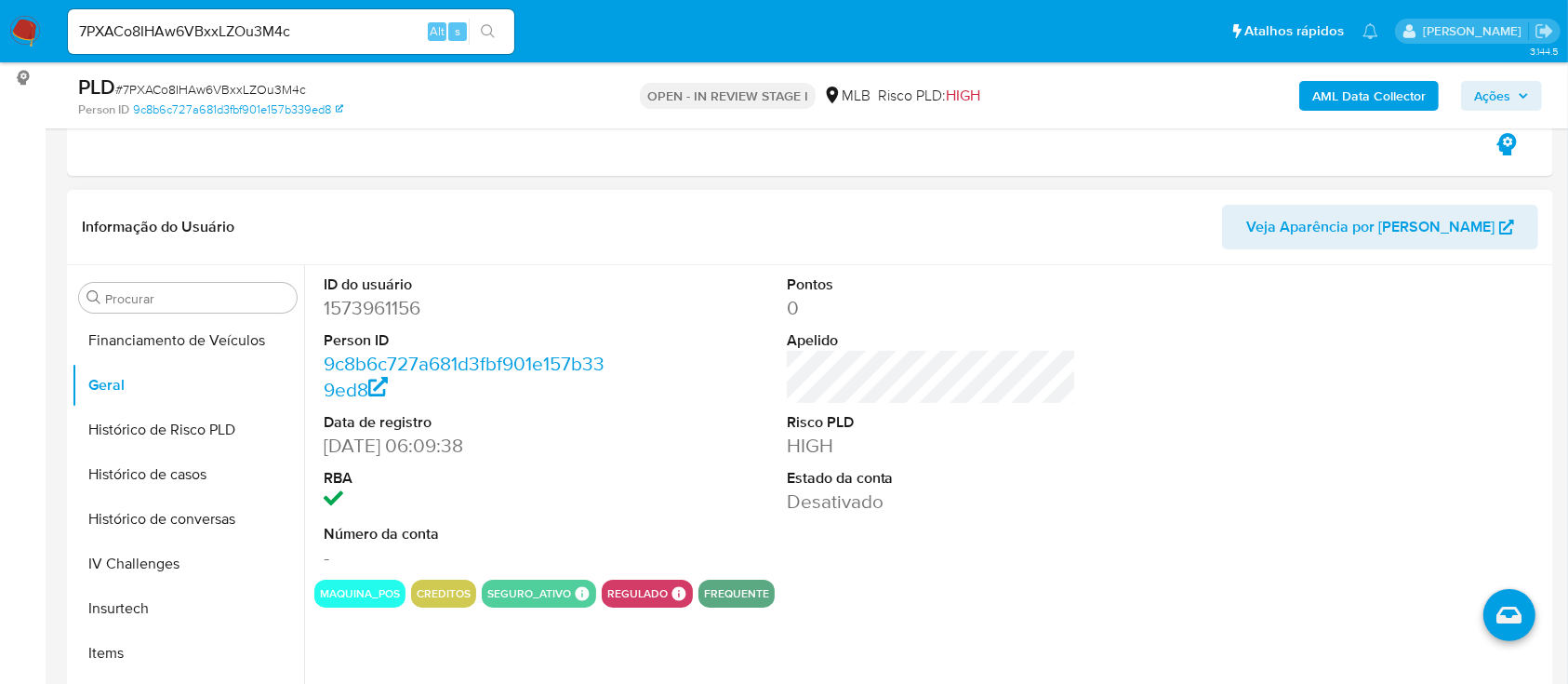 scroll, scrollTop: 372, scrollLeft: 0, axis: vertical 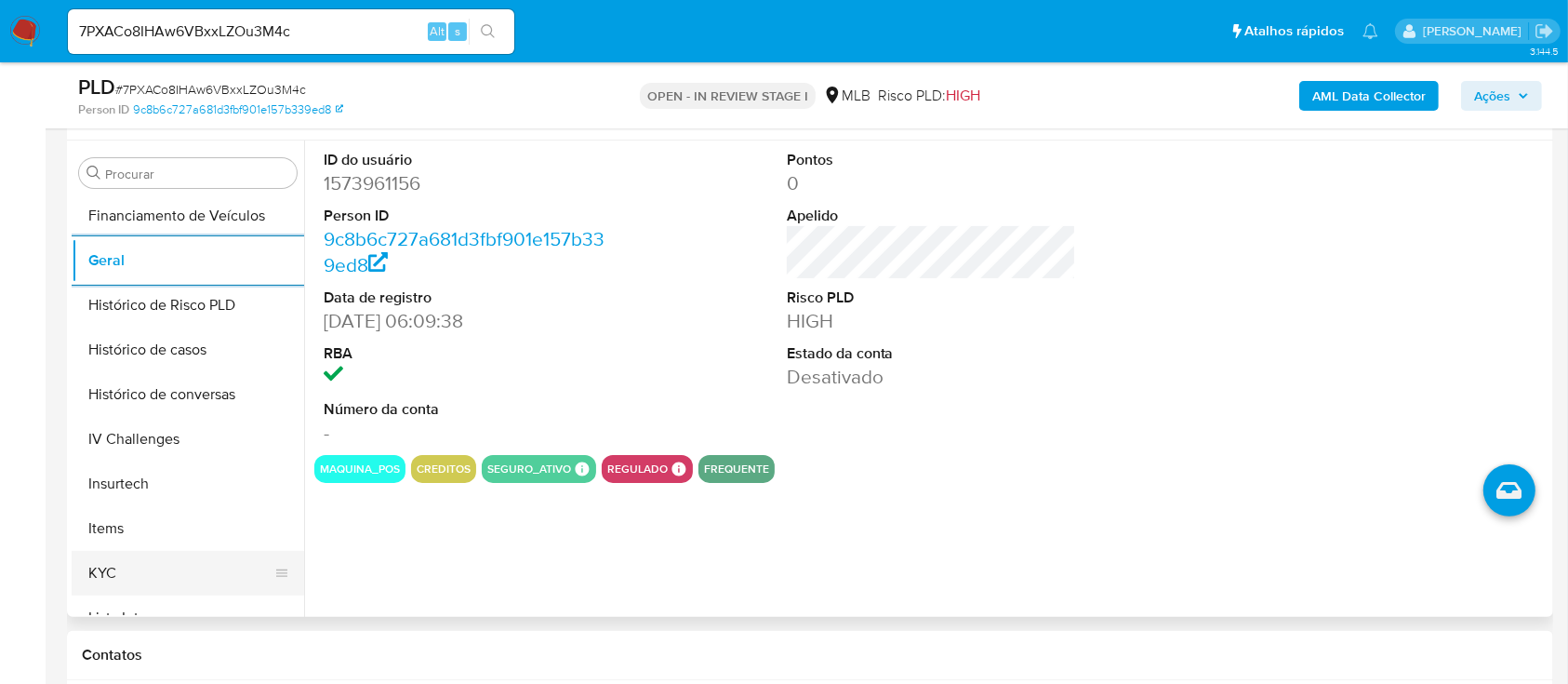 click on "KYC" at bounding box center (180, 573) 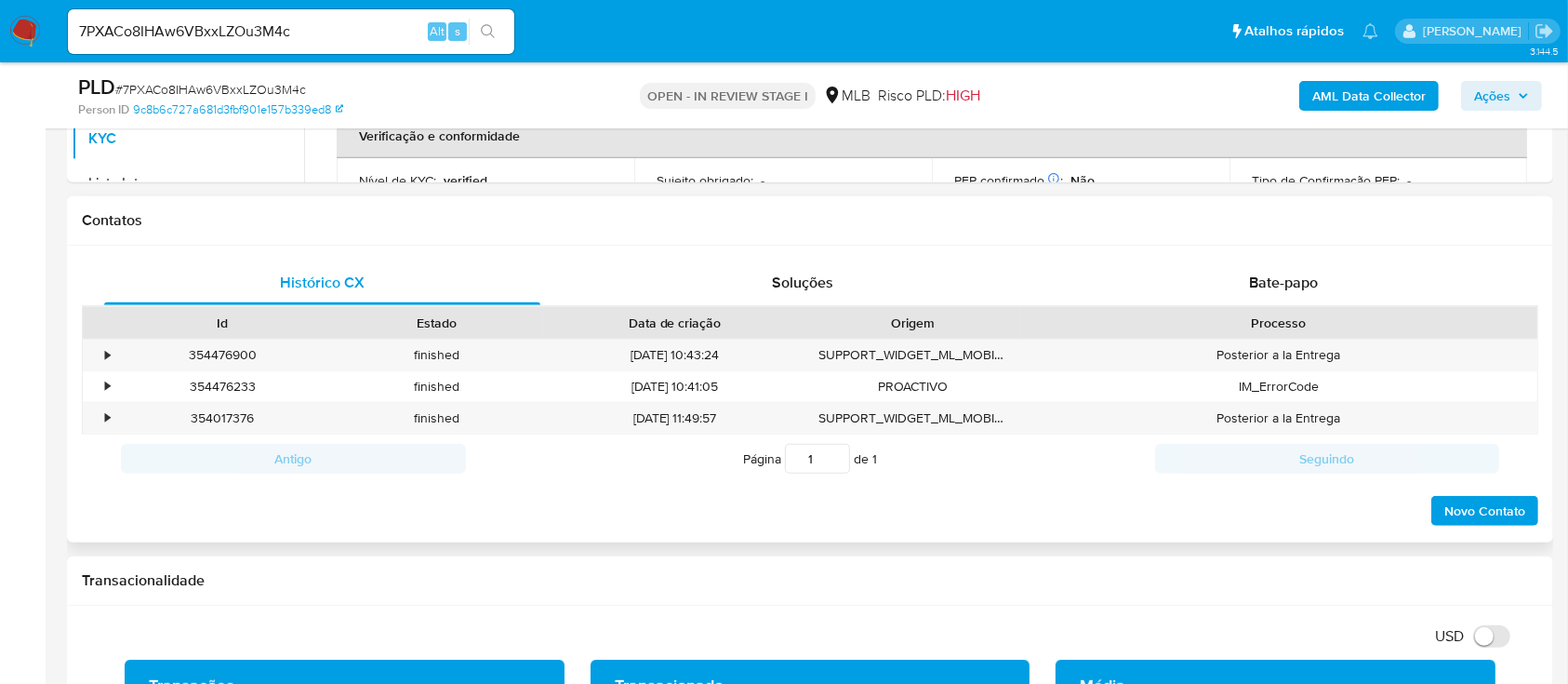 scroll, scrollTop: 620, scrollLeft: 0, axis: vertical 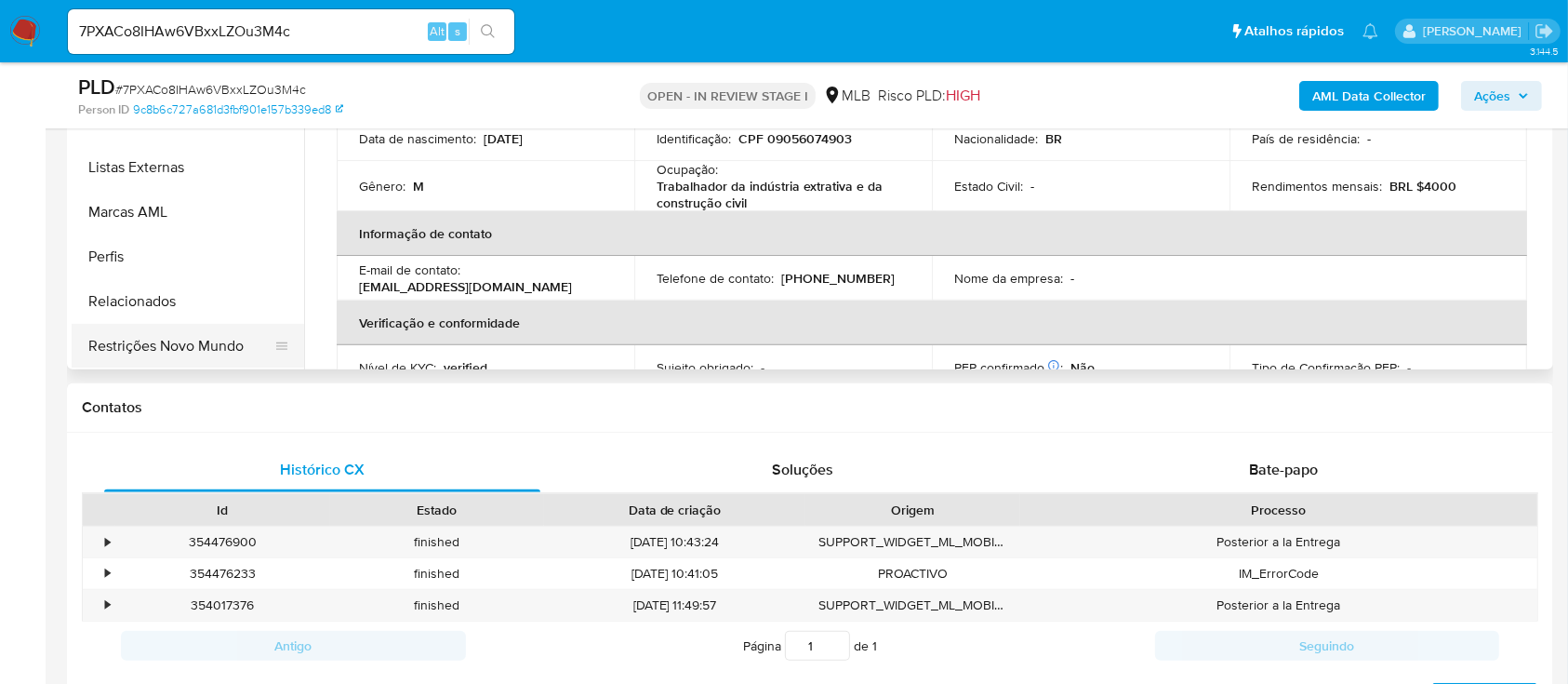 click on "Restrições Novo Mundo" at bounding box center [180, 346] 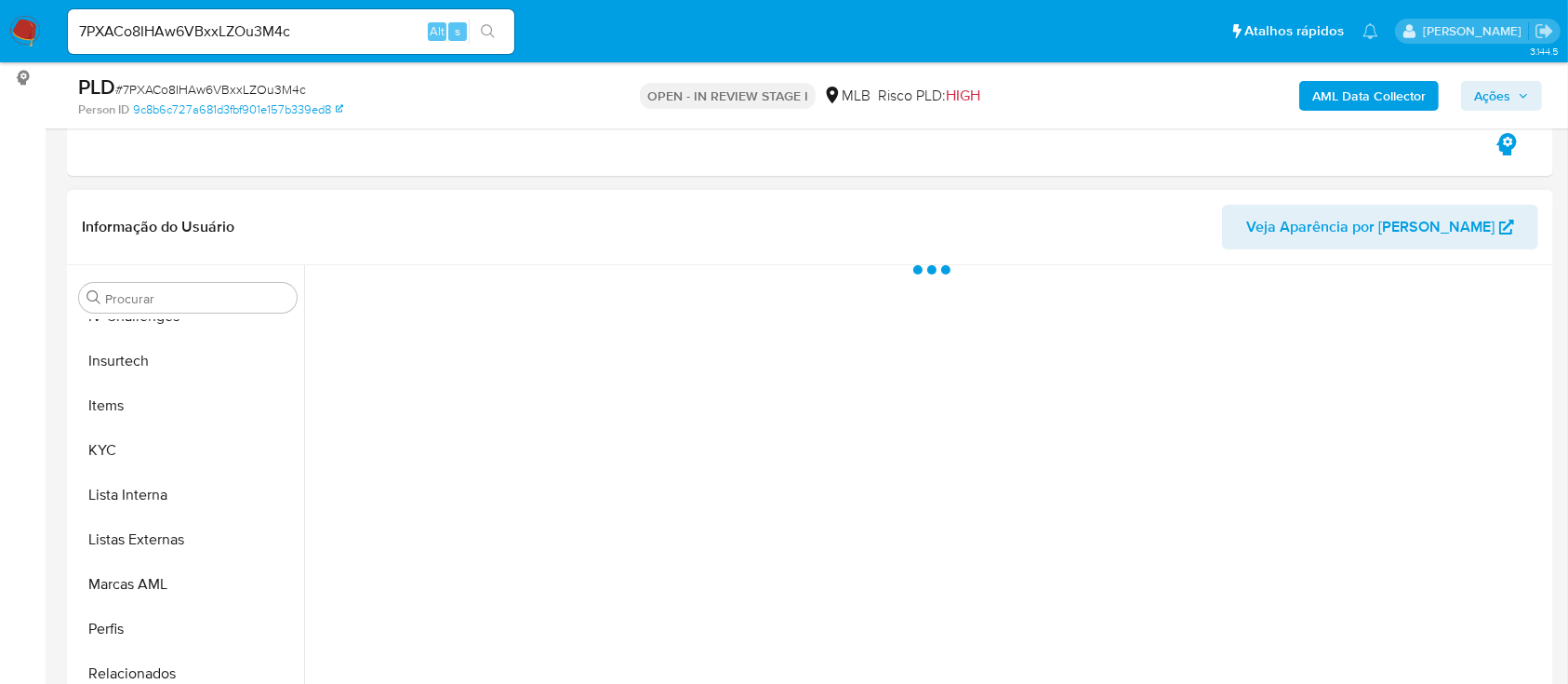 scroll, scrollTop: 372, scrollLeft: 0, axis: vertical 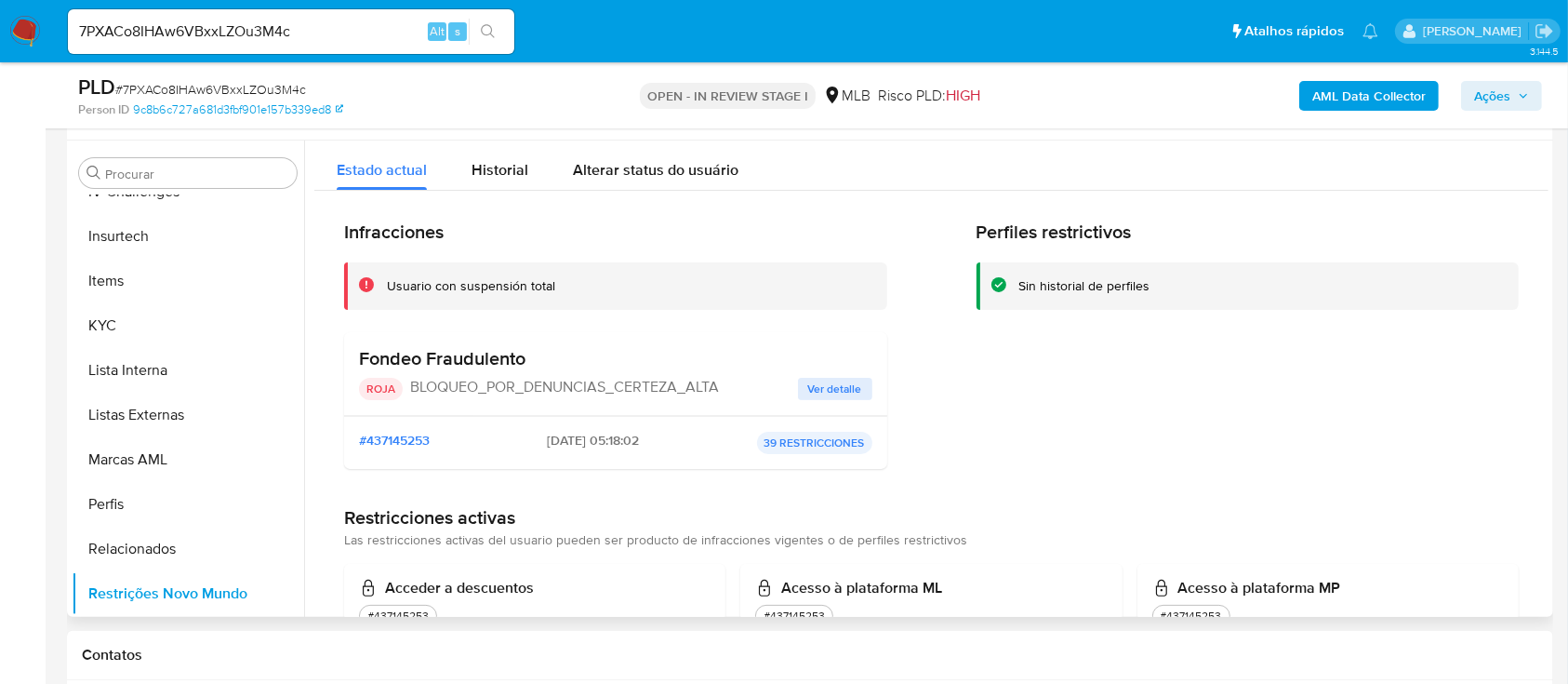 type 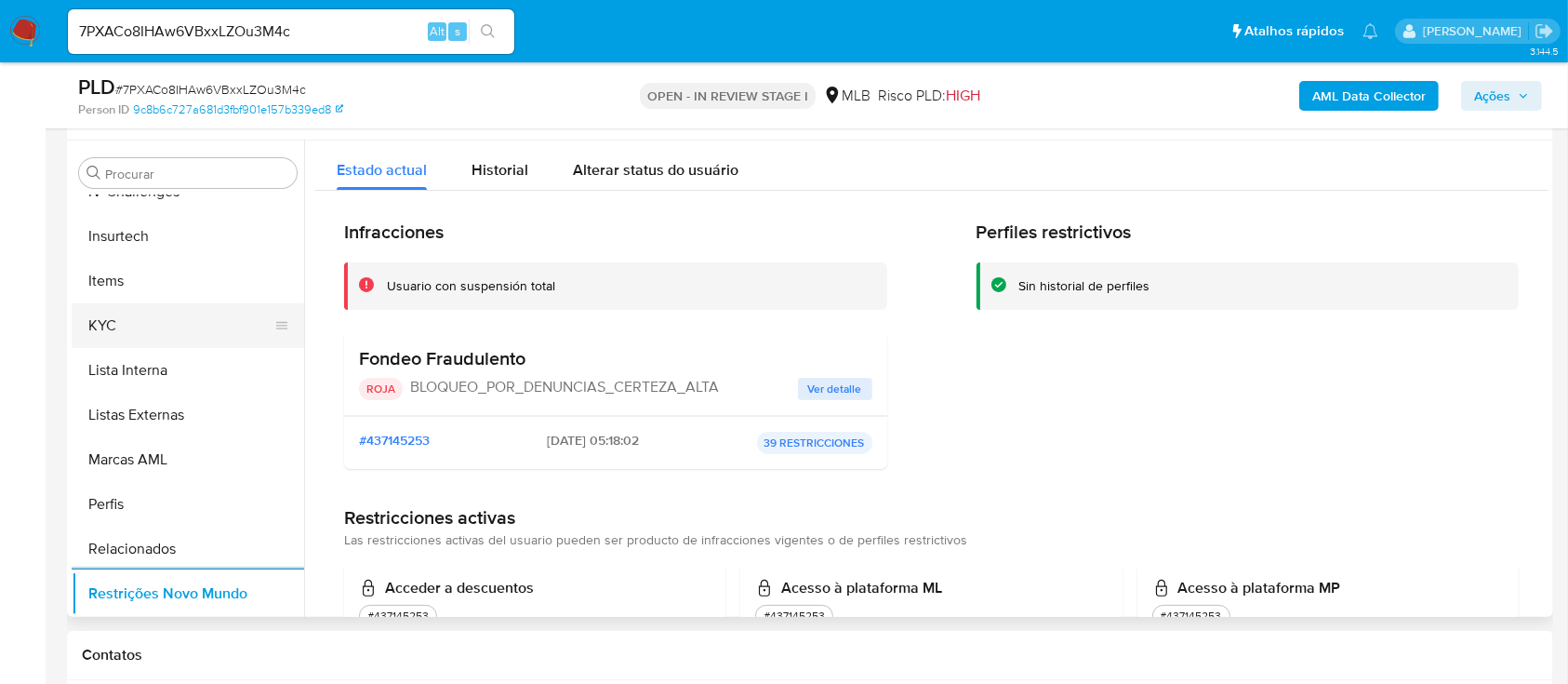 click on "KYC" at bounding box center [180, 326] 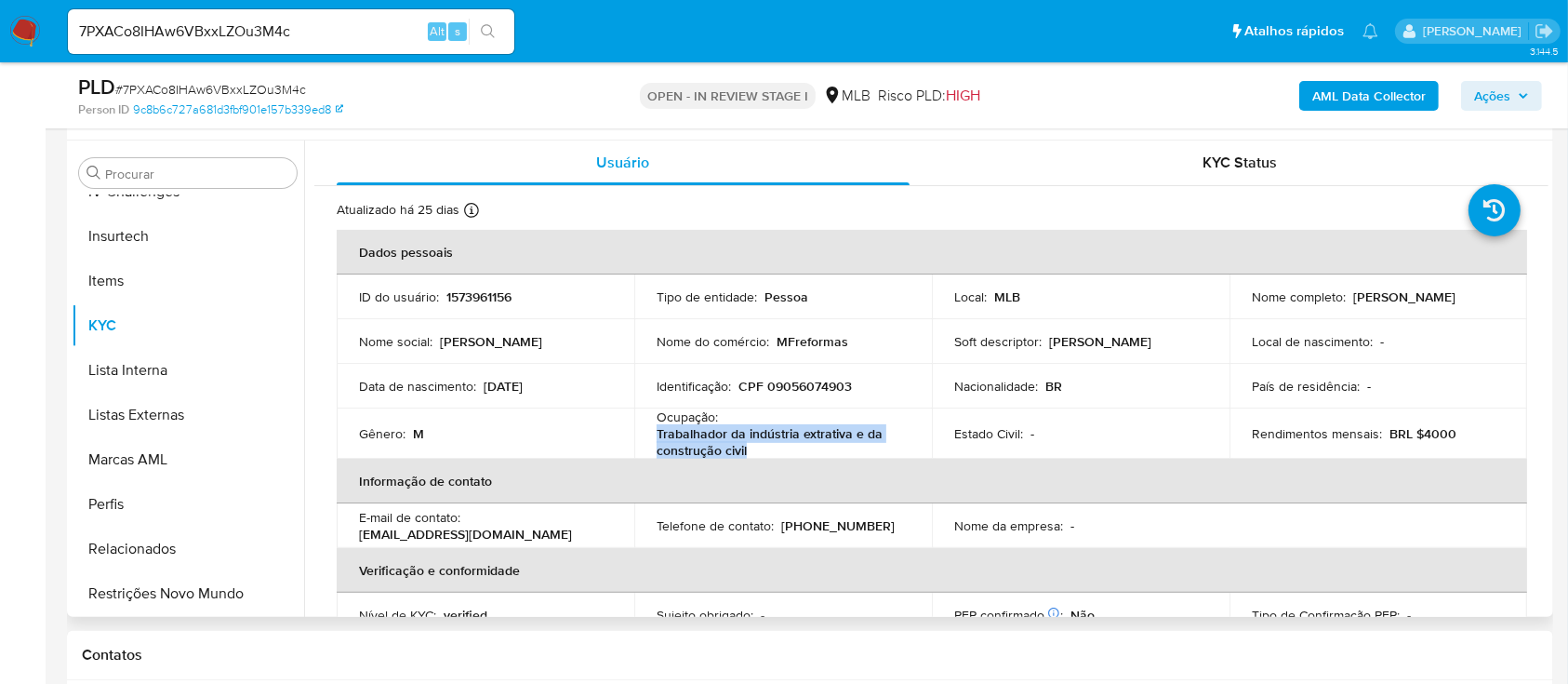 drag, startPoint x: 766, startPoint y: 450, endPoint x: 650, endPoint y: 436, distance: 116.84177 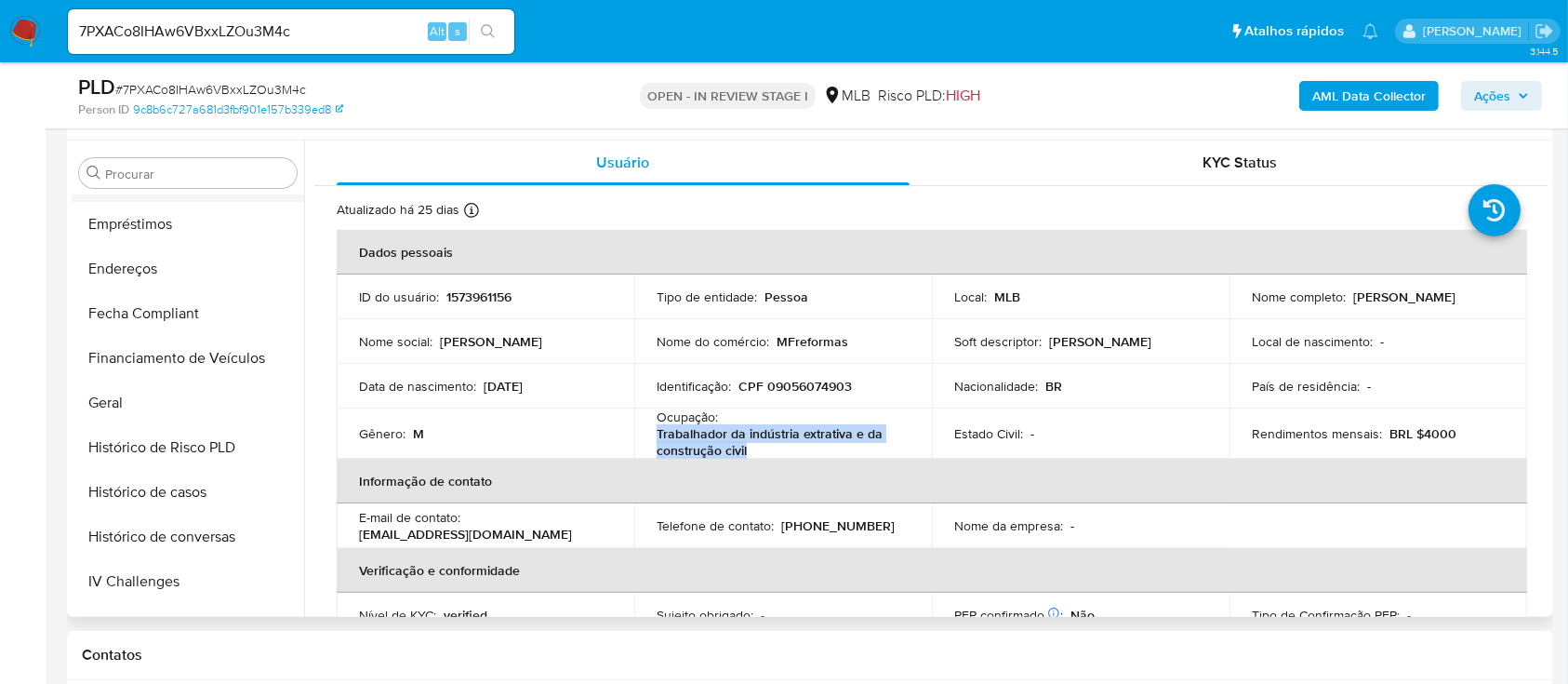 scroll, scrollTop: 289, scrollLeft: 0, axis: vertical 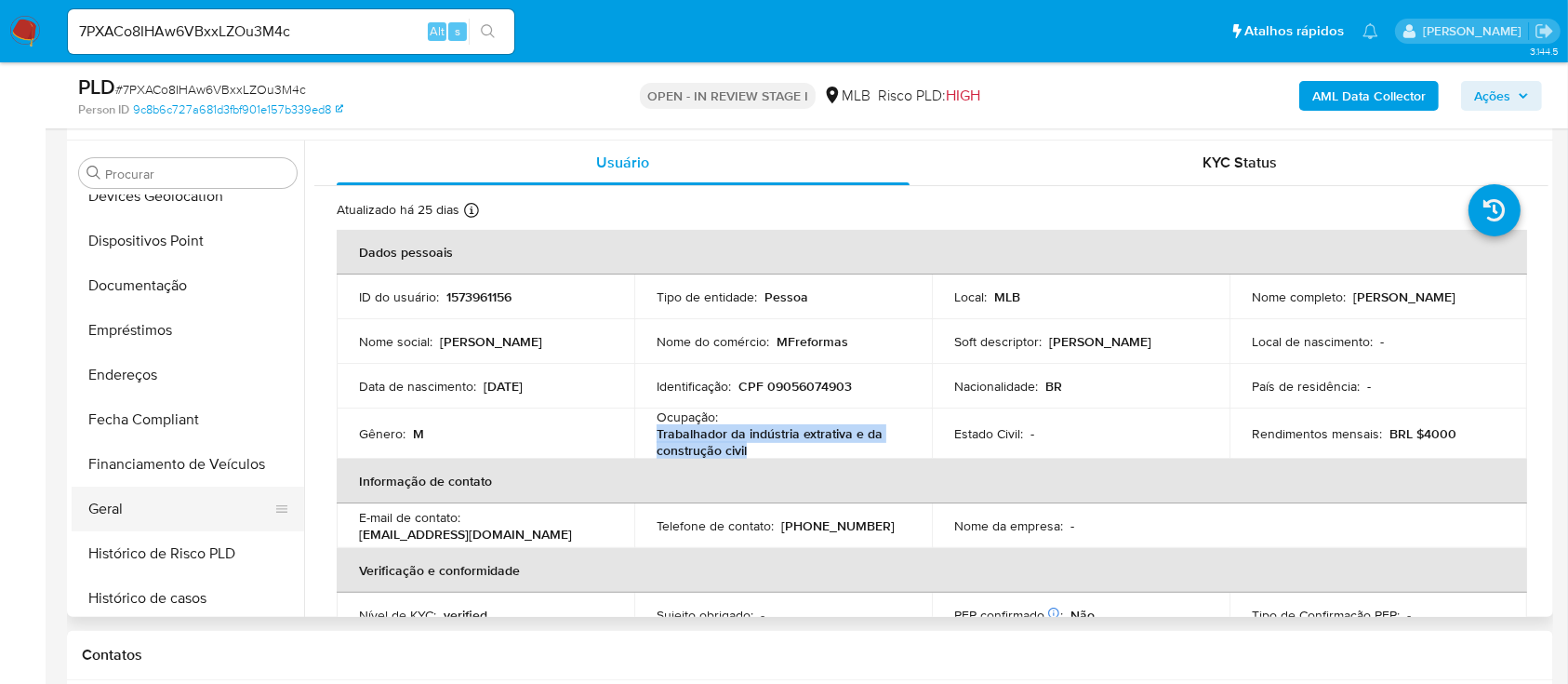 click on "Geral" at bounding box center (180, 509) 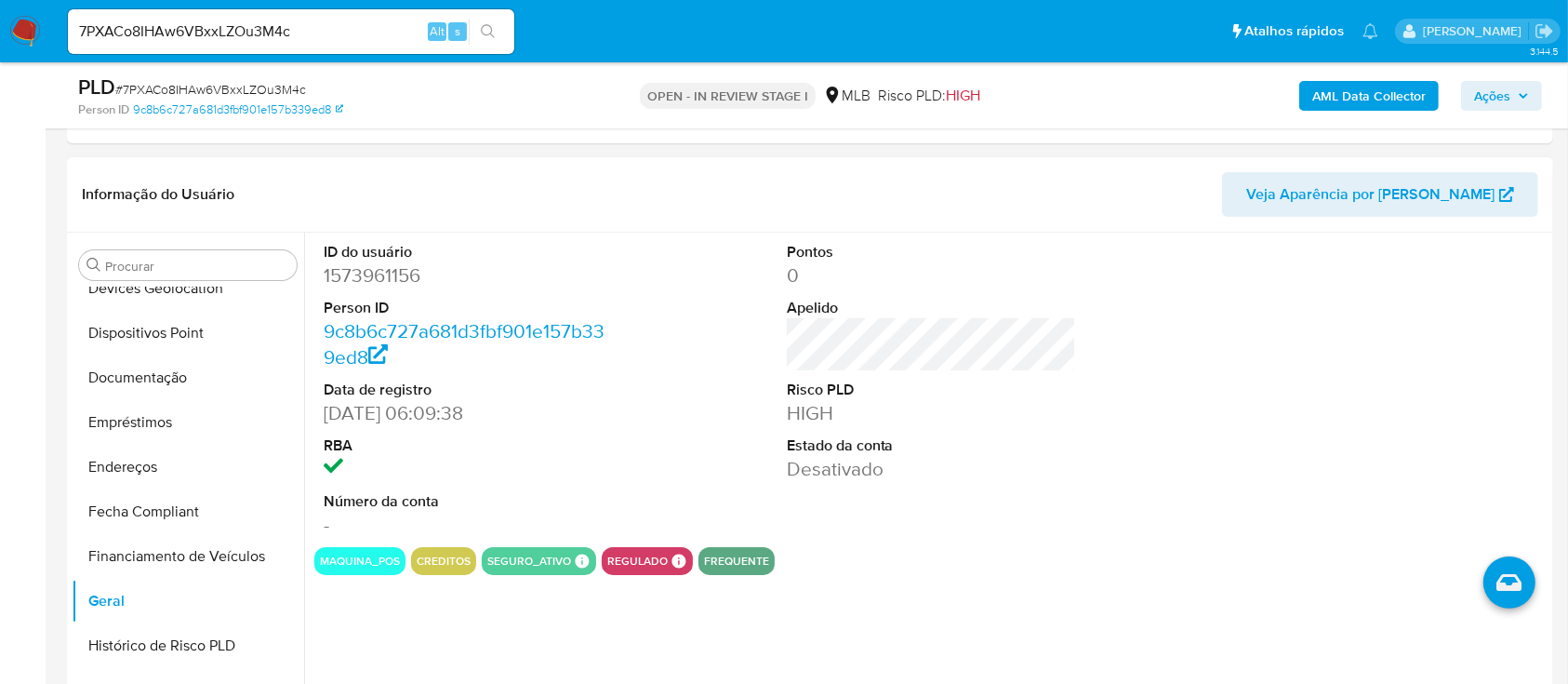 scroll, scrollTop: 248, scrollLeft: 0, axis: vertical 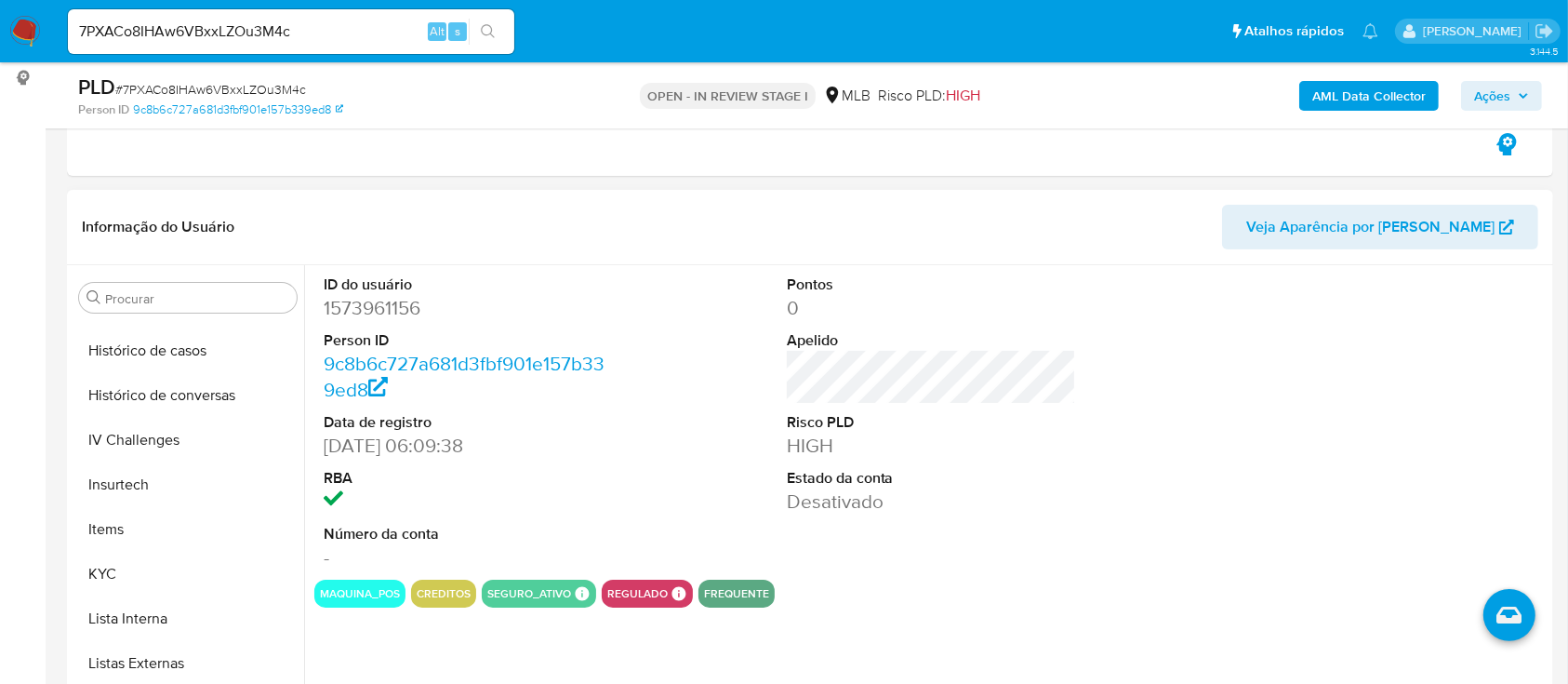 drag, startPoint x: 171, startPoint y: 558, endPoint x: 298, endPoint y: 565, distance: 127.19277 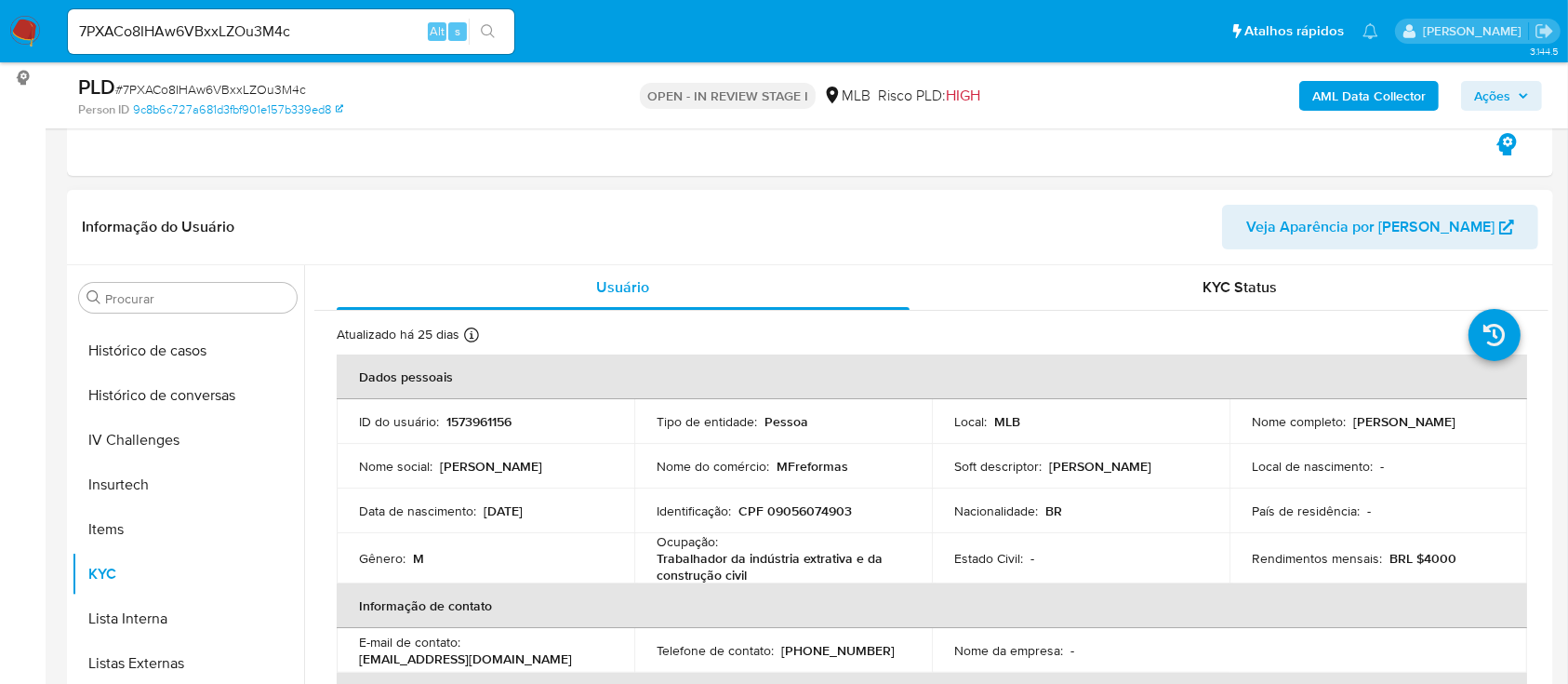 scroll, scrollTop: 124, scrollLeft: 0, axis: vertical 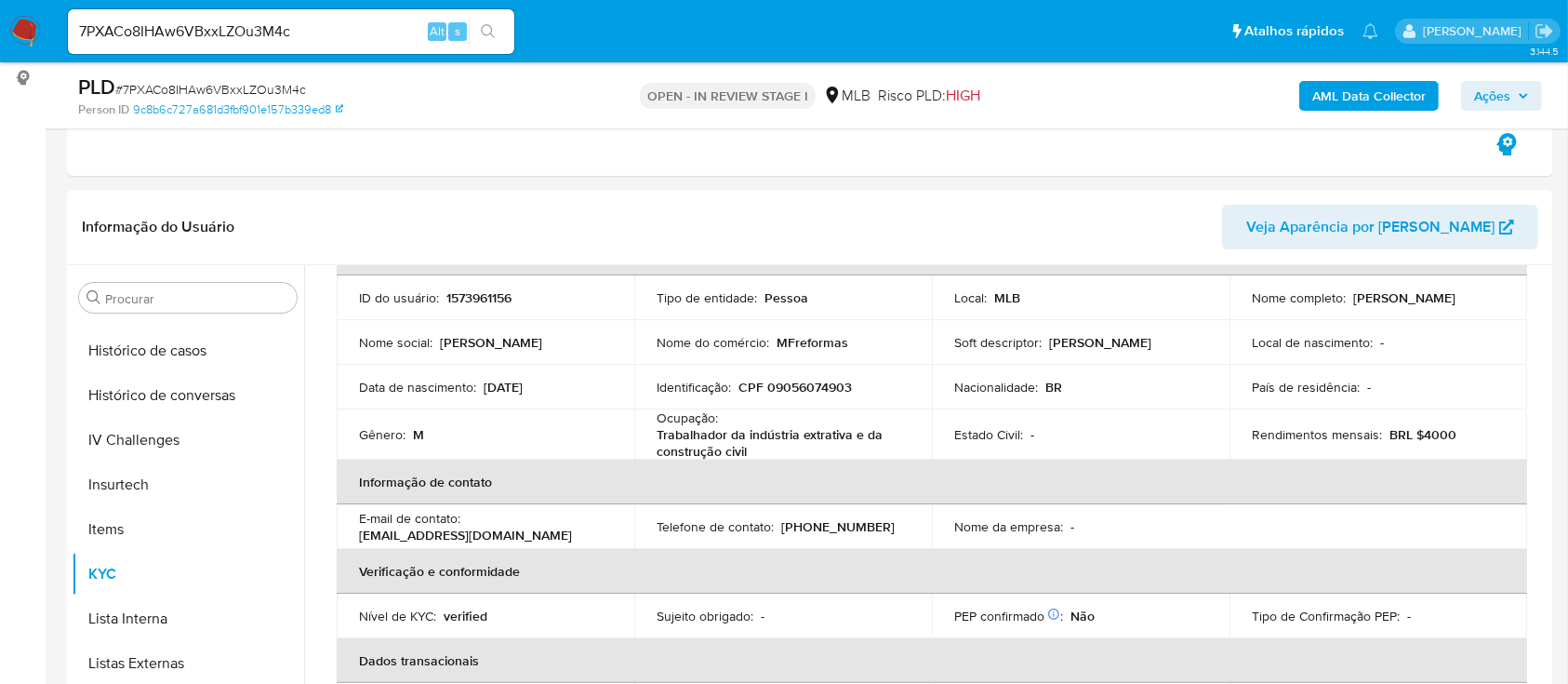 type 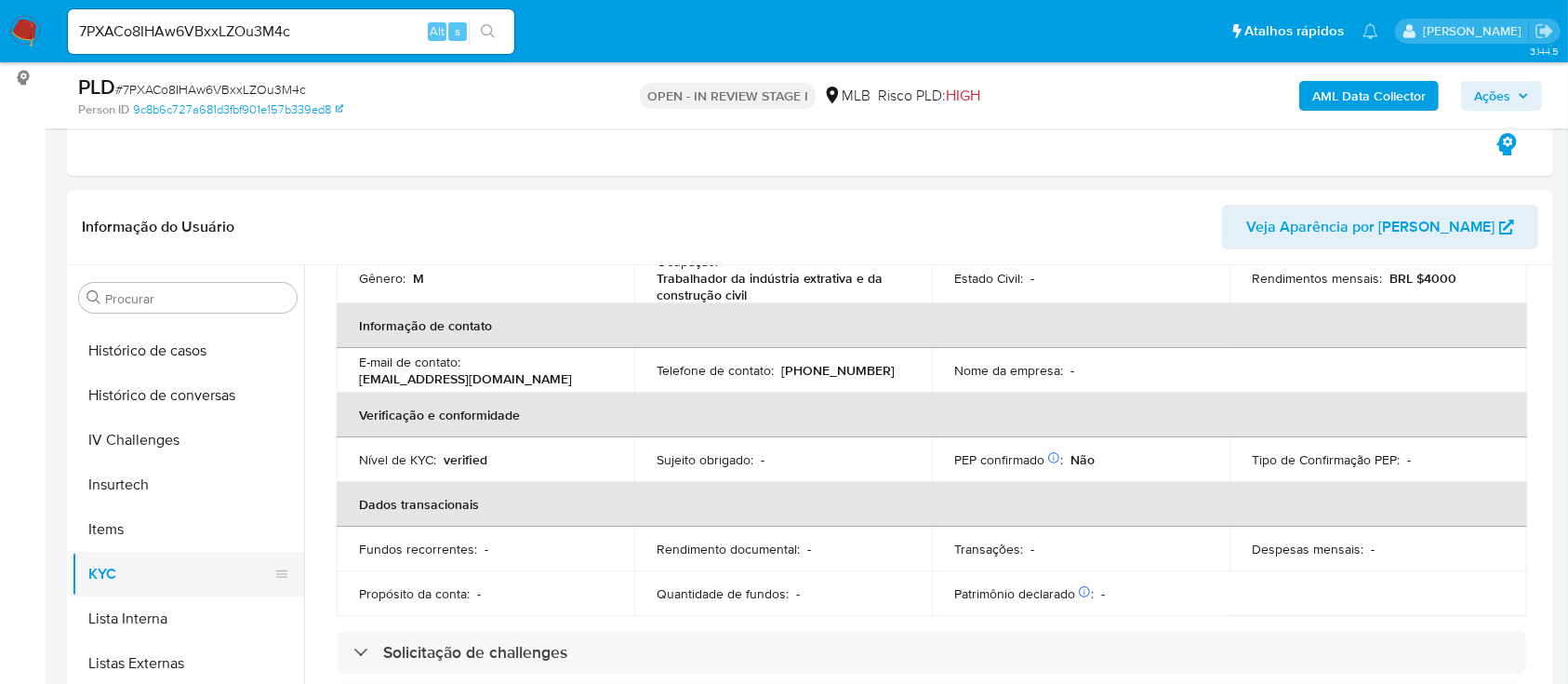 scroll, scrollTop: 620, scrollLeft: 0, axis: vertical 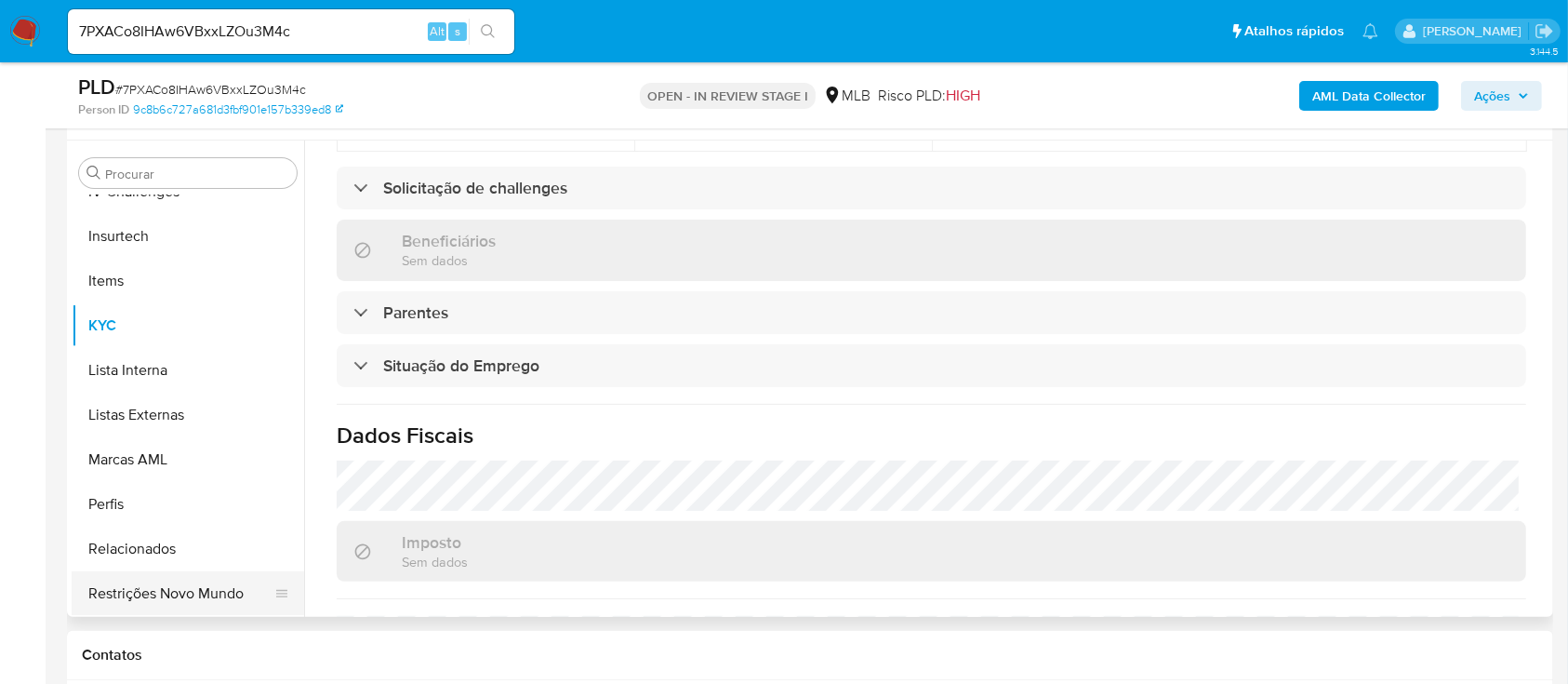 click on "Restrições Novo Mundo" at bounding box center (180, 594) 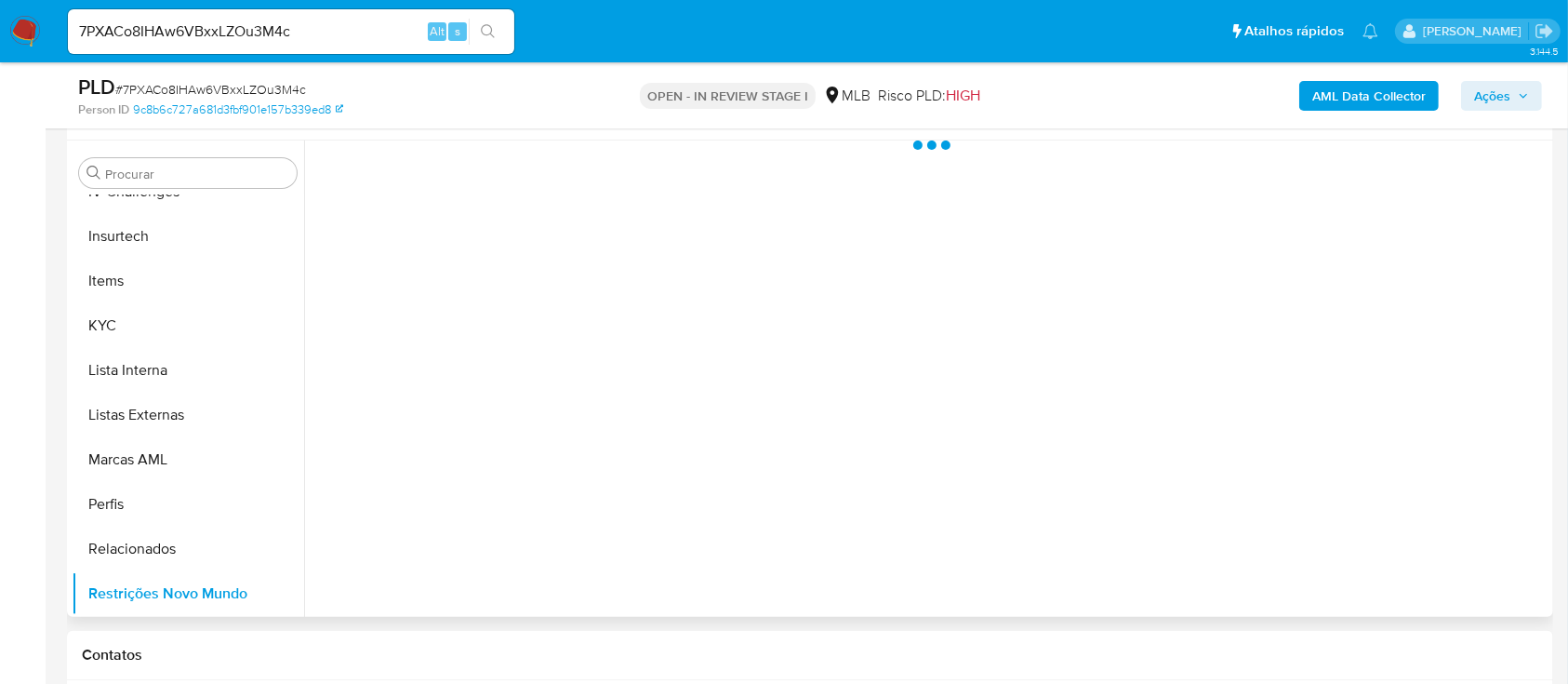 scroll, scrollTop: 0, scrollLeft: 0, axis: both 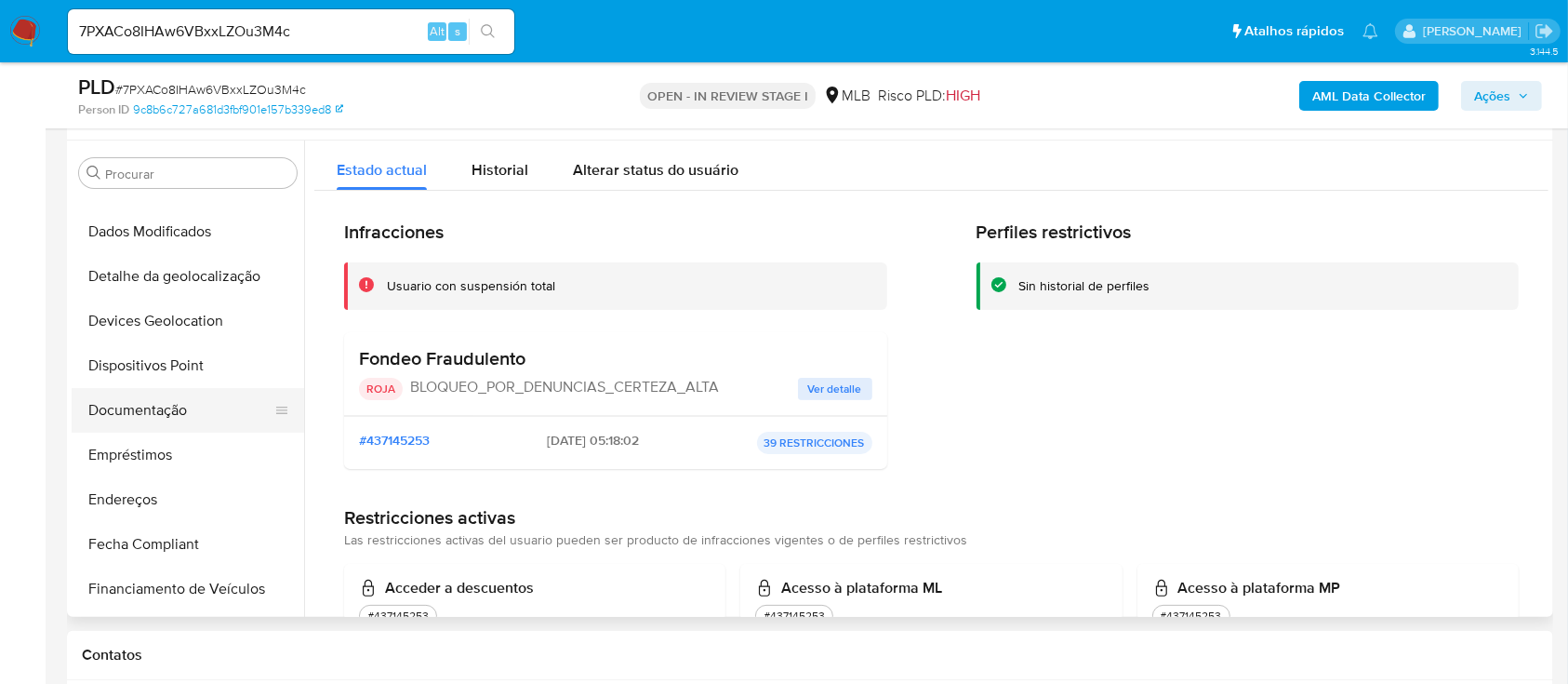 click on "Documentação" at bounding box center (180, 410) 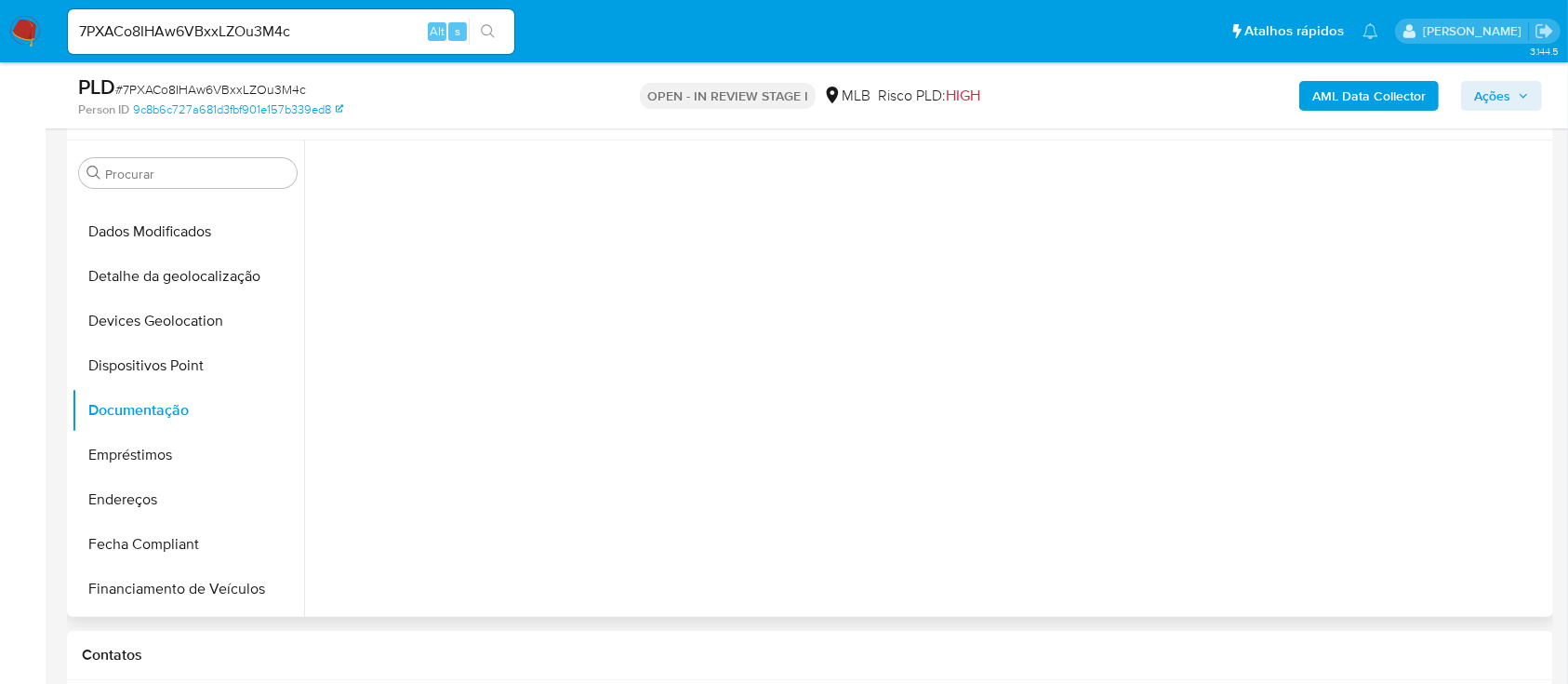 click at bounding box center (931, 141) 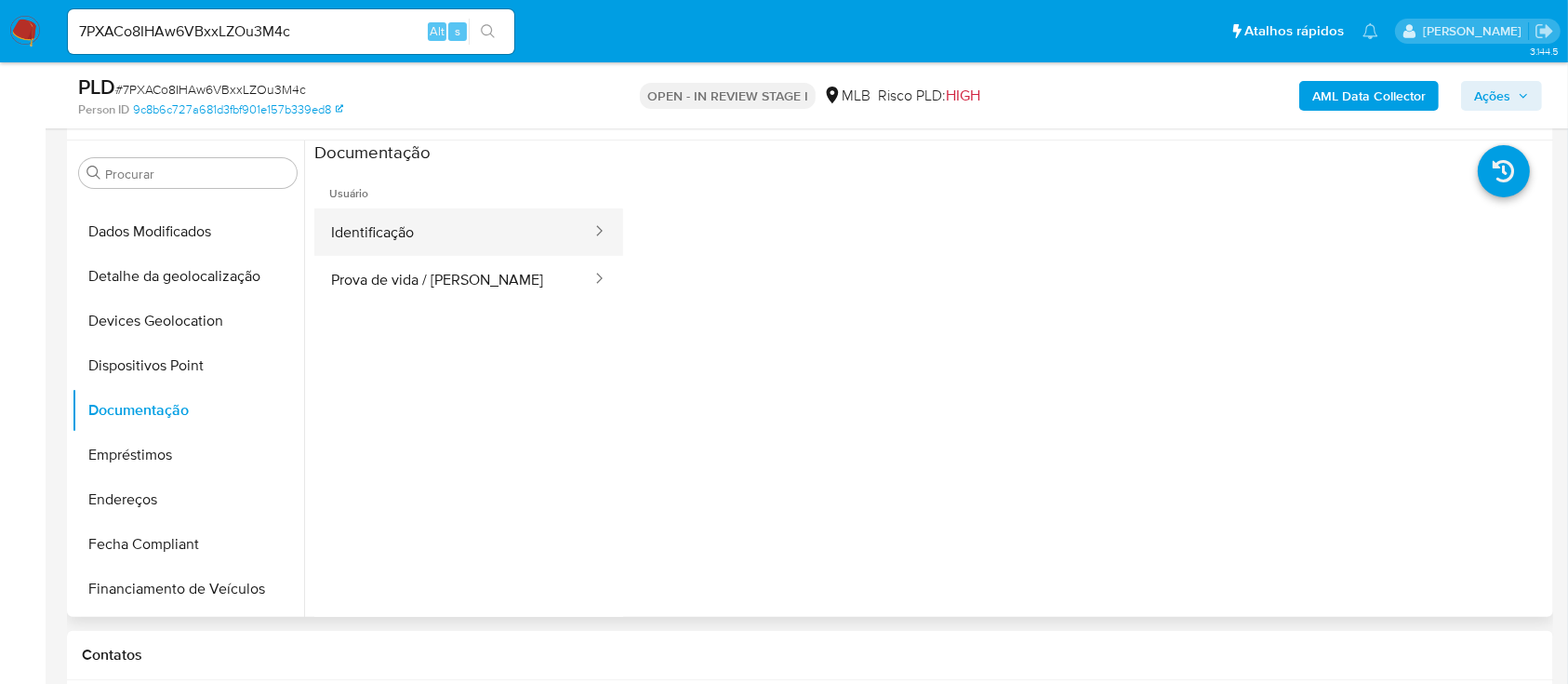 click on "Identificação" at bounding box center (454, 232) 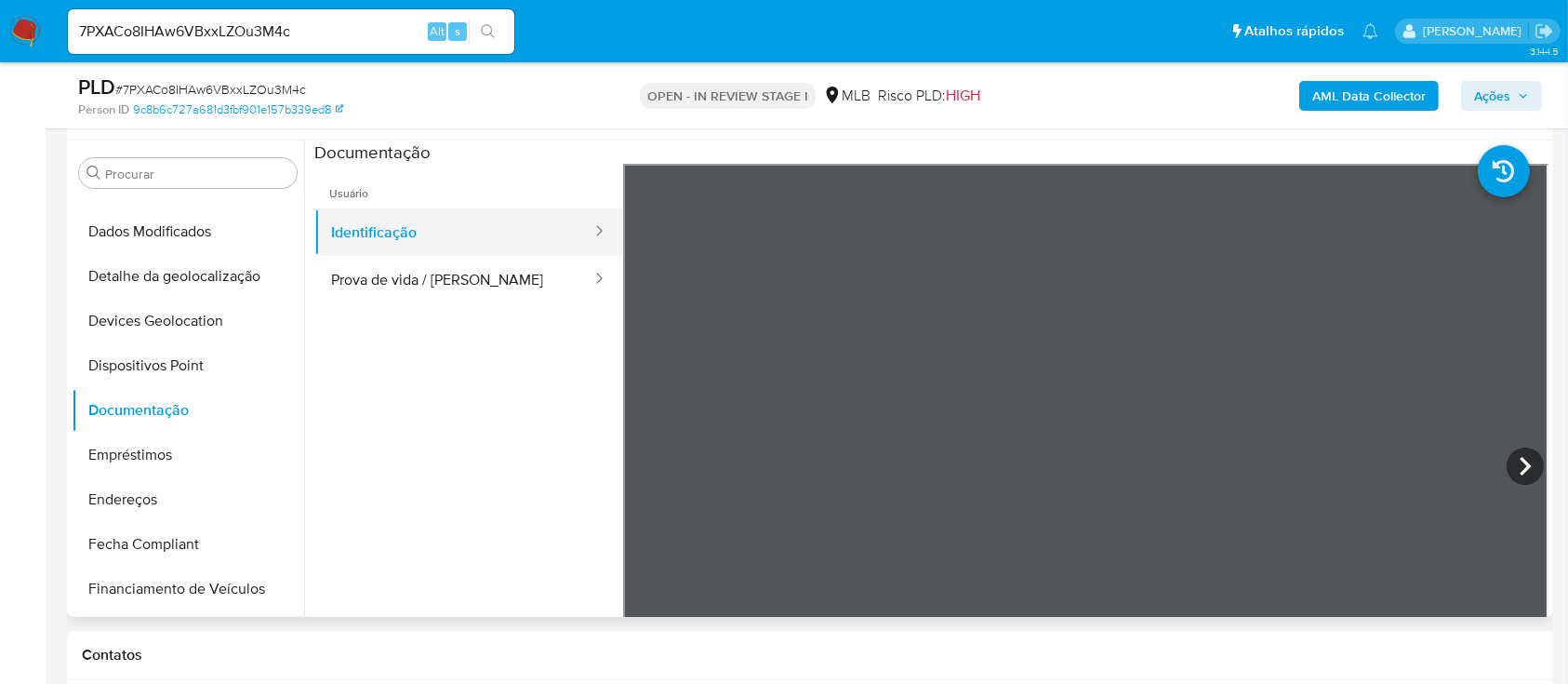 type 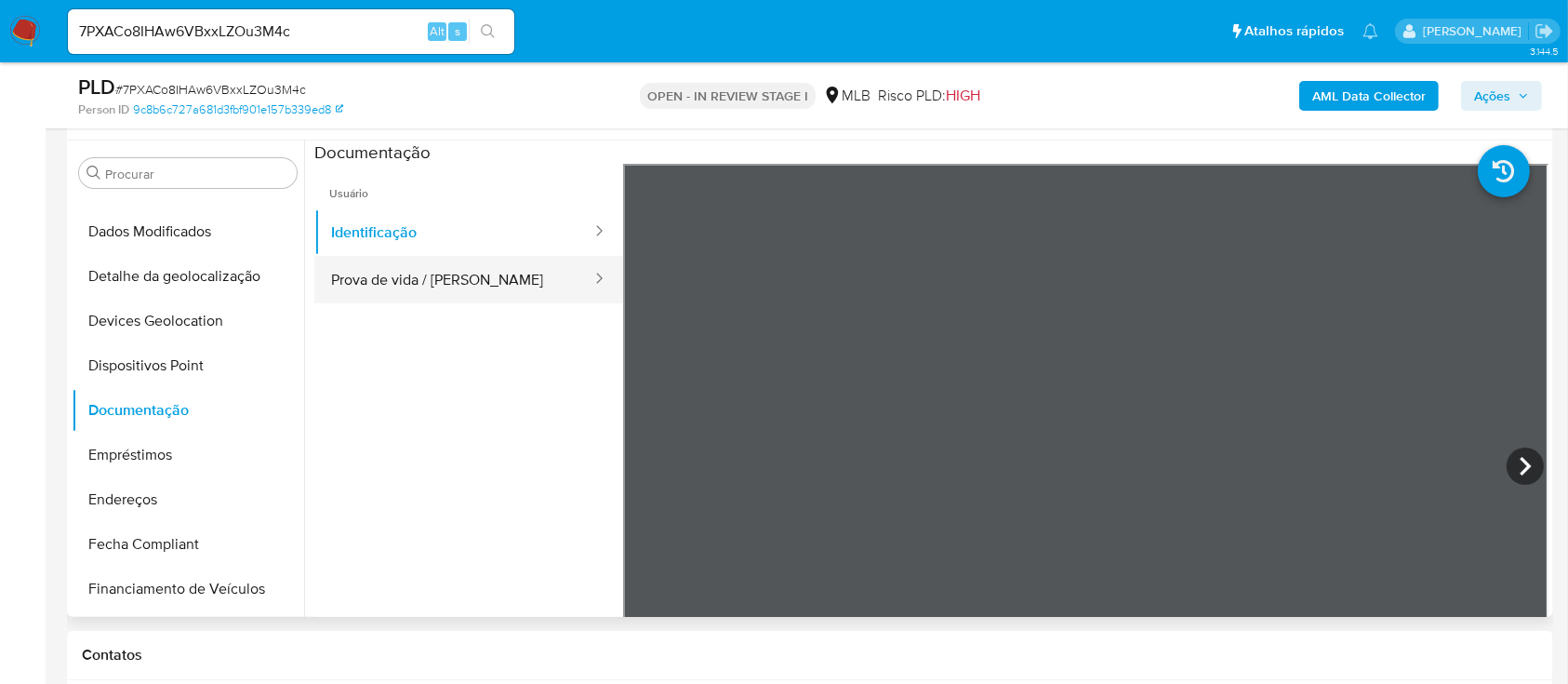 click on "Prova de vida / [PERSON_NAME]" at bounding box center [454, 279] 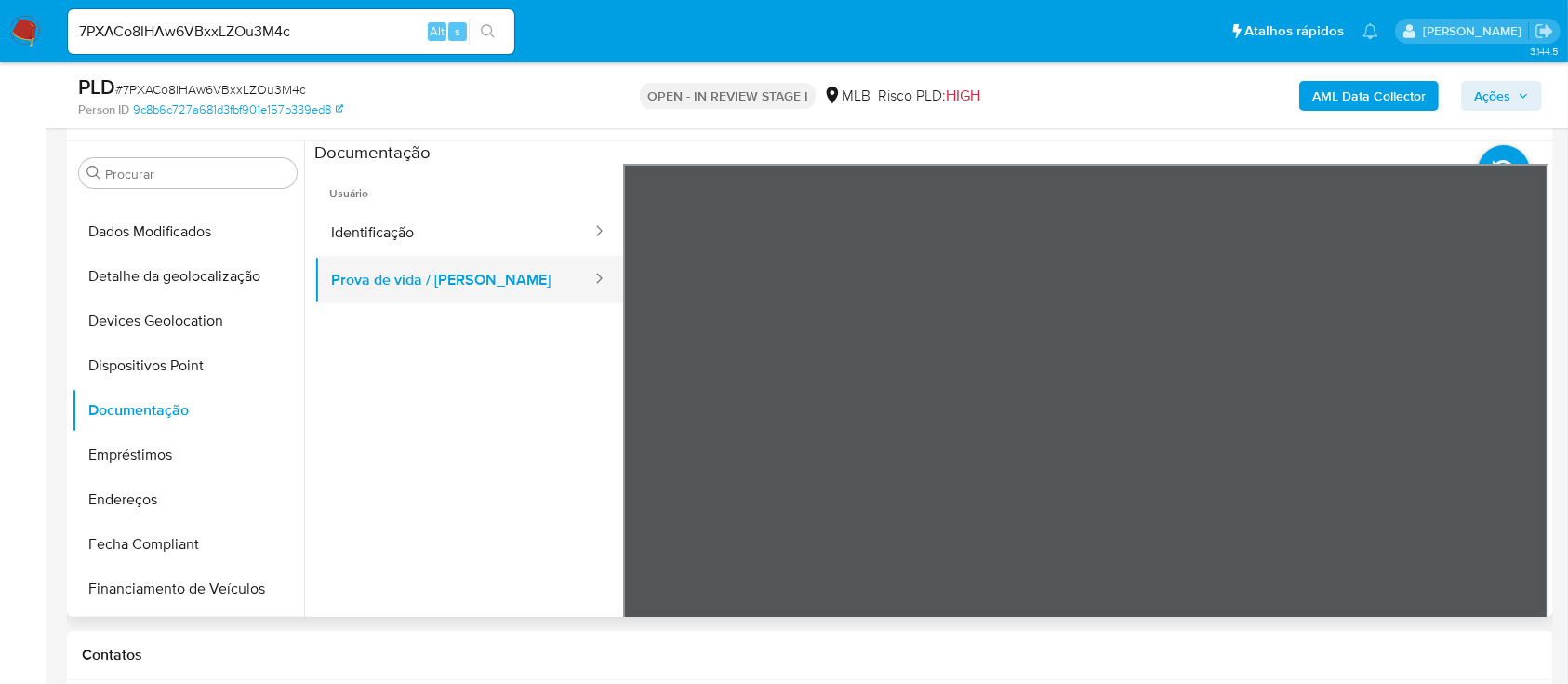 type 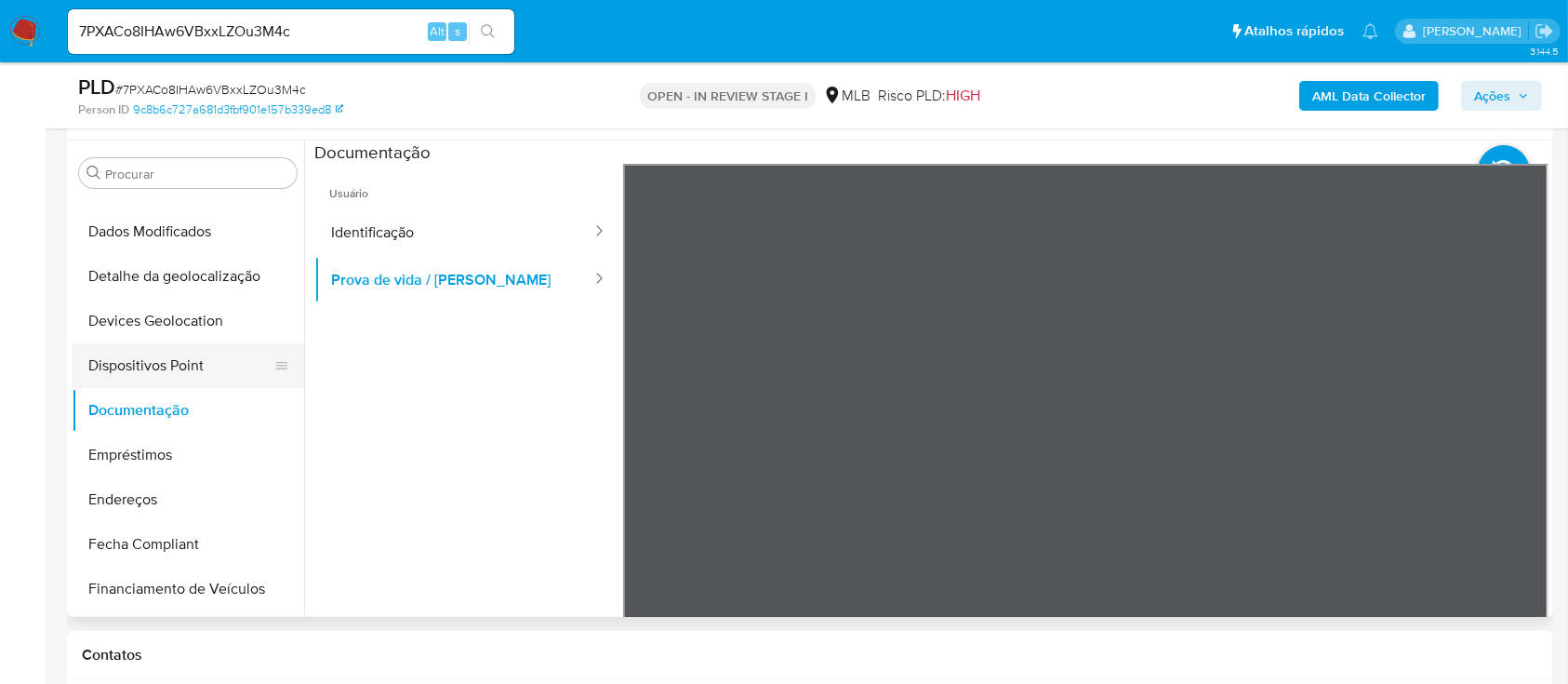 click on "Dispositivos Point" at bounding box center (180, 366) 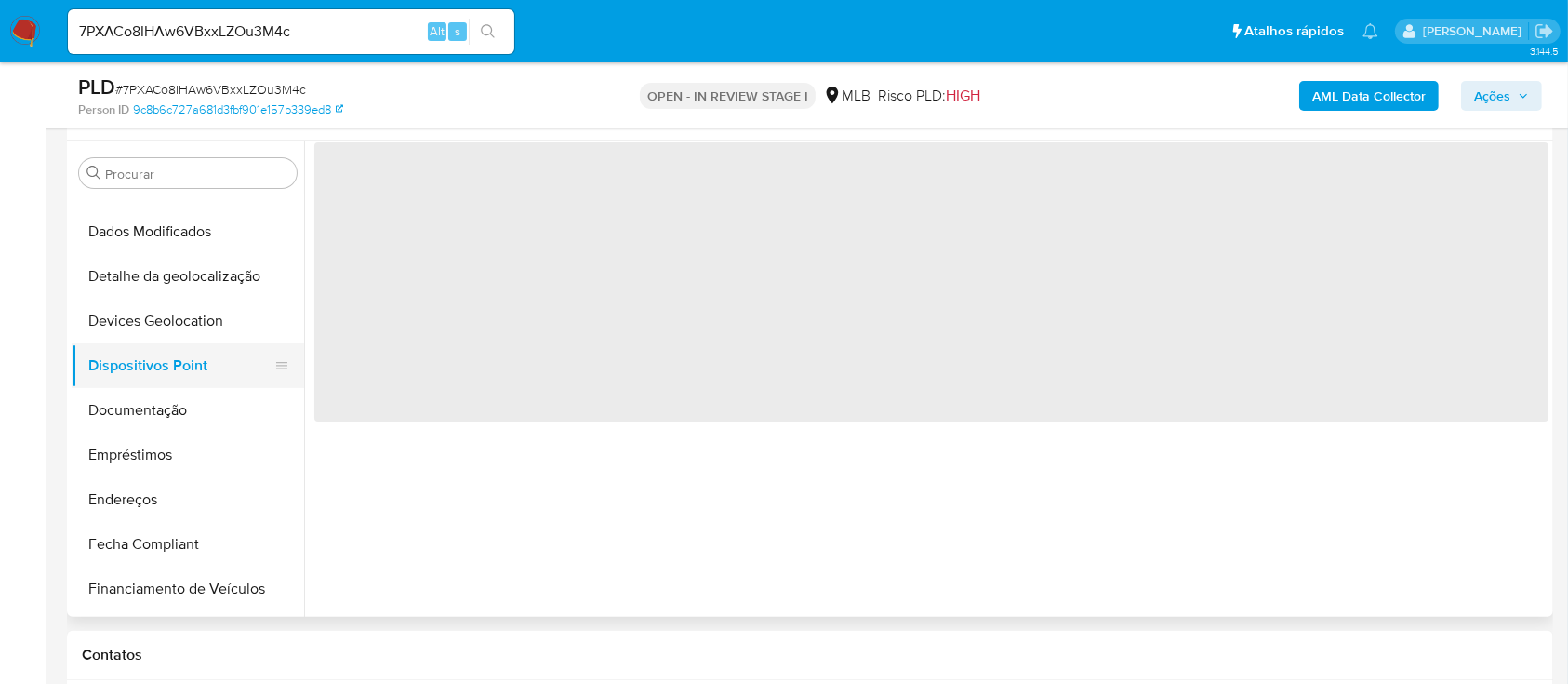 type 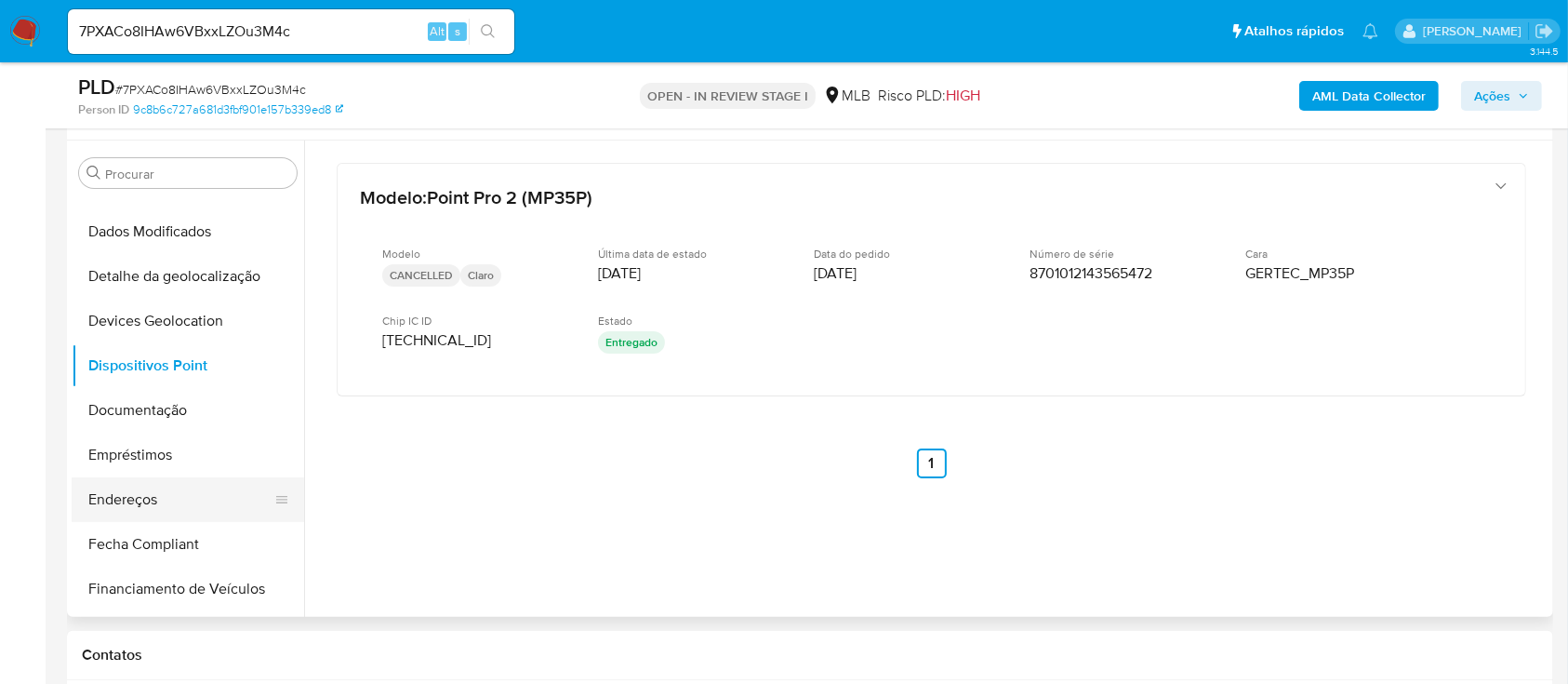 click on "Endereços" at bounding box center [180, 500] 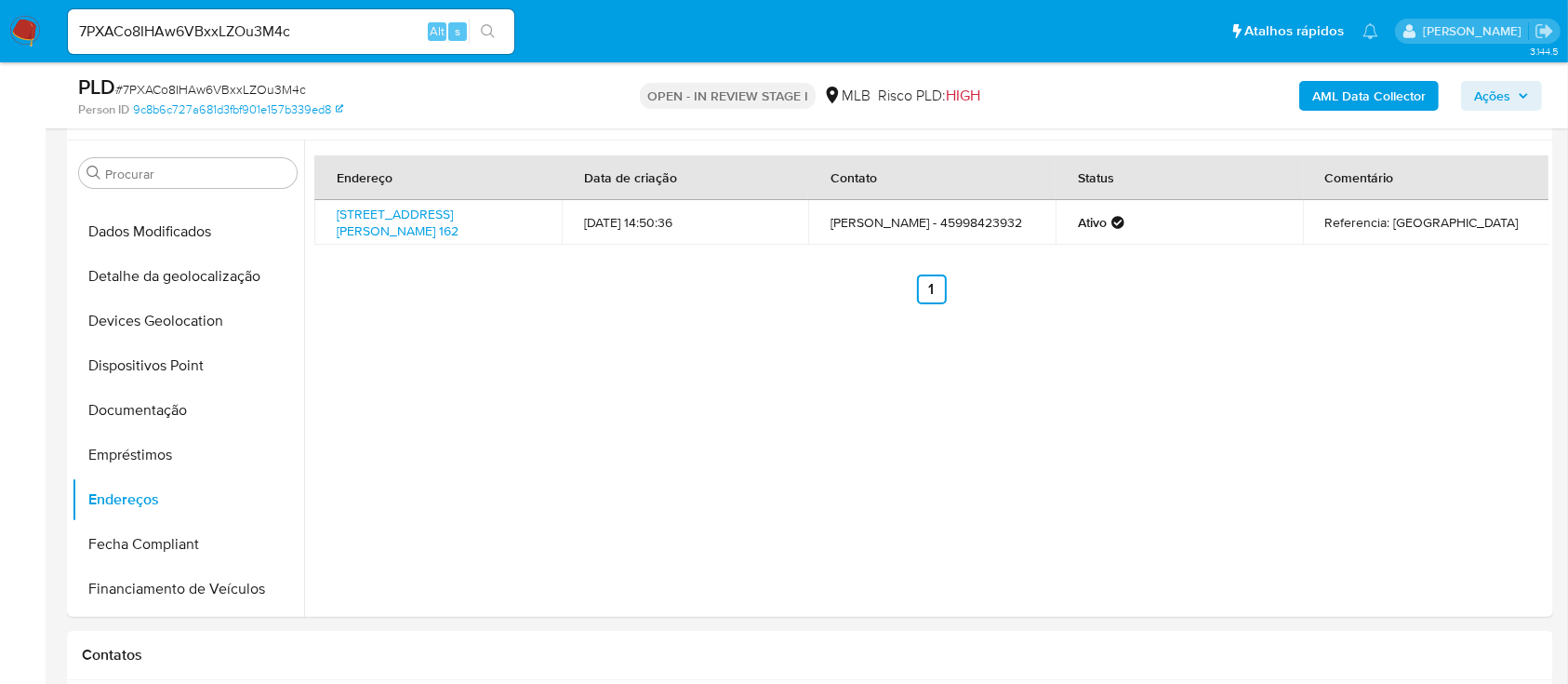 type 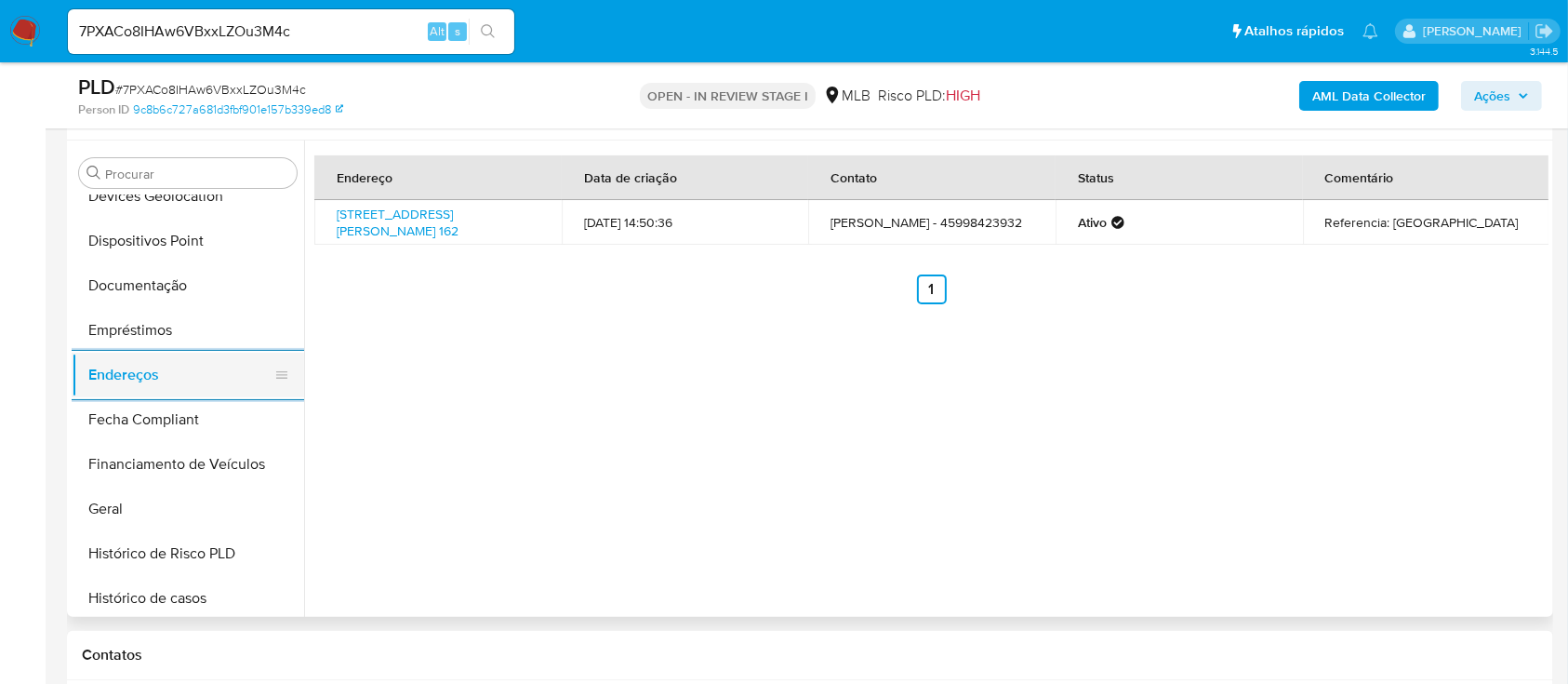 scroll, scrollTop: 165, scrollLeft: 0, axis: vertical 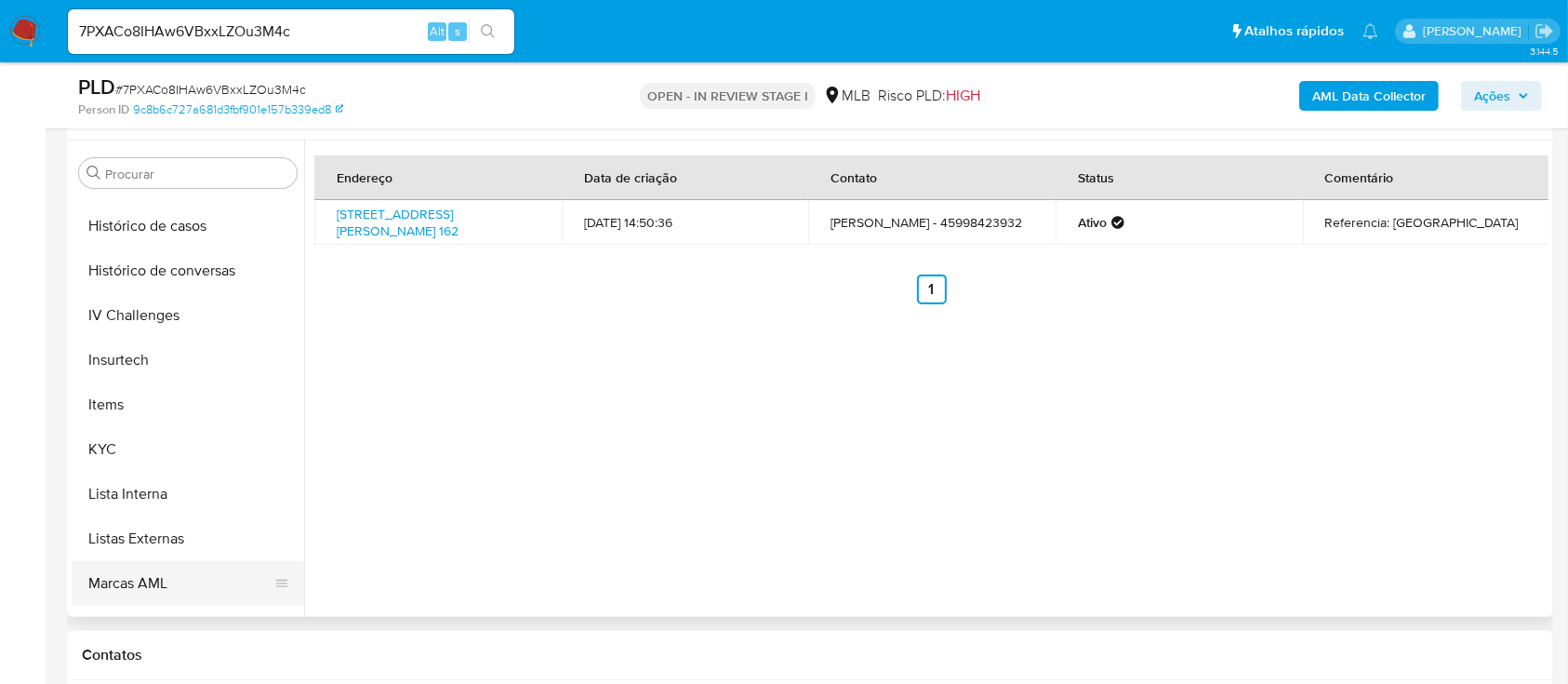 click on "Marcas AML" at bounding box center (180, 583) 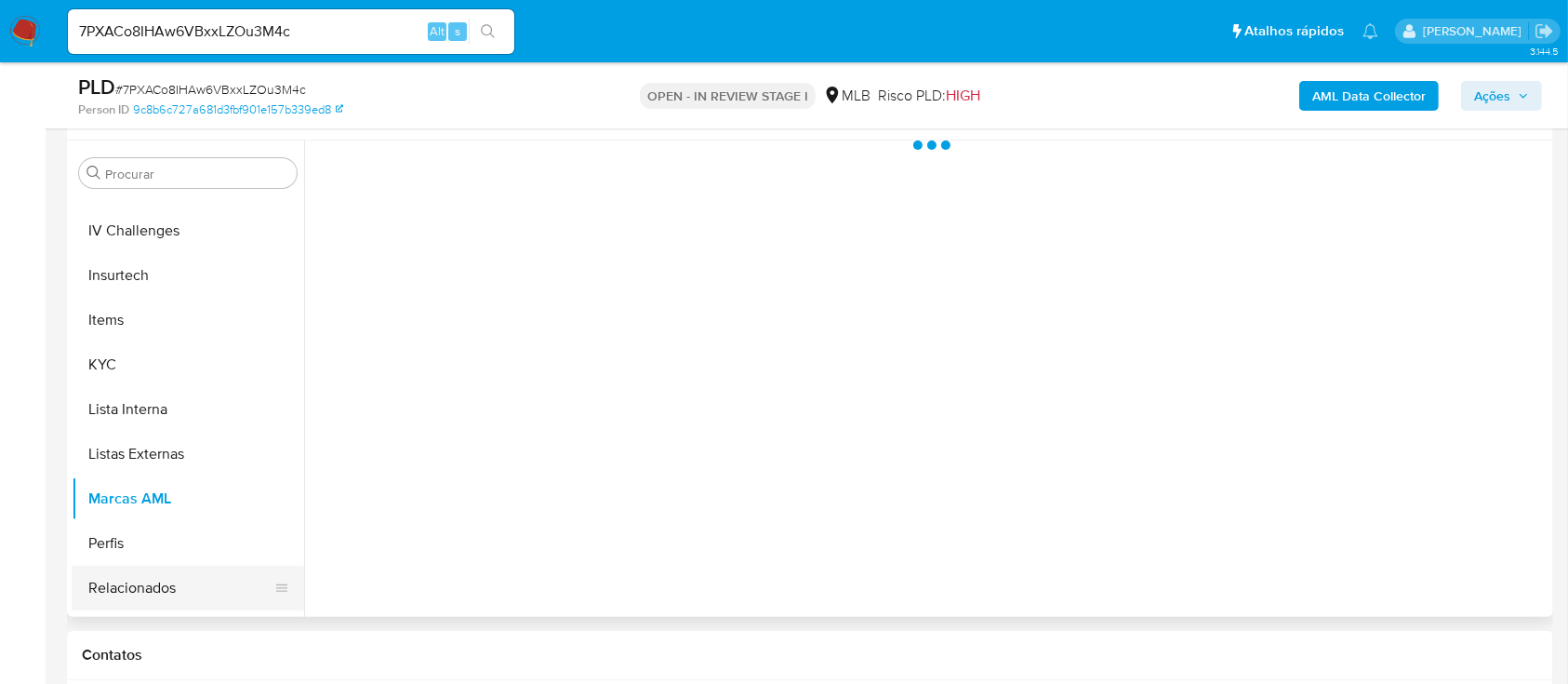 scroll, scrollTop: 785, scrollLeft: 0, axis: vertical 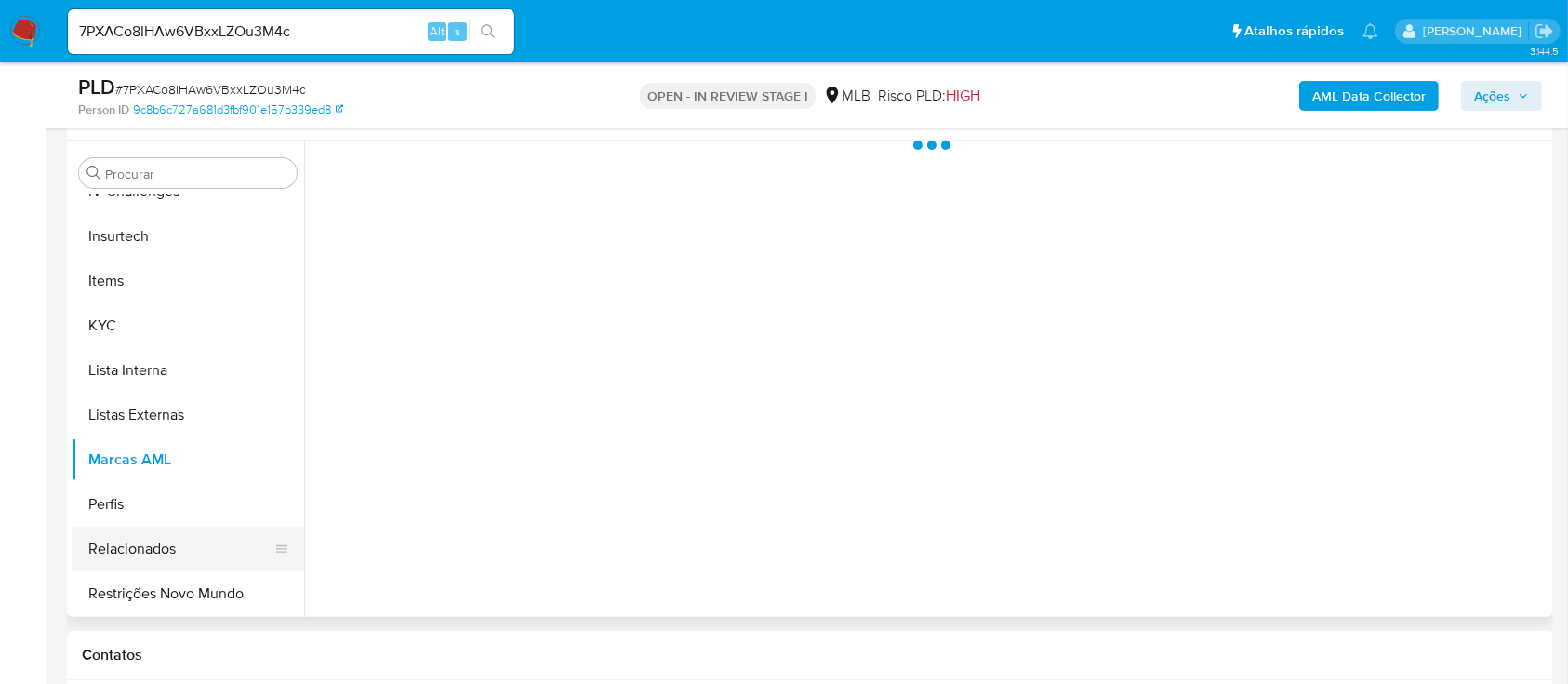 click on "Relacionados" at bounding box center (180, 549) 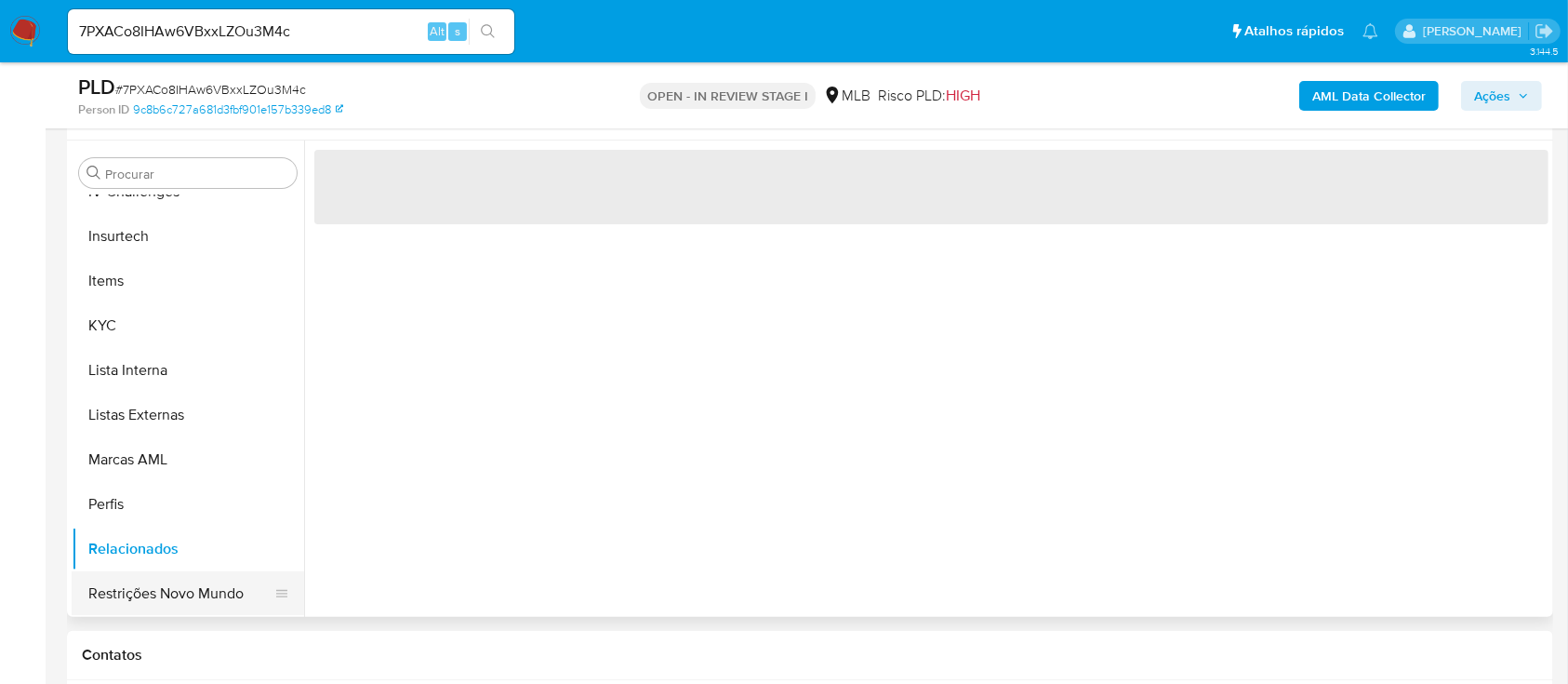 click on "Restrições Novo Mundo" at bounding box center (180, 594) 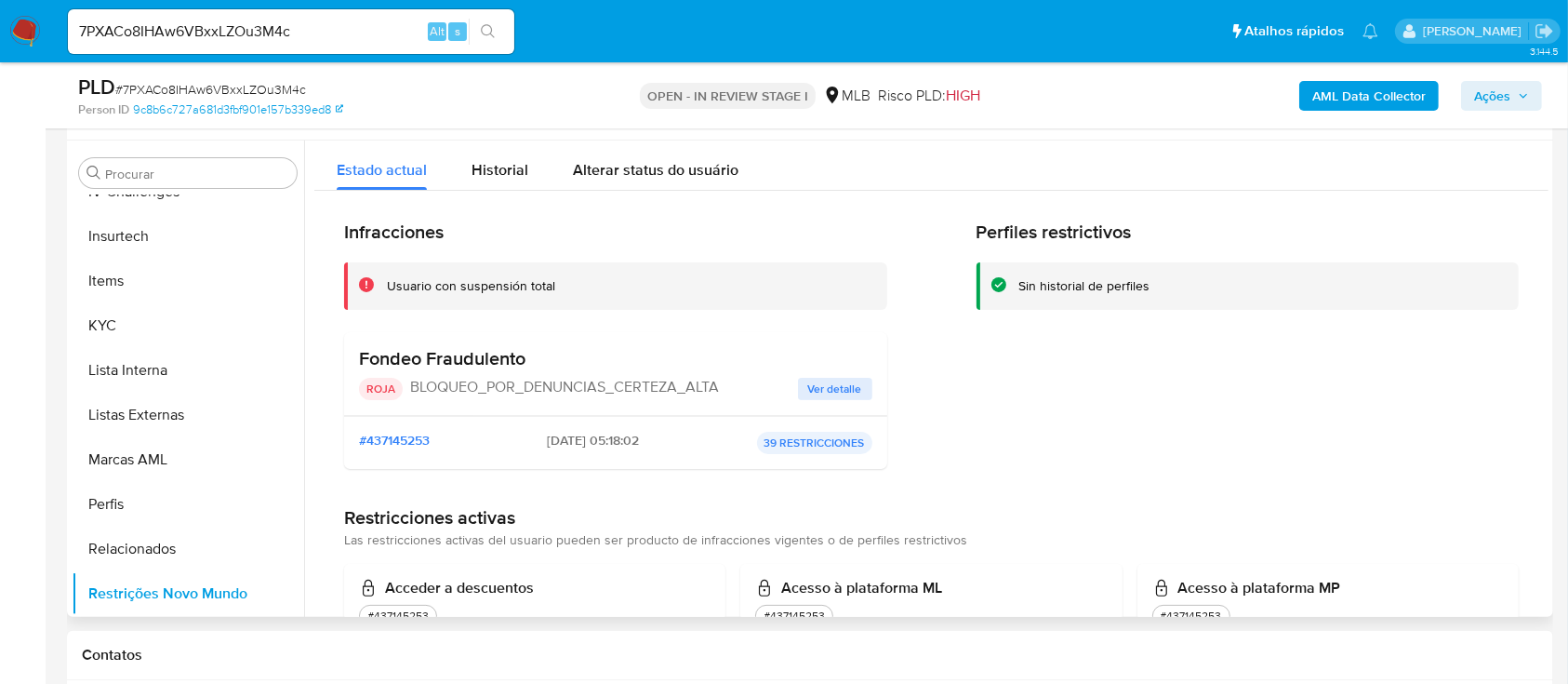 click on "Ver detalle" at bounding box center (835, 389) 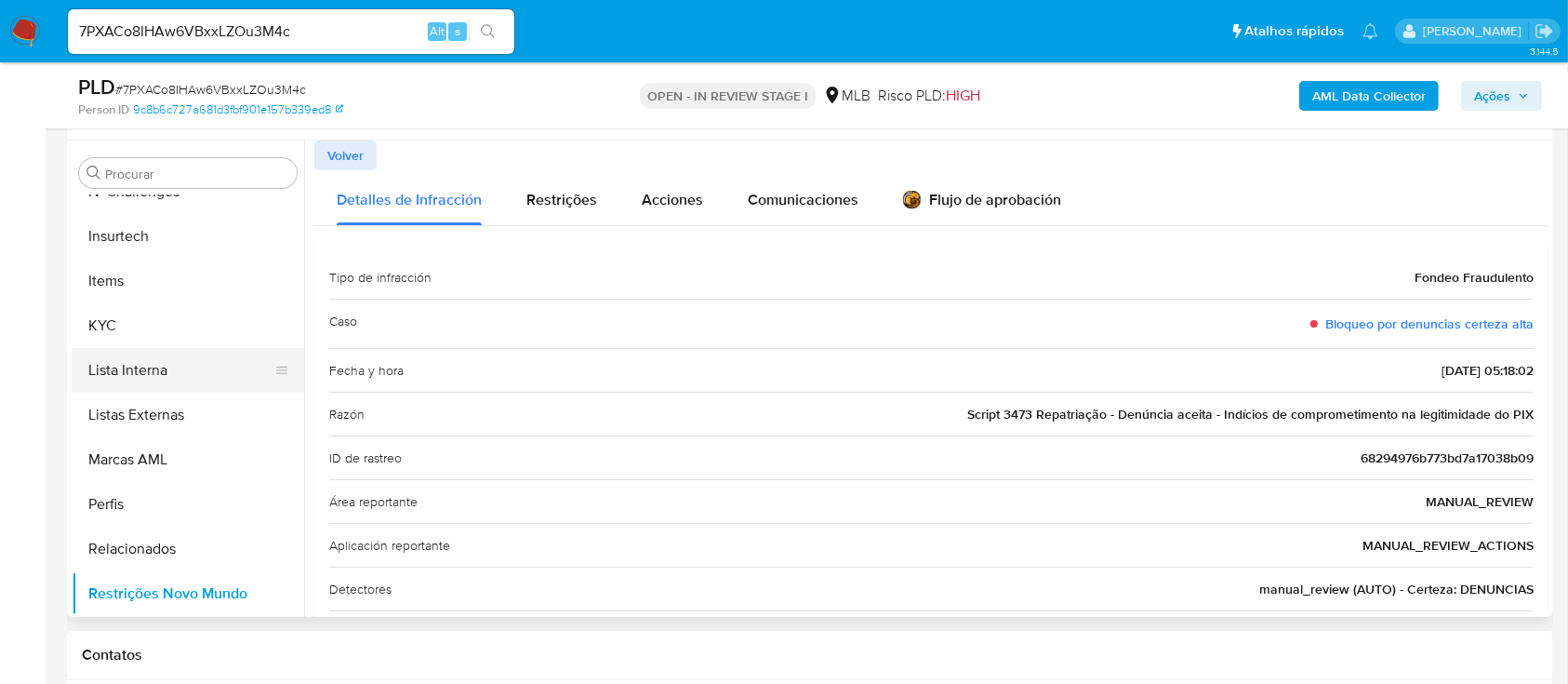 scroll, scrollTop: 537, scrollLeft: 0, axis: vertical 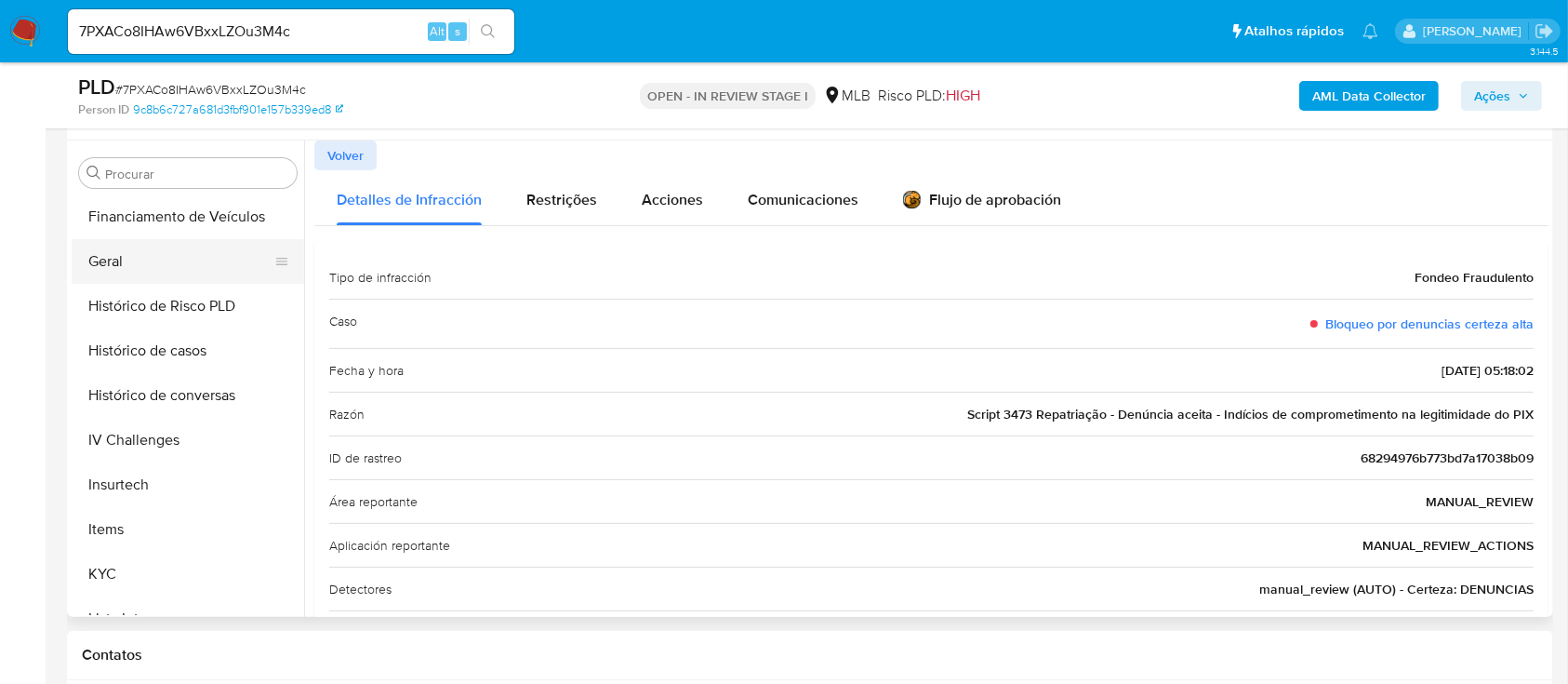 click on "Geral" at bounding box center (180, 262) 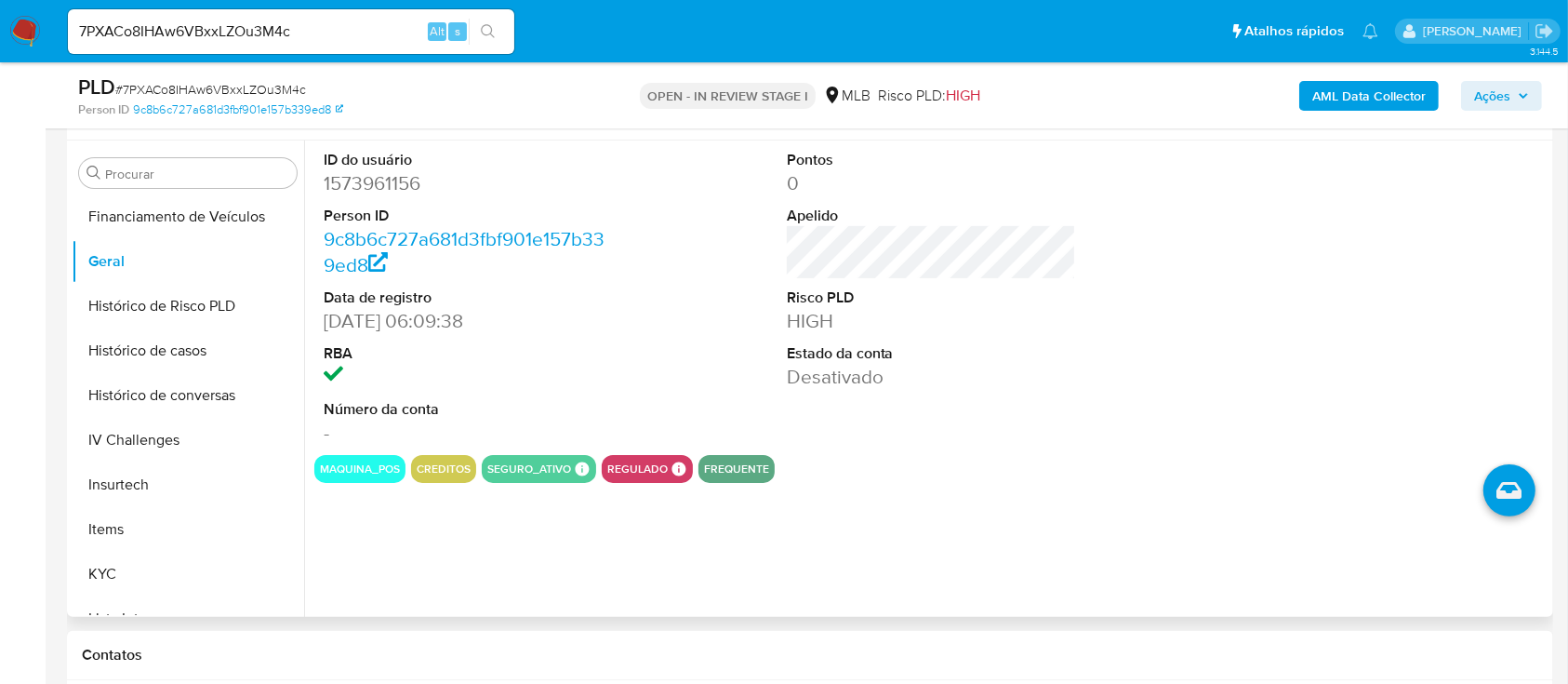 click on "1573961156" at bounding box center [469, 183] 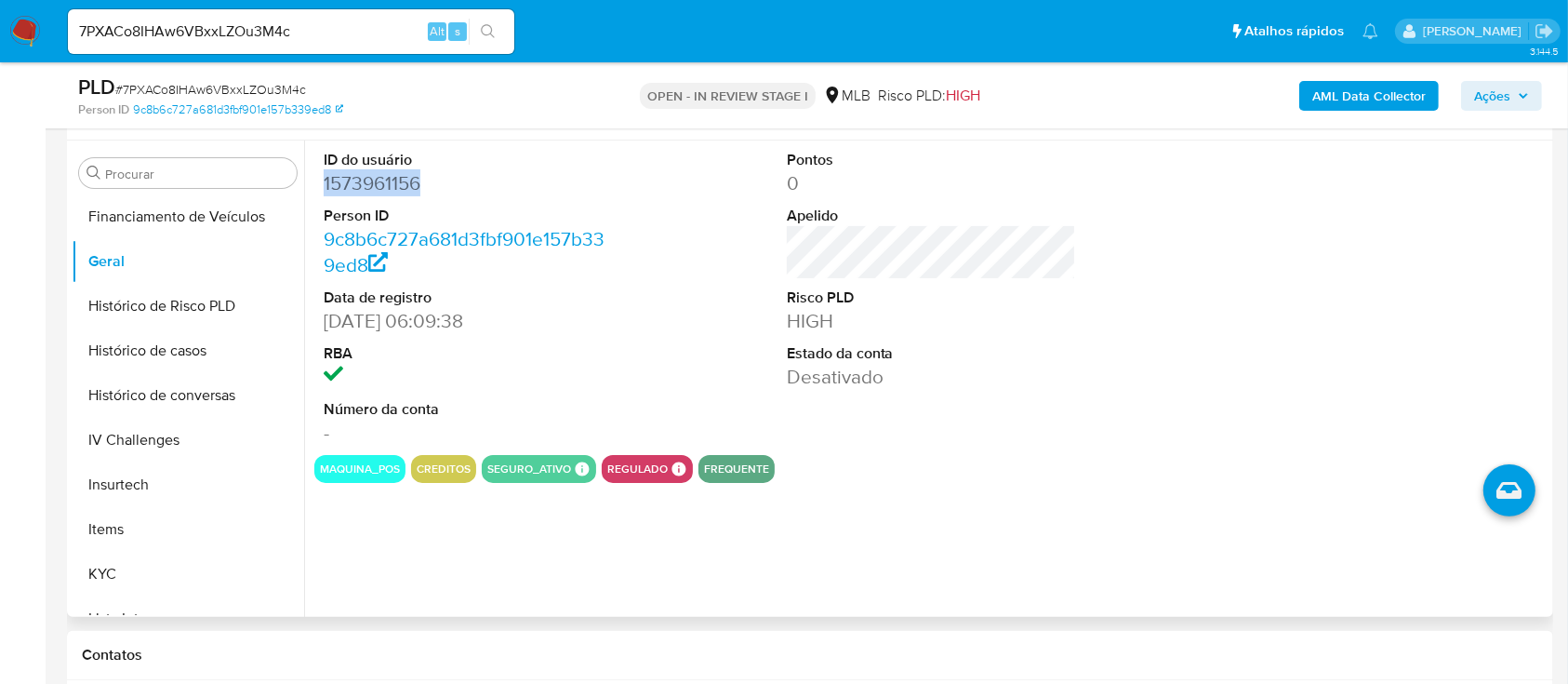 click on "1573961156" at bounding box center (469, 183) 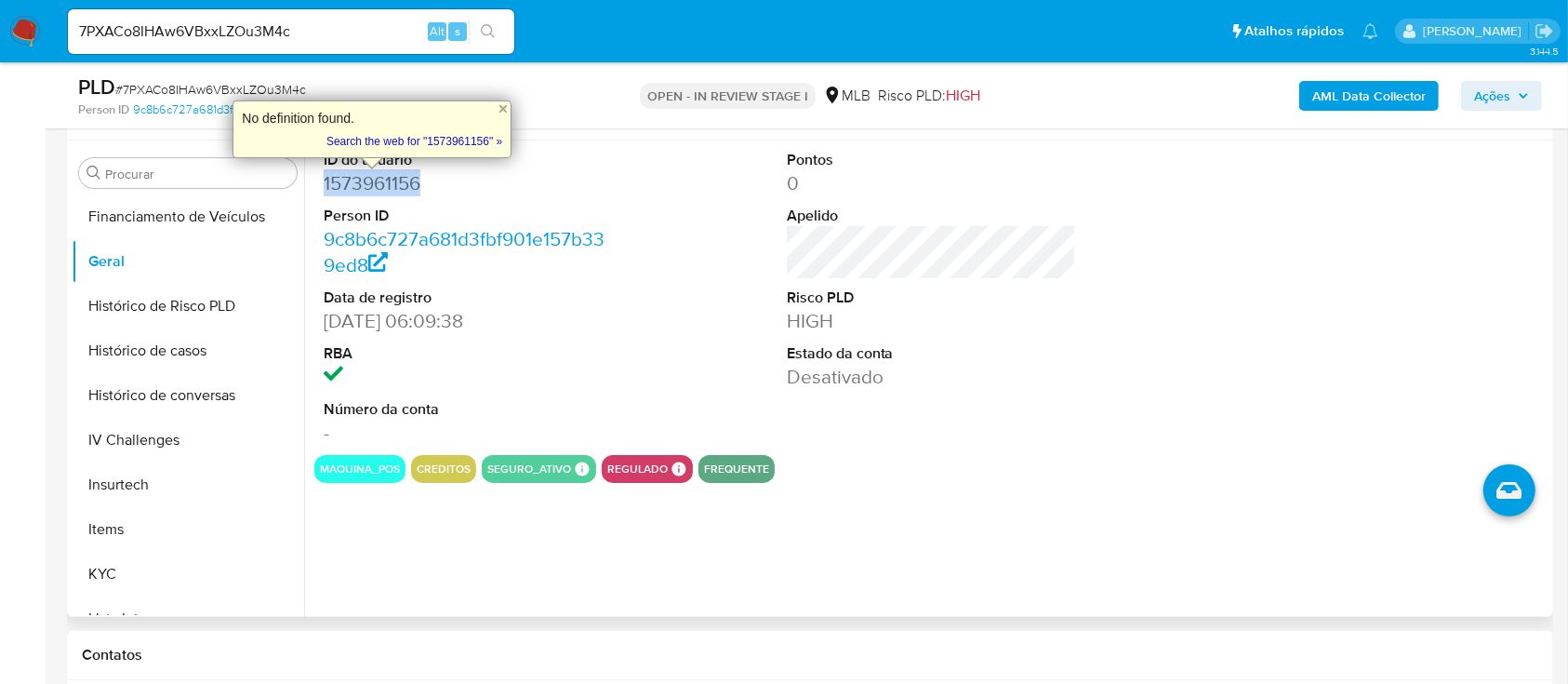 copy on "1573961156" 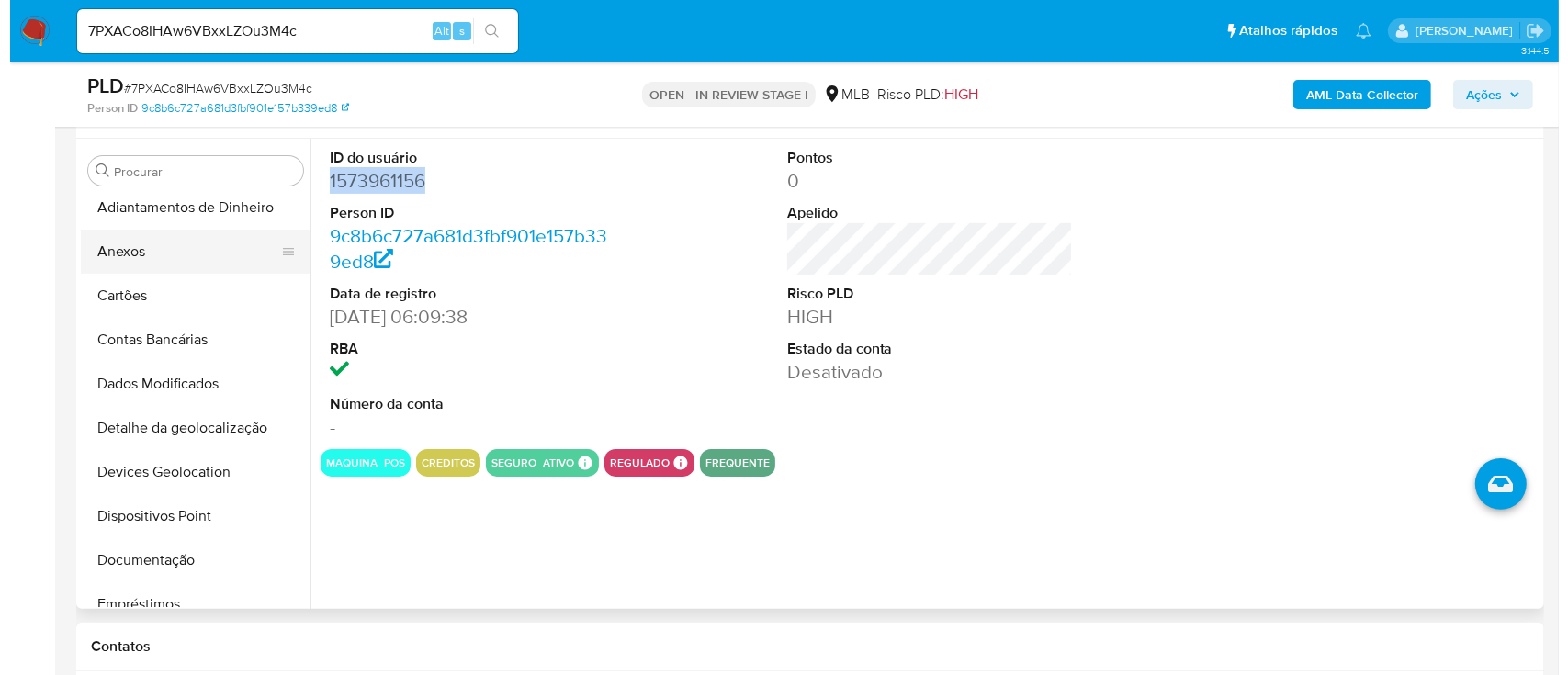 scroll, scrollTop: 0, scrollLeft: 0, axis: both 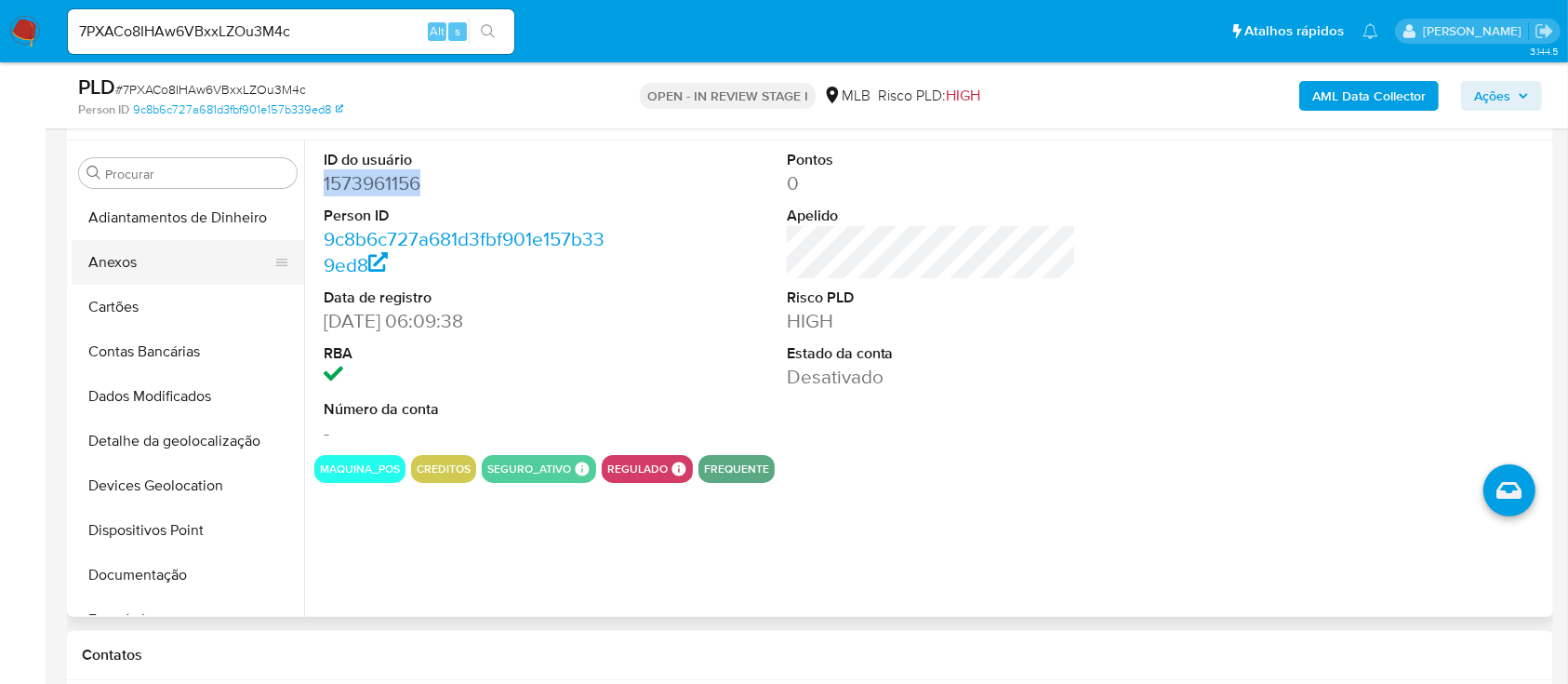 click on "Anexos" at bounding box center (180, 262) 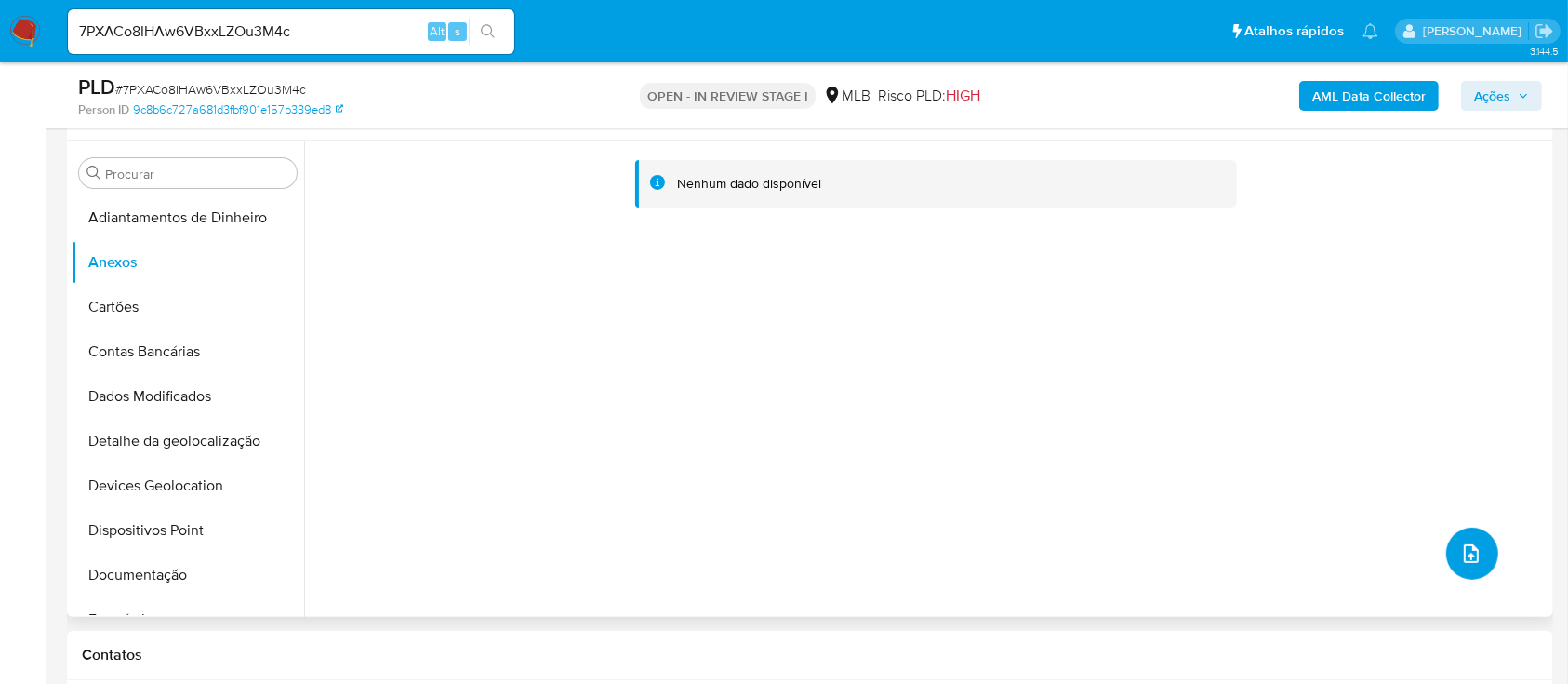 click 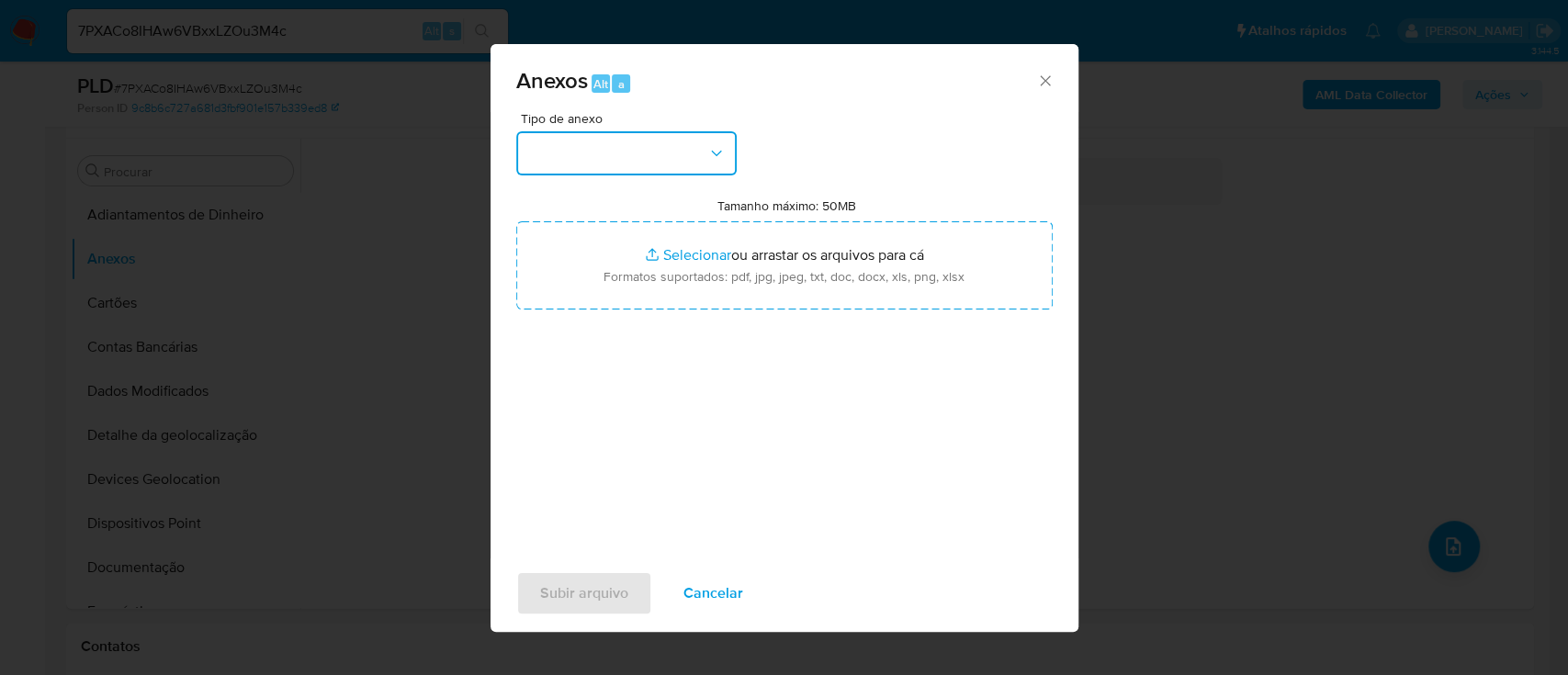 click at bounding box center [626, 153] 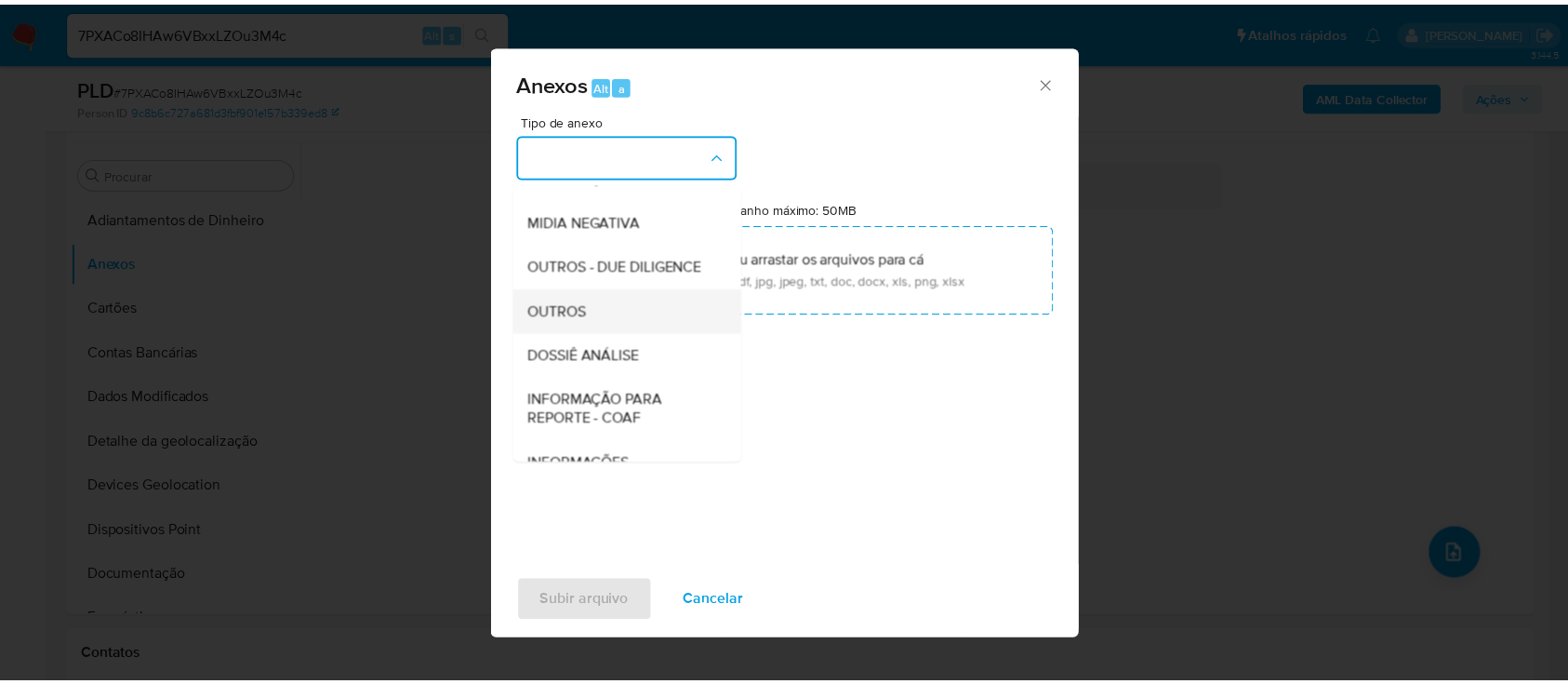 scroll, scrollTop: 248, scrollLeft: 0, axis: vertical 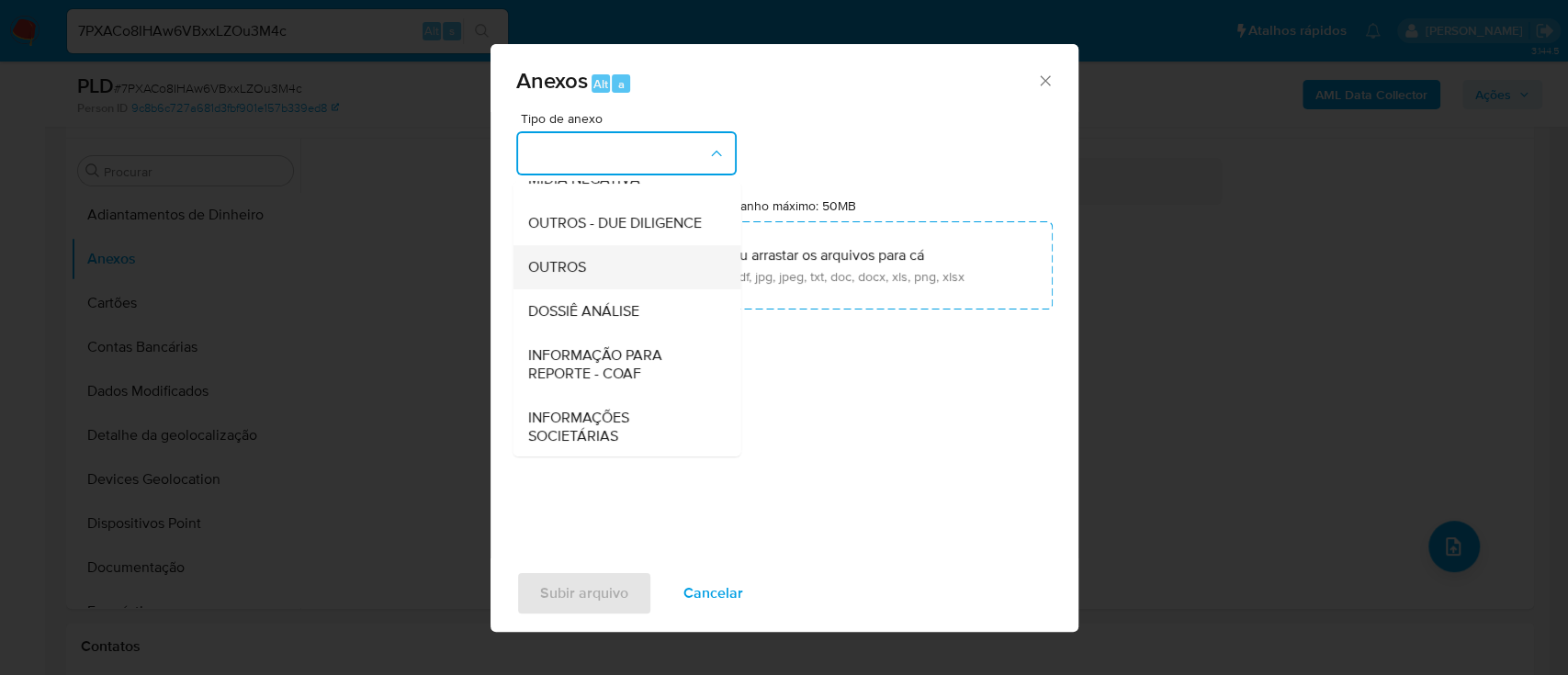 click on "OUTROS" at bounding box center [621, 267] 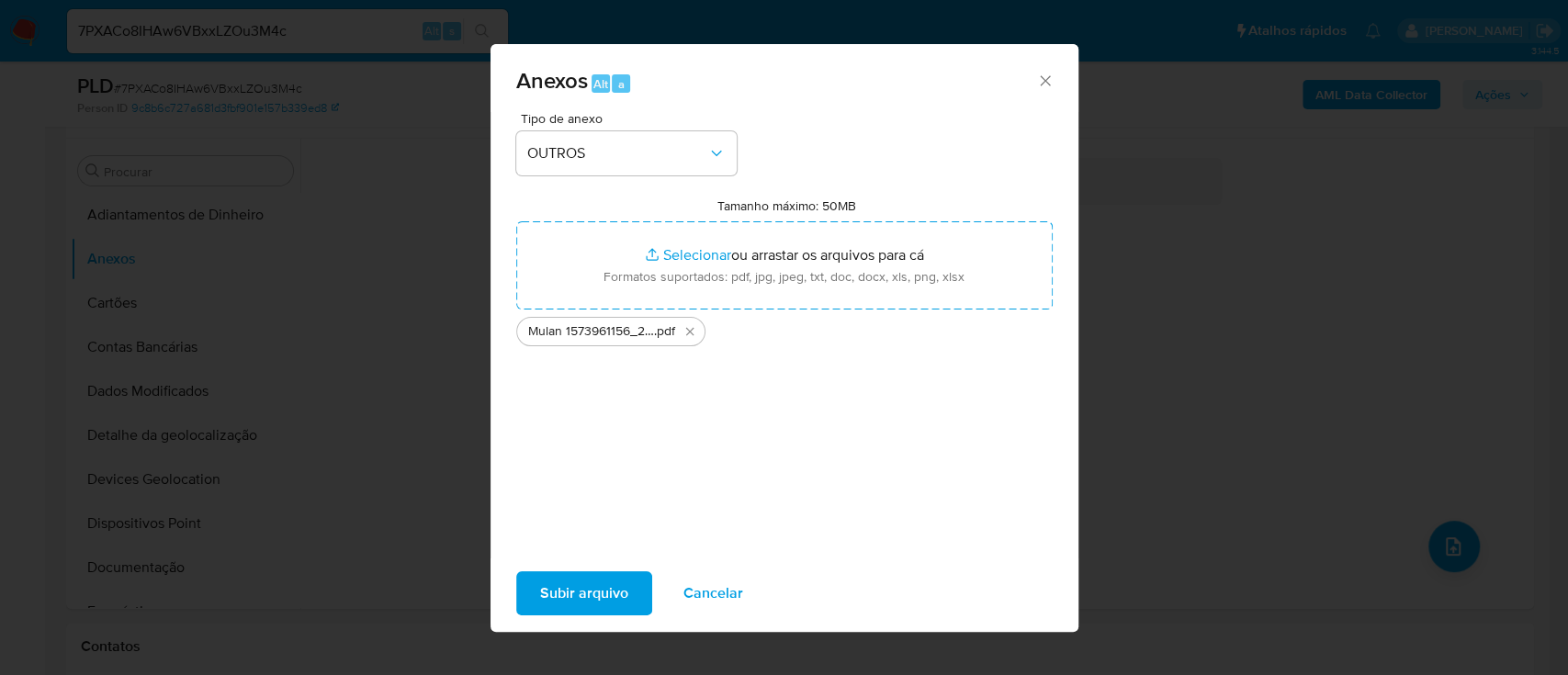 click on "Subir arquivo Cancelar" at bounding box center (784, 593) 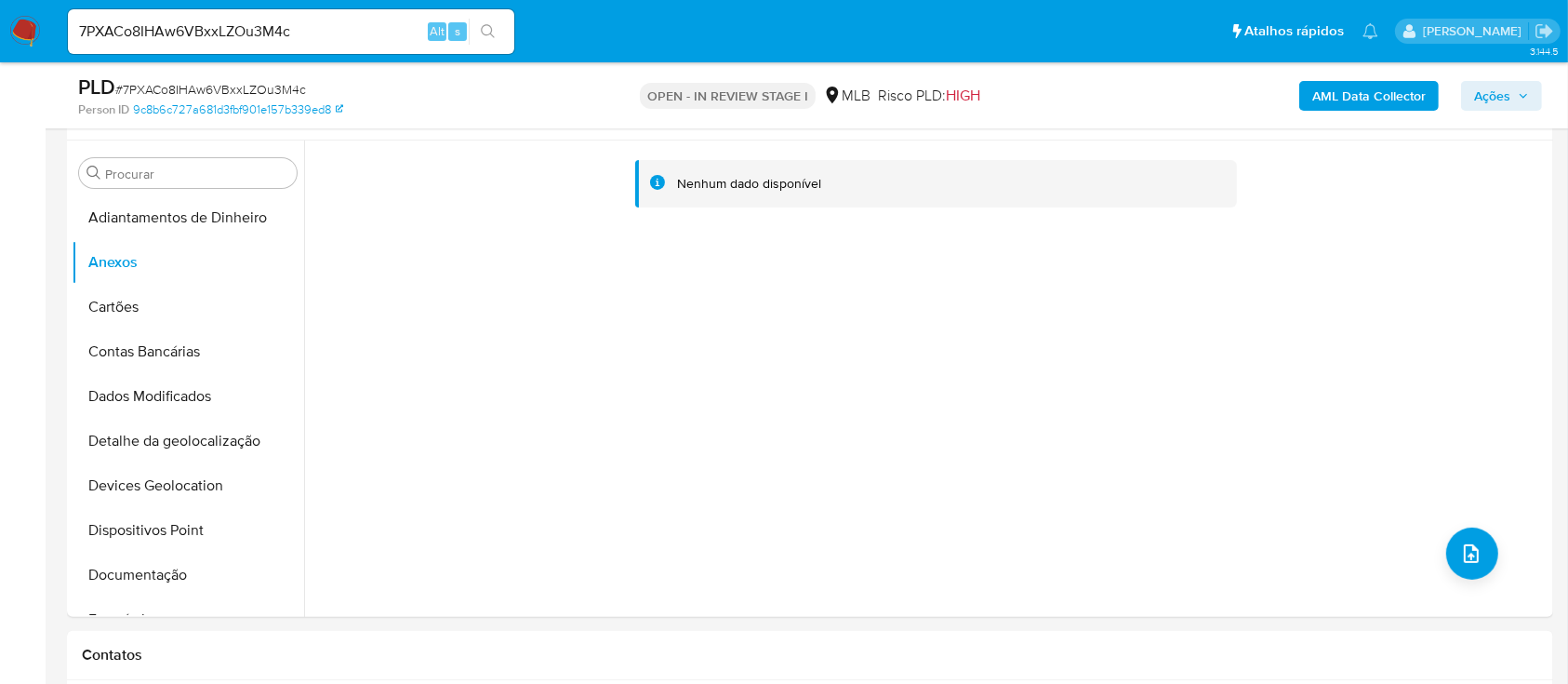 click on "7PXACo8IHAw6VBxxLZOu3M4c" at bounding box center [291, 32] 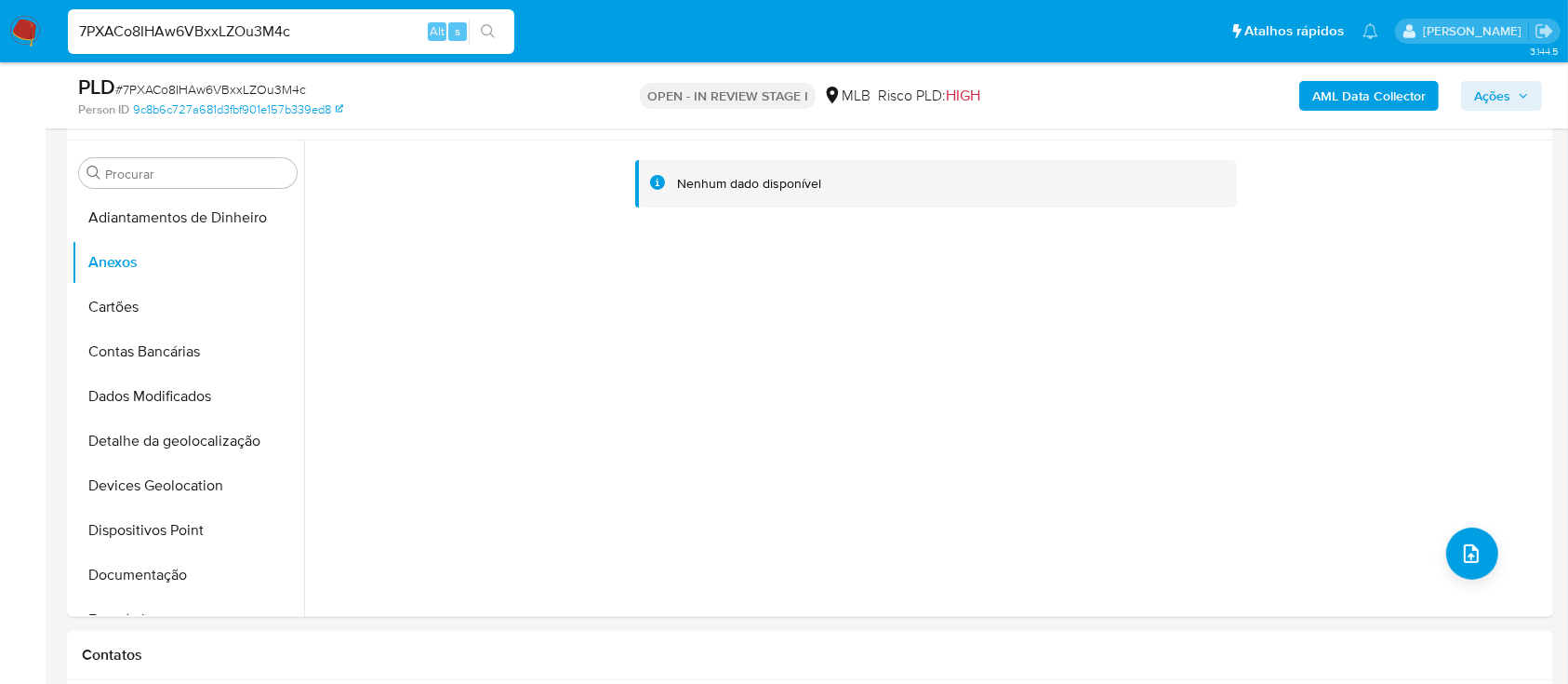 click on "7PXACo8IHAw6VBxxLZOu3M4c" at bounding box center [291, 32] 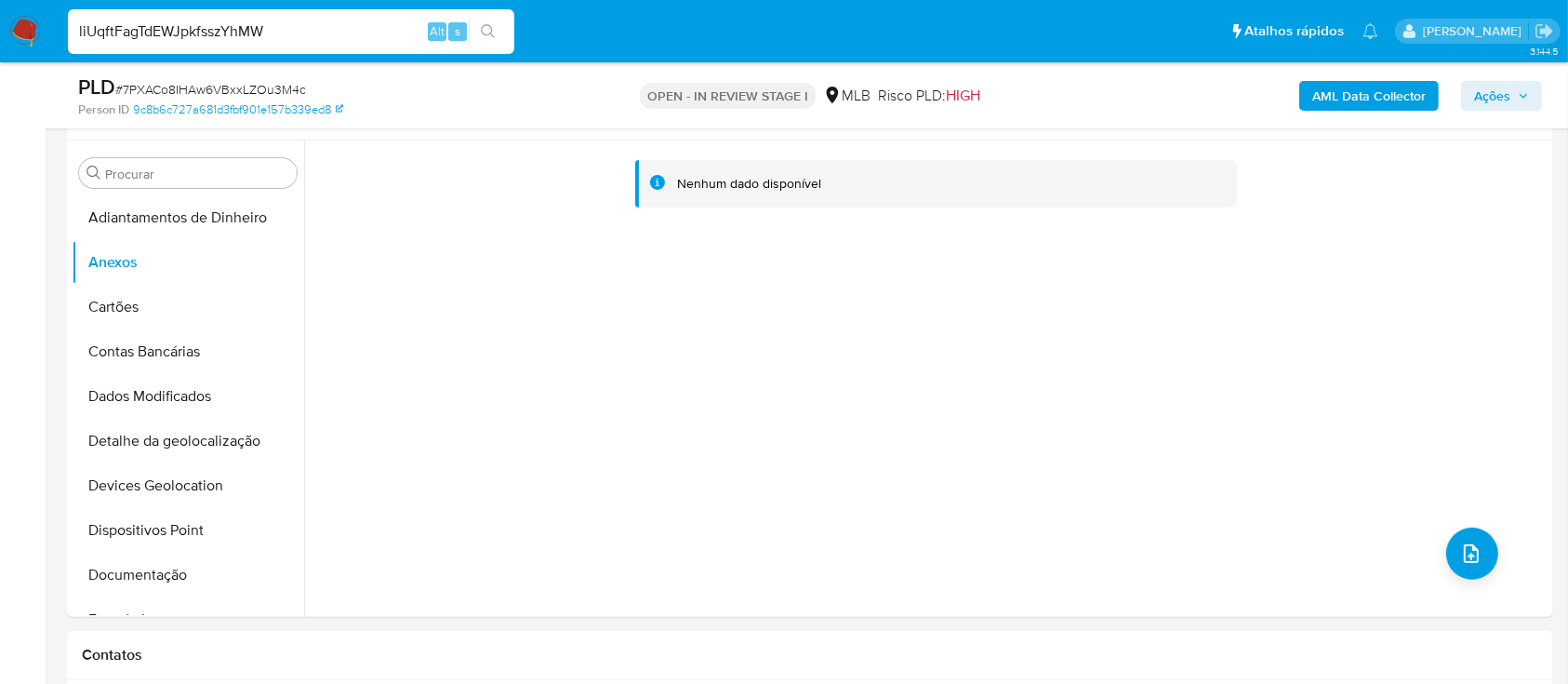 type on "liUqftFagTdEWJpkfsszYhMW" 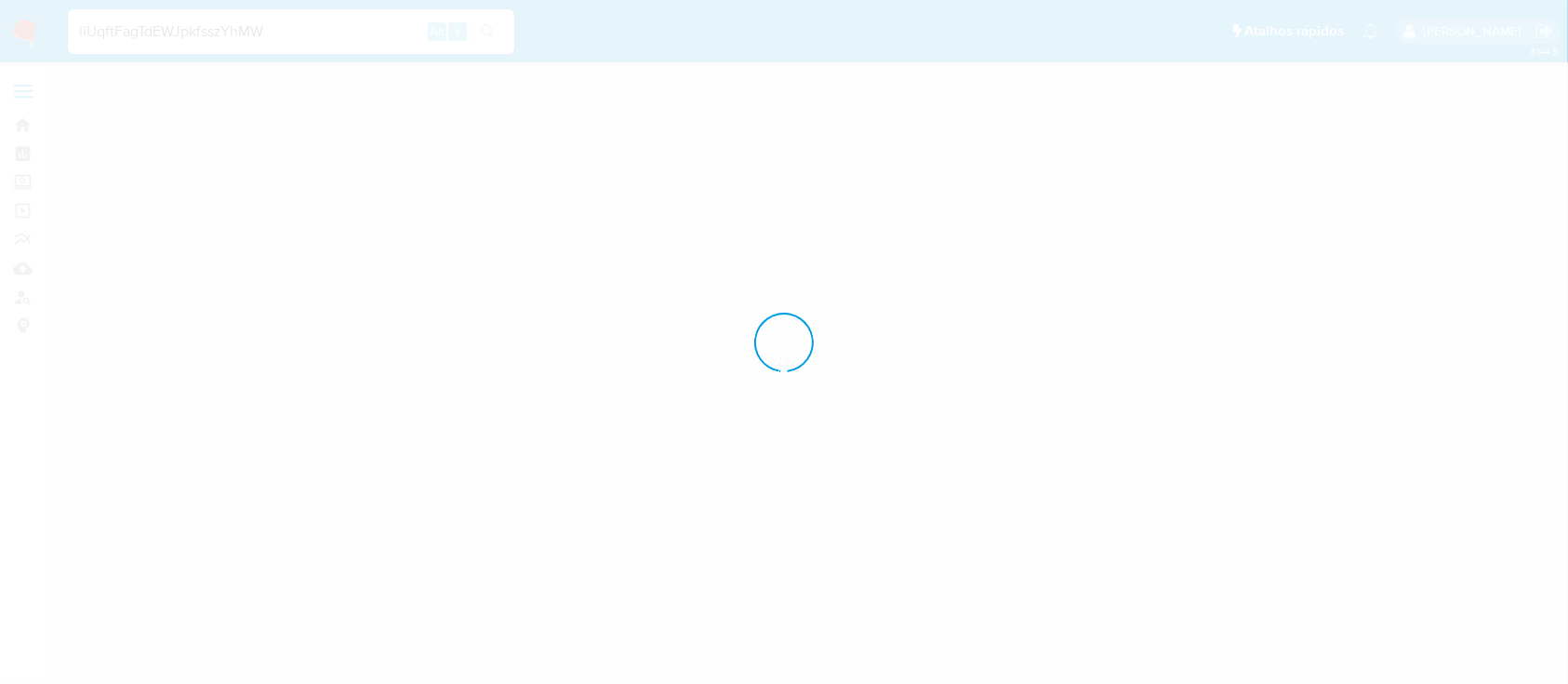 scroll, scrollTop: 0, scrollLeft: 0, axis: both 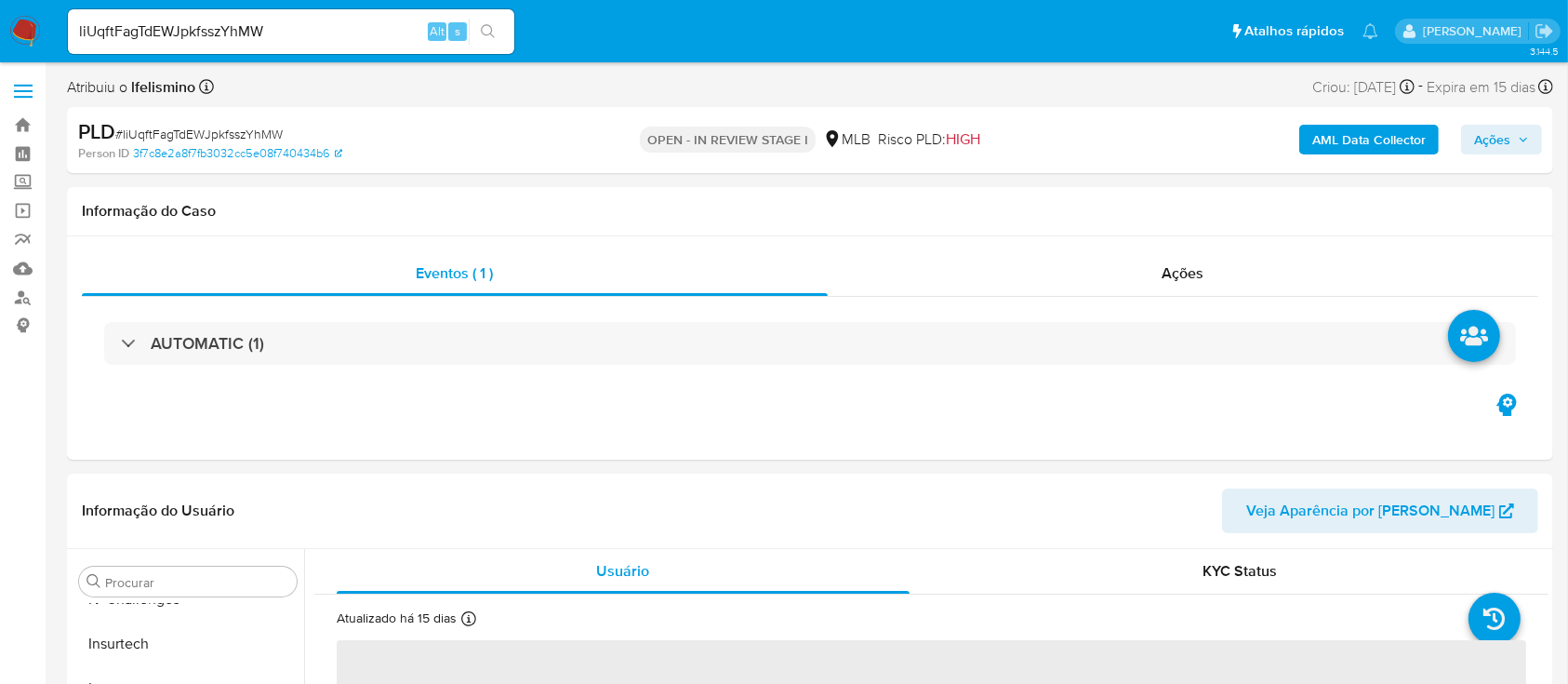 select on "10" 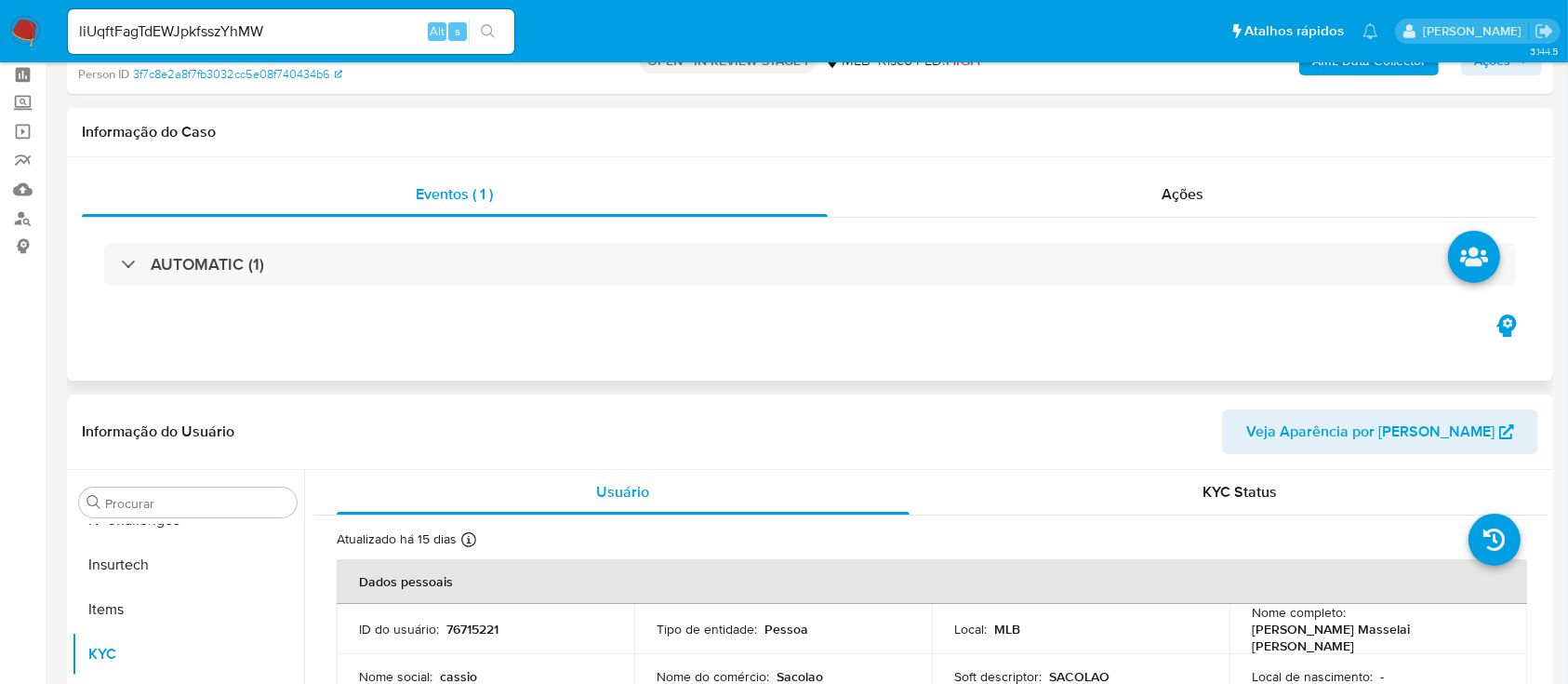 scroll, scrollTop: 372, scrollLeft: 0, axis: vertical 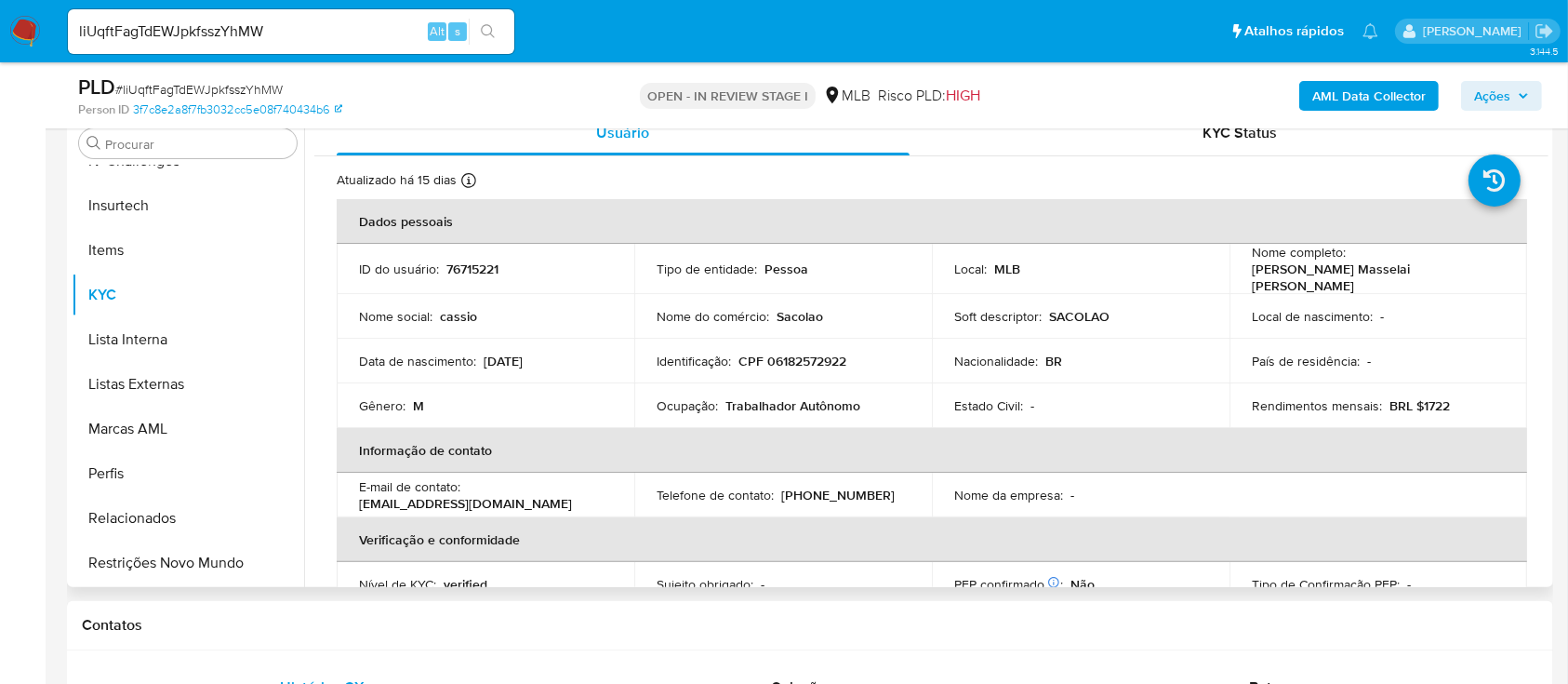 click on "CPF 06182572922" at bounding box center [792, 361] 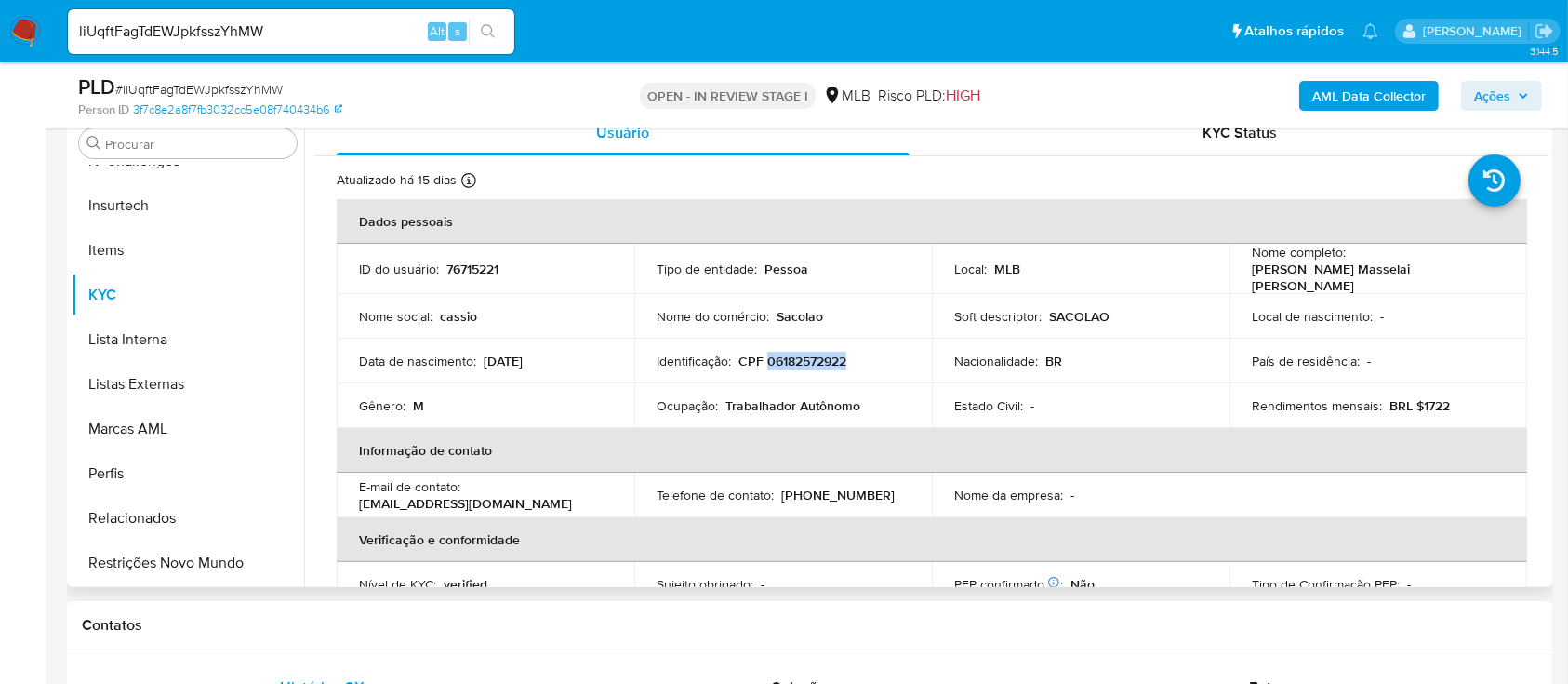 click on "CPF 06182572922" at bounding box center (792, 361) 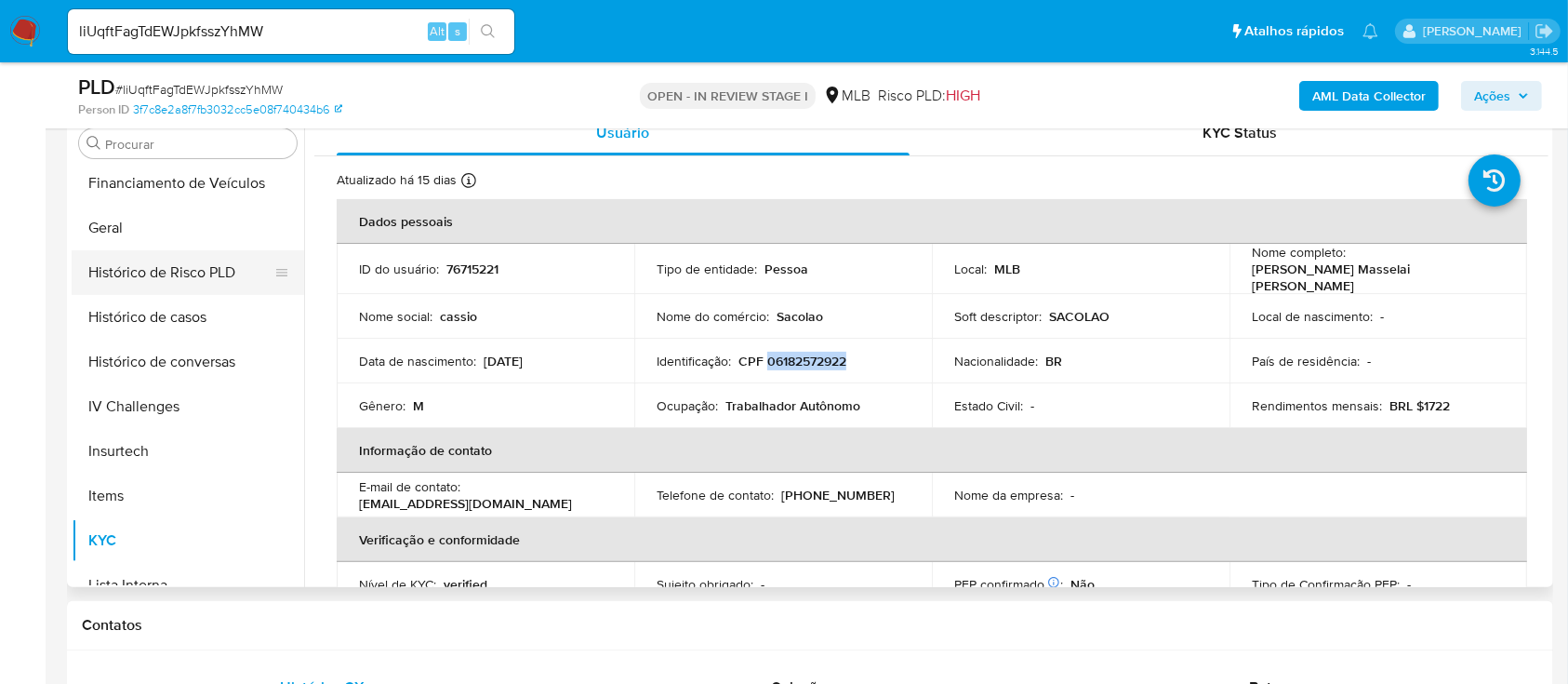 scroll, scrollTop: 538, scrollLeft: 0, axis: vertical 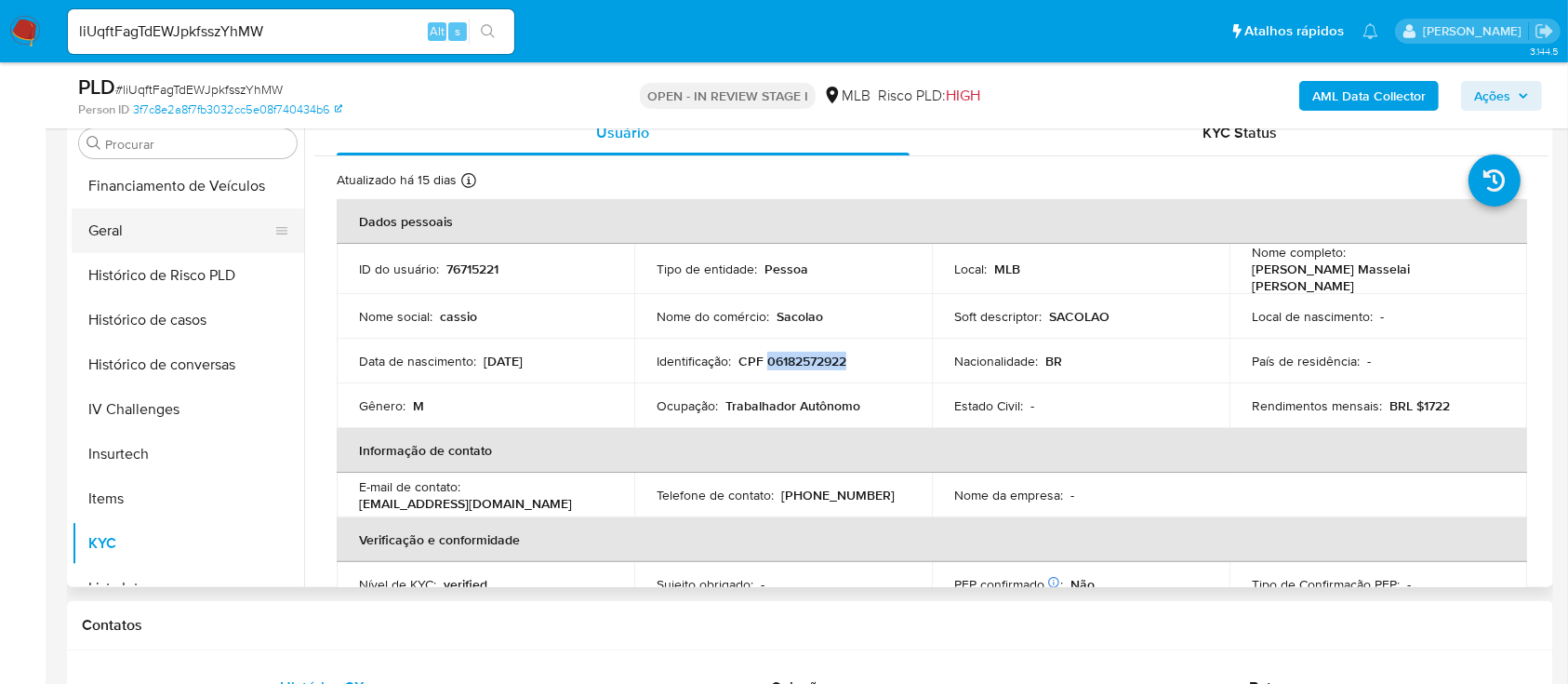 click on "Geral" at bounding box center [180, 231] 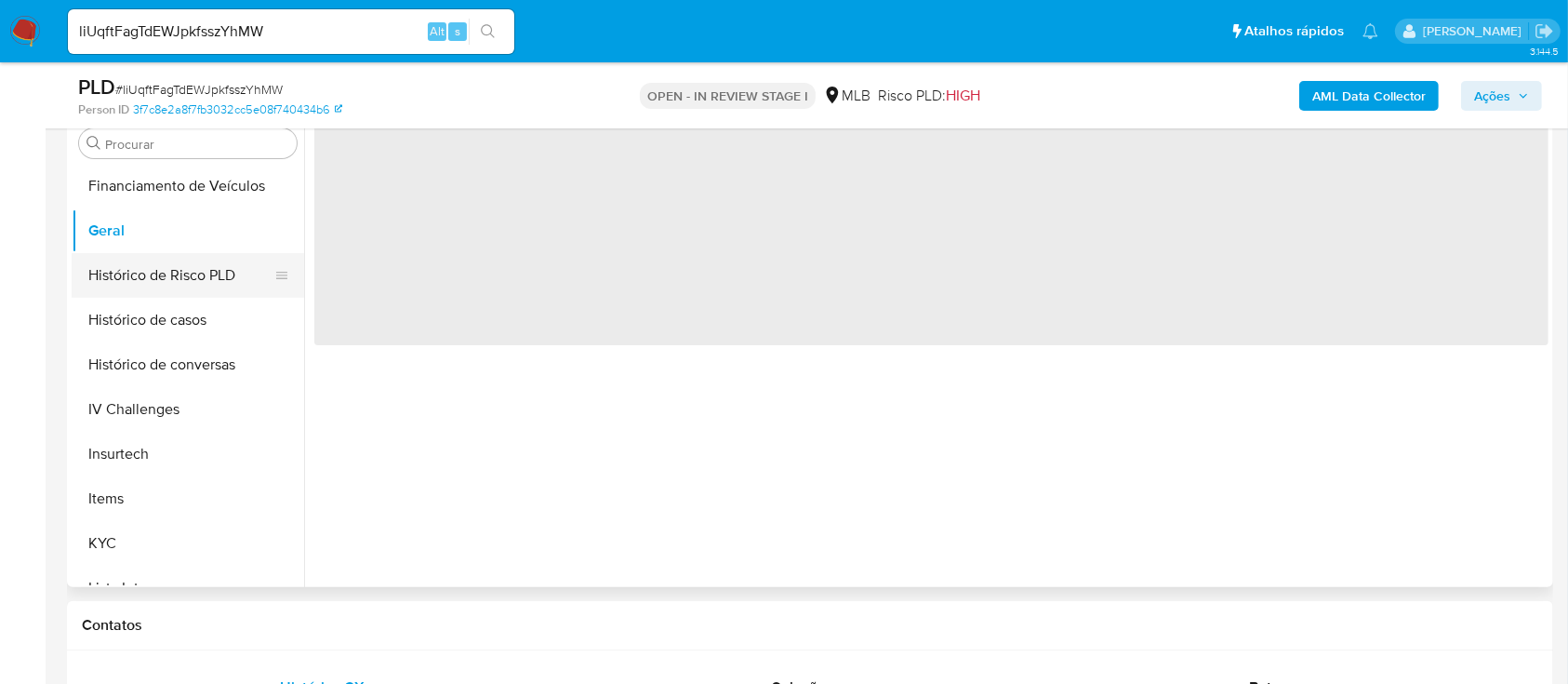 type 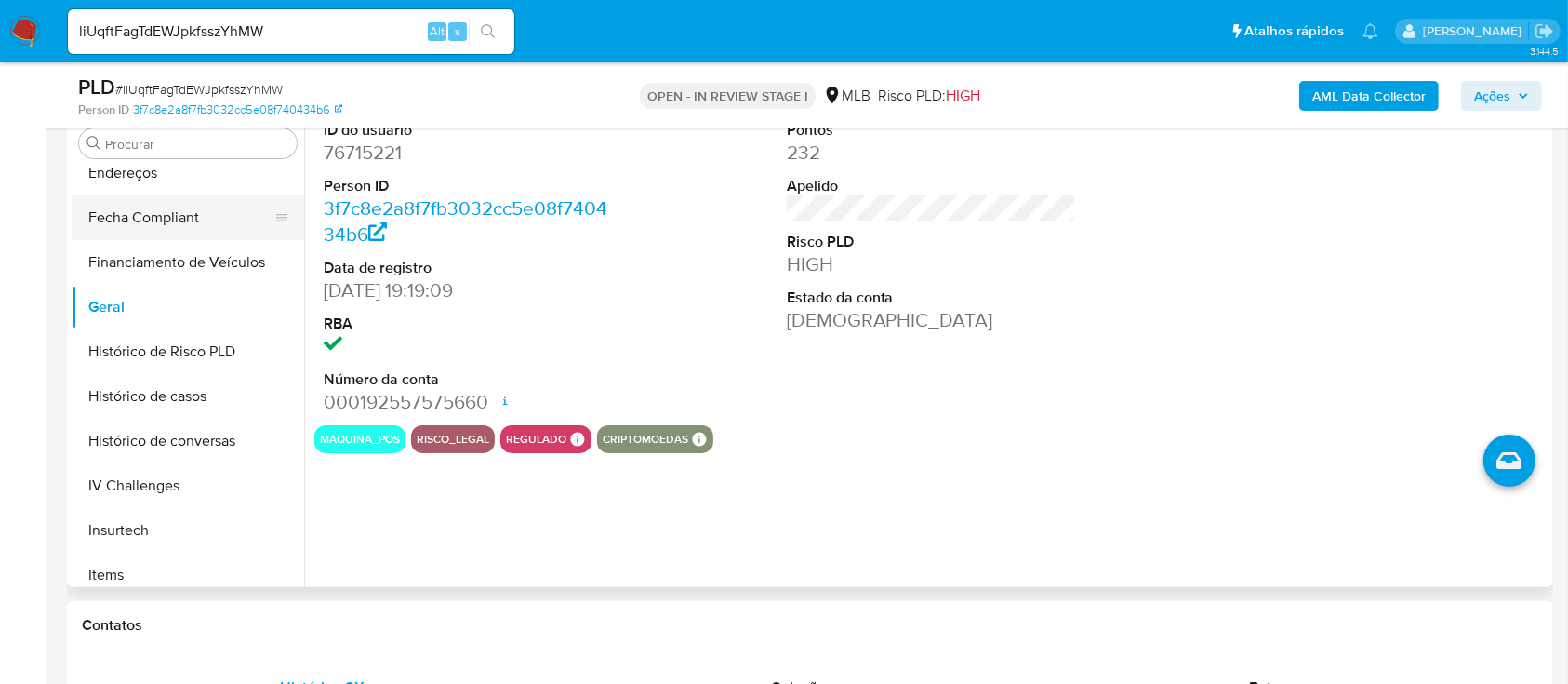 scroll, scrollTop: 166, scrollLeft: 0, axis: vertical 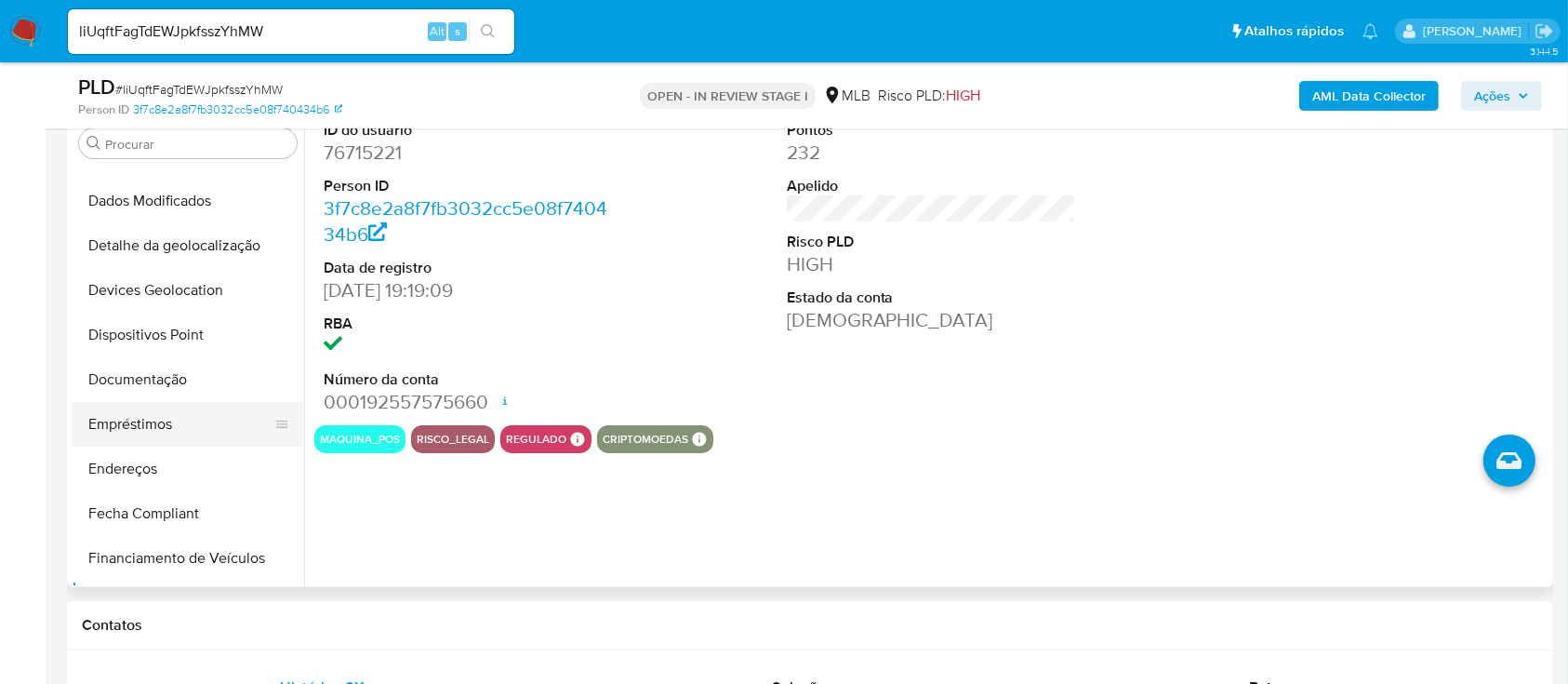 click on "Empréstimos" at bounding box center (180, 424) 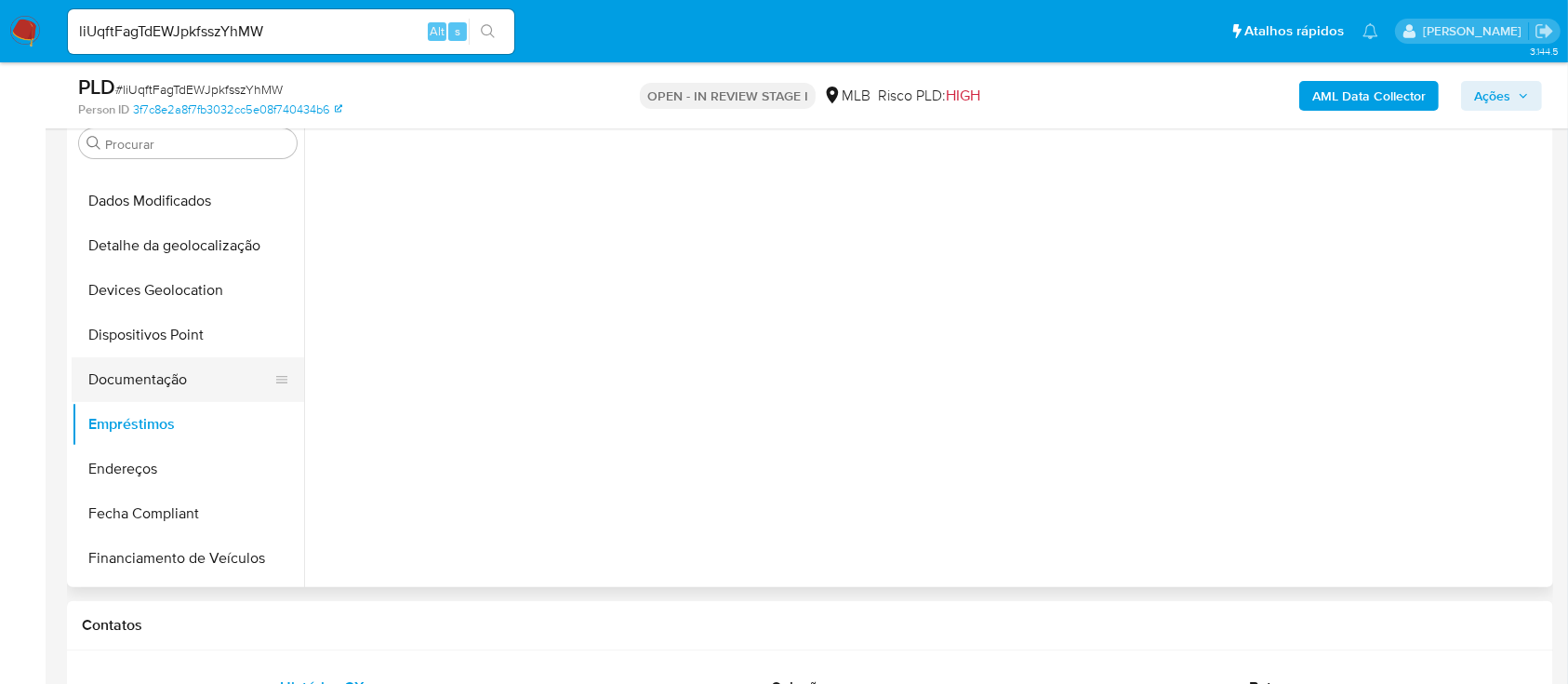 click on "Documentação" at bounding box center [180, 380] 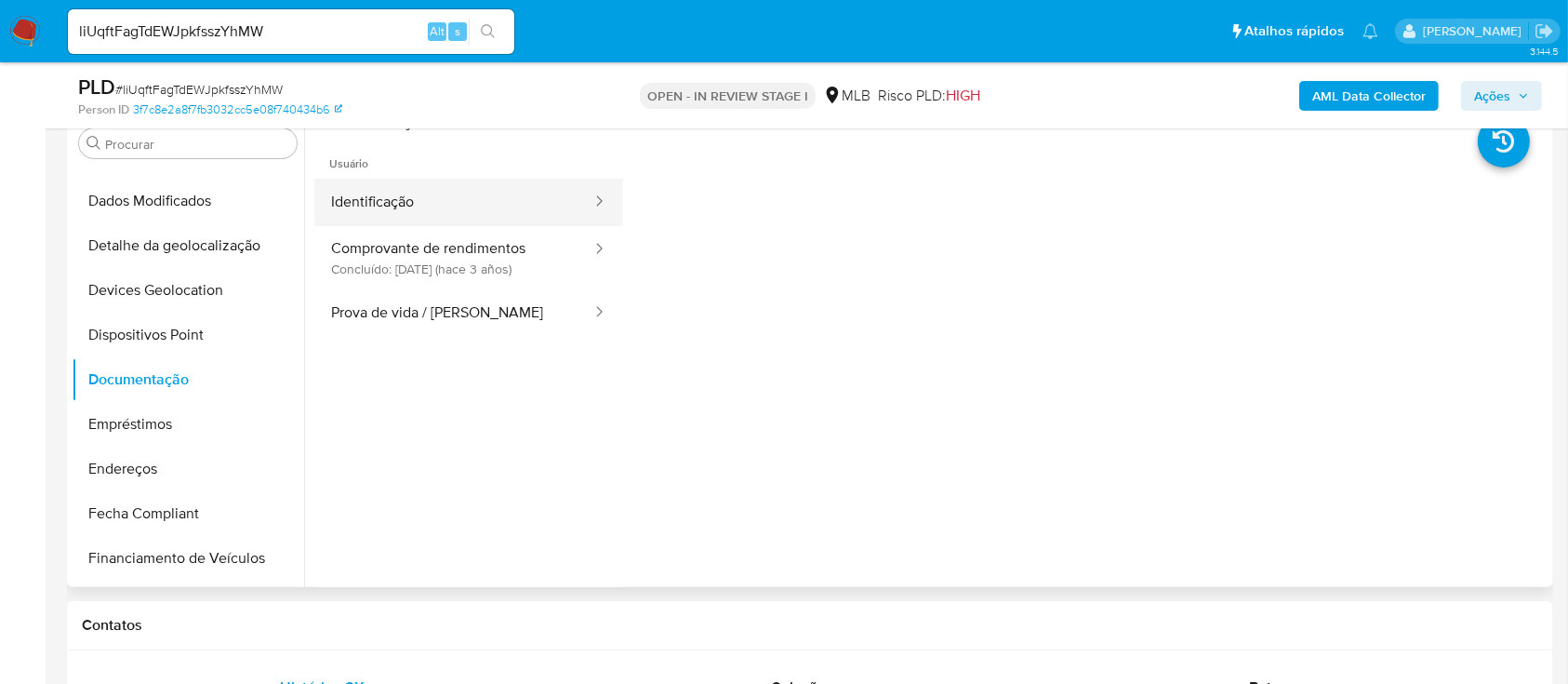 click on "Identificação" at bounding box center [454, 202] 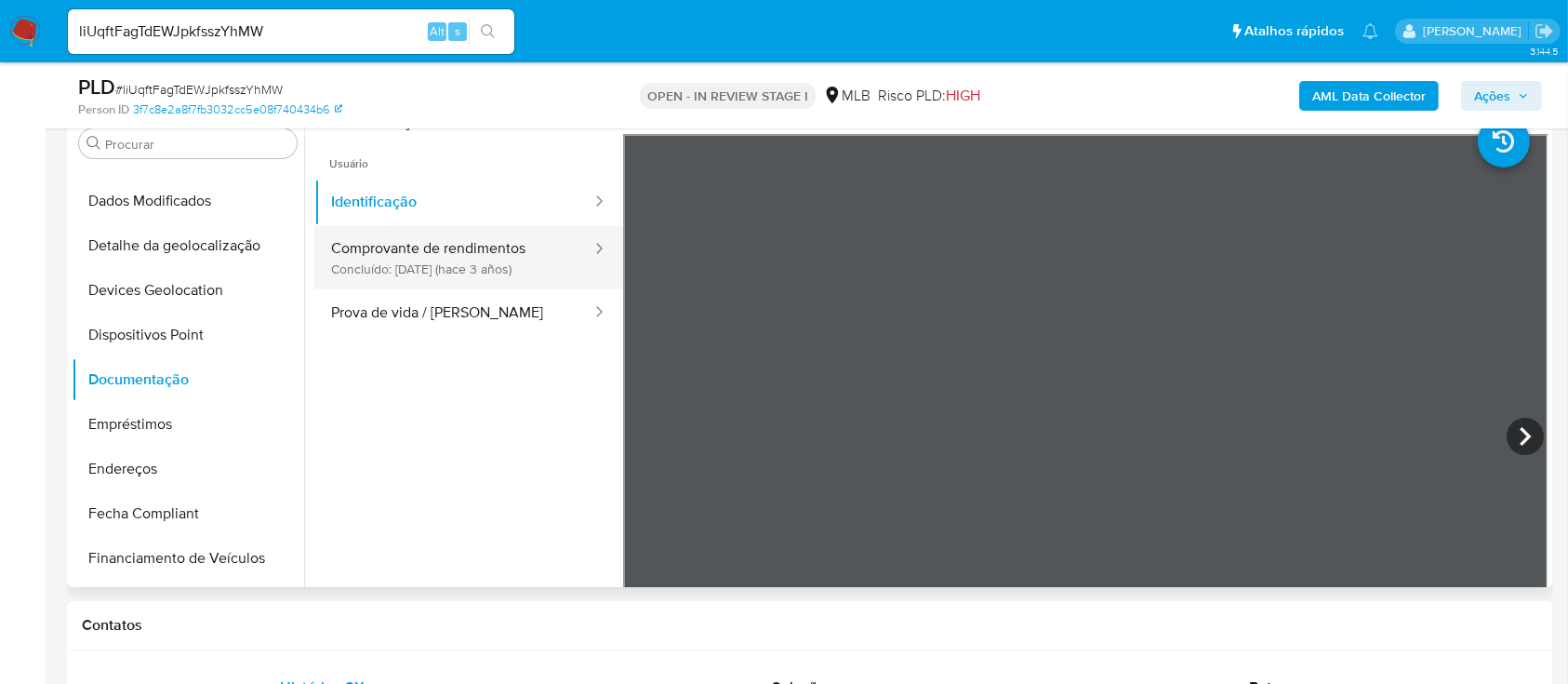click on "Comprovante de rendimentos Concluído: 30/04/2022 (hace 3 años)" at bounding box center (454, 258) 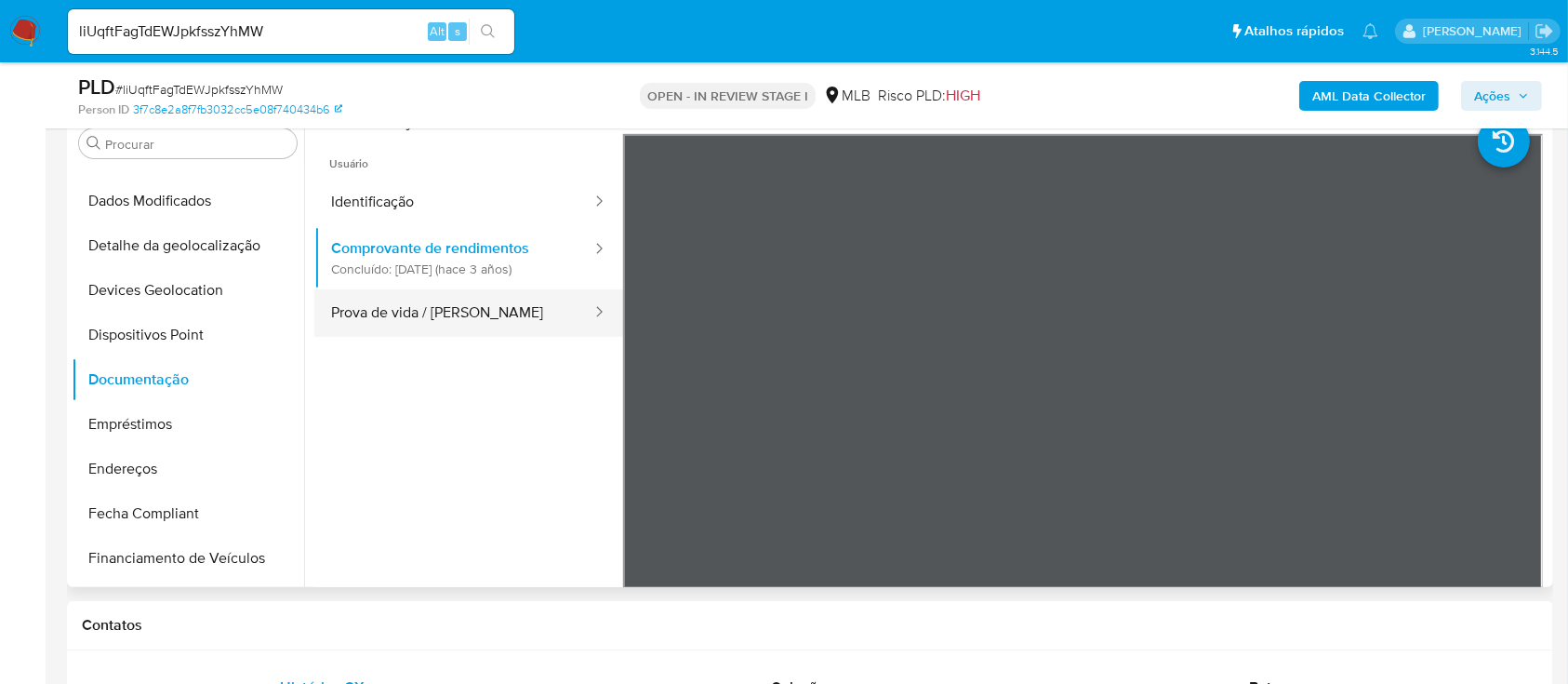 click on "Prova de vida / Selfie" at bounding box center [454, 313] 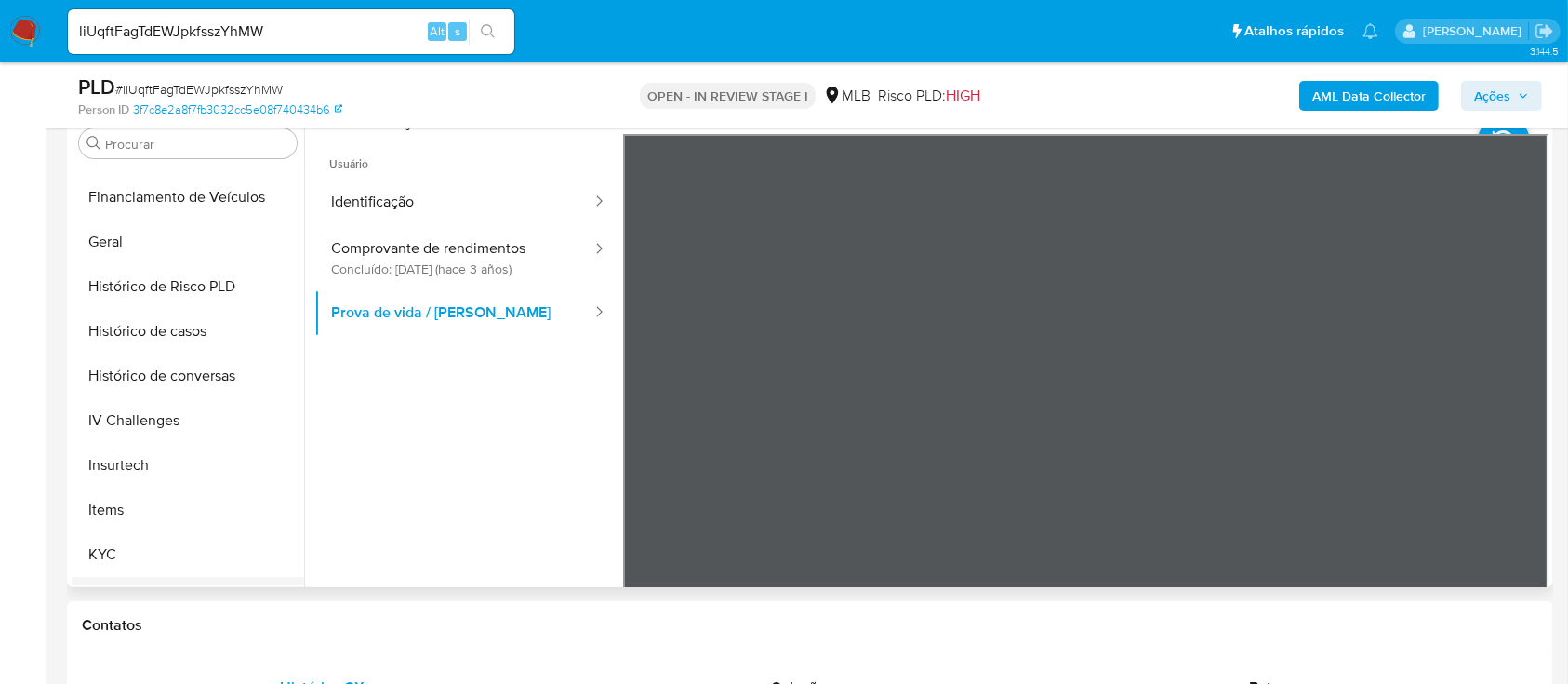 scroll, scrollTop: 663, scrollLeft: 0, axis: vertical 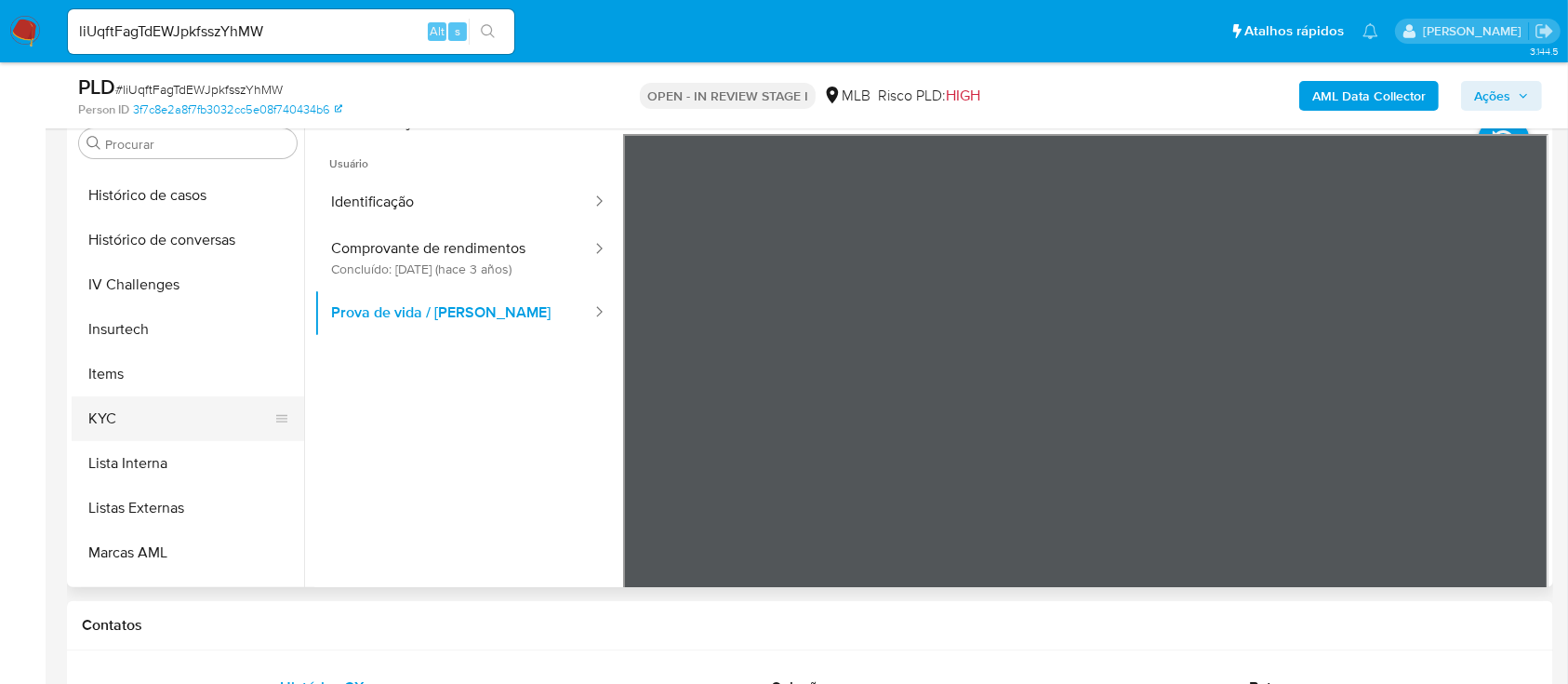 drag, startPoint x: 170, startPoint y: 416, endPoint x: 184, endPoint y: 412, distance: 14.56022 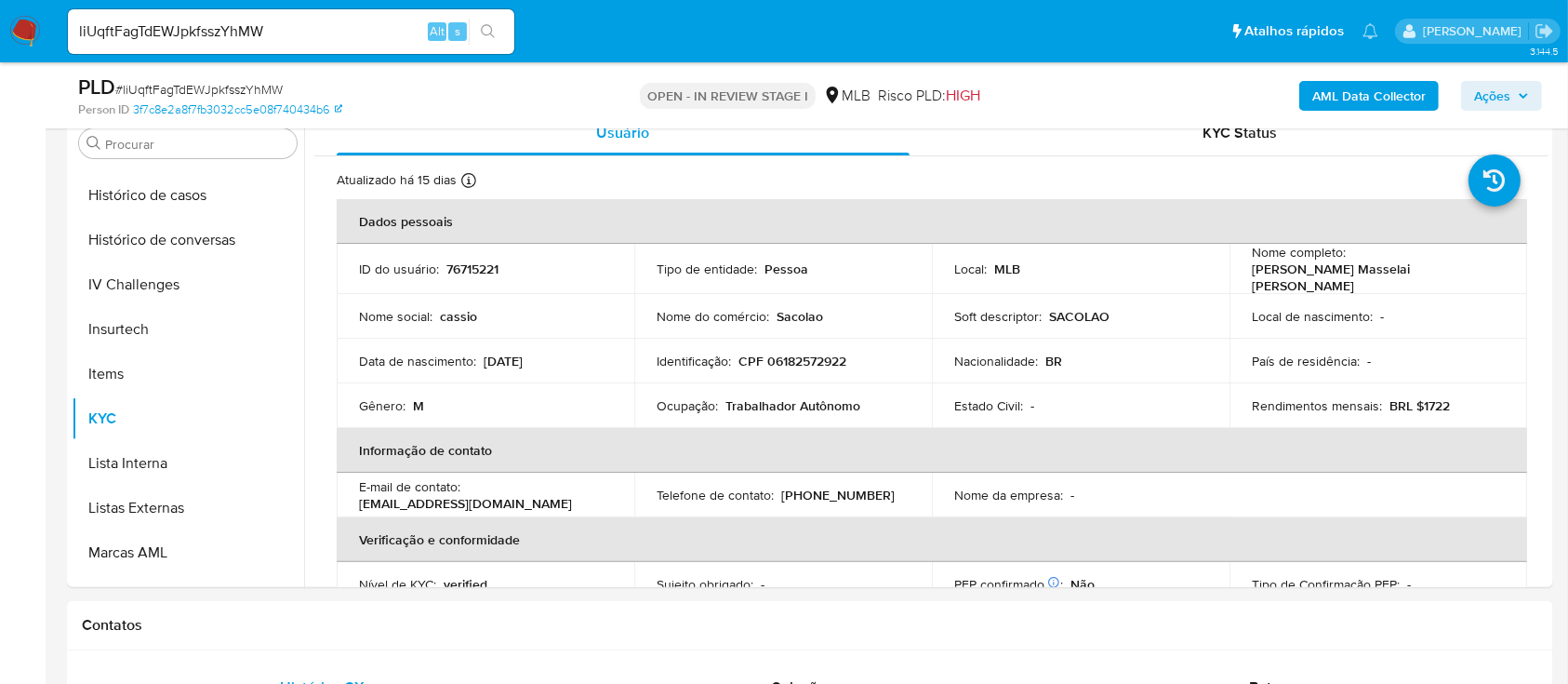 type 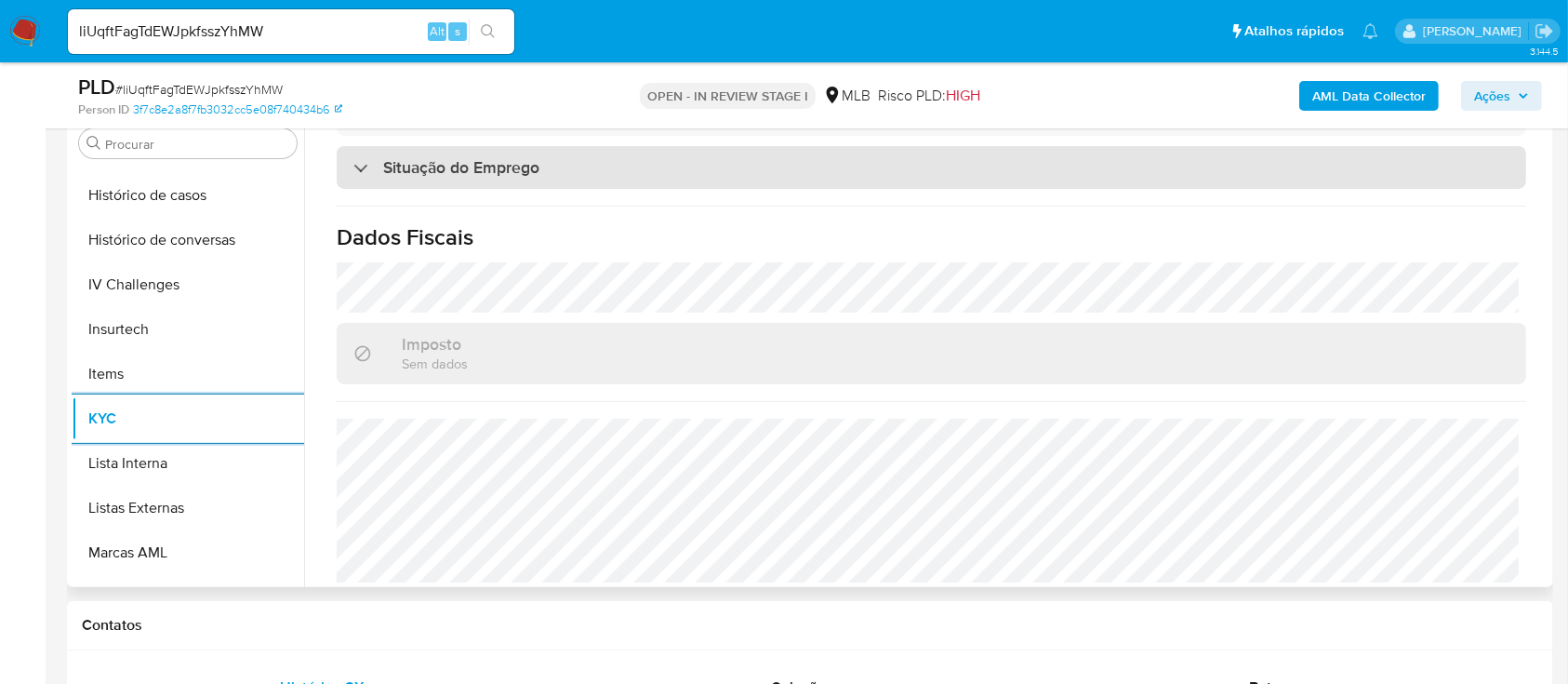 scroll, scrollTop: 791, scrollLeft: 0, axis: vertical 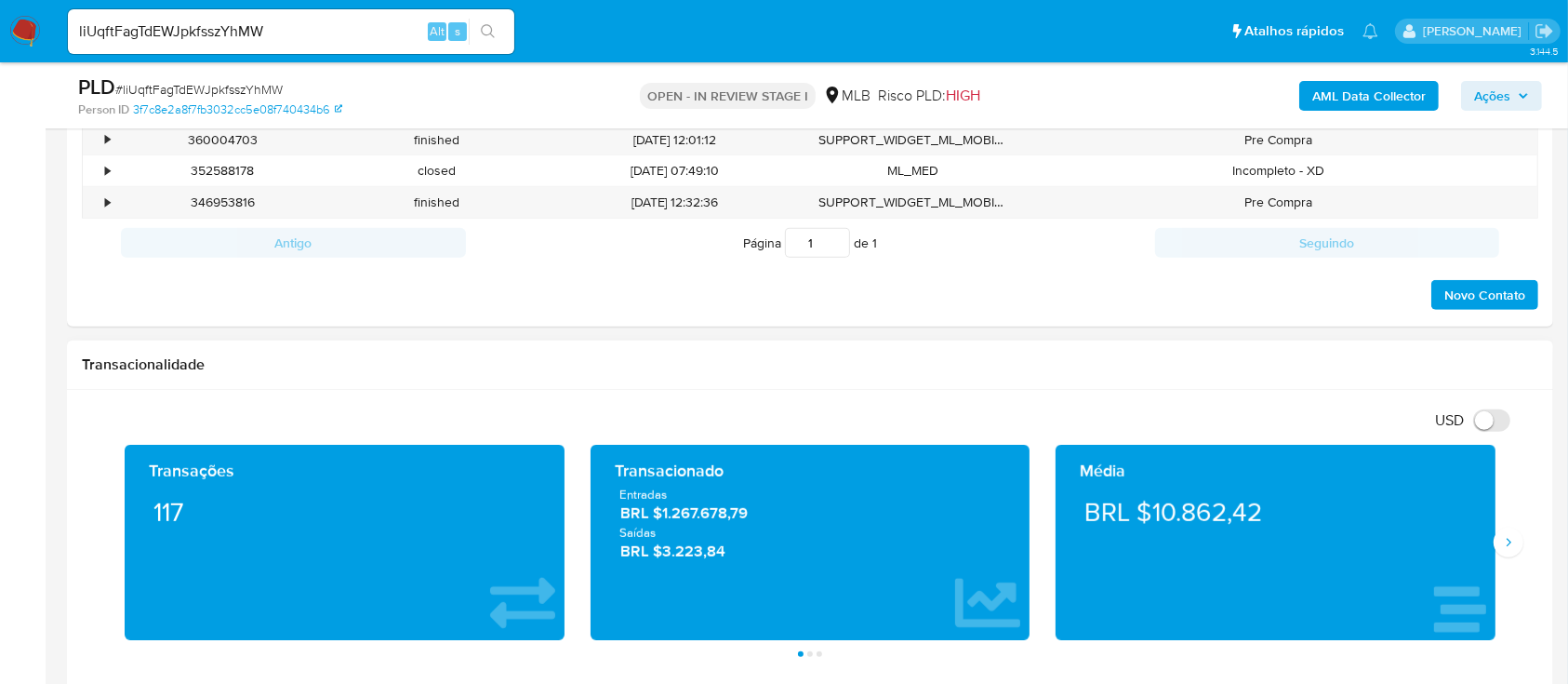 click on "Transações 117 Transacionado Entradas BRL $1.267.678,79 Saídas BRL $3.223,84 Média BRL $10.862,42 Saldo MP Total BRL $192,46 Disponível BRL $192,46 Não disponível BRL $0,00 Saldo cripto MCN MUSD Total BRL $12,30 Disponível BRL $12,30 Não disponível BRL $0,00 Saldo investimentos Nenhum saldo investimentos encontrado no balance do usuário Saldo reserva Nenhum saldo reserva encontrado no balance do usuário Página 1 Página 2 Página 3" at bounding box center (810, 551) 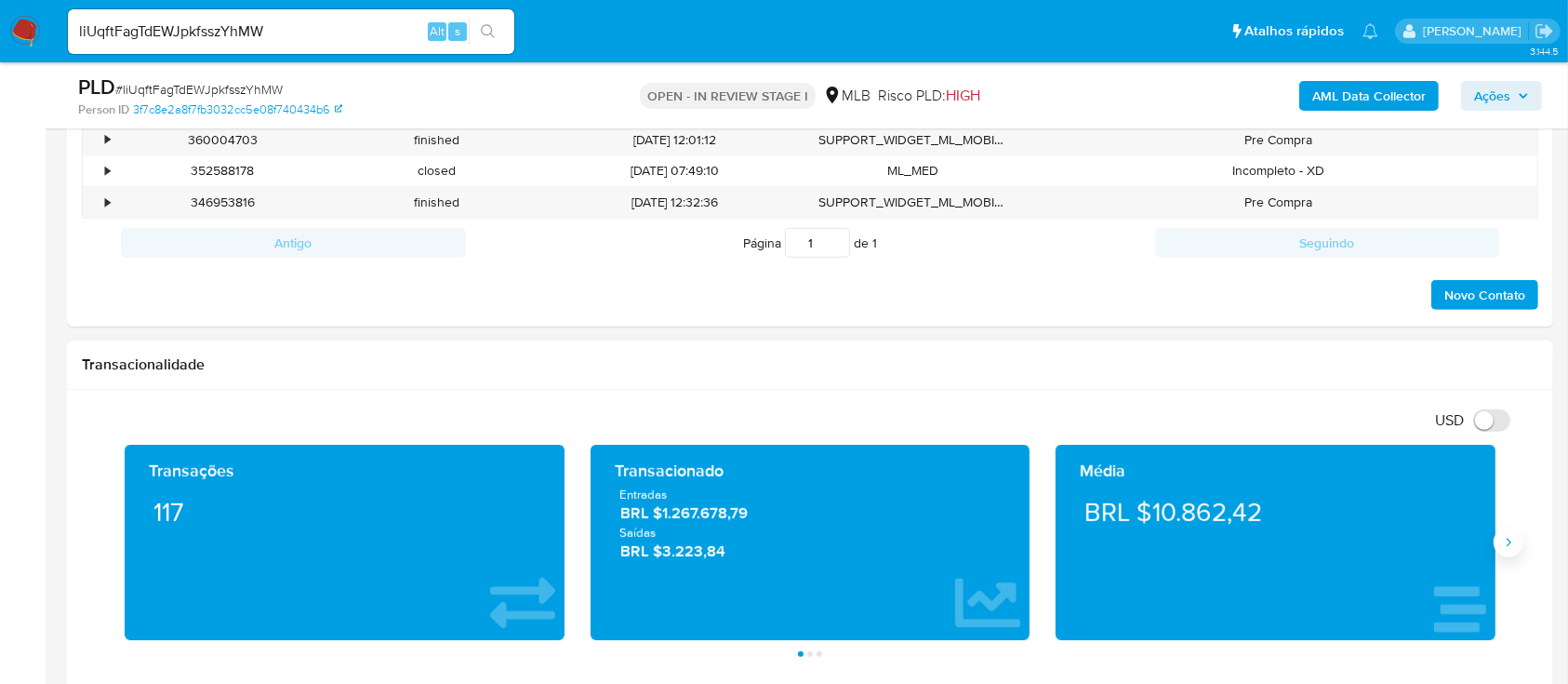 click 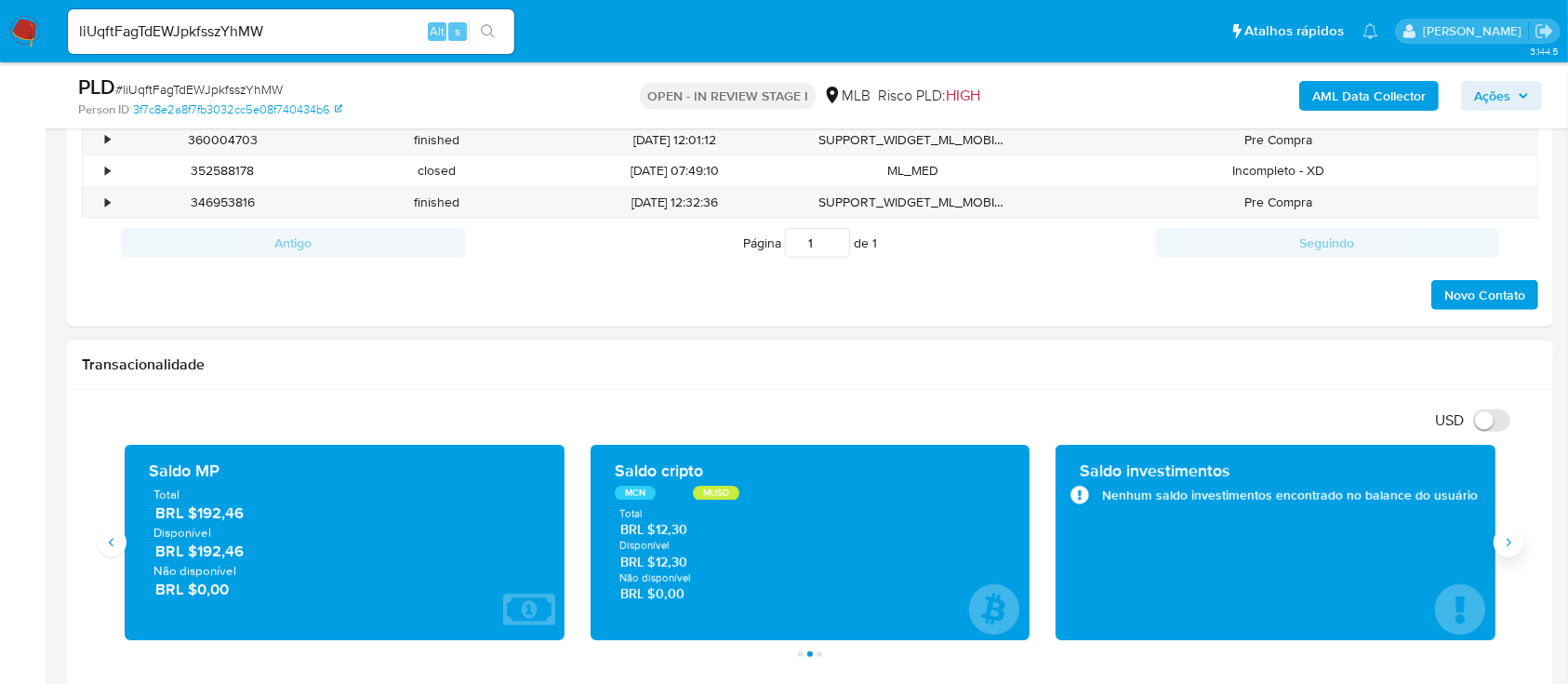 click 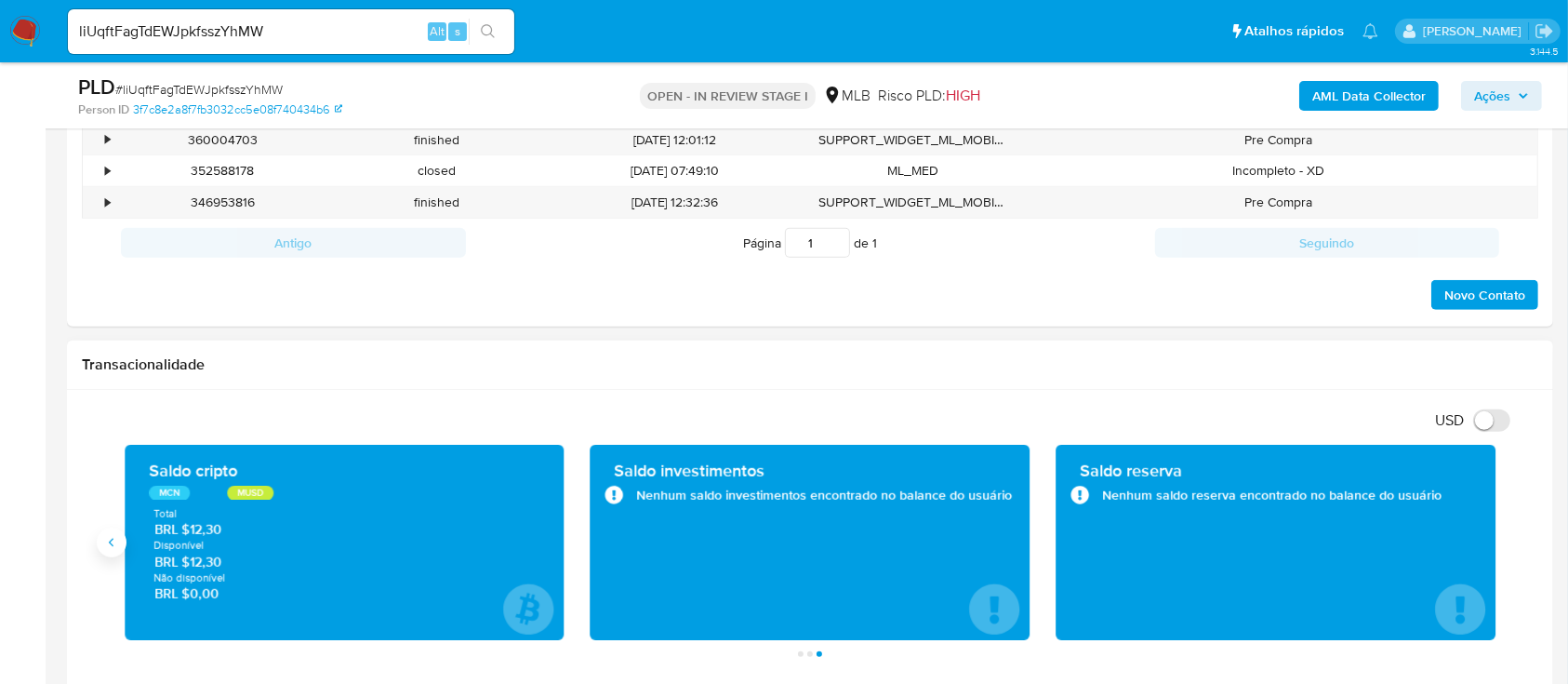 click 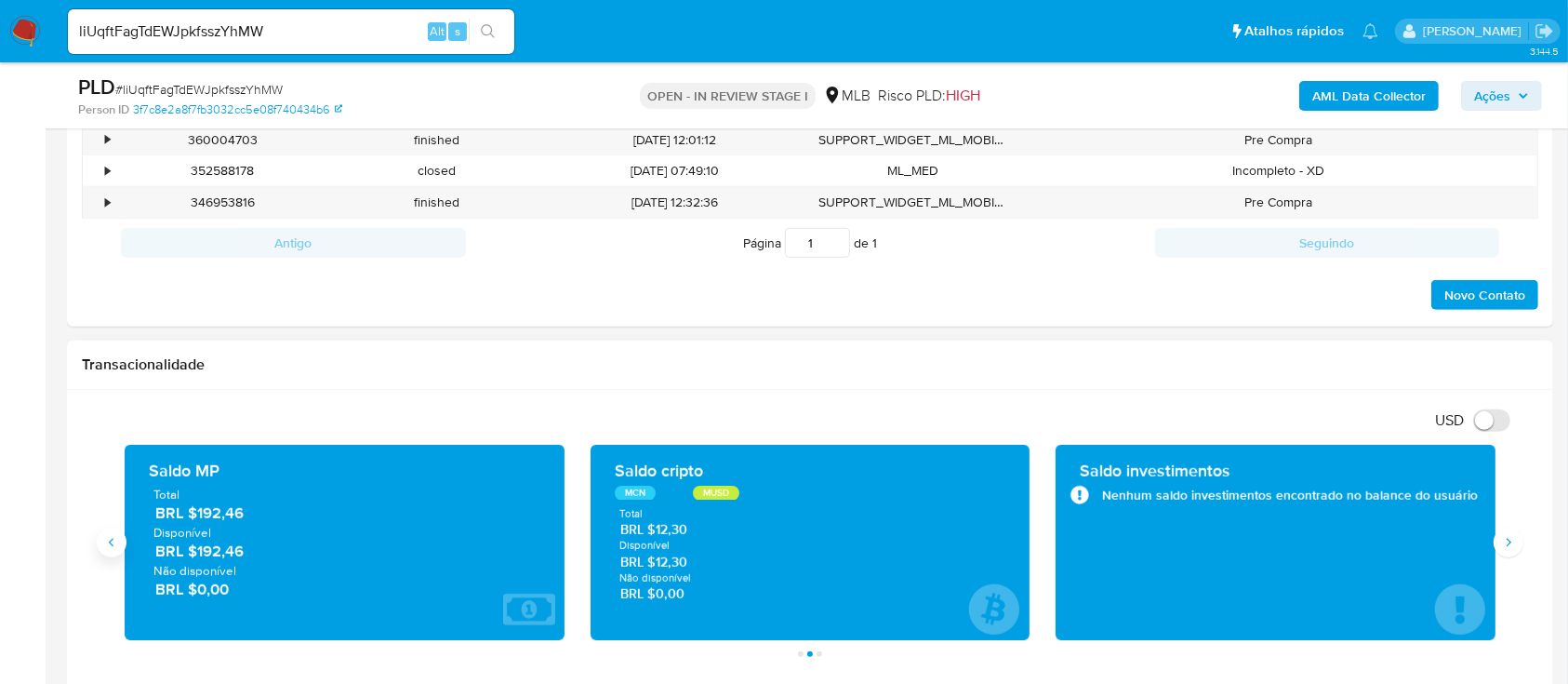 click 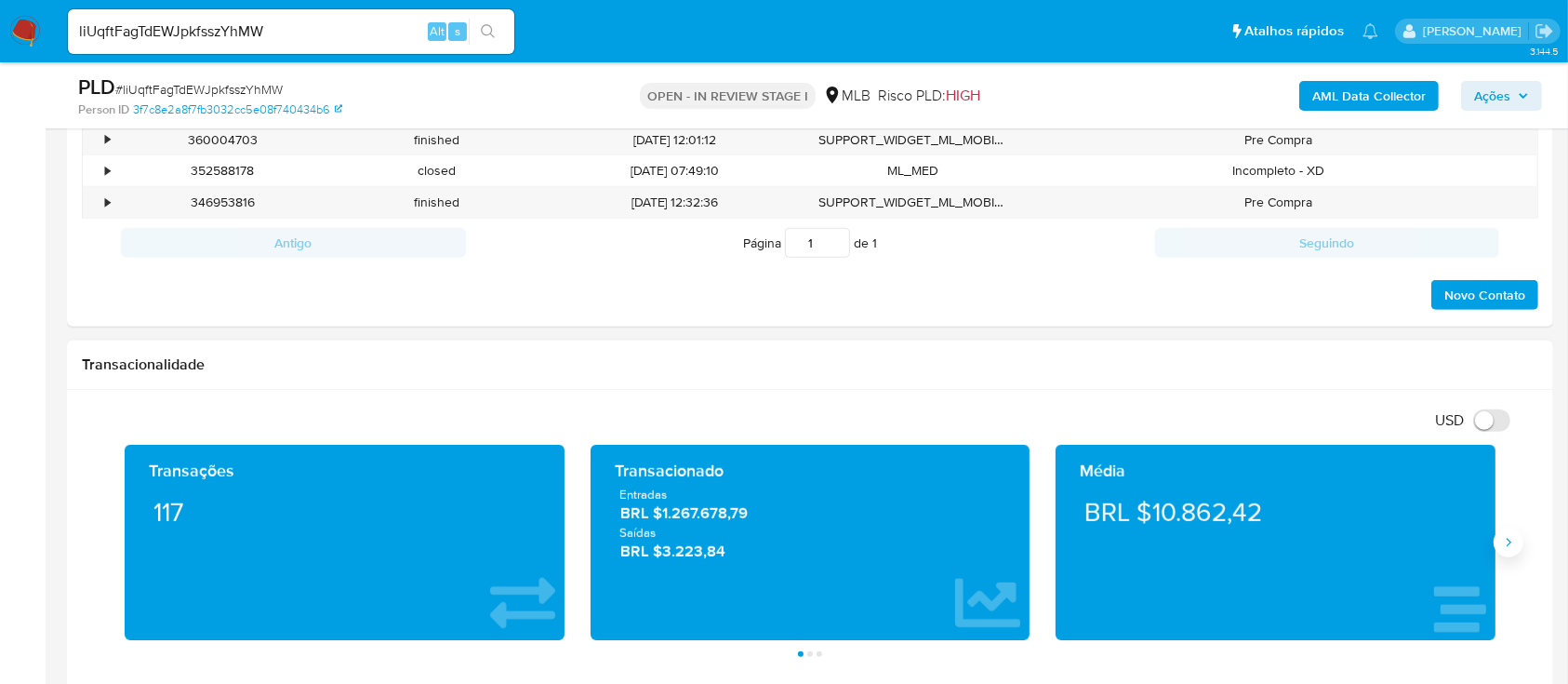 click at bounding box center [1508, 543] 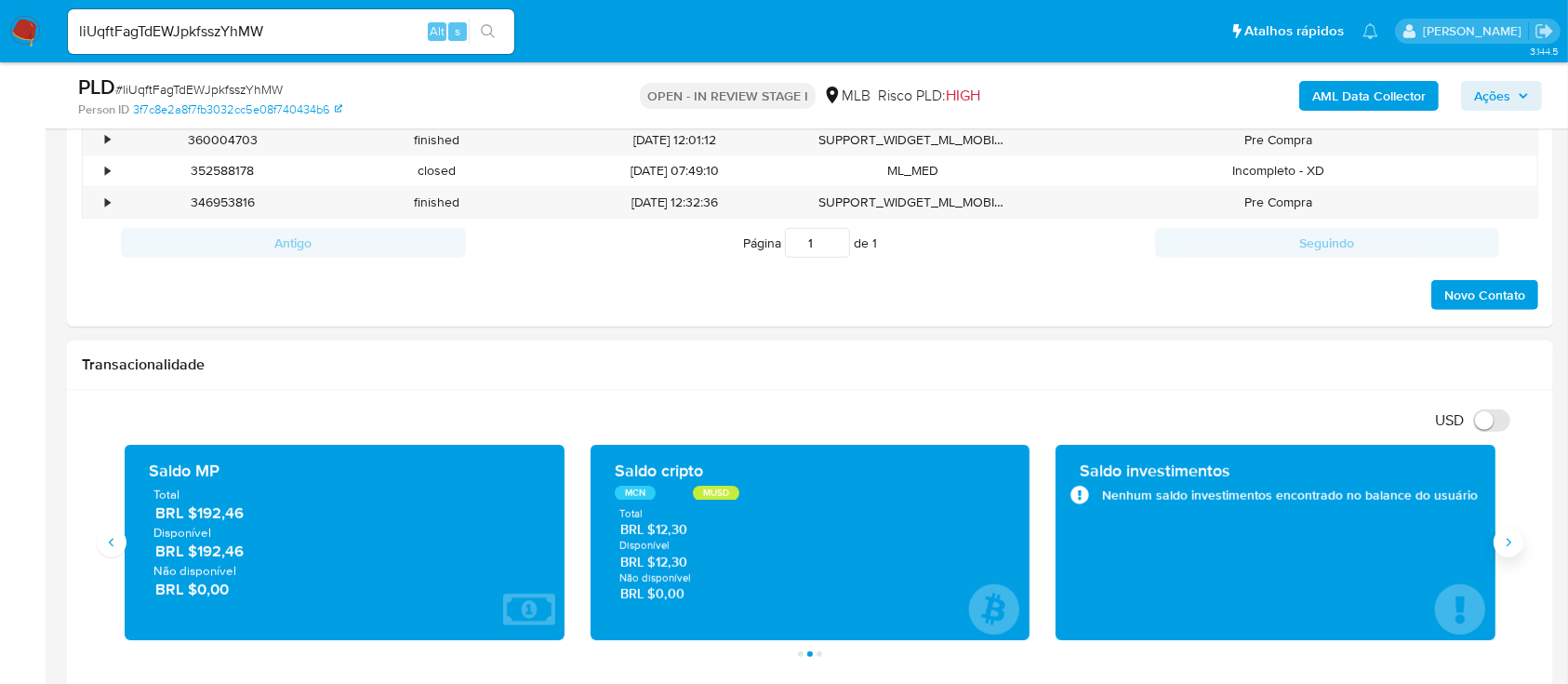 click at bounding box center [1508, 543] 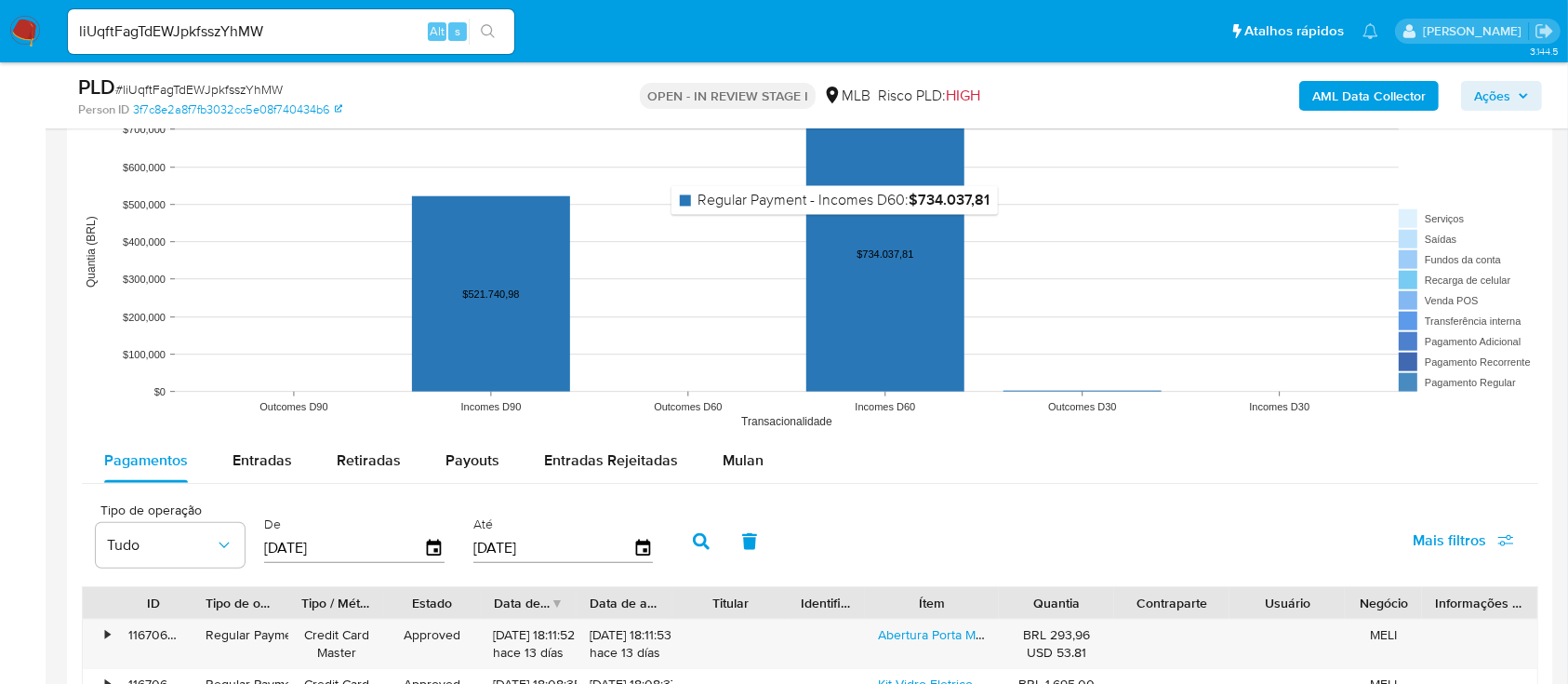scroll, scrollTop: 1985, scrollLeft: 0, axis: vertical 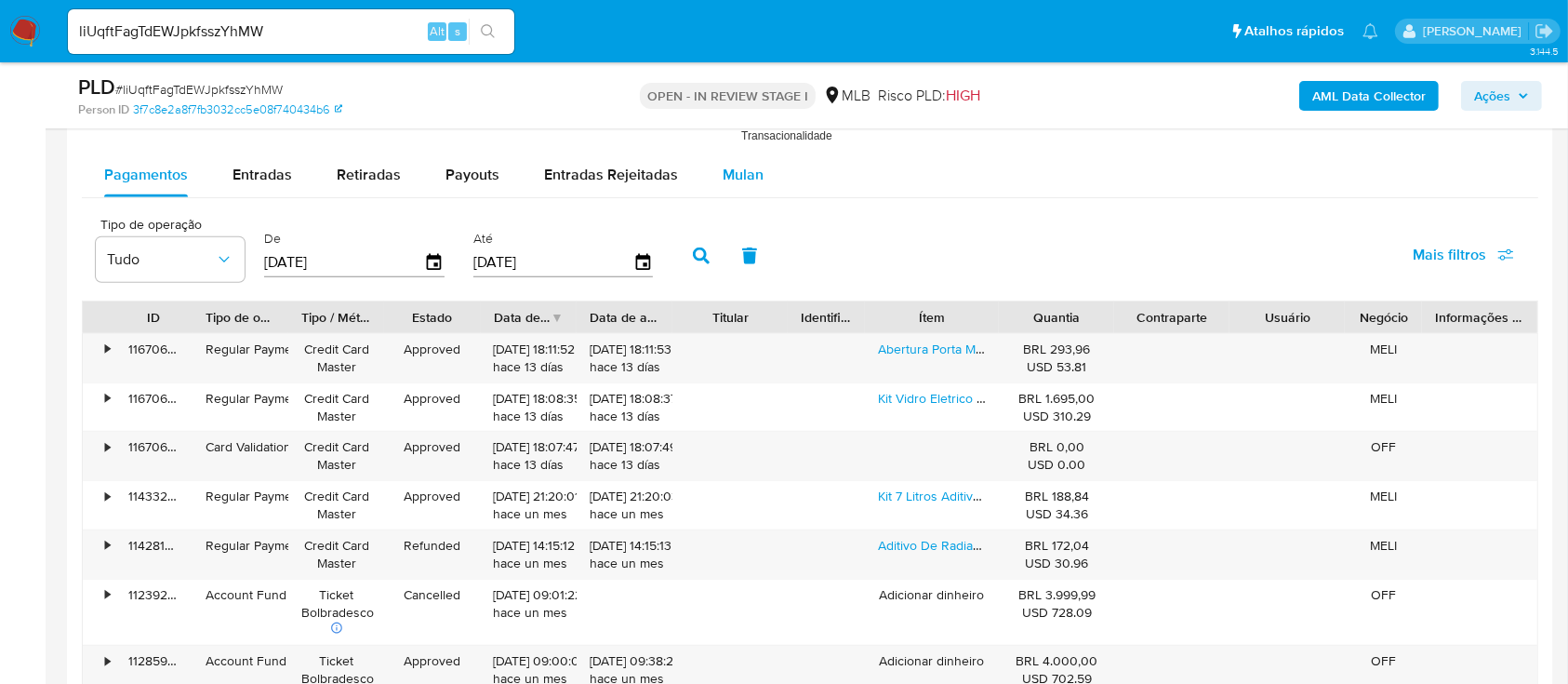 click on "Mulan" at bounding box center (743, 174) 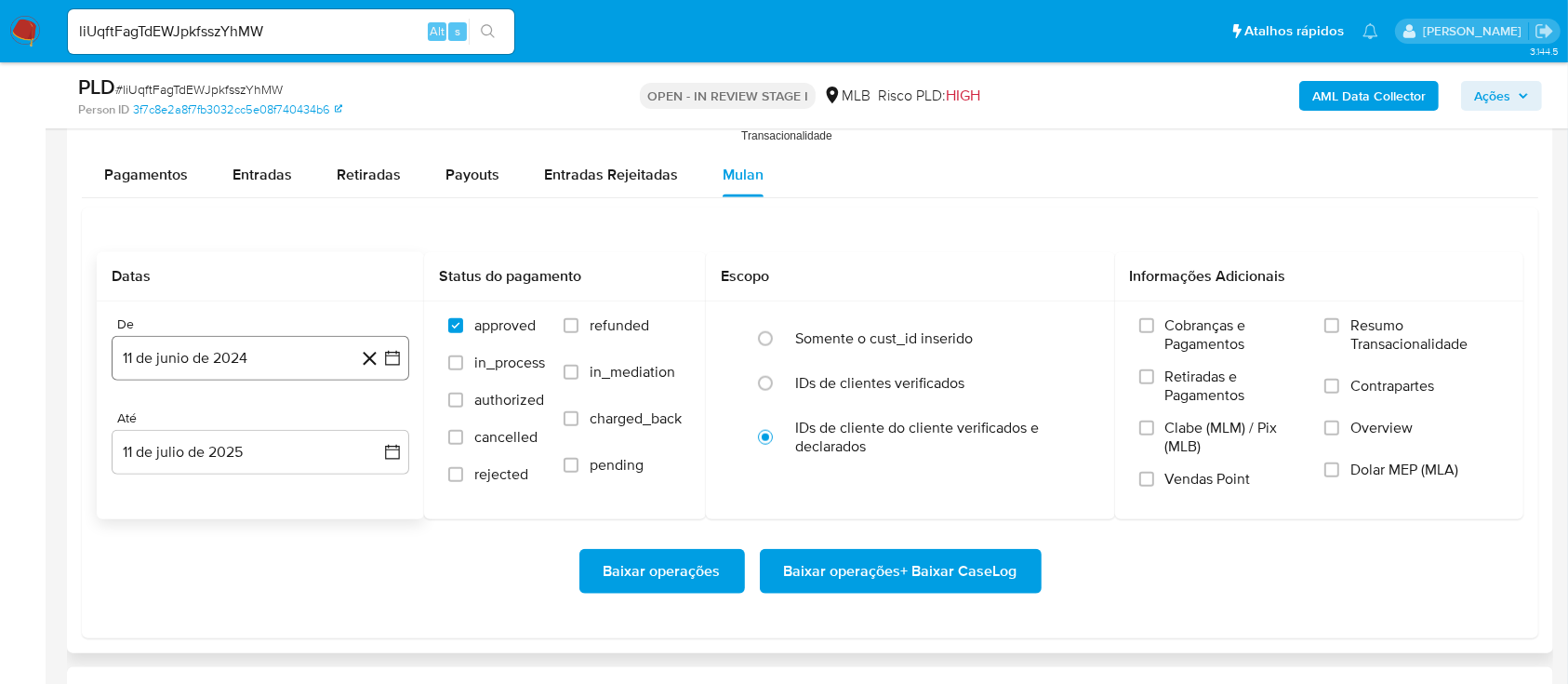 click on "11 de junio de 2024" at bounding box center [260, 358] 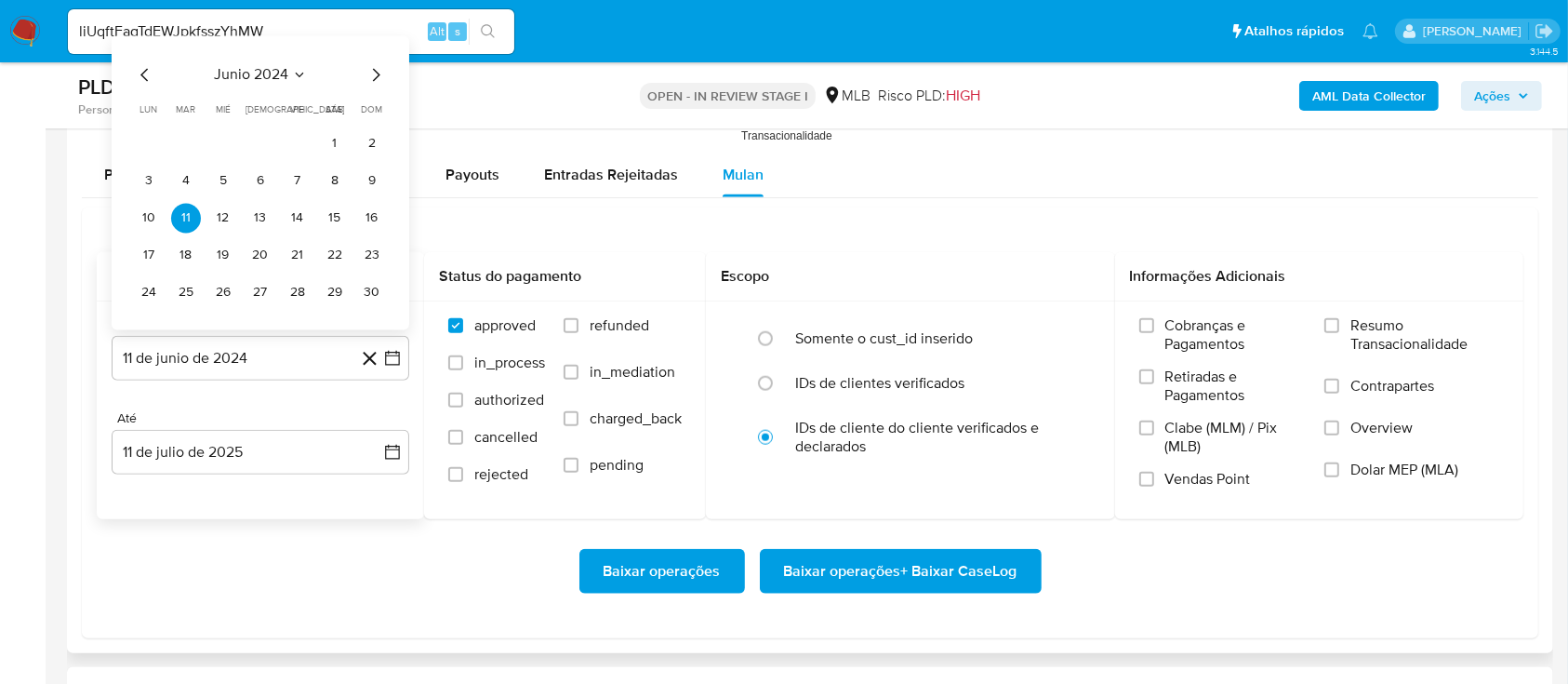 click on "junio 2024 junio 2024 lun lunes mar martes mié miércoles jue jueves vie viernes sáb sábado dom domingo 1 2 3 4 5 6 7 8 9 10 11 12 13 14 15 16 17 18 19 20 21 22 23 24 25 26 27 28 29 30" at bounding box center [260, 183] 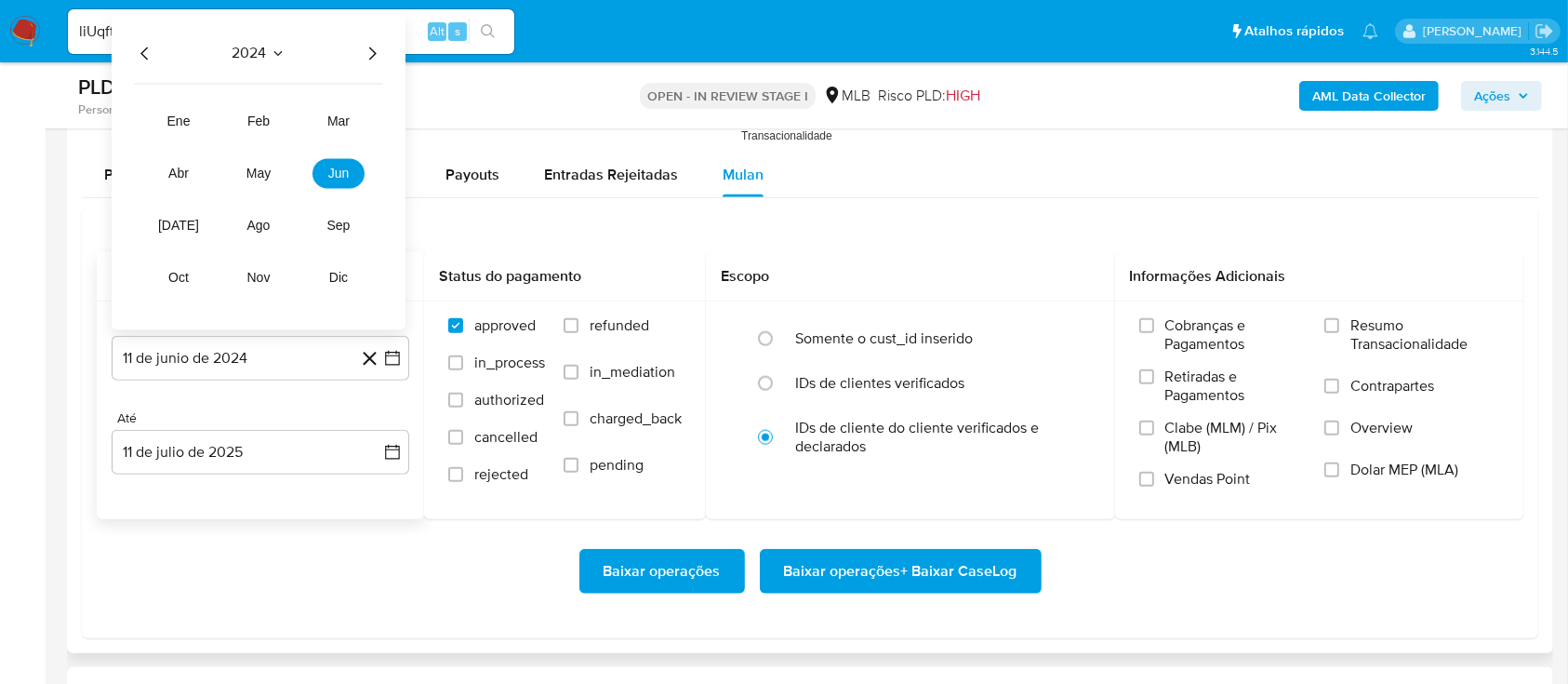 click 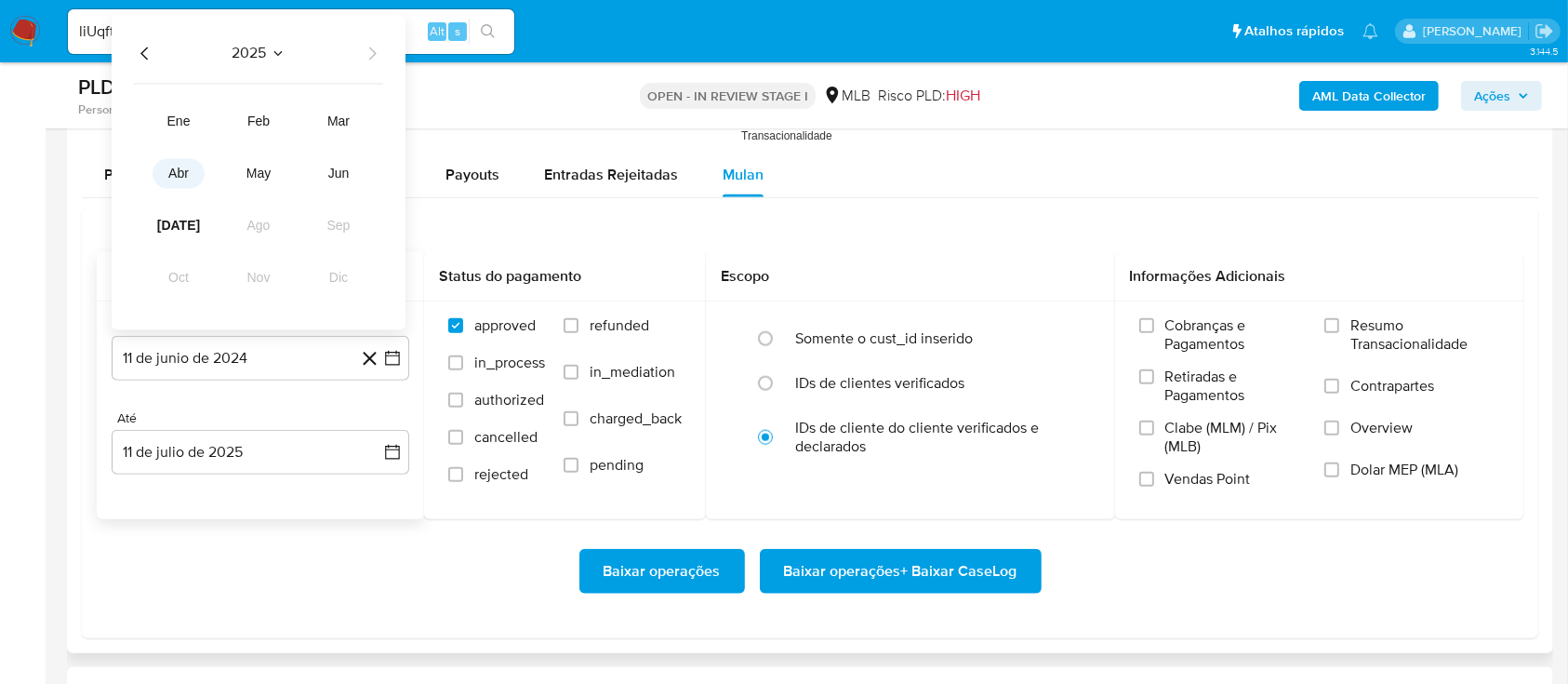 click on "abr" at bounding box center [179, 174] 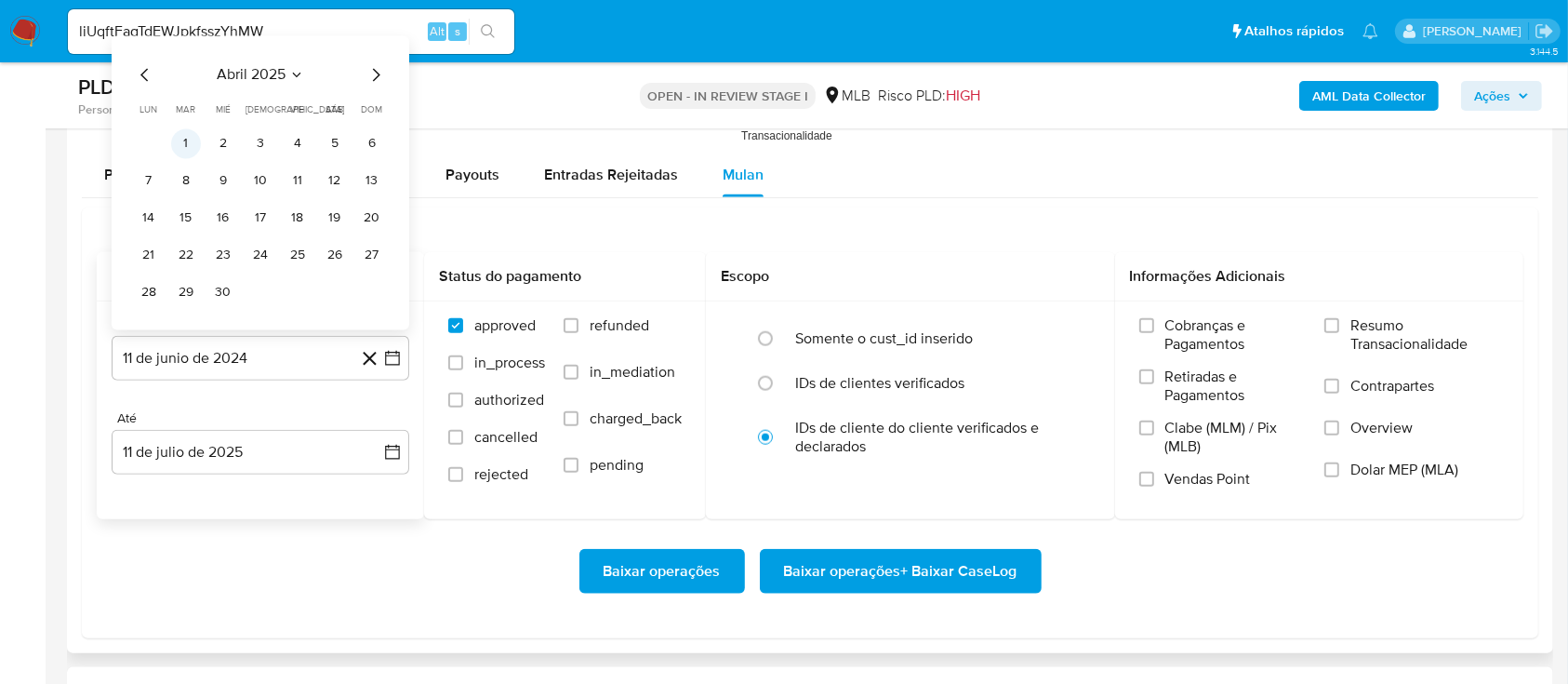 click on "1" at bounding box center [186, 144] 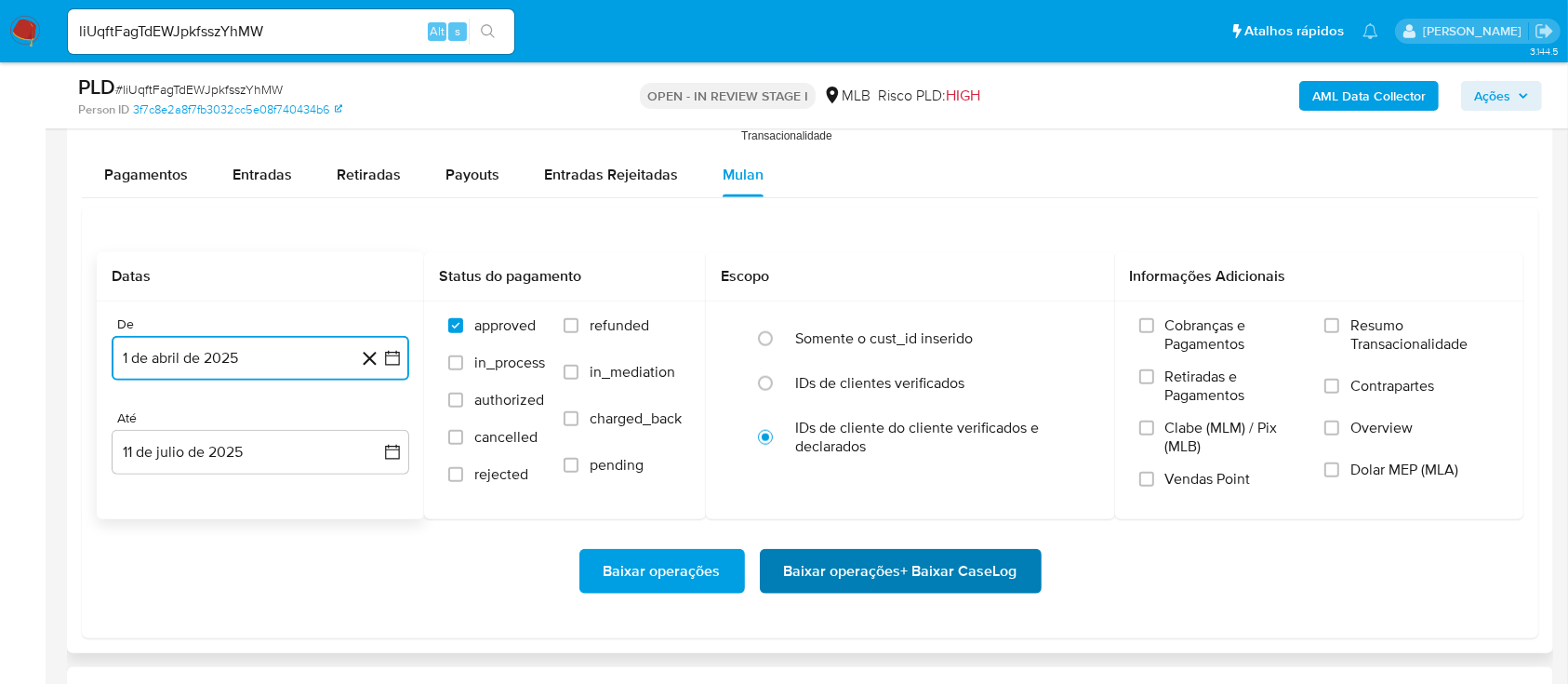 click on "Baixar operações  +   Baixar CaseLog" at bounding box center (900, 571) 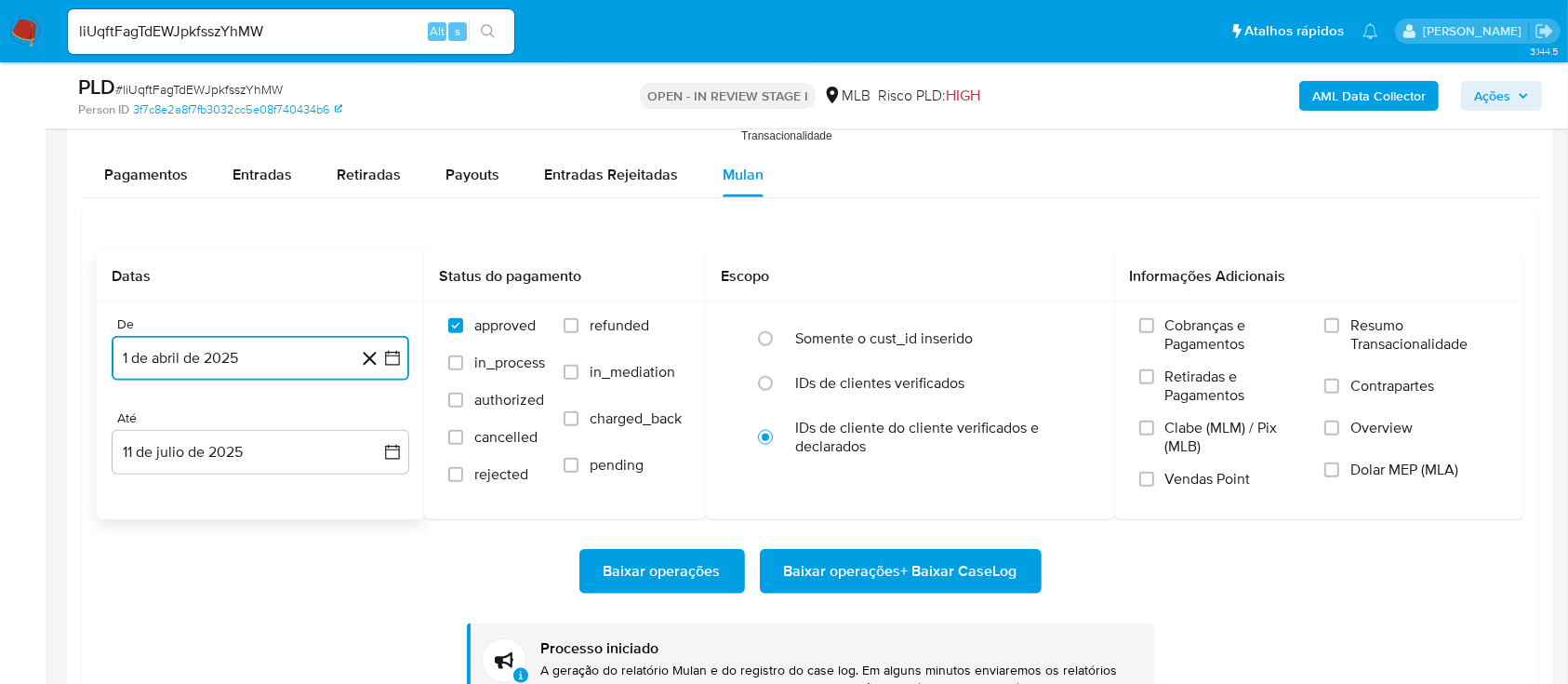 type 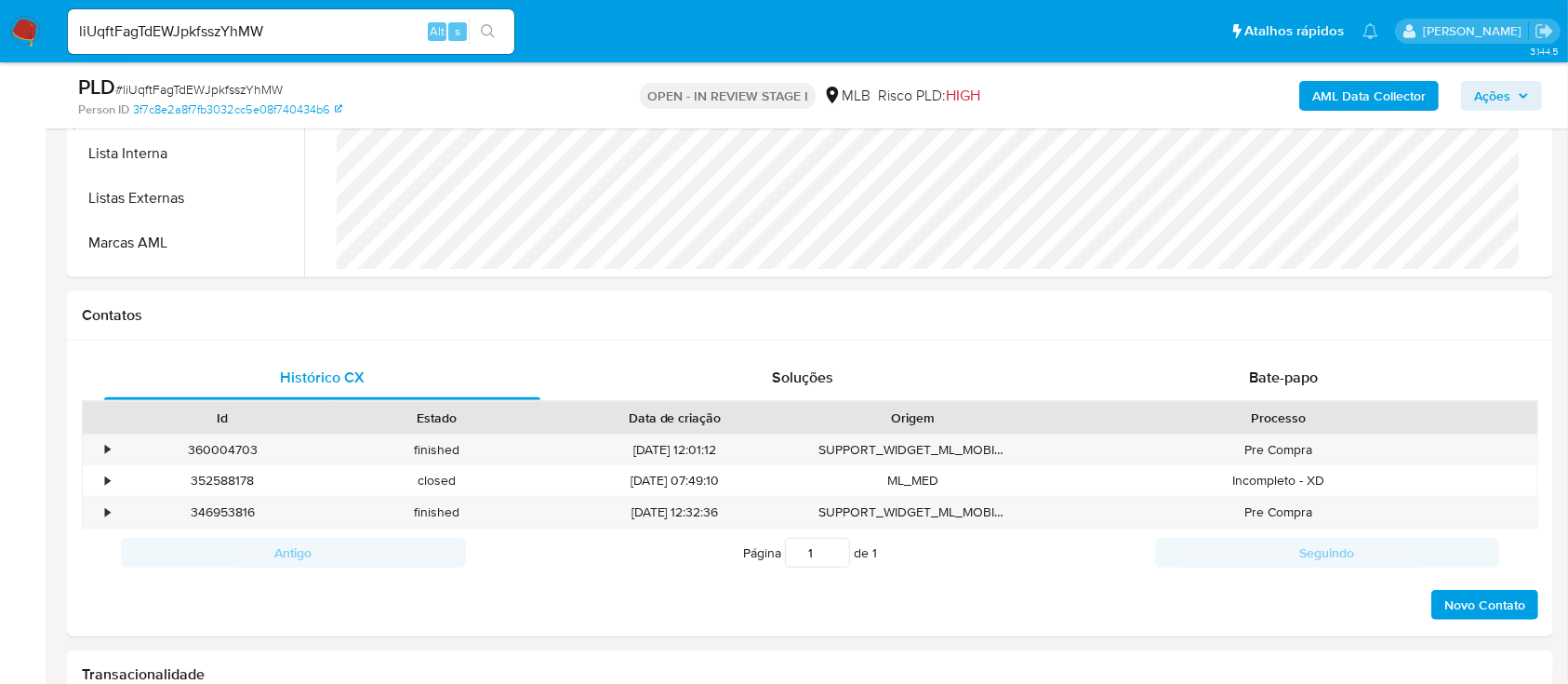 scroll, scrollTop: 620, scrollLeft: 0, axis: vertical 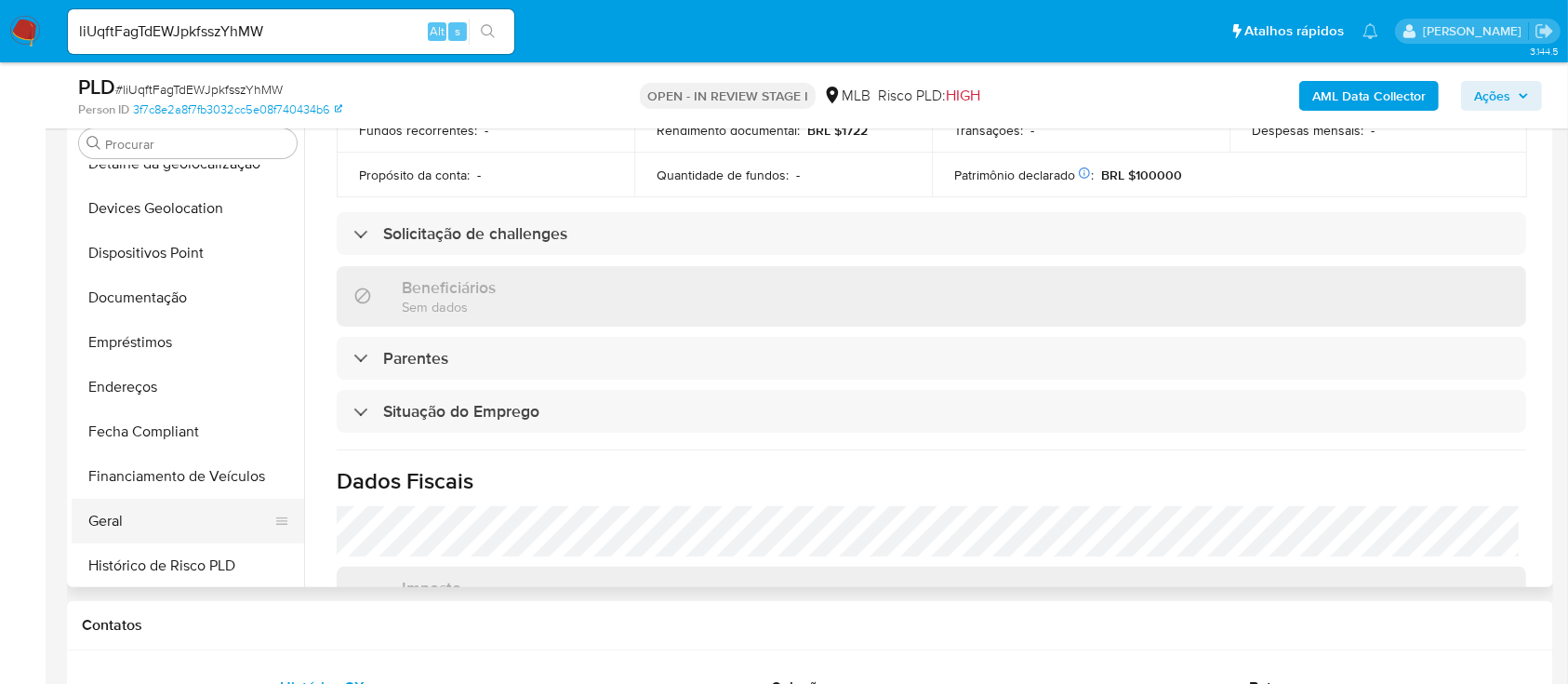click on "Geral" at bounding box center (180, 521) 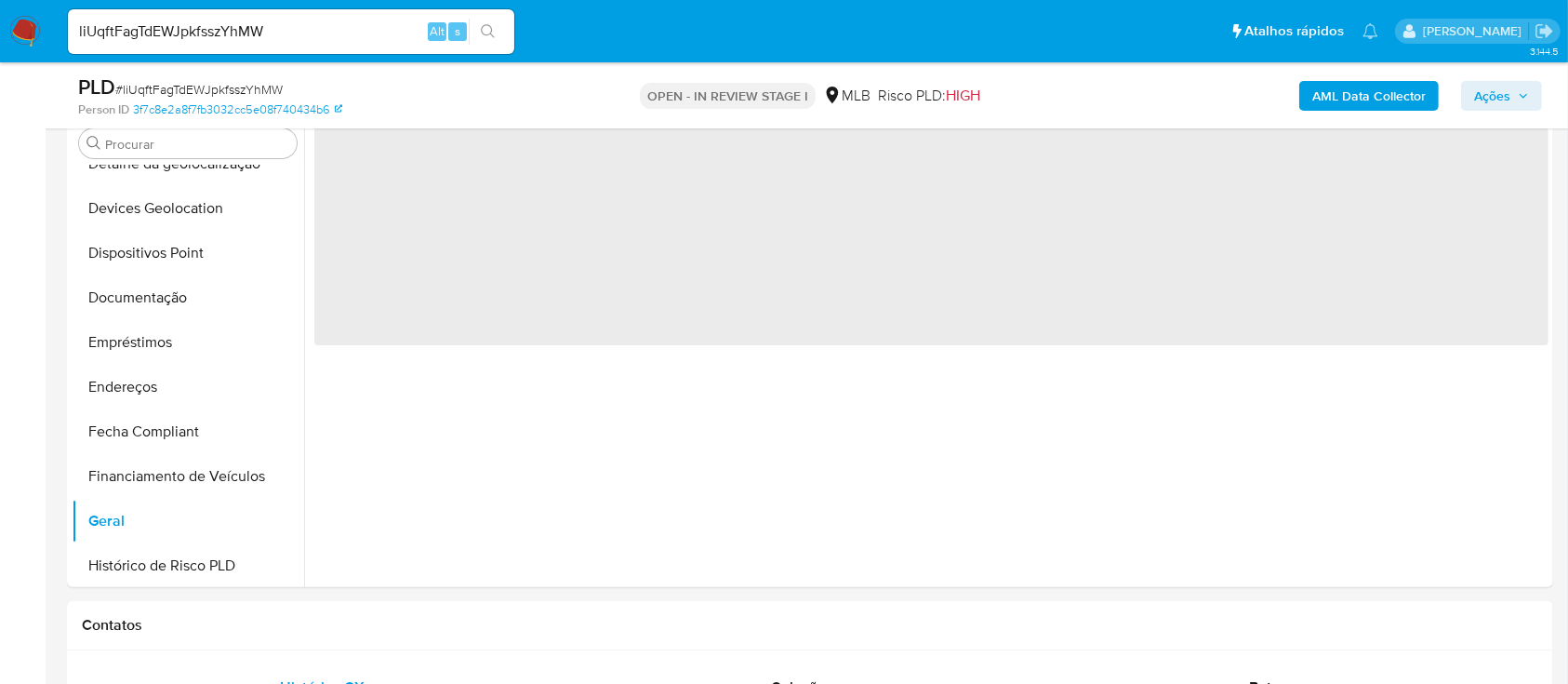 scroll, scrollTop: 0, scrollLeft: 0, axis: both 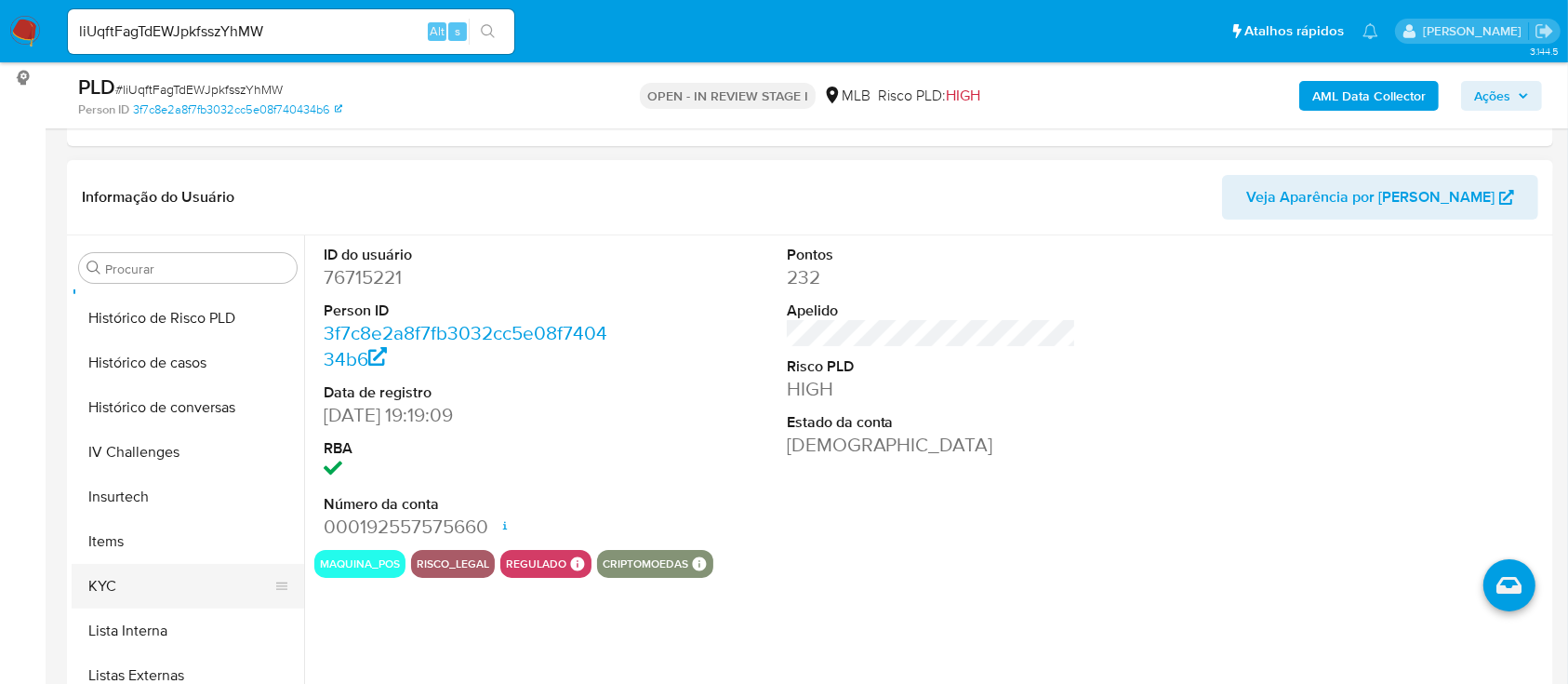click on "KYC" at bounding box center [180, 586] 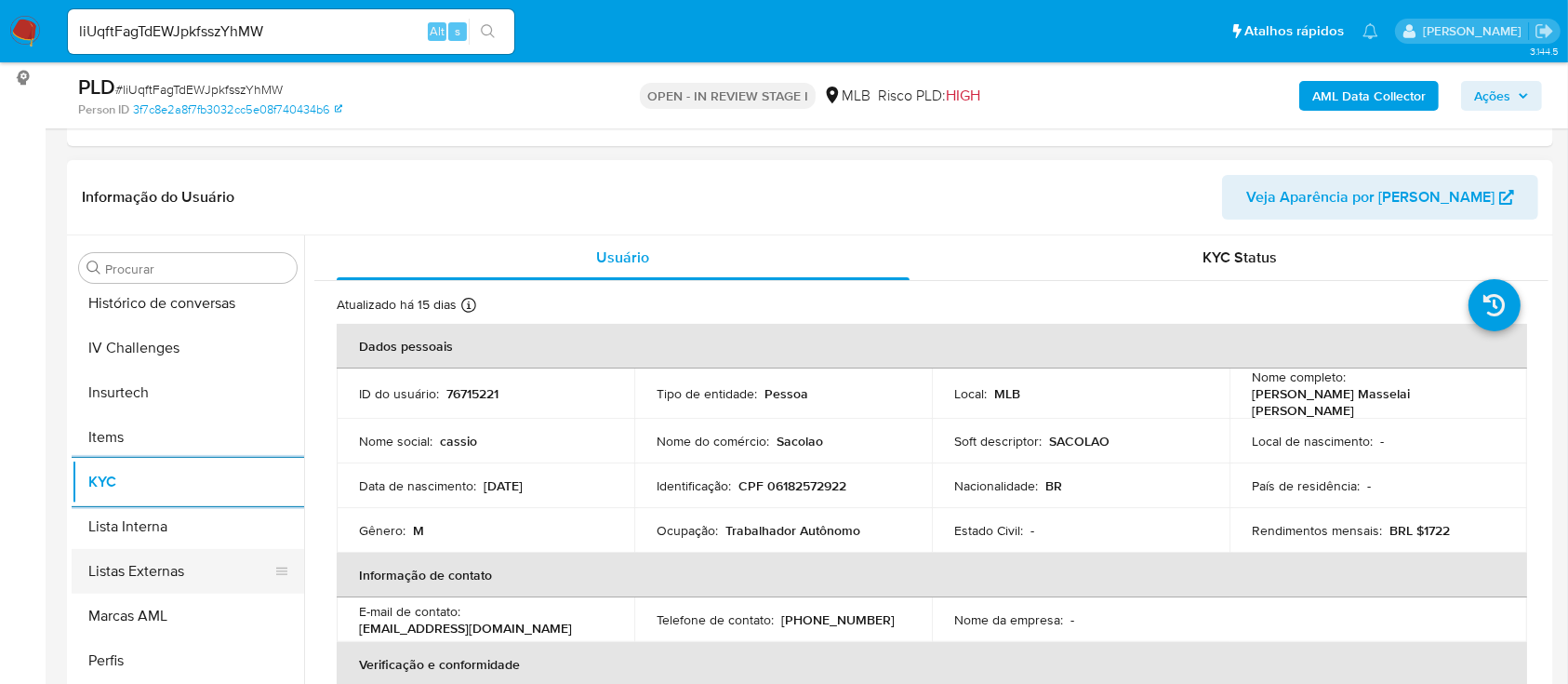 scroll, scrollTop: 786, scrollLeft: 0, axis: vertical 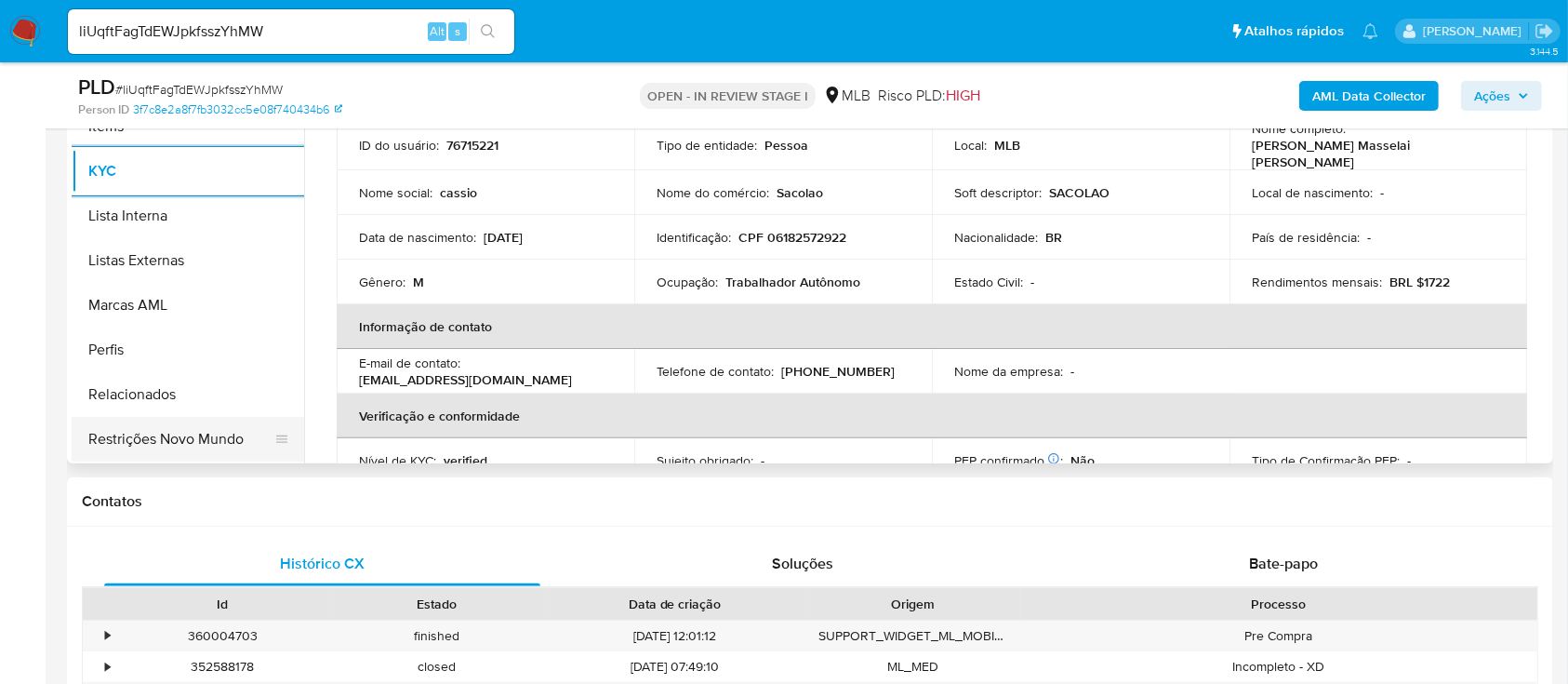 click on "Restrições Novo Mundo" at bounding box center (180, 439) 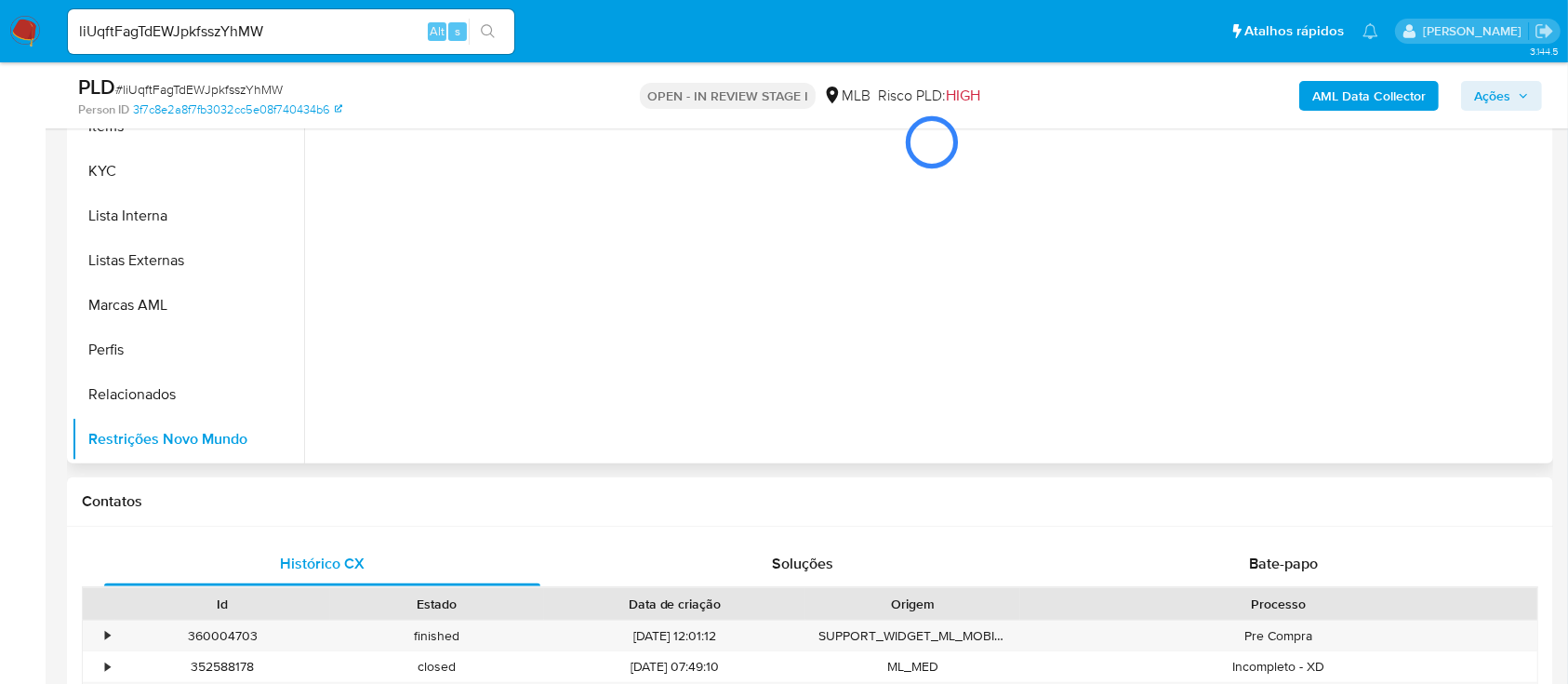 type 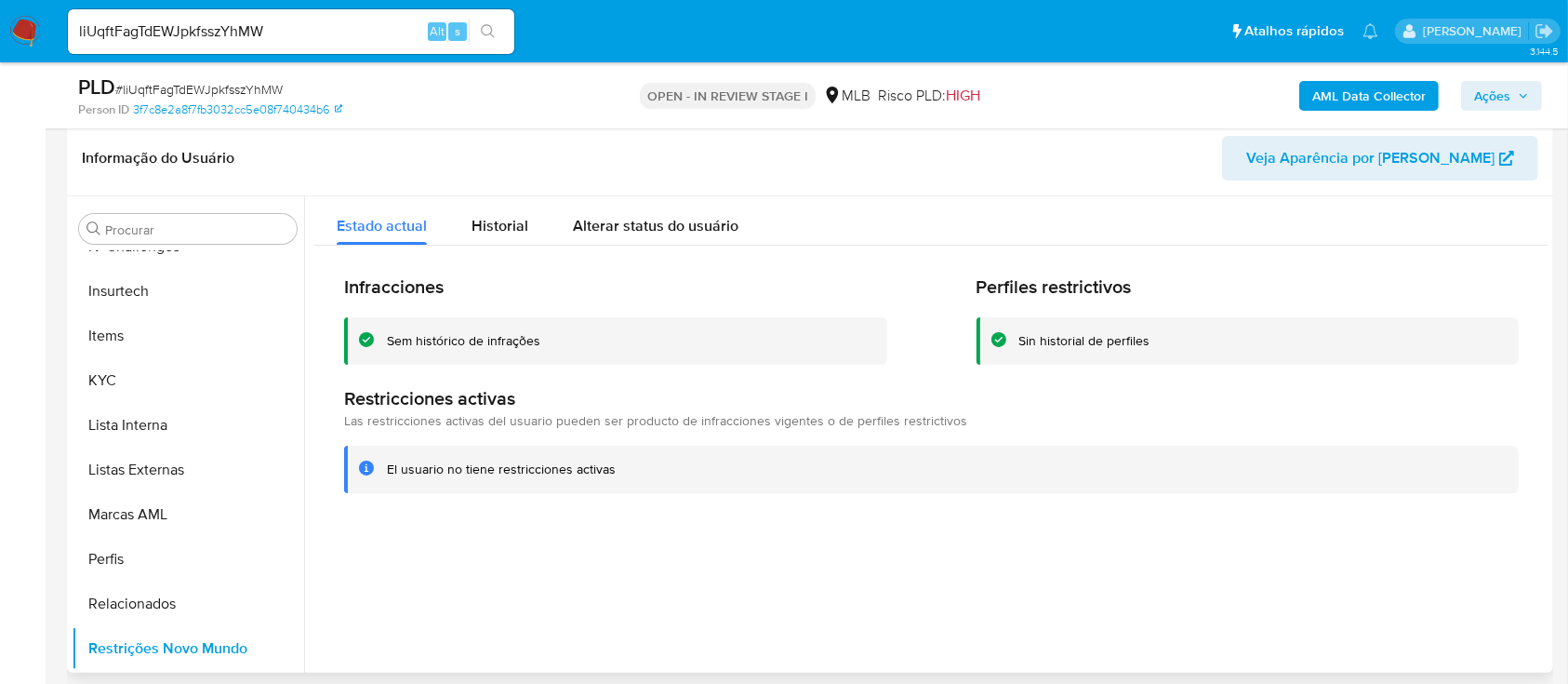 scroll, scrollTop: 248, scrollLeft: 0, axis: vertical 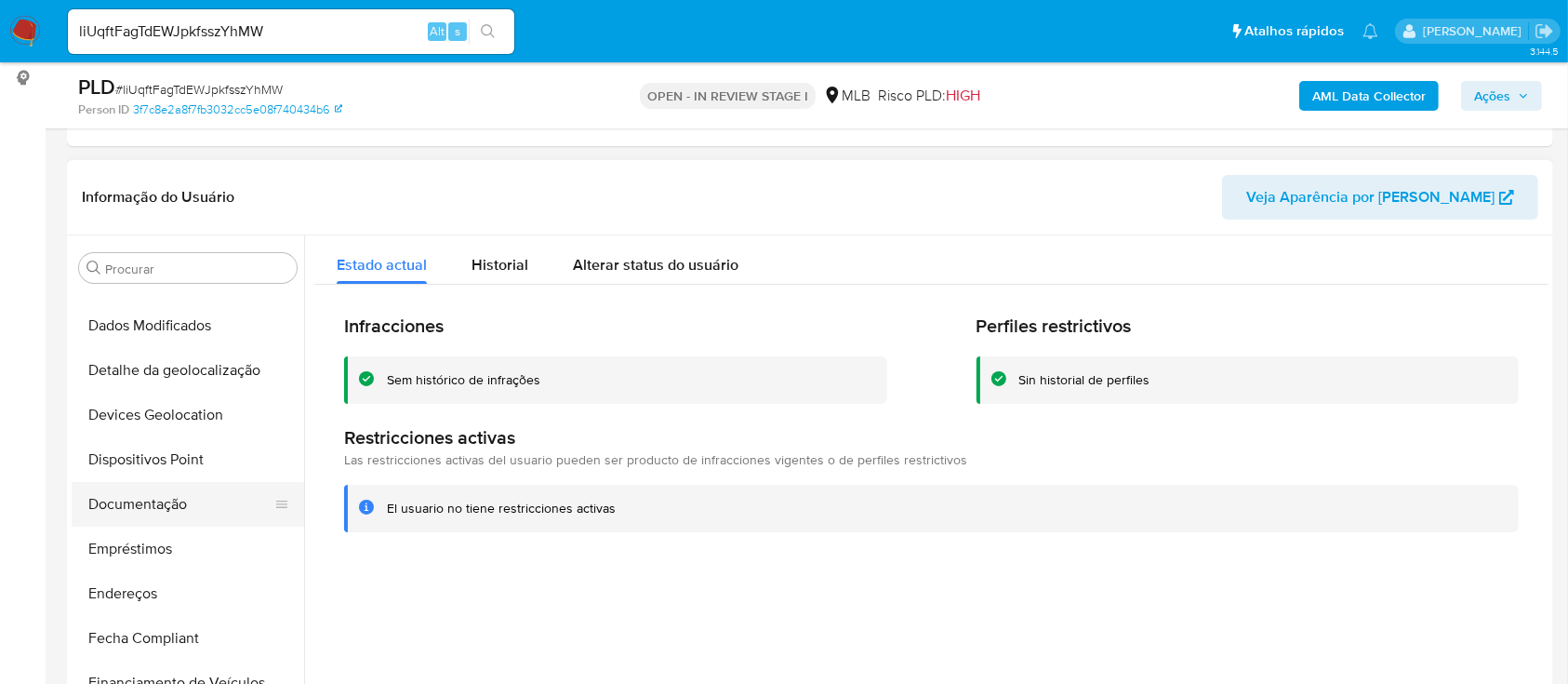 click on "Documentação" at bounding box center (180, 504) 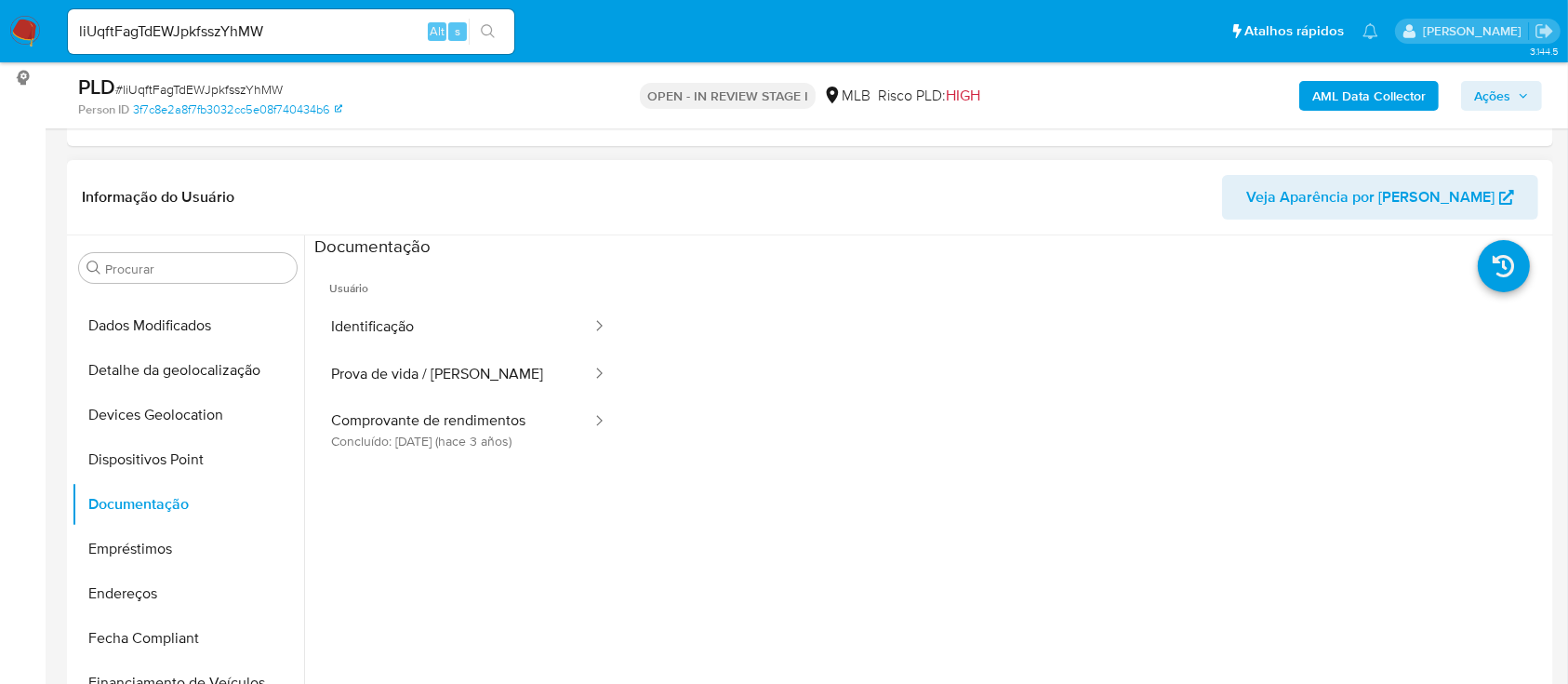 drag, startPoint x: 439, startPoint y: 334, endPoint x: 608, endPoint y: 375, distance: 173.90227 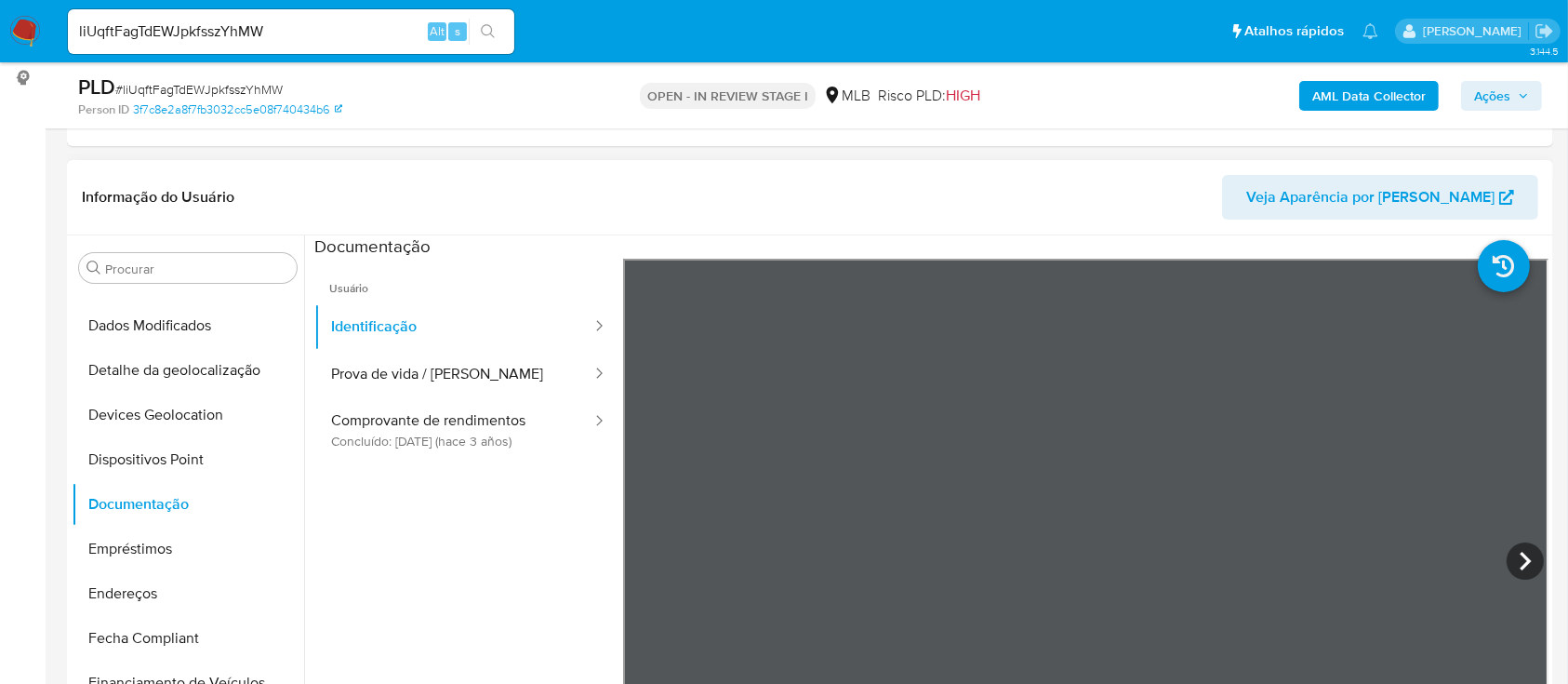 type 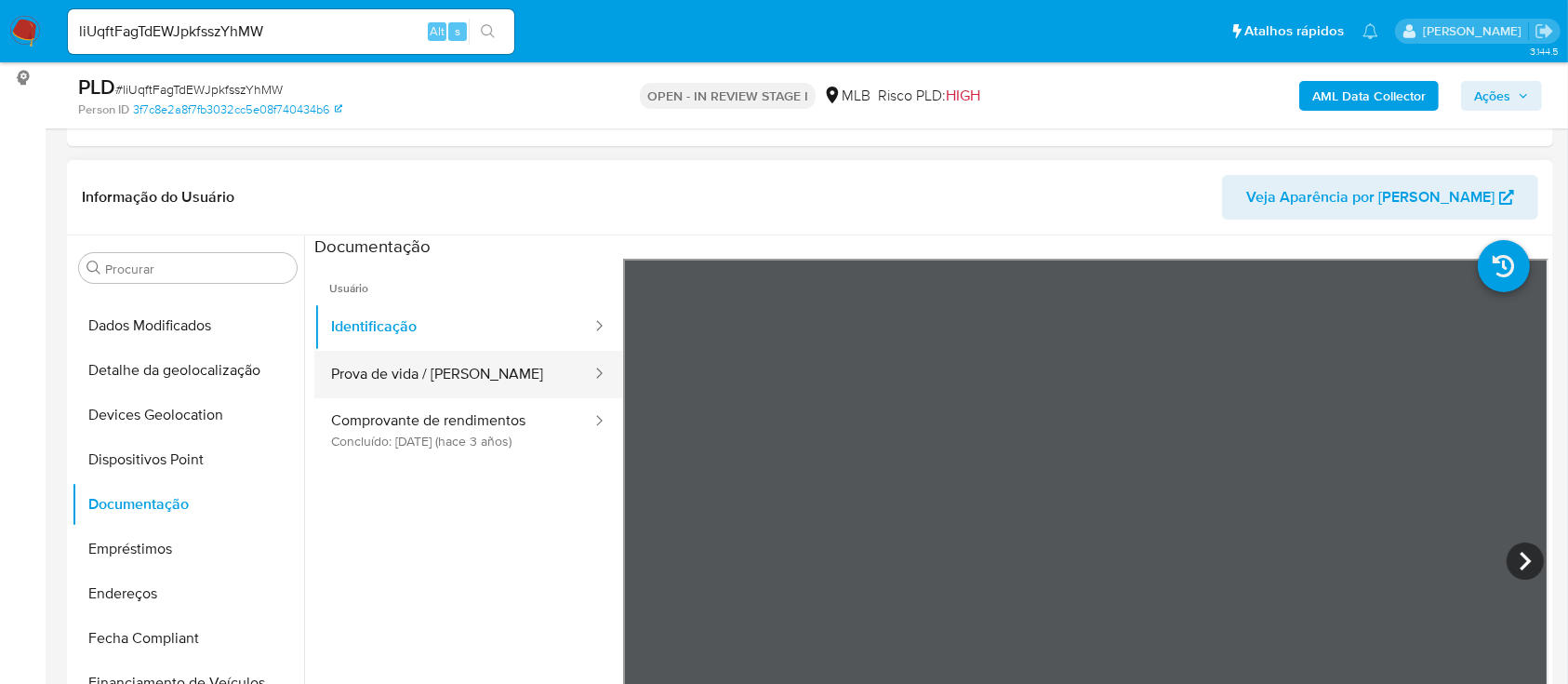 click on "Prova de vida / Selfie" at bounding box center (454, 374) 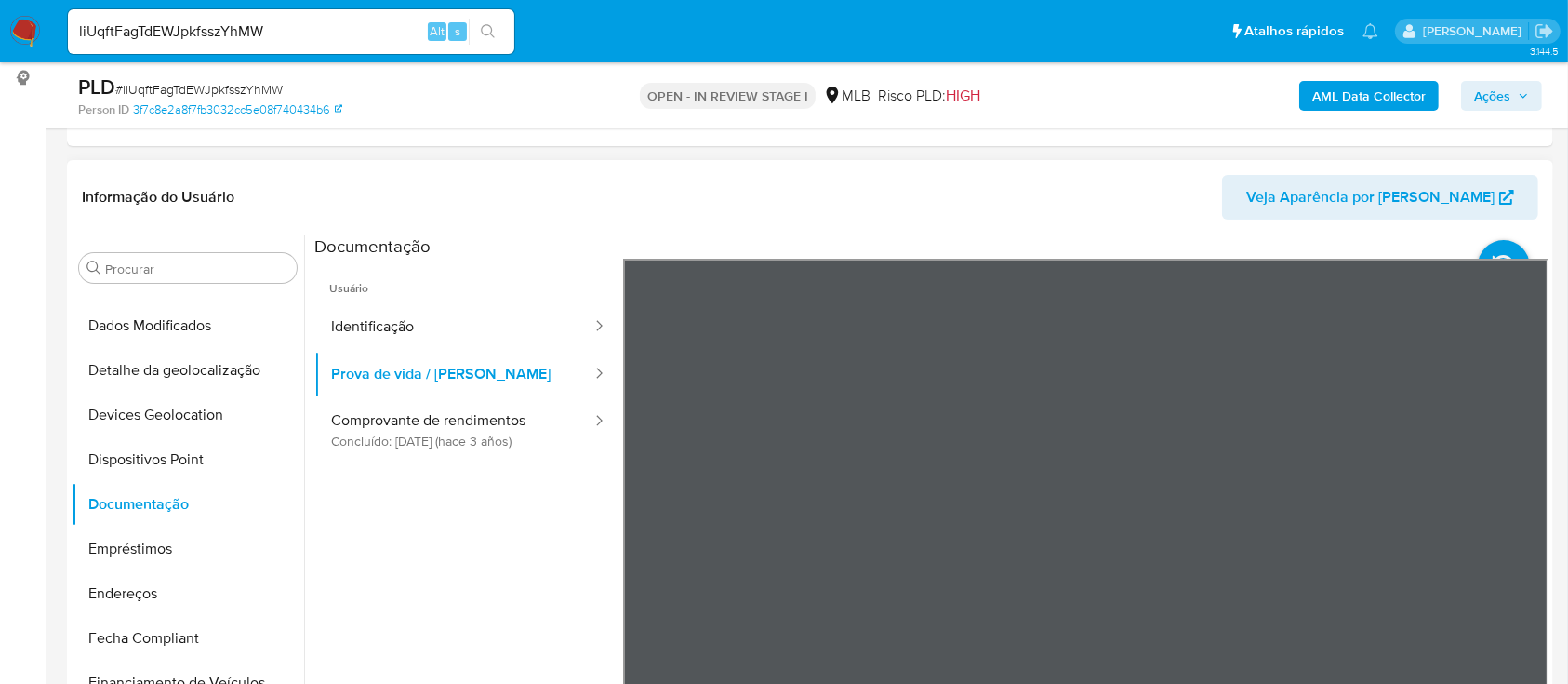 type 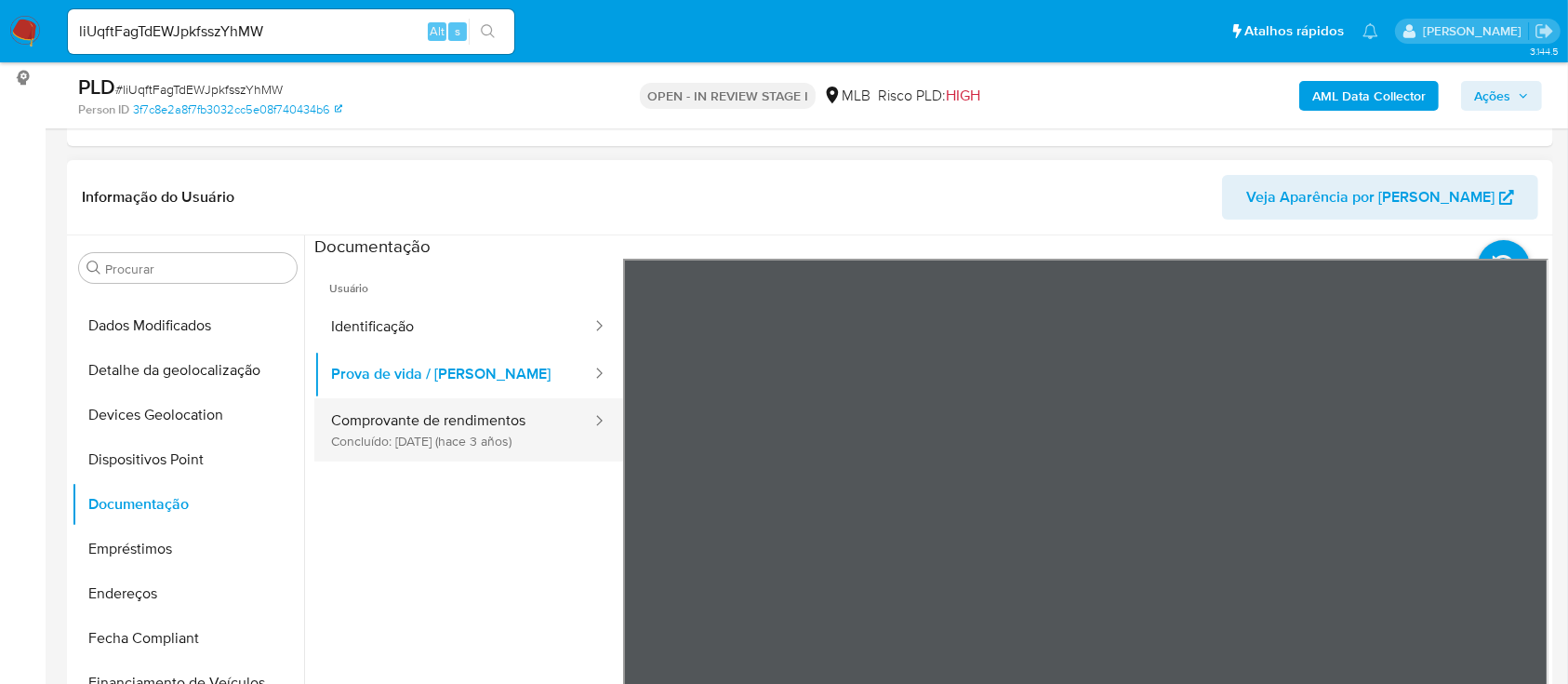 click on "Comprovante de rendimentos Concluído: 30/04/2022 (hace 3 años)" at bounding box center [454, 430] 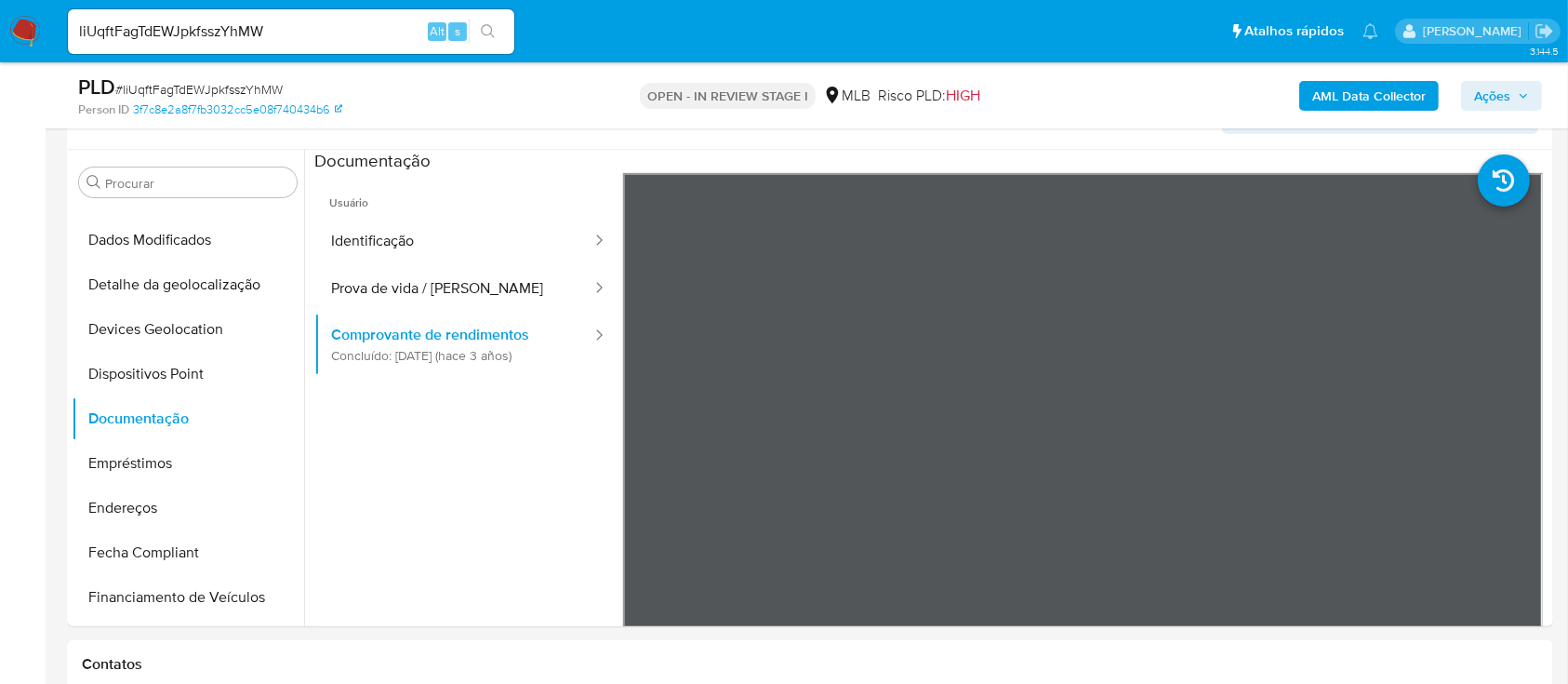 scroll, scrollTop: 372, scrollLeft: 0, axis: vertical 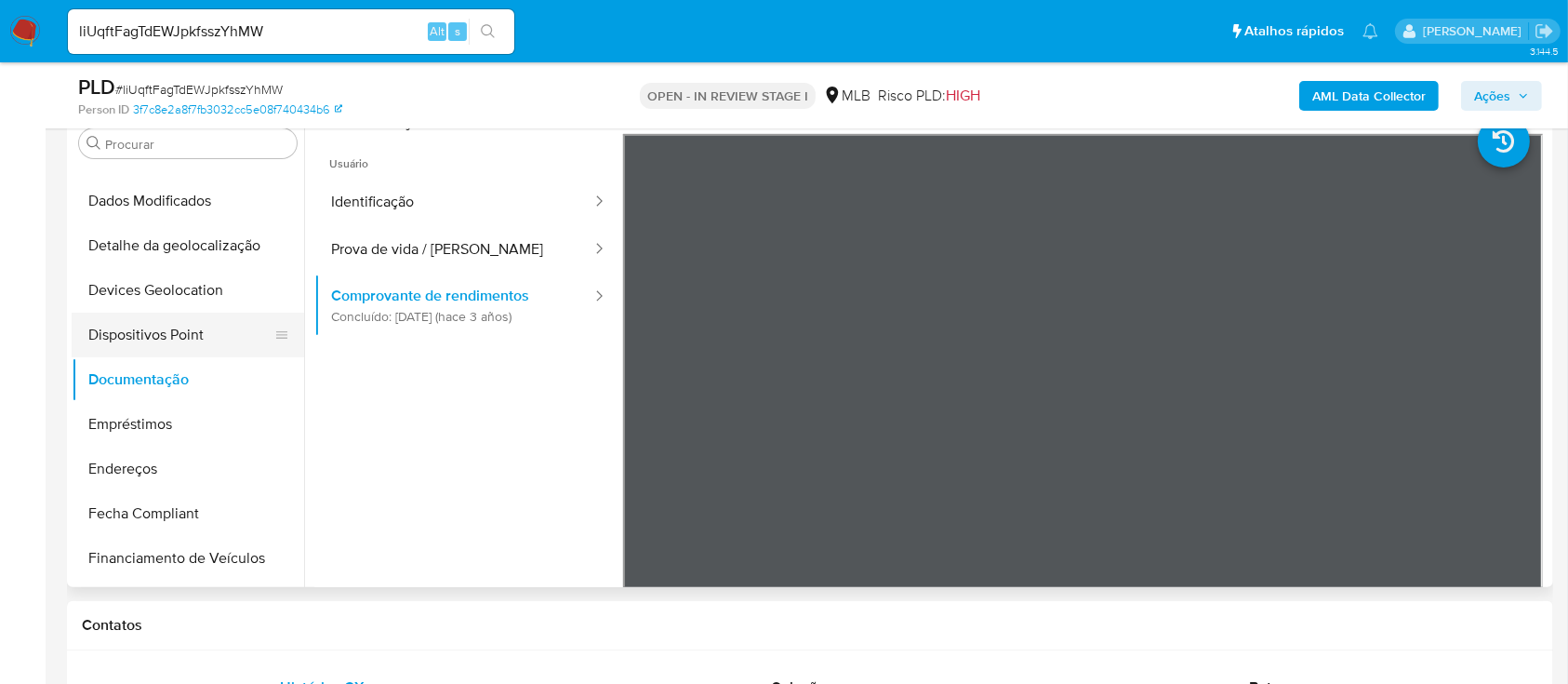 click on "Dispositivos Point" at bounding box center (180, 335) 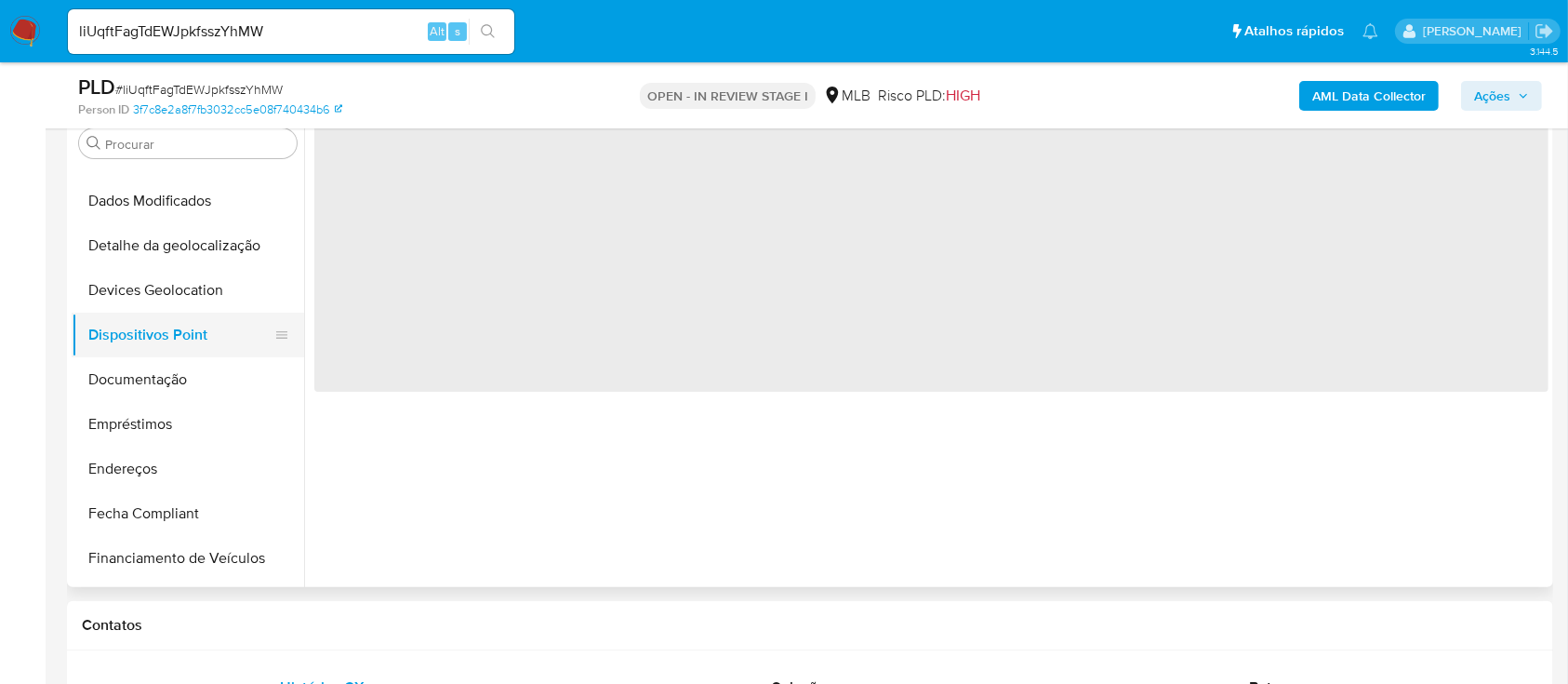 type 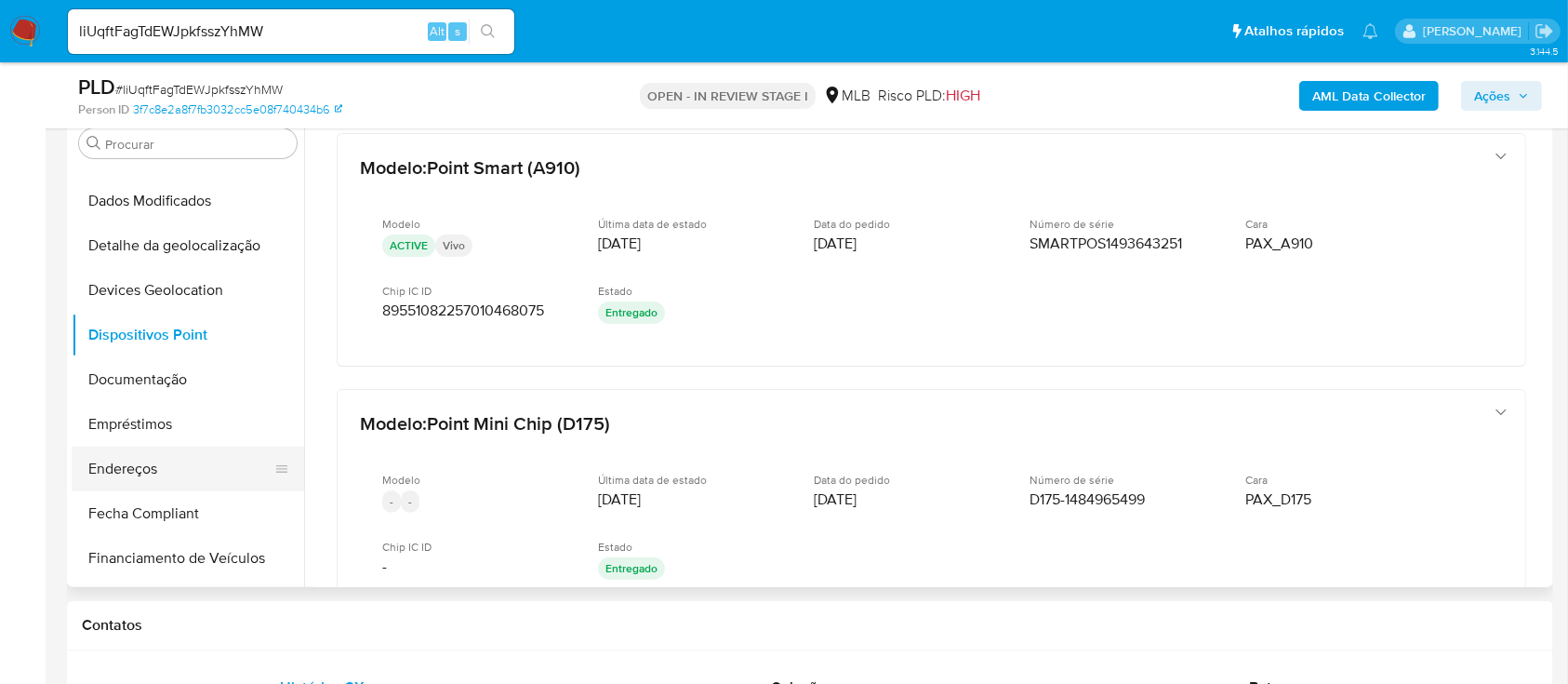 drag, startPoint x: 158, startPoint y: 473, endPoint x: 197, endPoint y: 474, distance: 39.0128 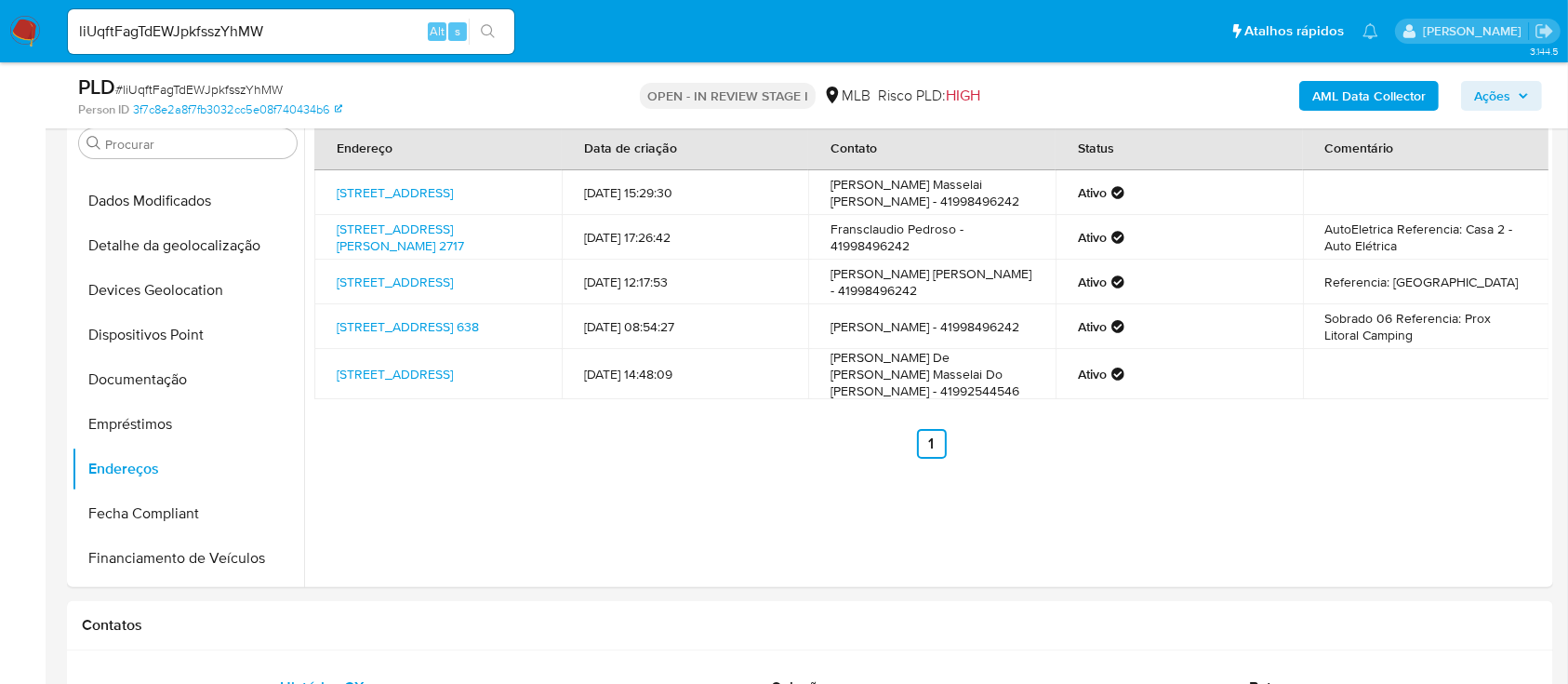 type 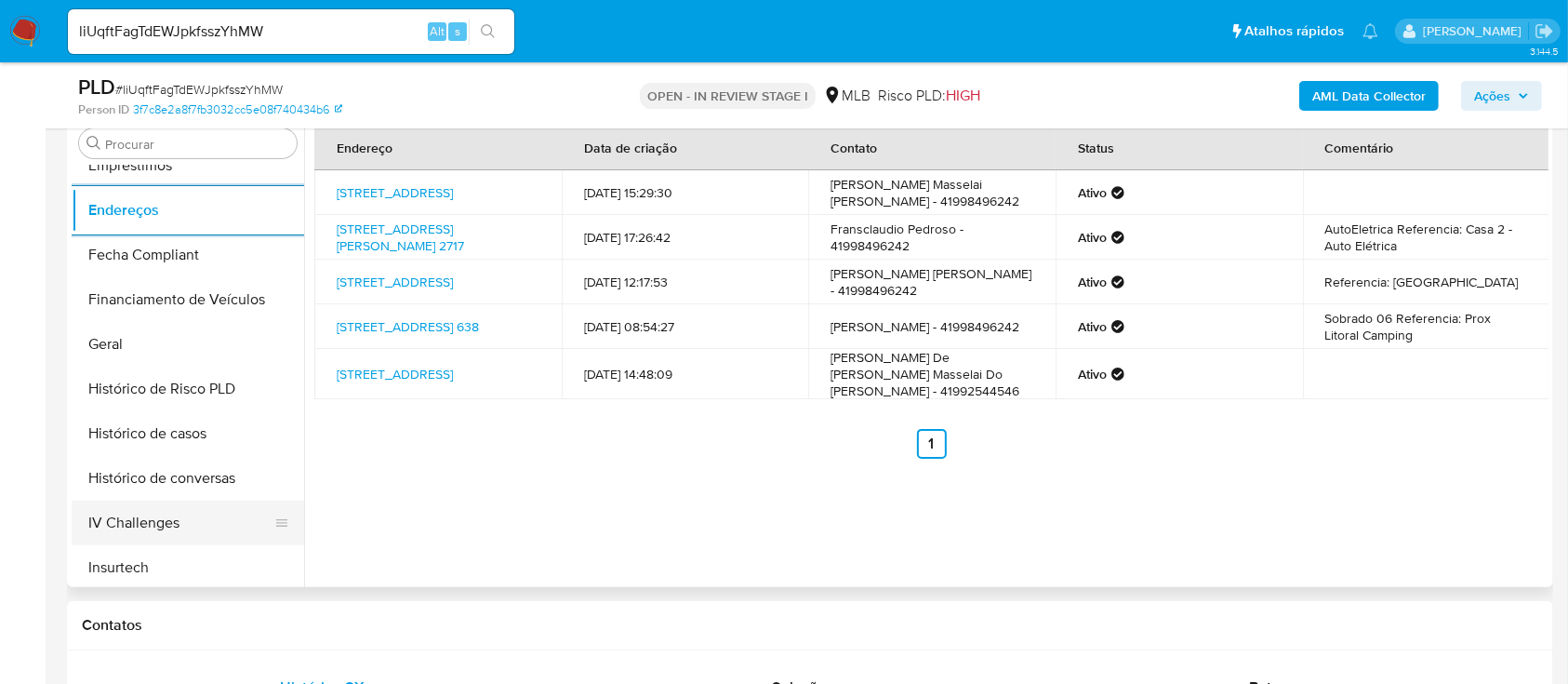scroll, scrollTop: 496, scrollLeft: 0, axis: vertical 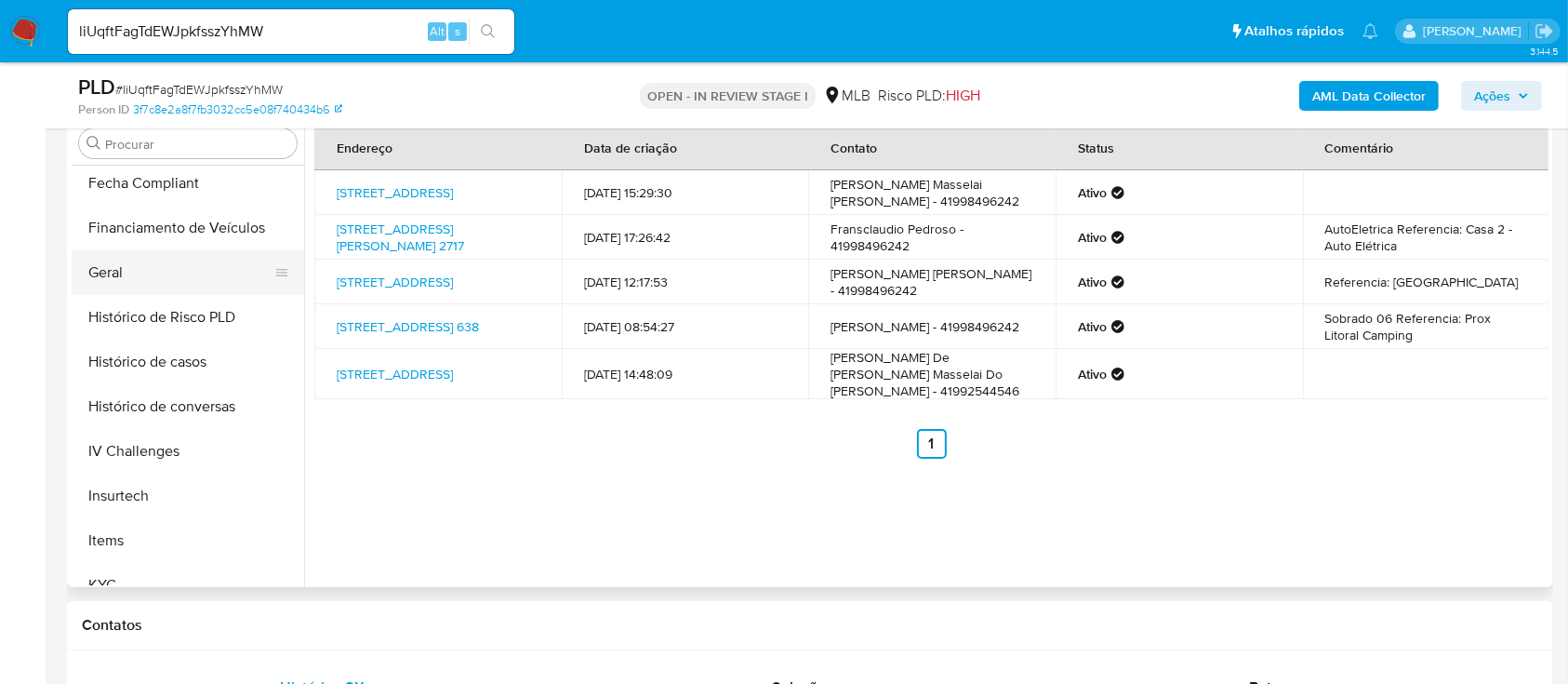 click on "Geral" at bounding box center [180, 273] 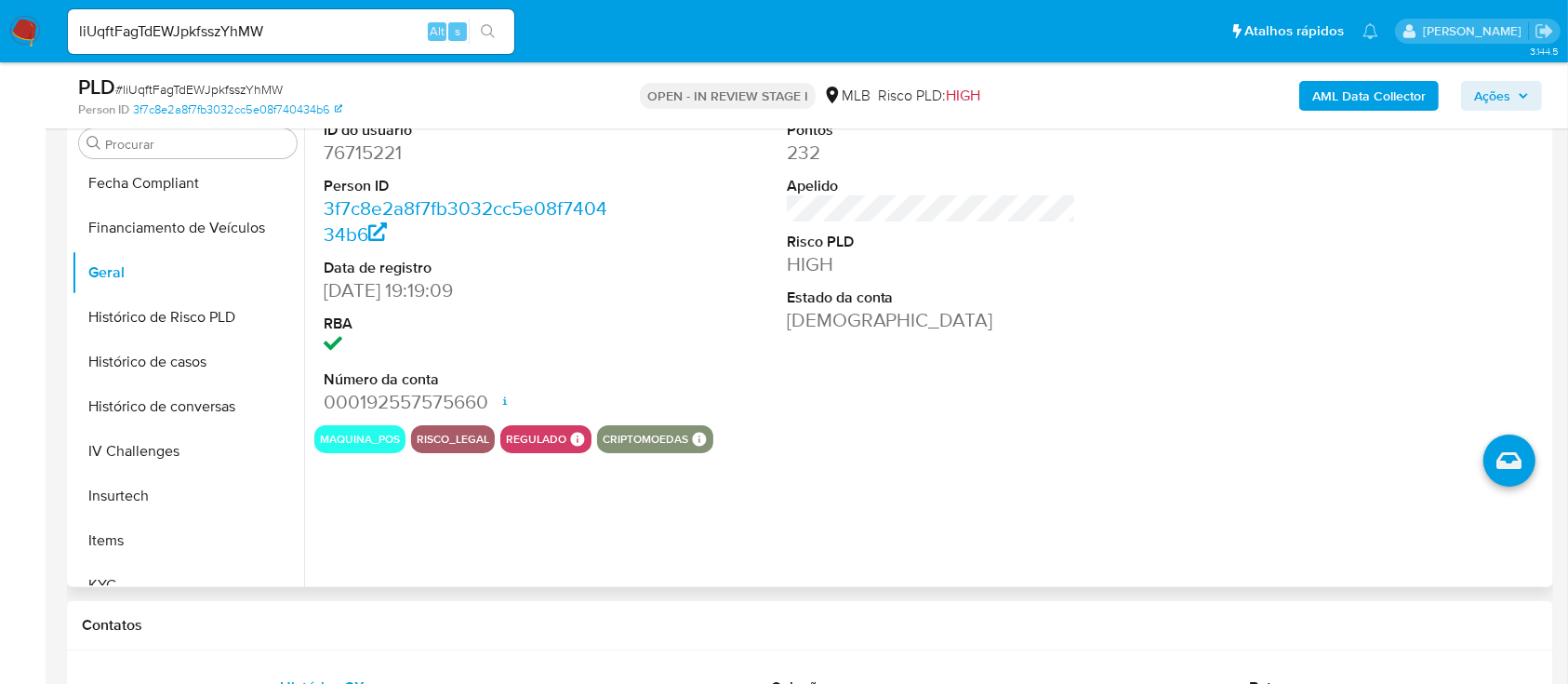 click on "76715221" at bounding box center (469, 153) 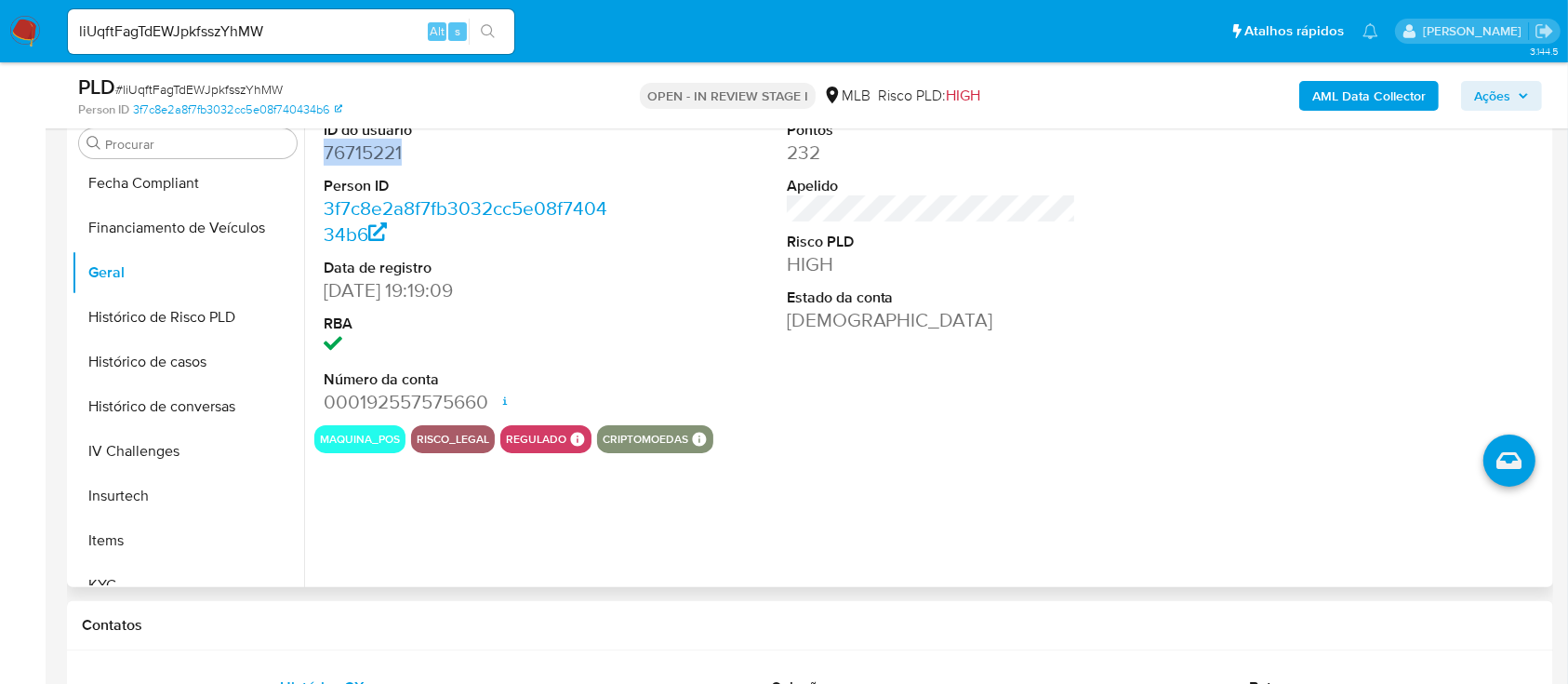 click on "76715221" at bounding box center [469, 153] 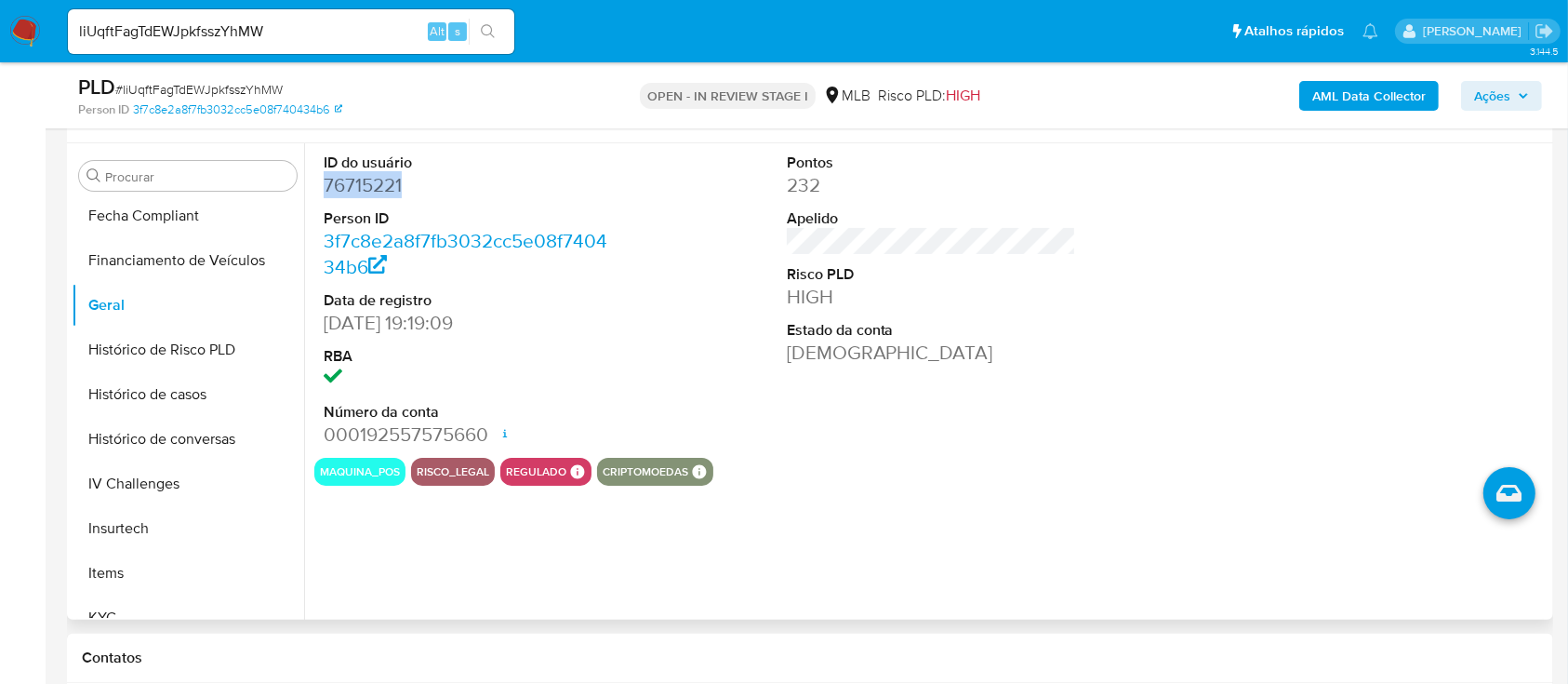 scroll, scrollTop: 124, scrollLeft: 0, axis: vertical 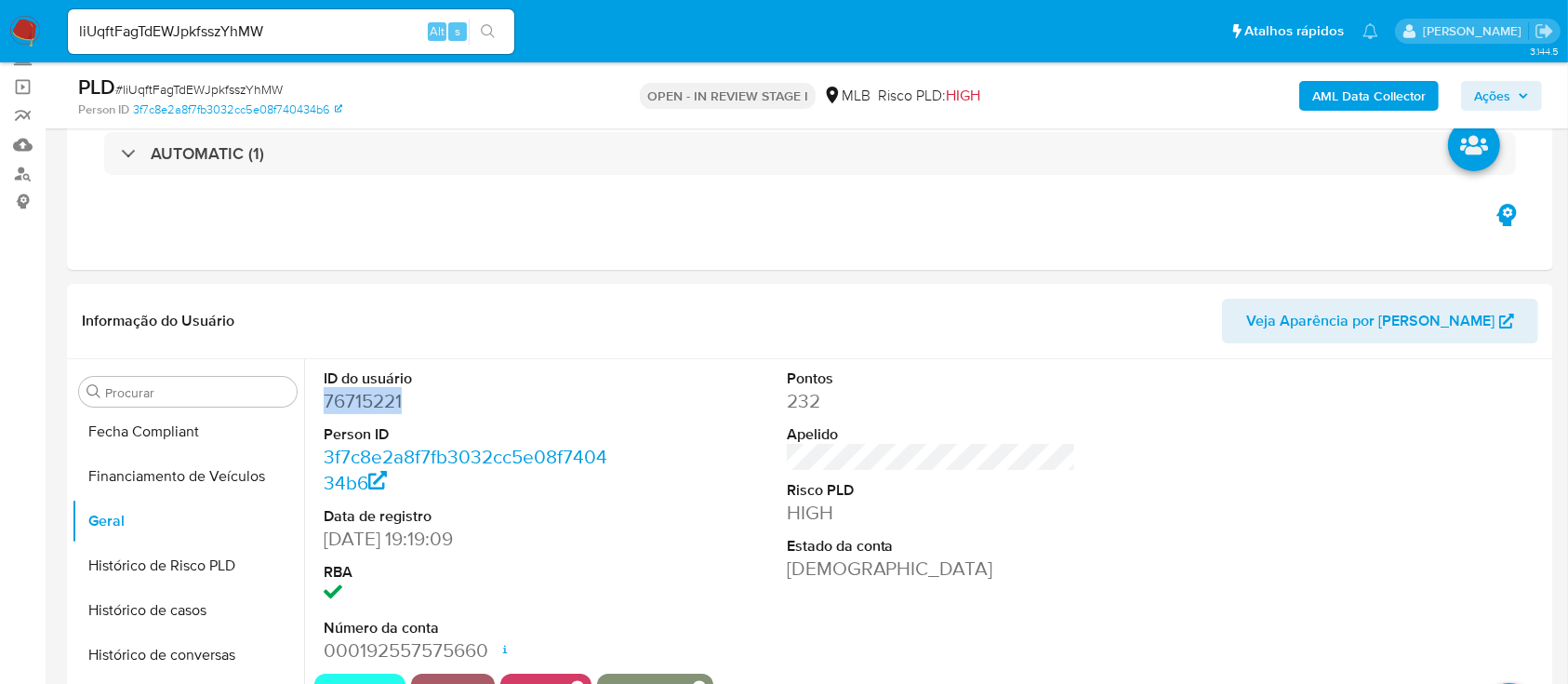 click on "# liUqftFagTdEWJpkfsszYhMW" at bounding box center [199, 89] 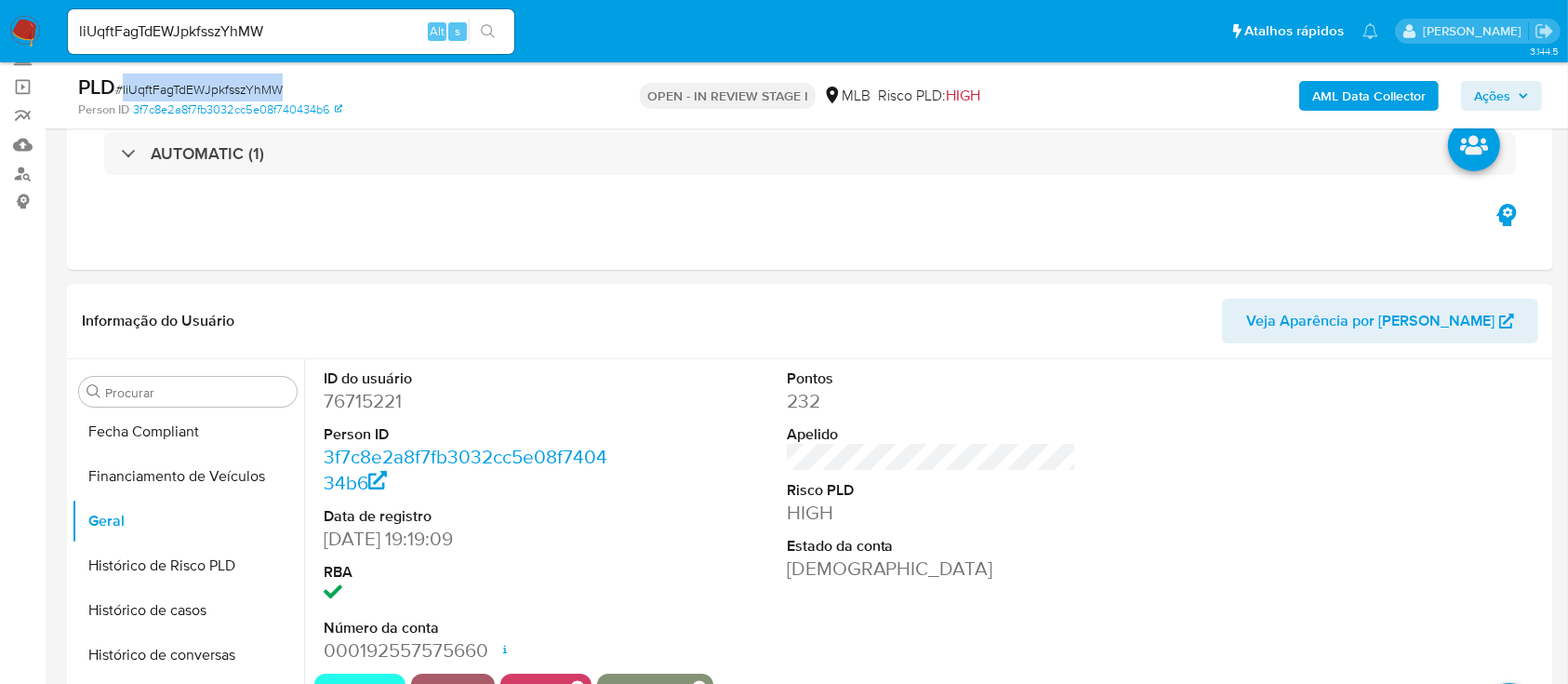 click on "# liUqftFagTdEWJpkfsszYhMW" at bounding box center [199, 89] 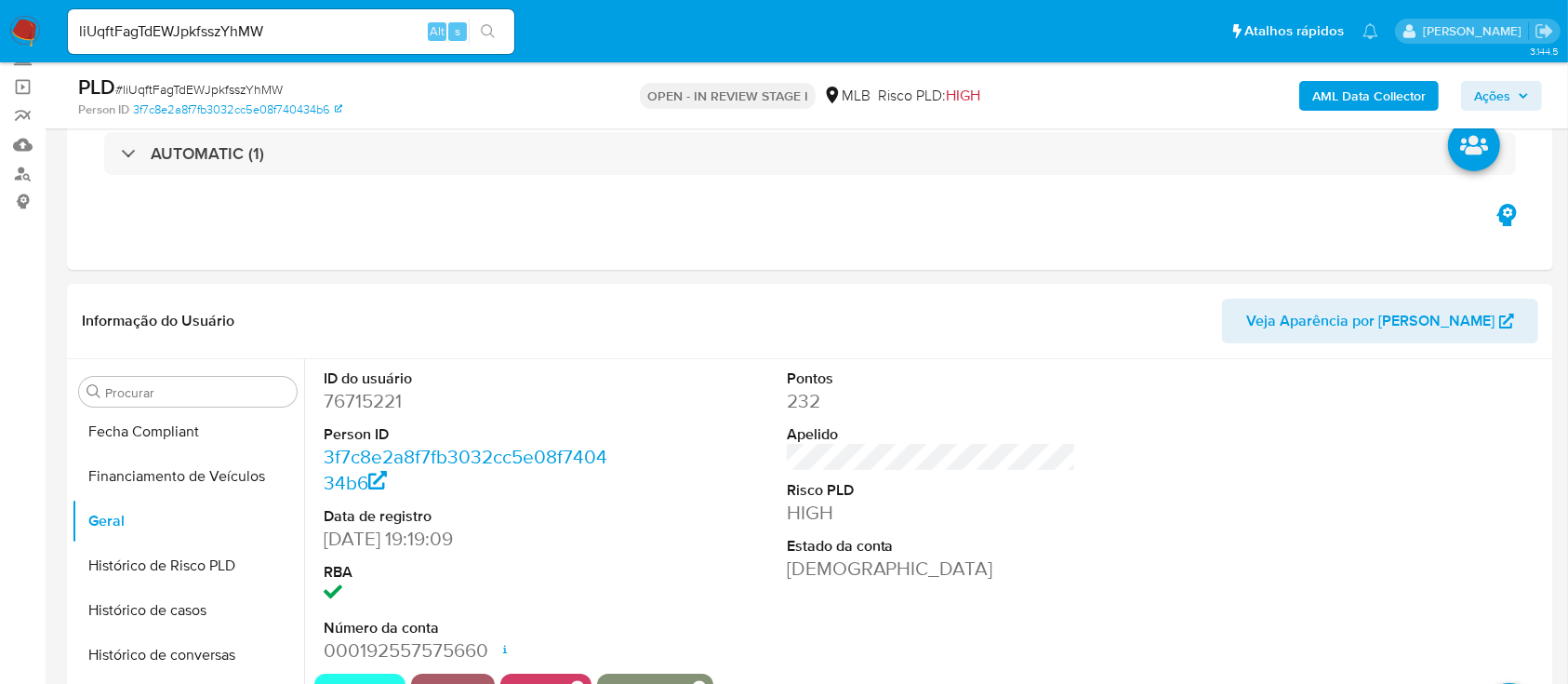 click on "liUqftFagTdEWJpkfsszYhMW" at bounding box center [291, 32] 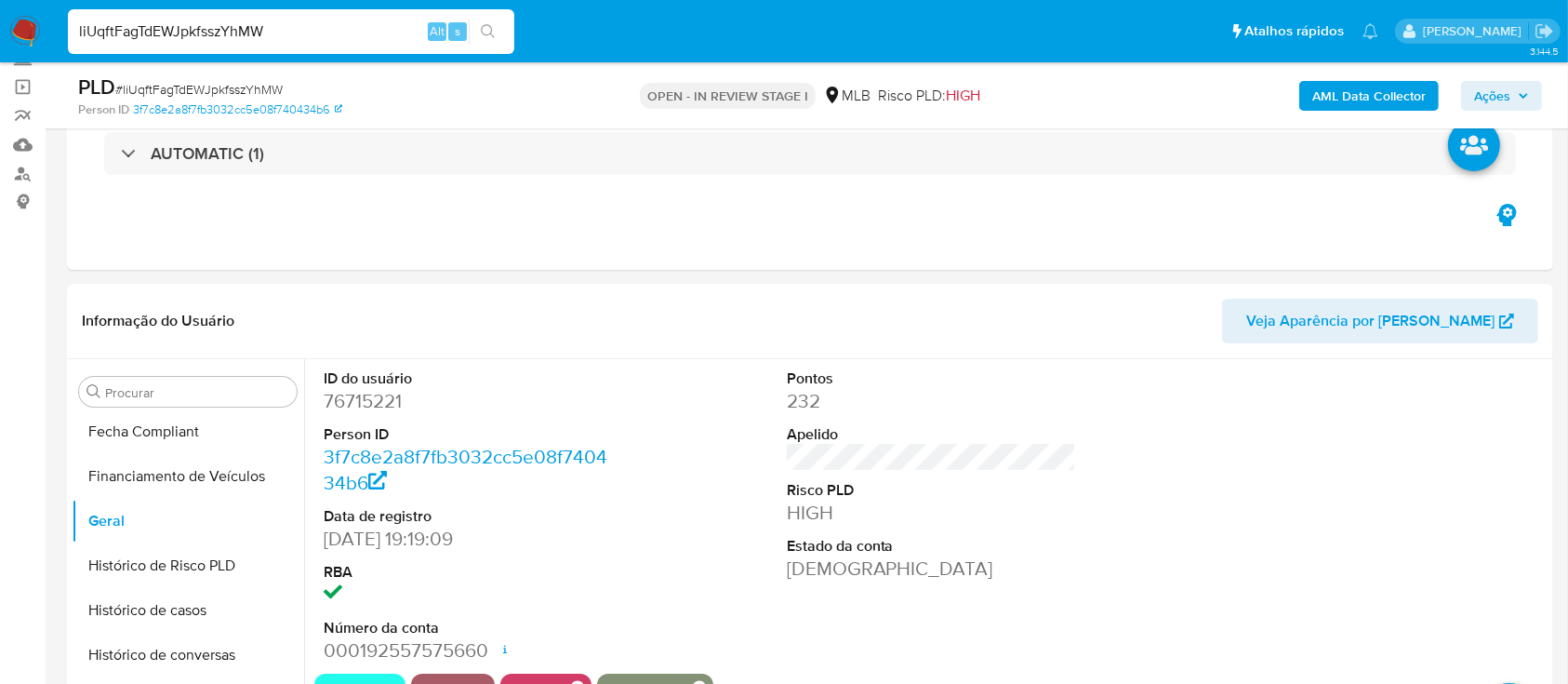 click on "liUqftFagTdEWJpkfsszYhMW" at bounding box center (291, 32) 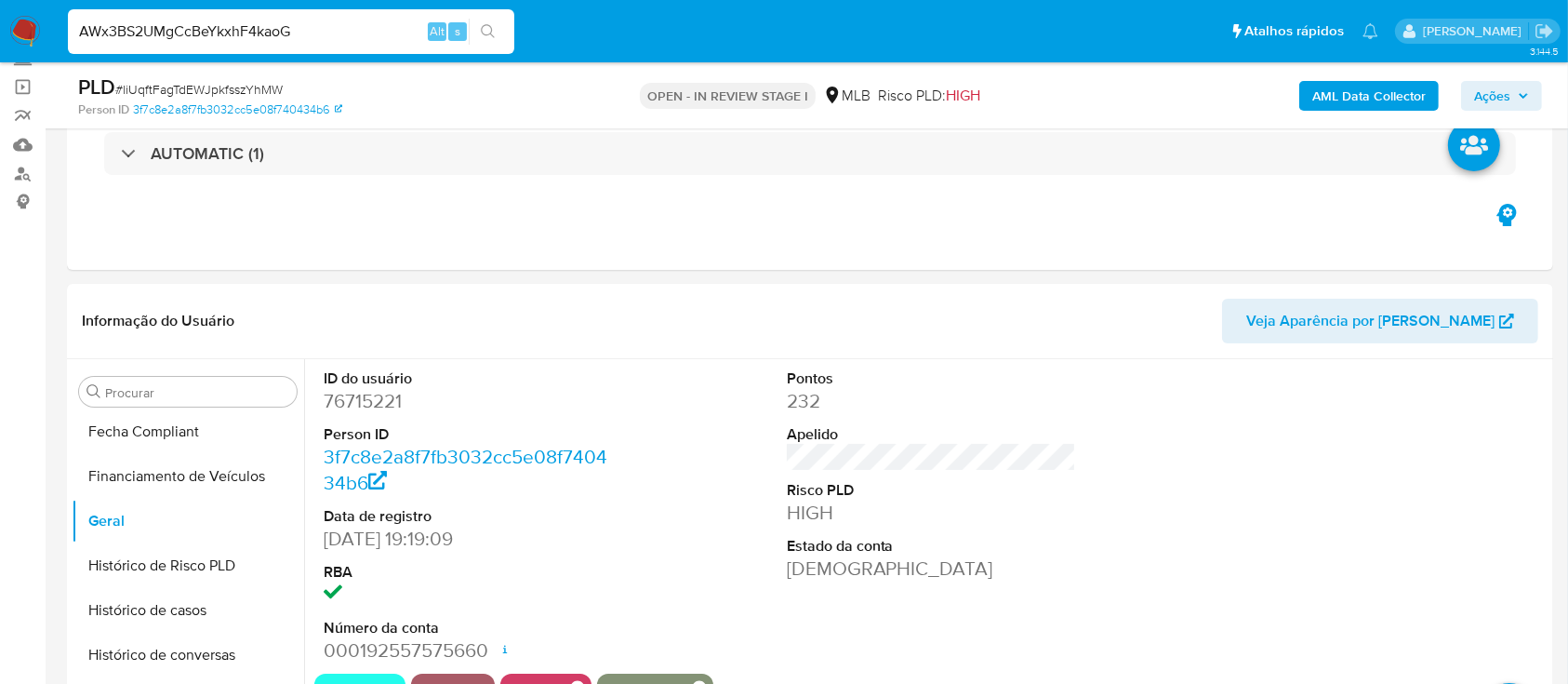 type on "AWx3BS2UMgCcBeYkxhF4kaoG" 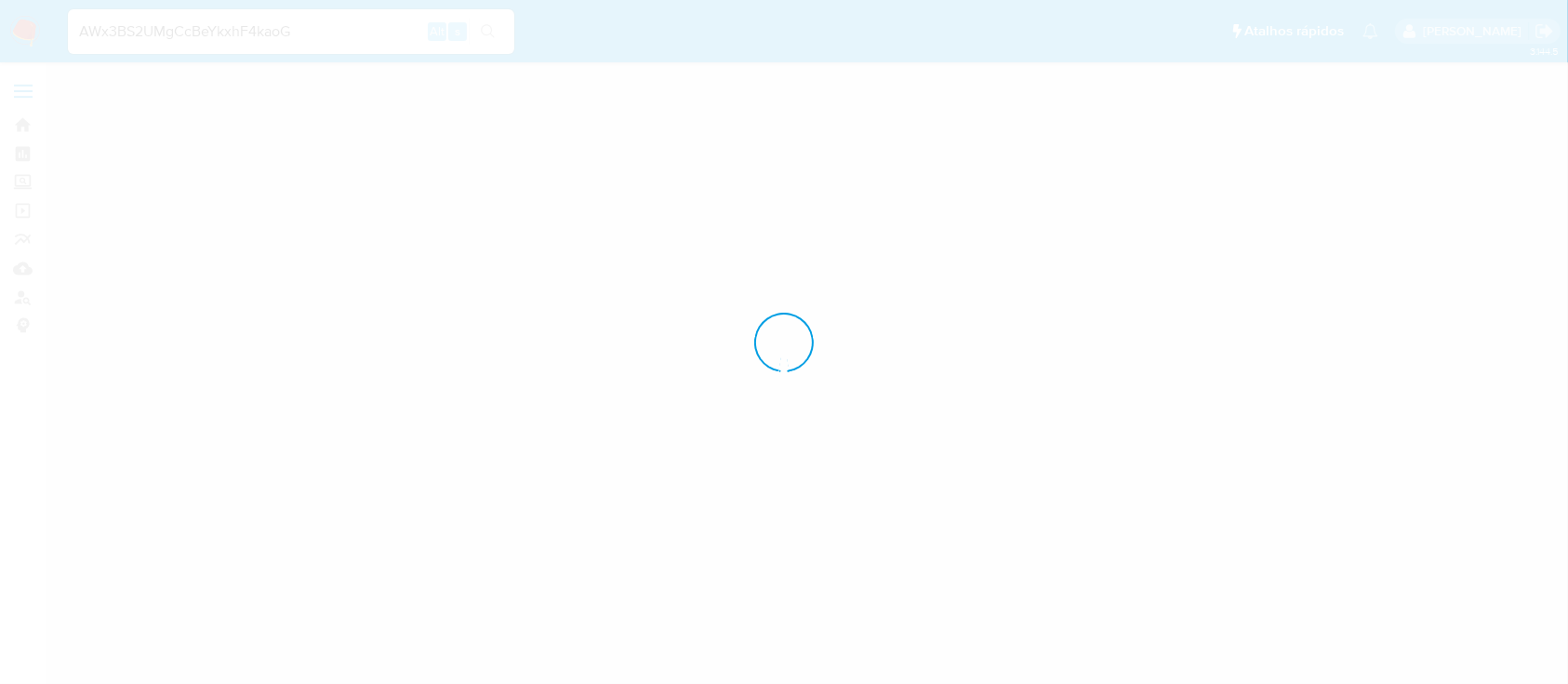 scroll, scrollTop: 0, scrollLeft: 0, axis: both 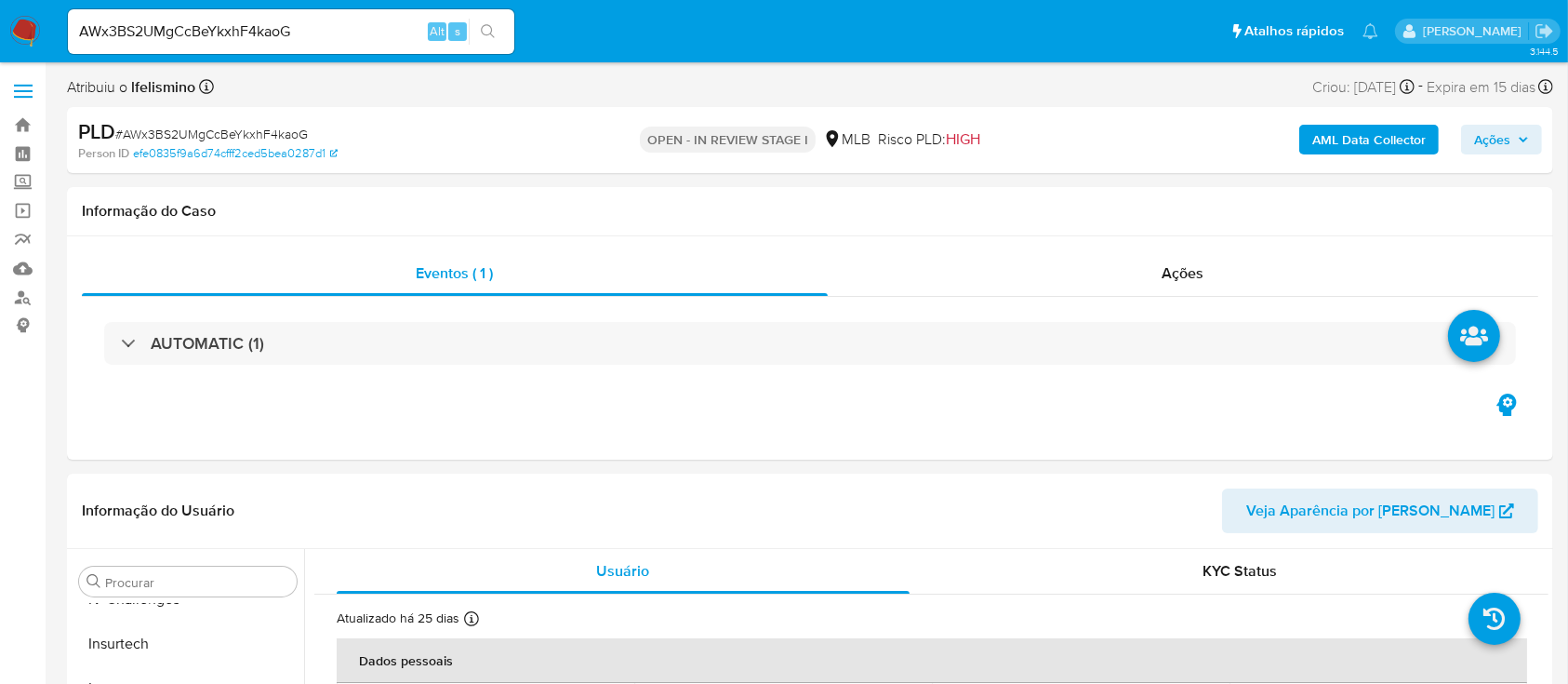 select on "10" 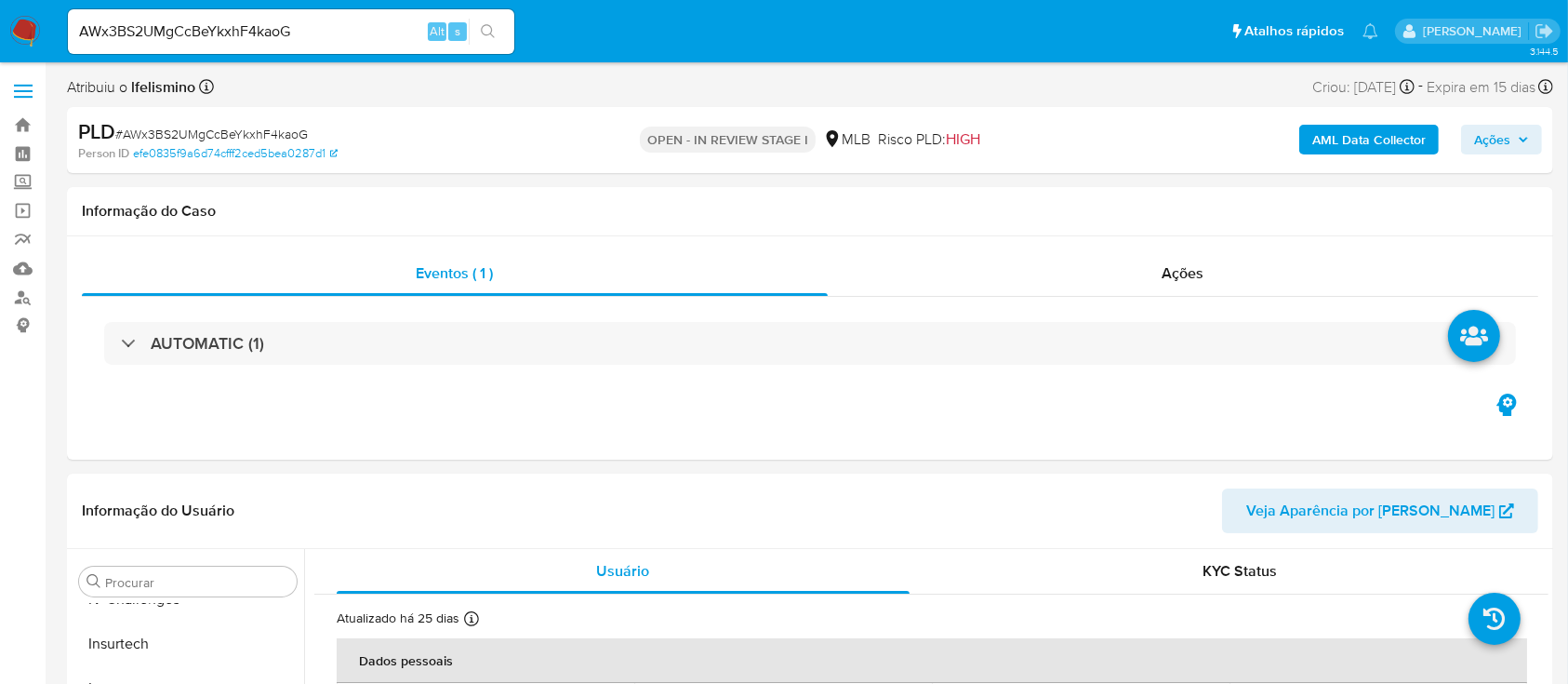 click on "AWx3BS2UMgCcBeYkxhF4kaoG" at bounding box center (291, 32) 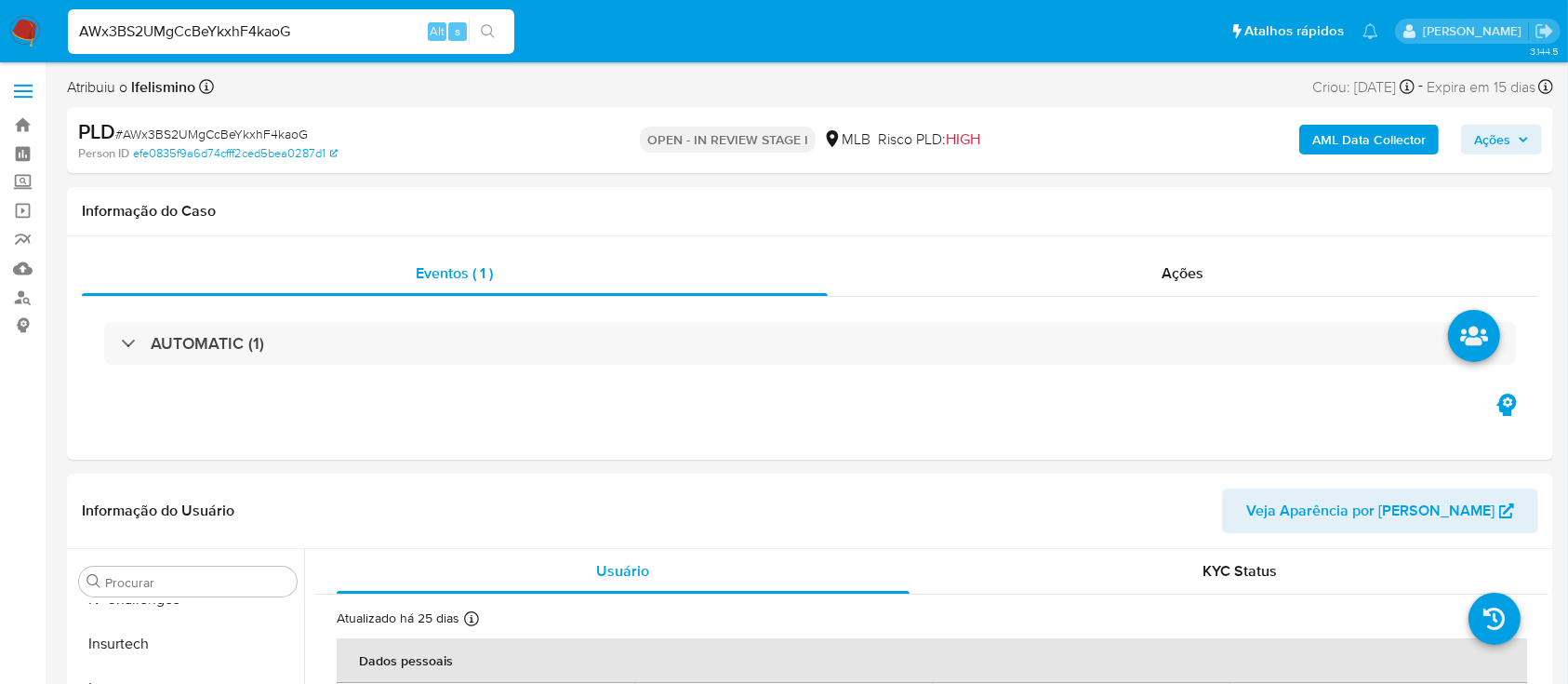 click on "AWx3BS2UMgCcBeYkxhF4kaoG" at bounding box center [291, 32] 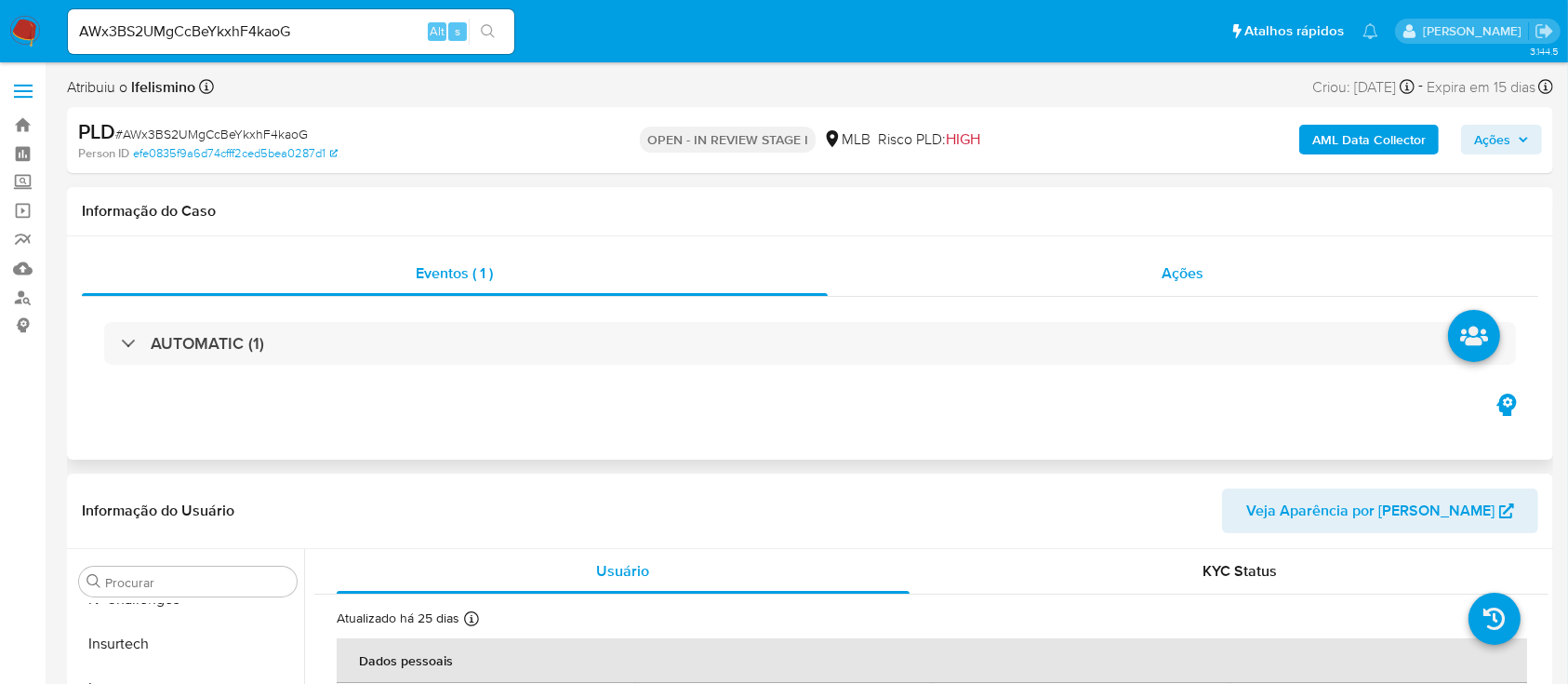 type 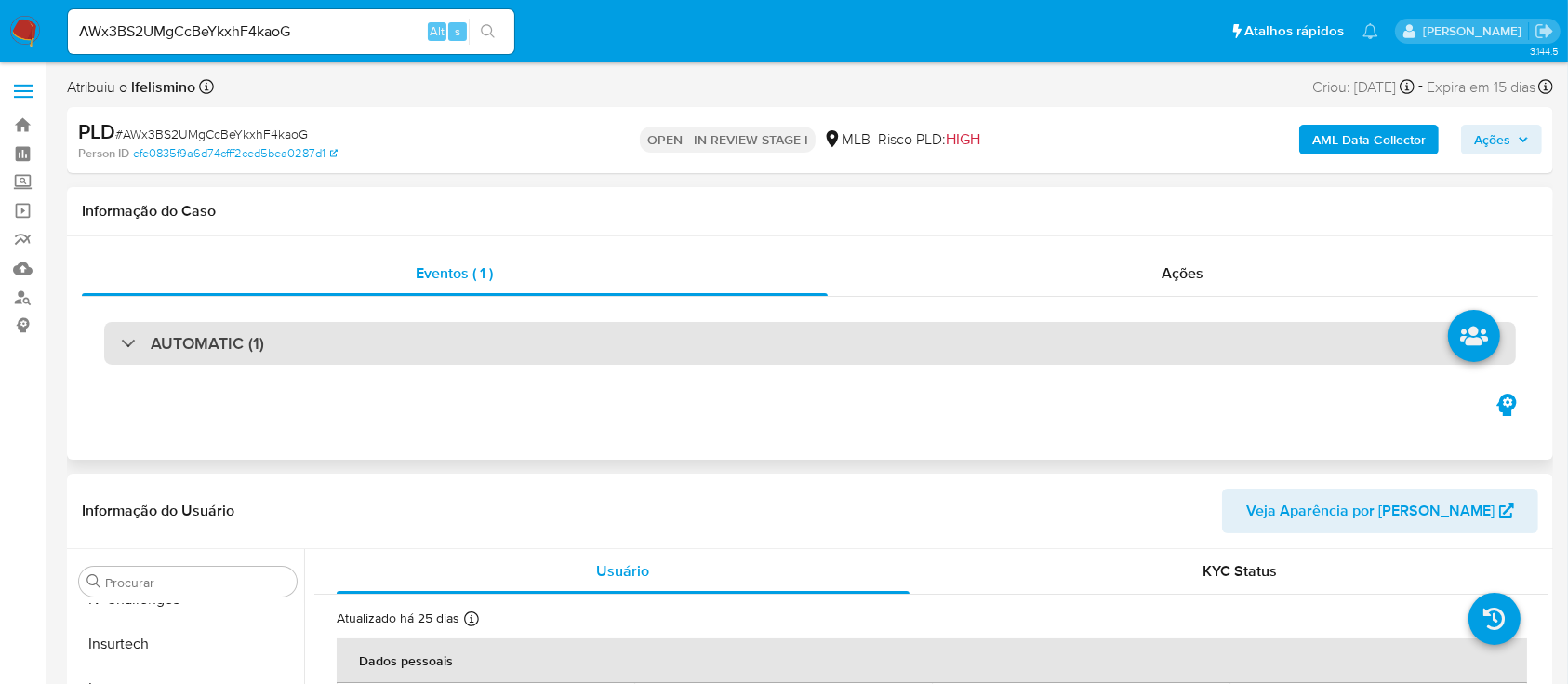 click on "AUTOMATIC (1)" at bounding box center (810, 343) 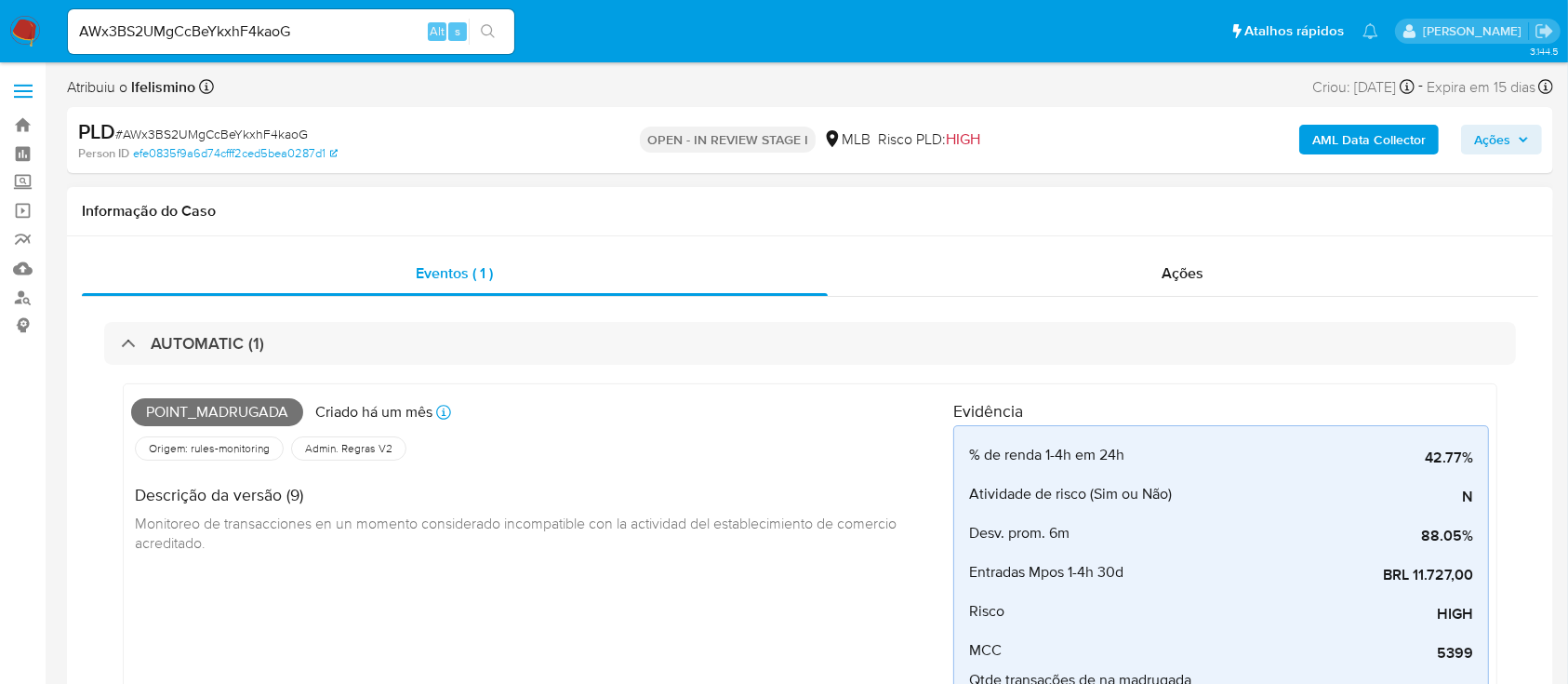 click on "AUTOMATIC (1) Point_madrugada Criado há um mês   Criado: 12/06/2025 00:31:53 Origem: rules-monitoring    Referência ao id da tabela de resultados da regra em rules-monitoring Admin. Regras V2 Descrição da versão (9) Monitoreo de transacciones en un momento considerado incompatible con la actividad del establecimiento de comercio acreditado. Evidência % de renda 1-4h em 24h 42.77%   Porcentagem que representa a renda de mPos de 1h às 4h da manhã em relação à renda de 24h no último mês Atividade de risco (Sim ou Não) N   Usuário com atividade de risco (Sim ou Não) Desv. prom. 6m 88.05%   evidence_description.desv_prom_6m Entradas Mpos 1-4h 30d BRL 11.727,00   Receita total de mPos no último mês, da 1h às 4h Risco HIGH   Risco máximo da matriz MCC 5399   evidence_description.mcc Qtde transações de na madrugada 30d 48   Número de transações de 1h às 4h no último mês Points 1   evidence_description.points_madrugada Entradas MPOS 6M BRL 37.416,00   evidence_description.ing_mpos_1_4_6m N" at bounding box center (810, 637) 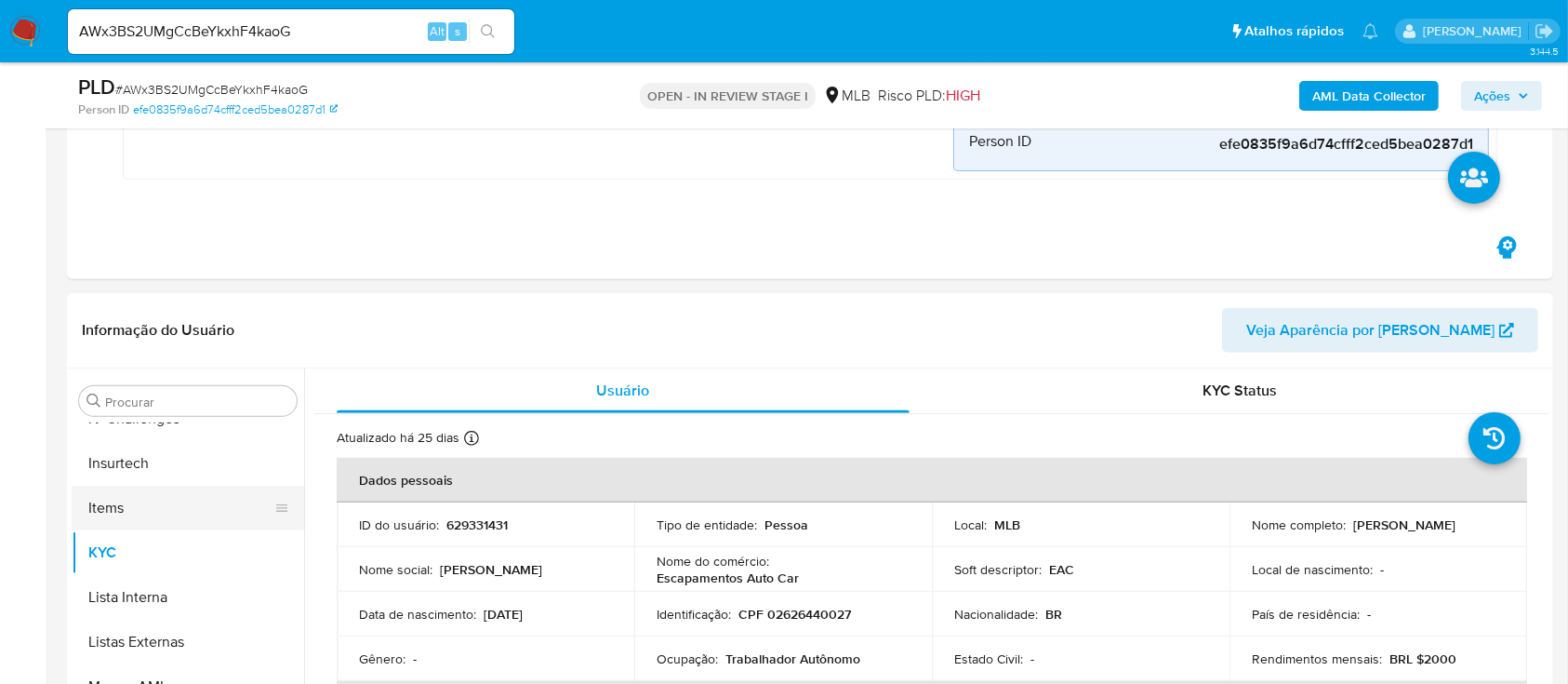 scroll, scrollTop: 744, scrollLeft: 0, axis: vertical 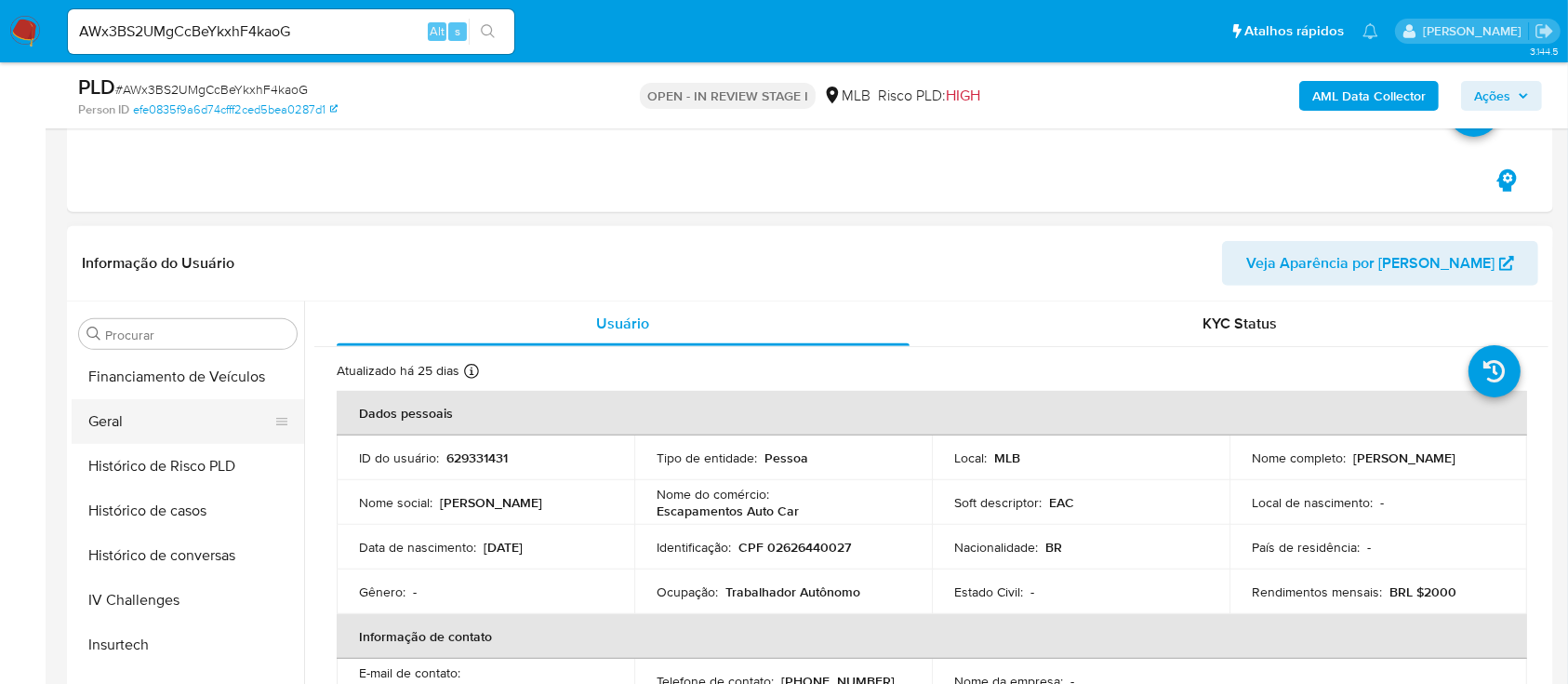 click on "Geral" at bounding box center [180, 422] 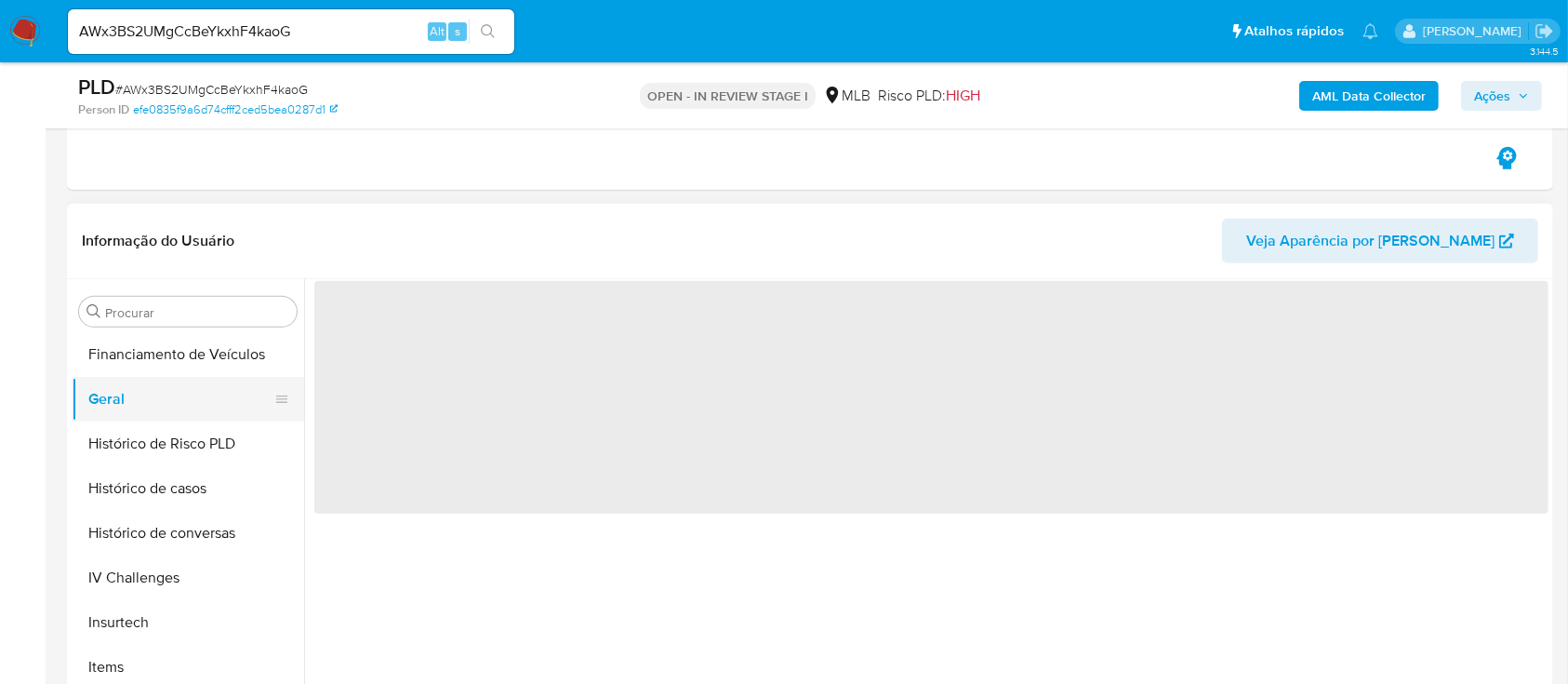 type 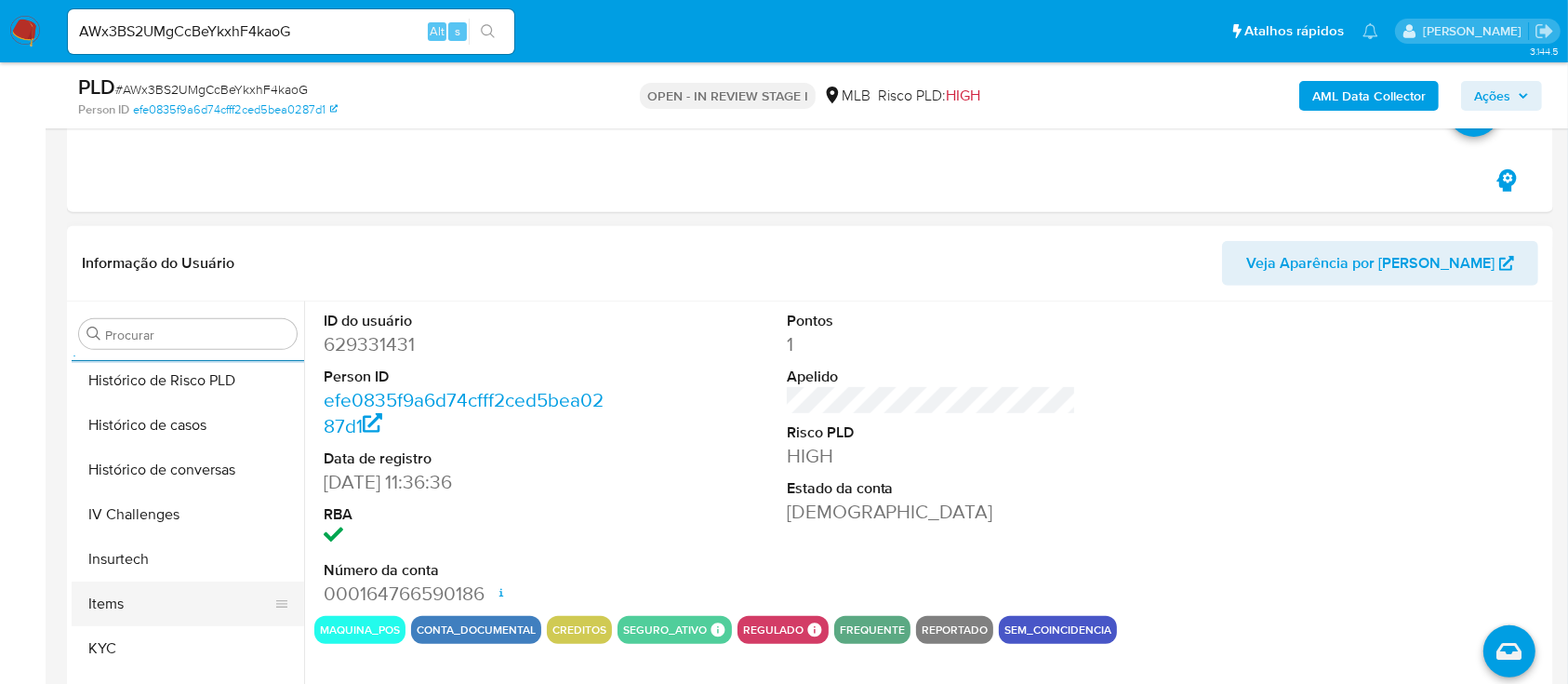 scroll, scrollTop: 663, scrollLeft: 0, axis: vertical 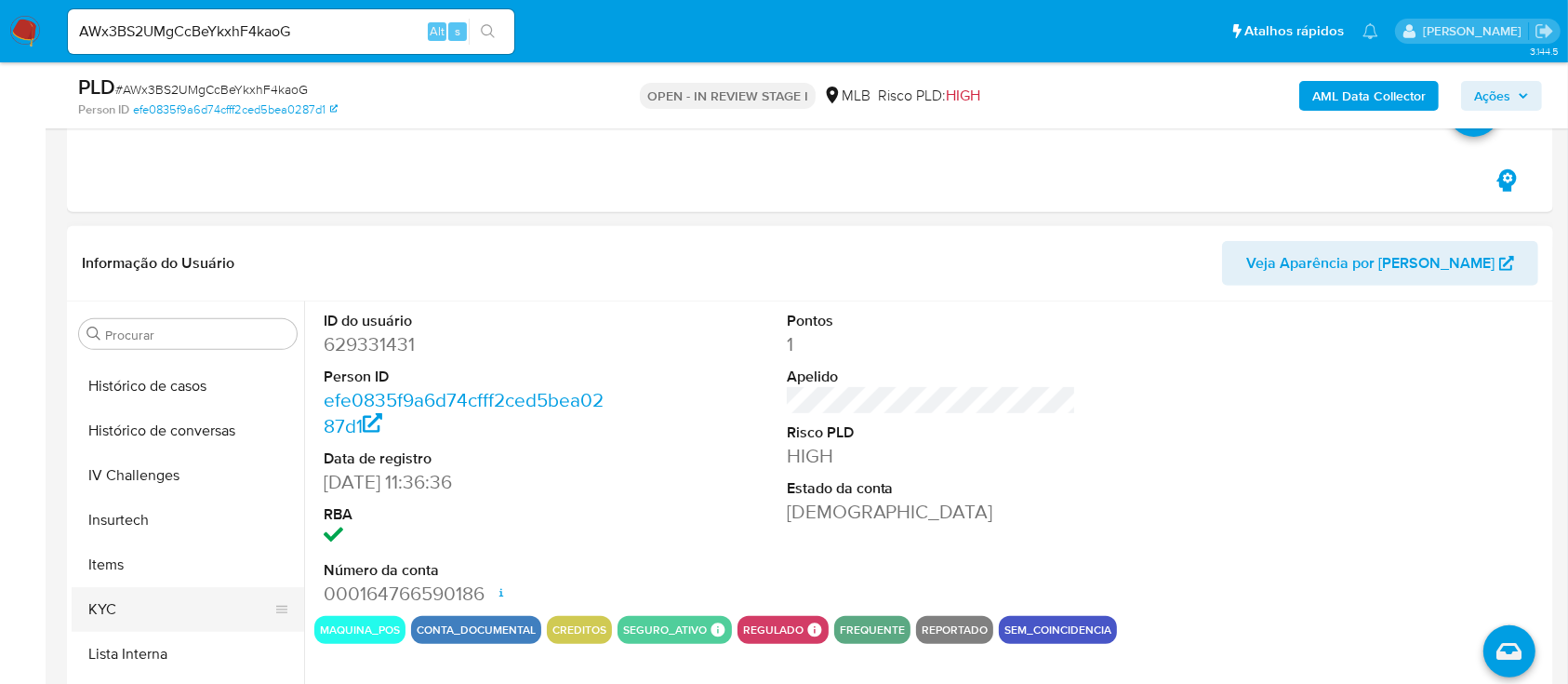 click on "KYC" at bounding box center (180, 610) 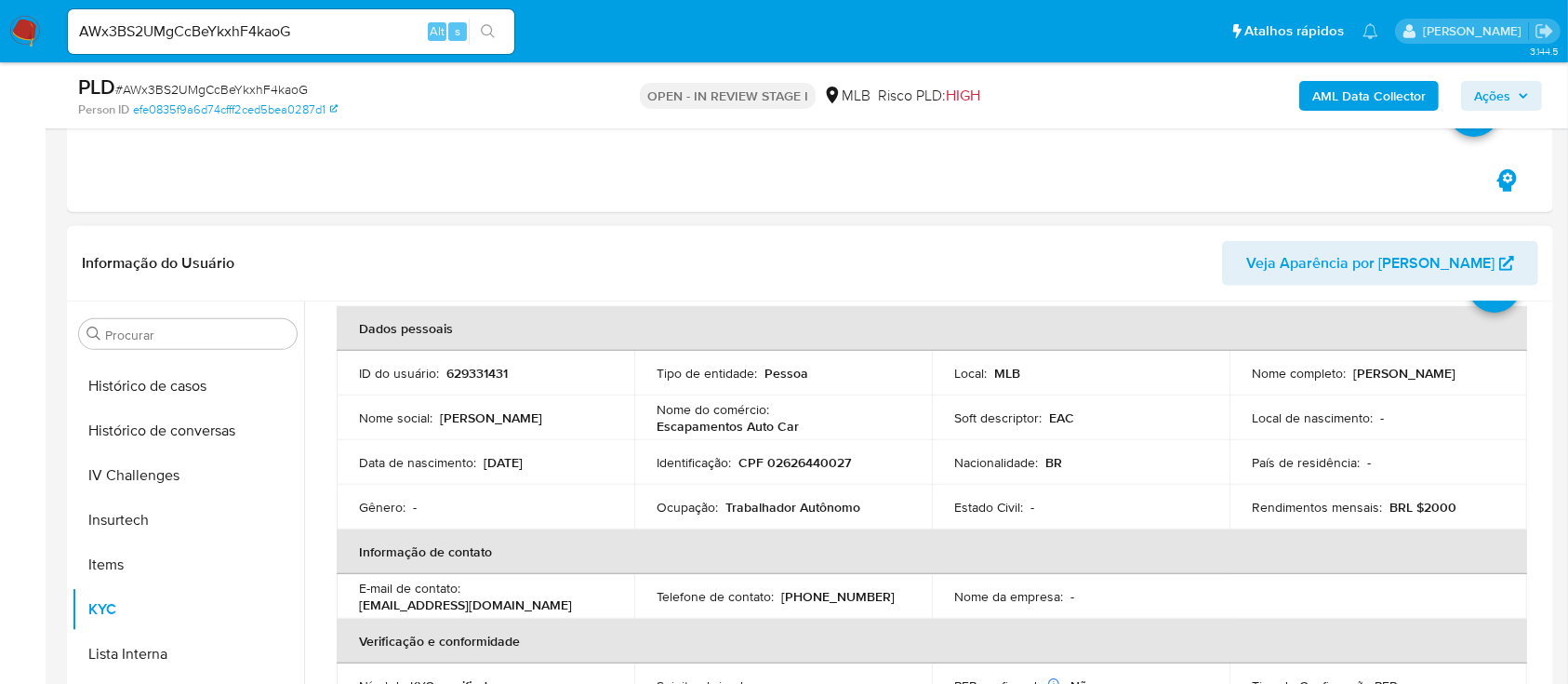 scroll, scrollTop: 124, scrollLeft: 0, axis: vertical 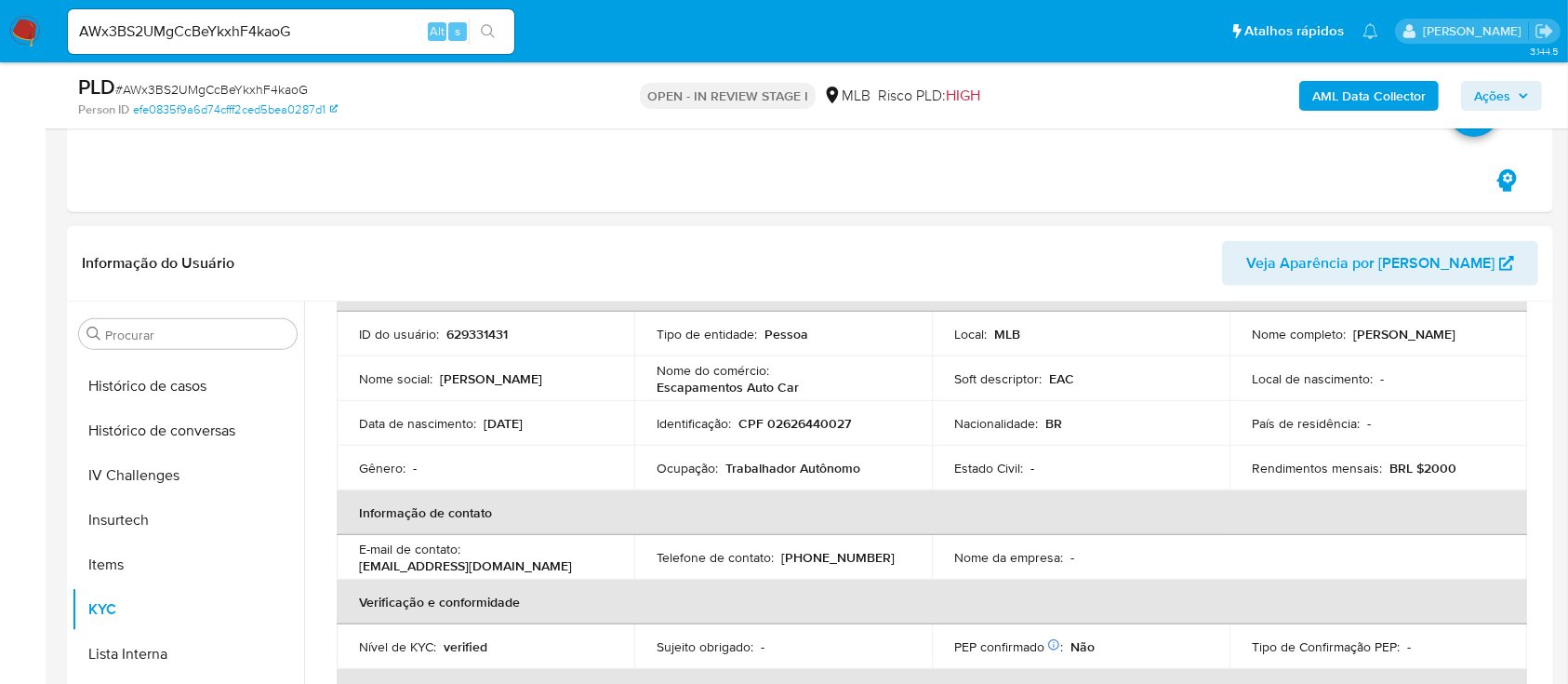 type 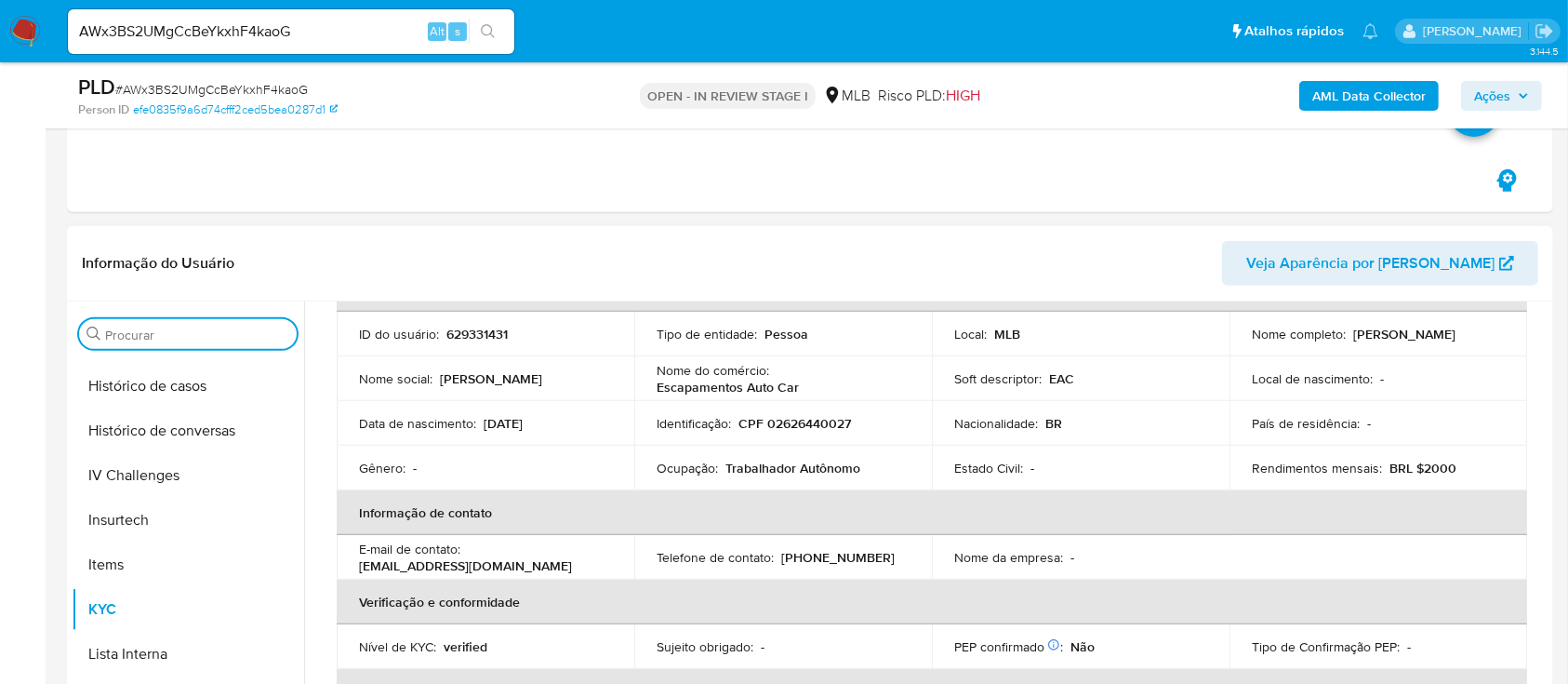 click on "Procurar" at bounding box center [197, 335] 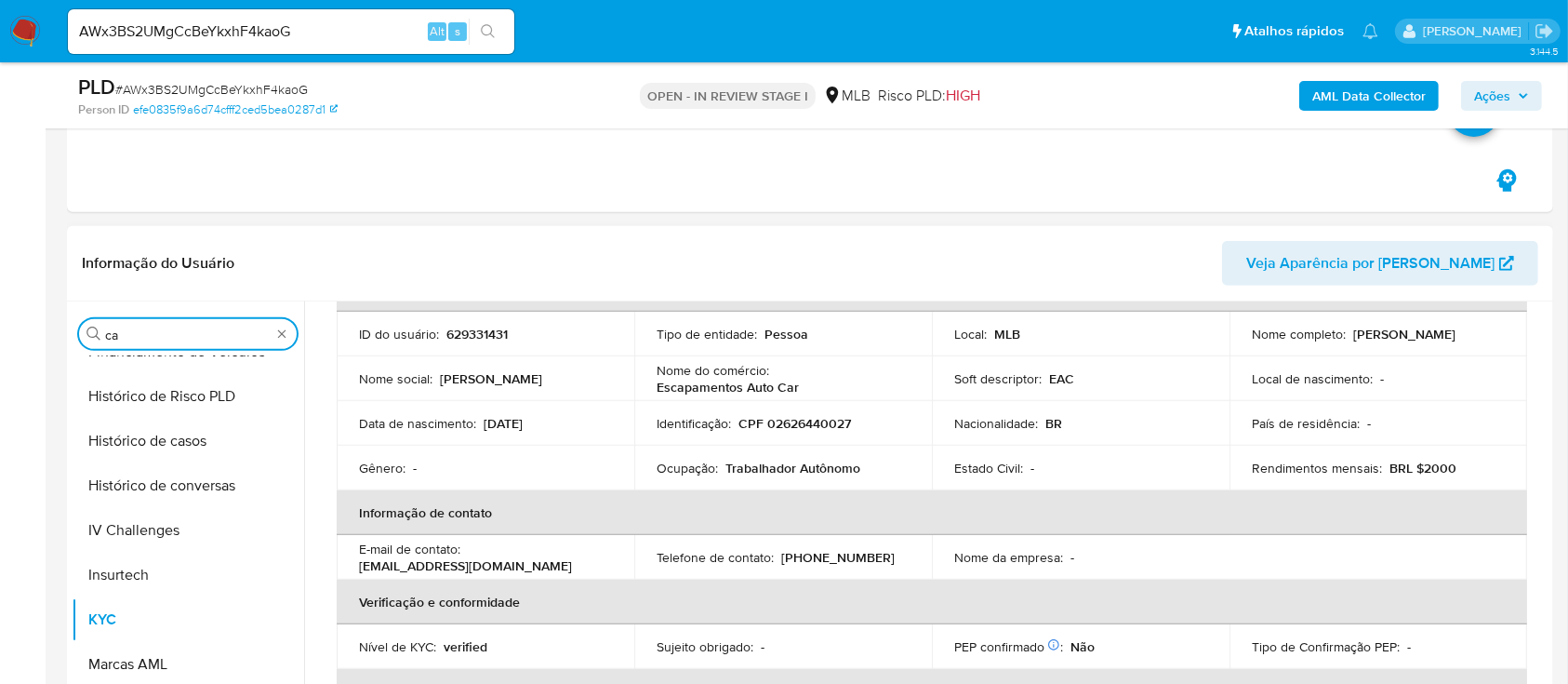 scroll, scrollTop: 0, scrollLeft: 0, axis: both 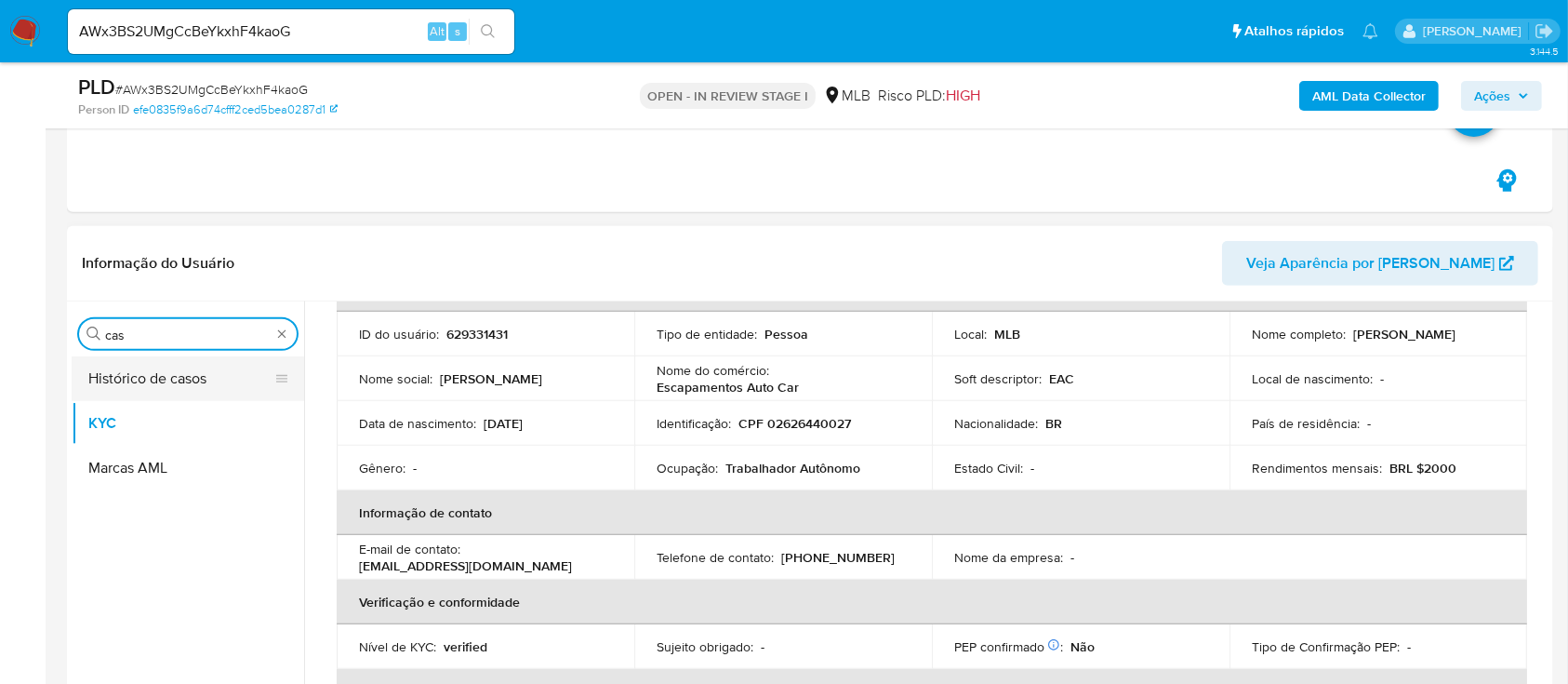 type on "cas" 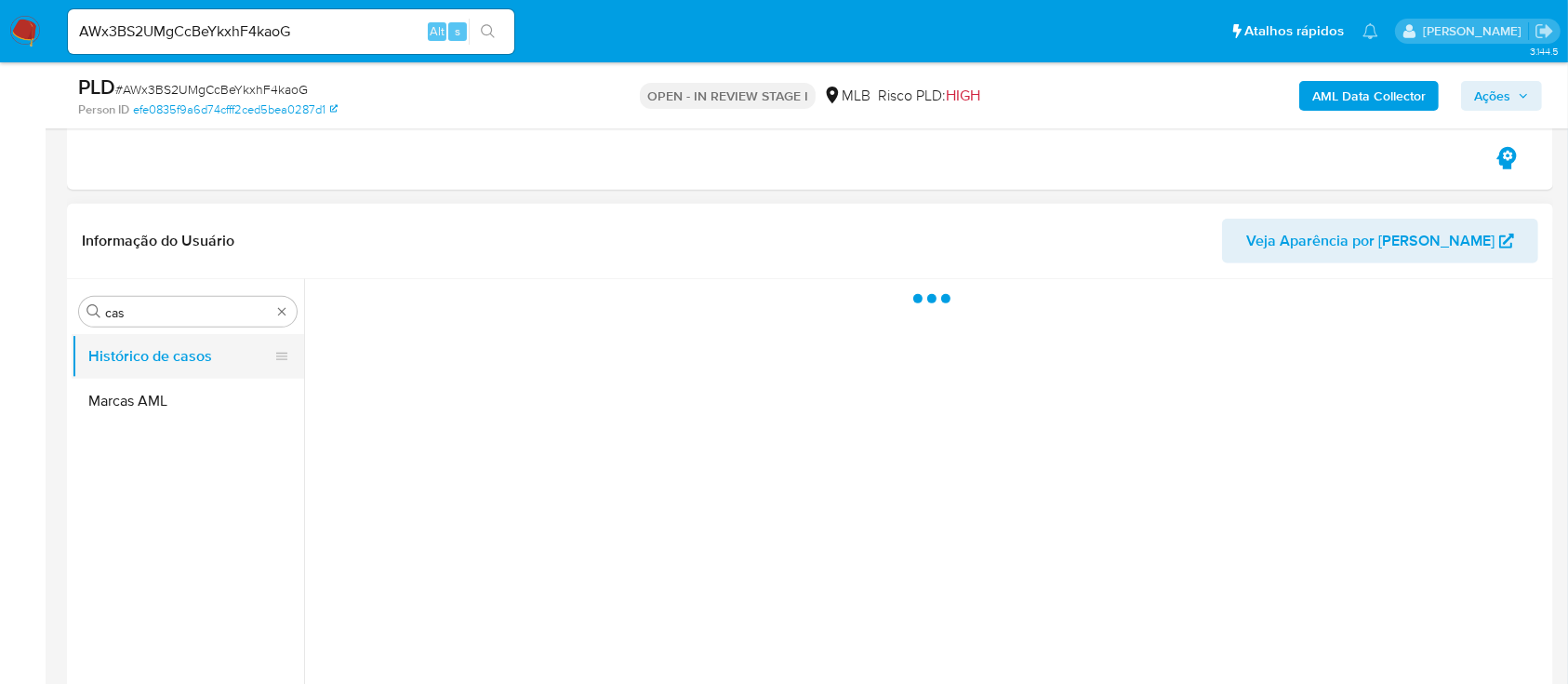 scroll, scrollTop: 0, scrollLeft: 0, axis: both 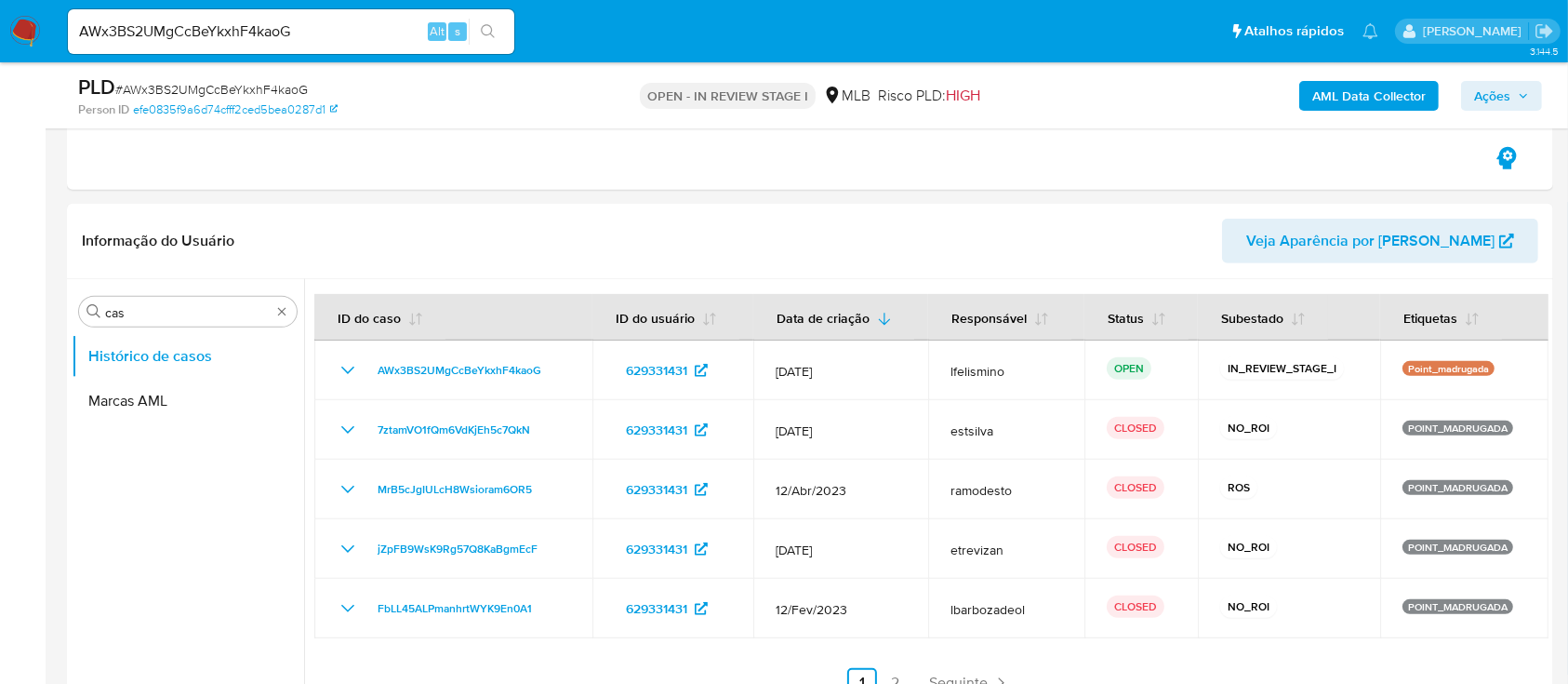 type 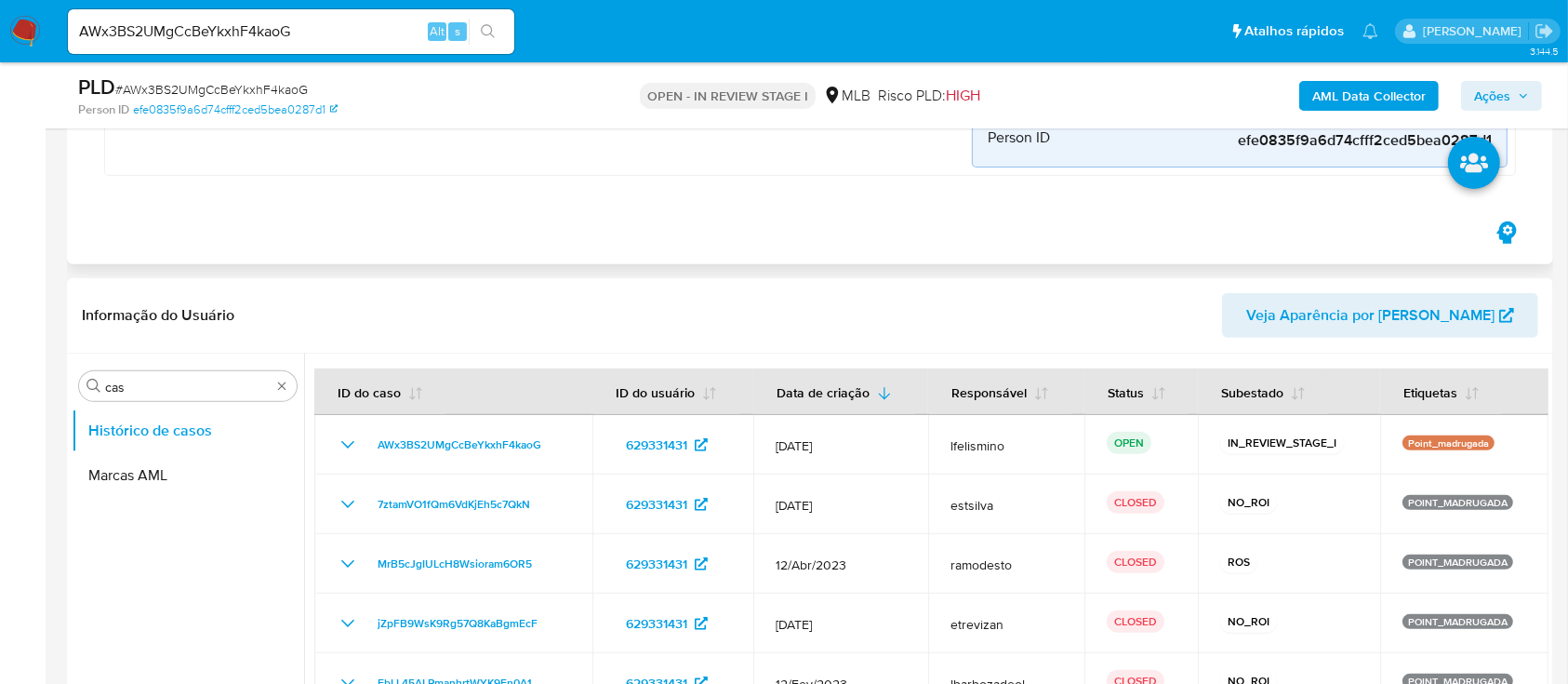 scroll, scrollTop: 620, scrollLeft: 0, axis: vertical 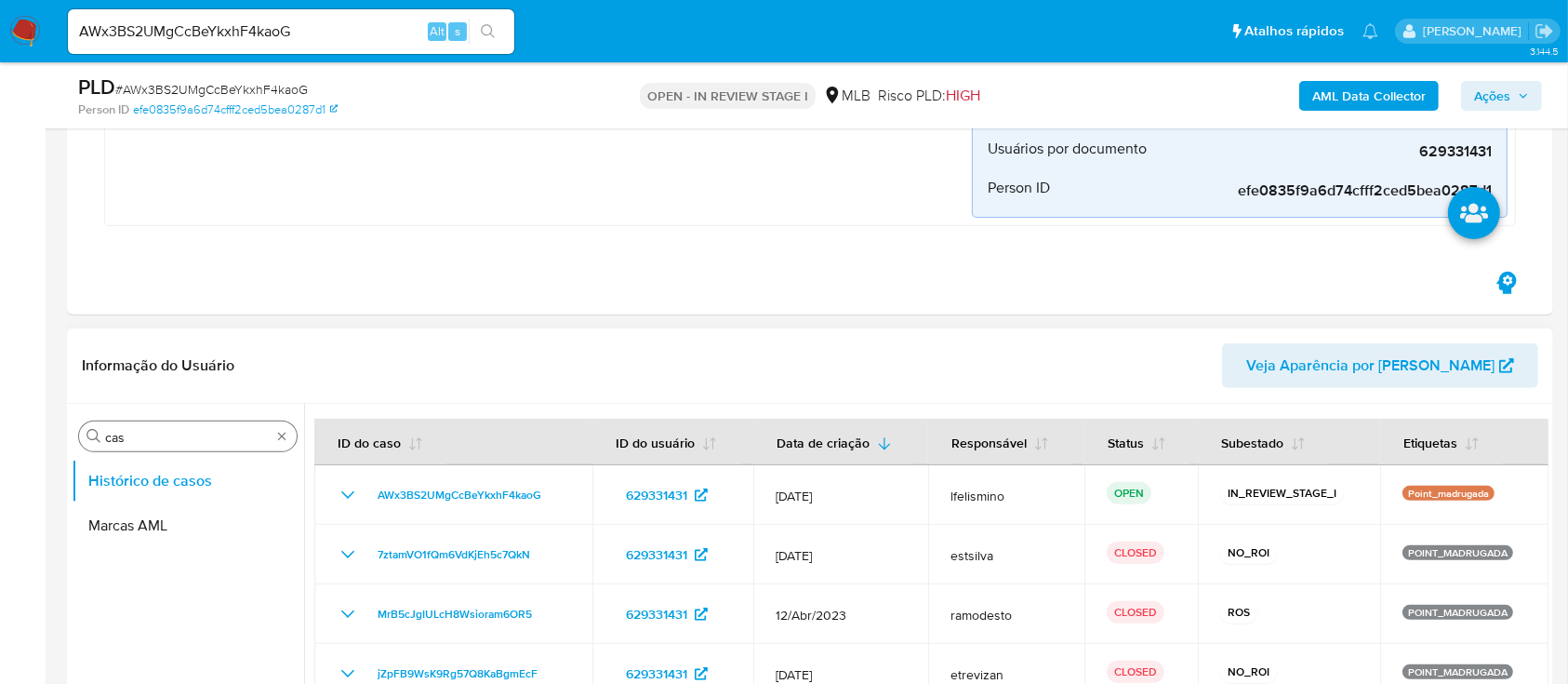 type 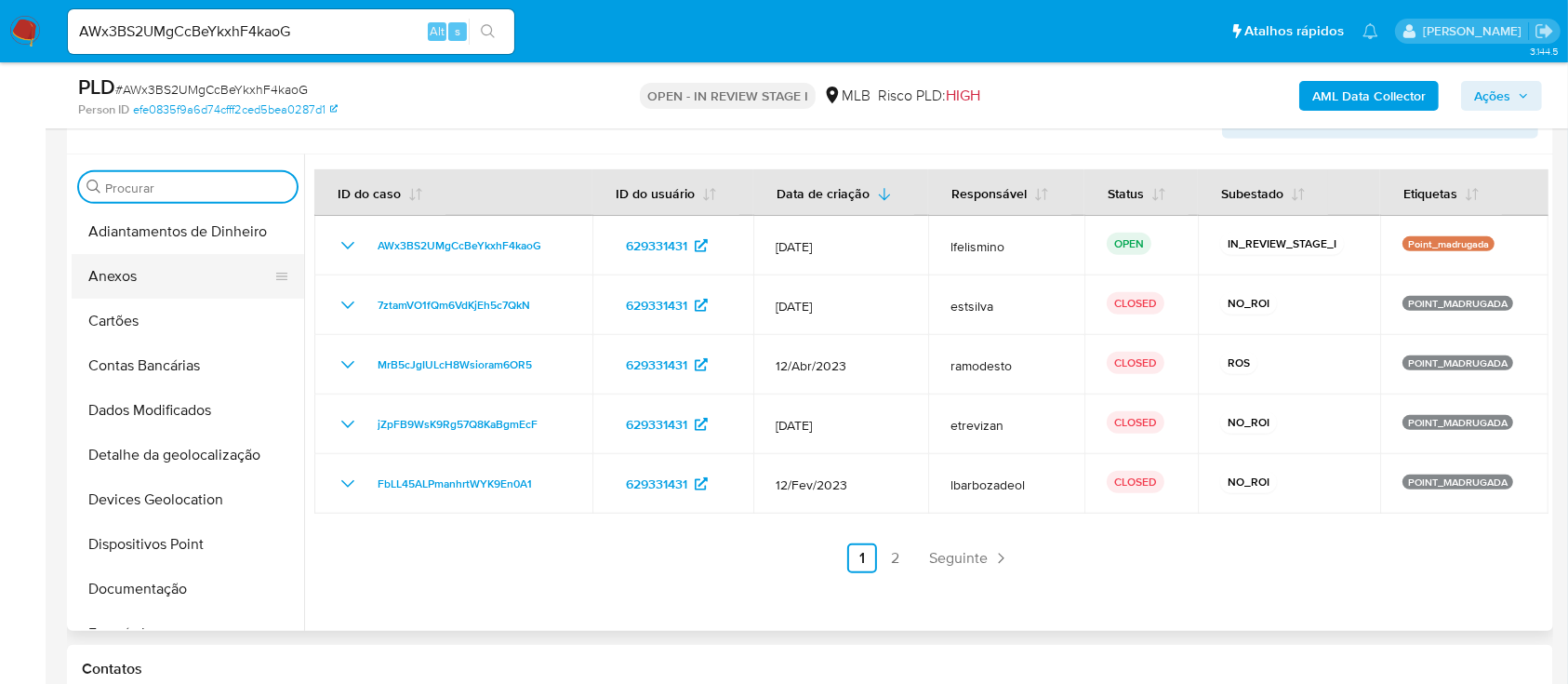 scroll, scrollTop: 868, scrollLeft: 0, axis: vertical 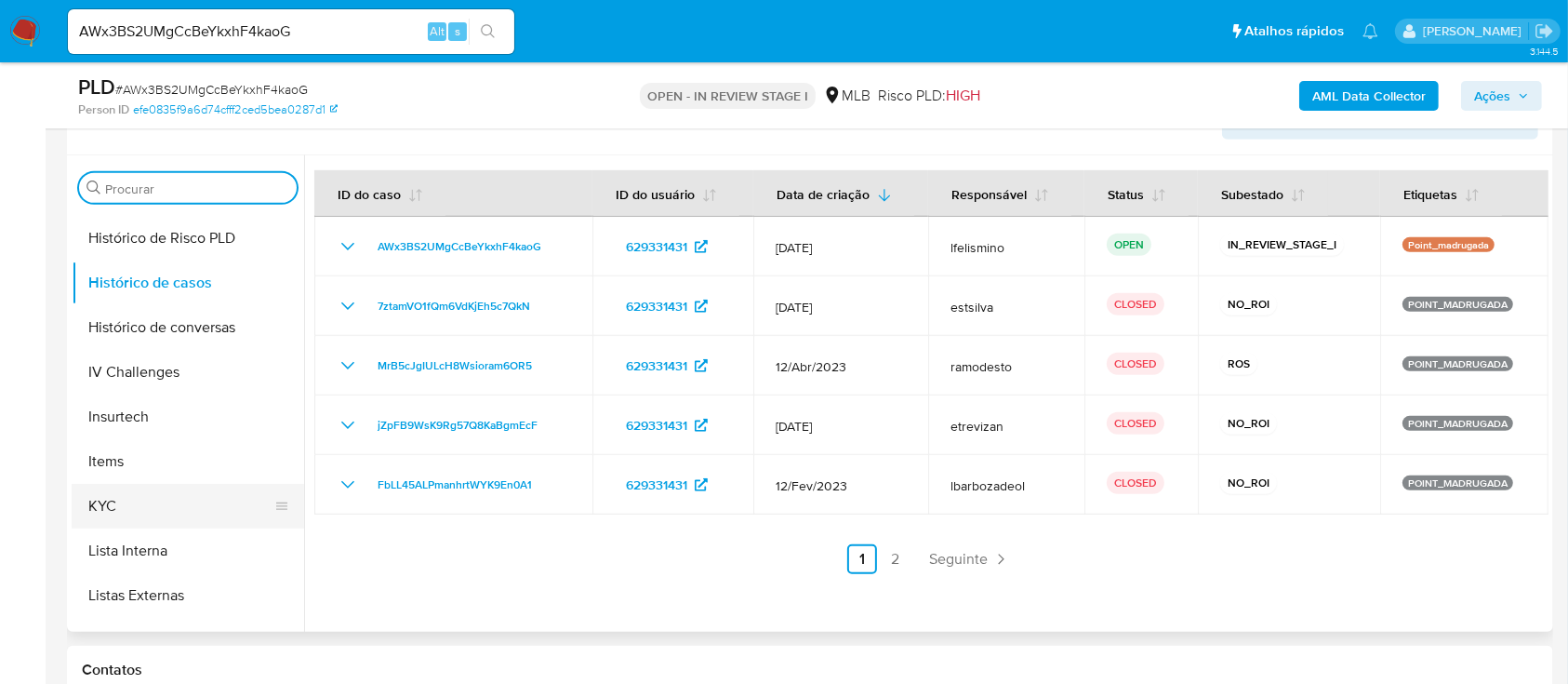 click on "KYC" at bounding box center [180, 506] 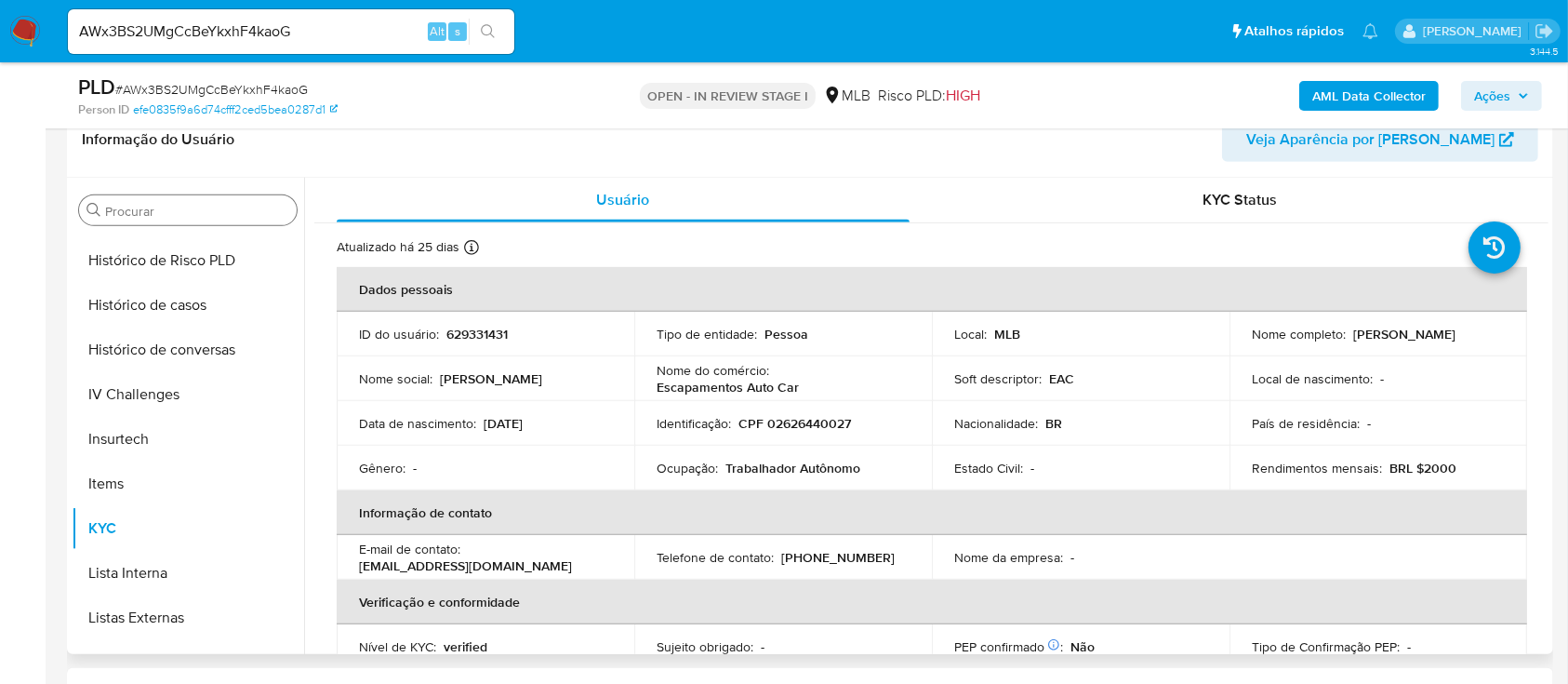click on "Escapamentos Auto Car" at bounding box center [727, 387] 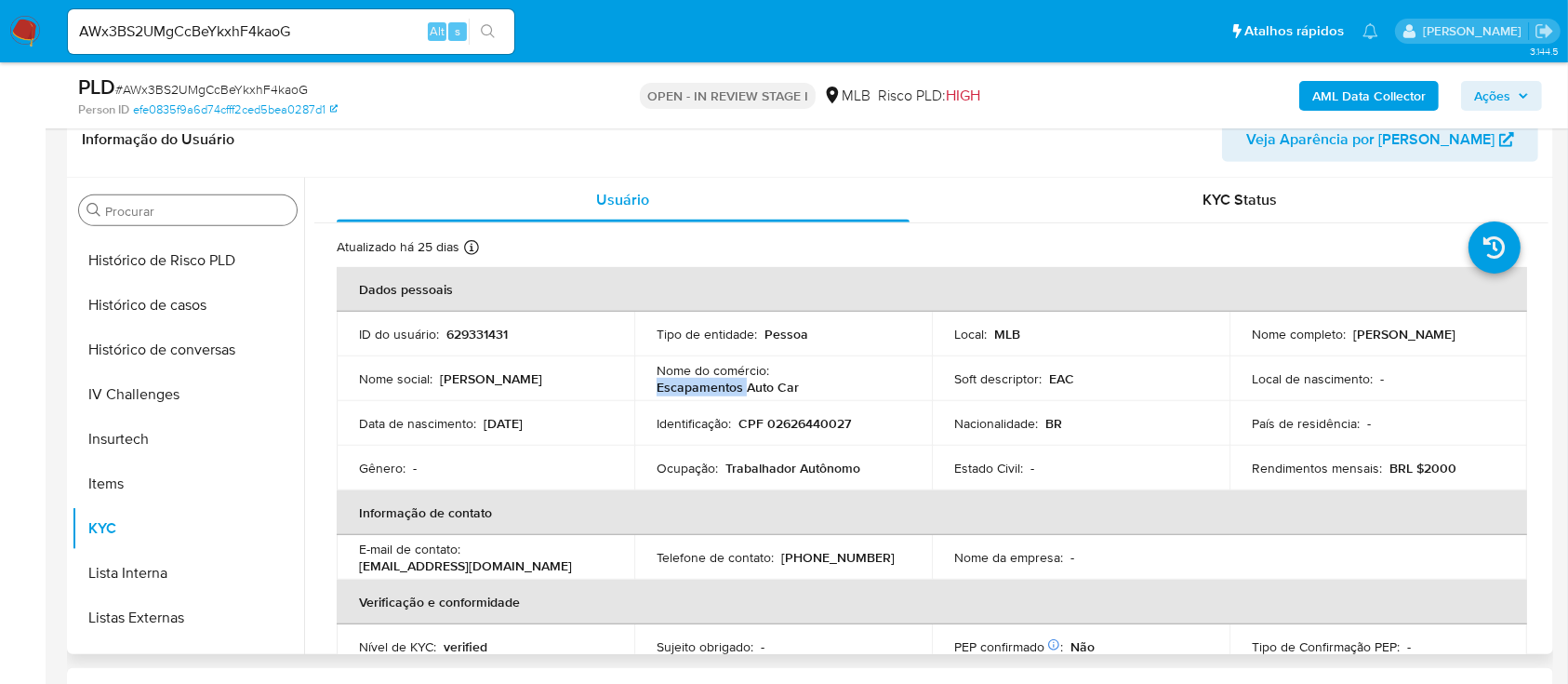 click on "Escapamentos Auto Car" at bounding box center [727, 387] 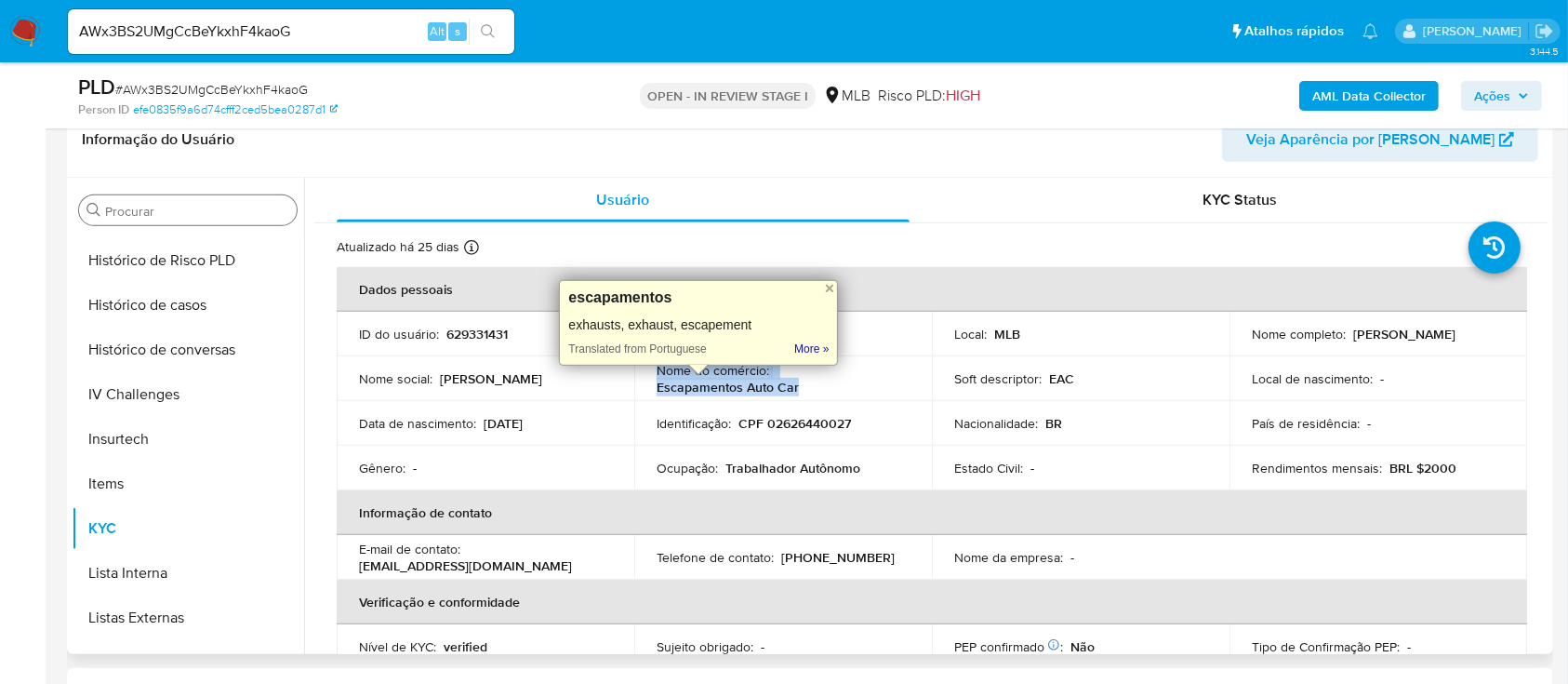 click on "Escapamentos Auto Car" at bounding box center [727, 387] 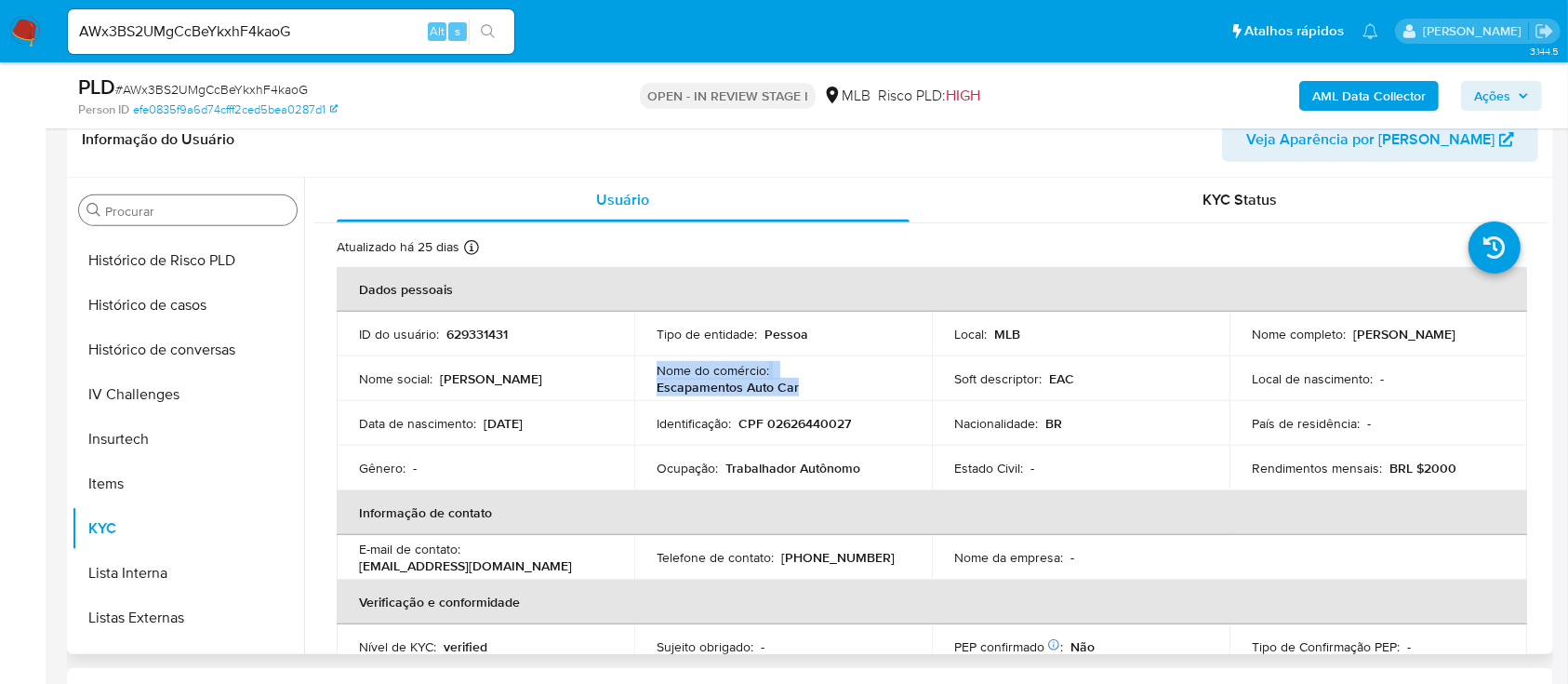 click on "Escapamentos Auto Car" at bounding box center [727, 387] 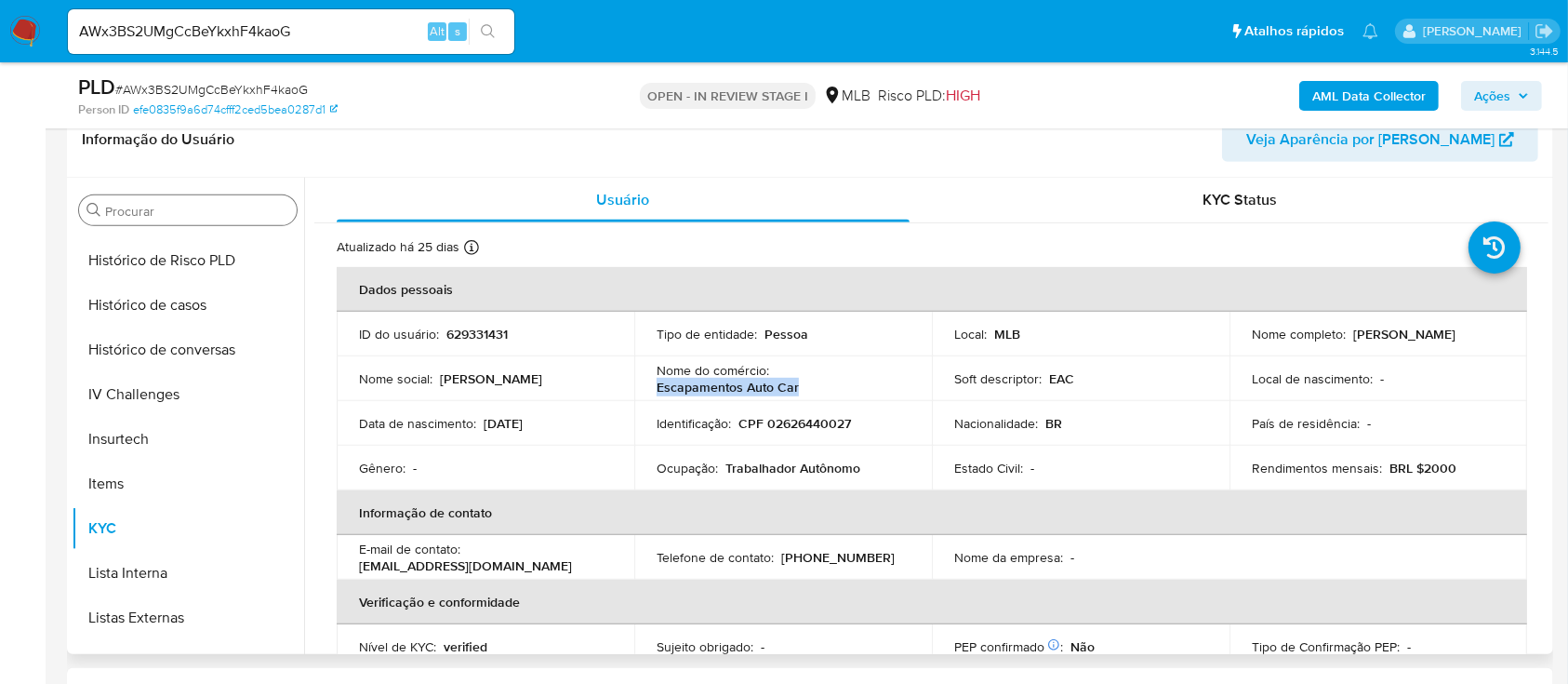 drag, startPoint x: 656, startPoint y: 389, endPoint x: 796, endPoint y: 383, distance: 140.12851 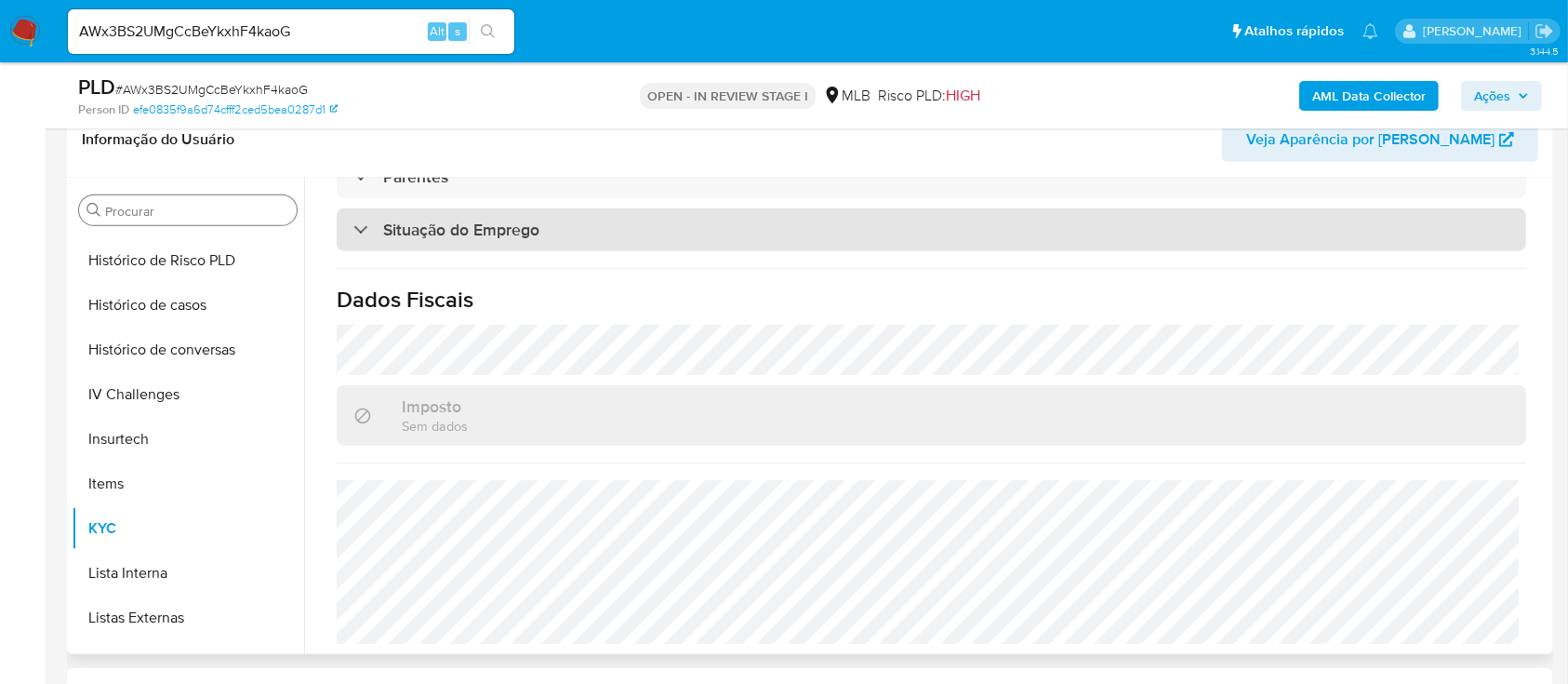 scroll, scrollTop: 791, scrollLeft: 0, axis: vertical 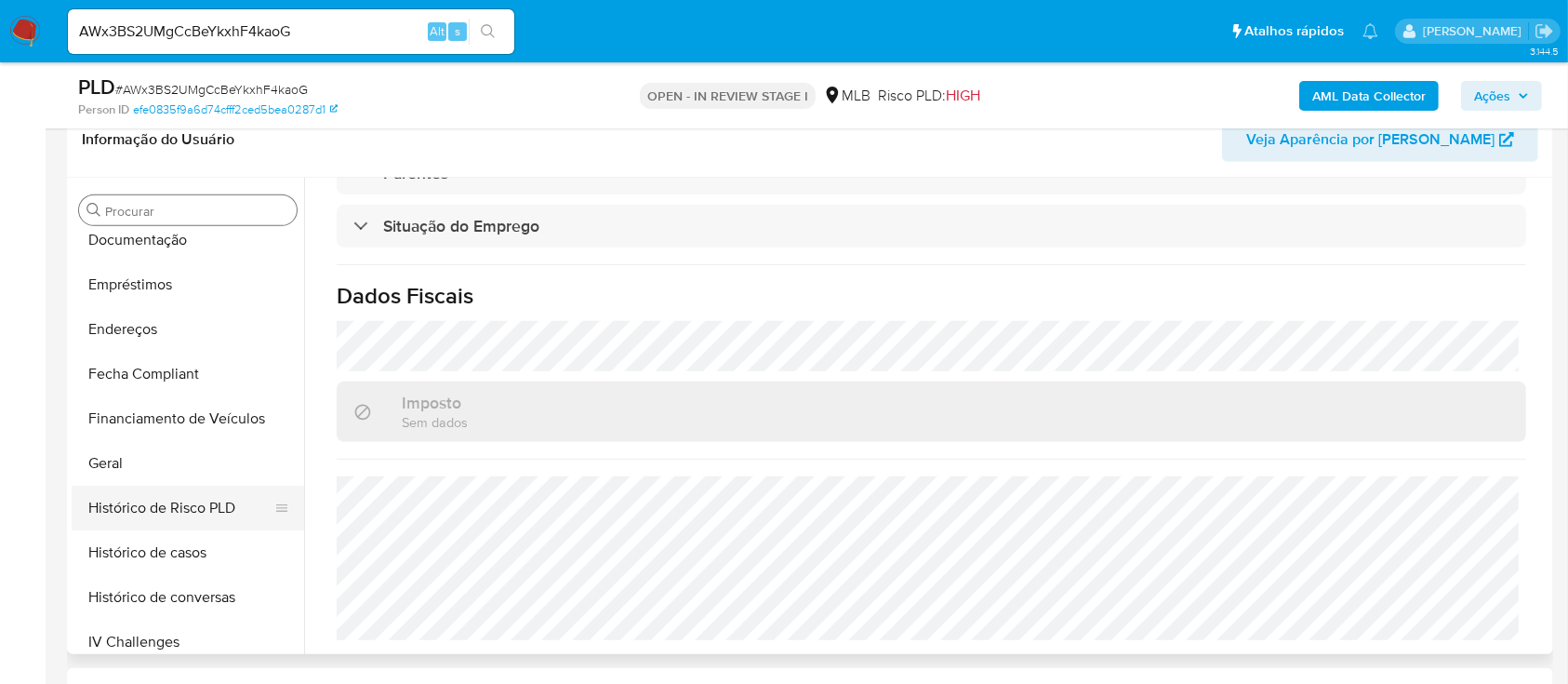 drag, startPoint x: 126, startPoint y: 445, endPoint x: 212, endPoint y: 470, distance: 89.560036 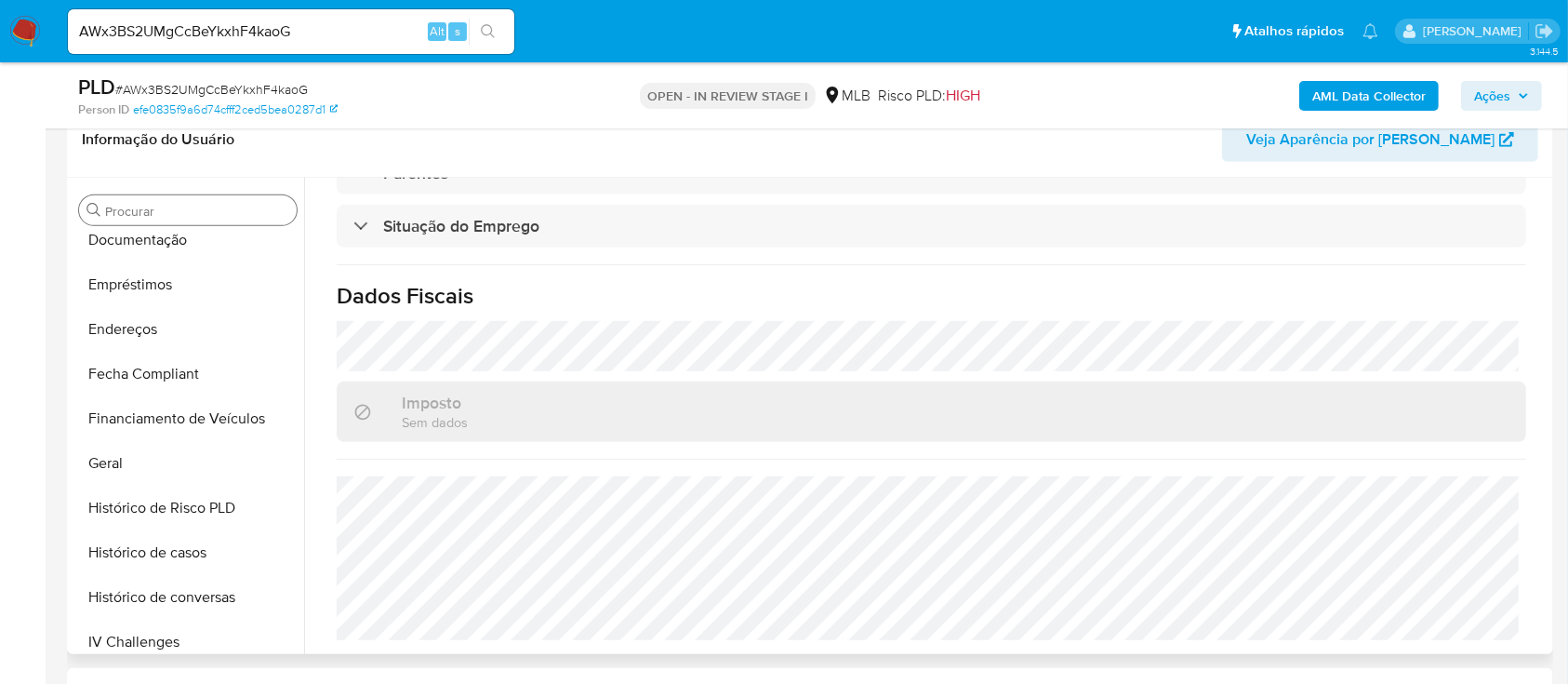 scroll, scrollTop: 0, scrollLeft: 0, axis: both 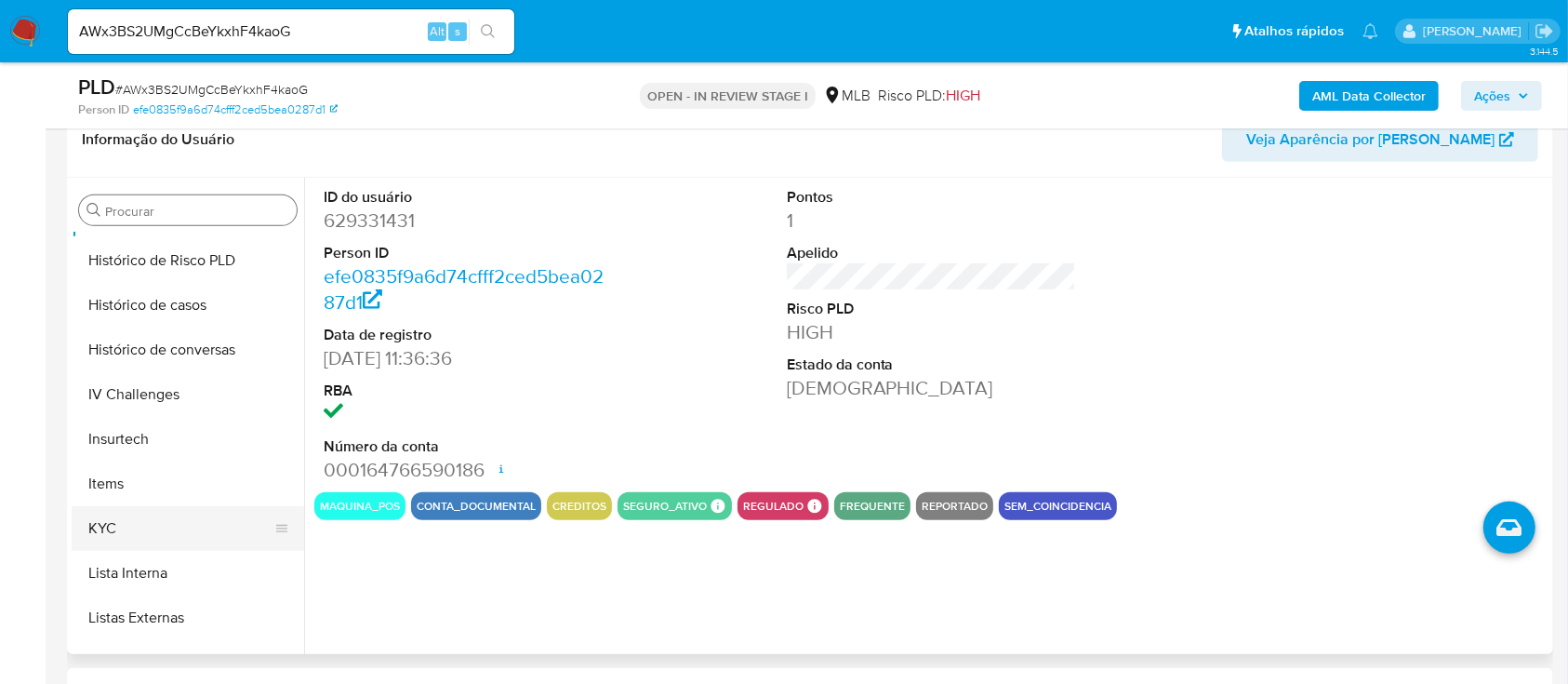 click on "KYC" at bounding box center [180, 529] 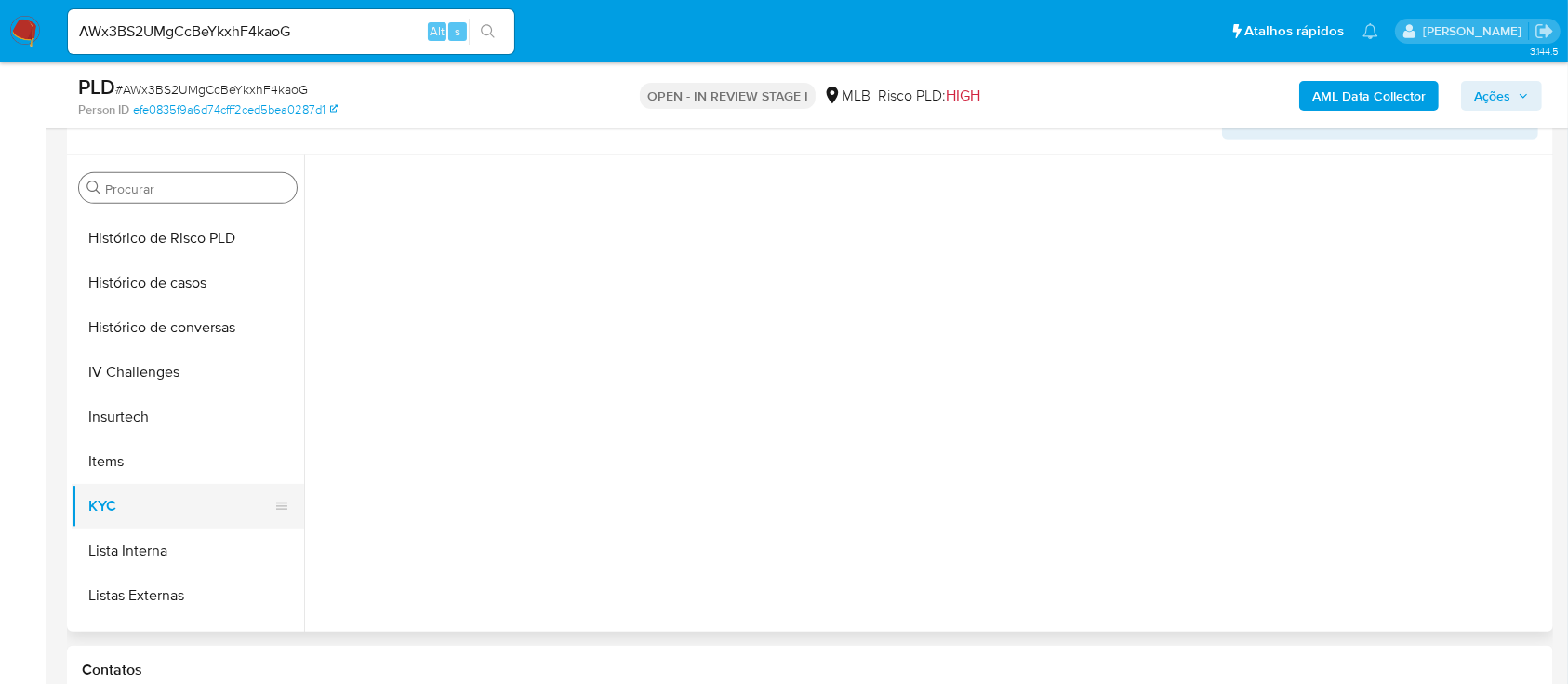 type 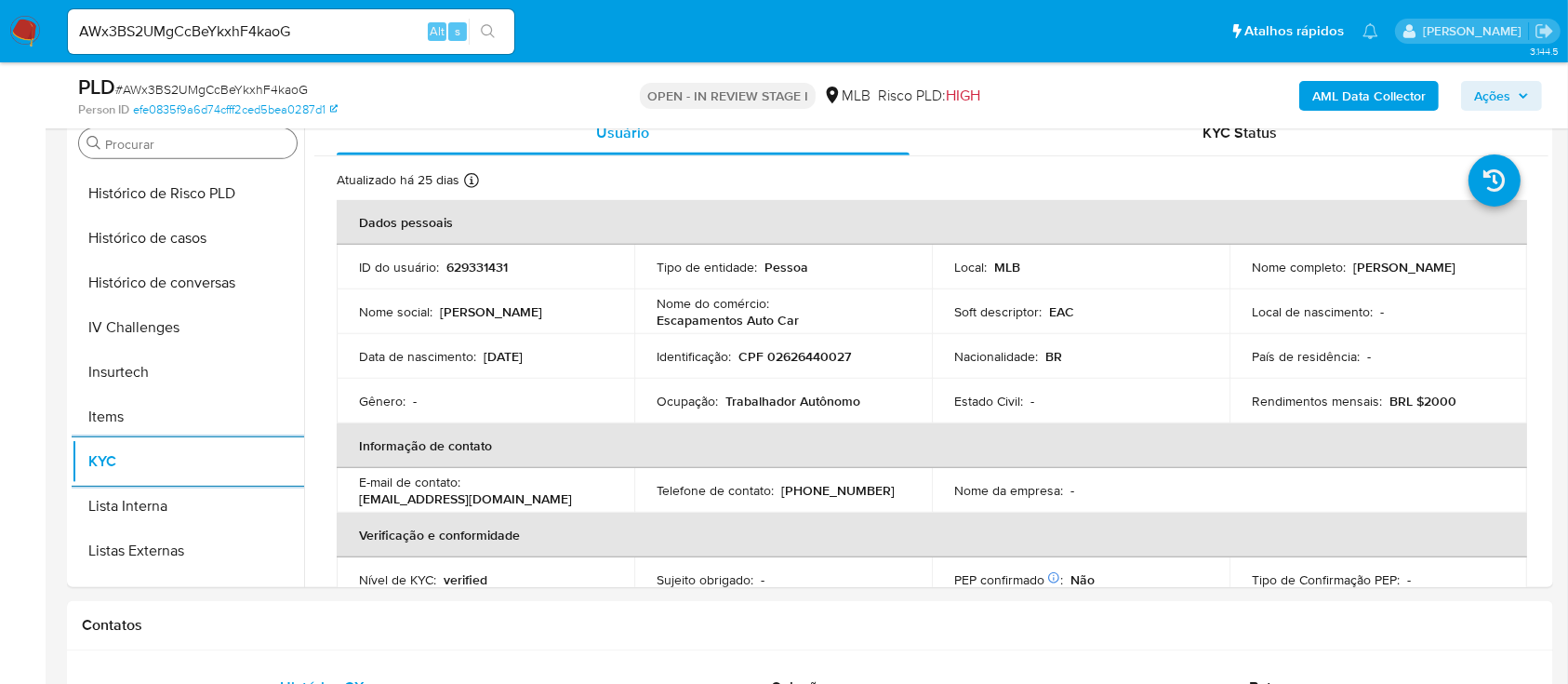 scroll, scrollTop: 992, scrollLeft: 0, axis: vertical 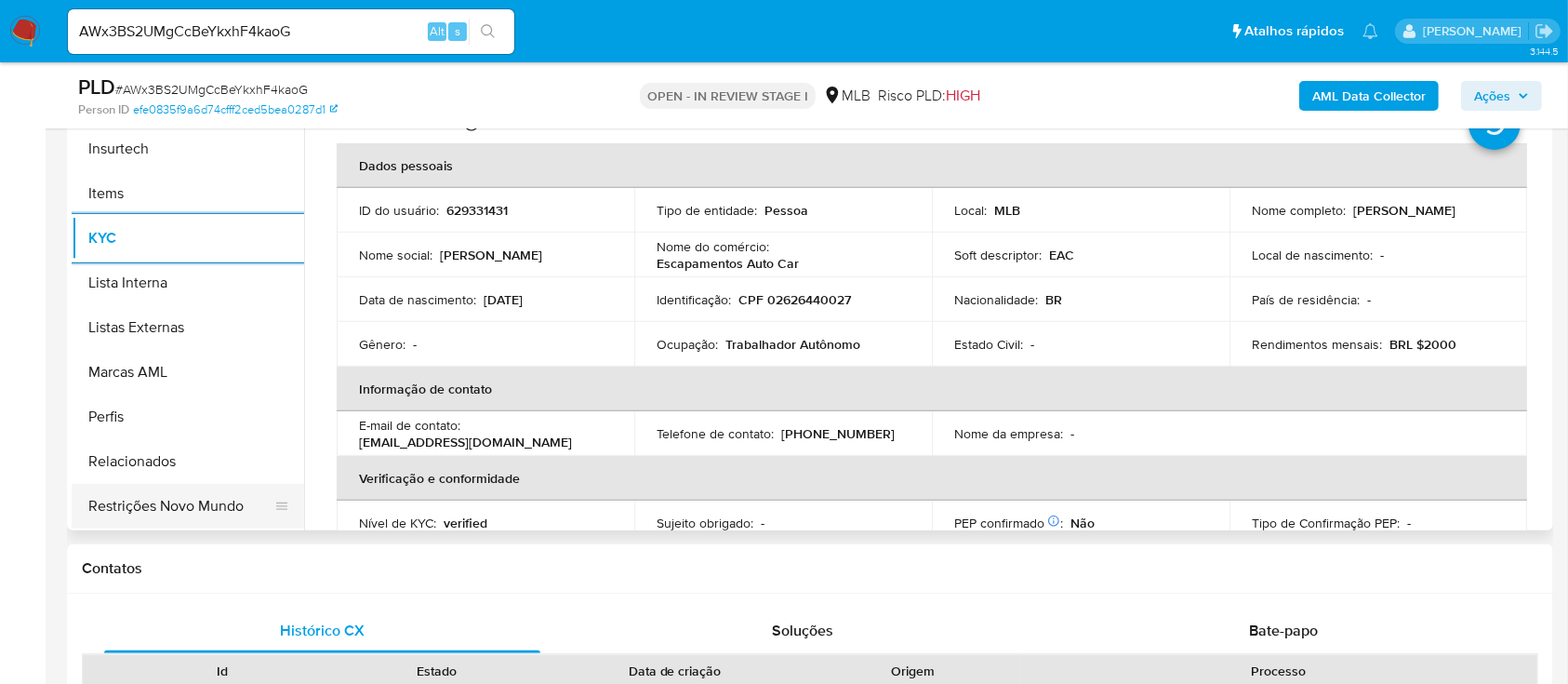 click on "Restrições Novo Mundo" at bounding box center (180, 506) 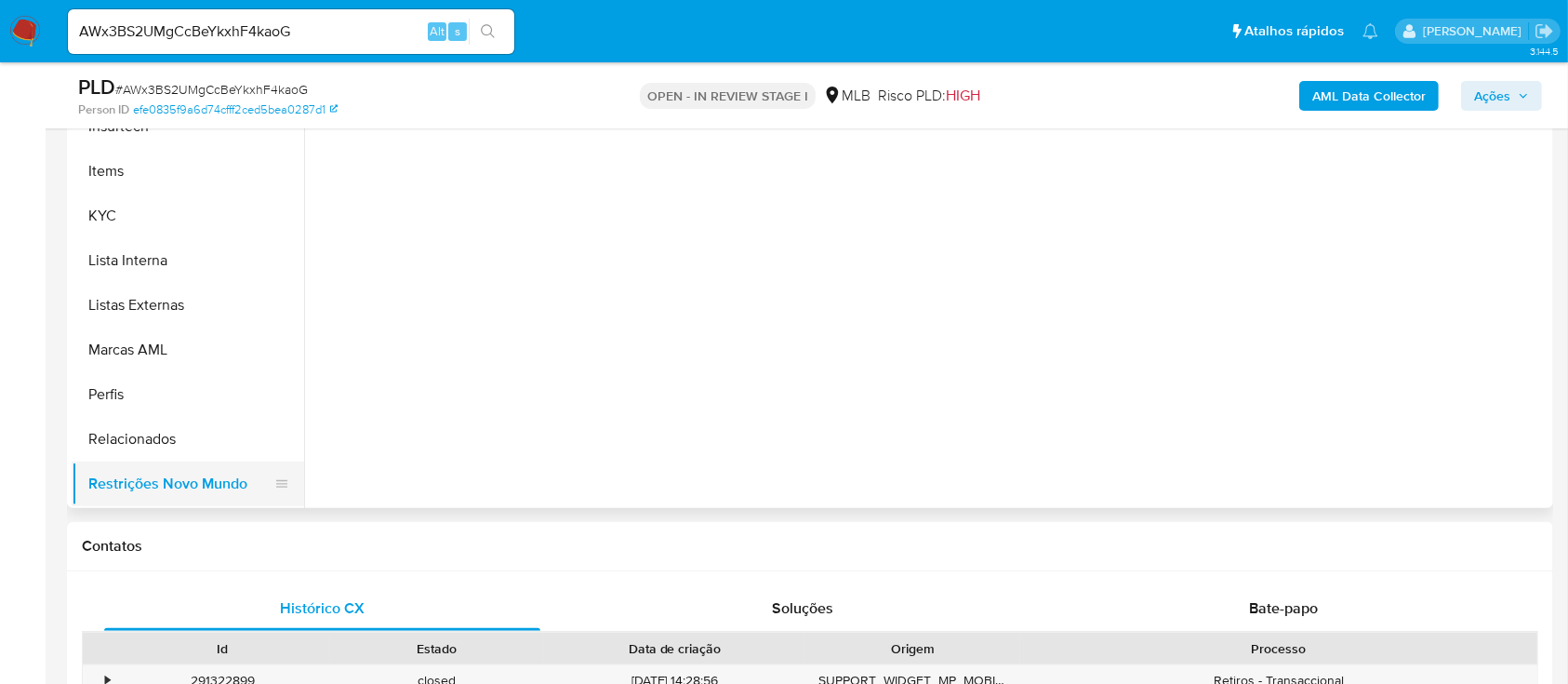type 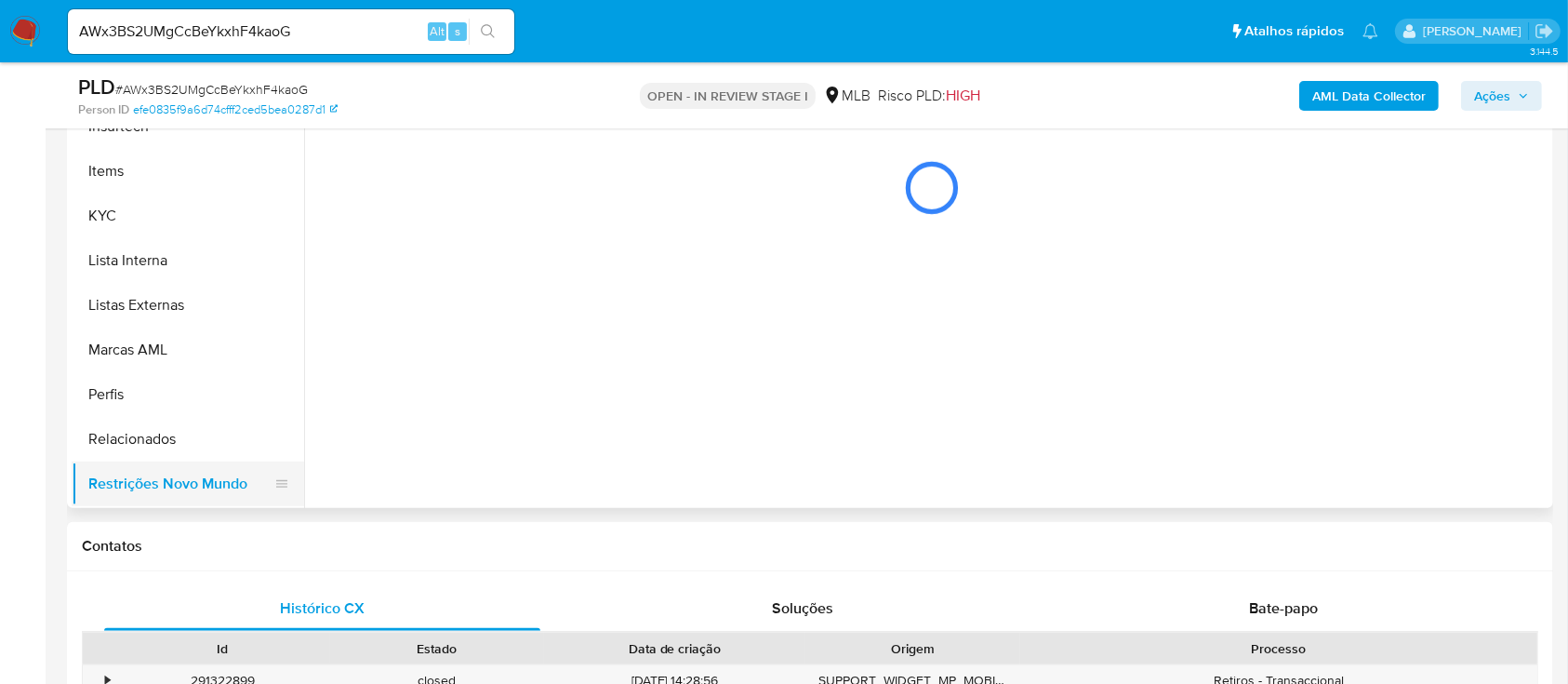 type 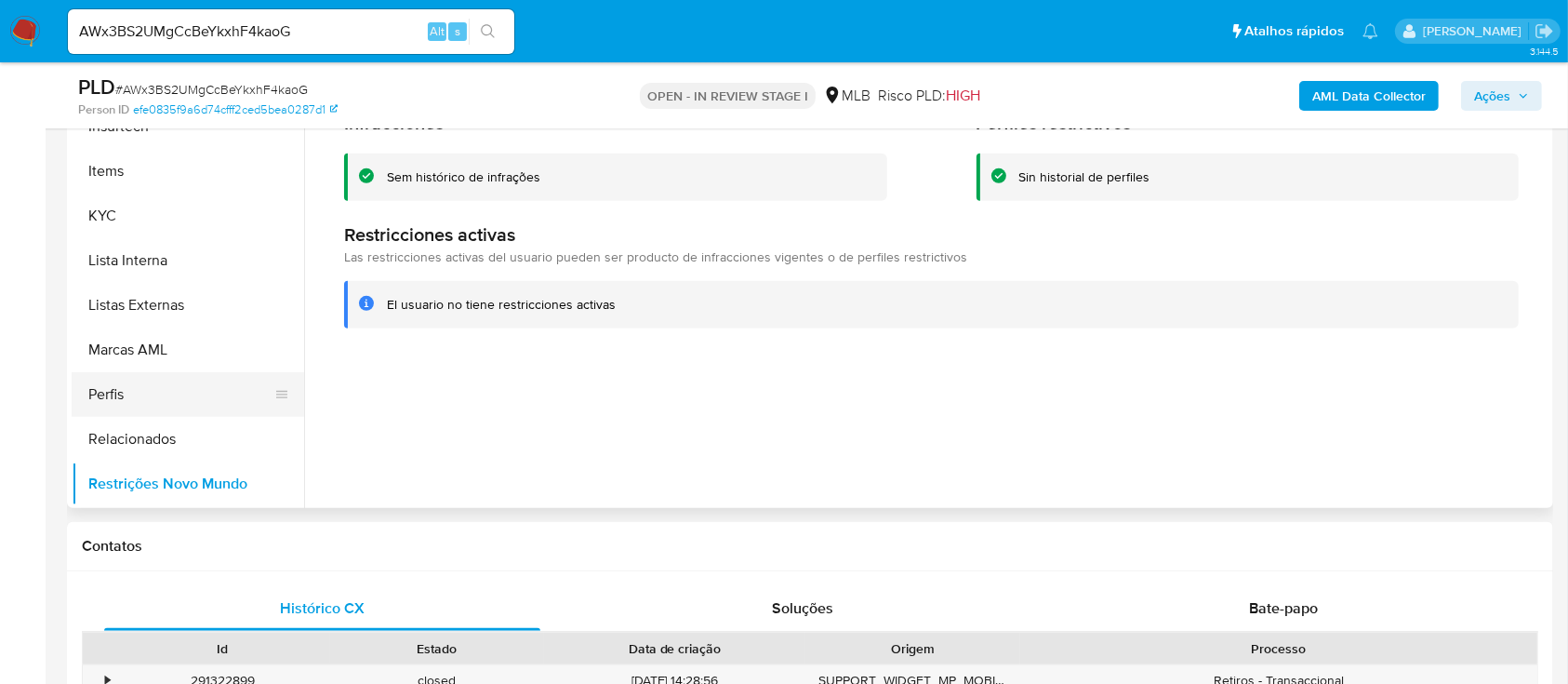 click at bounding box center (282, 395) 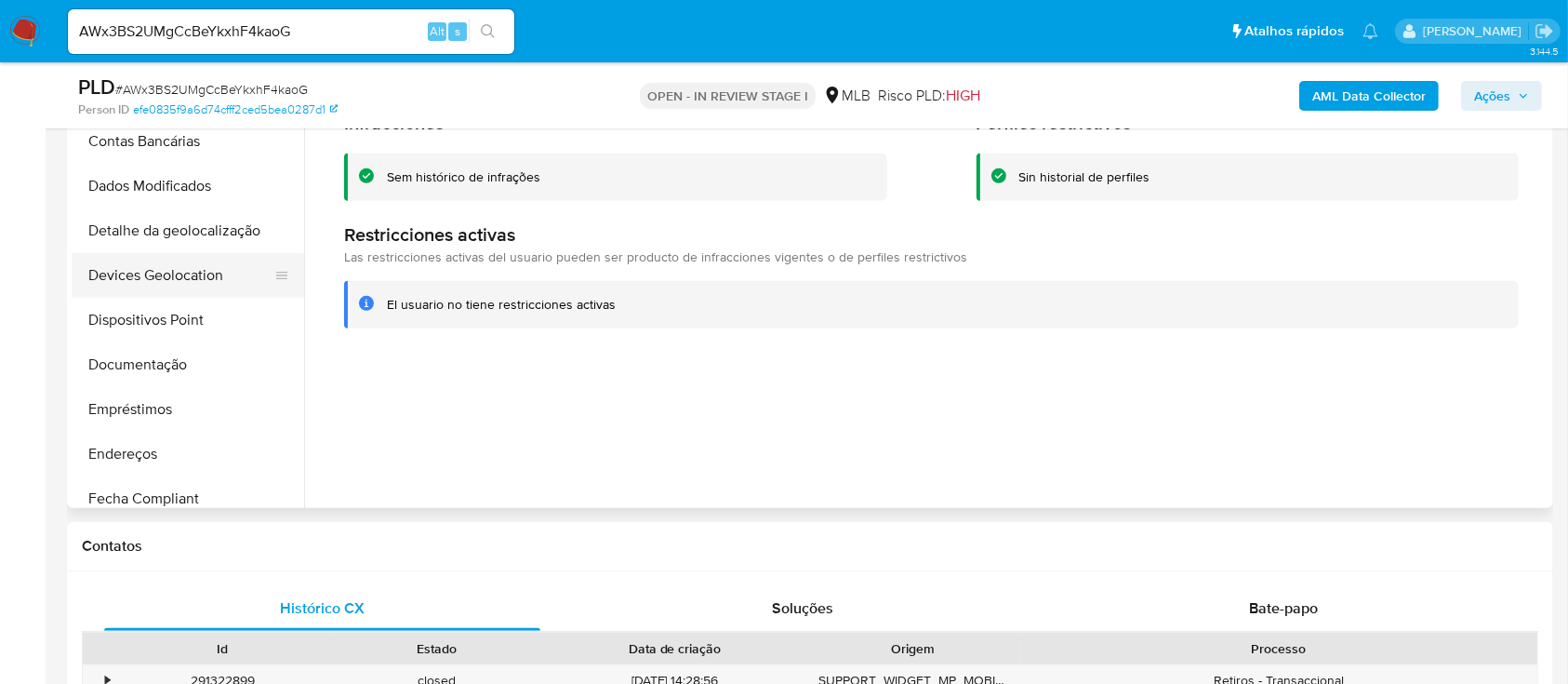 scroll, scrollTop: 42, scrollLeft: 0, axis: vertical 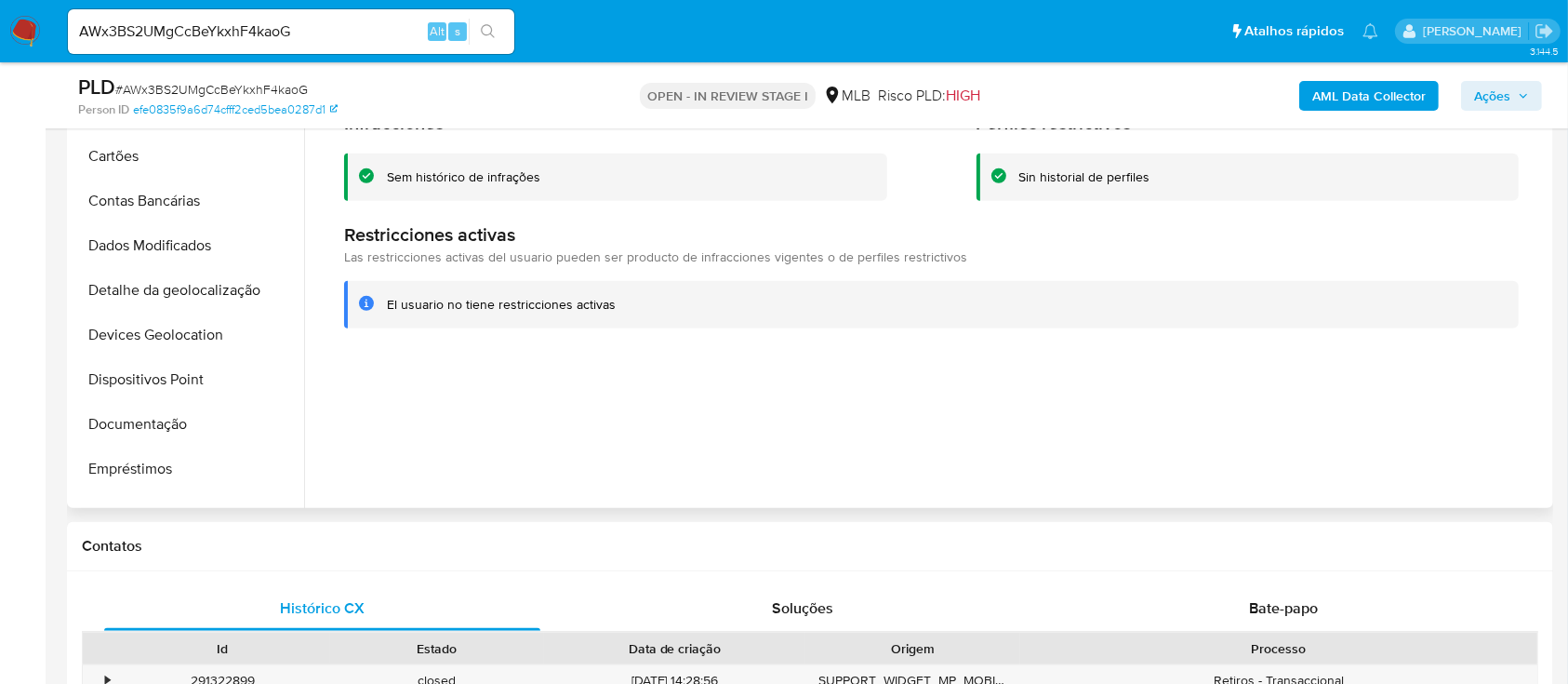 drag, startPoint x: 217, startPoint y: 385, endPoint x: 997, endPoint y: 433, distance: 781.47553 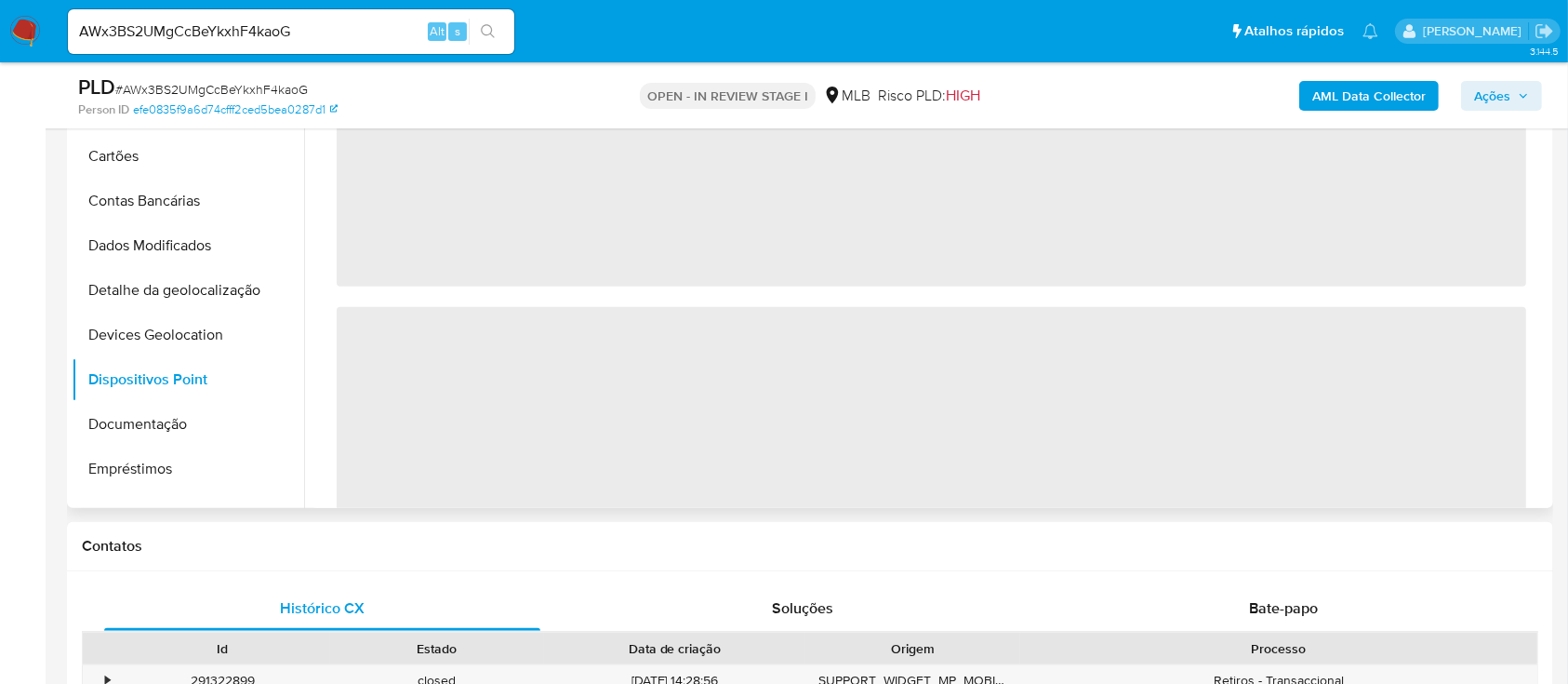 type 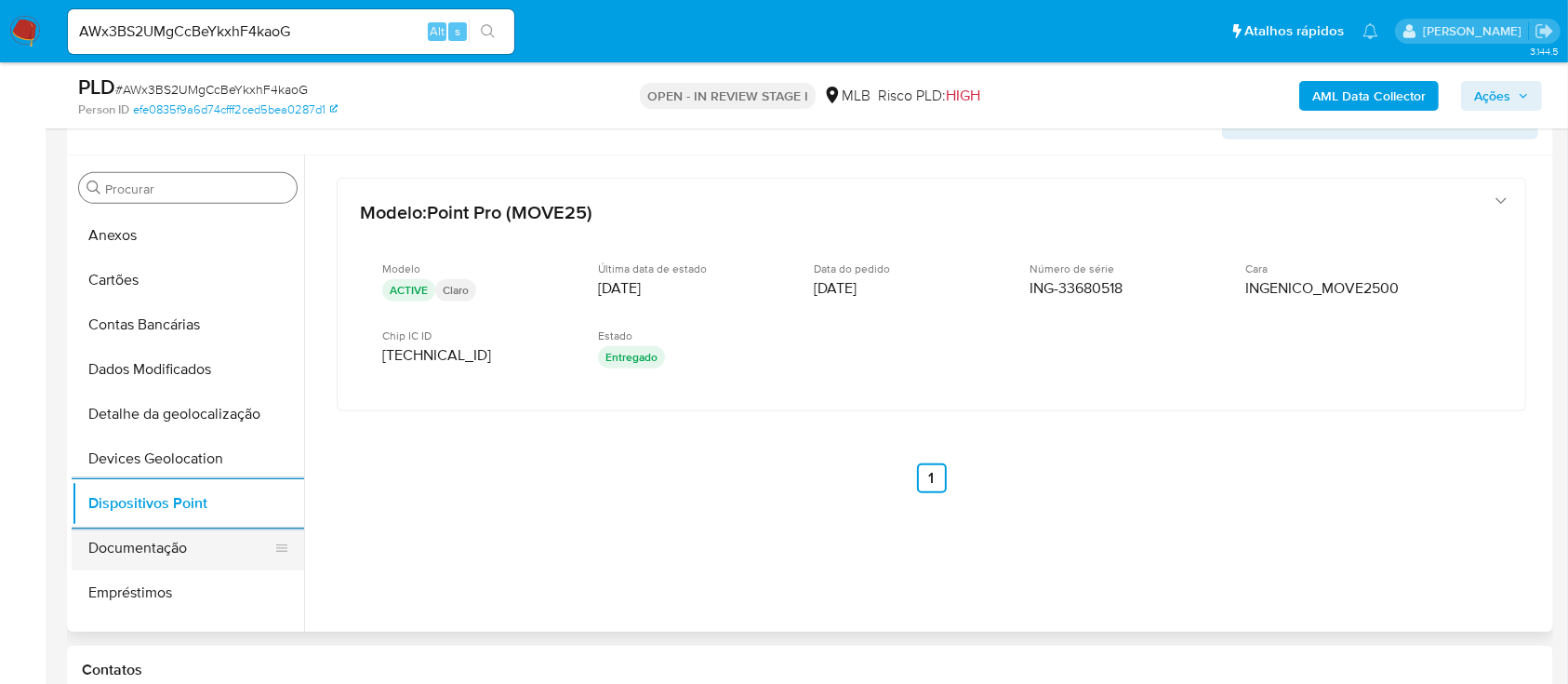 click on "Documentação" at bounding box center (180, 548) 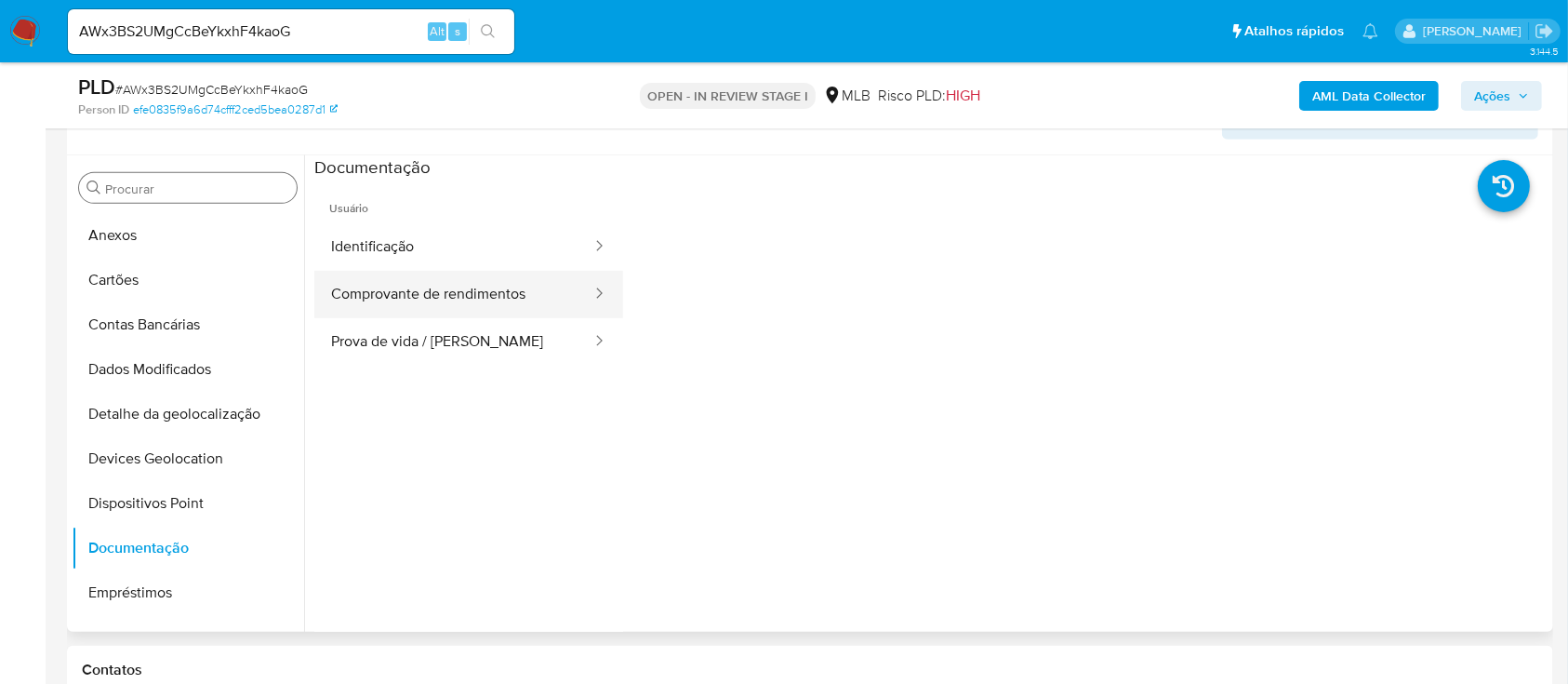 click on "Comprovante de rendimentos" at bounding box center (454, 294) 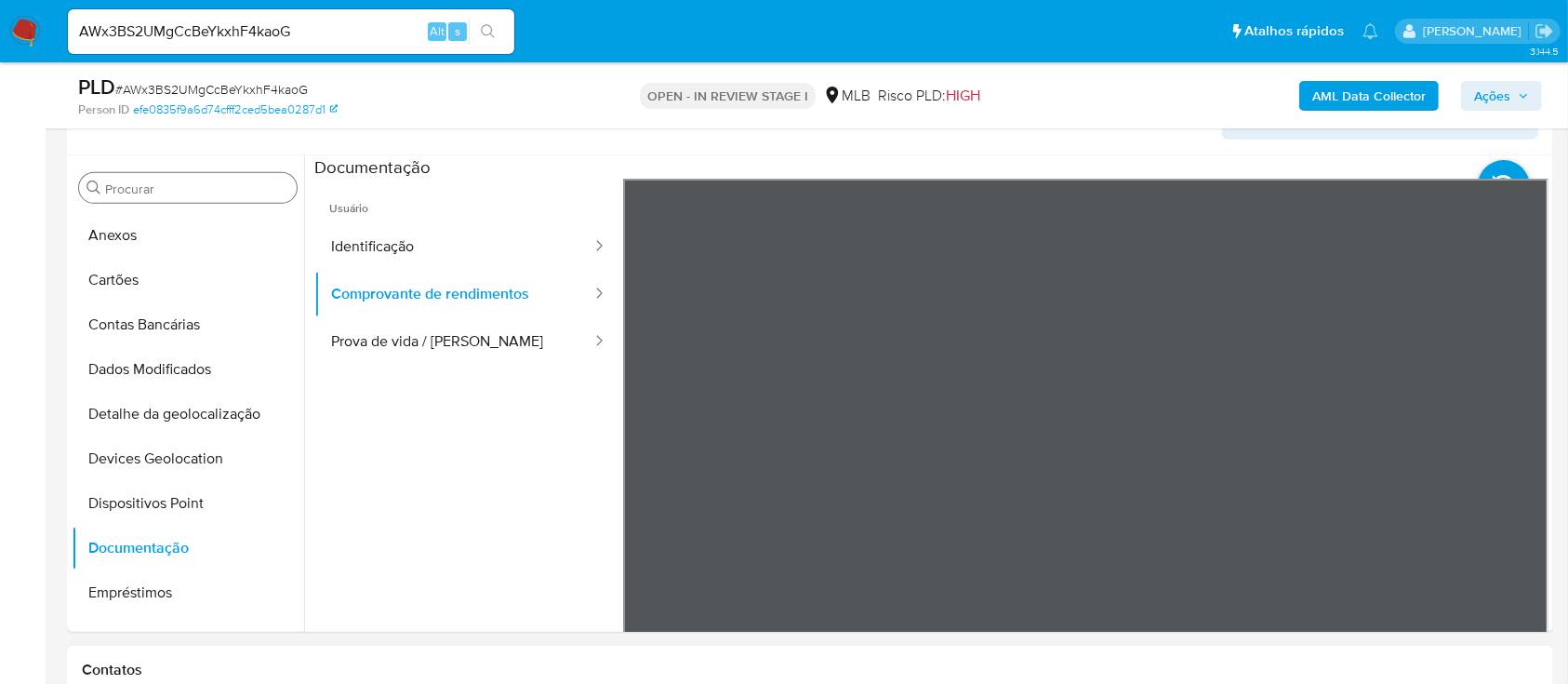 click on "Informação do Usuário Veja Aparência por Pessoa Procurar Adiantamentos de Dinheiro Anexos Cartões Contas Bancárias Dados Modificados Detalhe da geolocalização Devices Geolocation Dispositivos Point Documentação Empréstimos Endereços Fecha Compliant Financiamento de Veículos Geral Histórico de Risco PLD Histórico de casos Histórico de conversas IV Challenges Insurtech Items KYC Lista Interna Listas Externas Marcas AML Perfis Relacionados Restrições Novo Mundo Contatos Histórico CX Soluções Bate-papo Id Estado Data de criação Origem Processo • 291322899 closed 24/12/2023 14:28:56 SUPPORT_WIDGET_MP_MOBILE Retiros - Transaccional Antigo Página   1   de   1 Seguindo Carregando... Novo Contato Transacionalidade Usuários Associados Ações Ações a serem aplicadas :" at bounding box center [810, 1676] 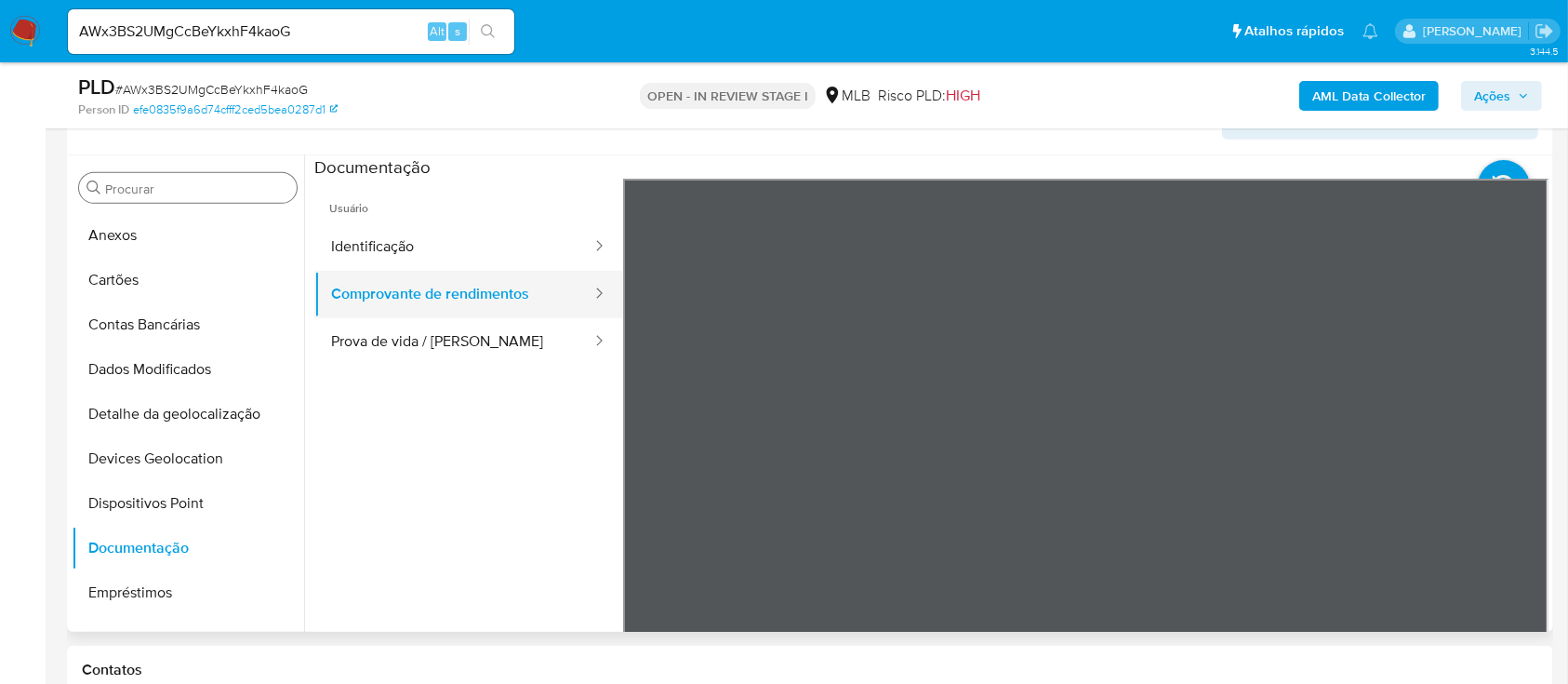 click on "Comprovante de rendimentos" at bounding box center (454, 294) 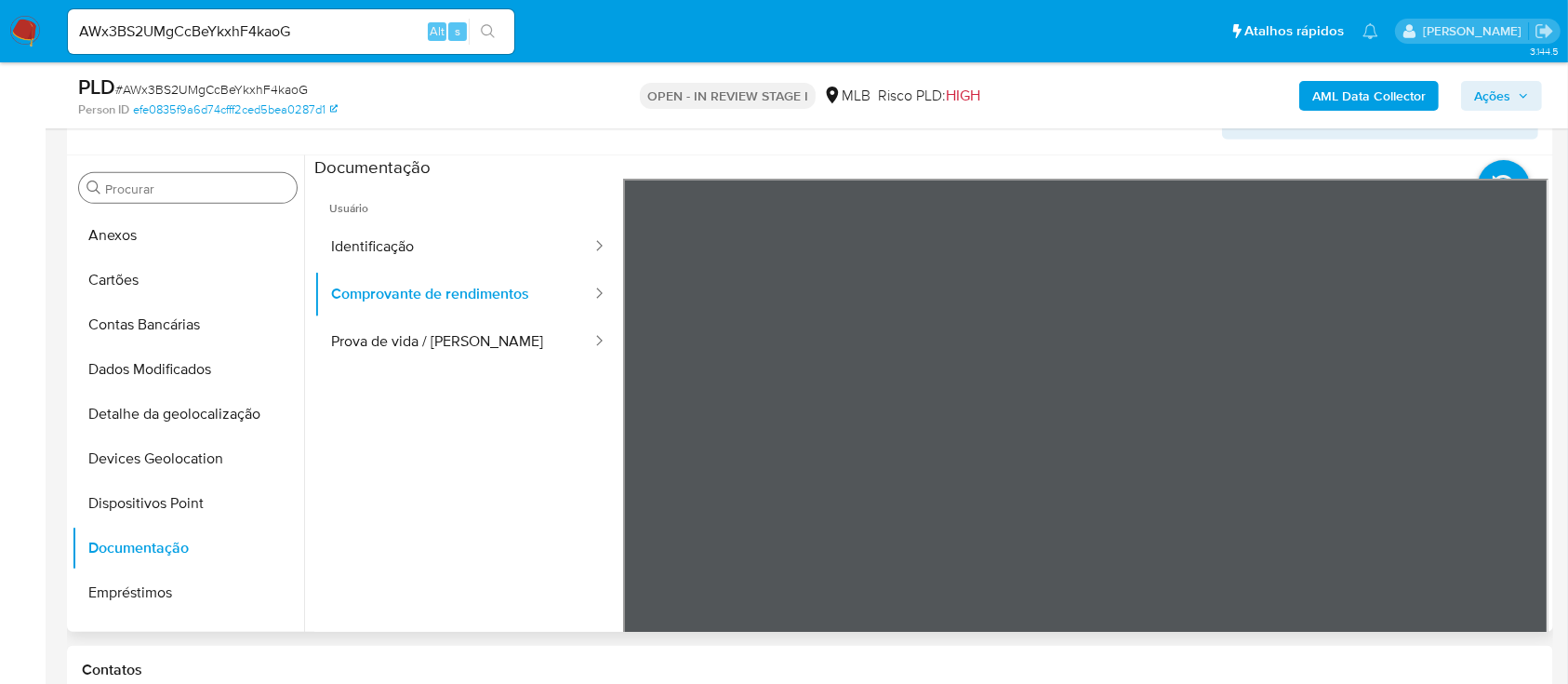 drag, startPoint x: 497, startPoint y: 261, endPoint x: 543, endPoint y: 378, distance: 125.7179 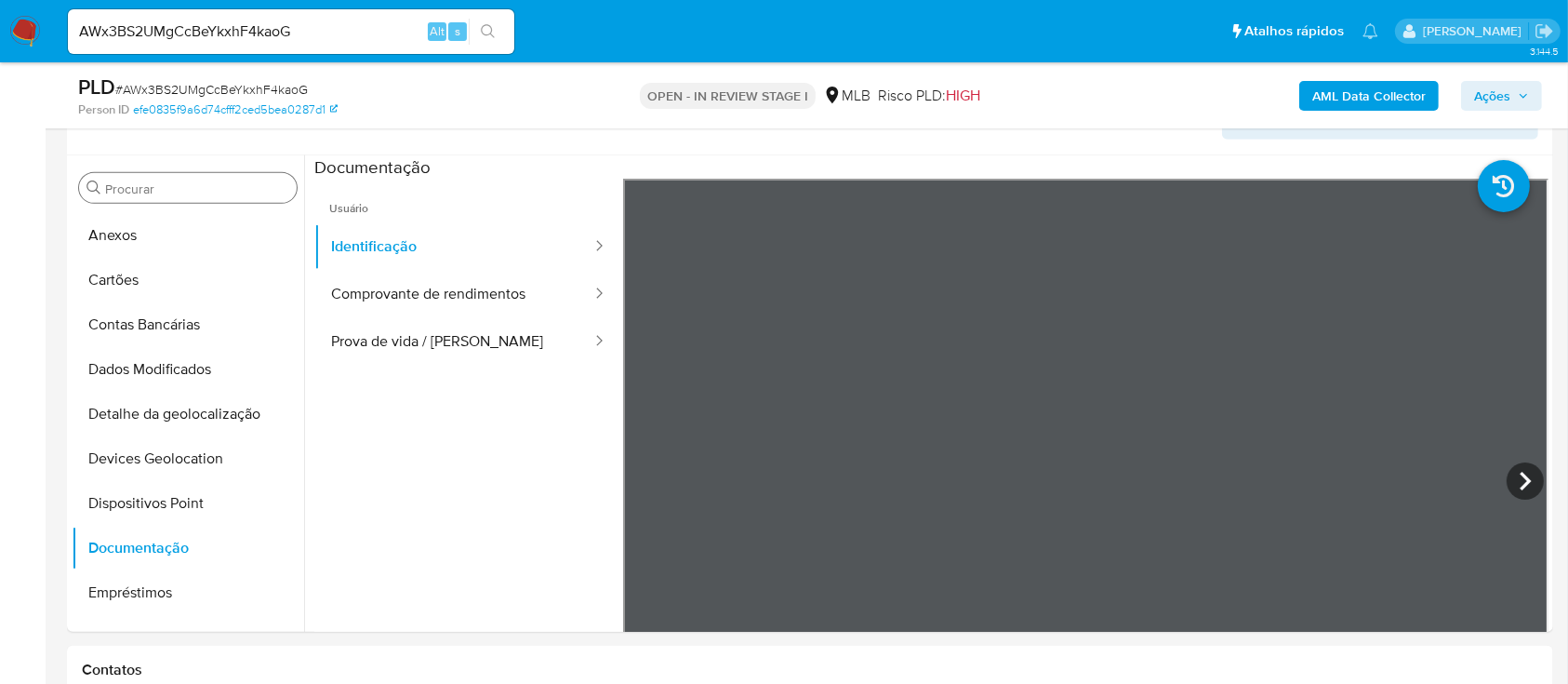 type 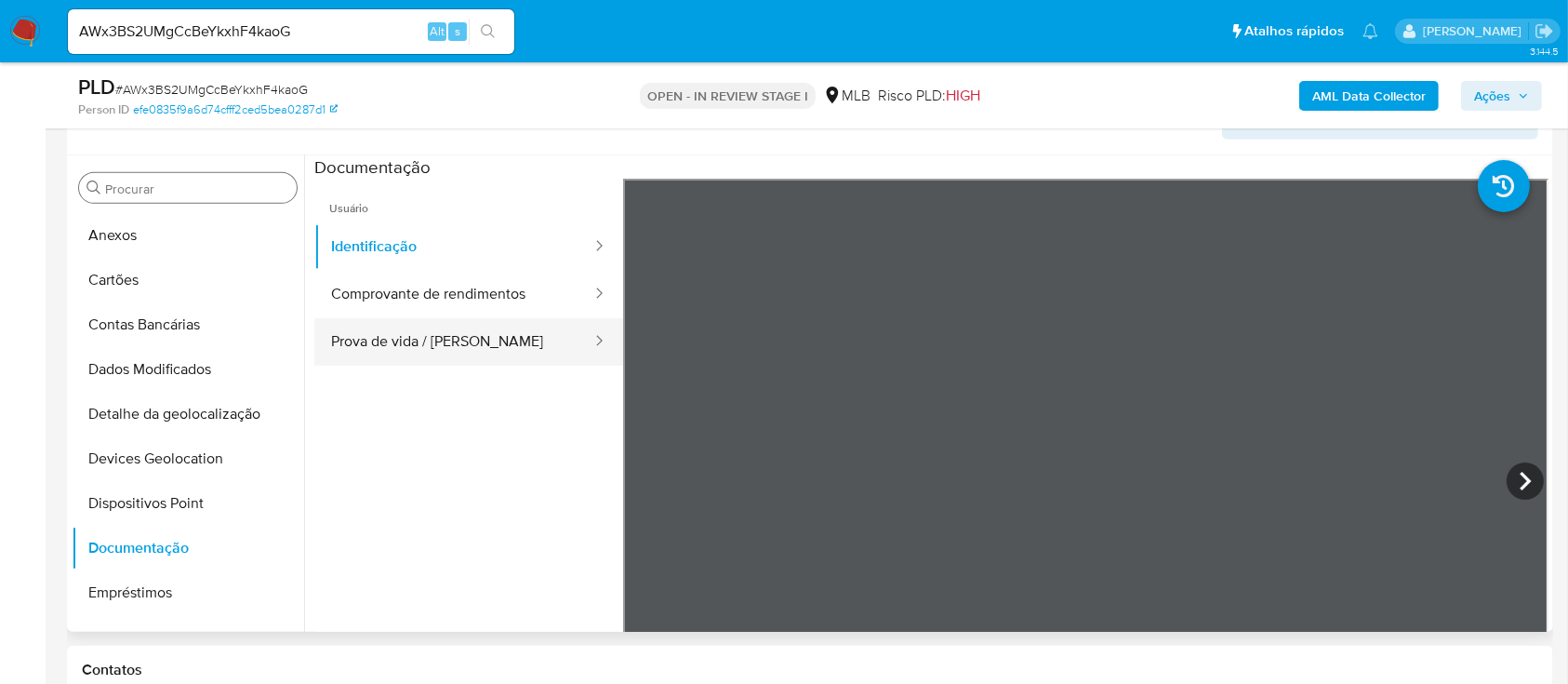drag, startPoint x: 419, startPoint y: 312, endPoint x: 410, endPoint y: 337, distance: 26.570661 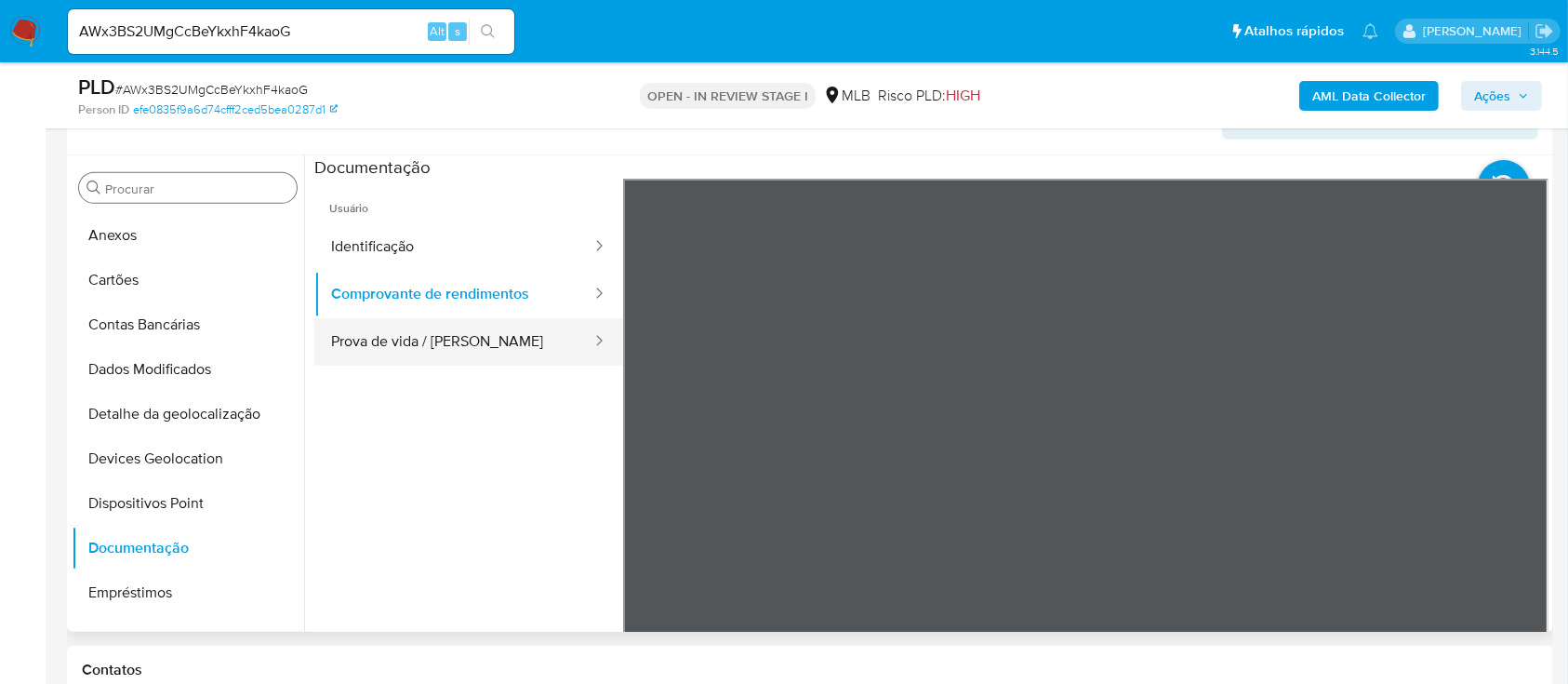 click on "Prova de vida / Selfie" at bounding box center (454, 342) 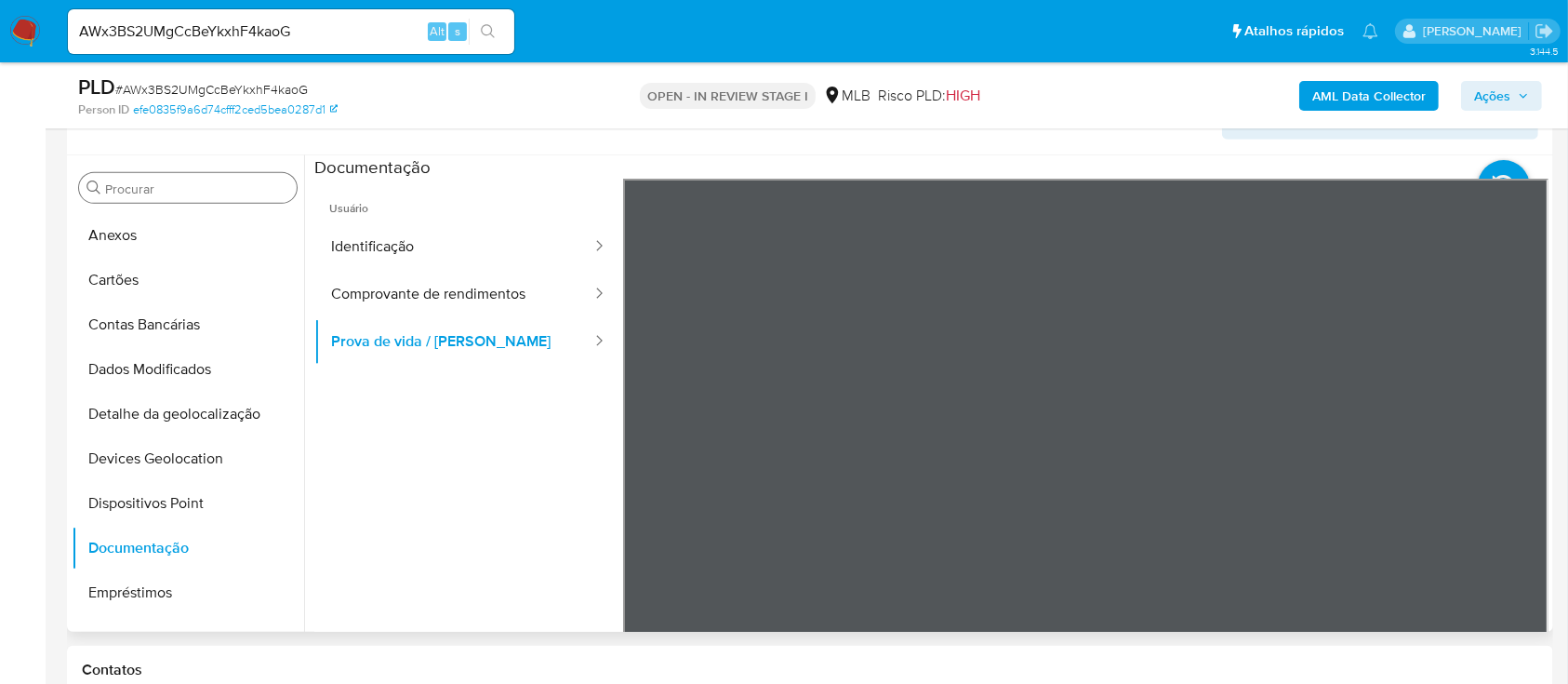 type 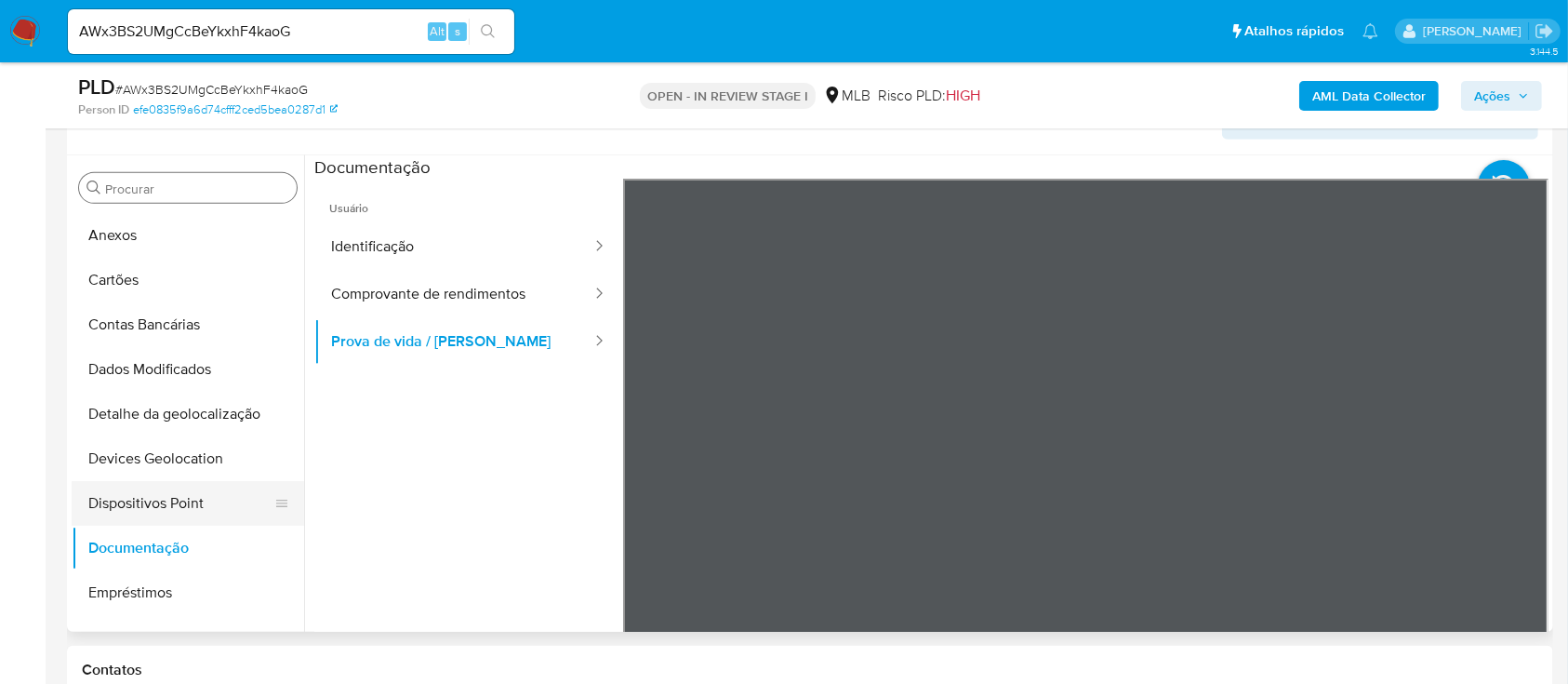 click on "Dispositivos Point" at bounding box center (180, 503) 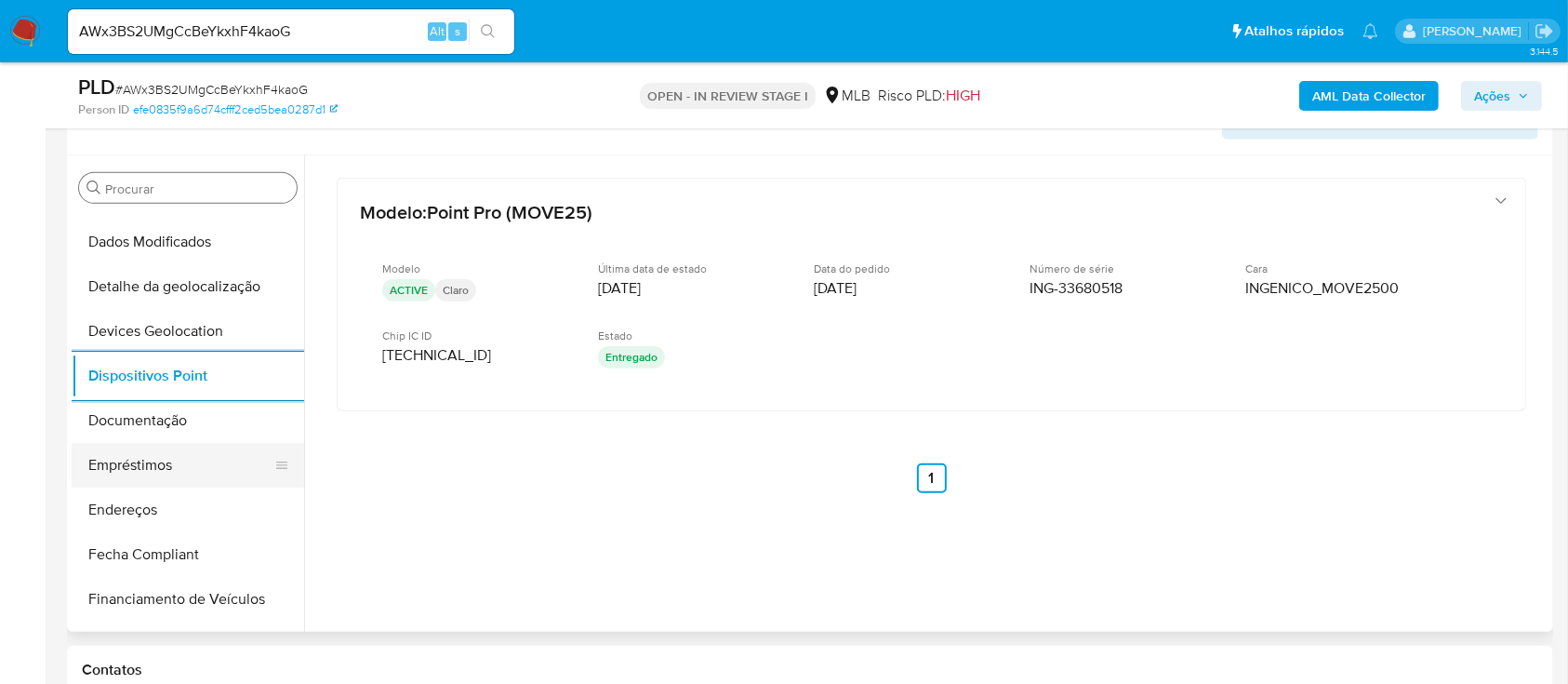 scroll, scrollTop: 290, scrollLeft: 0, axis: vertical 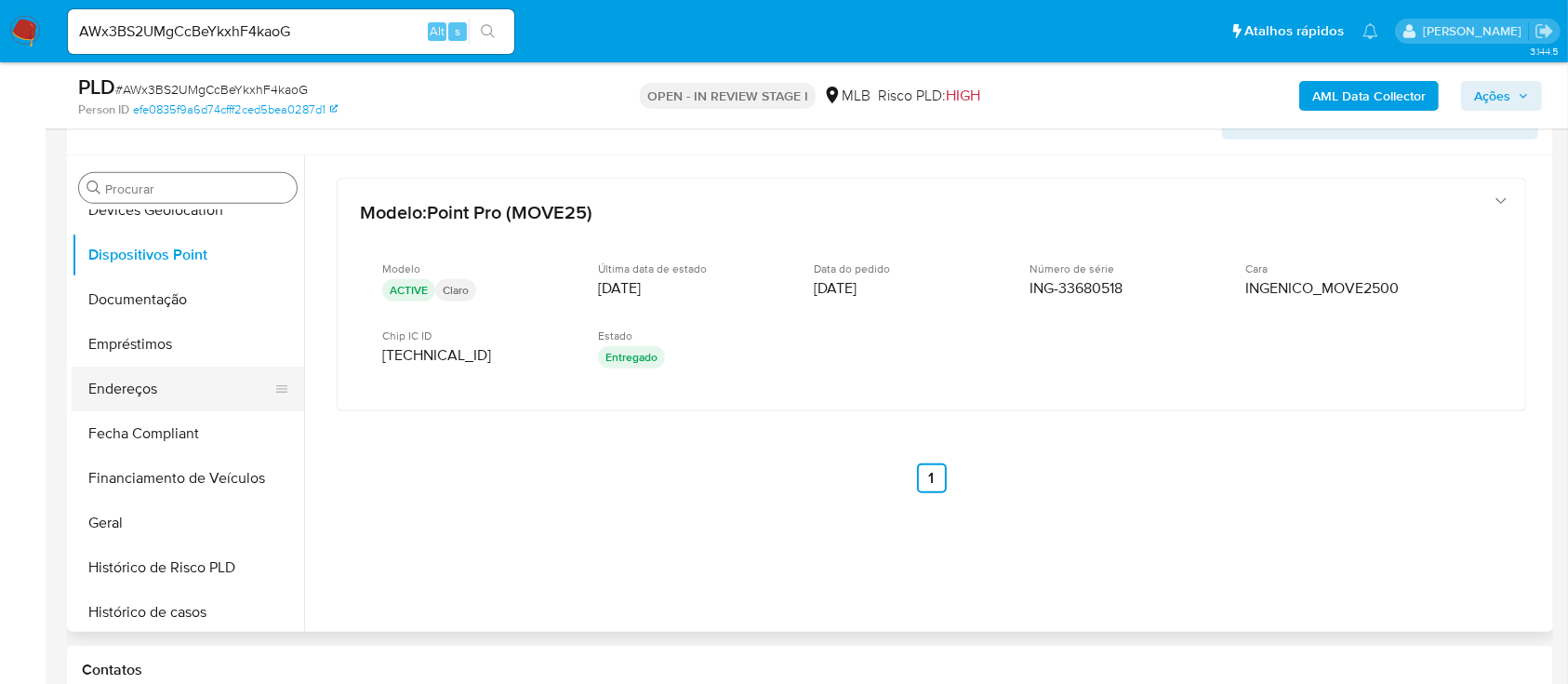 click on "Endereços" at bounding box center [180, 389] 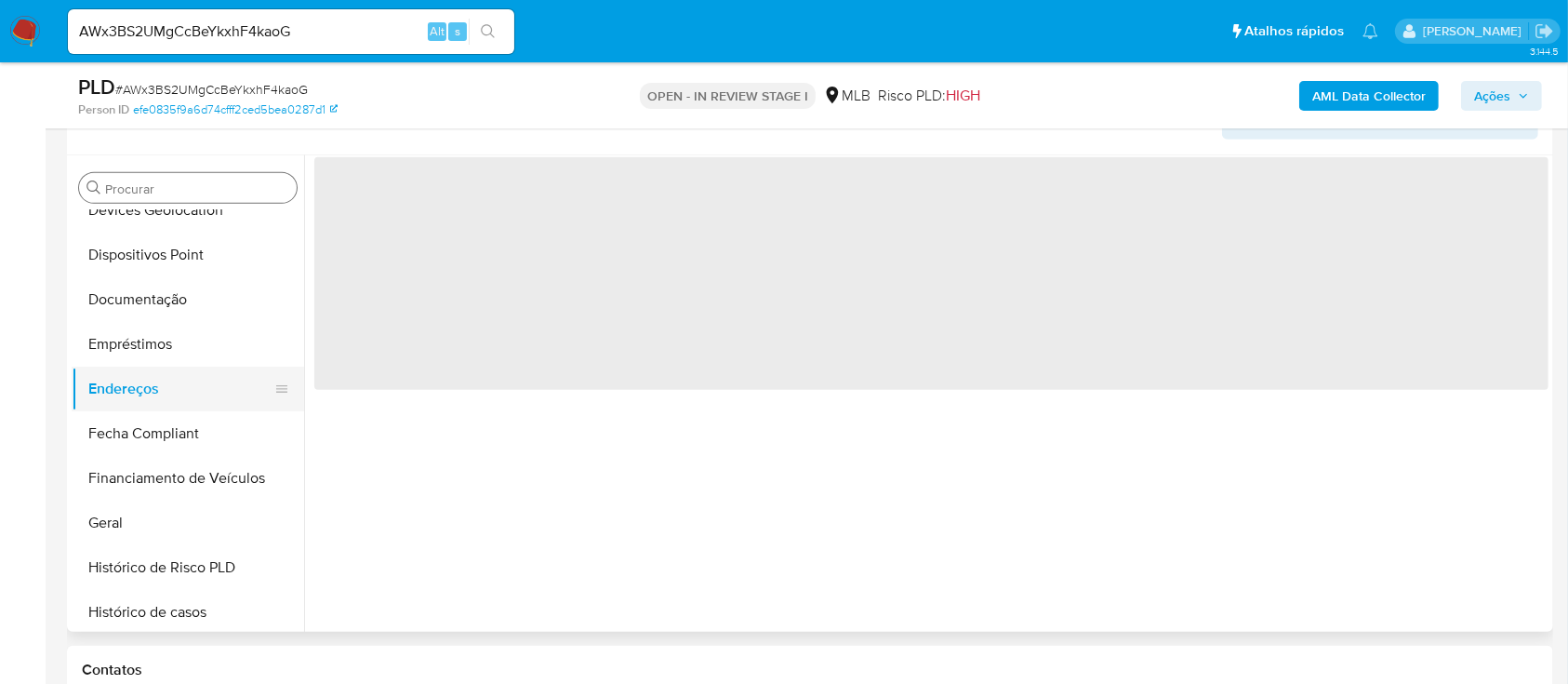 type 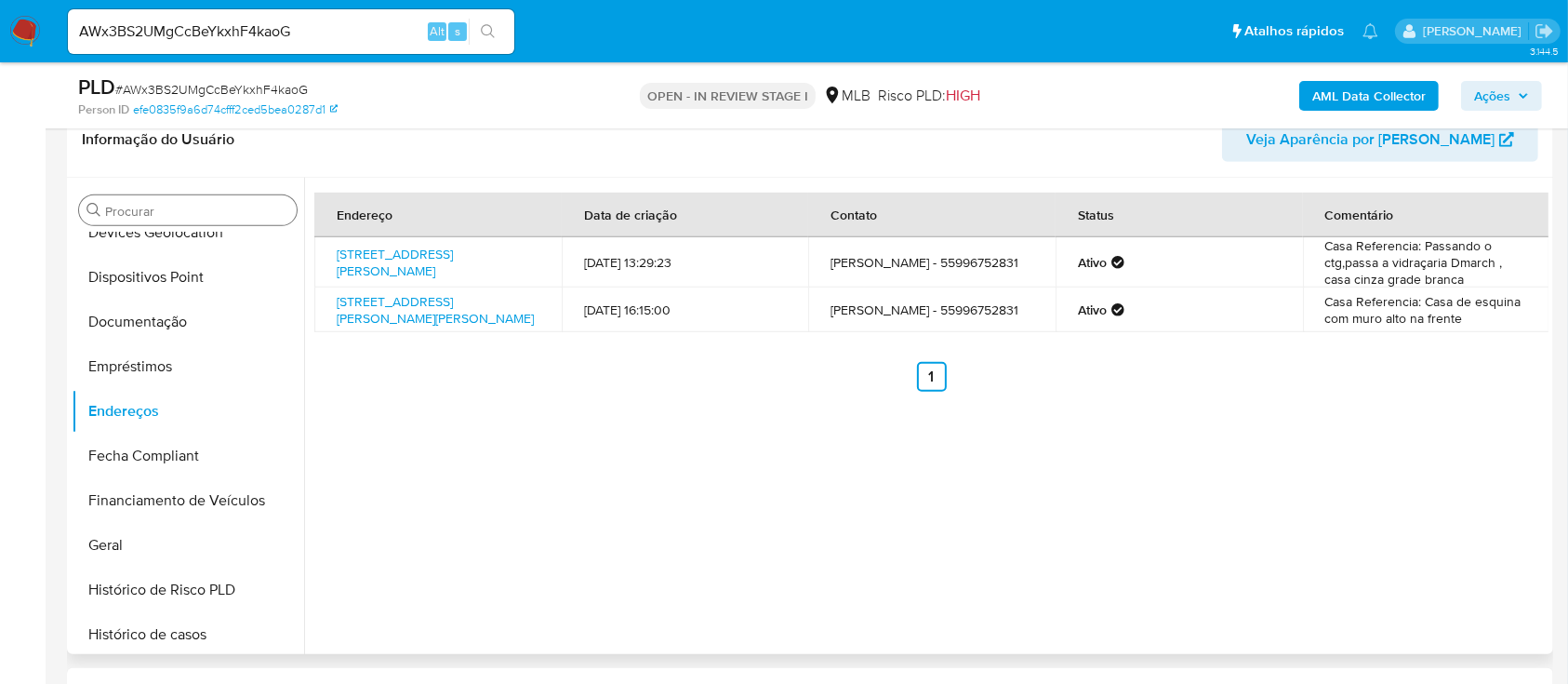 click on "Anterior 1 Siguiente" at bounding box center [931, 377] 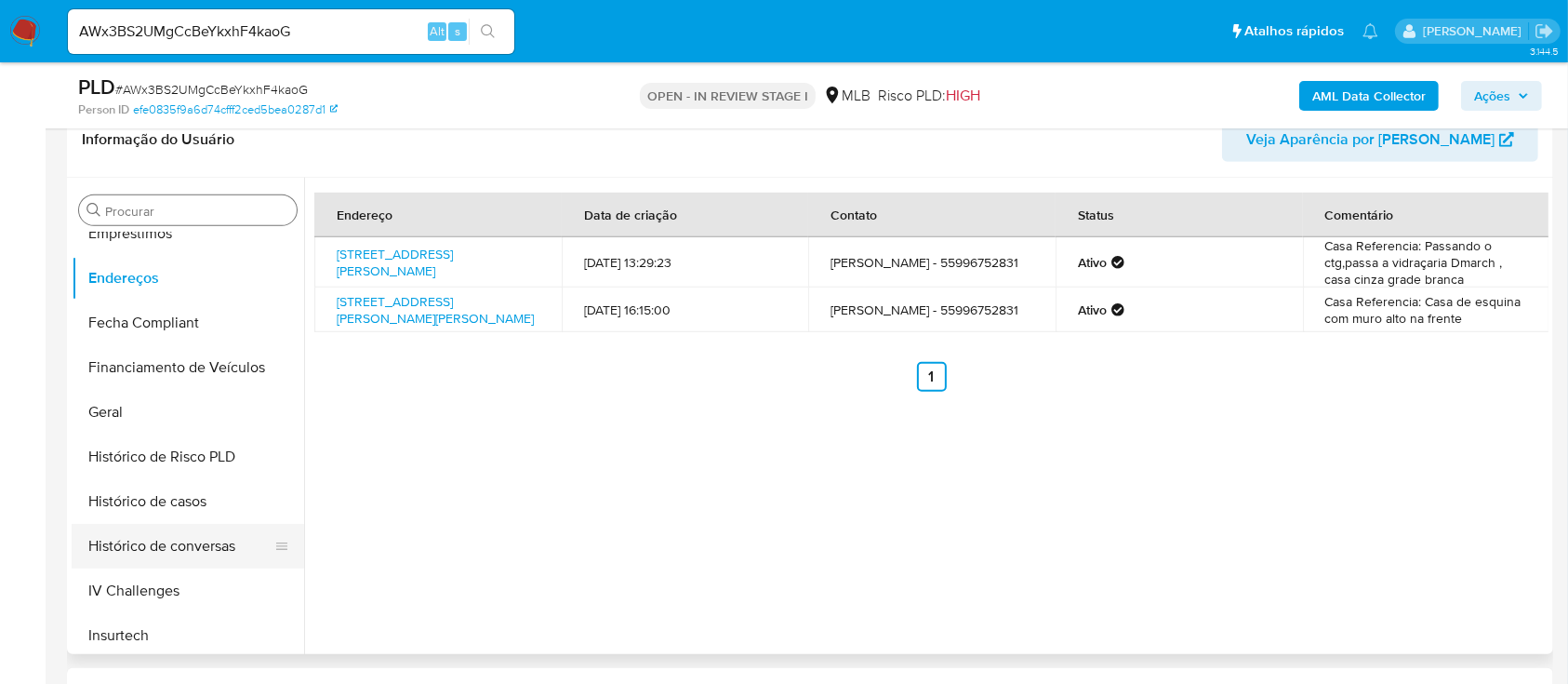 scroll, scrollTop: 538, scrollLeft: 0, axis: vertical 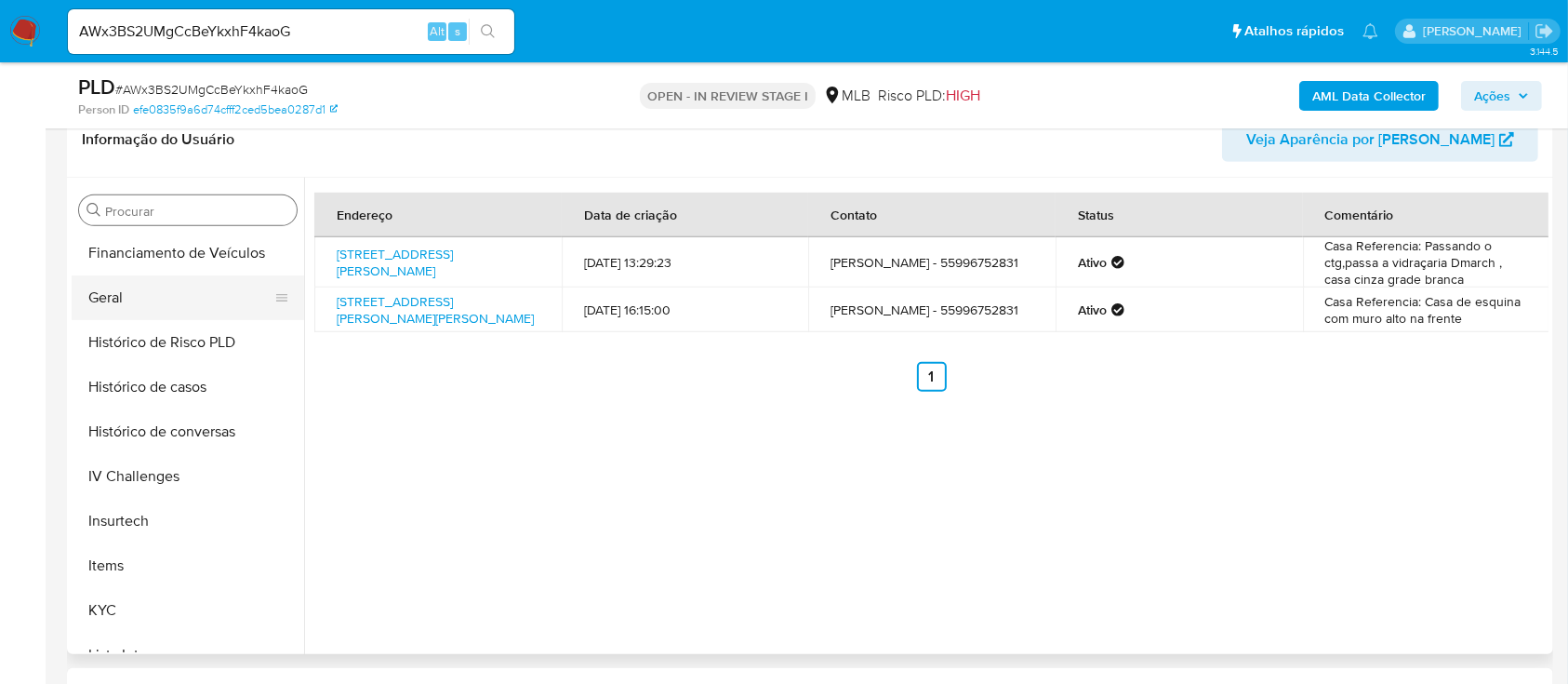 click on "Geral" at bounding box center (180, 298) 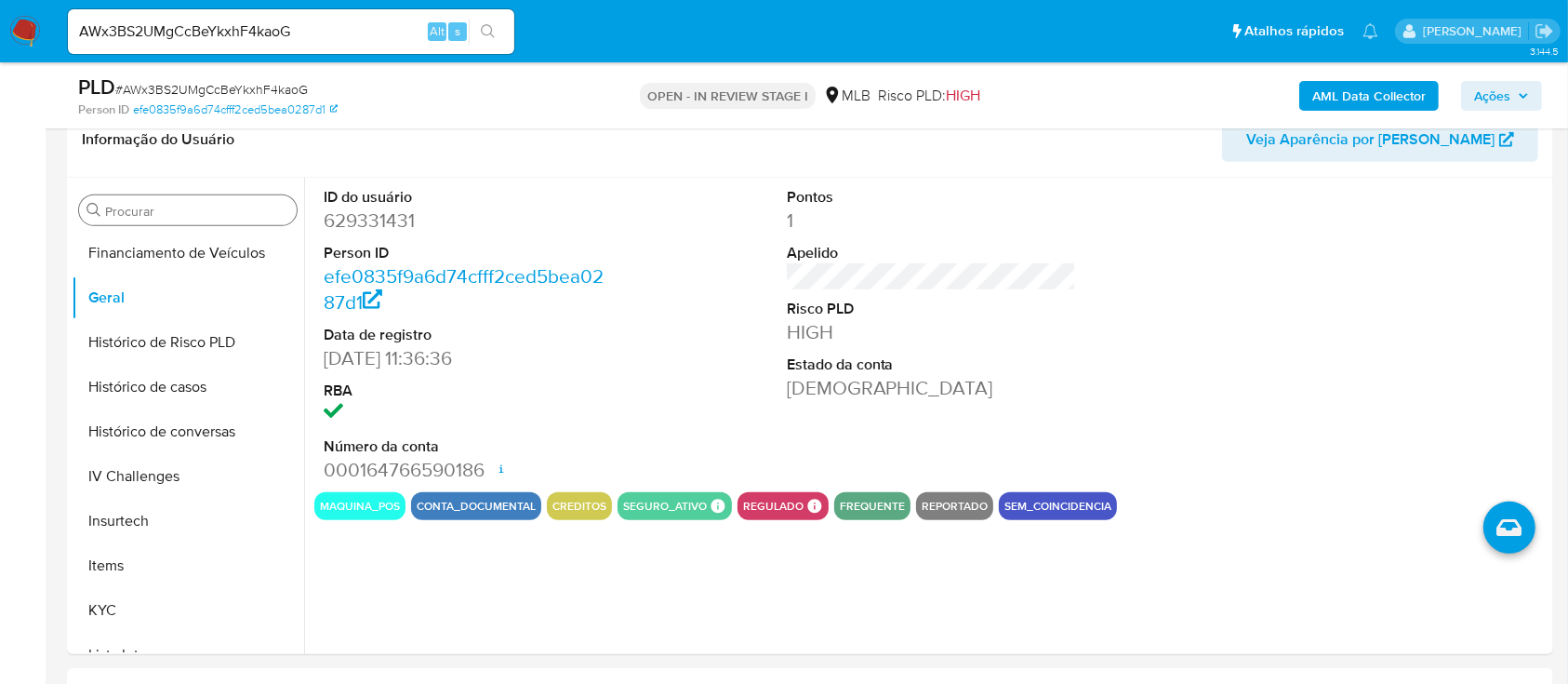 click on "ID do usuário" at bounding box center (469, 197) 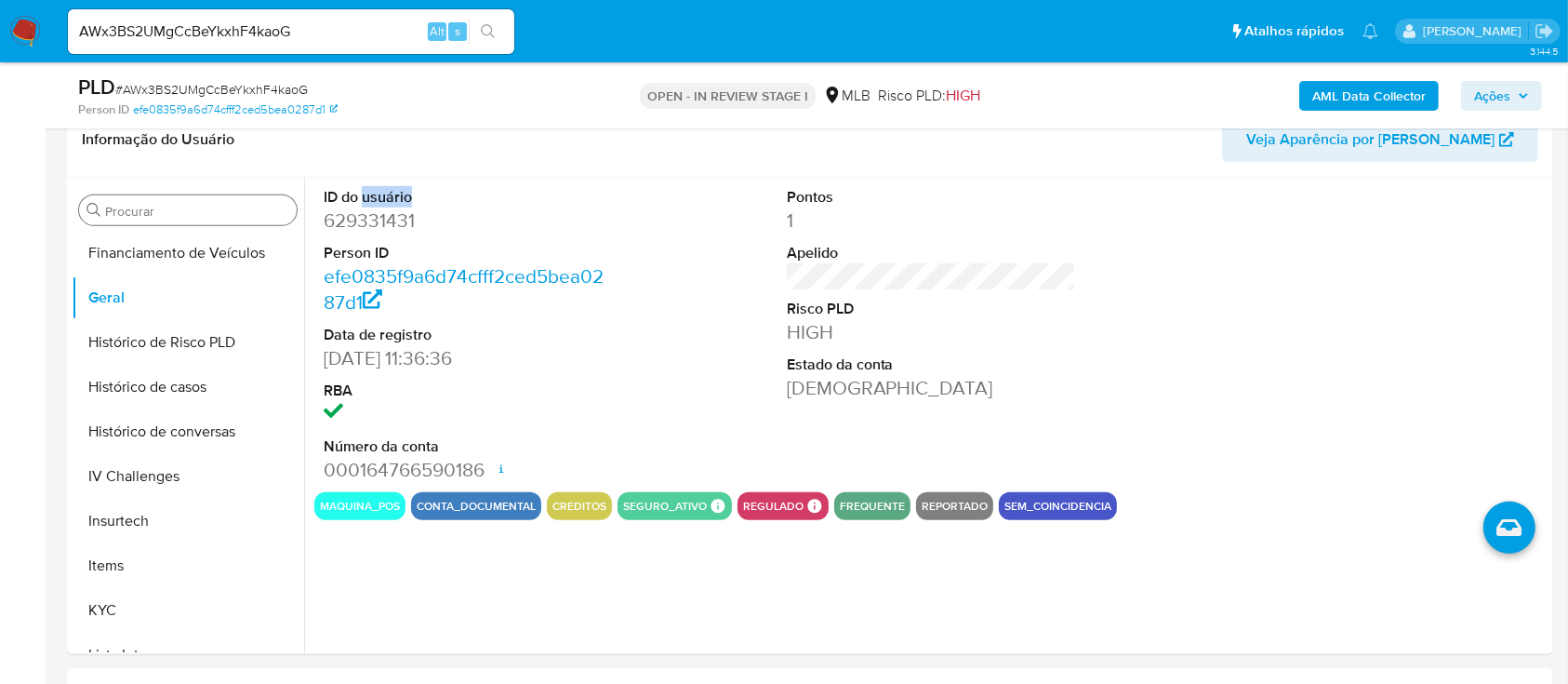 click on "ID do usuário" at bounding box center [469, 197] 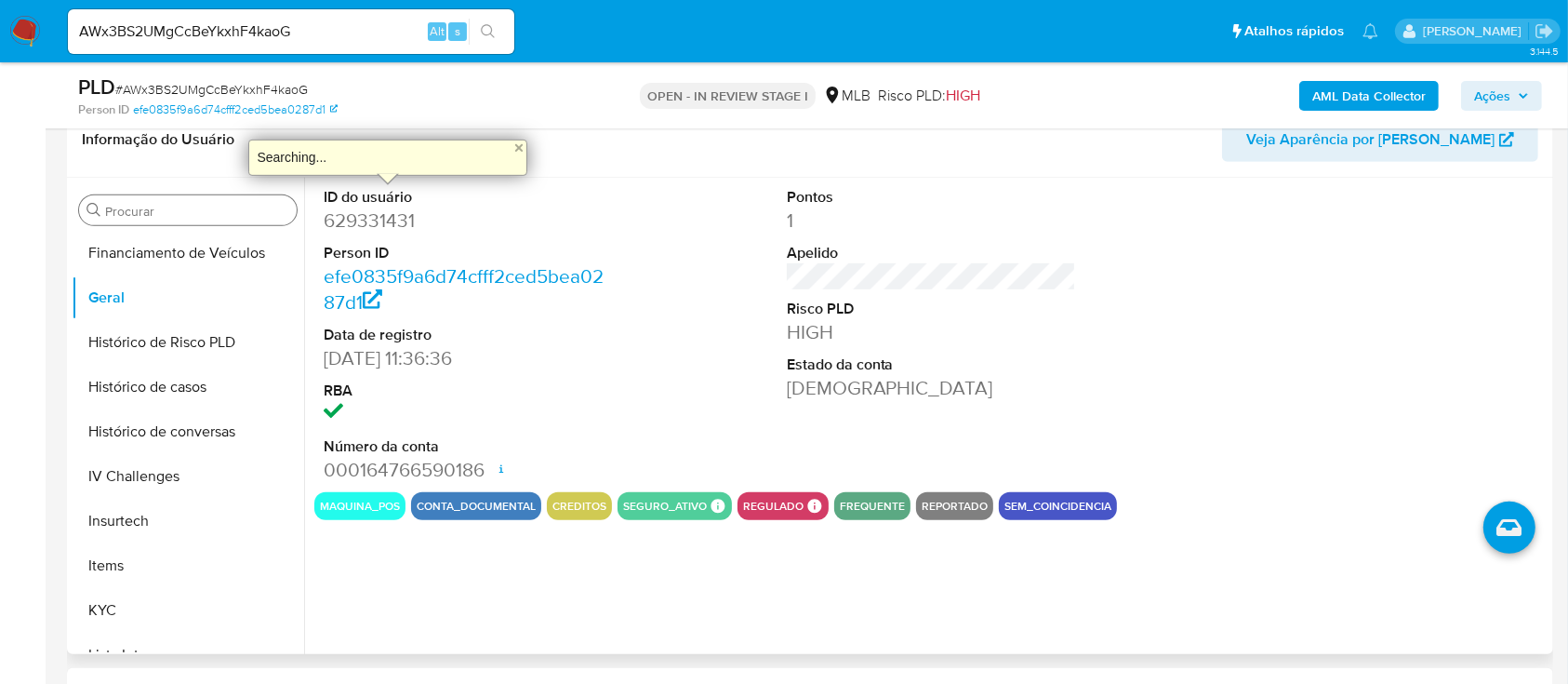 click on "629331431" at bounding box center [469, 221] 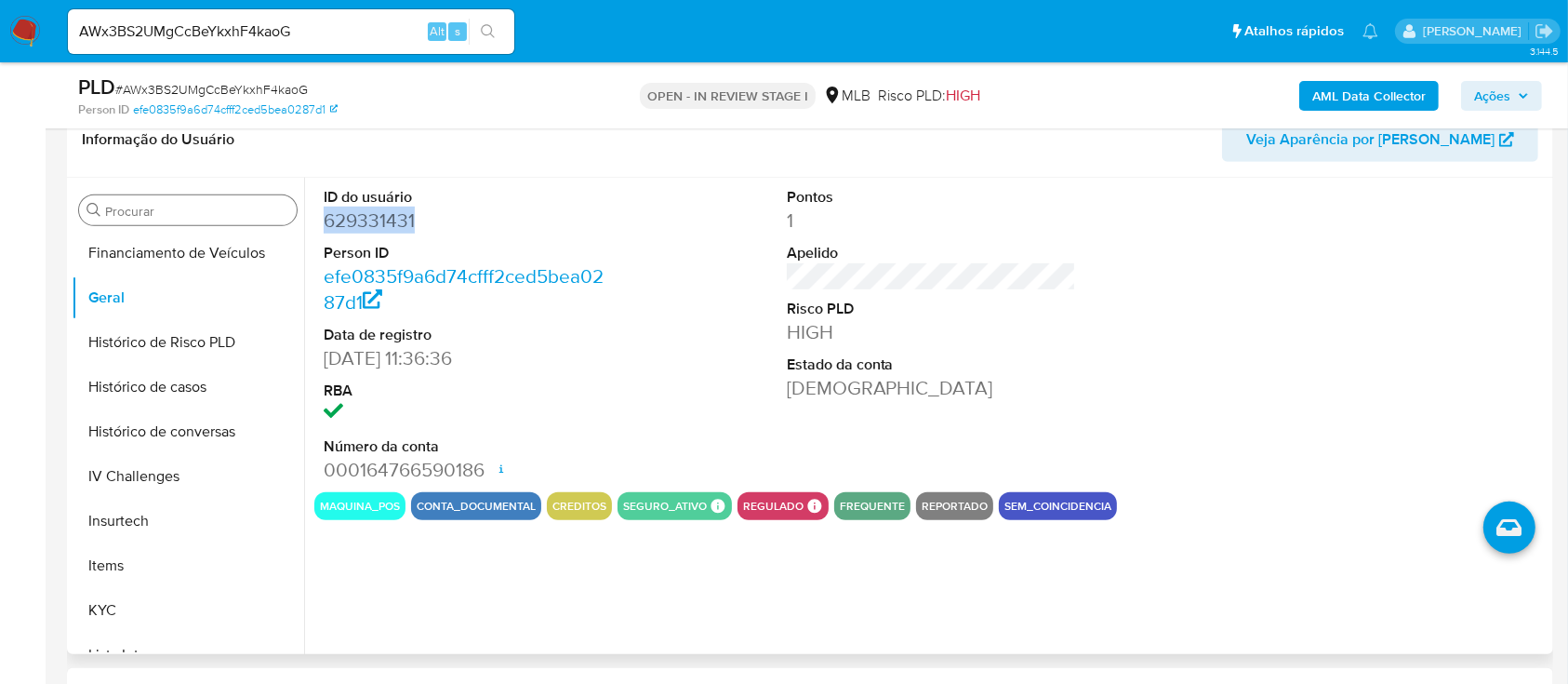 click on "629331431" at bounding box center [469, 221] 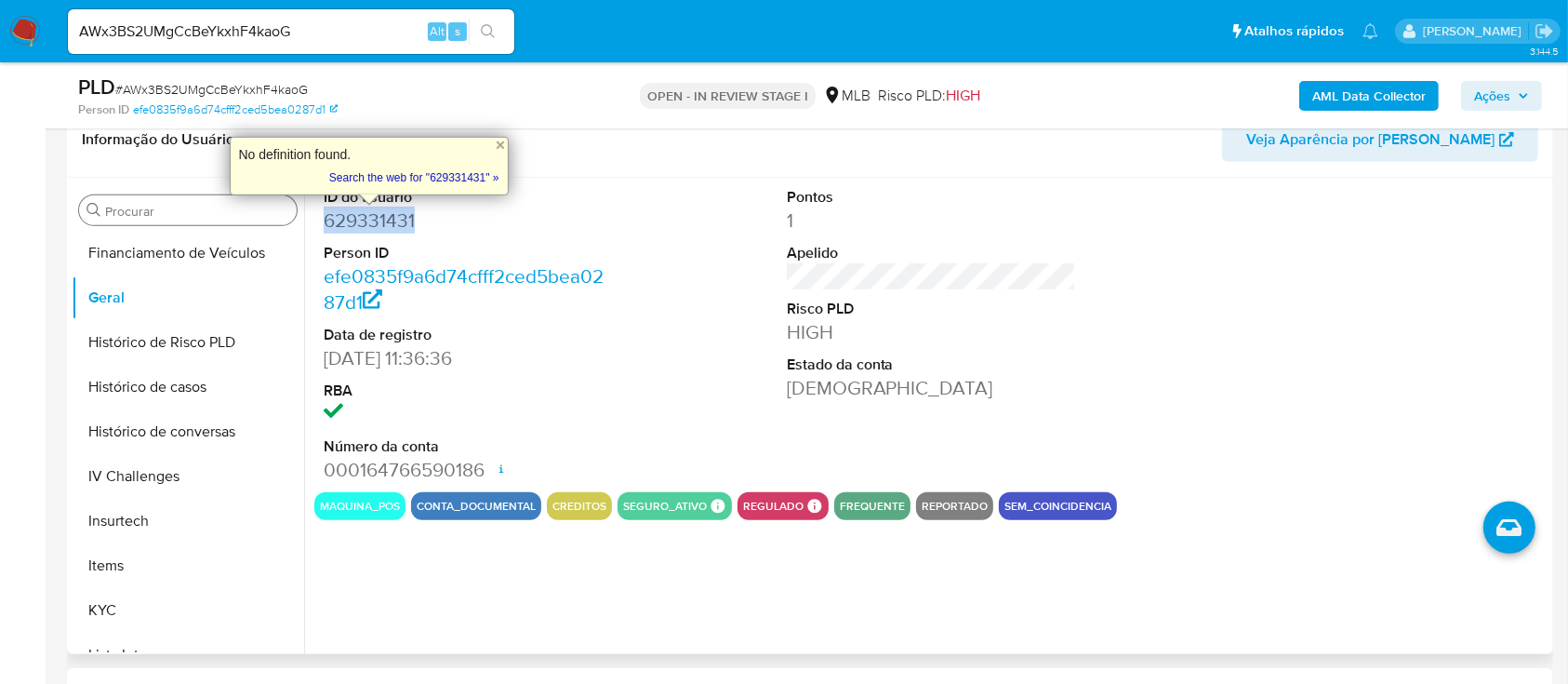 copy on "629331431" 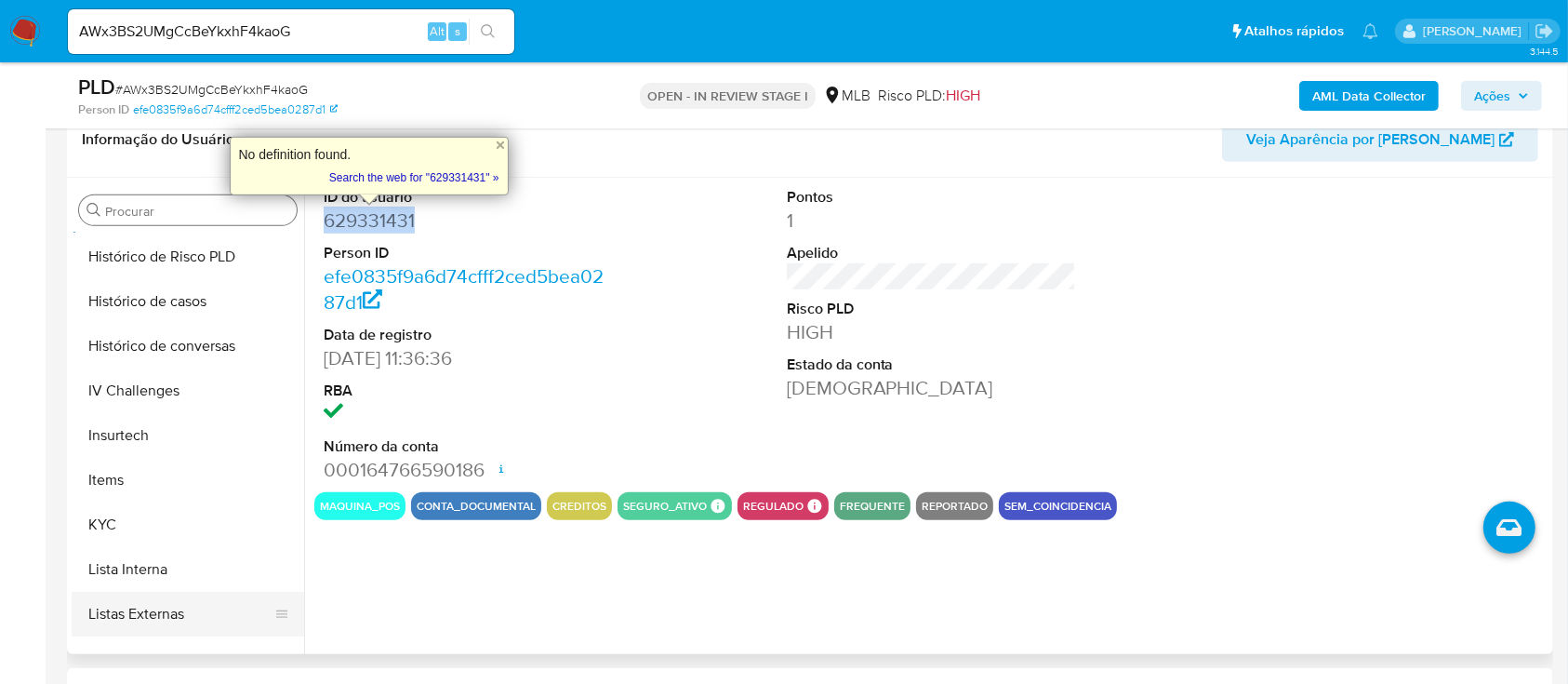 scroll, scrollTop: 663, scrollLeft: 0, axis: vertical 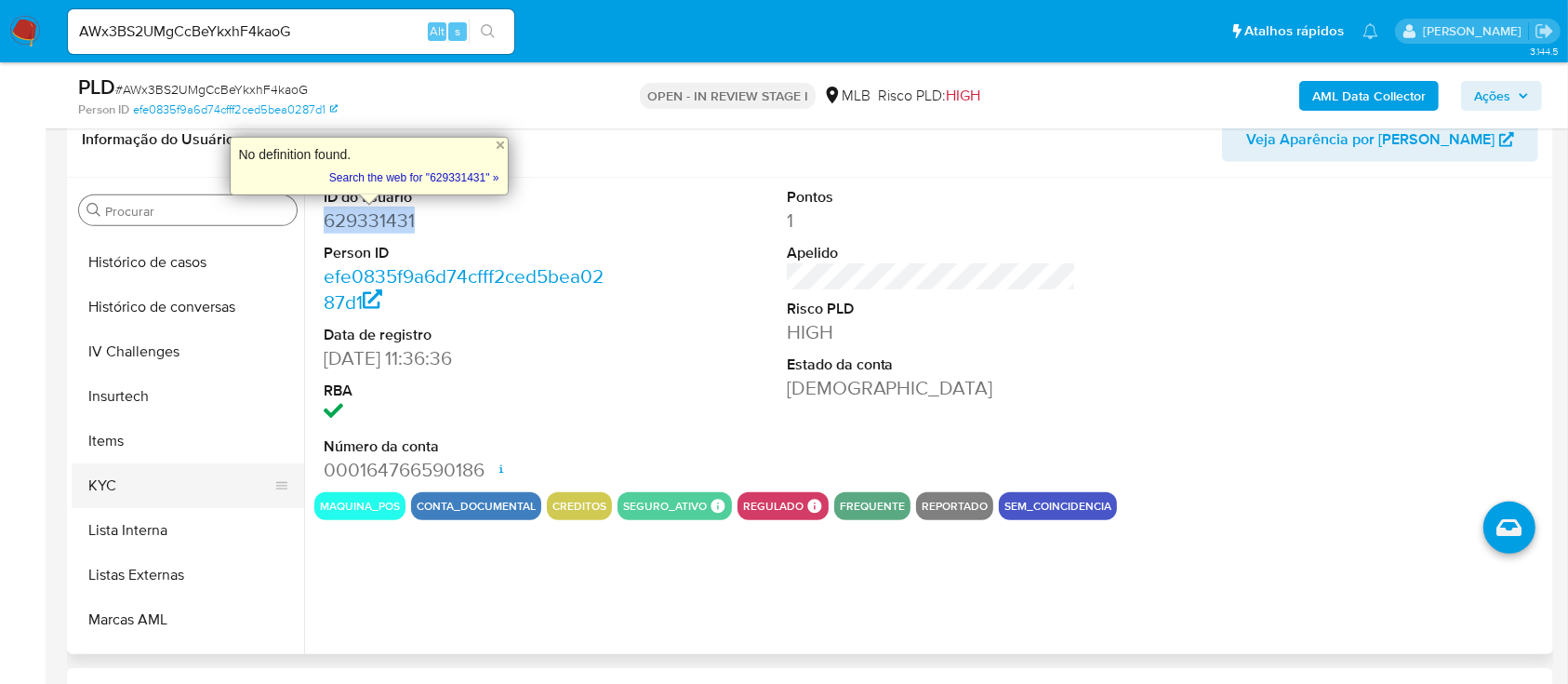 click on "KYC" at bounding box center [180, 486] 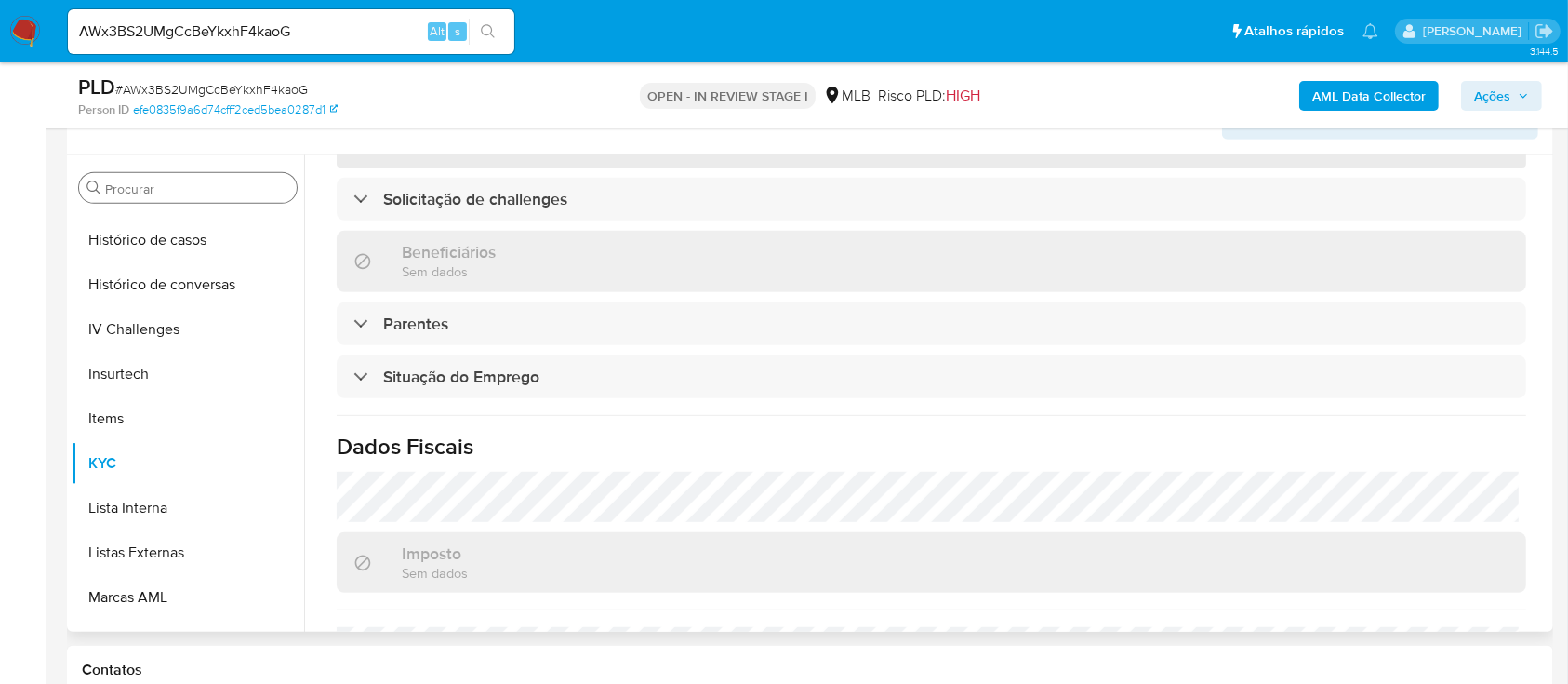scroll, scrollTop: 486, scrollLeft: 0, axis: vertical 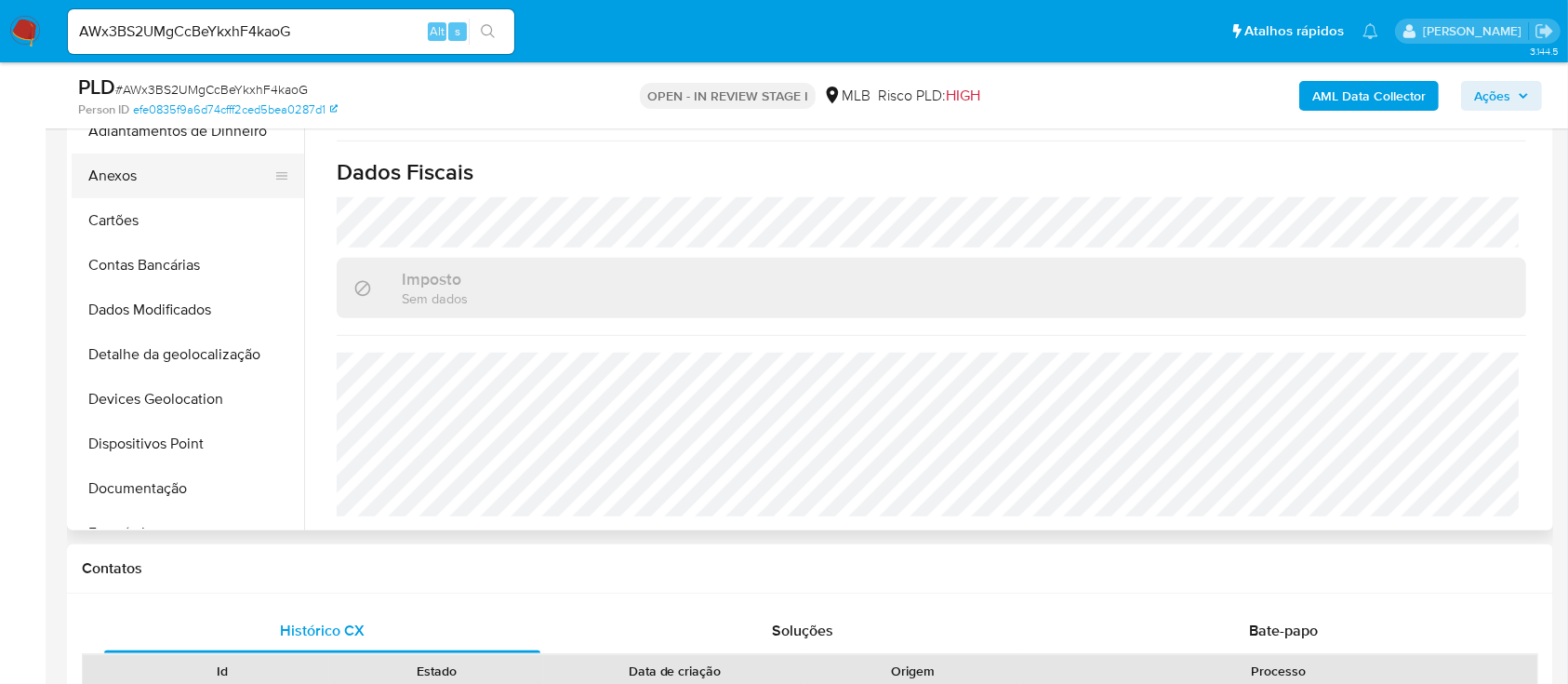 click on "Anexos" at bounding box center [180, 176] 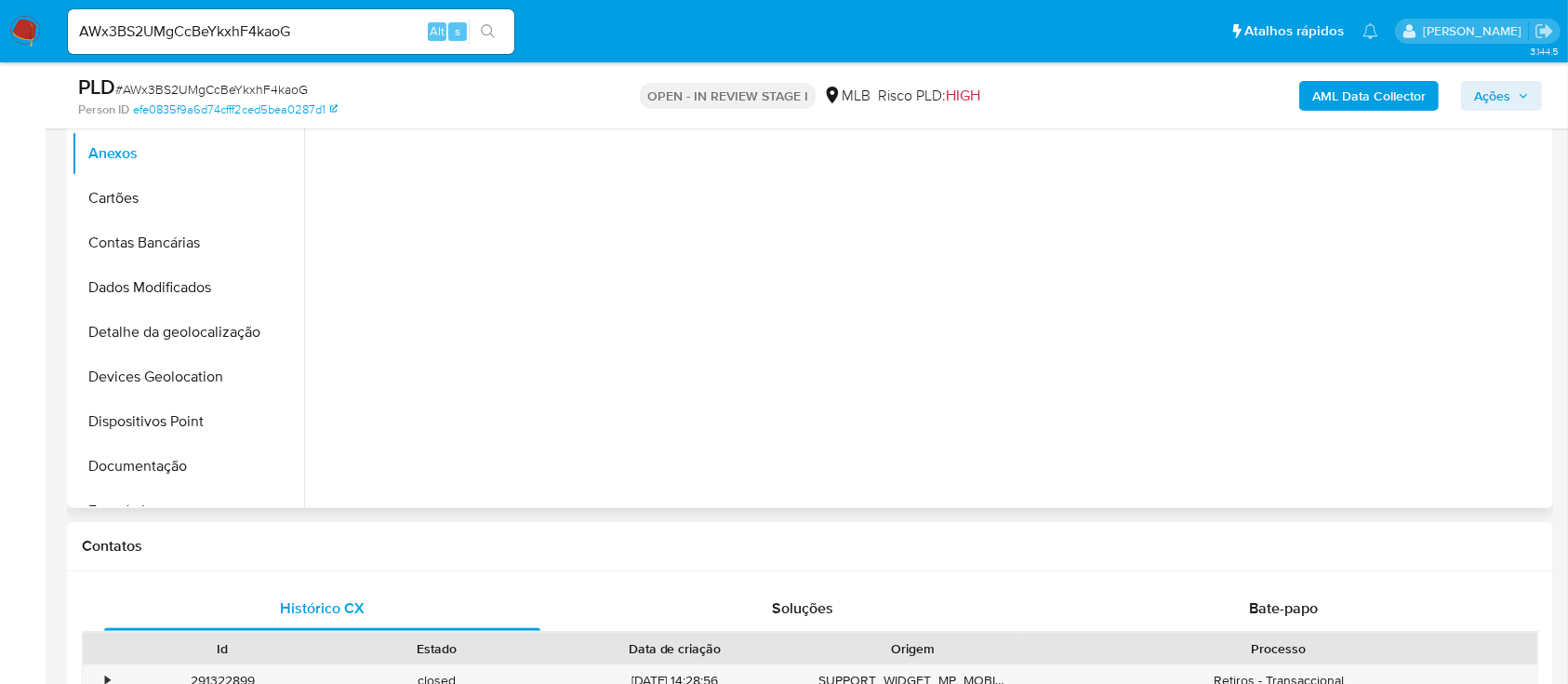 scroll, scrollTop: 0, scrollLeft: 0, axis: both 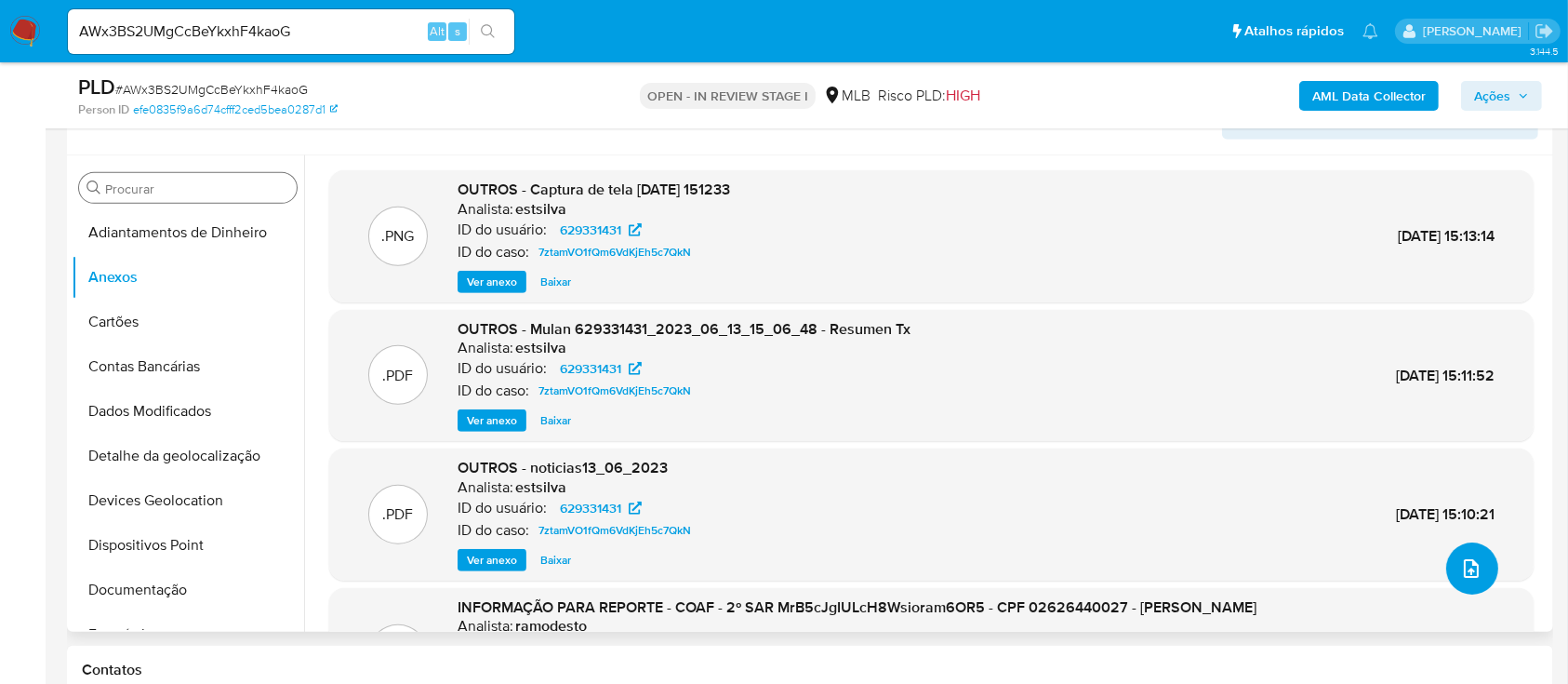 click at bounding box center (1472, 569) 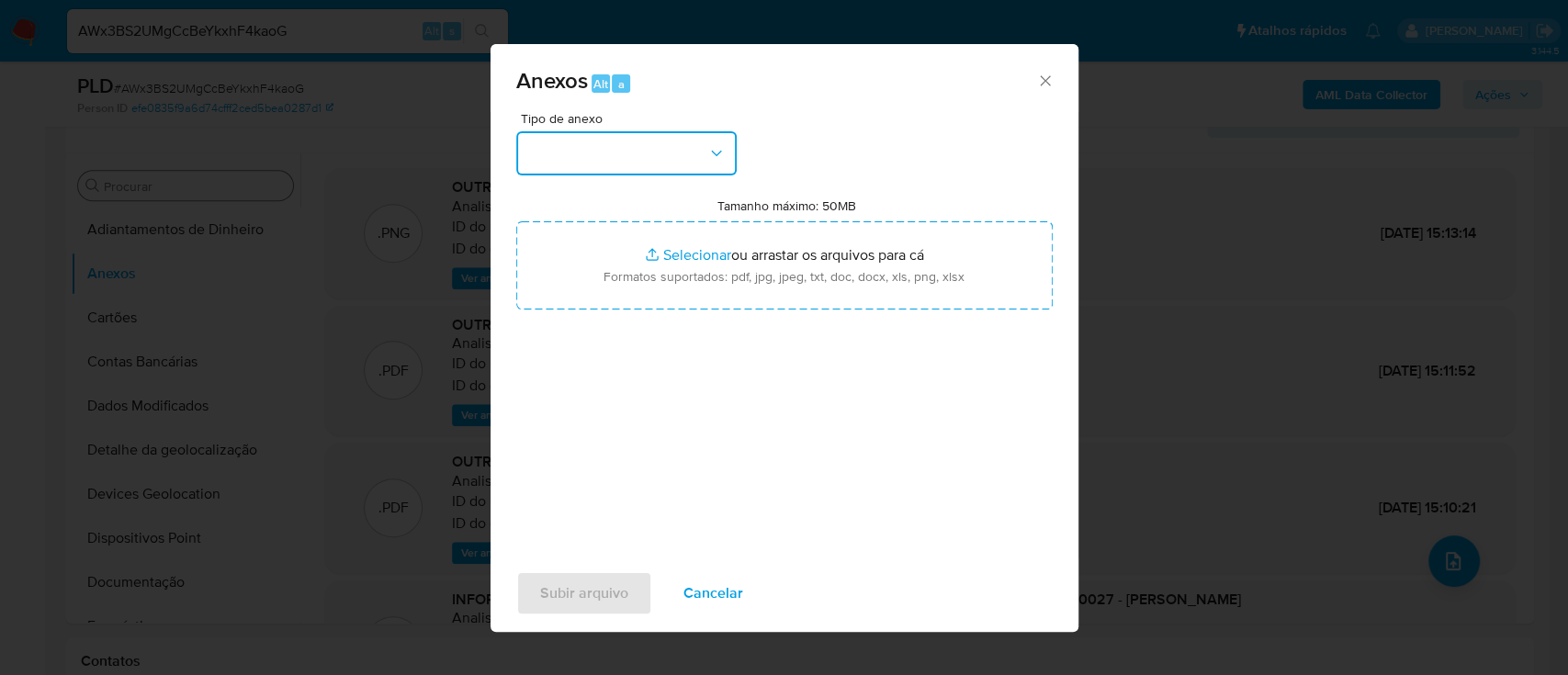 click at bounding box center (626, 153) 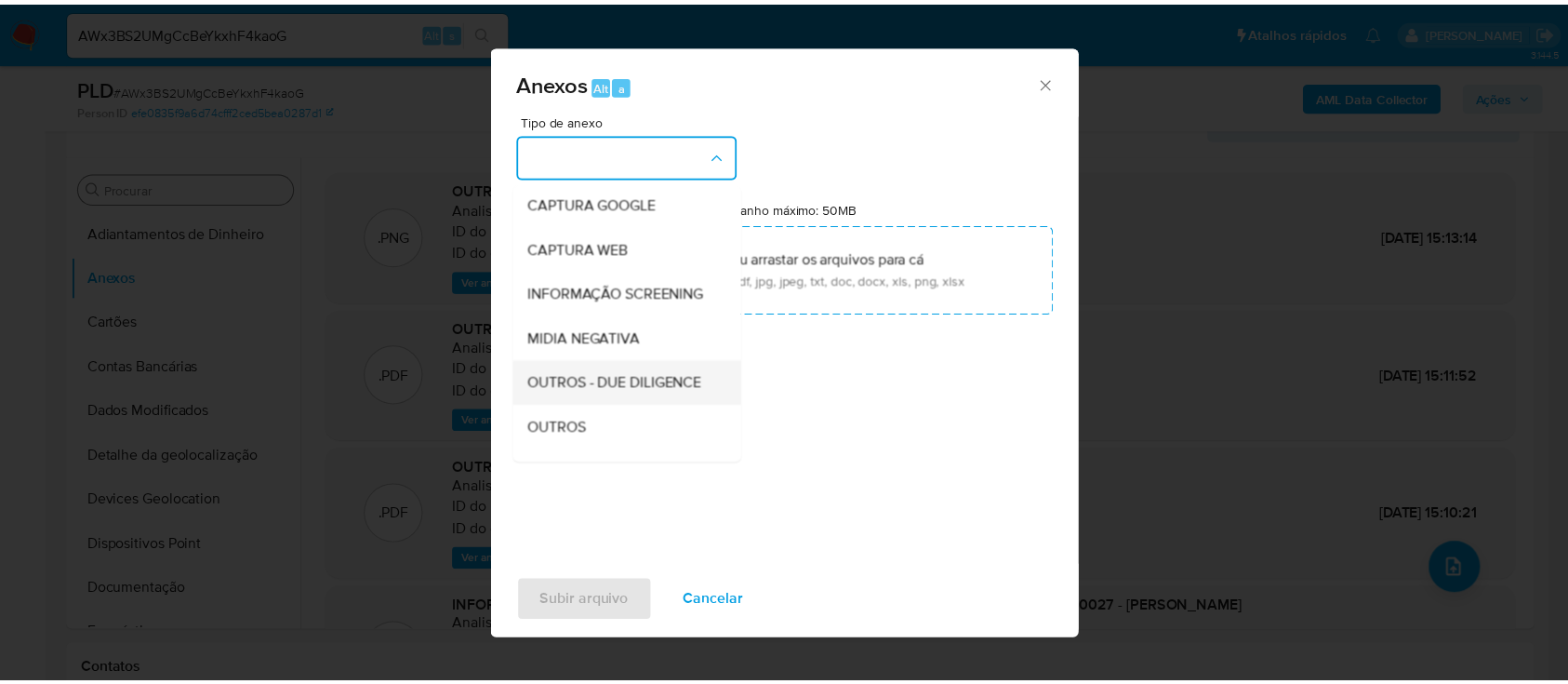 scroll, scrollTop: 248, scrollLeft: 0, axis: vertical 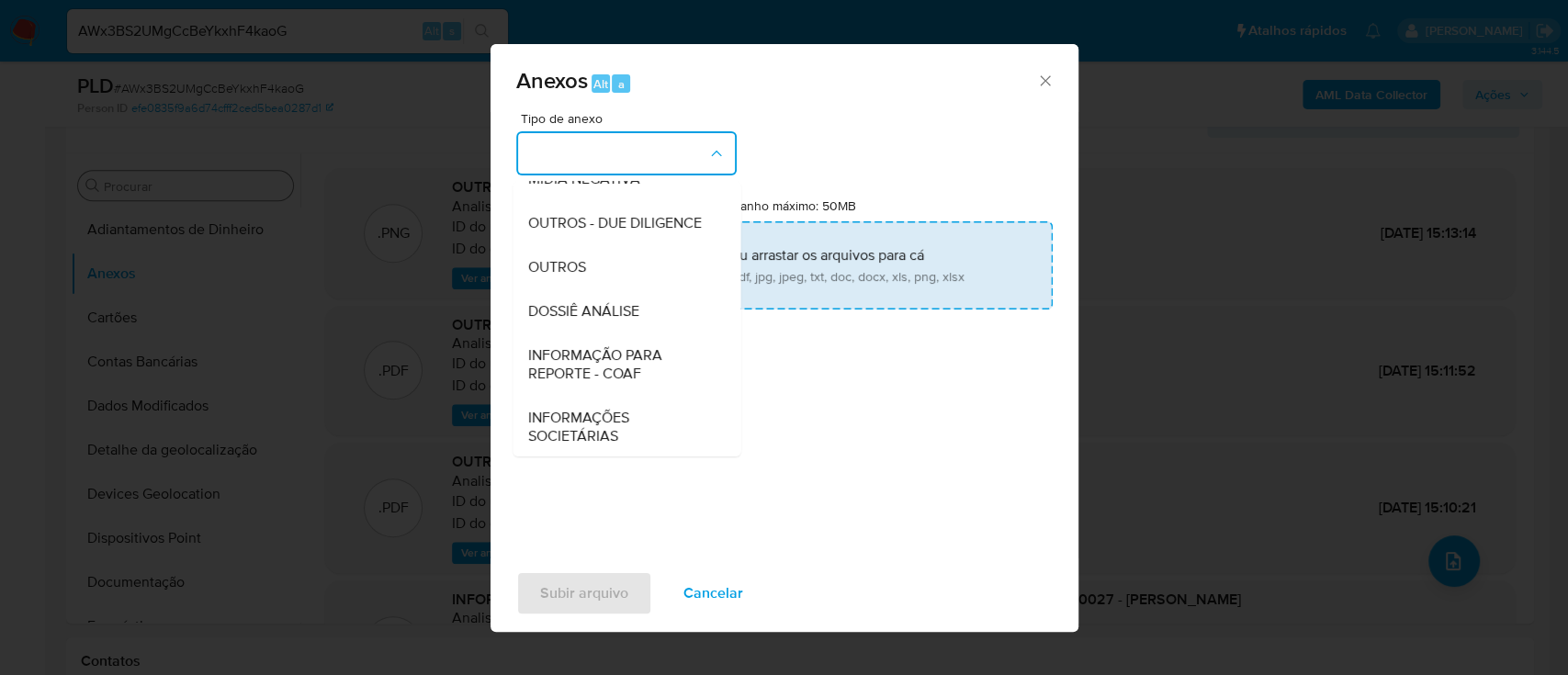click on "OUTROS" at bounding box center (621, 267) 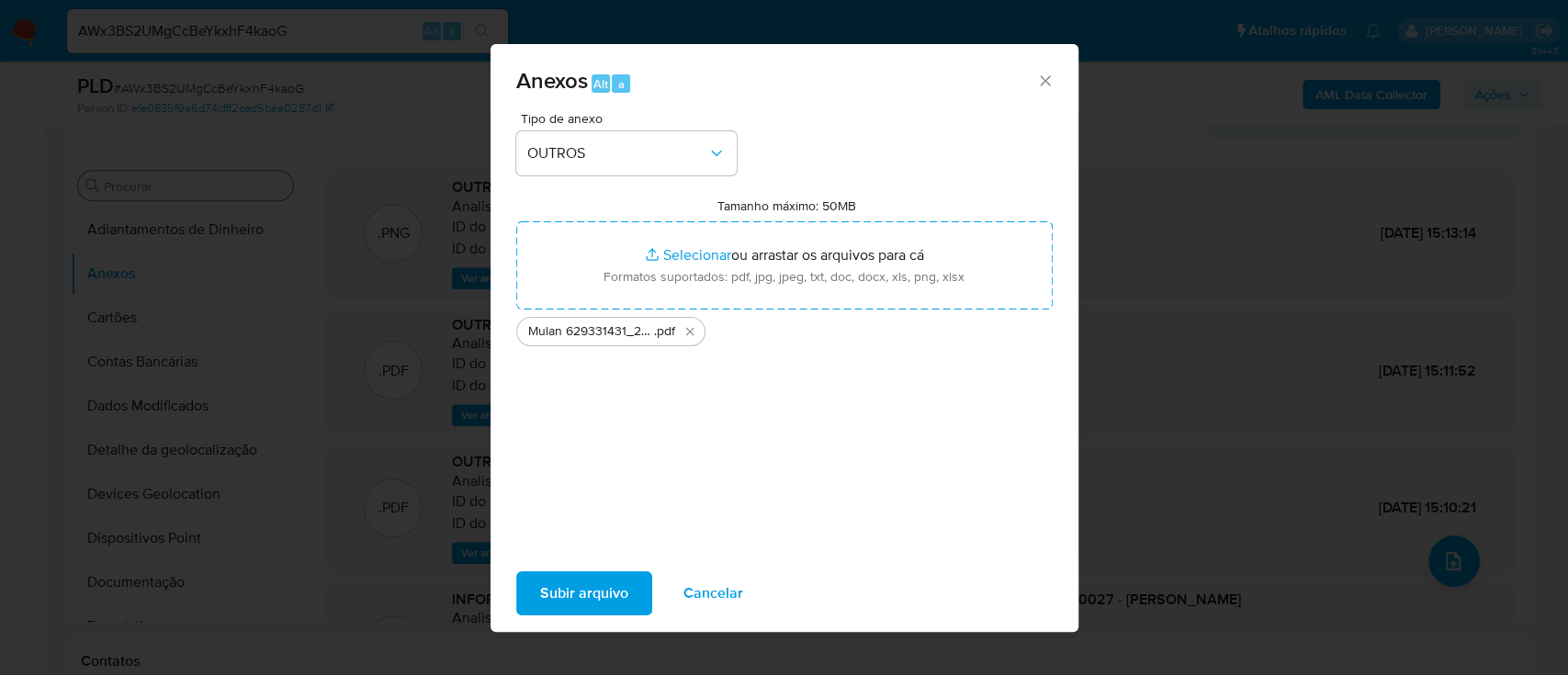 click on "Subir arquivo" at bounding box center [584, 593] 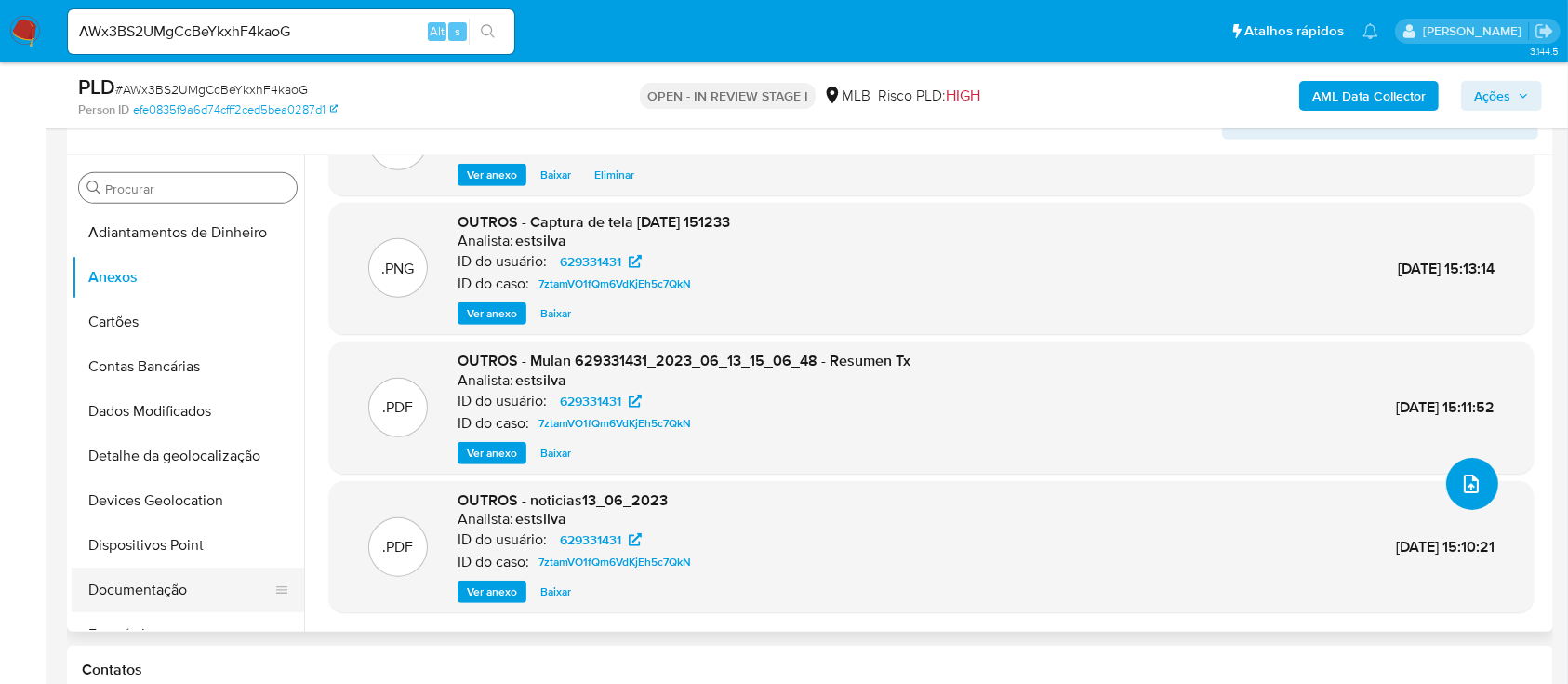 scroll, scrollTop: 124, scrollLeft: 0, axis: vertical 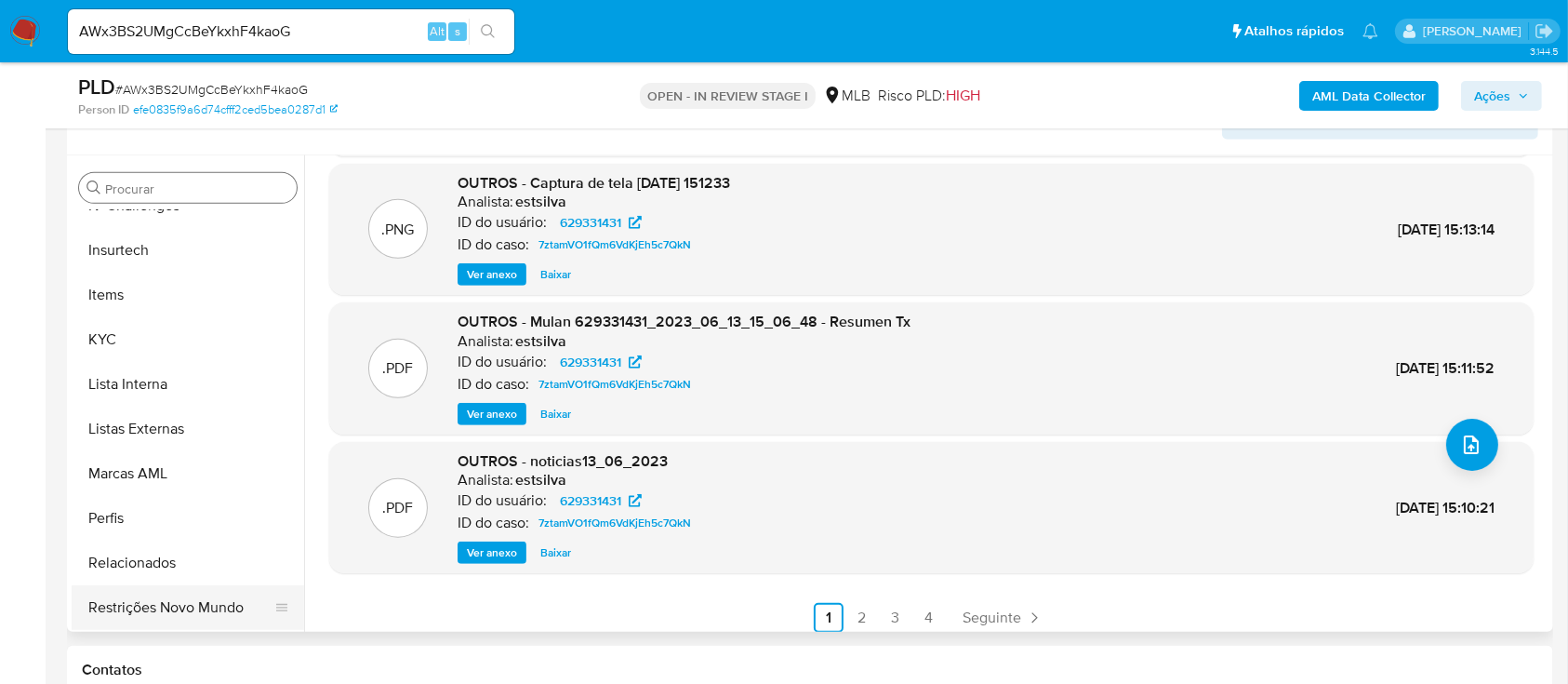 click on "Restrições Novo Mundo" at bounding box center (180, 608) 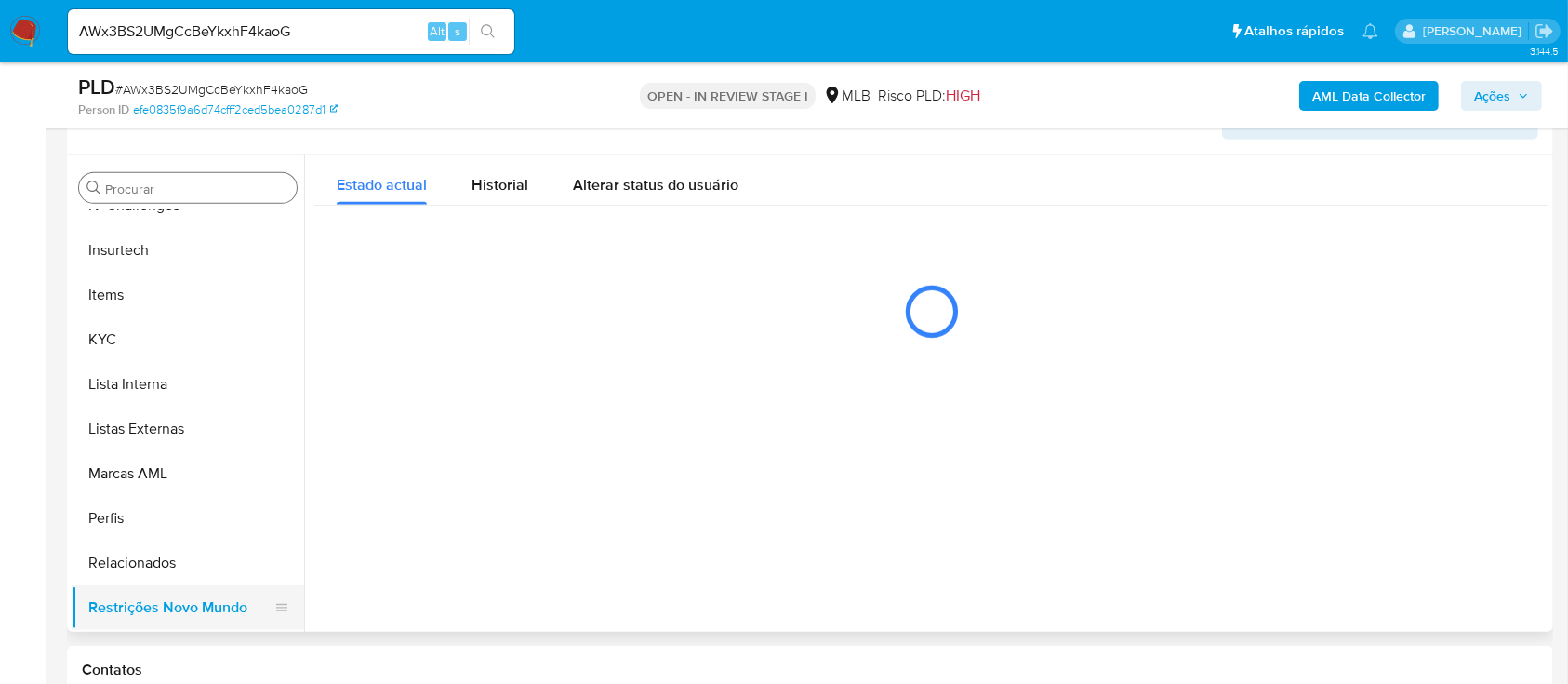 scroll, scrollTop: 0, scrollLeft: 0, axis: both 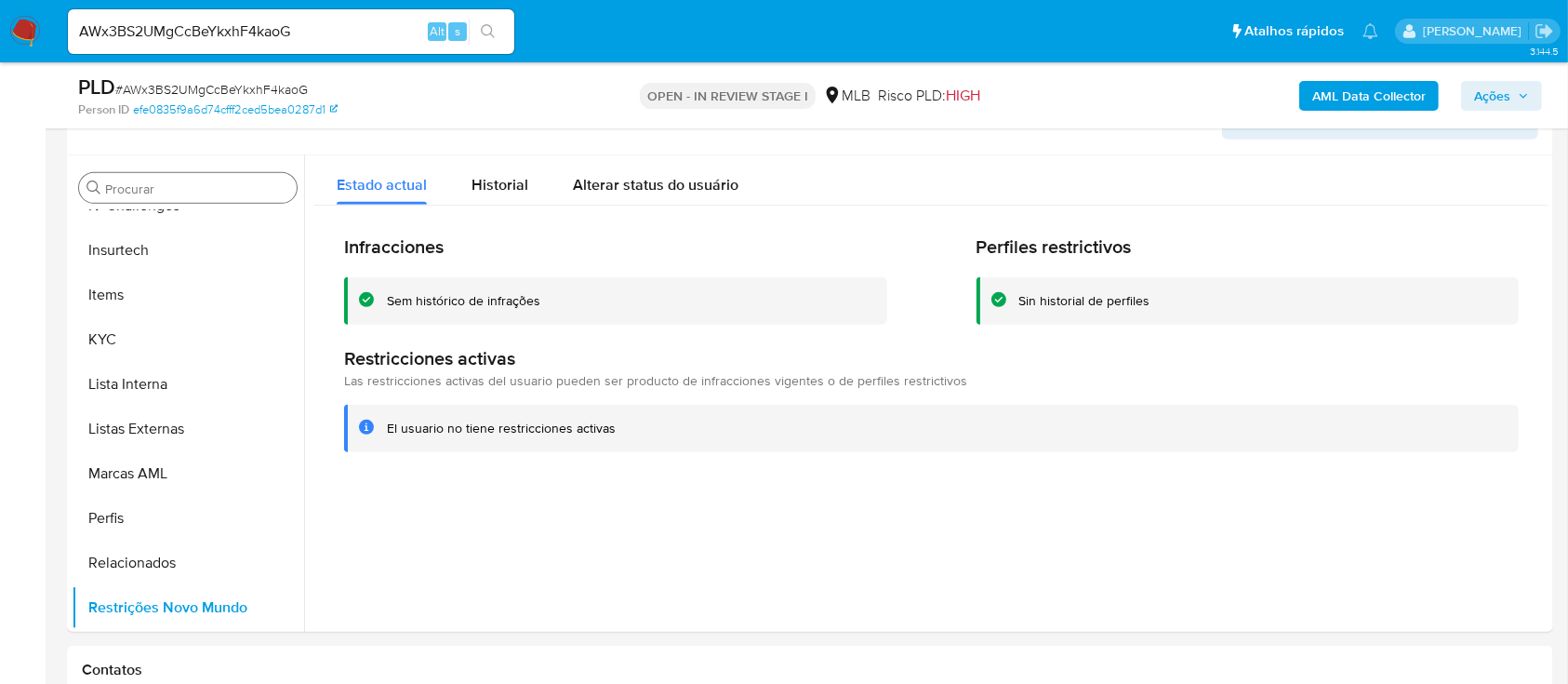 click on "AWx3BS2UMgCcBeYkxhF4kaoG" at bounding box center [291, 32] 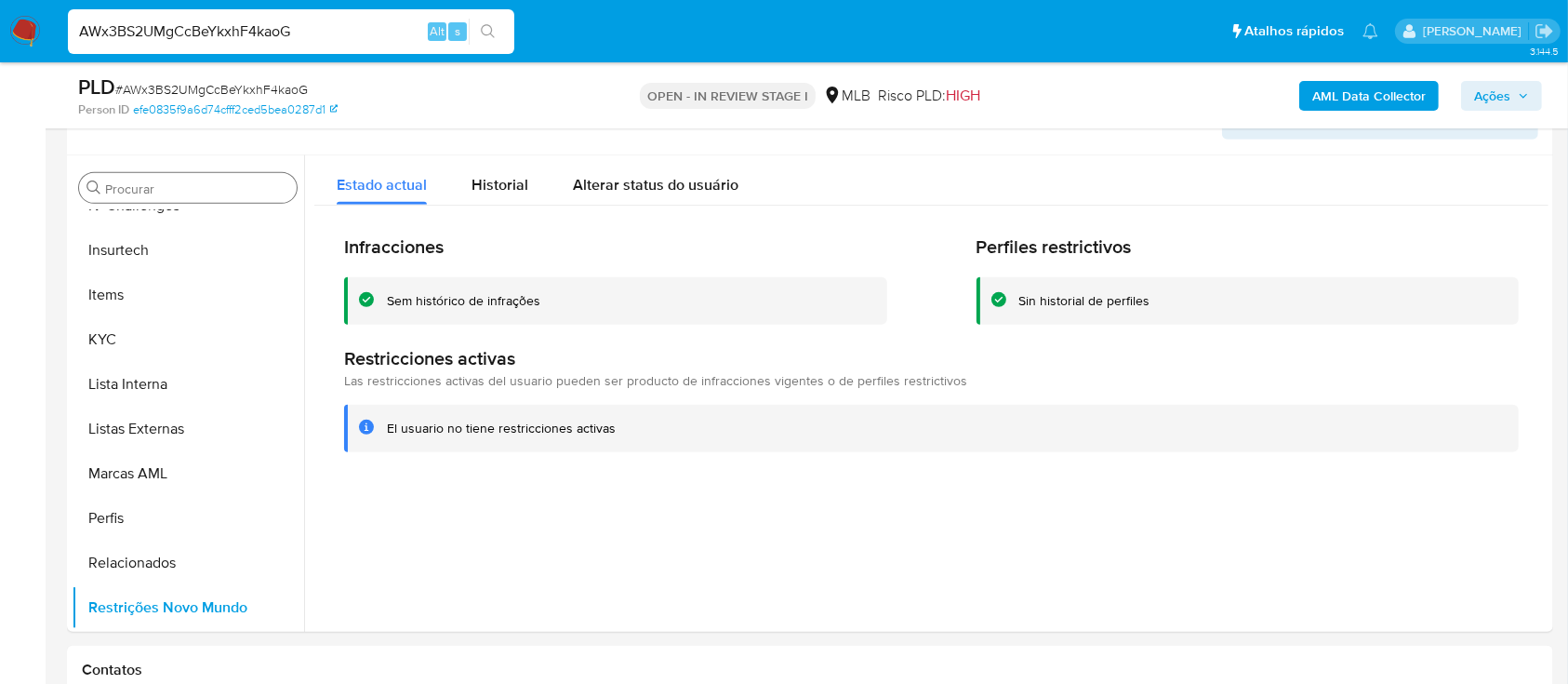 click on "AWx3BS2UMgCcBeYkxhF4kaoG" at bounding box center (291, 32) 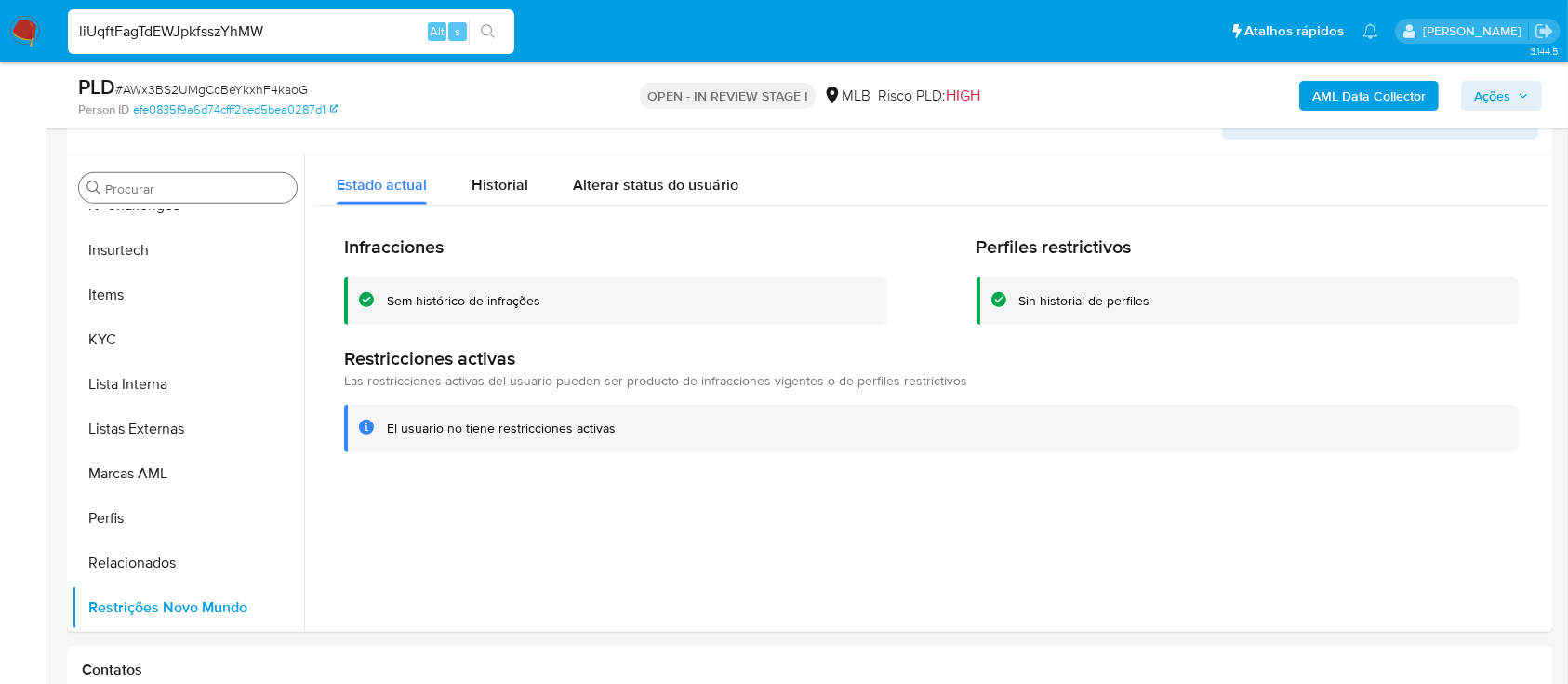 type on "liUqftFagTdEWJpkfsszYhMW" 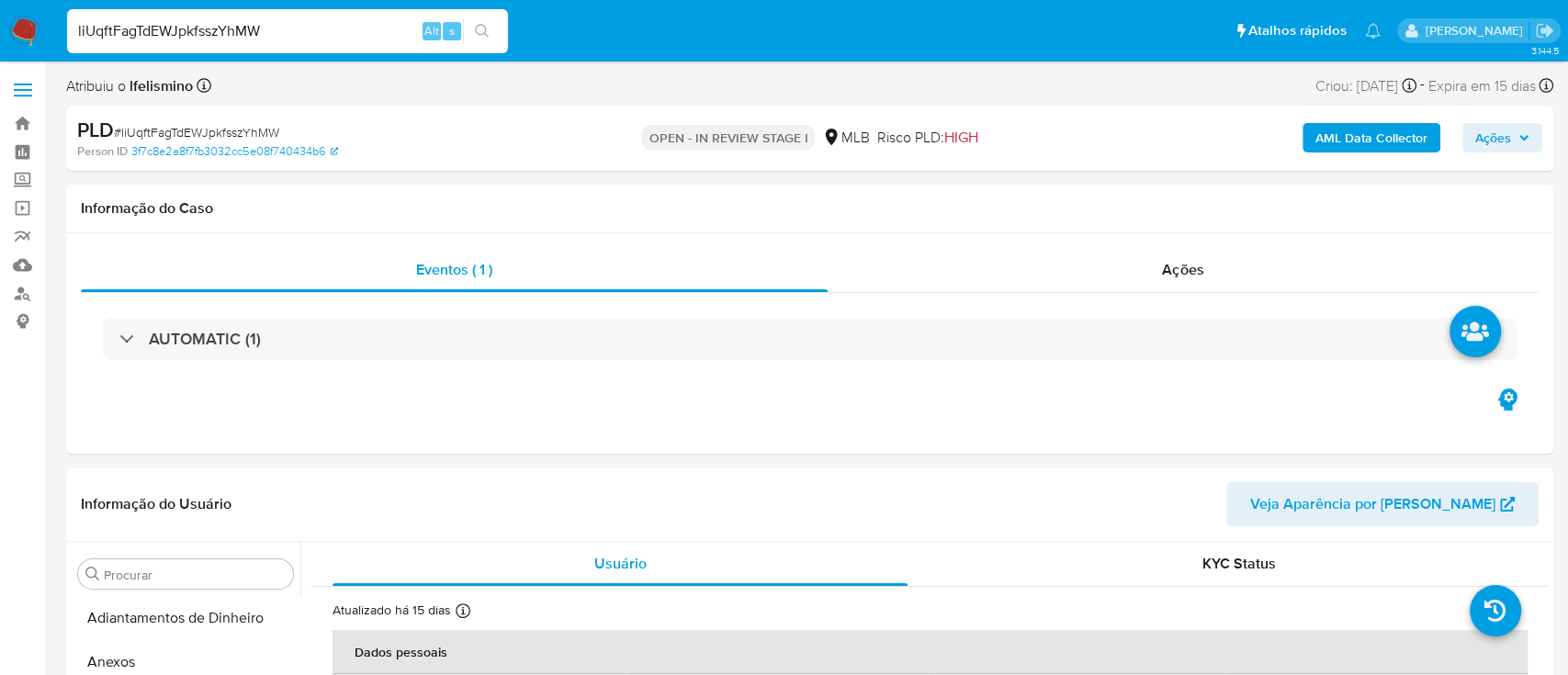 select on "10" 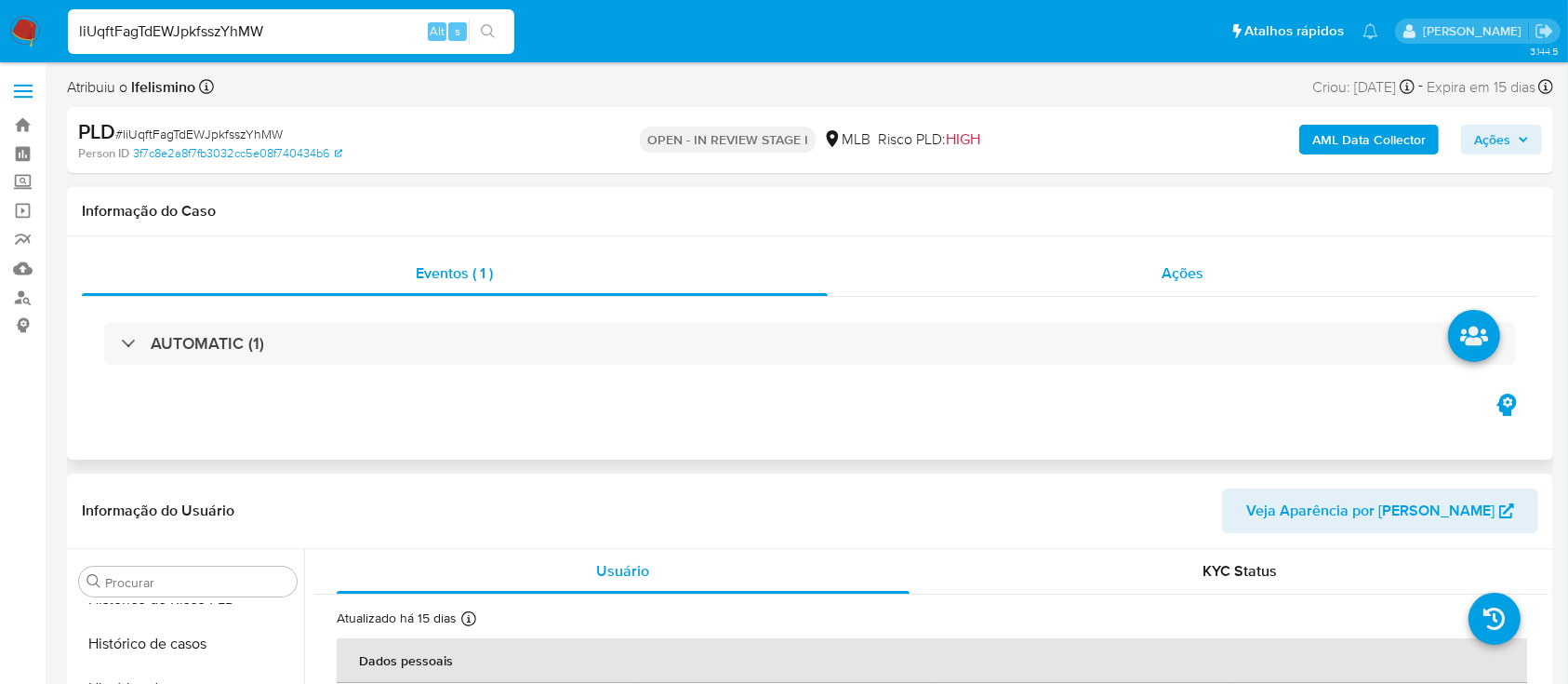 scroll, scrollTop: 785, scrollLeft: 0, axis: vertical 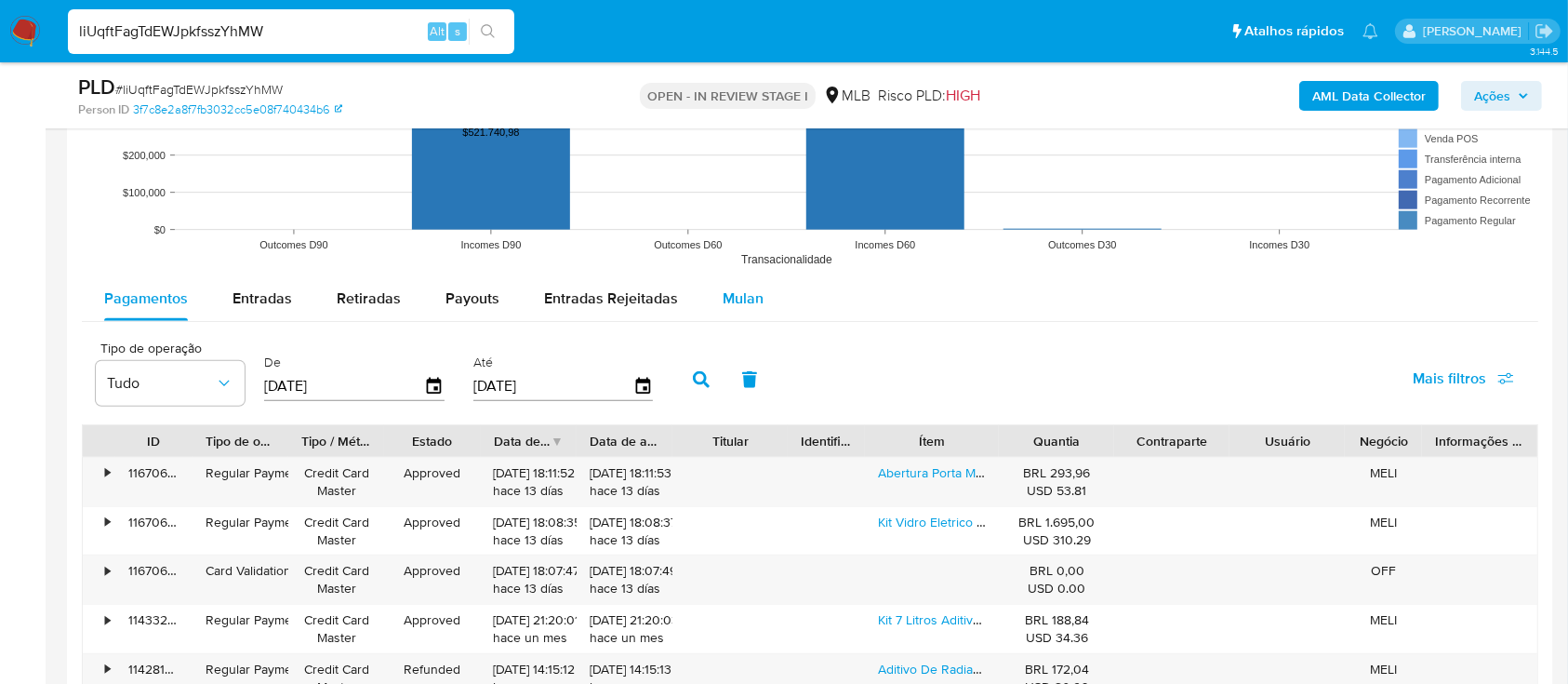 click on "Mulan" at bounding box center [743, 298] 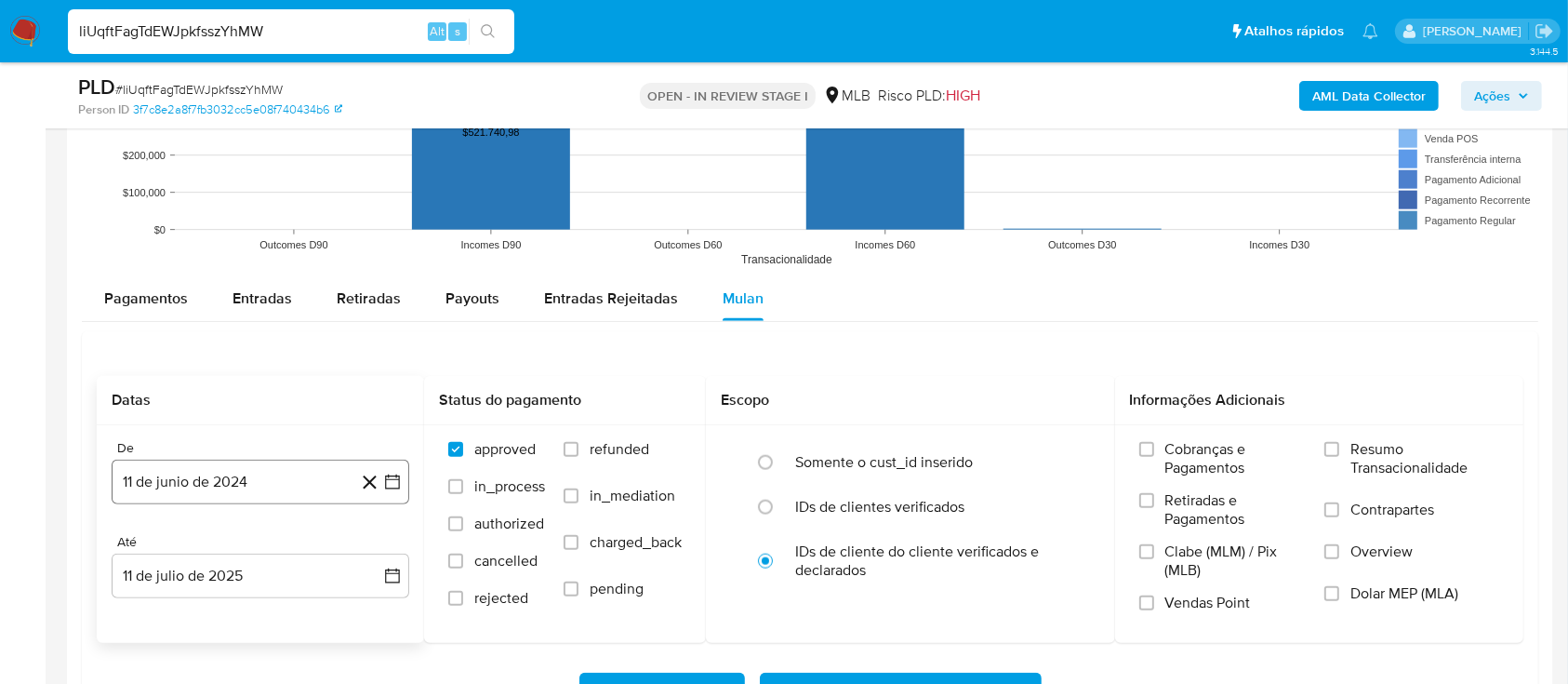 click on "11 de junio de 2024" at bounding box center [260, 482] 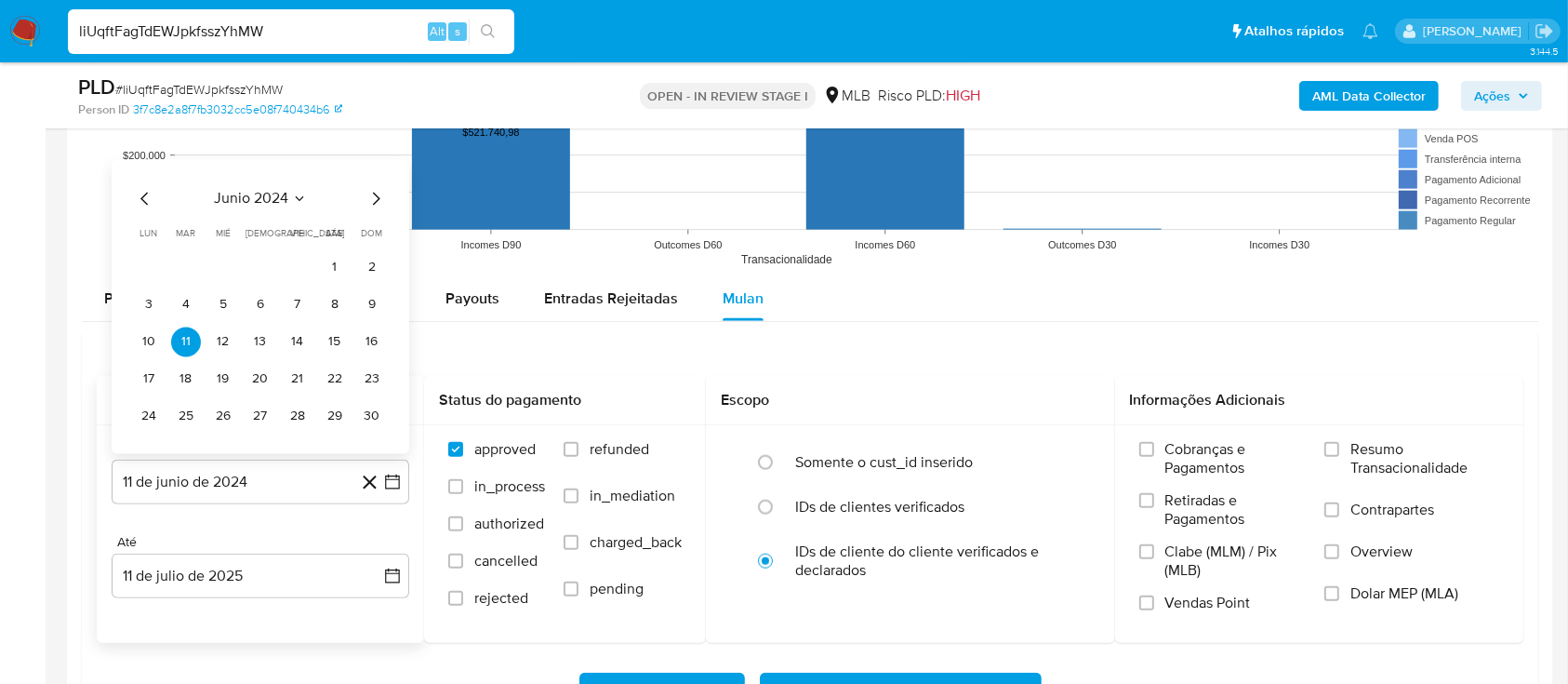 click on "junio 2024" at bounding box center [251, 199] 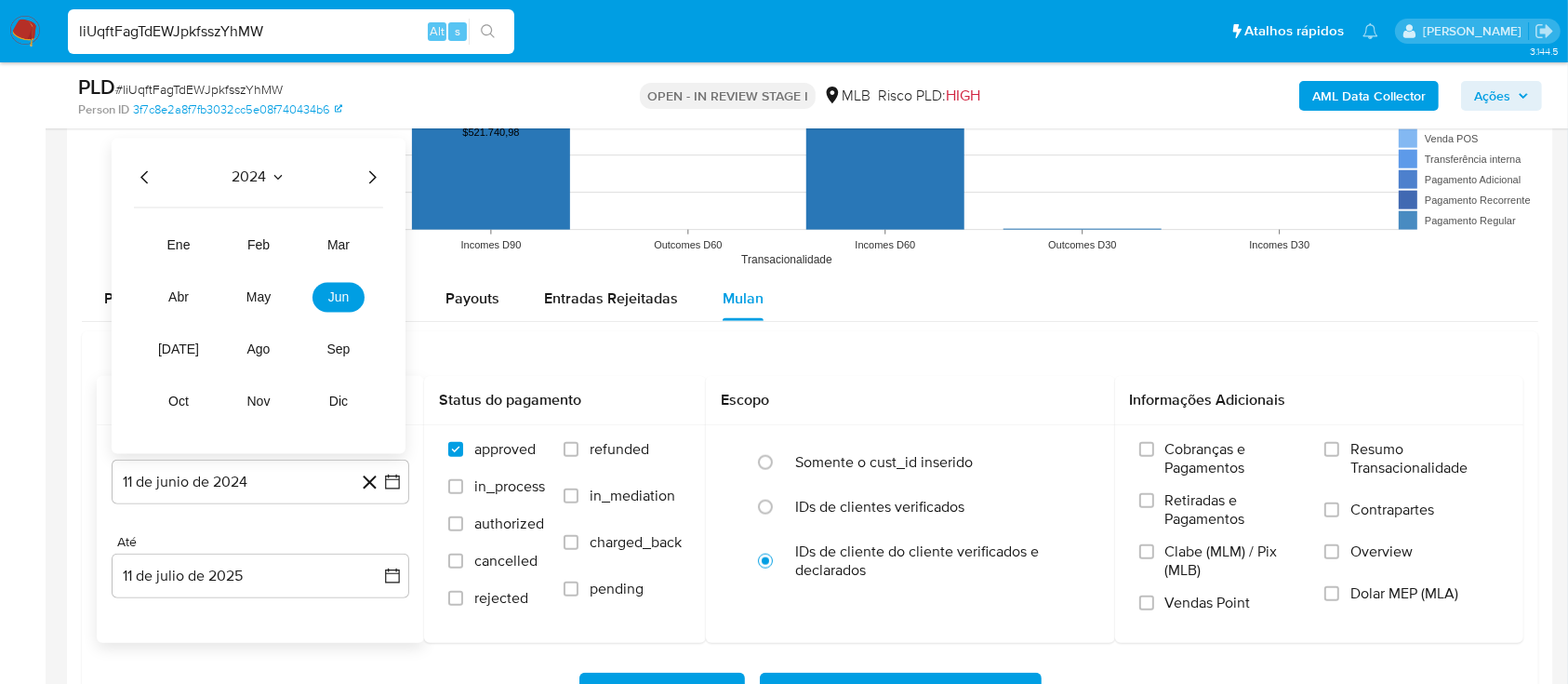 click 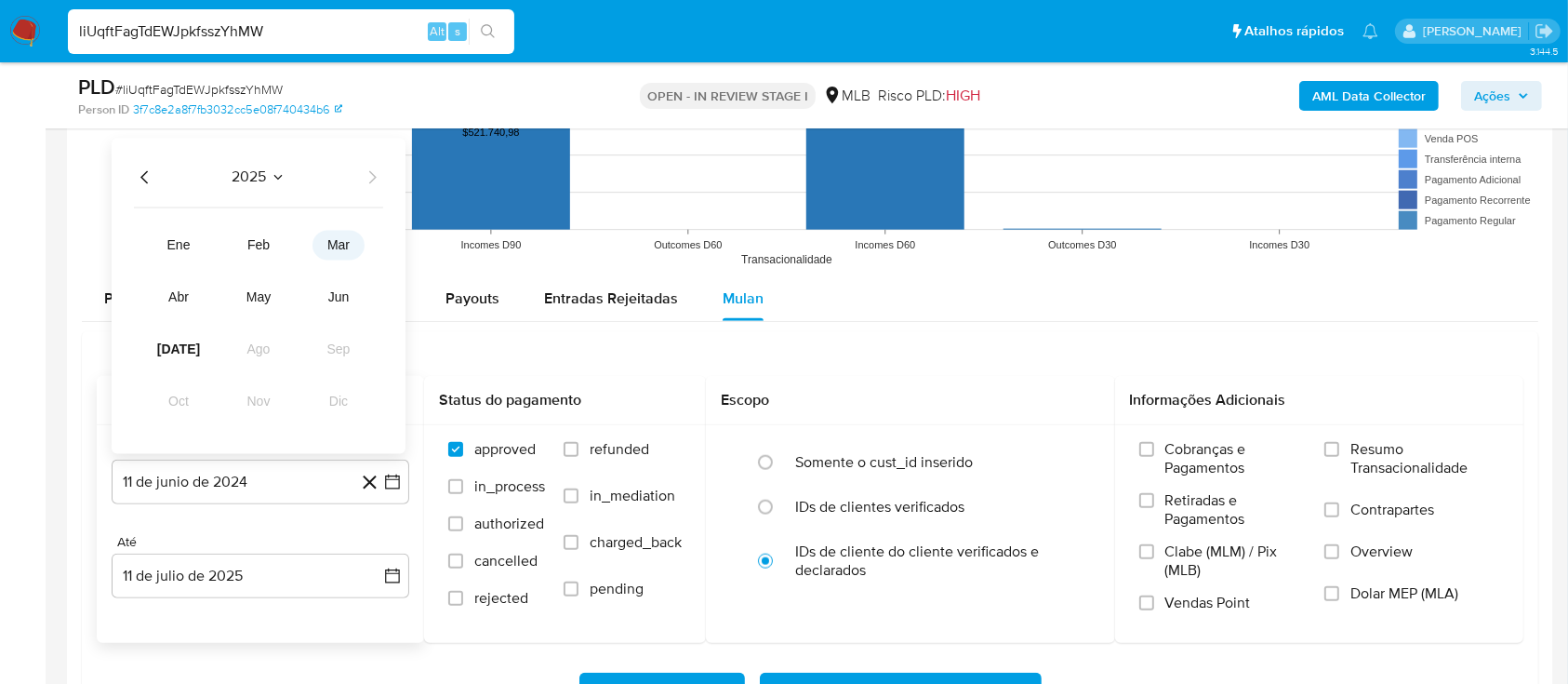 click on "mar" at bounding box center [339, 246] 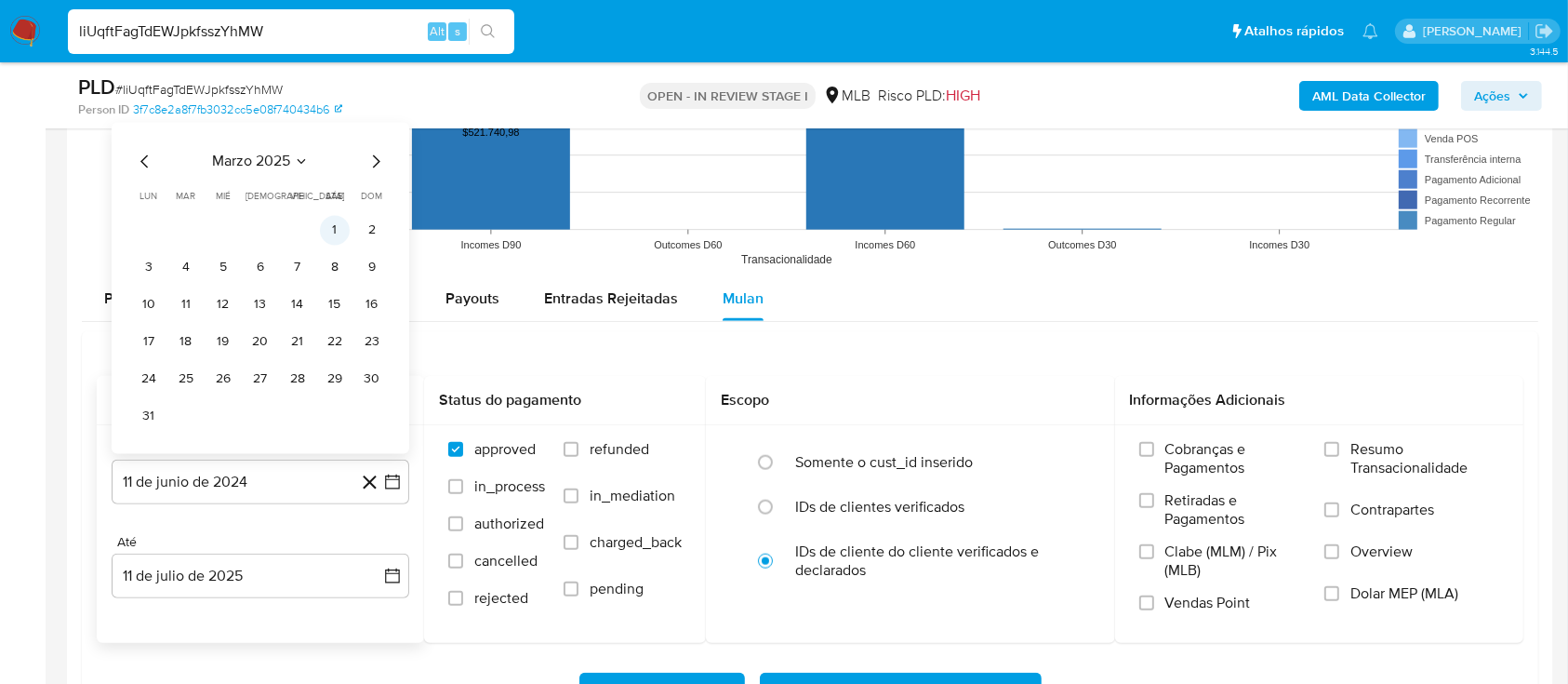 click on "1" at bounding box center [335, 231] 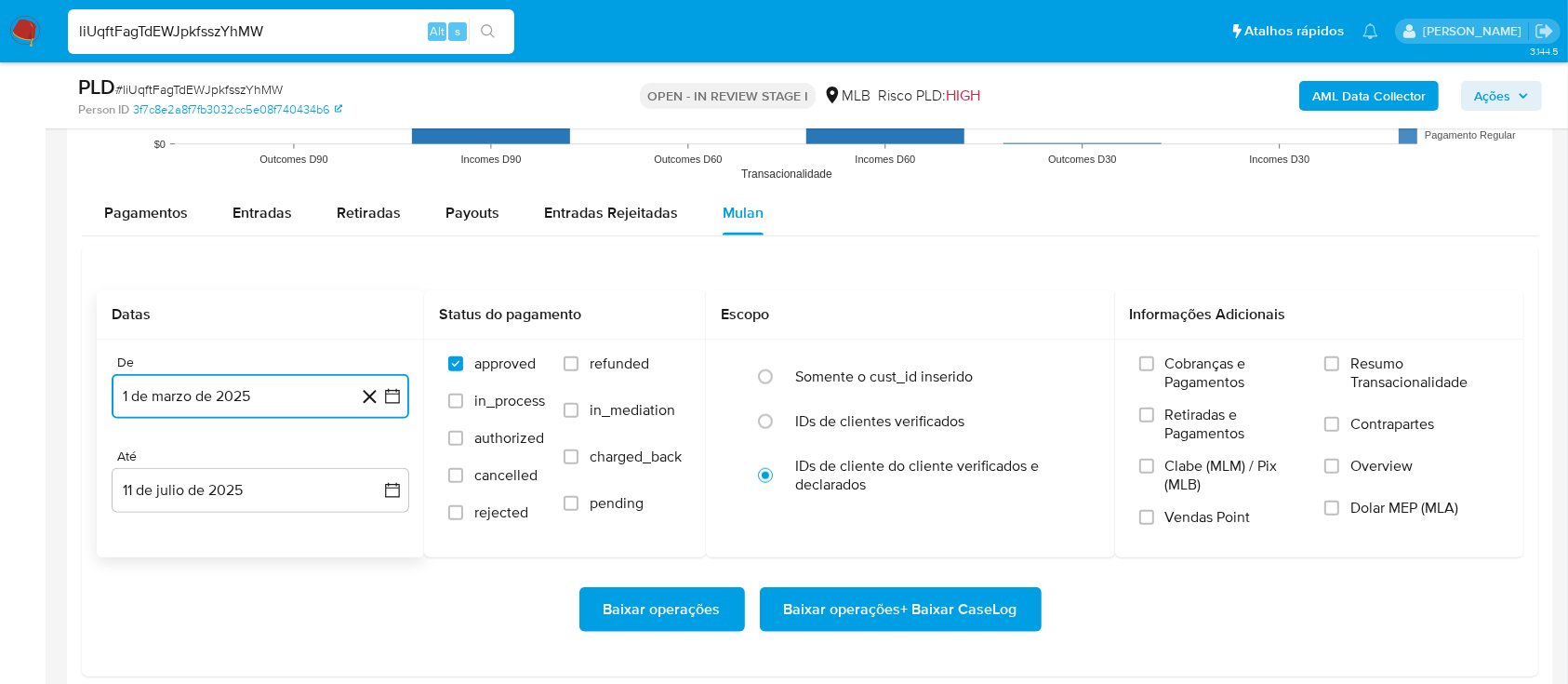 scroll, scrollTop: 1985, scrollLeft: 0, axis: vertical 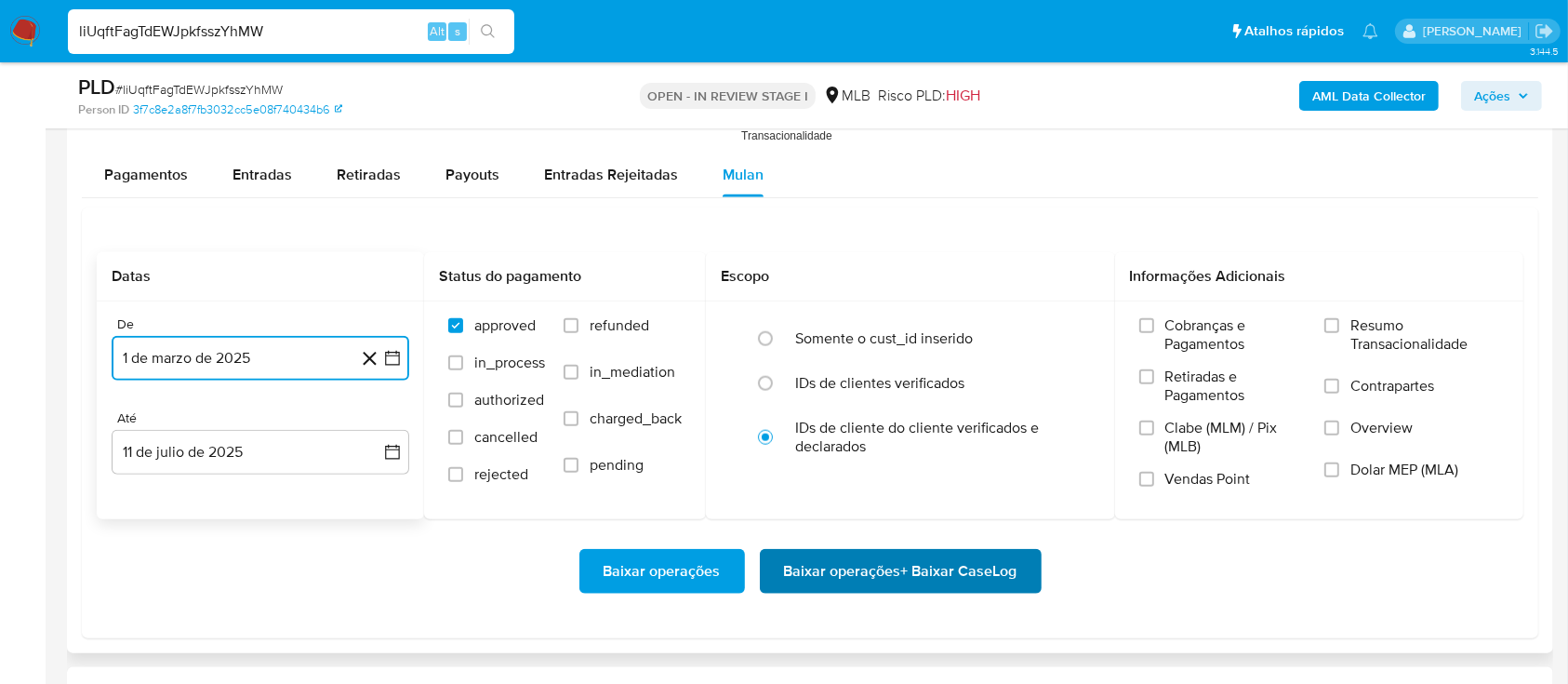 click on "Baixar operações  +   Baixar CaseLog" at bounding box center [900, 571] 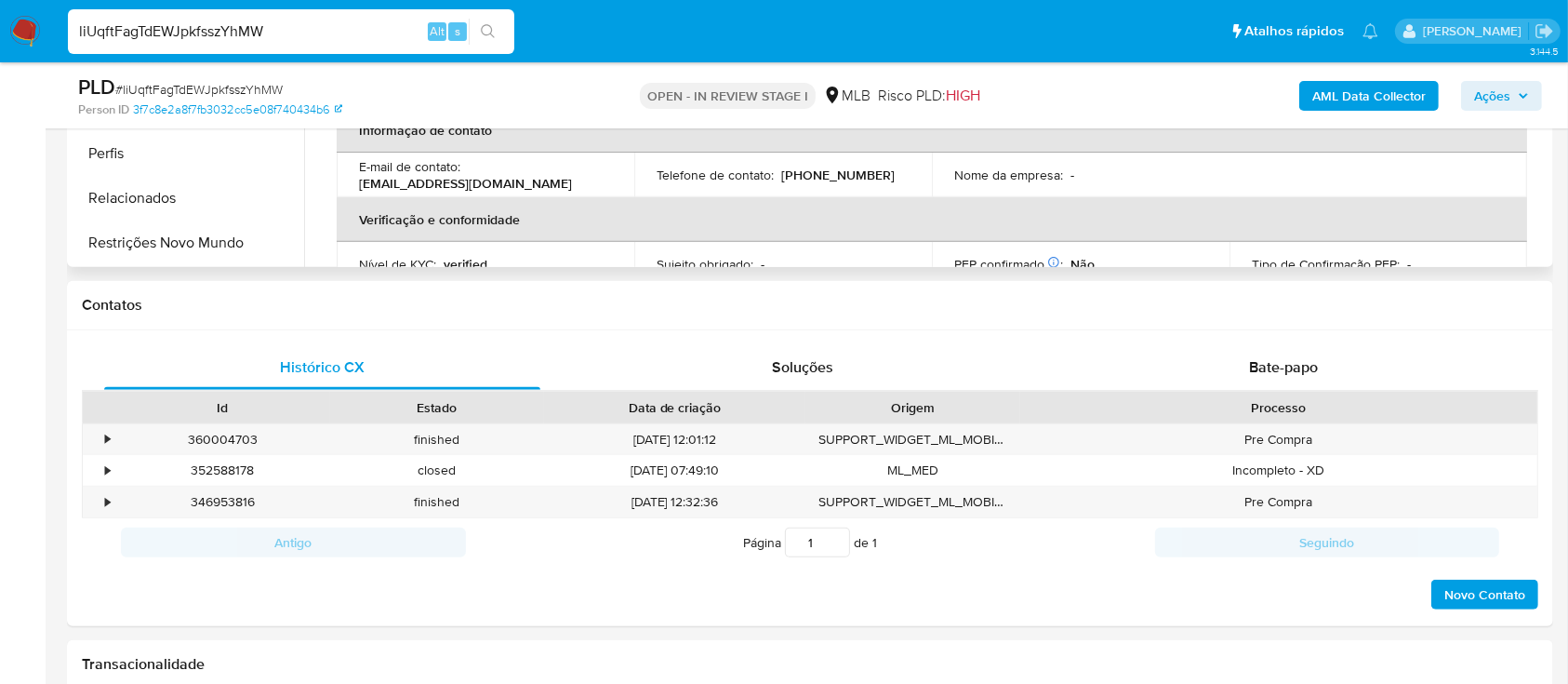 scroll, scrollTop: 372, scrollLeft: 0, axis: vertical 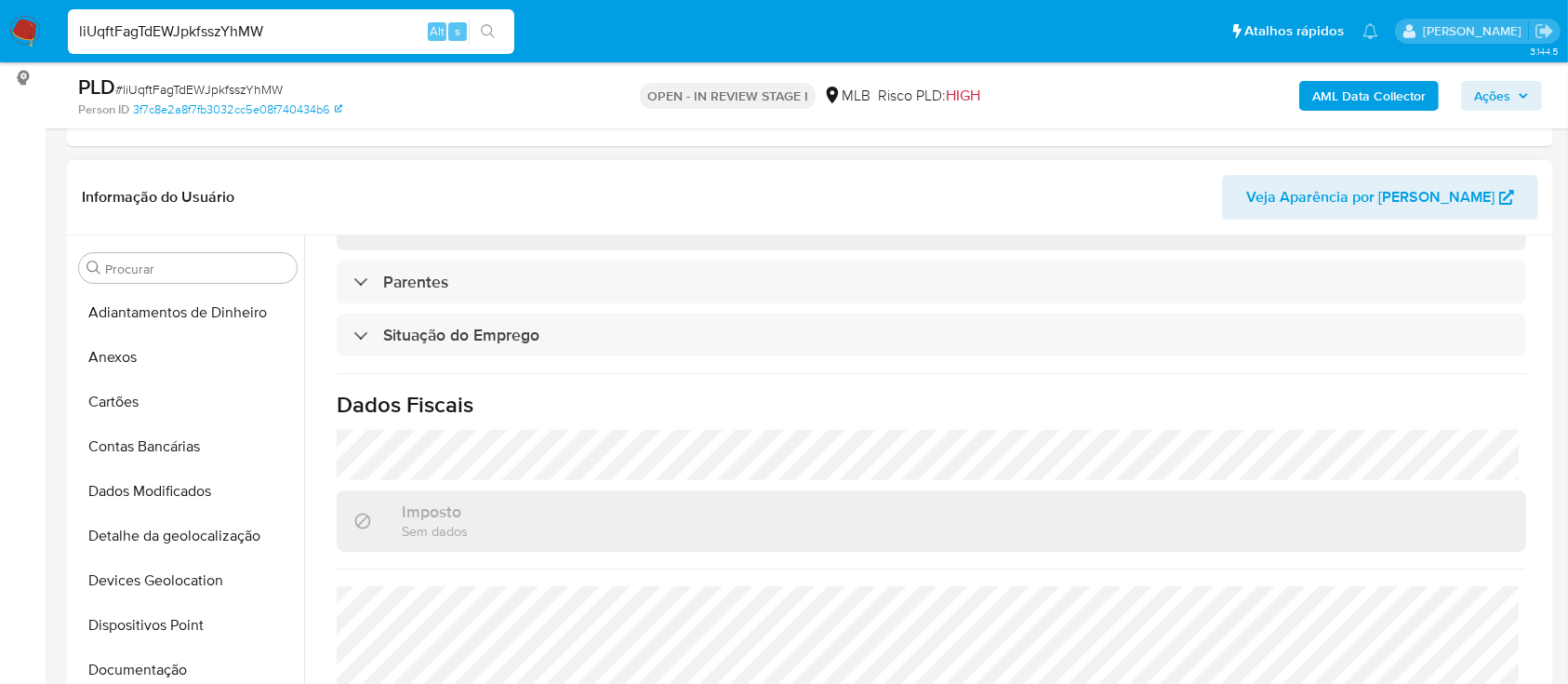 click on "Atualizado há 15 dias   Criado: 10/03/2020 15:49:56 Atualizado: 26/06/2025 20:52:11 Dados pessoais   ID do usuário :    76715221   Tipo de entidade :    Pessoa   Local :    MLB   Nome completo :    Cassio Masselai Gencik   Nome social :    cassio   Nome do comércio :    Sacolao   Soft descriptor :    SACOLAO   Local de nascimento :    -   Data de nascimento :    23/10/1985   Identificação :    CPF 06182572922   Nacionalidade :    BR   País de residência :    -   Gênero :    M   Ocupação :    Trabalhador Autônomo   Estado Civil :    -   Rendimentos mensais :    BRL $1722 Informação de contato   E-mail de contato :    cassiocmg@gmail.com   Telefone de contato :    (41) 998496242   Nome da empresa :    - Verificação e conformidade   Nível de KYC :    verified   Sujeito obrigado :    -   PEP confirmado   Obtido de listas internas :    Não   Tipo de Confirmação PEP :    - Dados transacionais   Fundos recorrentes :    -   Rendimento documental :    BRL $1722   :    -   :" at bounding box center [931, 151] 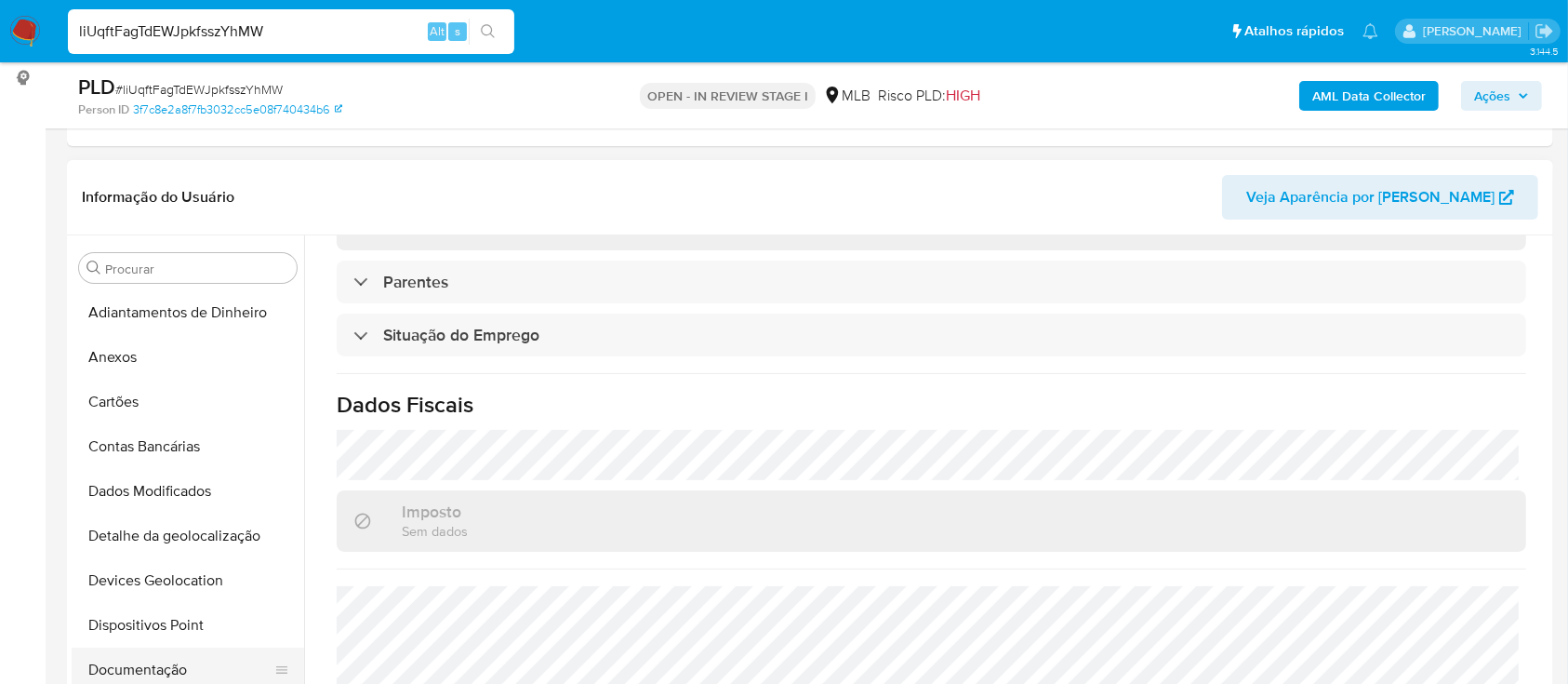 click on "Documentação" at bounding box center [180, 670] 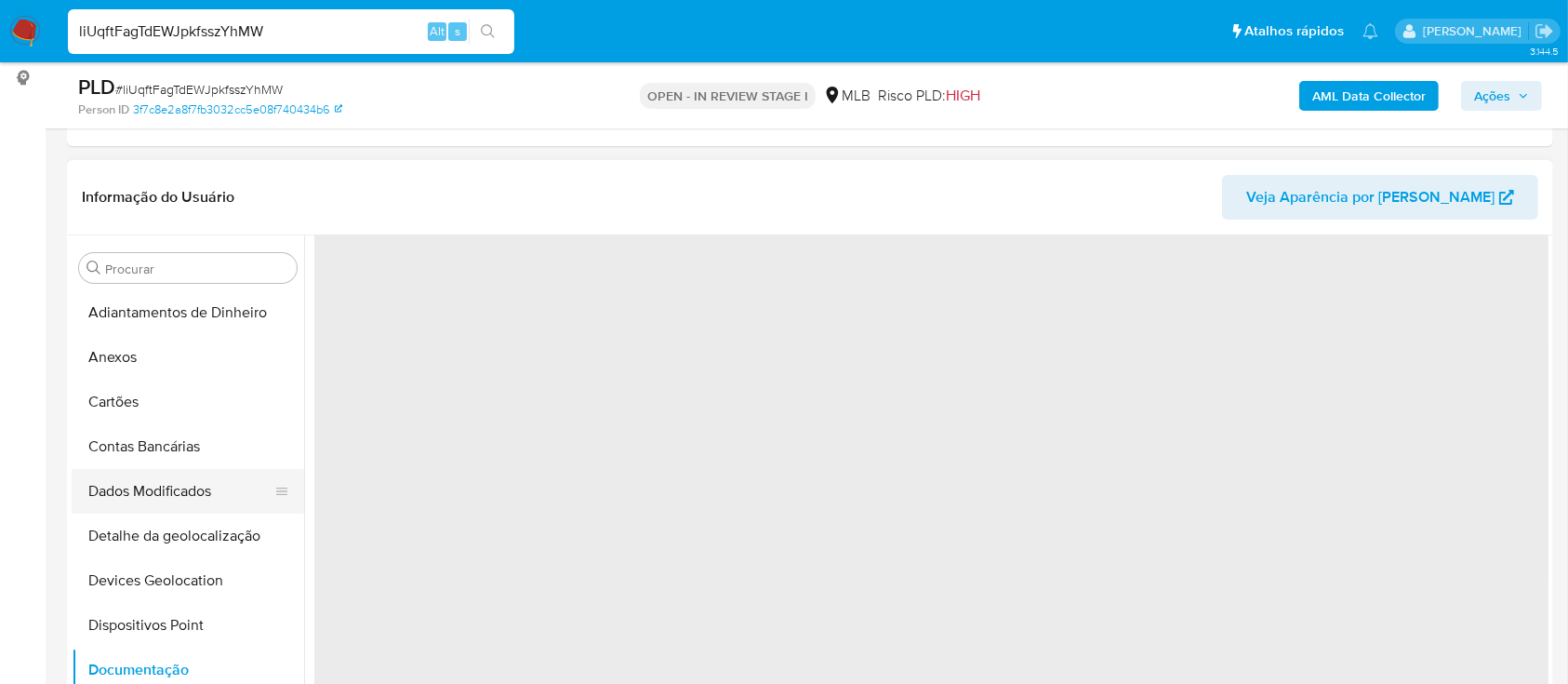 scroll, scrollTop: 0, scrollLeft: 0, axis: both 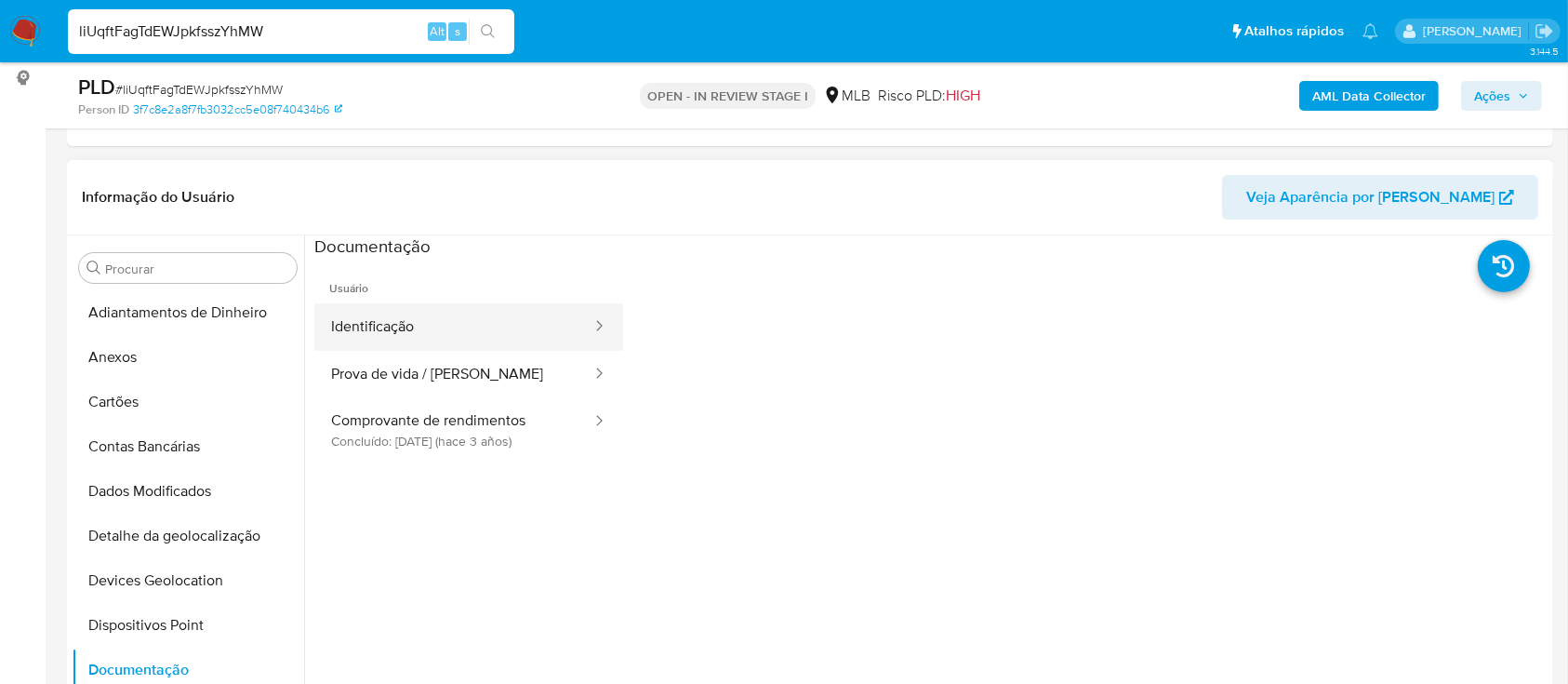 click on "Identificação" at bounding box center [454, 327] 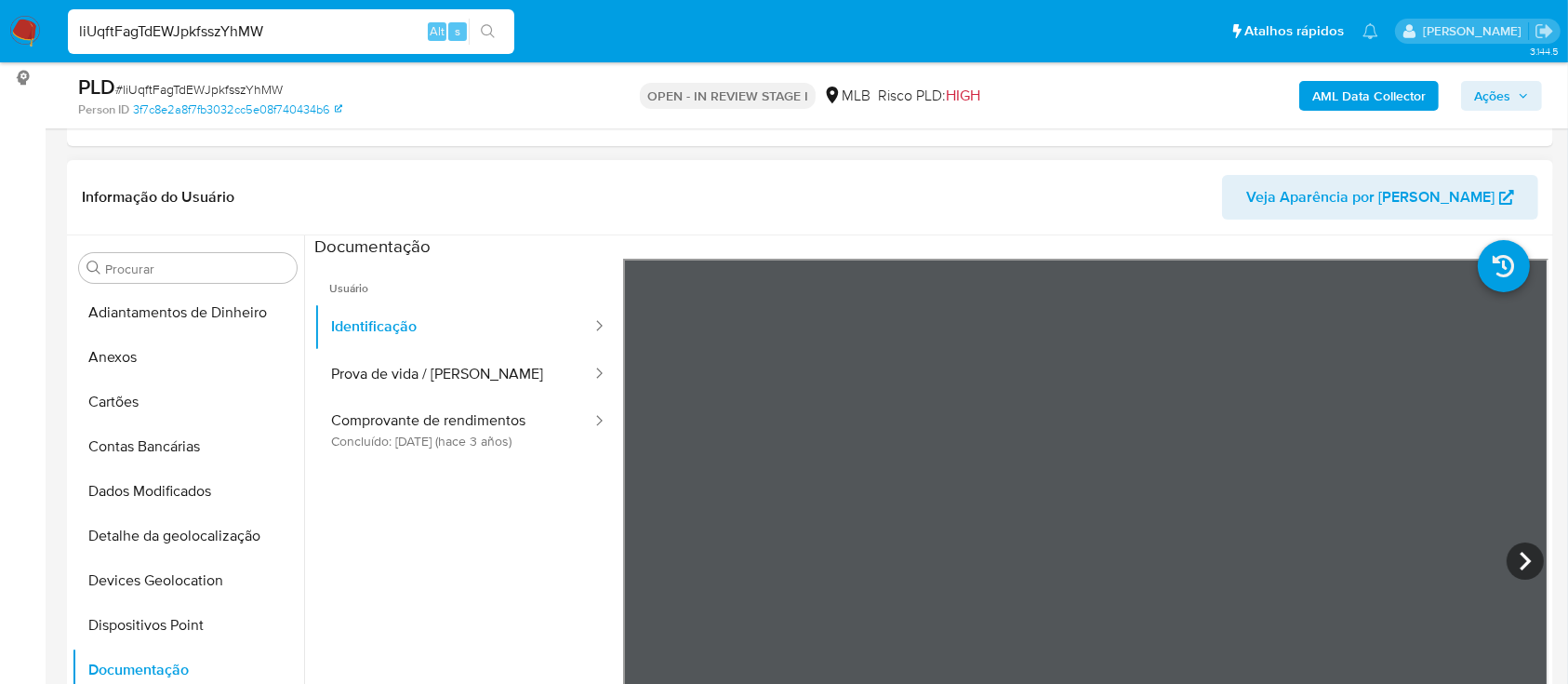scroll, scrollTop: 496, scrollLeft: 0, axis: vertical 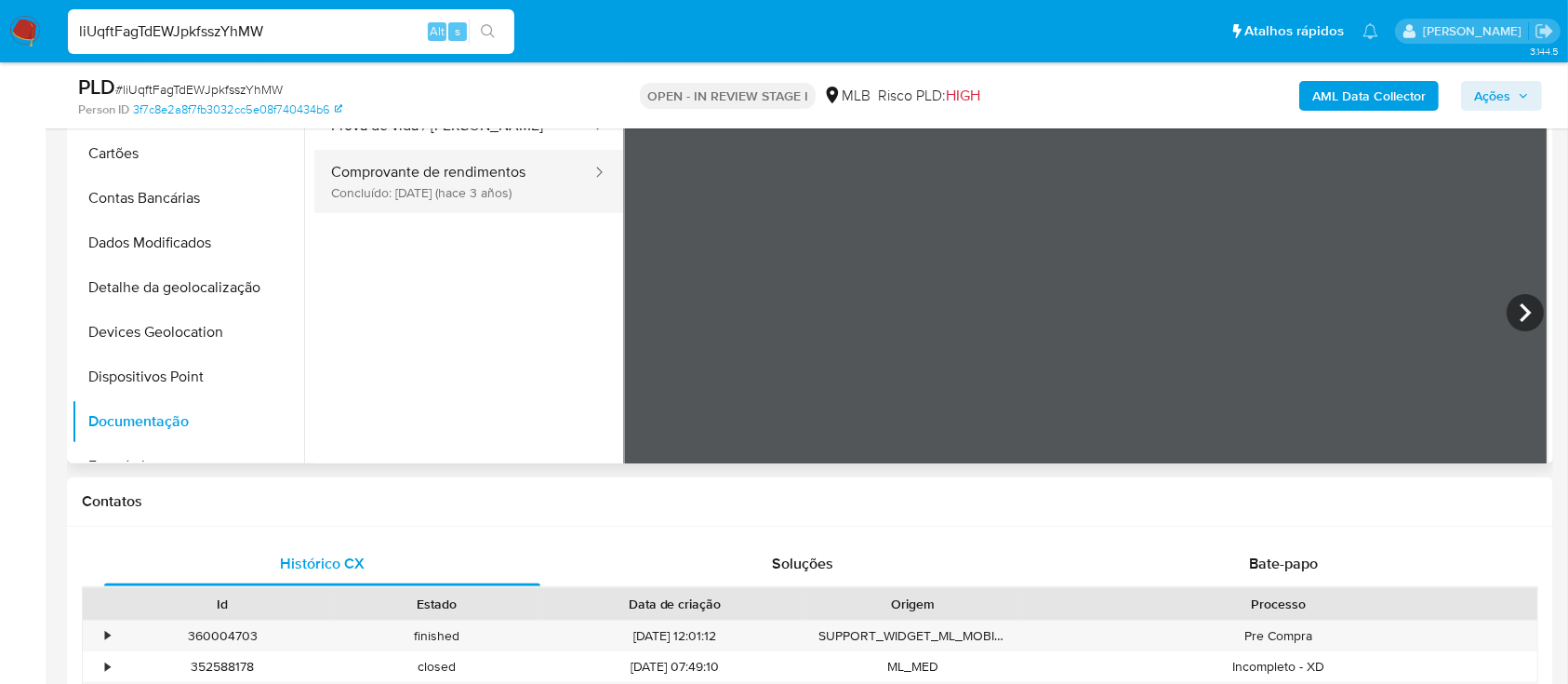 click on "Comprovante de rendimentos Concluído: 30/04/2022 (hace 3 años)" at bounding box center [454, 181] 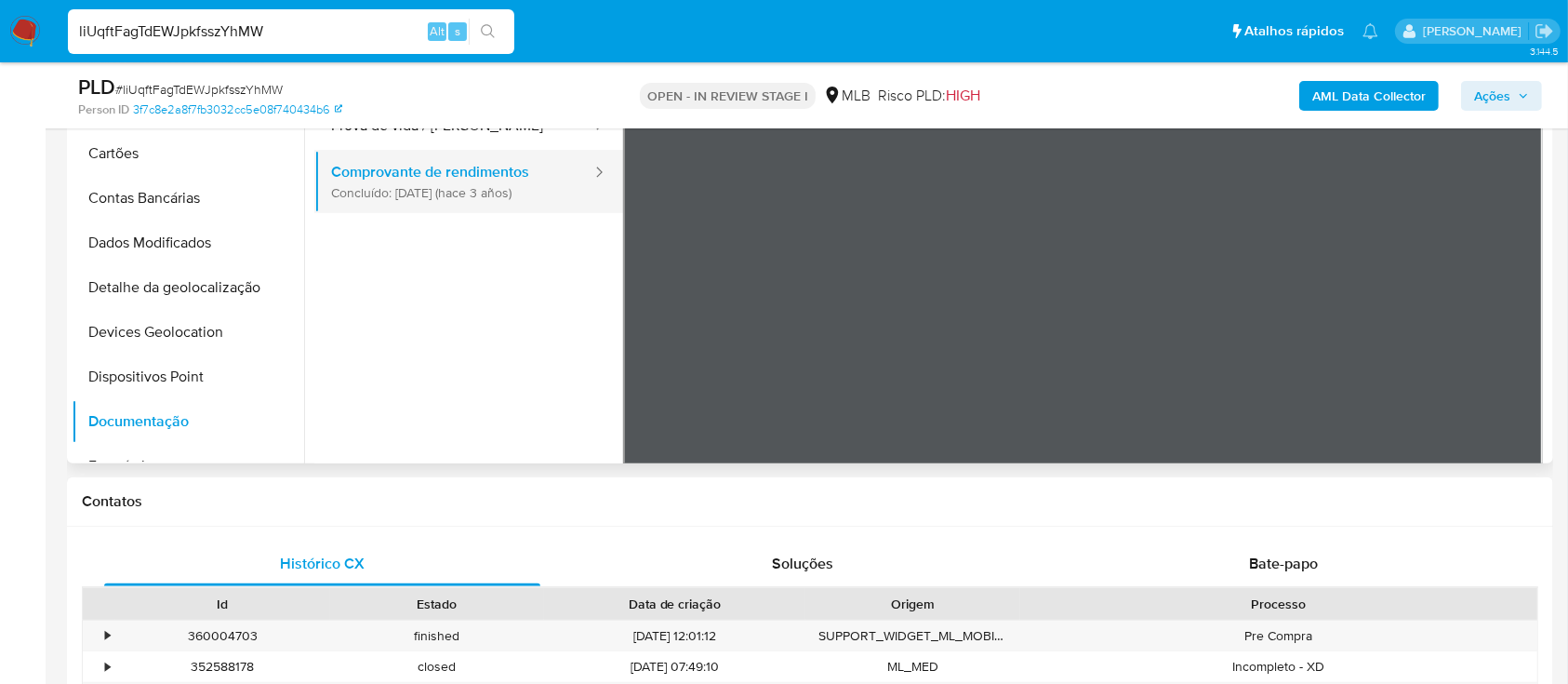 scroll, scrollTop: 372, scrollLeft: 0, axis: vertical 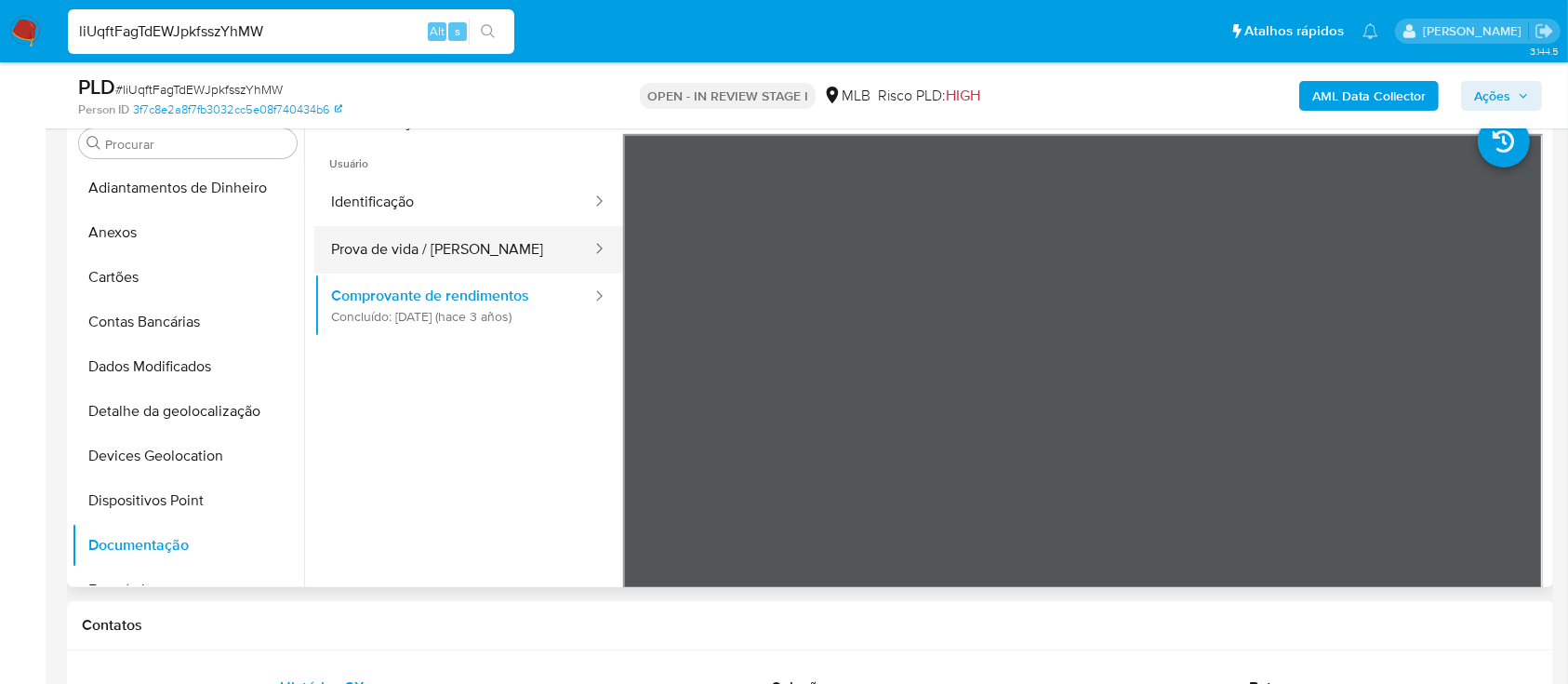 click on "Prova de vida / Selfie" at bounding box center (454, 249) 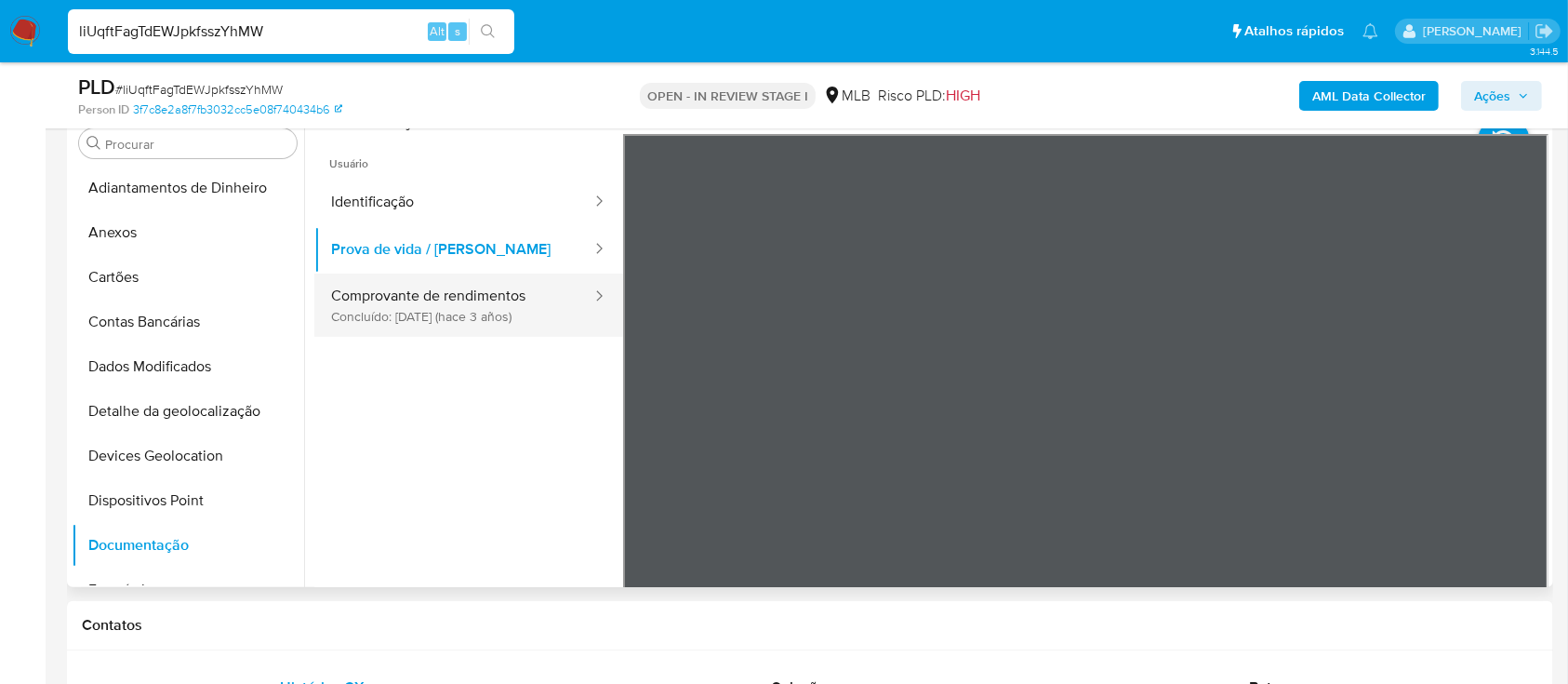 click on "Comprovante de rendimentos Concluído: 30/04/2022 (hace 3 años)" at bounding box center (454, 305) 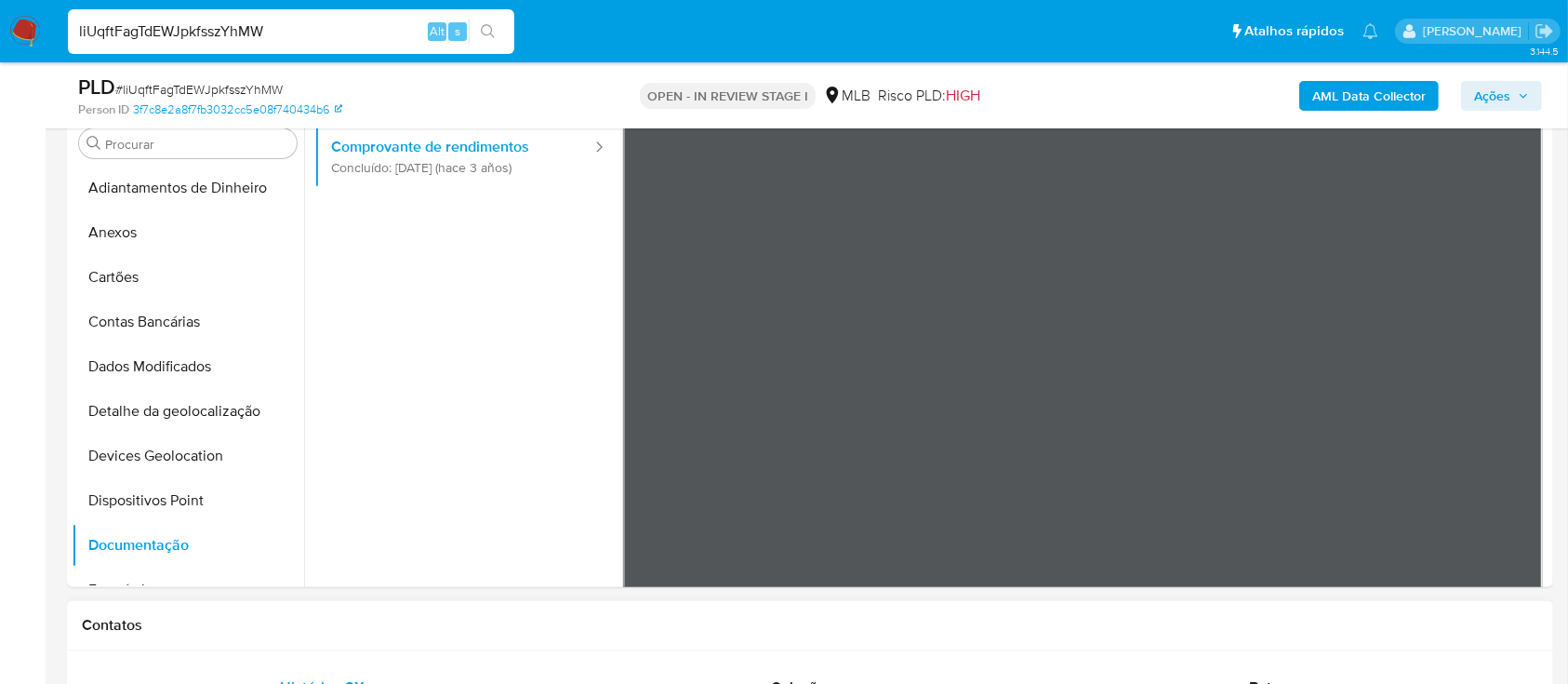 scroll, scrollTop: 162, scrollLeft: 0, axis: vertical 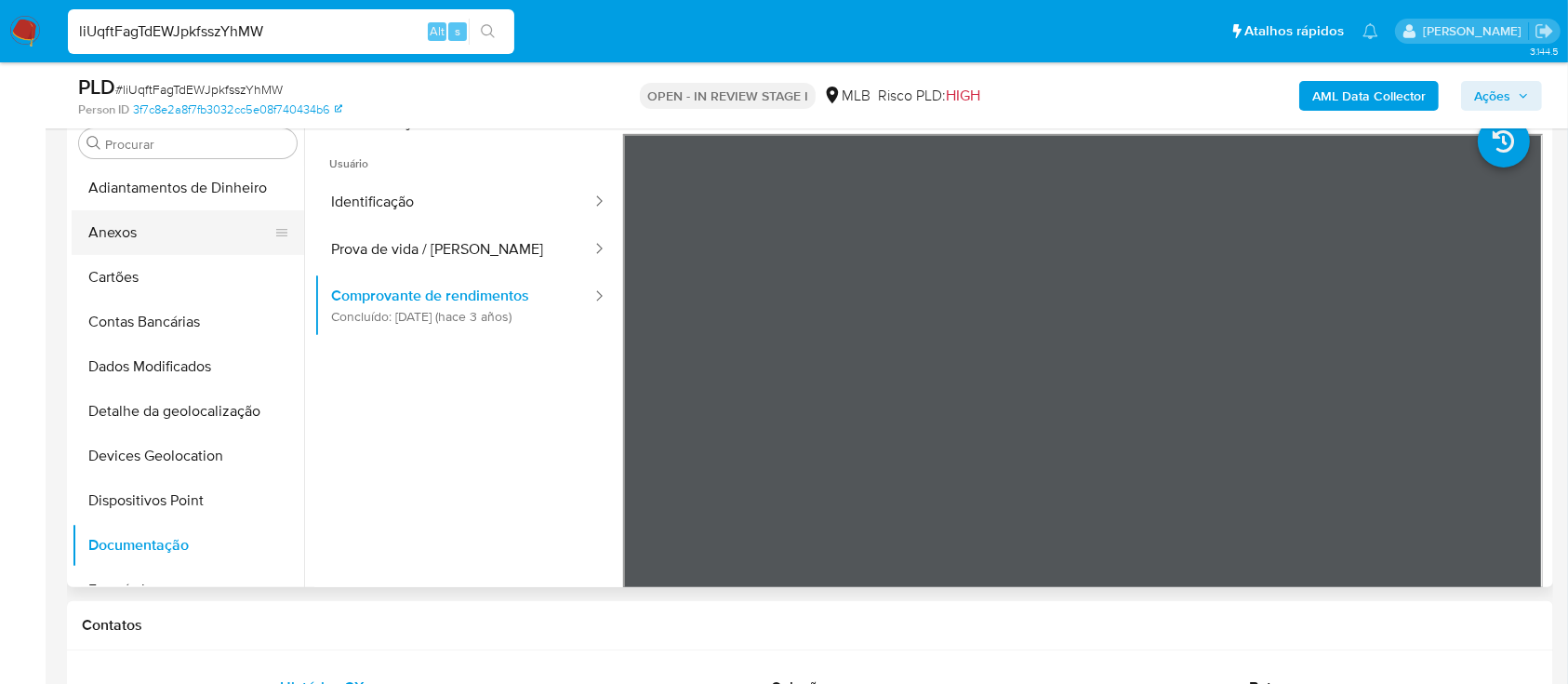 click on "Anexos" at bounding box center (180, 233) 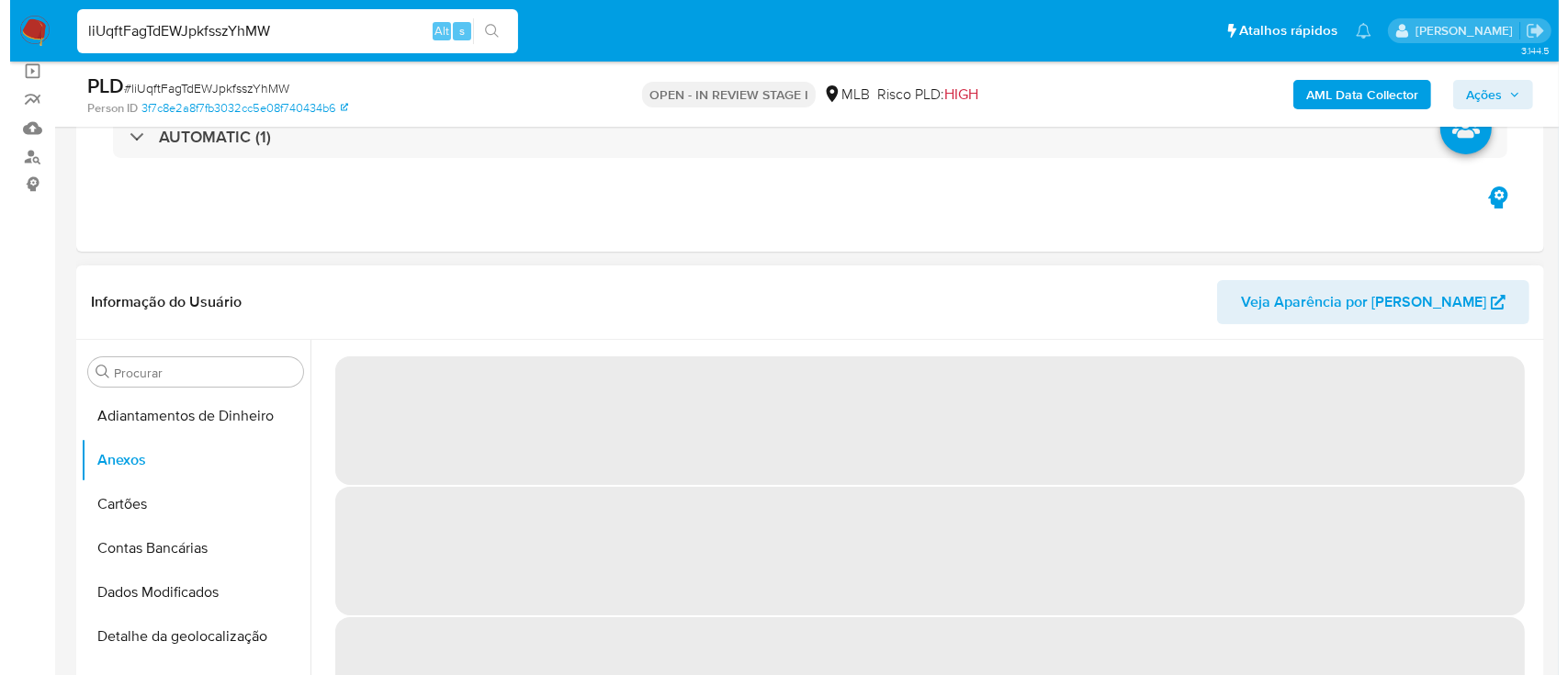 scroll, scrollTop: 244, scrollLeft: 0, axis: vertical 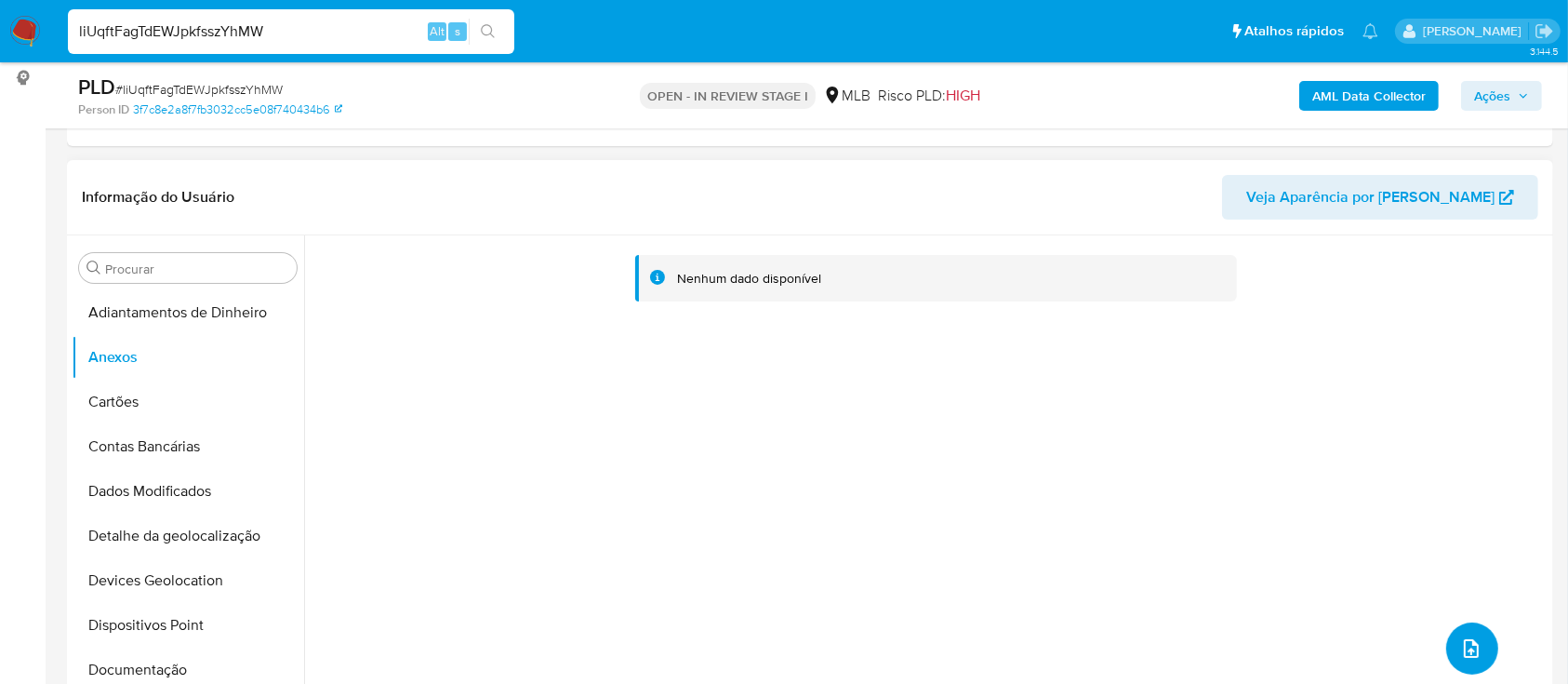 click at bounding box center [1472, 649] 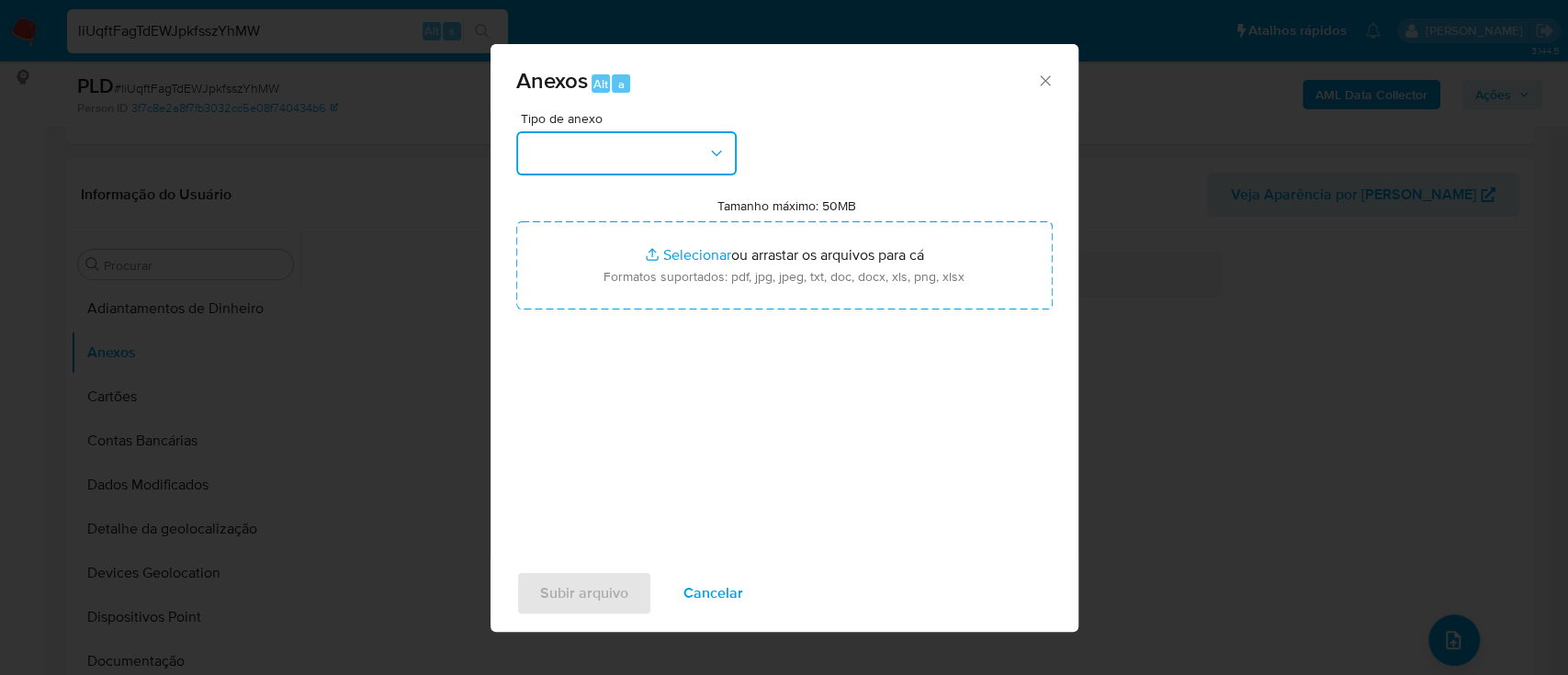 click at bounding box center (626, 153) 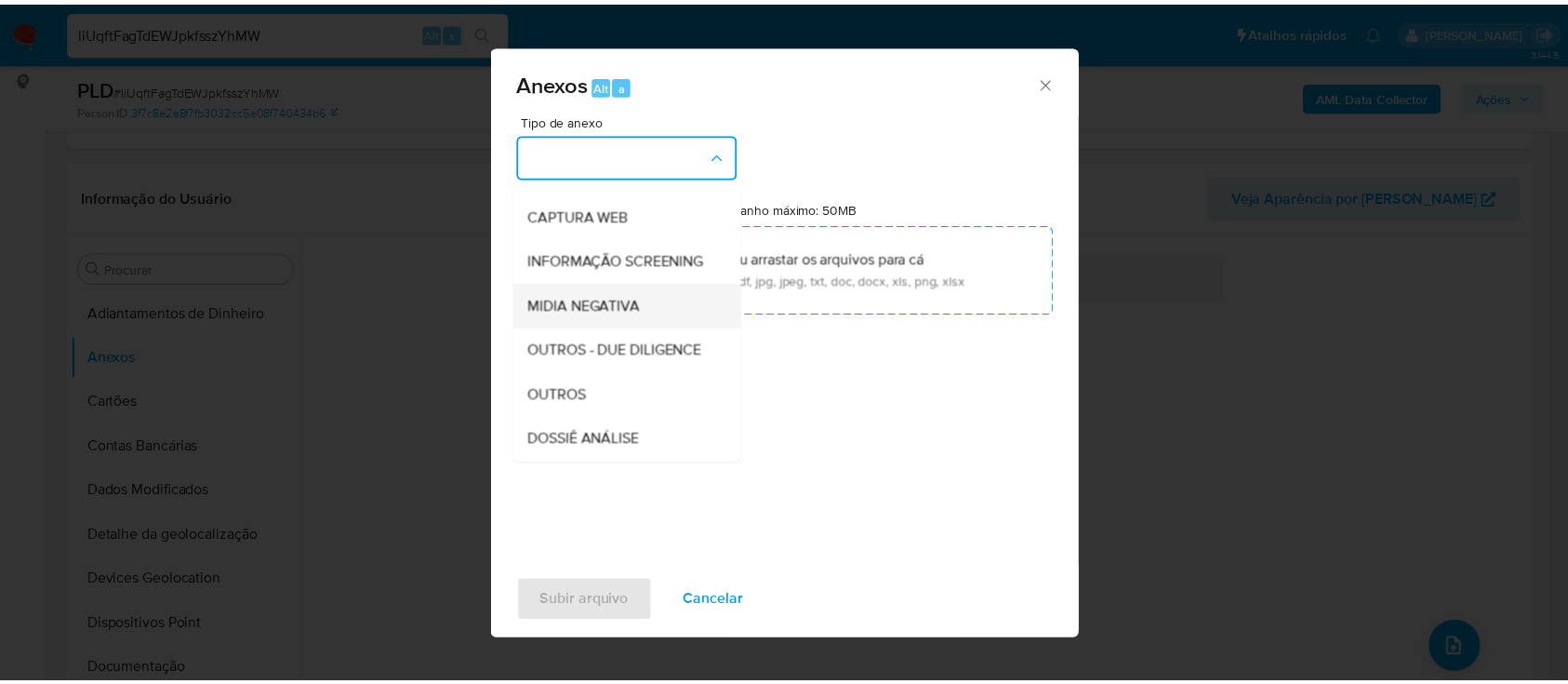 scroll, scrollTop: 248, scrollLeft: 0, axis: vertical 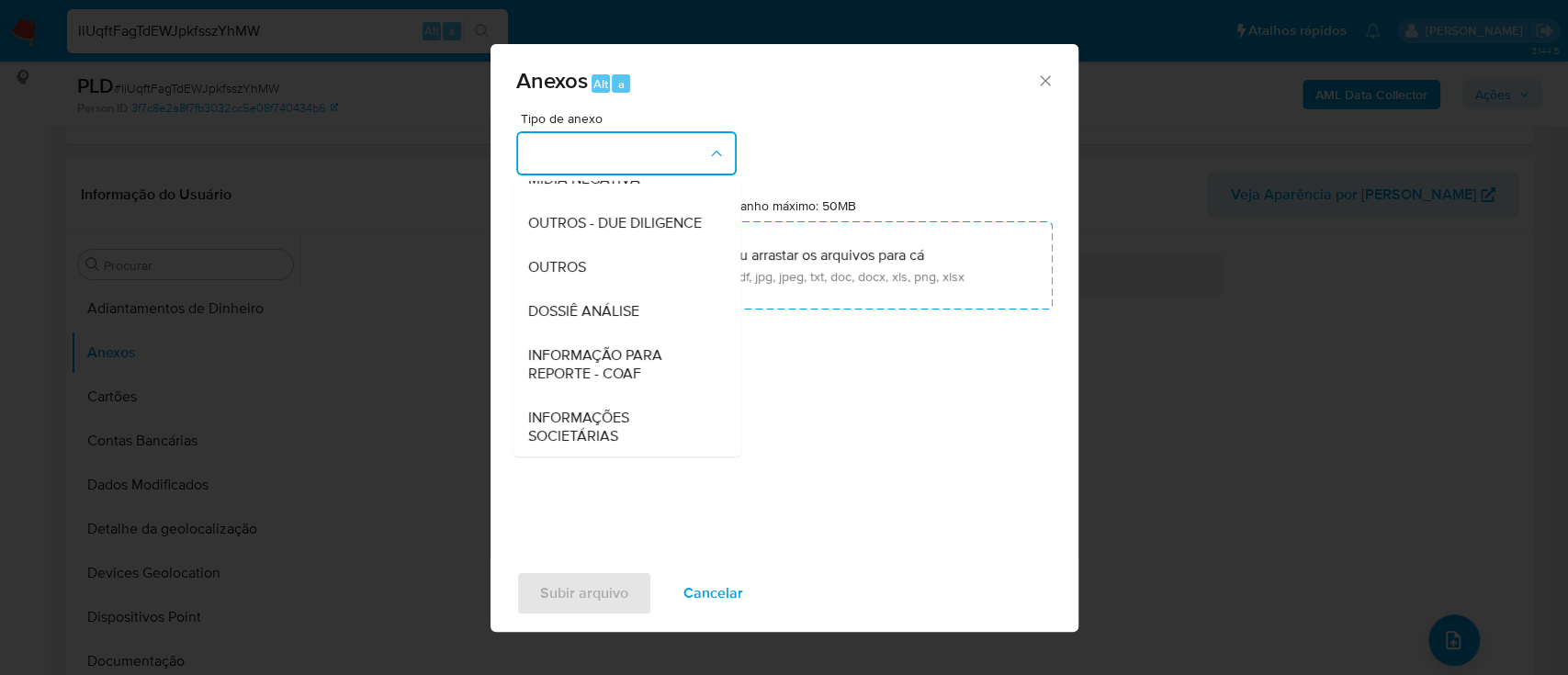 drag, startPoint x: 594, startPoint y: 316, endPoint x: 685, endPoint y: 376, distance: 109 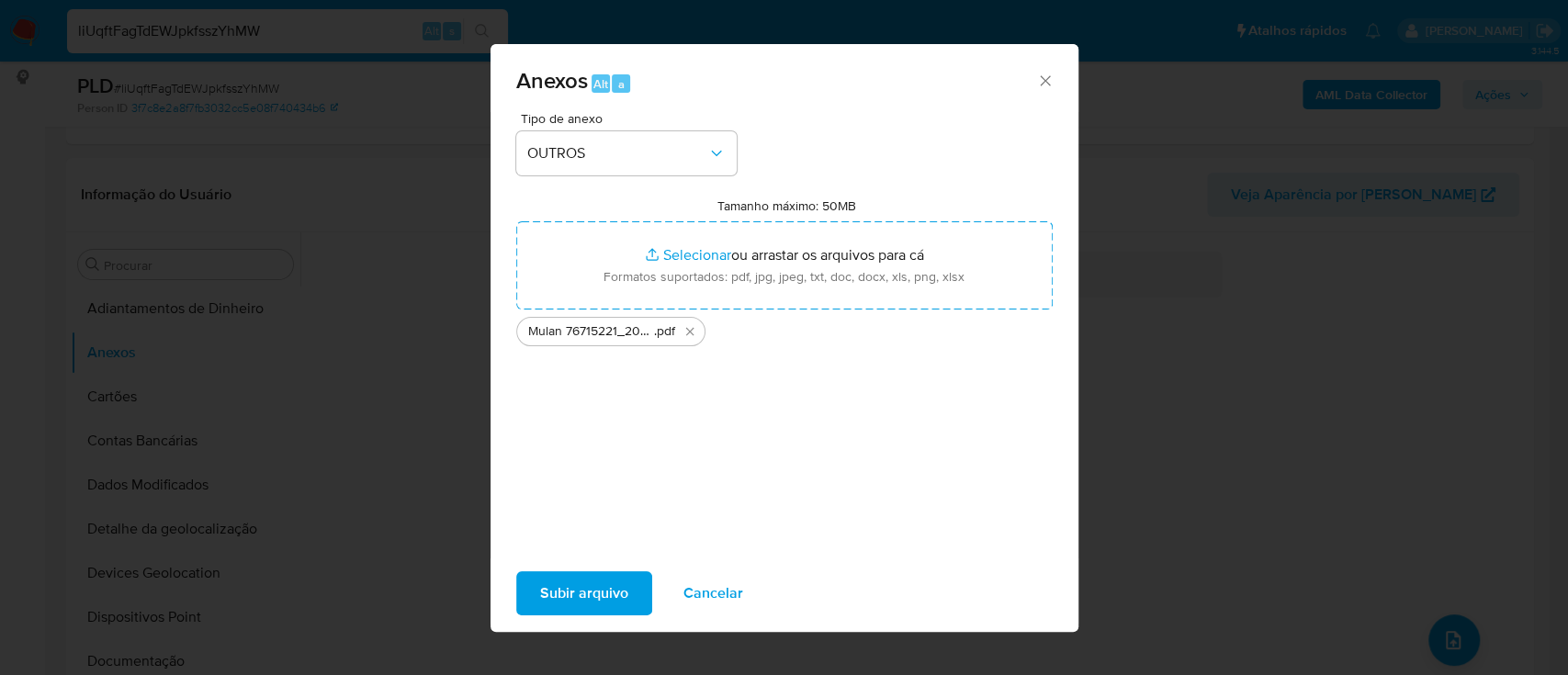 click on "Subir arquivo Cancelar" at bounding box center [784, 593] 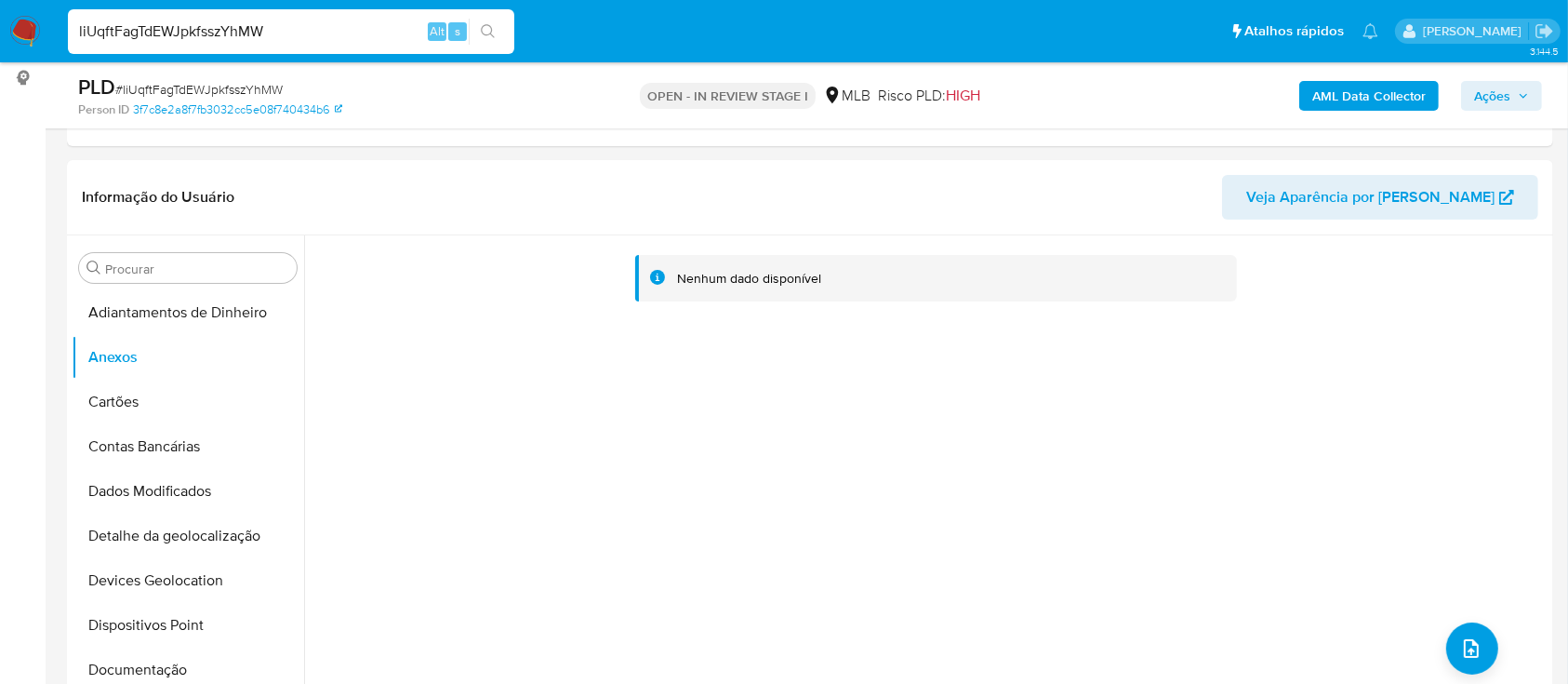 click on "# liUqftFagTdEWJpkfsszYhMW" at bounding box center (199, 89) 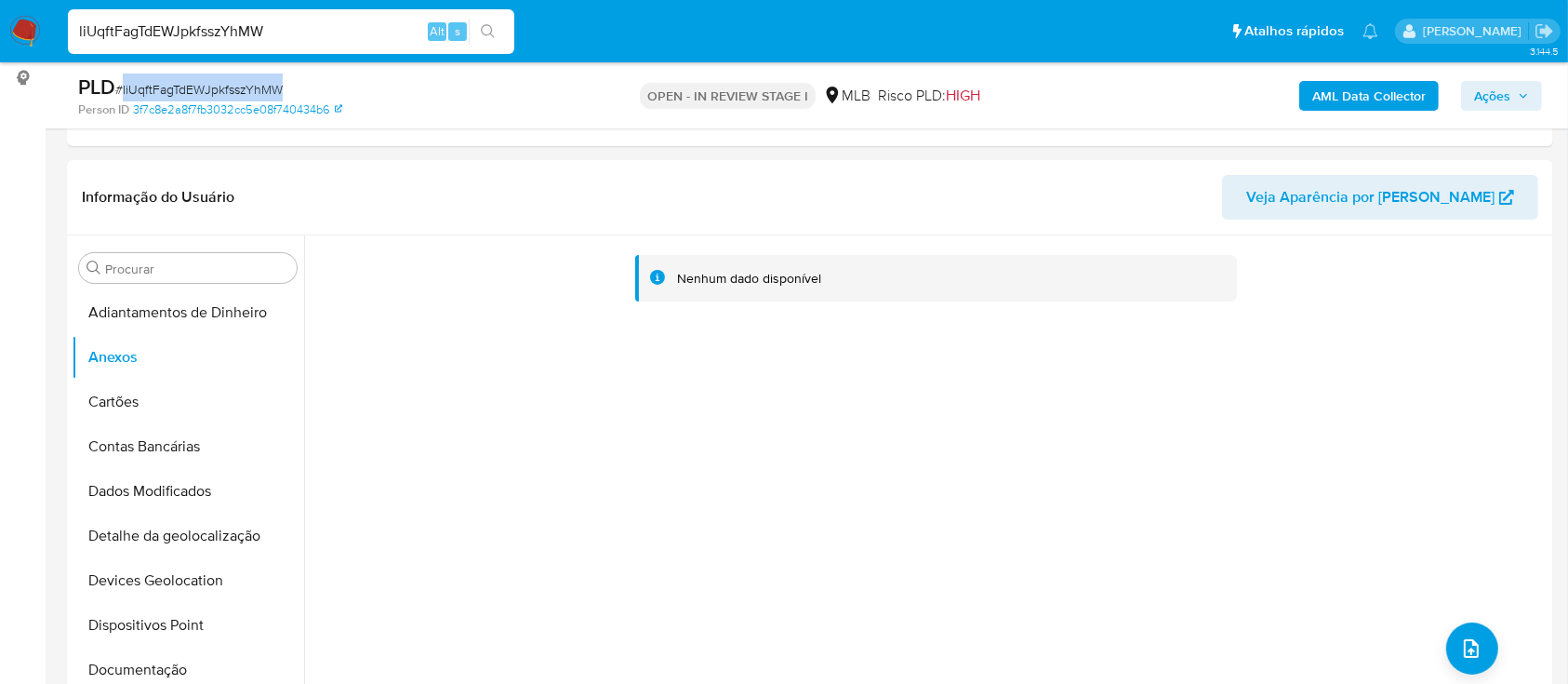 click on "# liUqftFagTdEWJpkfsszYhMW" at bounding box center [199, 89] 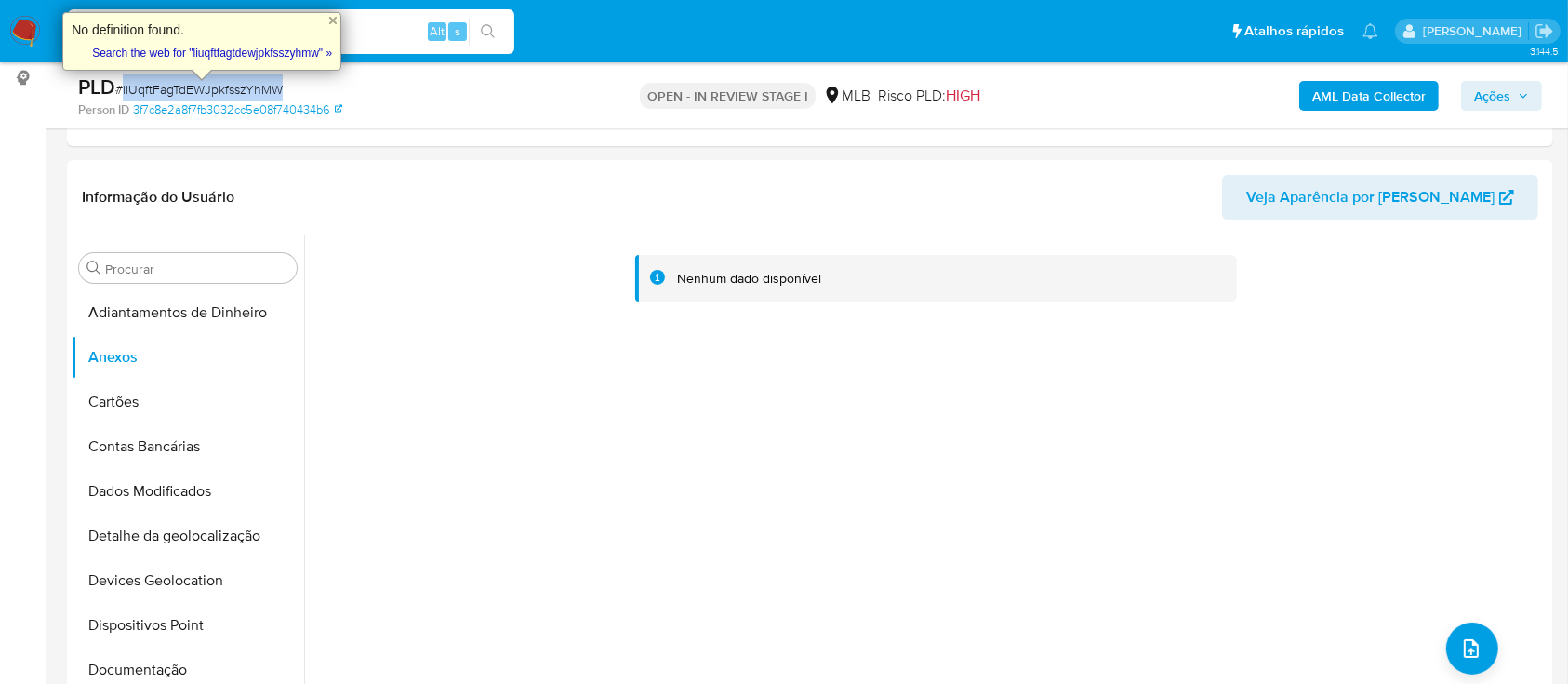 copy on "liUqftFagTdEWJpkfsszYhMW" 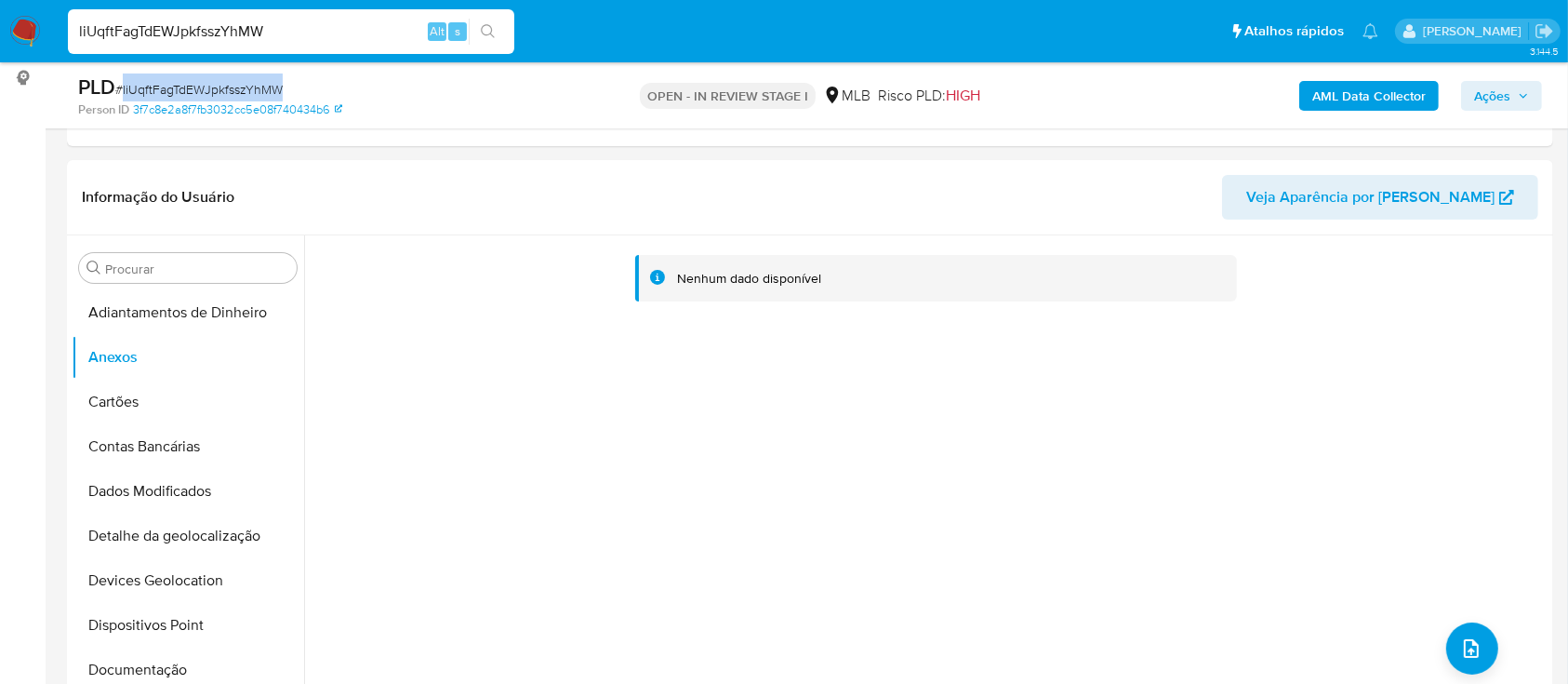 copy on "liUqftFagTdEWJpkfsszYhMW" 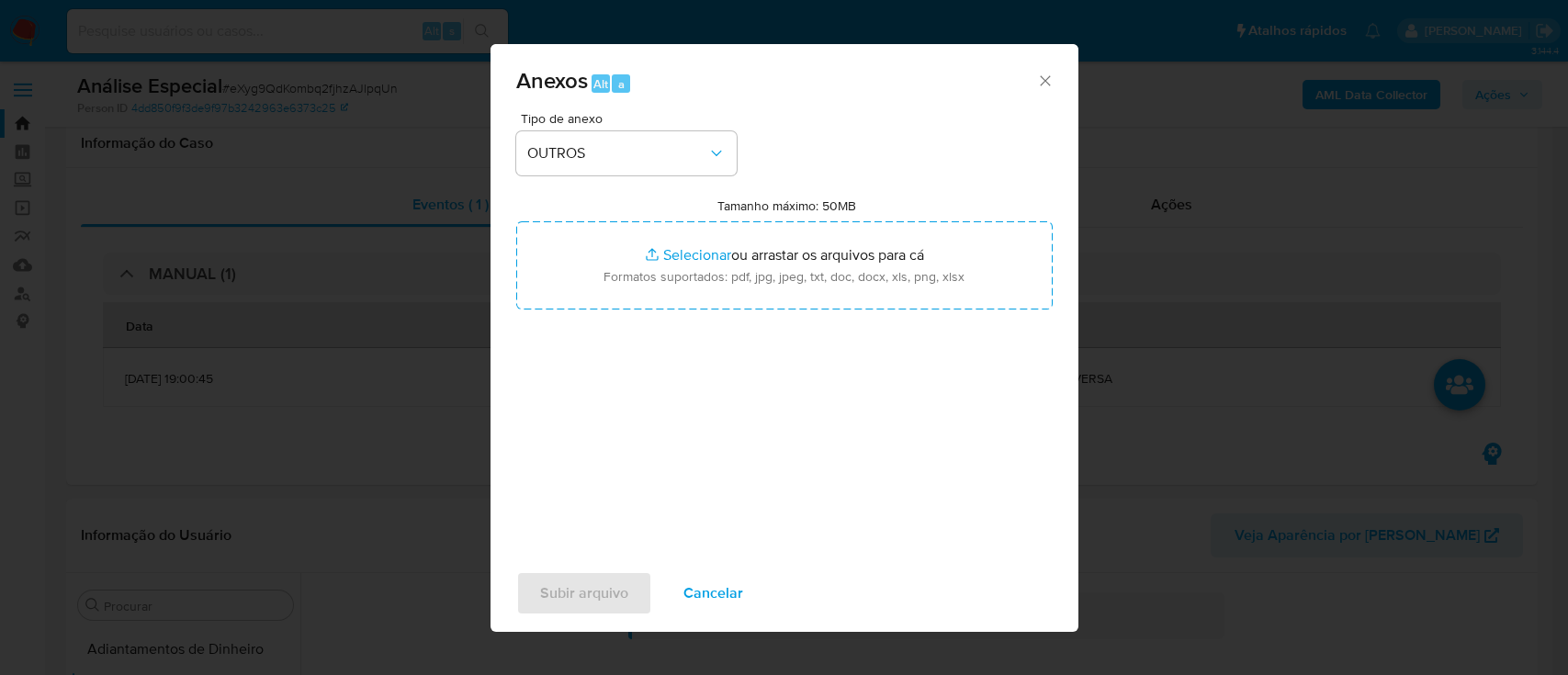 select on "10" 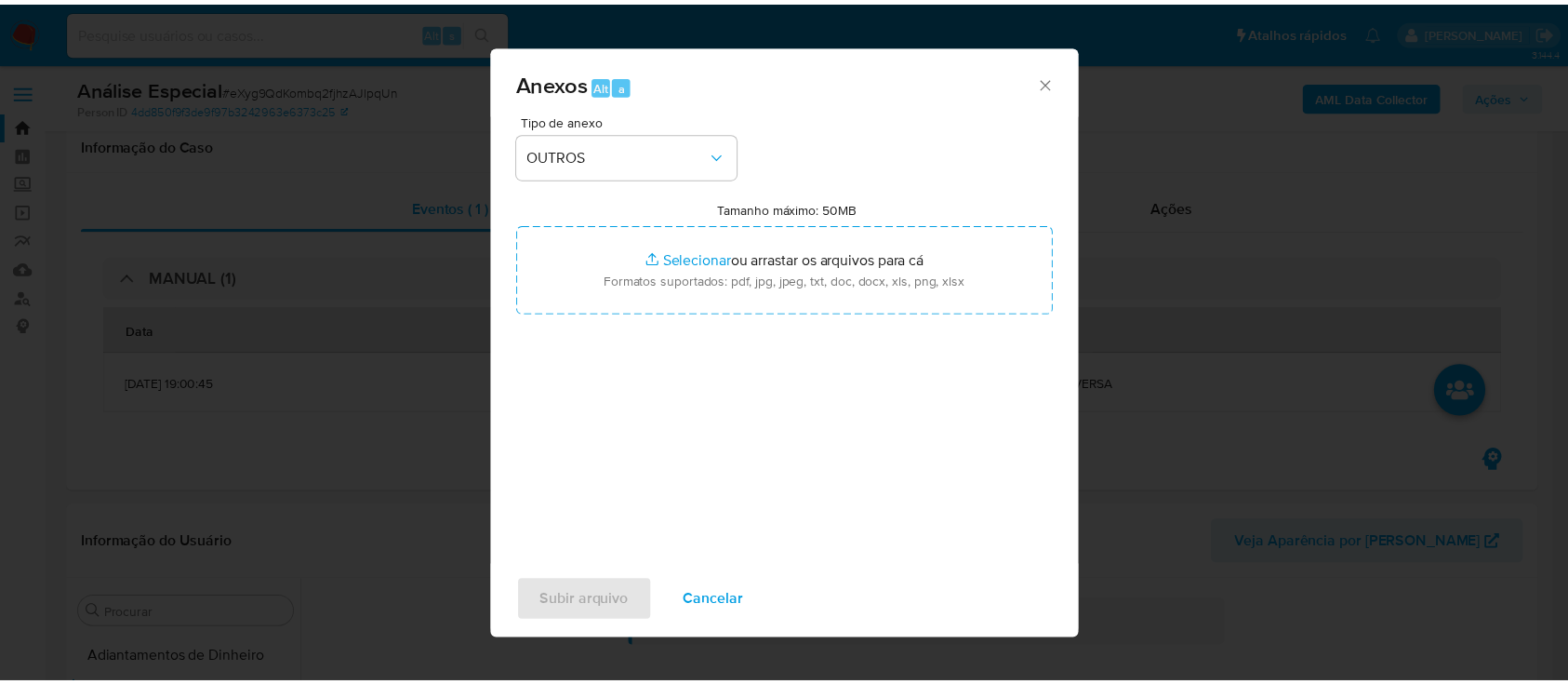 scroll, scrollTop: 310, scrollLeft: 0, axis: vertical 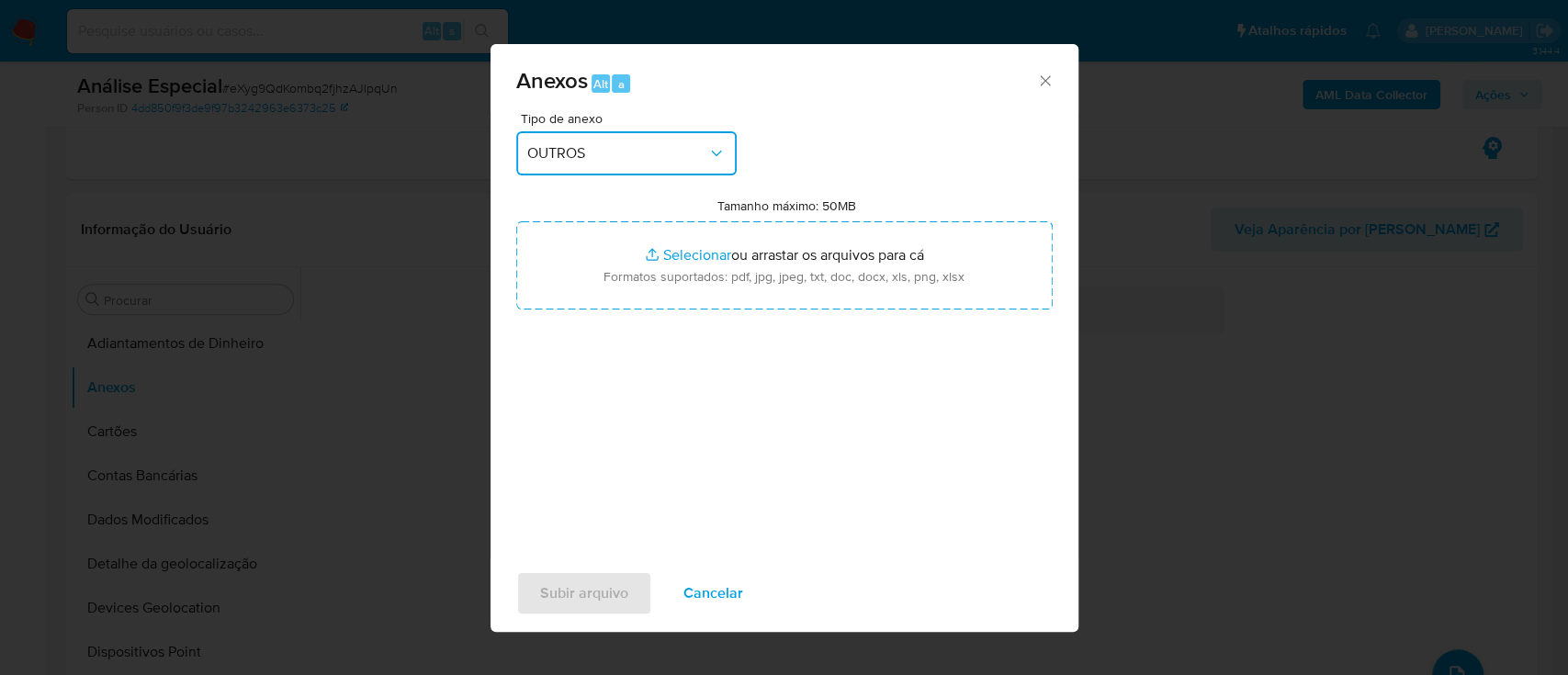 click on "Anexos Alt a Tipo de anexo OUTROS Tamanho máximo: 50MB Selecionar arquivos Selecionar  ou arrastar os arquivos para cá Formatos suportados: pdf, jpg, jpeg, txt, doc, docx, xls, png, xlsx Subir arquivo Cancelar" at bounding box center [784, 337] 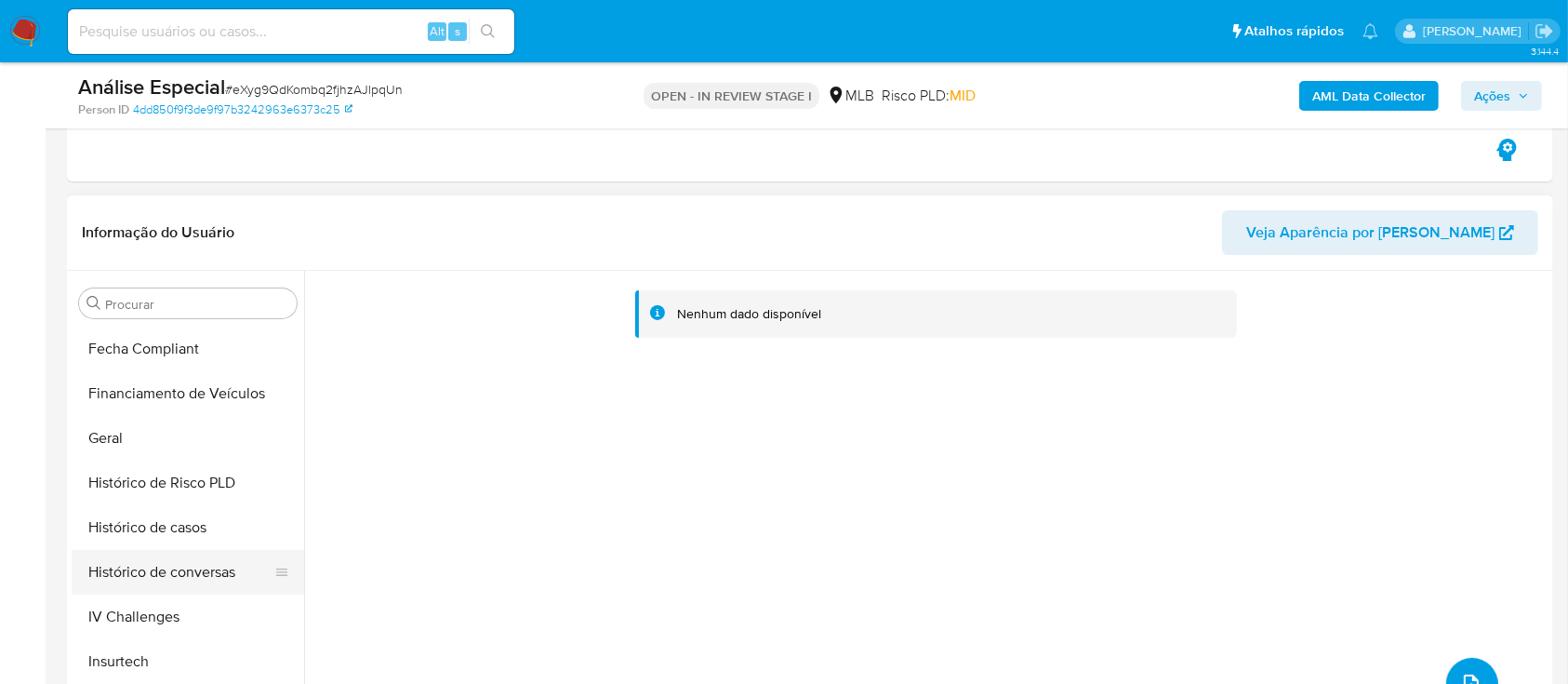 scroll, scrollTop: 496, scrollLeft: 0, axis: vertical 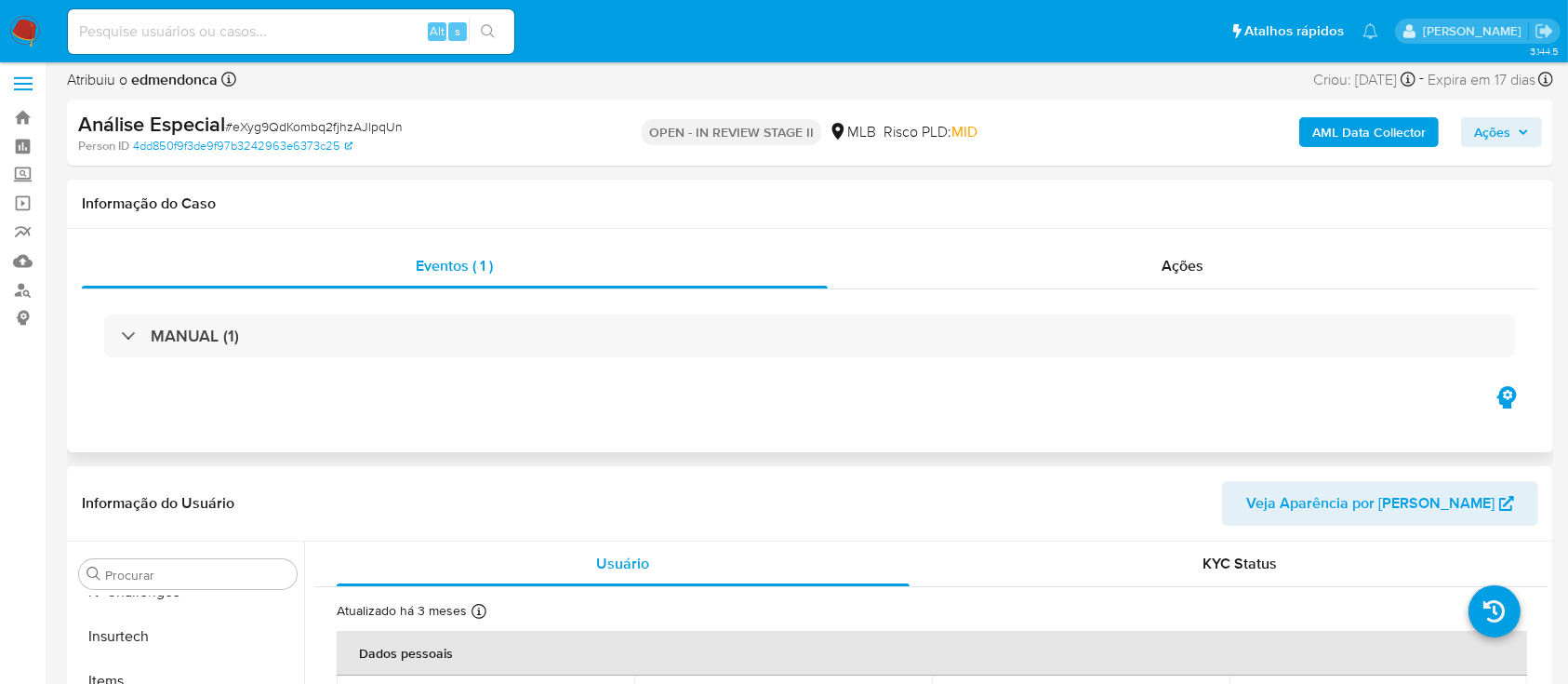 select on "10" 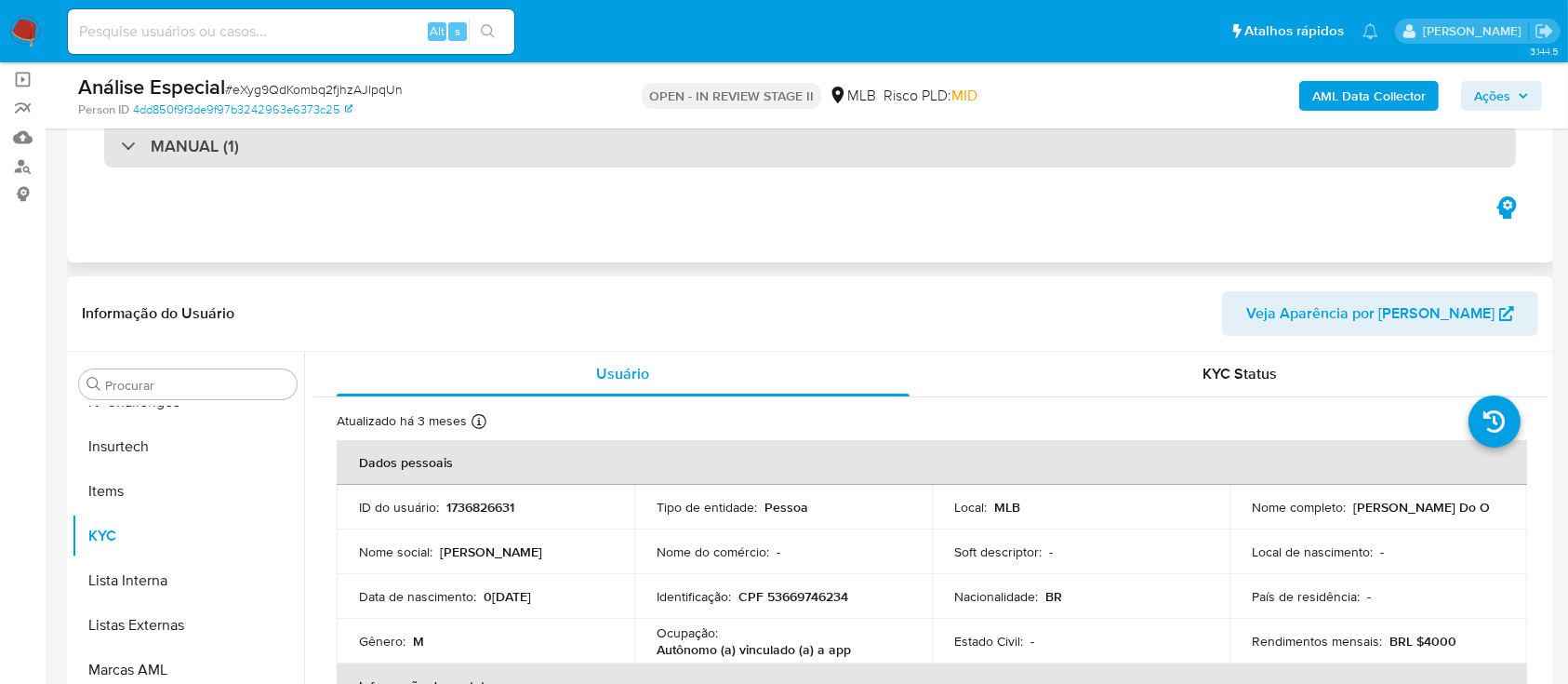 scroll, scrollTop: 0, scrollLeft: 0, axis: both 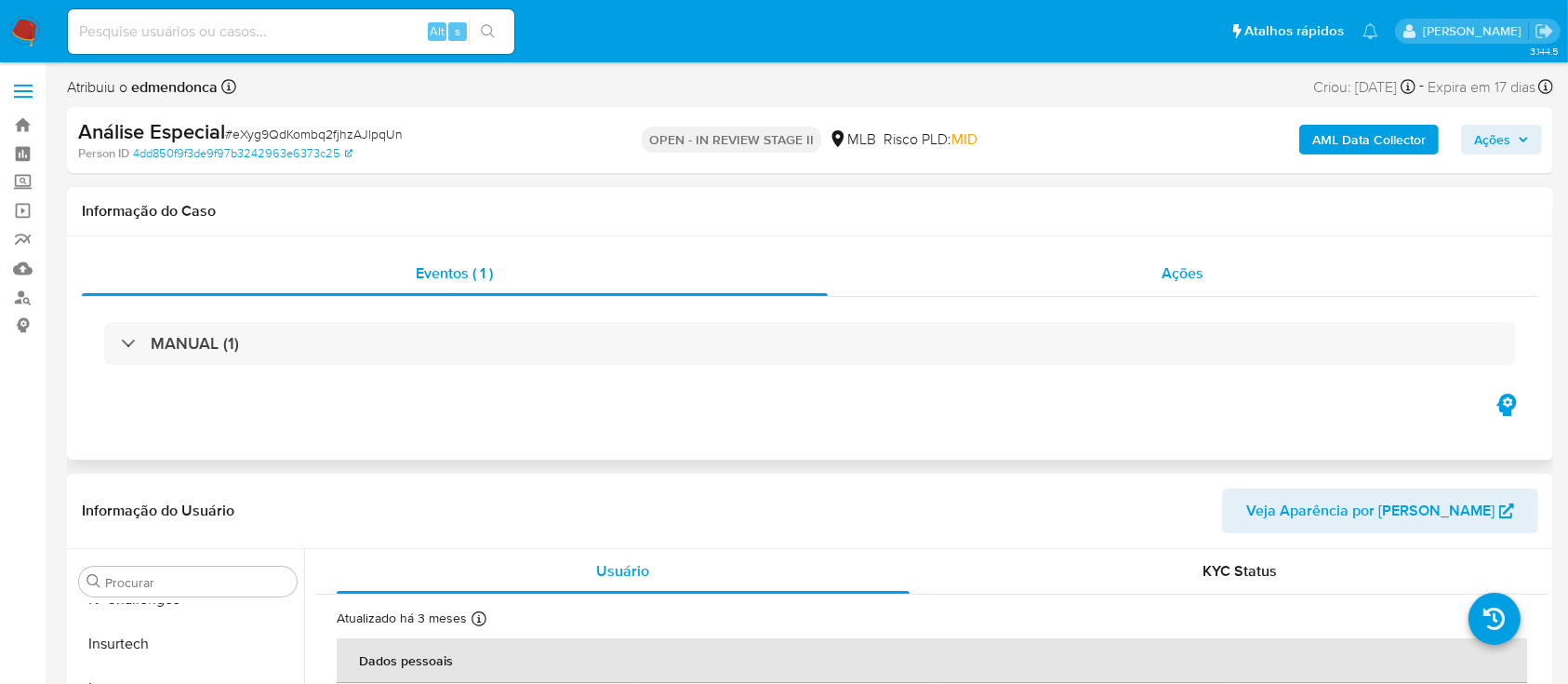 click on "Ações" at bounding box center [1183, 274] 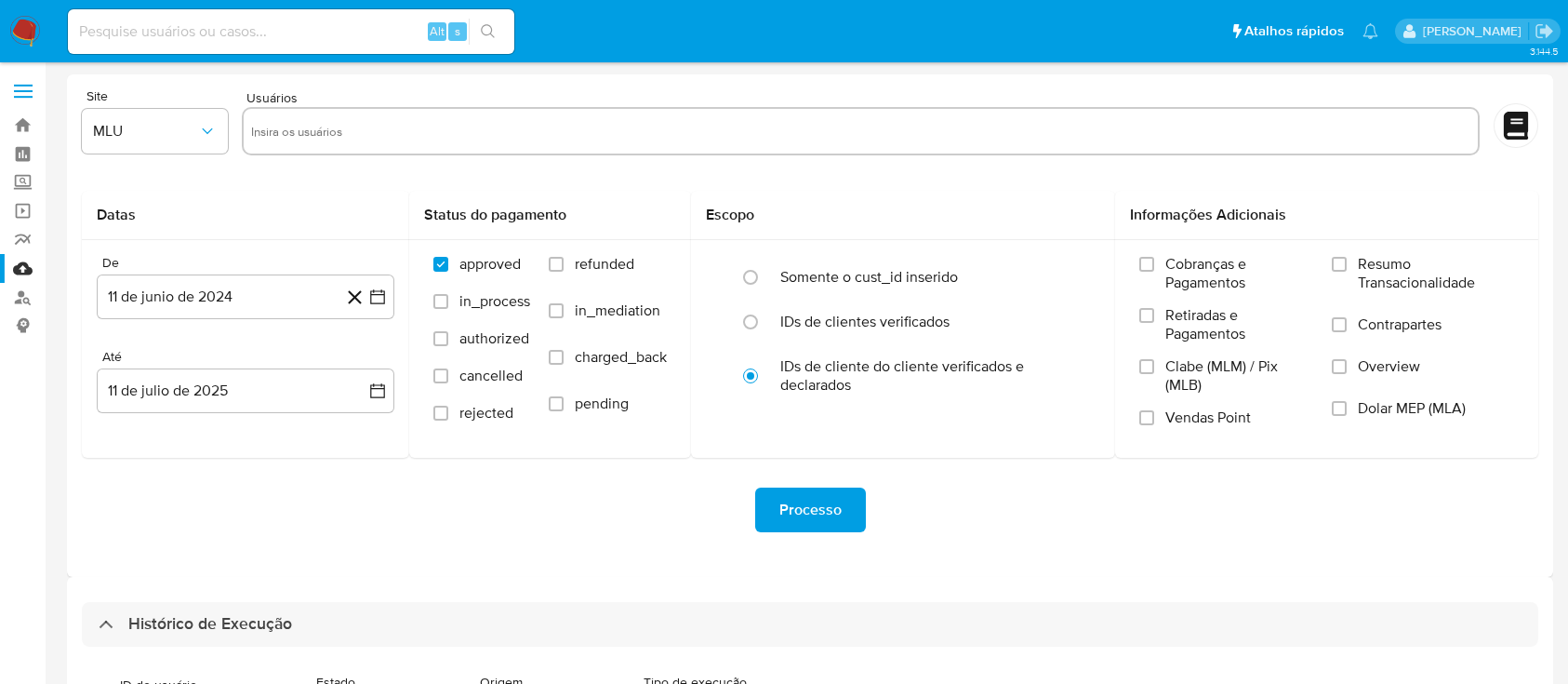 select on "10" 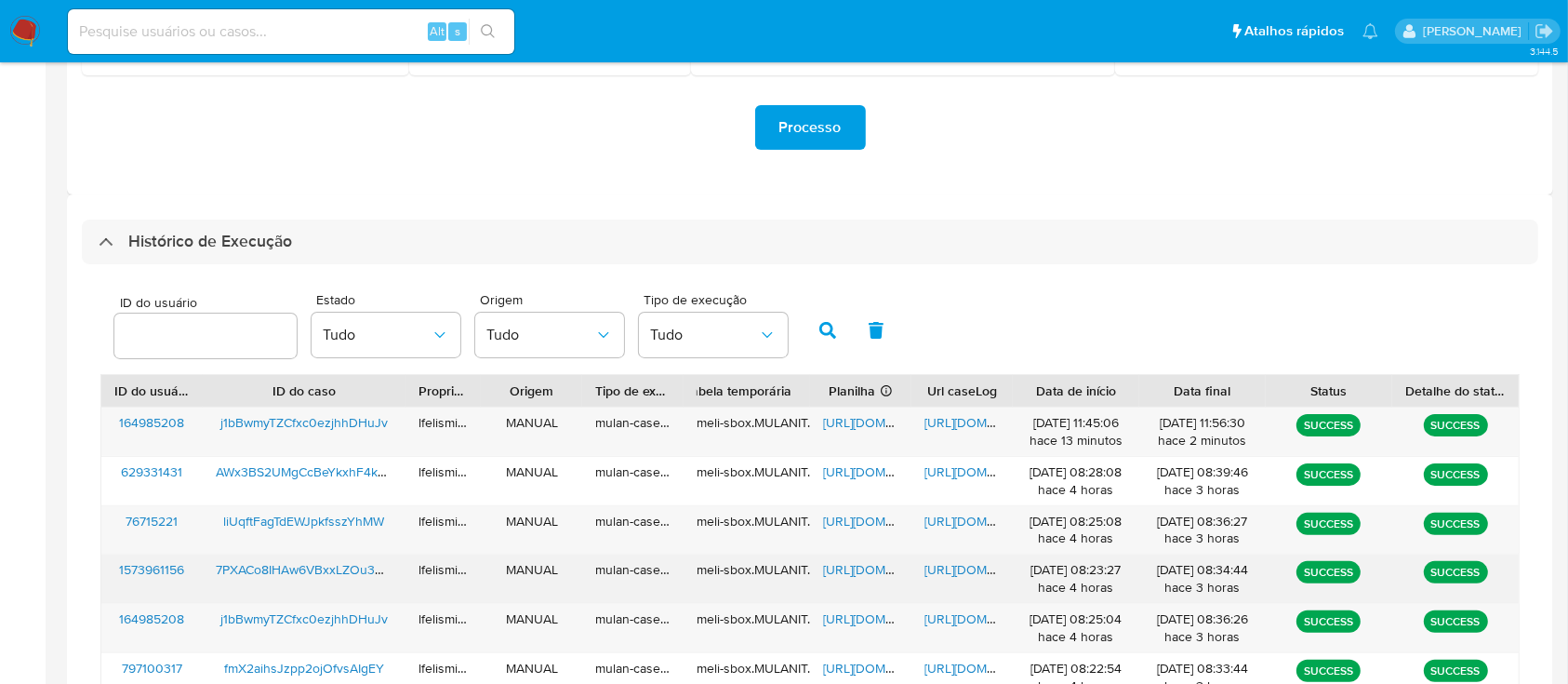 scroll, scrollTop: 434, scrollLeft: 0, axis: vertical 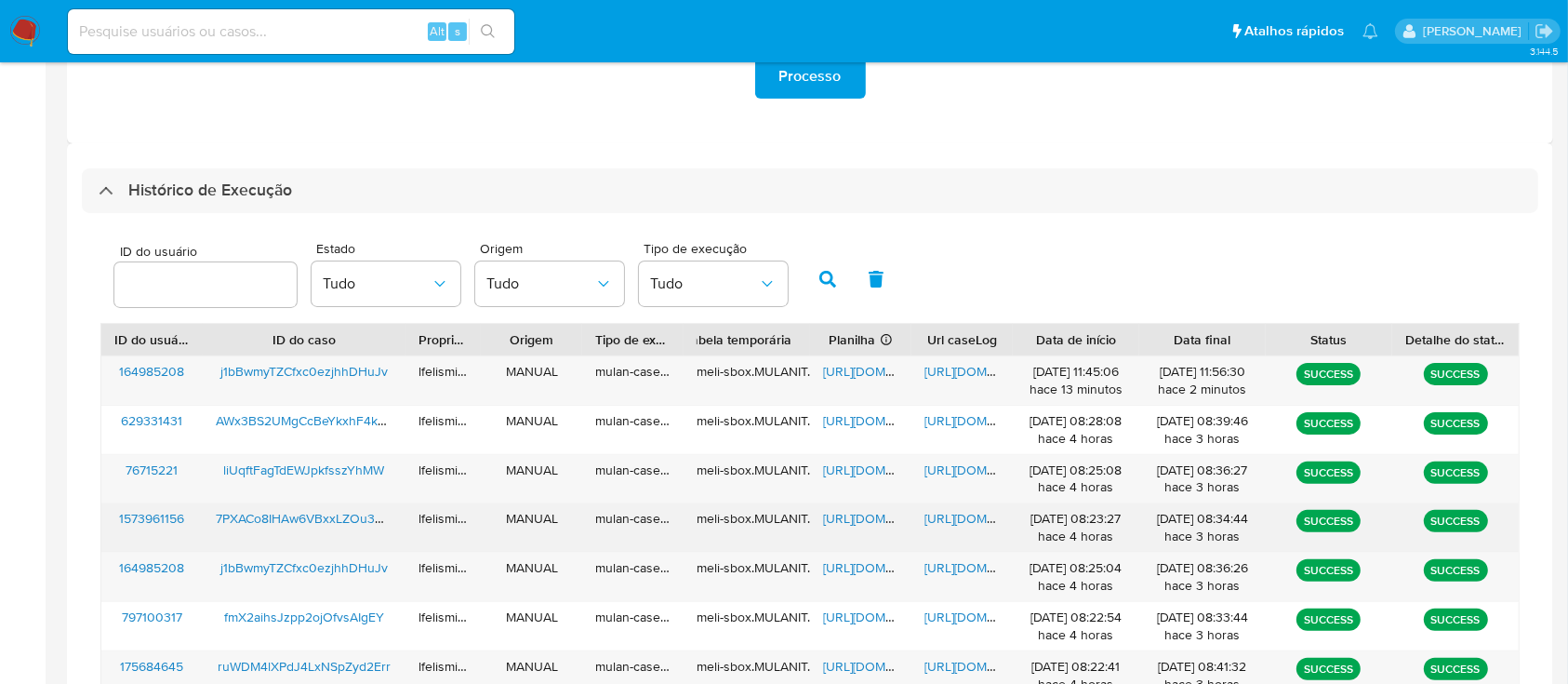 click on "https://docs.google.com/document/d/1-TvFVaIUor5PNtntCOdGBVFUhaZkYaCblkRn6oPaH58/edit" at bounding box center (989, 518) 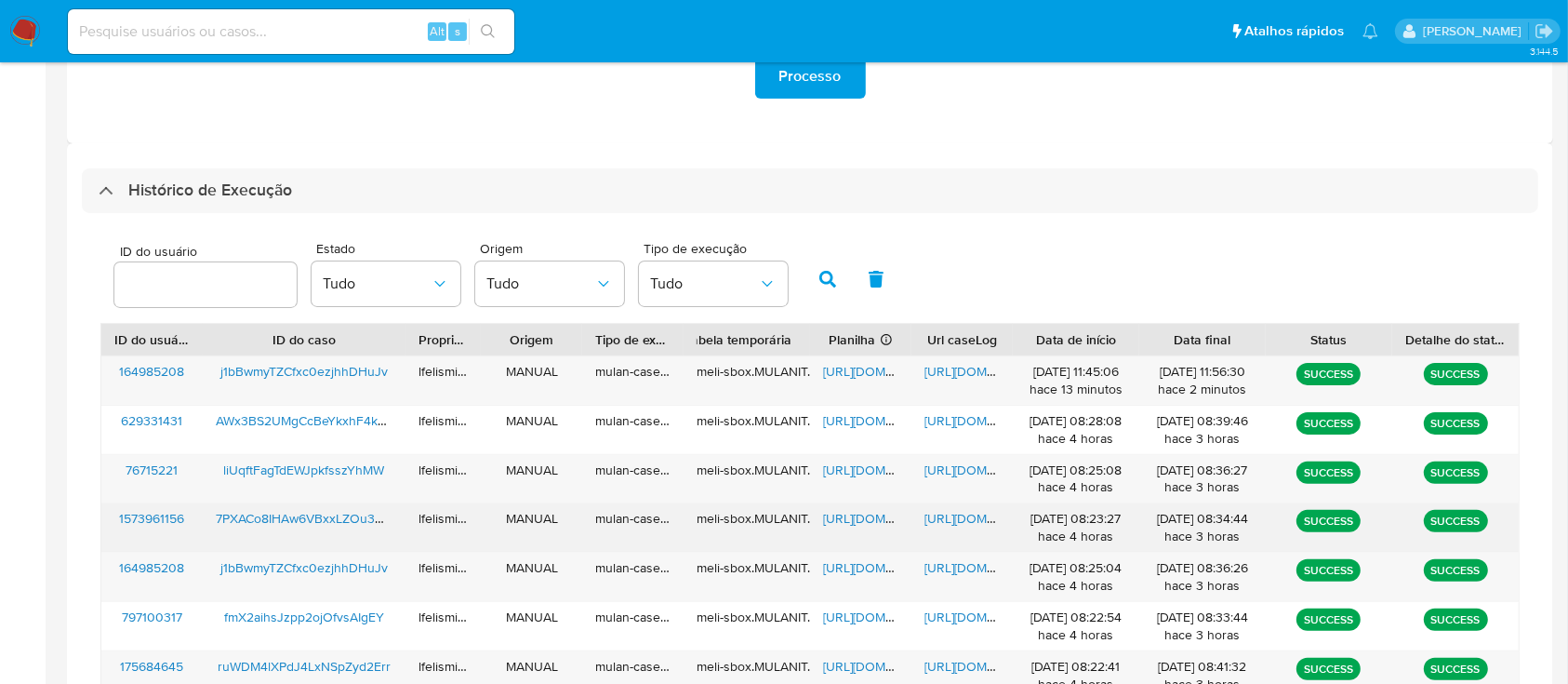 click on "https://docs.google.com/spreadsheets/d/1cVtRH2gLywObbKCvqOYqMNaTgmb7-a0Ecevzi3YHAAU/edit" at bounding box center [860, 528] 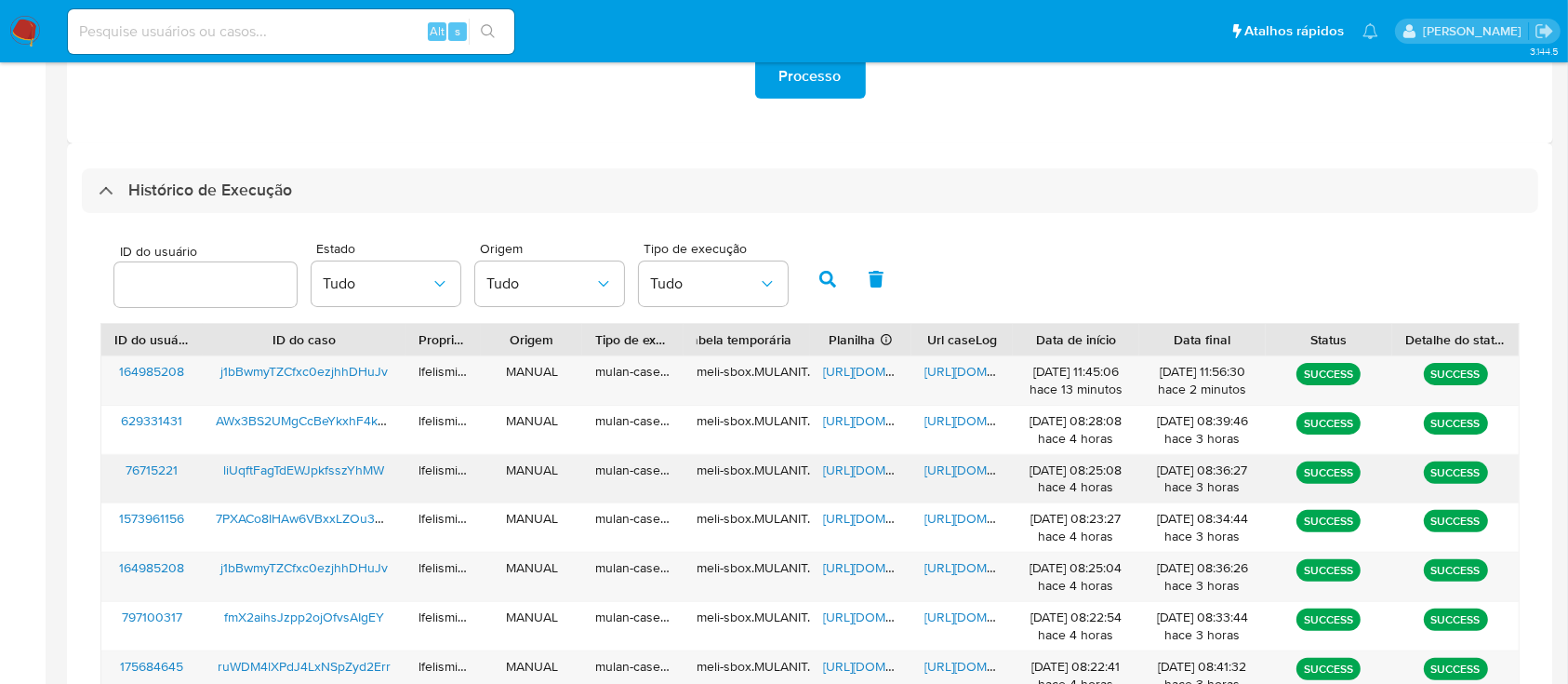 click on "https://docs.google.com/document/d/1qHgAq0ufEpFRzboRx7j7wDBe2RGMdGlWrN87i7ylAG4/edit" at bounding box center (962, 479) 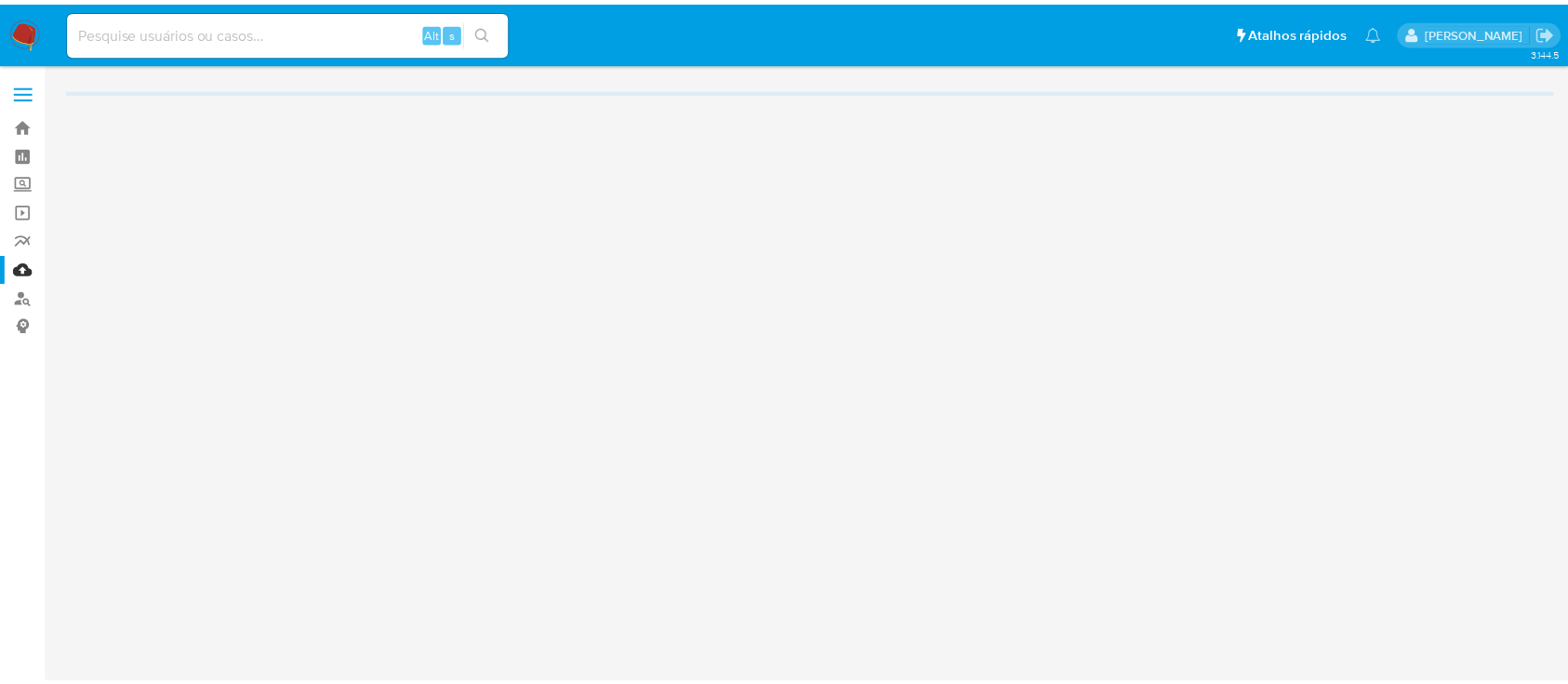 scroll, scrollTop: 0, scrollLeft: 0, axis: both 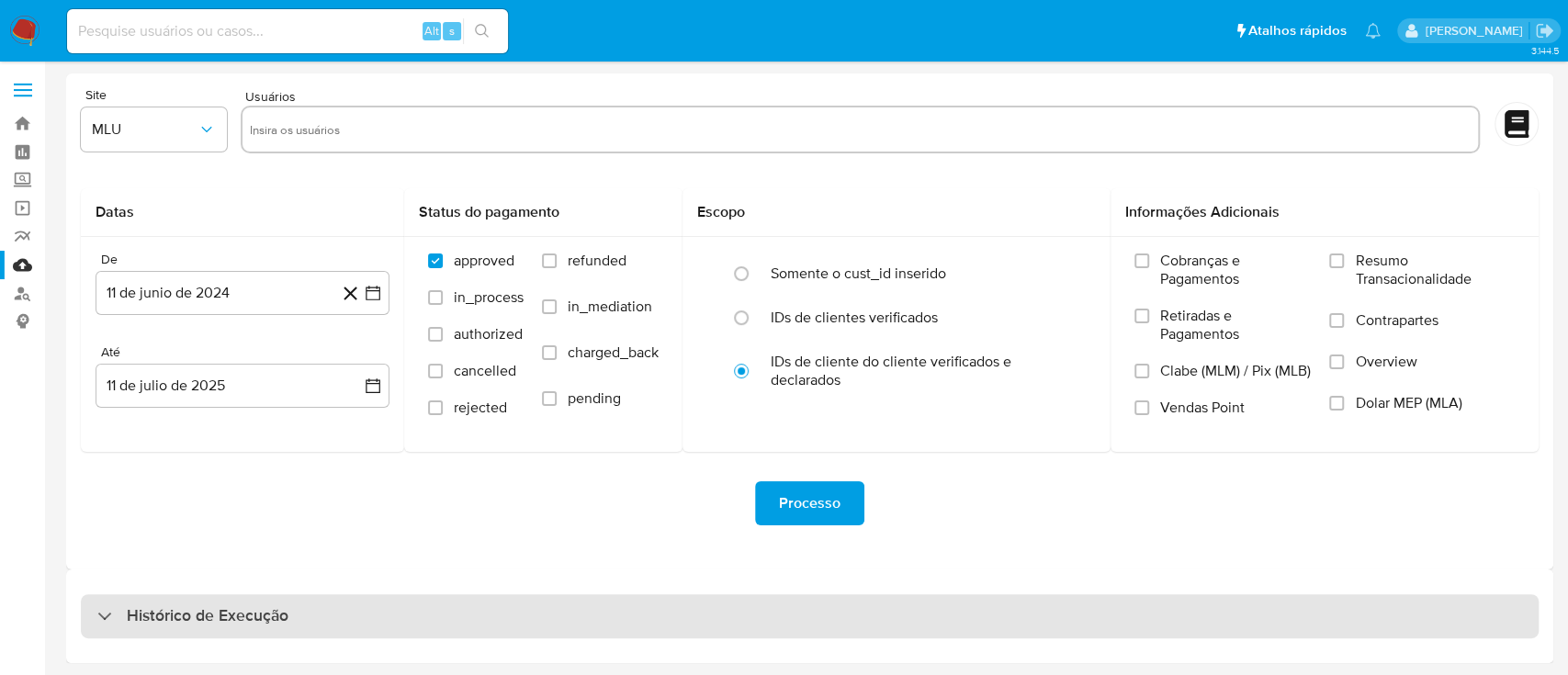 click on "Histórico de Execução" at bounding box center [809, 616] 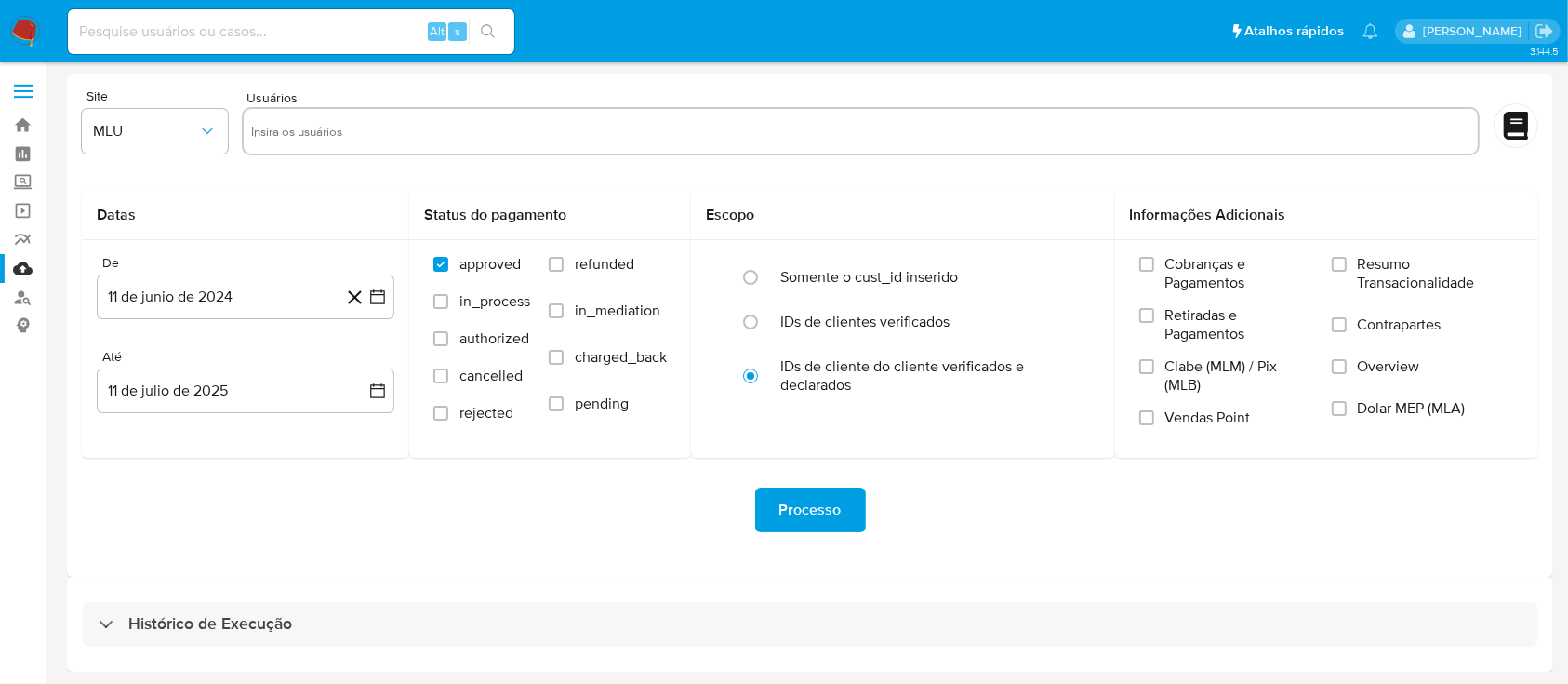 select on "10" 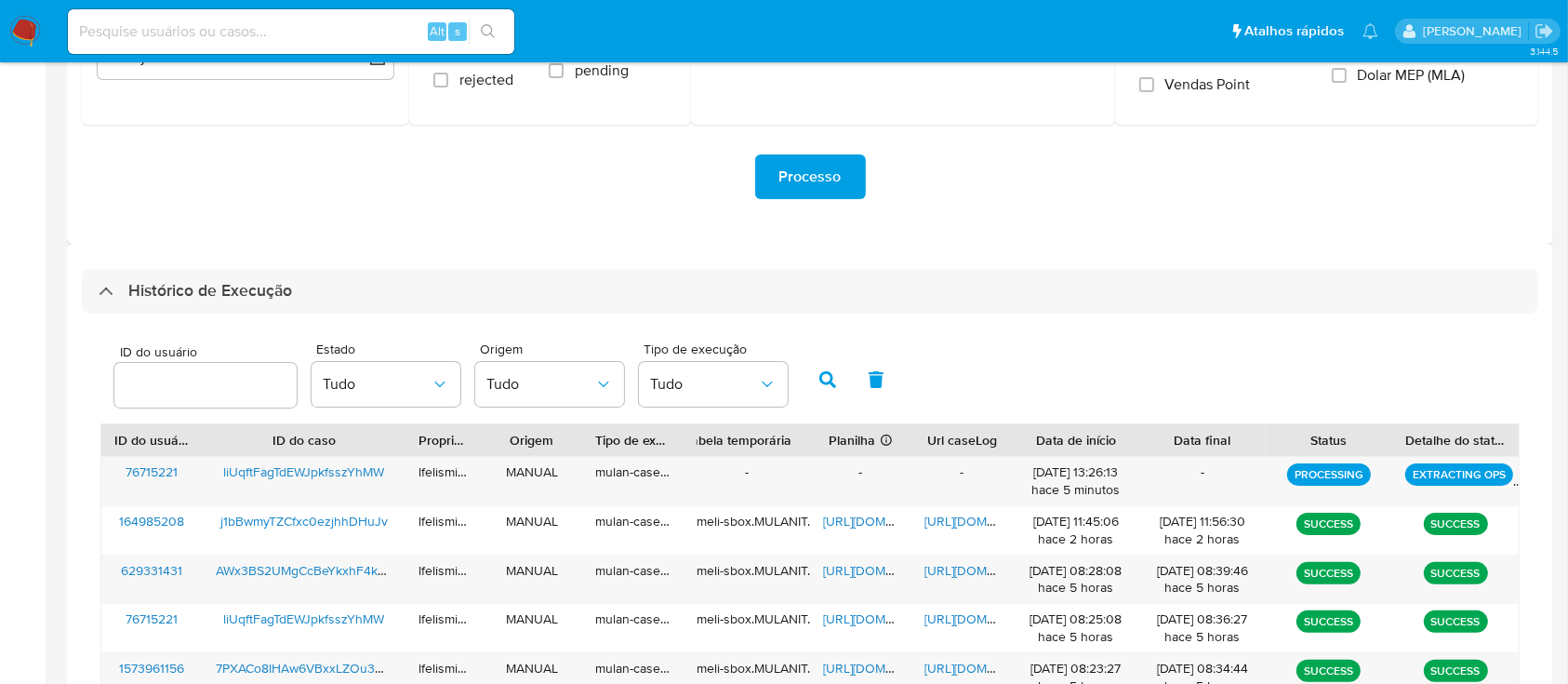 scroll, scrollTop: 372, scrollLeft: 0, axis: vertical 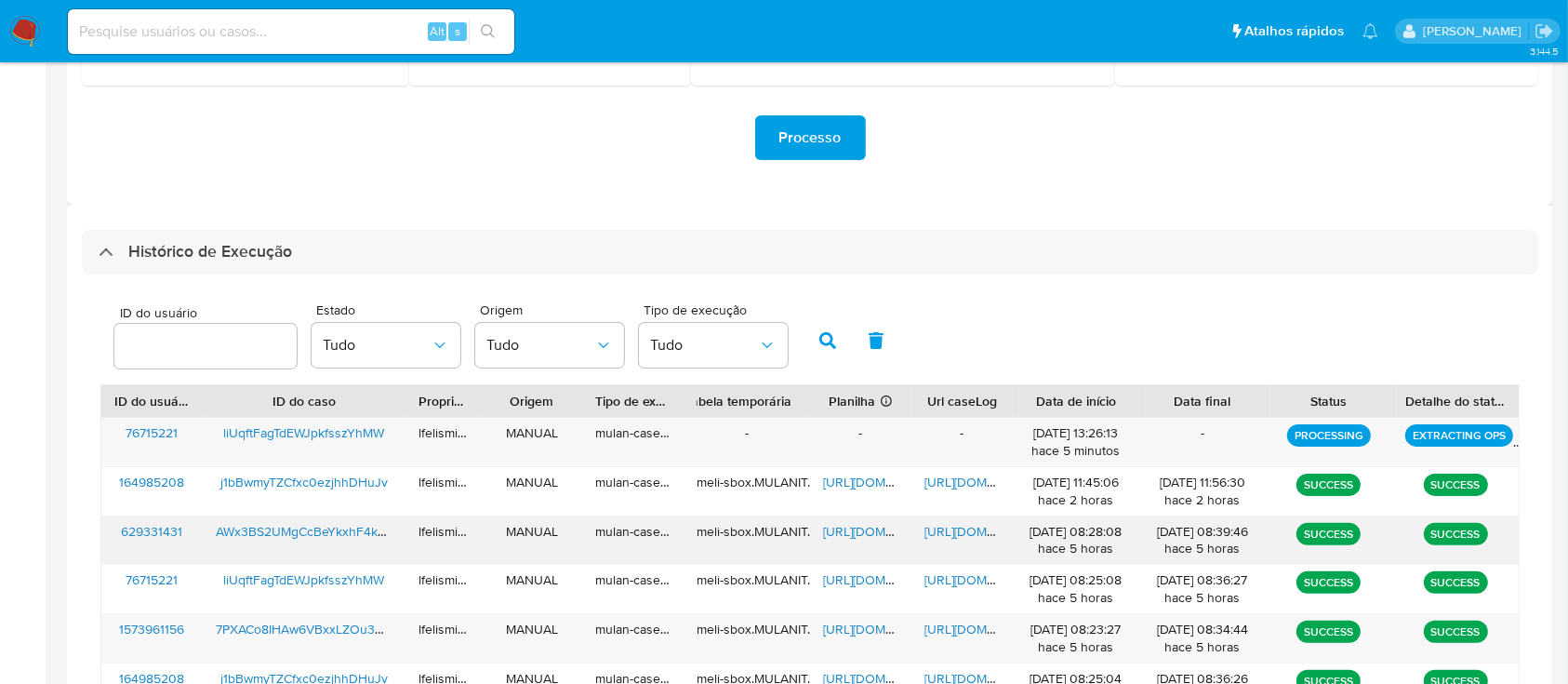 click on "[URL][DOMAIN_NAME]" at bounding box center [989, 531] 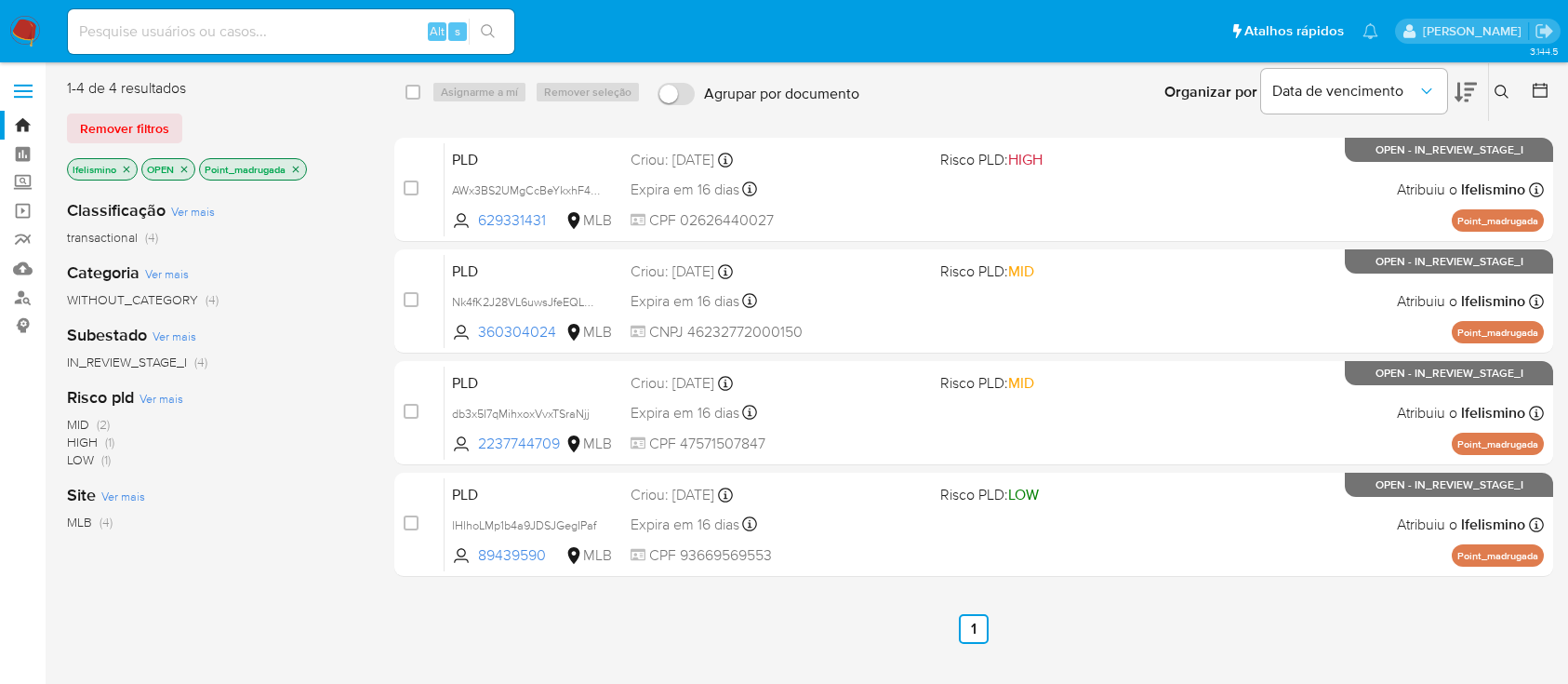 scroll, scrollTop: 0, scrollLeft: 0, axis: both 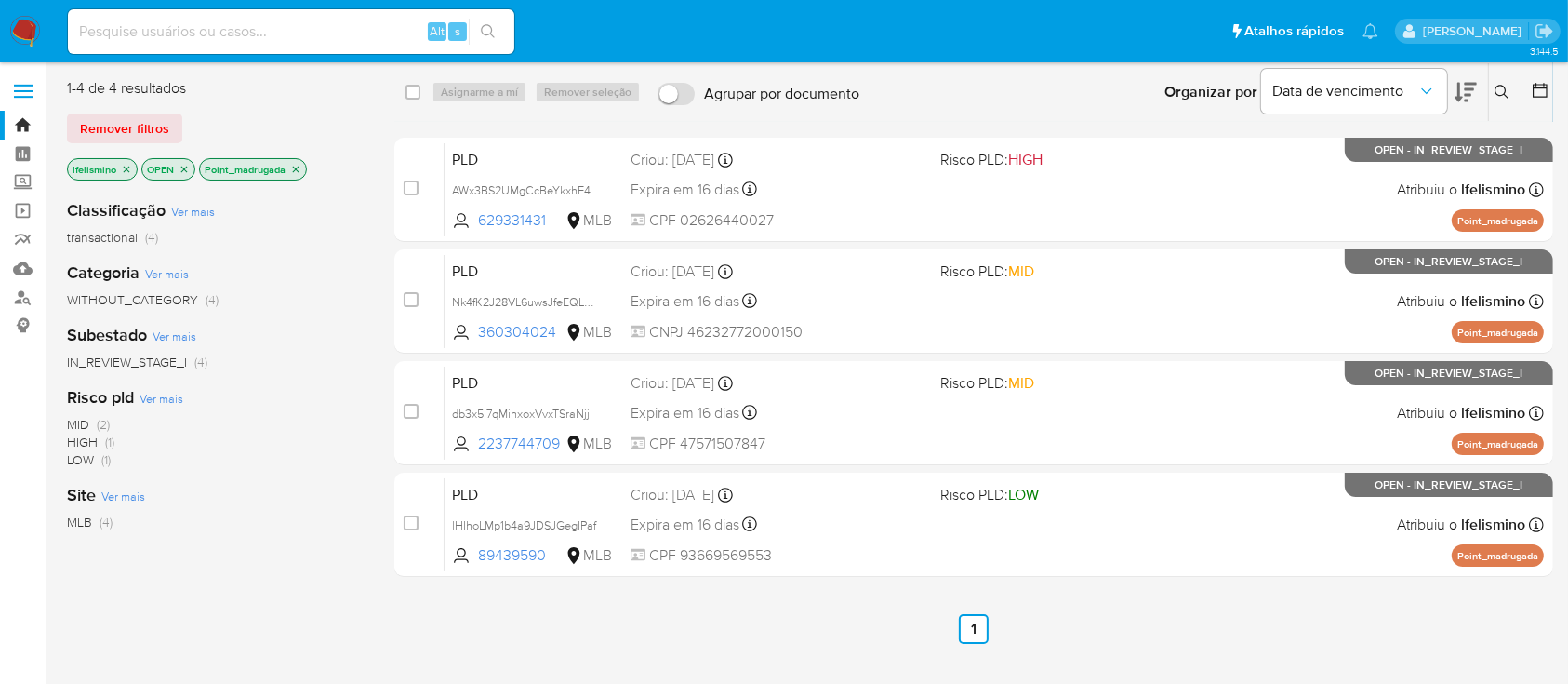 click 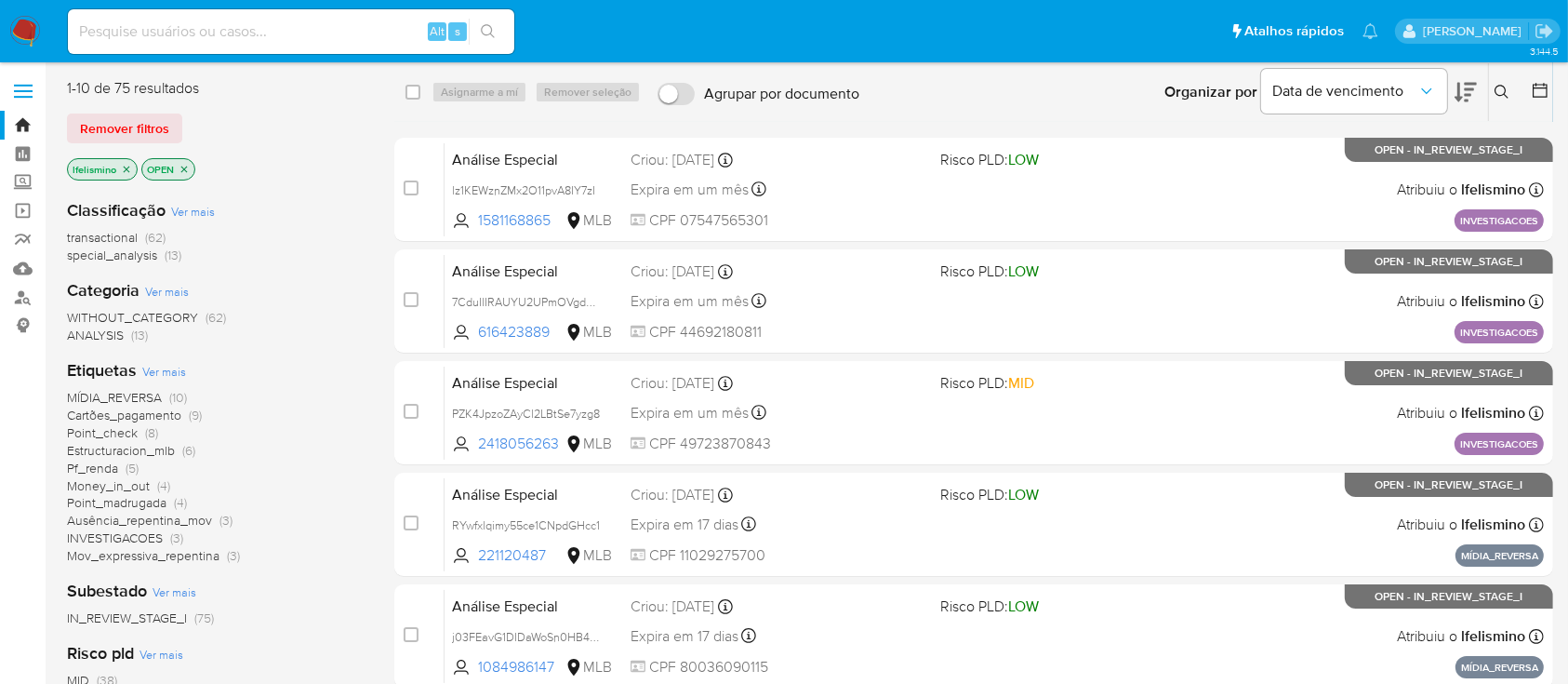 click on "(8)" at bounding box center (152, 433) 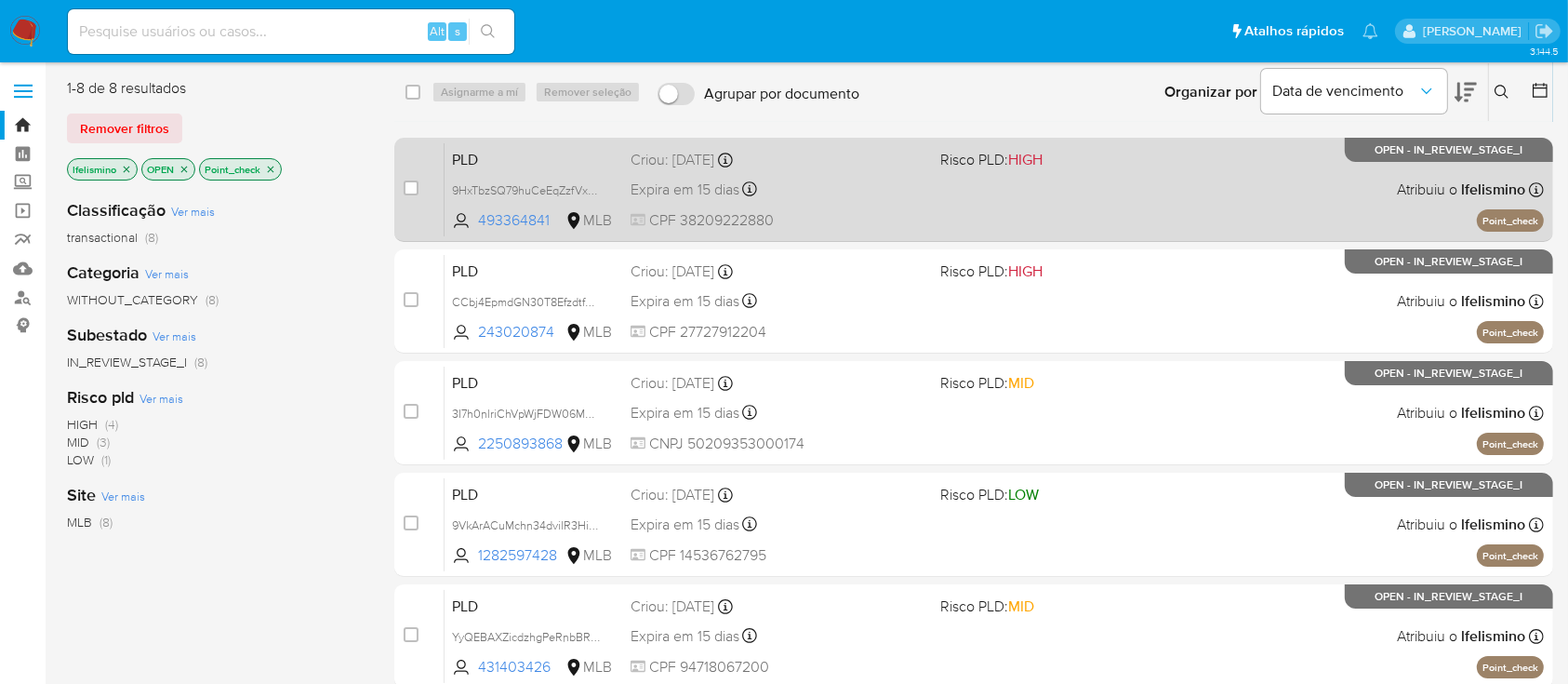 click on "PLD 9HxTbzSQ79huCeEqZzfVx1gJ 493364841 MLB Risco PLD:  HIGH Criou: 12/06/2025   Criou: 12/06/2025 00:30:57 Expira em 15 dias   Expira em 27/07/2025 00:30:57 CPF   38209222880 Atribuiu o   lfelismino   Asignado el: 18/06/2025 14:25:13 Point_check OPEN - IN_REVIEW_STAGE_I" at bounding box center (994, 189) 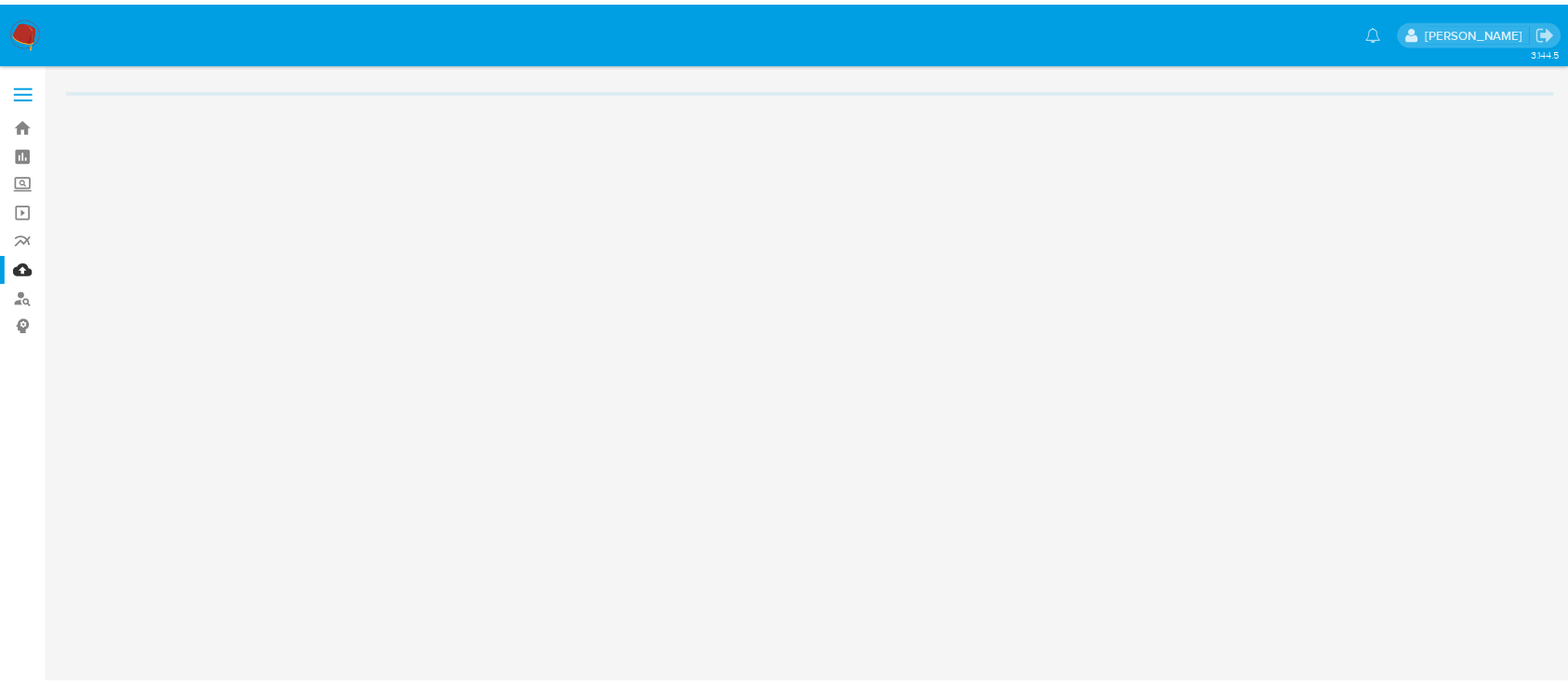 scroll, scrollTop: 0, scrollLeft: 0, axis: both 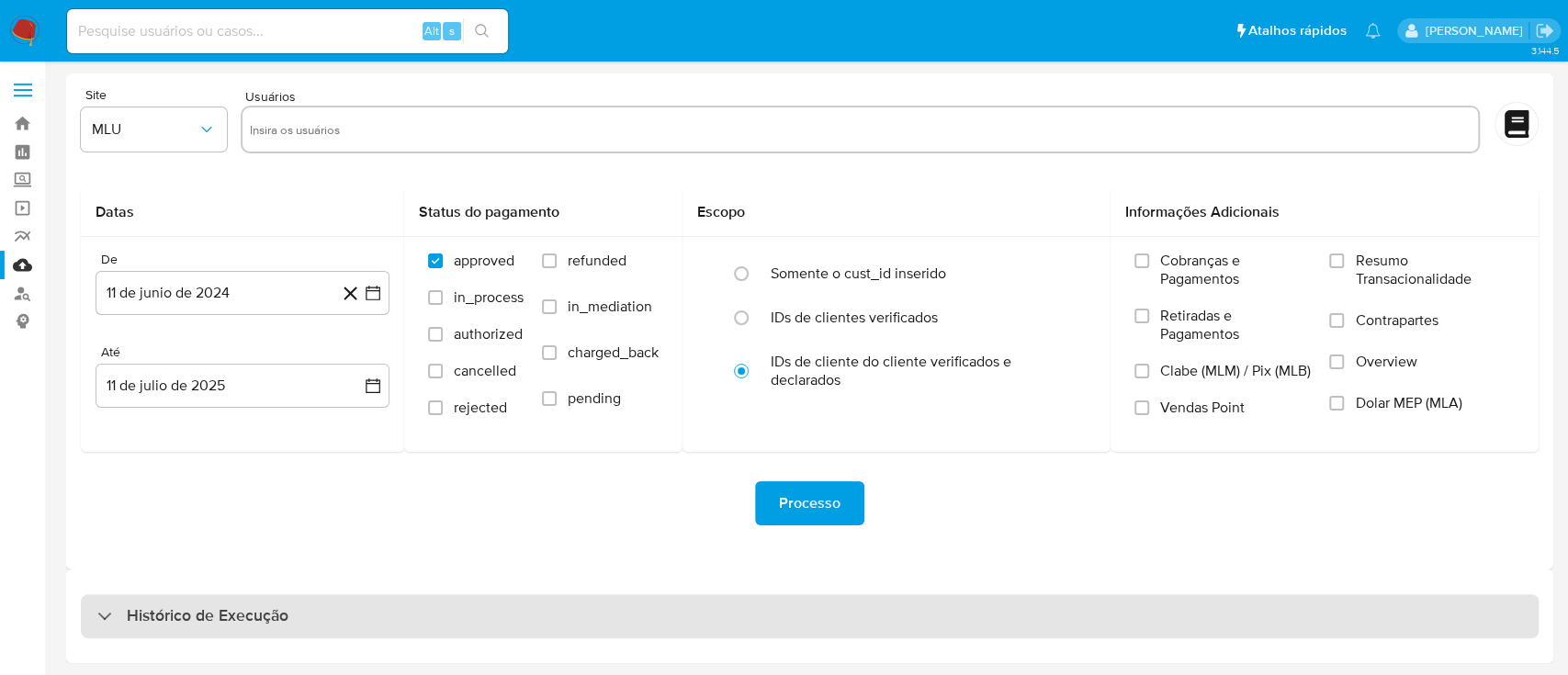 click on "Histórico de Execução" at bounding box center (809, 616) 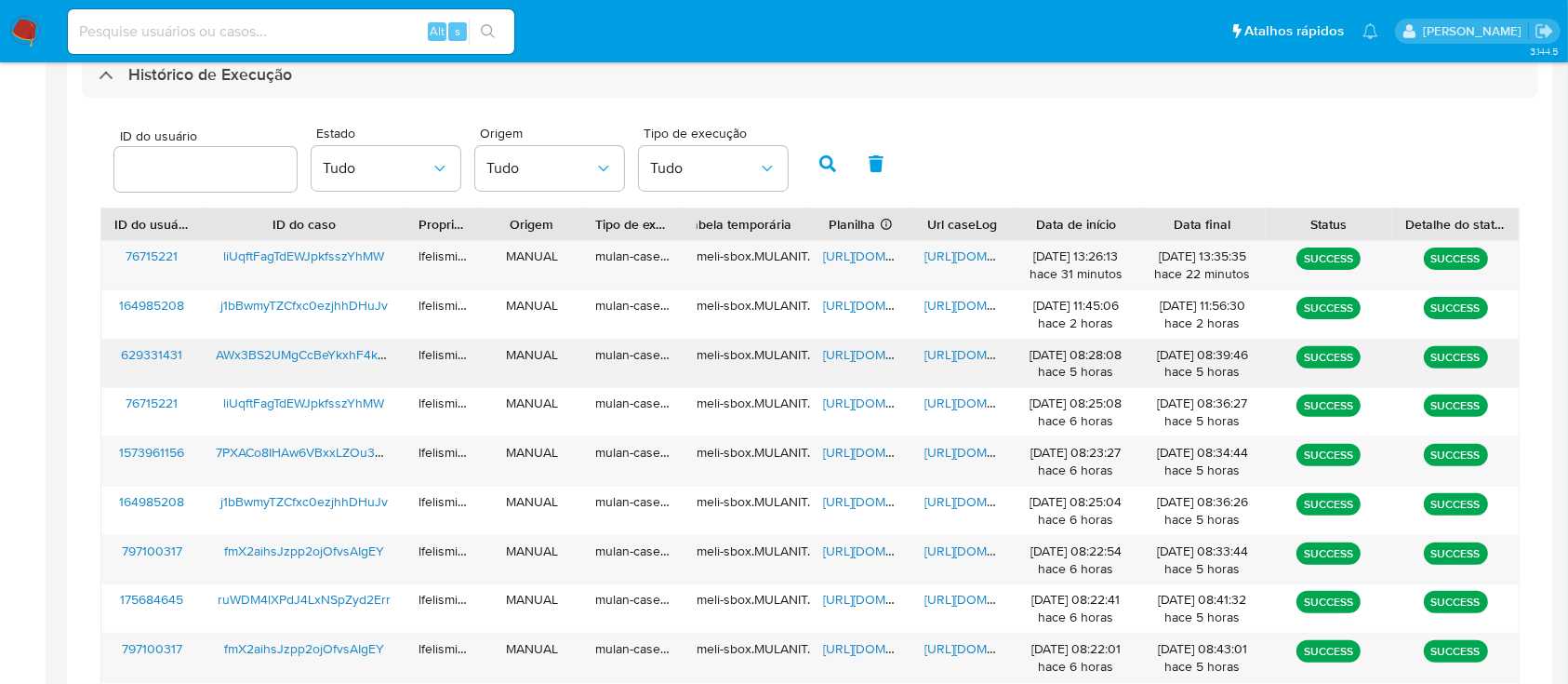 scroll, scrollTop: 588, scrollLeft: 0, axis: vertical 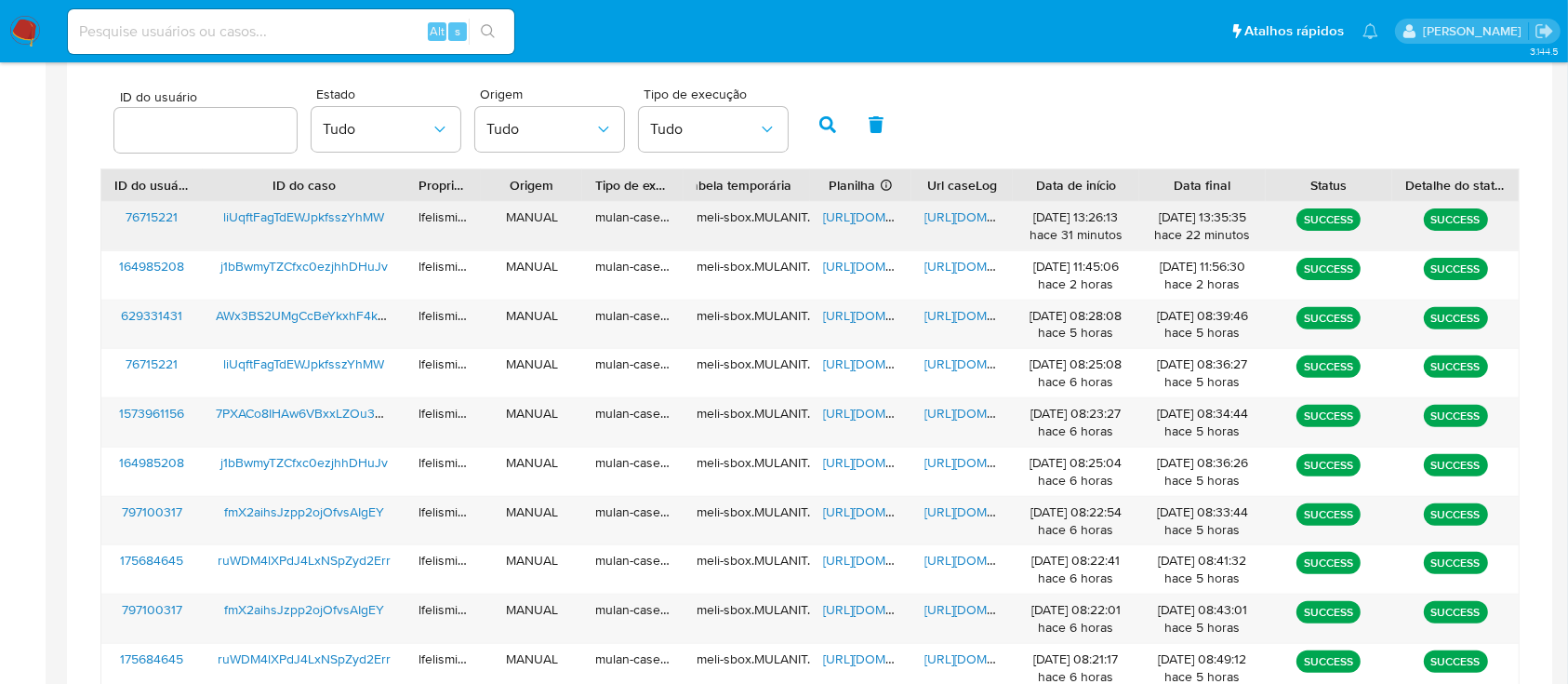 click on "[URL][DOMAIN_NAME]" at bounding box center [989, 217] 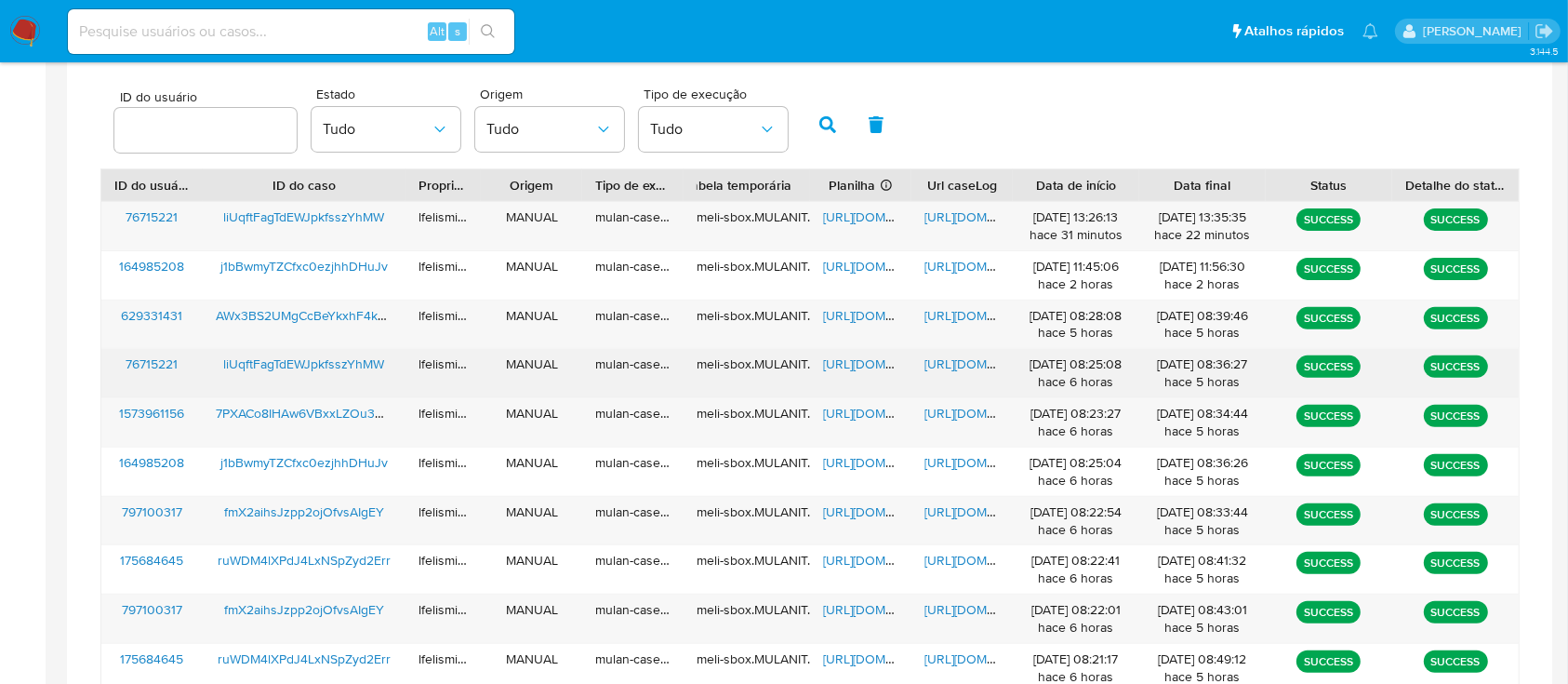 click on "[URL][DOMAIN_NAME]" at bounding box center [989, 364] 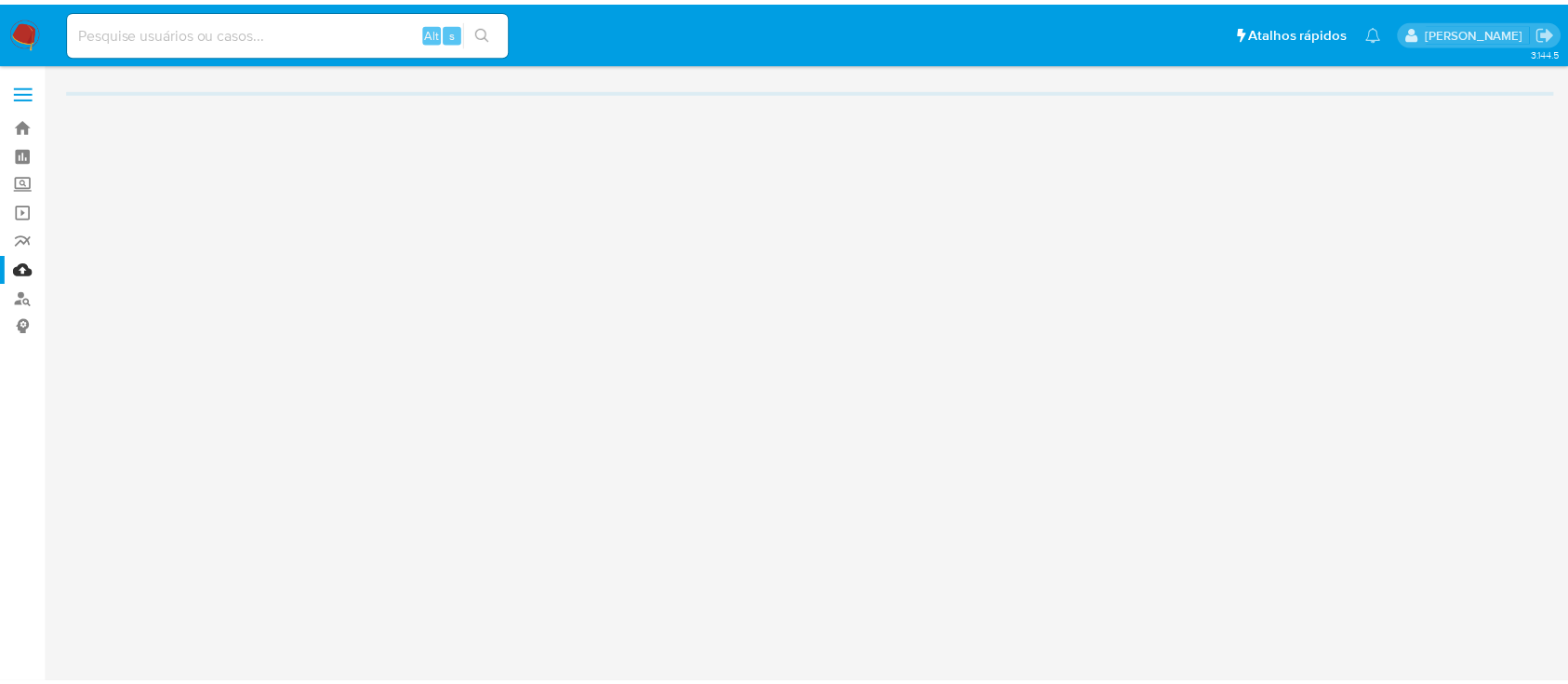 scroll, scrollTop: 0, scrollLeft: 0, axis: both 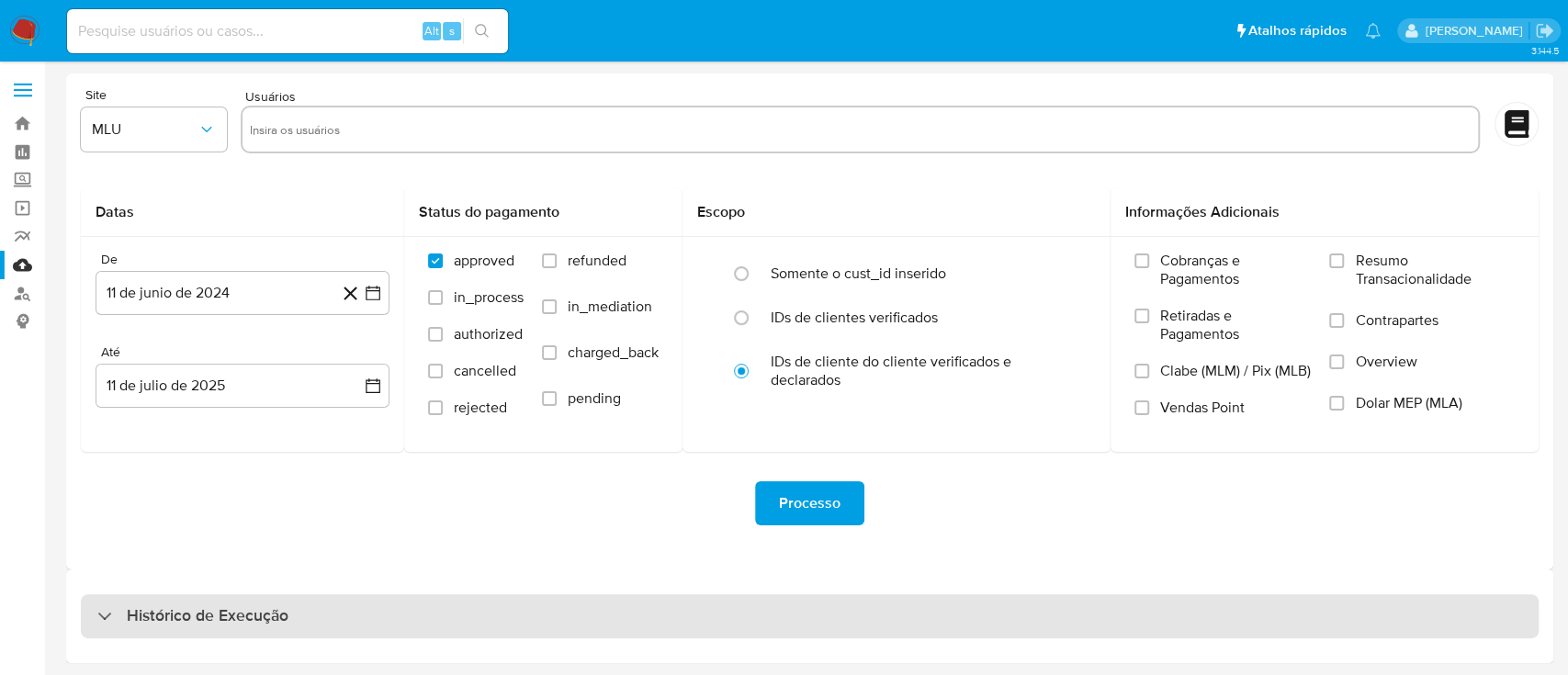 click on "Histórico de Execução" at bounding box center [809, 616] 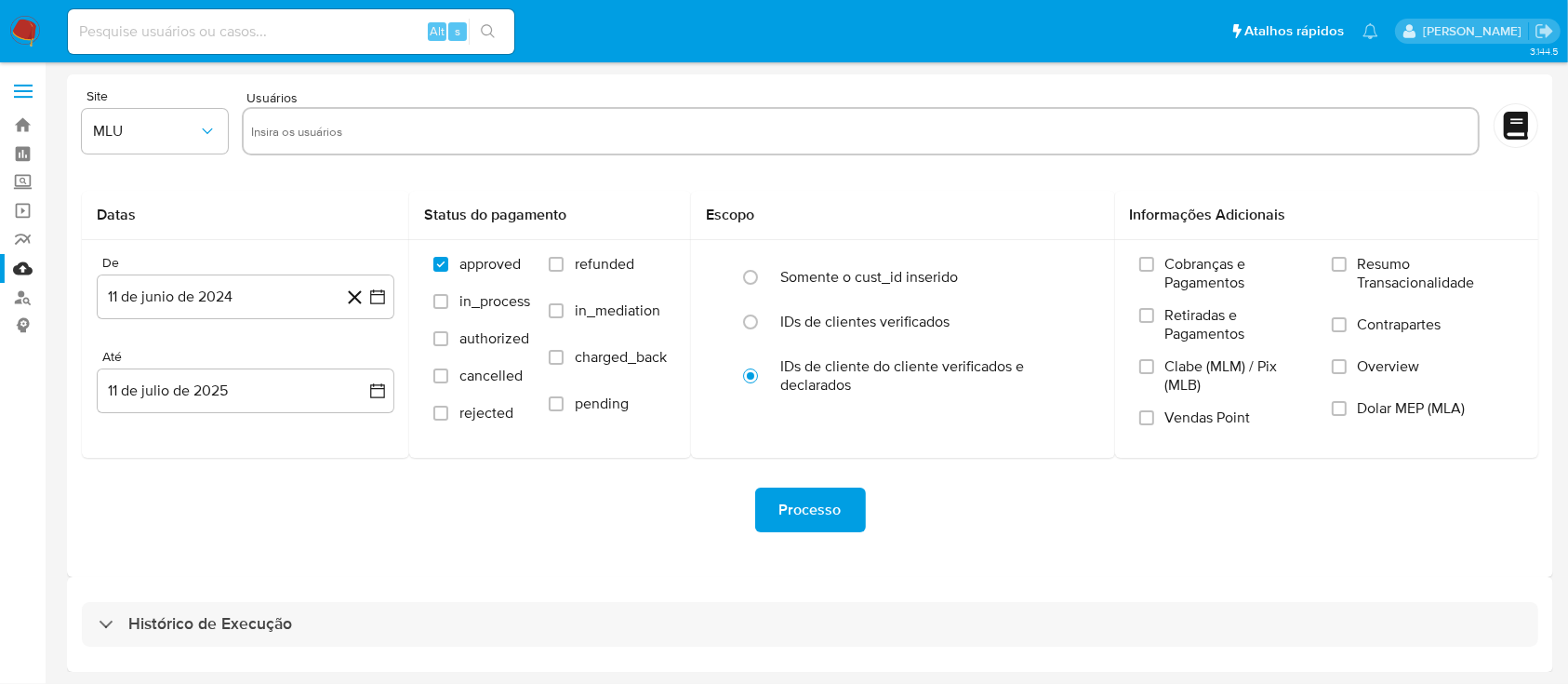 select on "10" 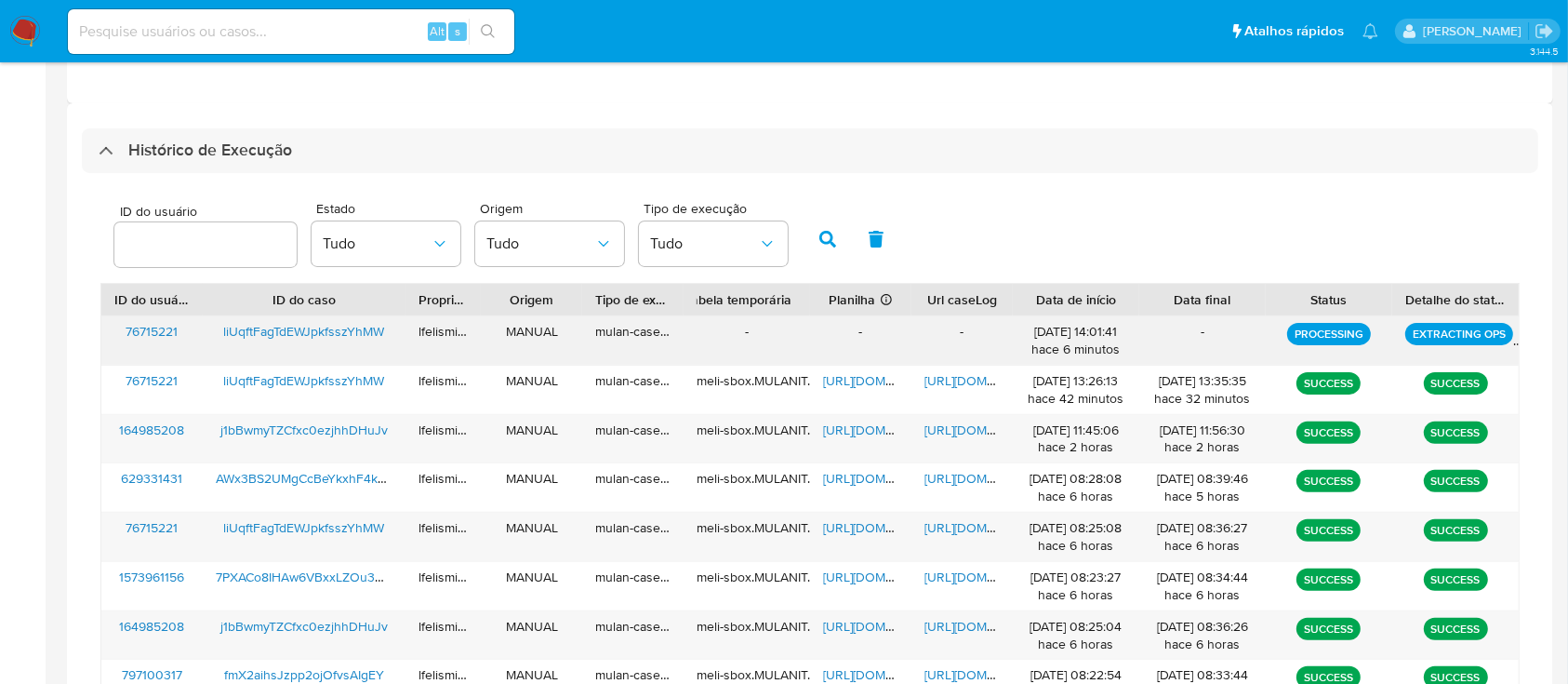 scroll, scrollTop: 578, scrollLeft: 0, axis: vertical 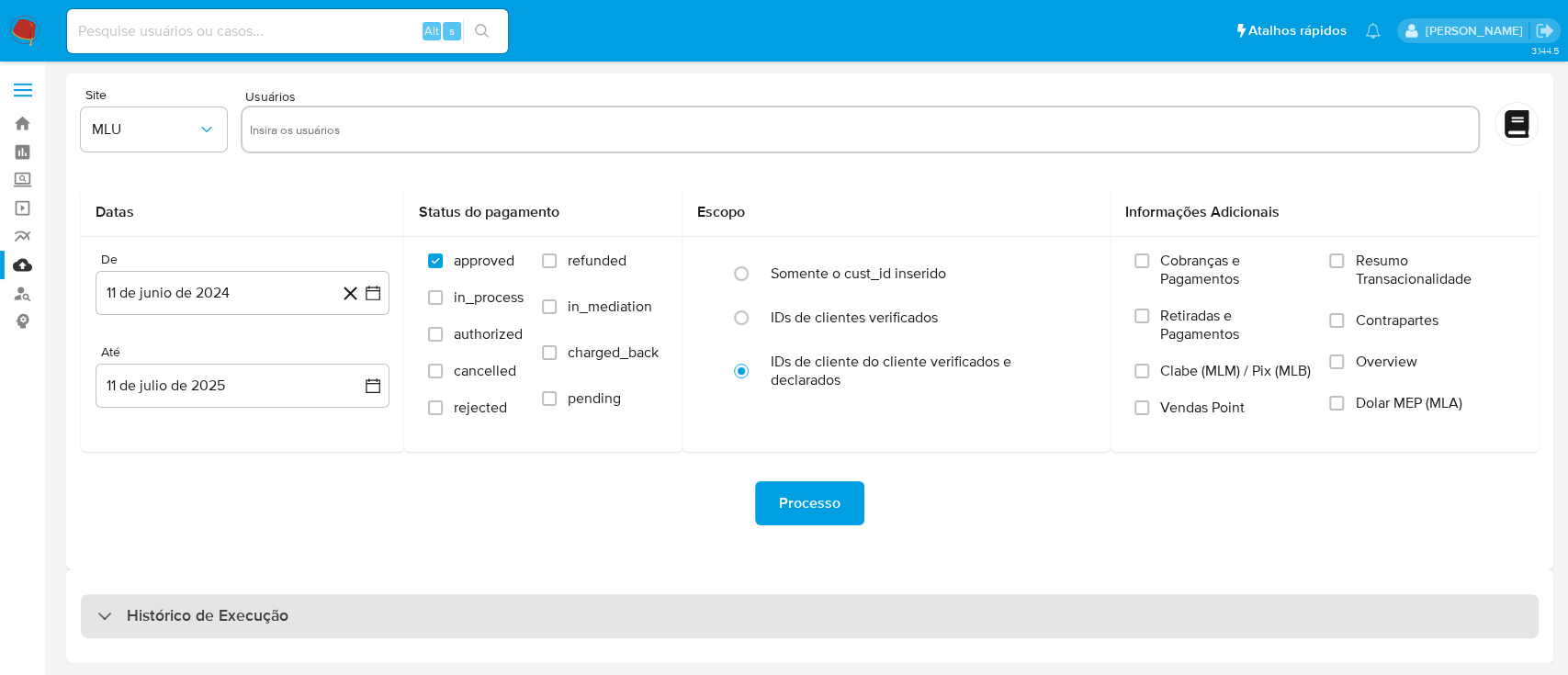 click on "Histórico de Execução" at bounding box center (809, 616) 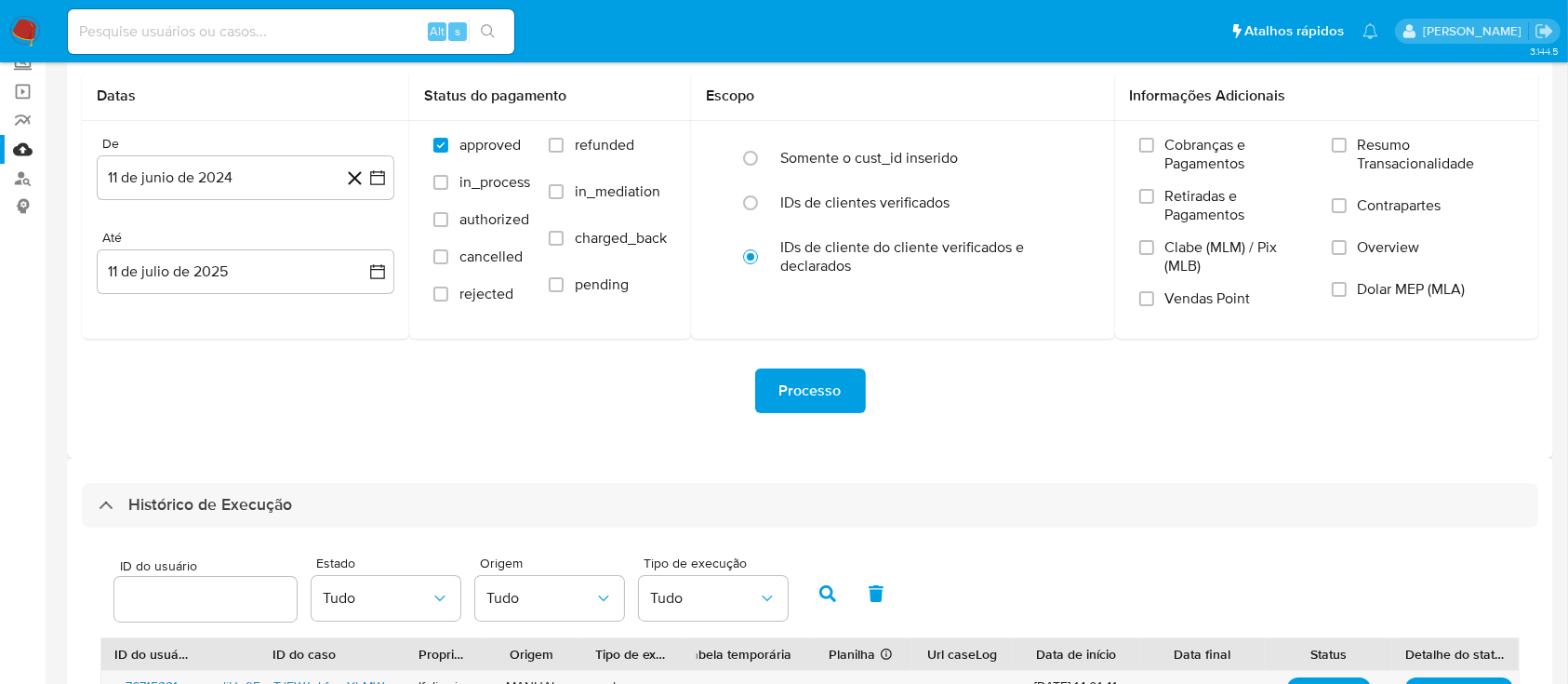 scroll, scrollTop: 372, scrollLeft: 0, axis: vertical 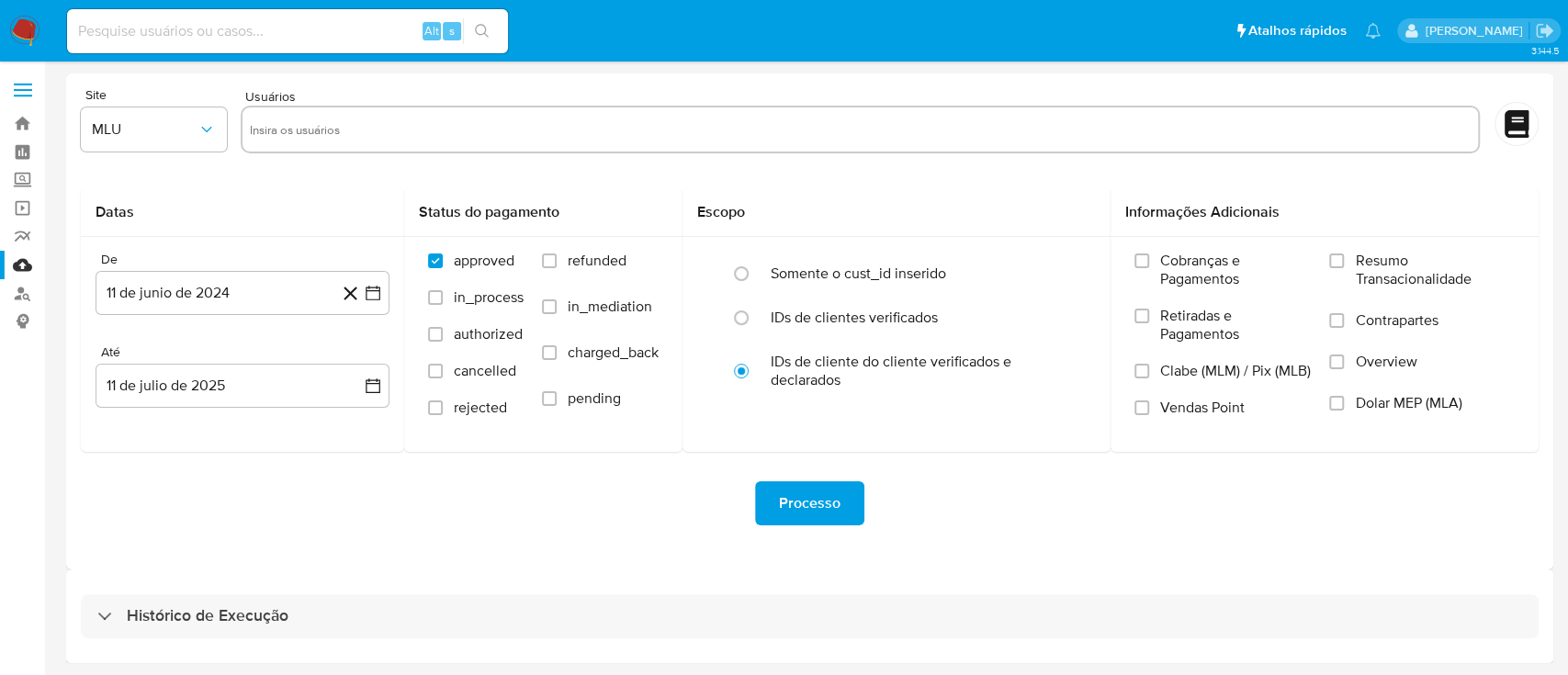drag, startPoint x: 317, startPoint y: 625, endPoint x: 327, endPoint y: 591, distance: 35.44009 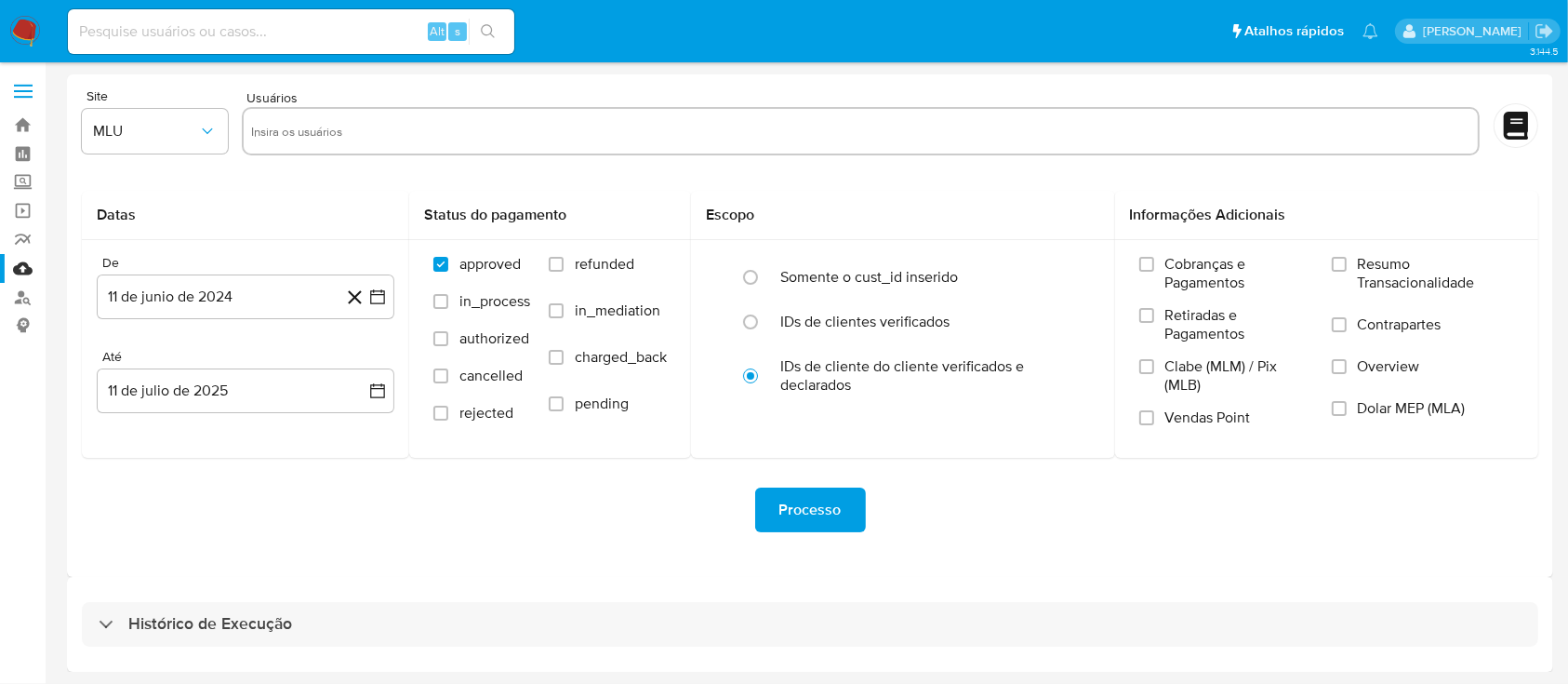 select on "10" 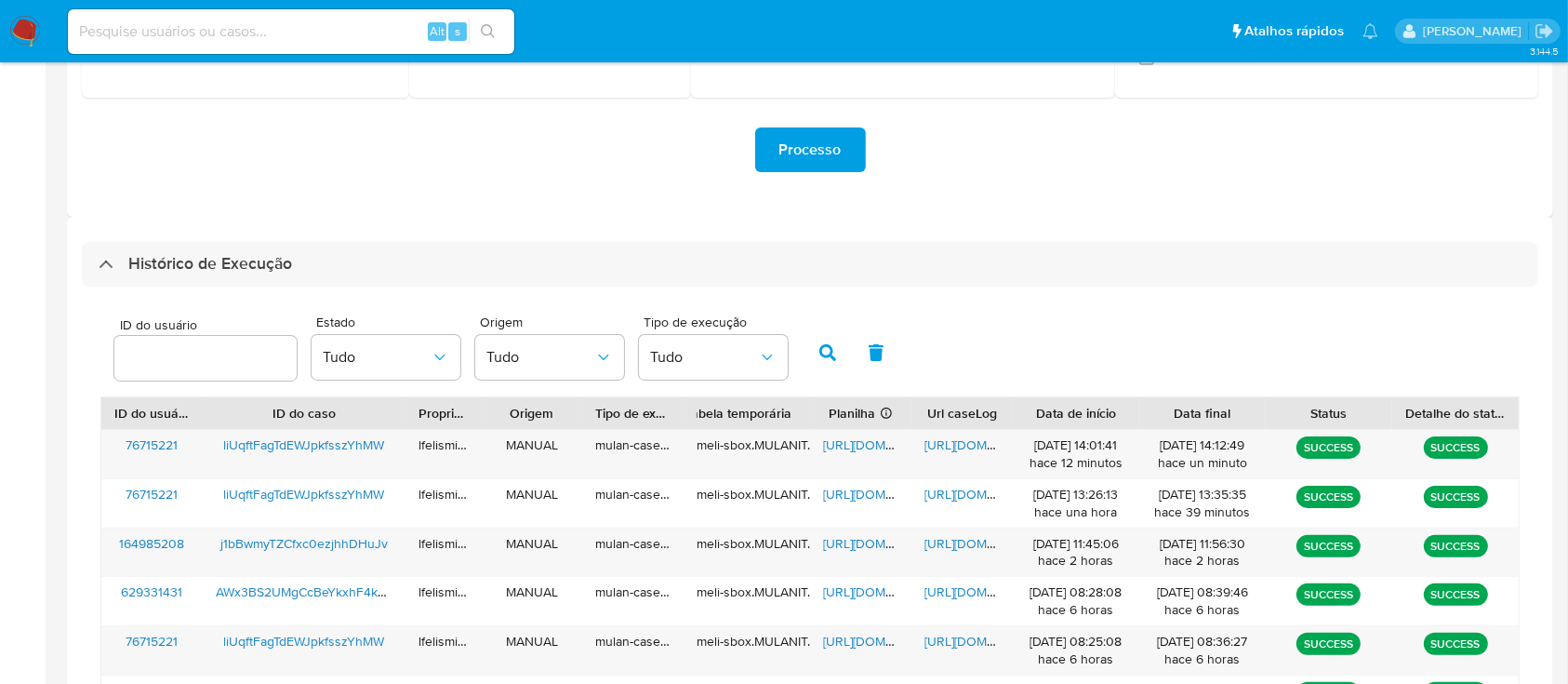 scroll, scrollTop: 372, scrollLeft: 0, axis: vertical 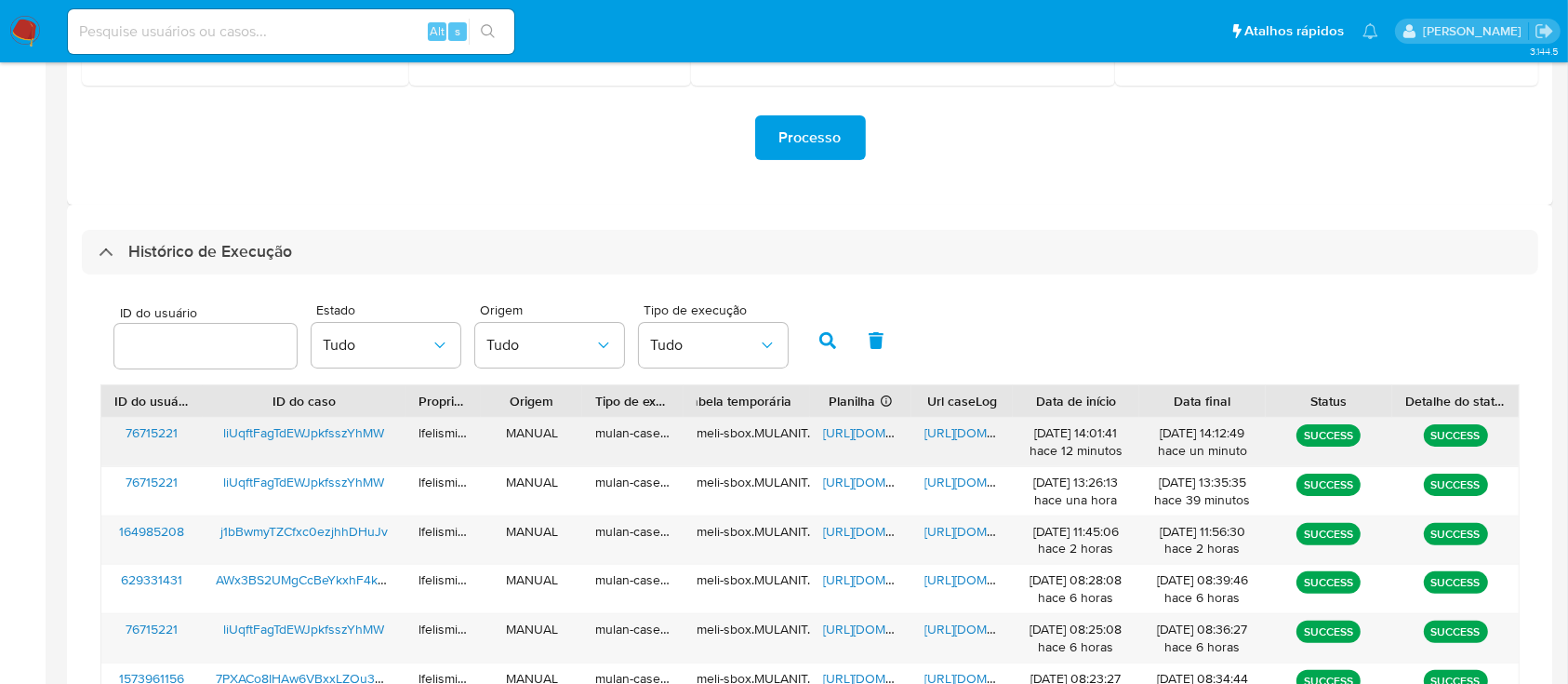 click on "[URL][DOMAIN_NAME]" at bounding box center (989, 433) 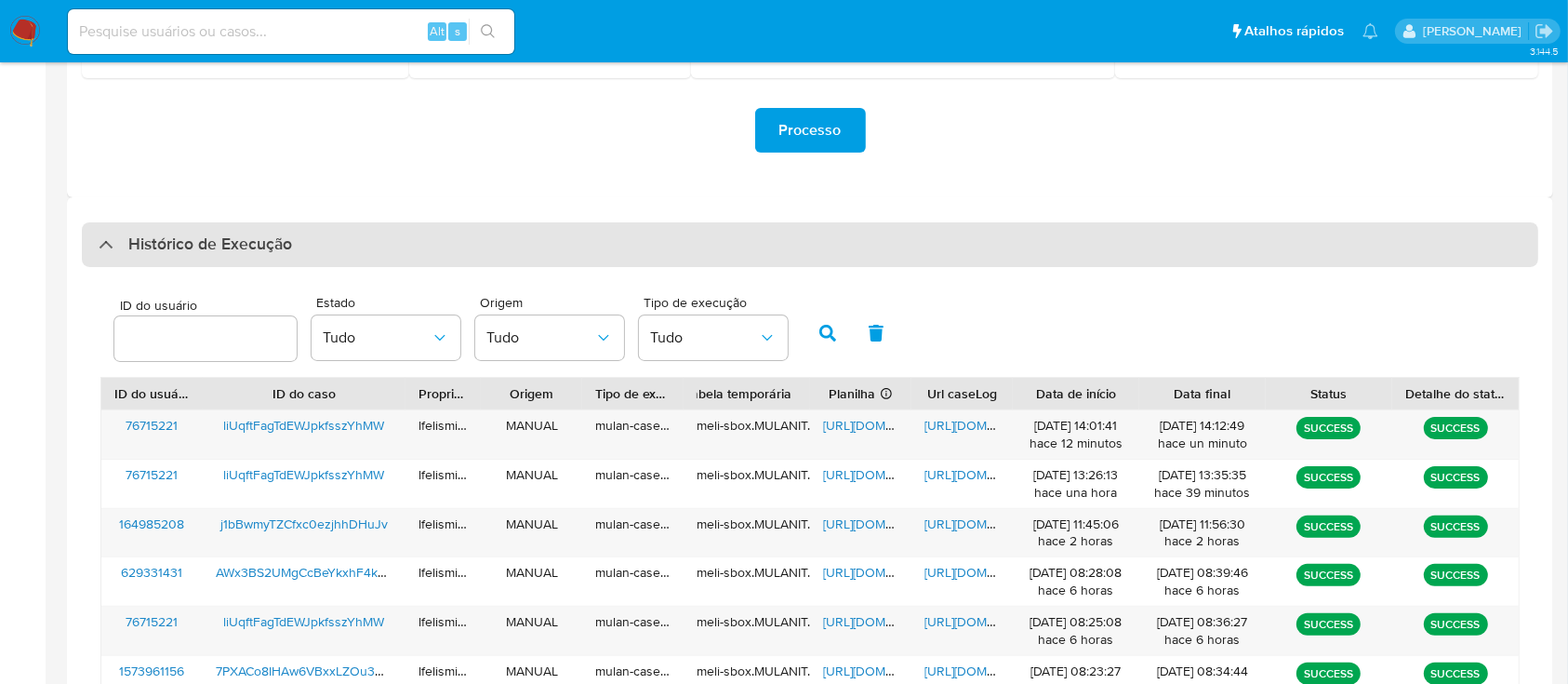 scroll, scrollTop: 496, scrollLeft: 0, axis: vertical 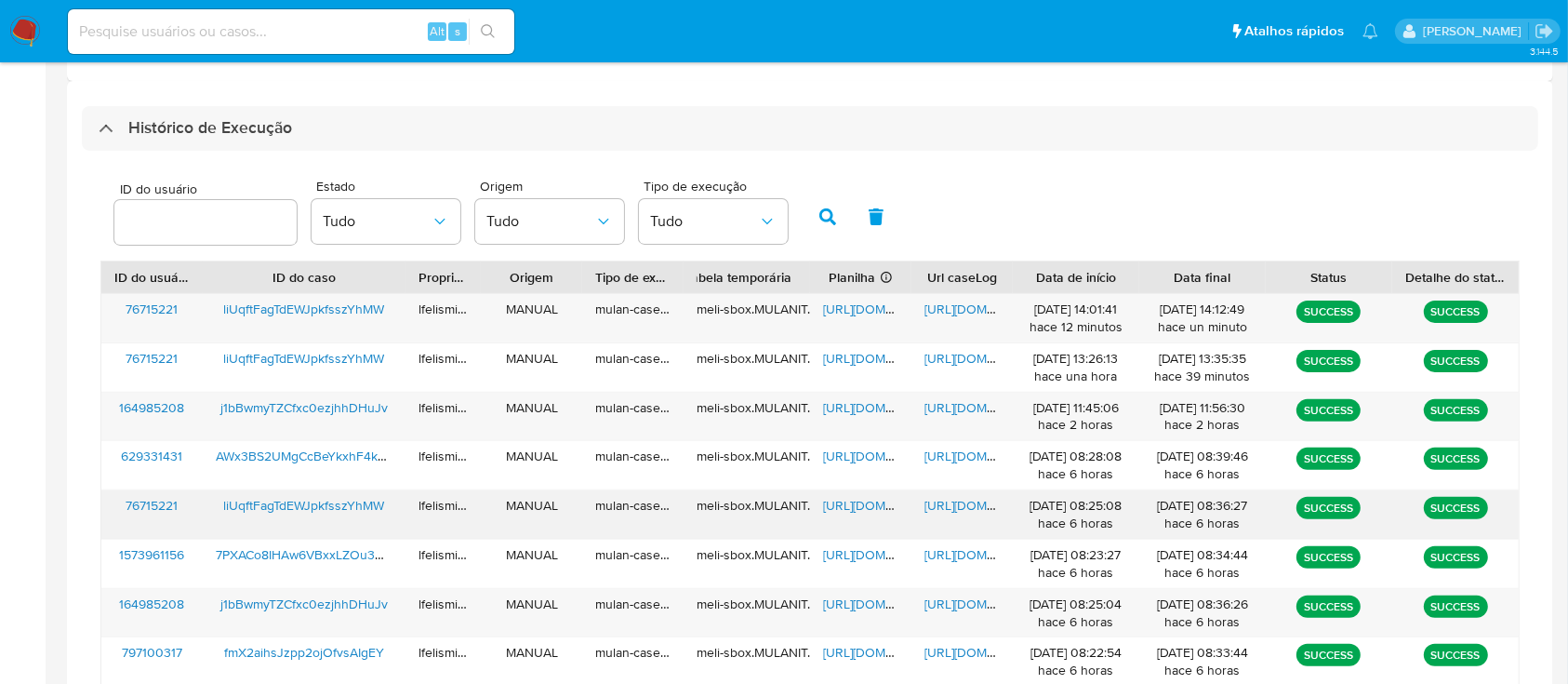 click on "[URL][DOMAIN_NAME]" at bounding box center [860, 515] 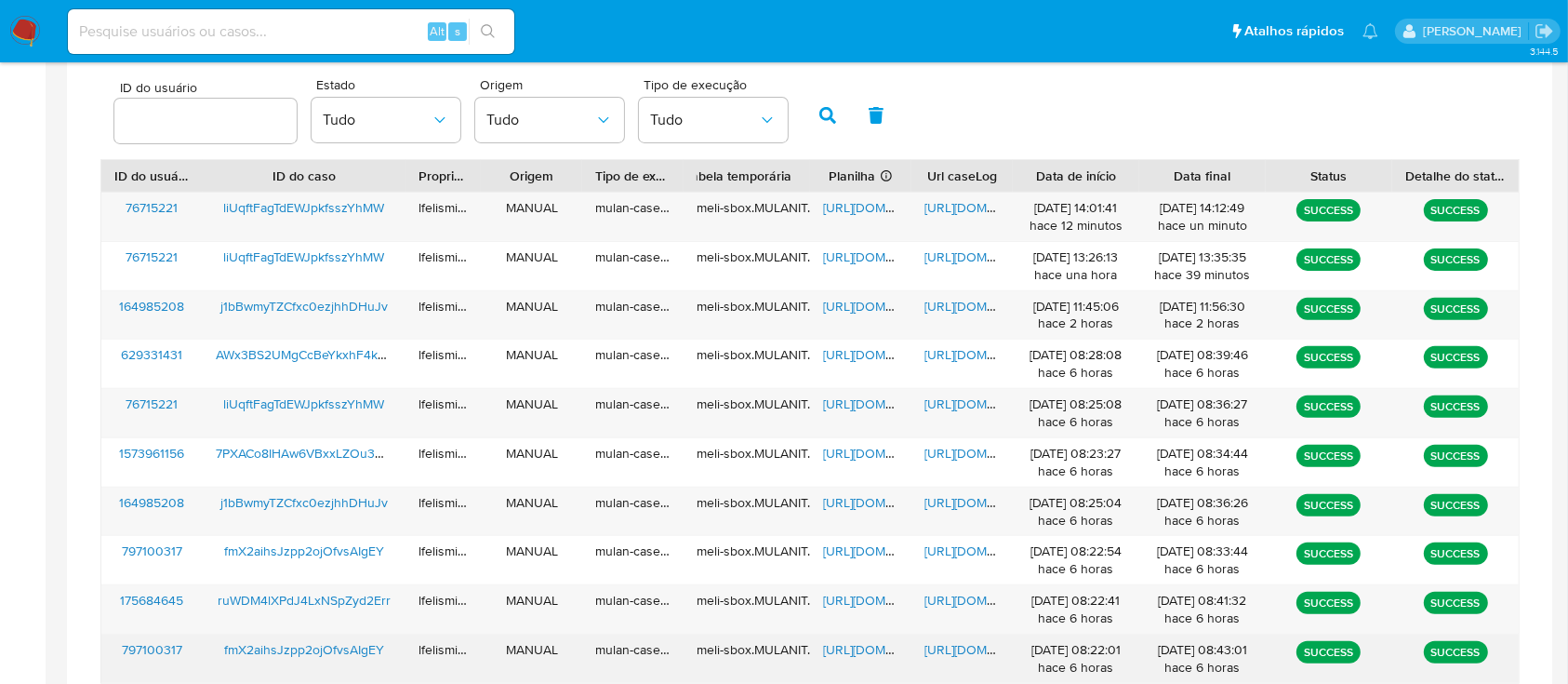 scroll, scrollTop: 702, scrollLeft: 0, axis: vertical 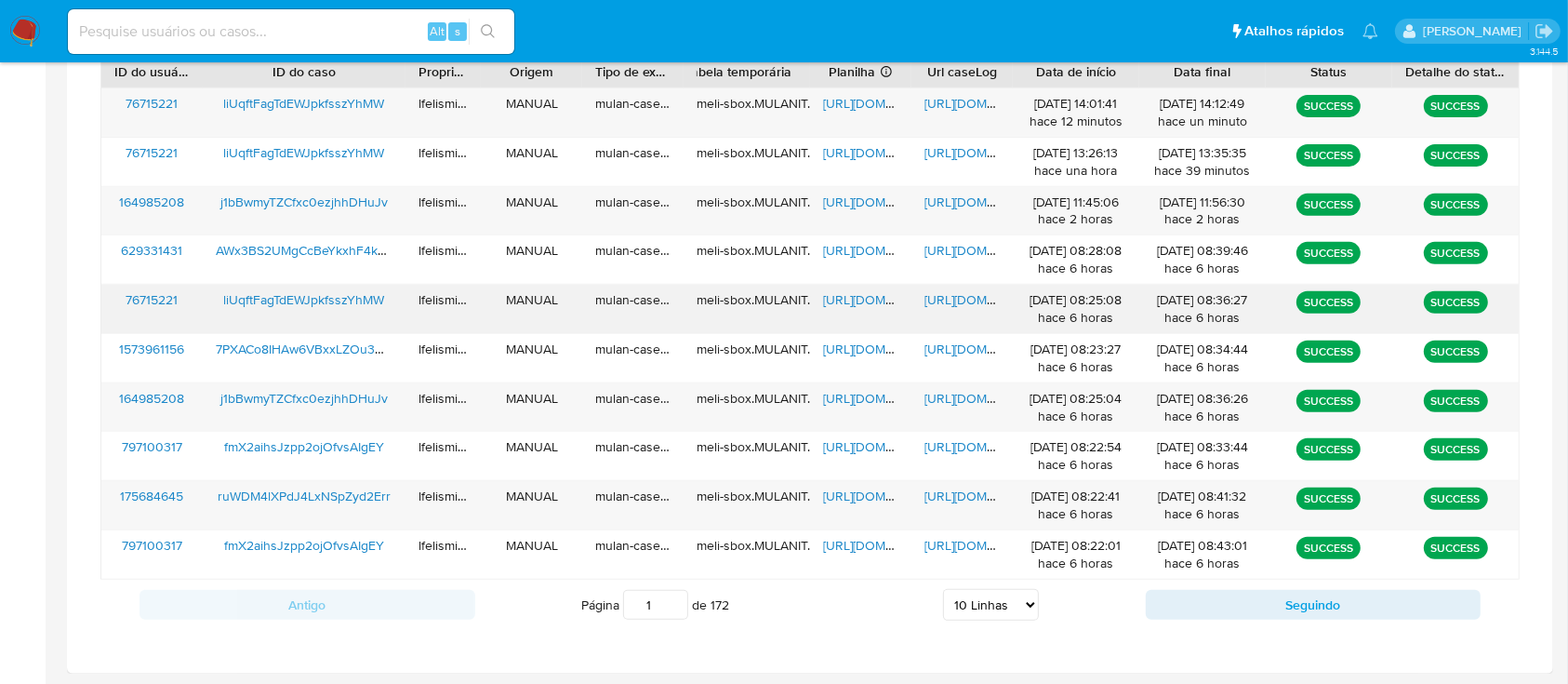 click on "[URL][DOMAIN_NAME]" at bounding box center [887, 300] 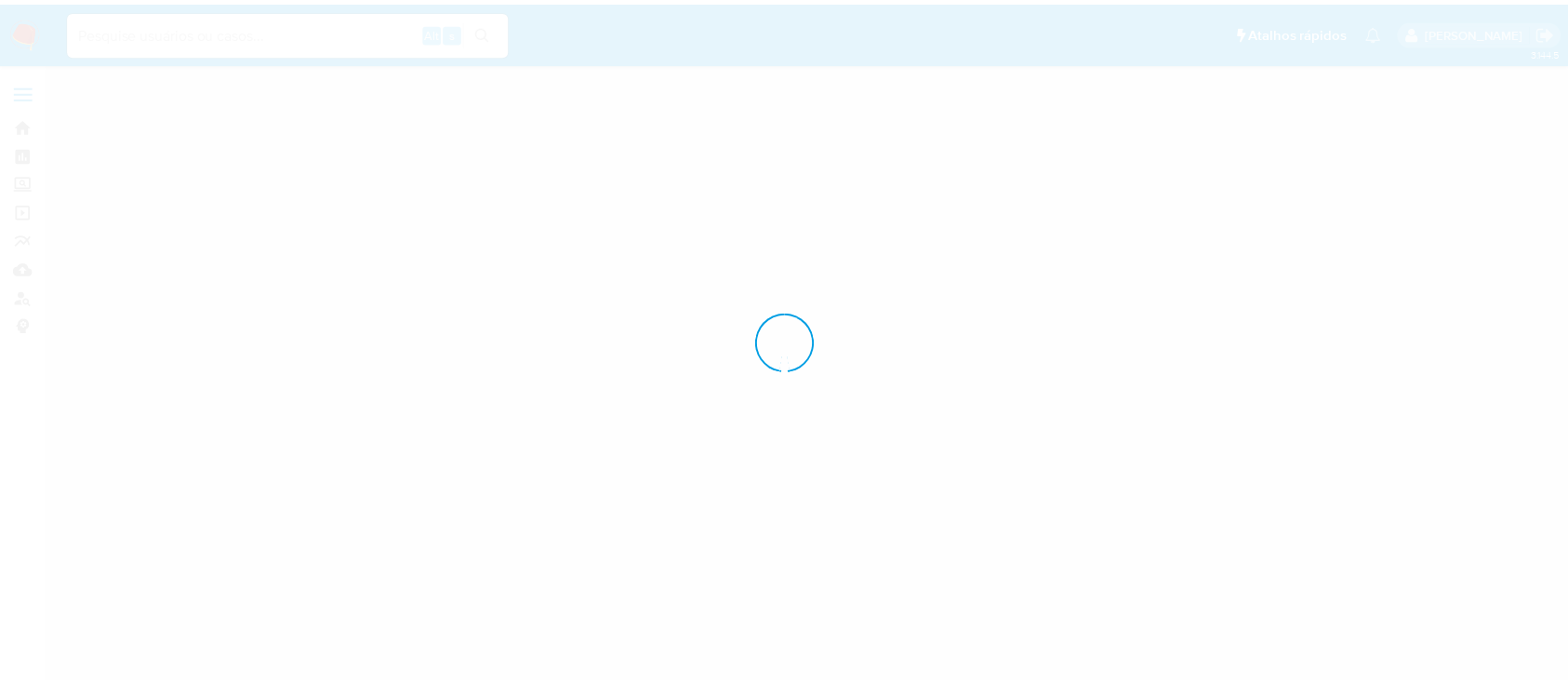 scroll, scrollTop: 0, scrollLeft: 0, axis: both 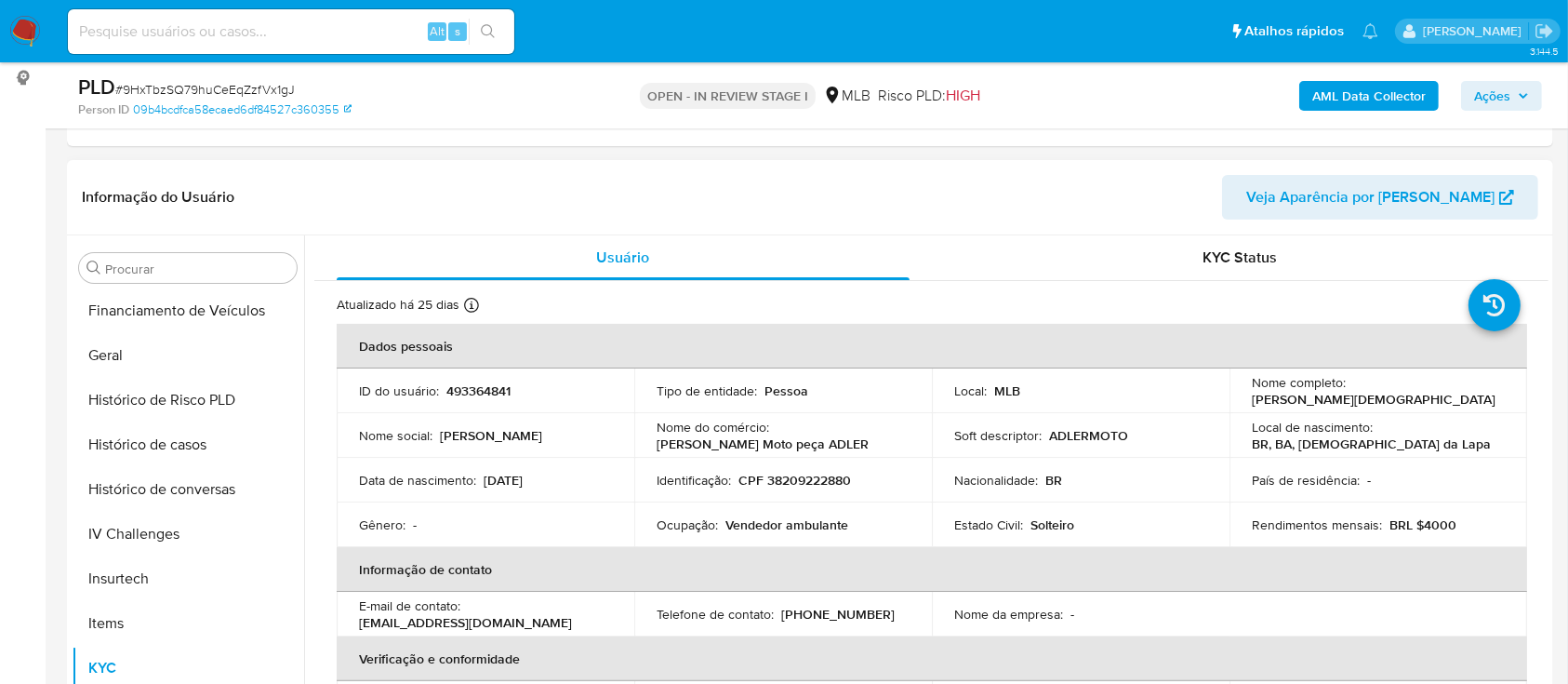 click on "Geral" at bounding box center (188, 355) 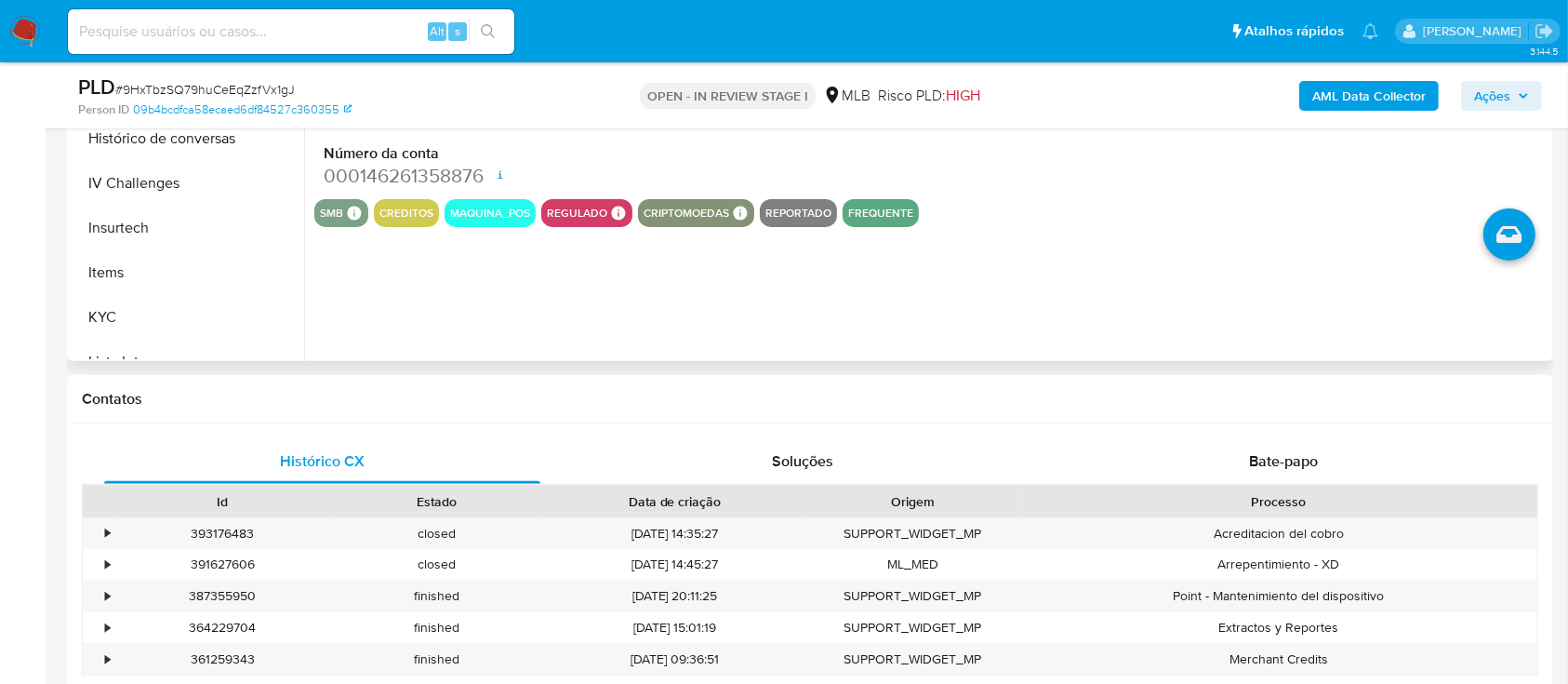 scroll, scrollTop: 372, scrollLeft: 0, axis: vertical 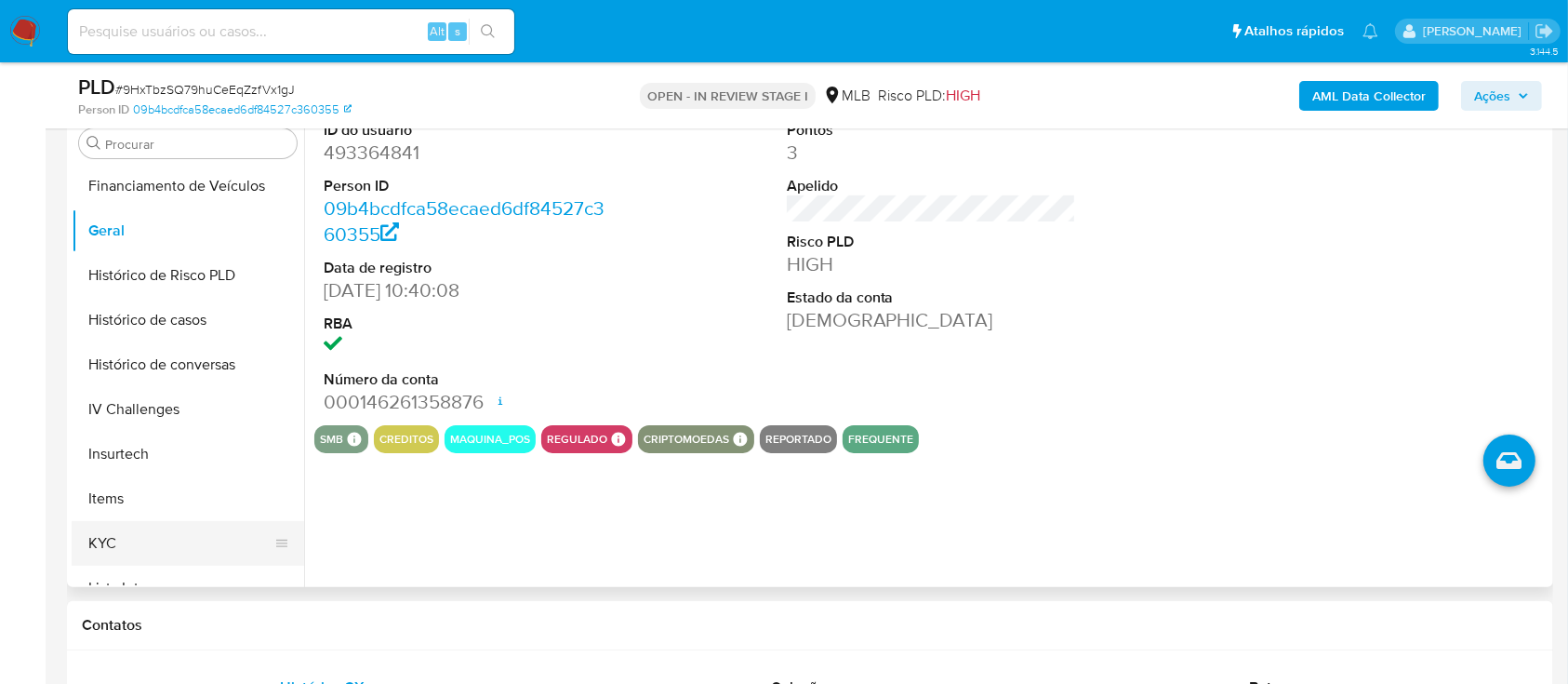 click on "KYC" at bounding box center (180, 543) 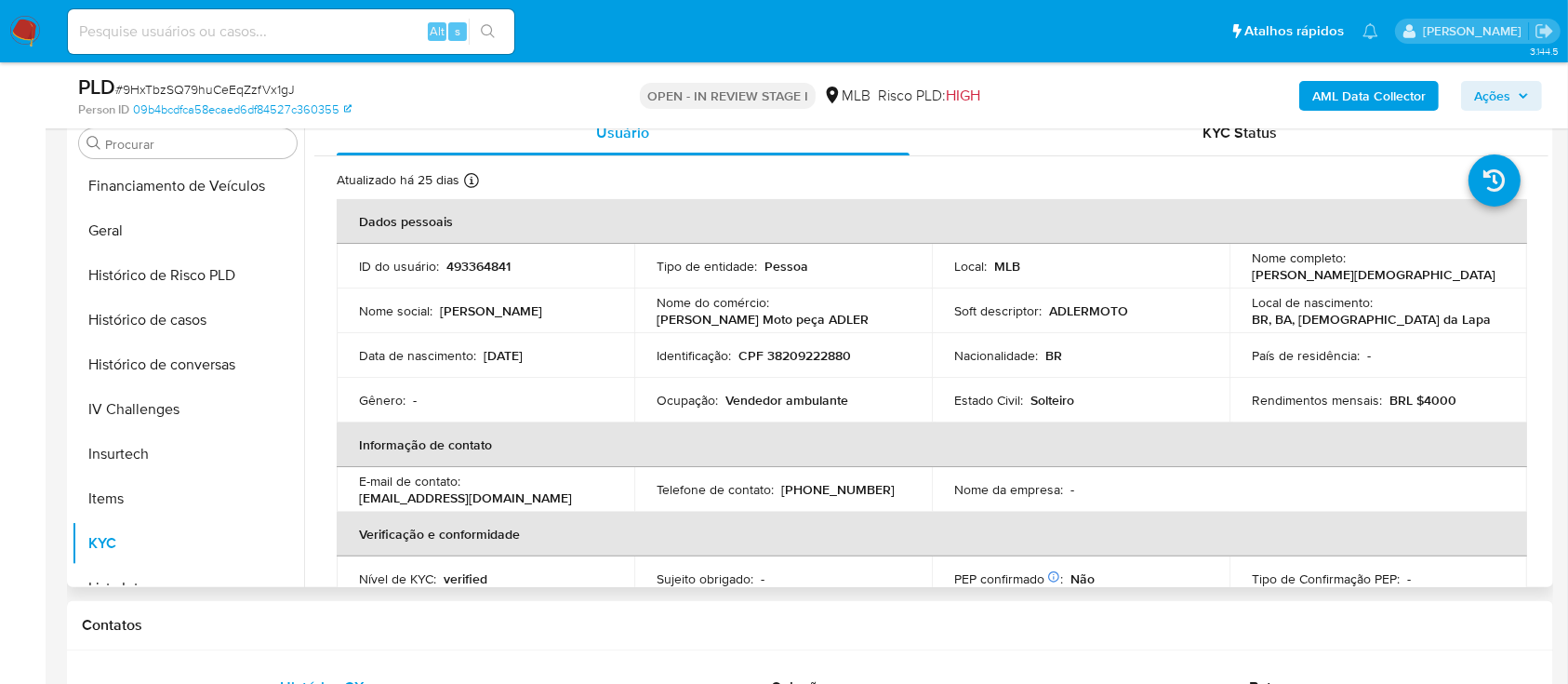 click on "CPF 38209222880" at bounding box center [794, 355] 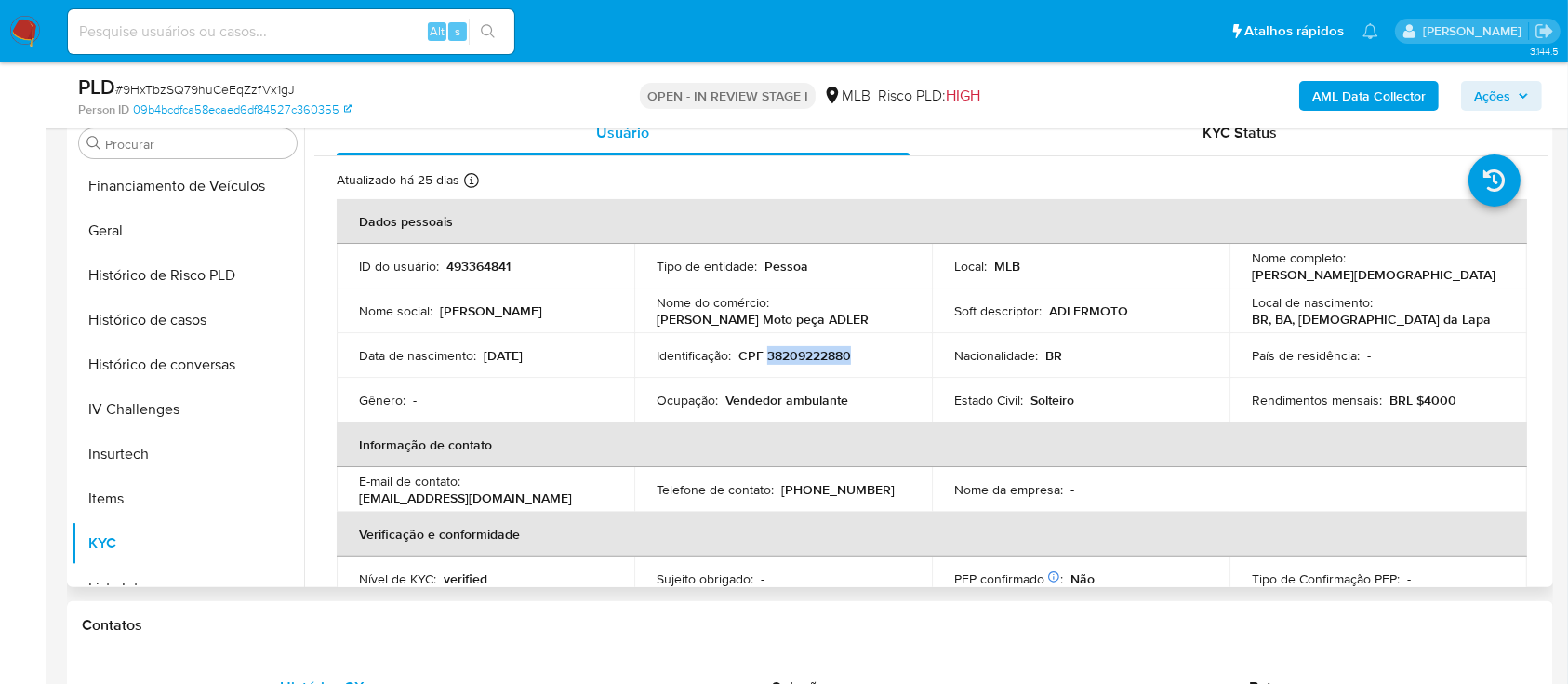 click on "CPF 38209222880" at bounding box center [794, 355] 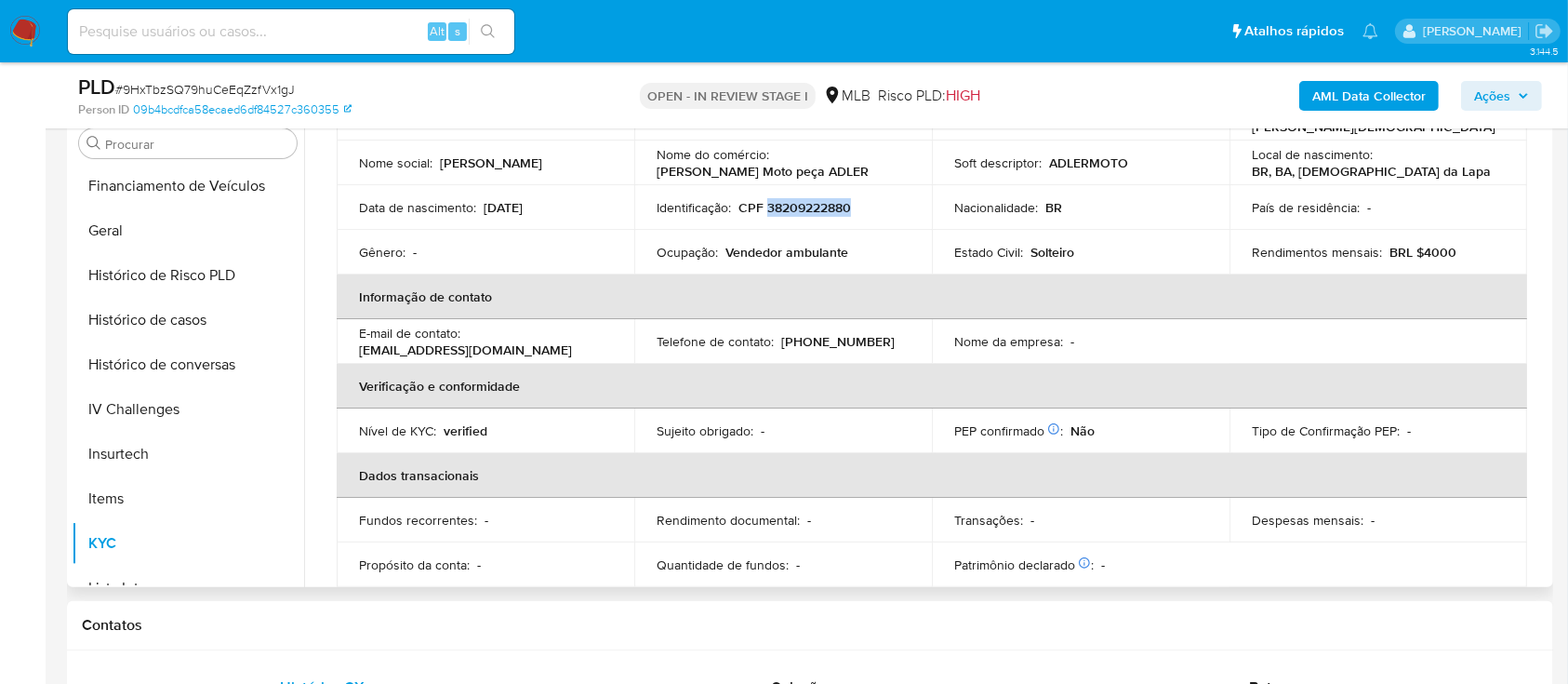 scroll, scrollTop: 0, scrollLeft: 0, axis: both 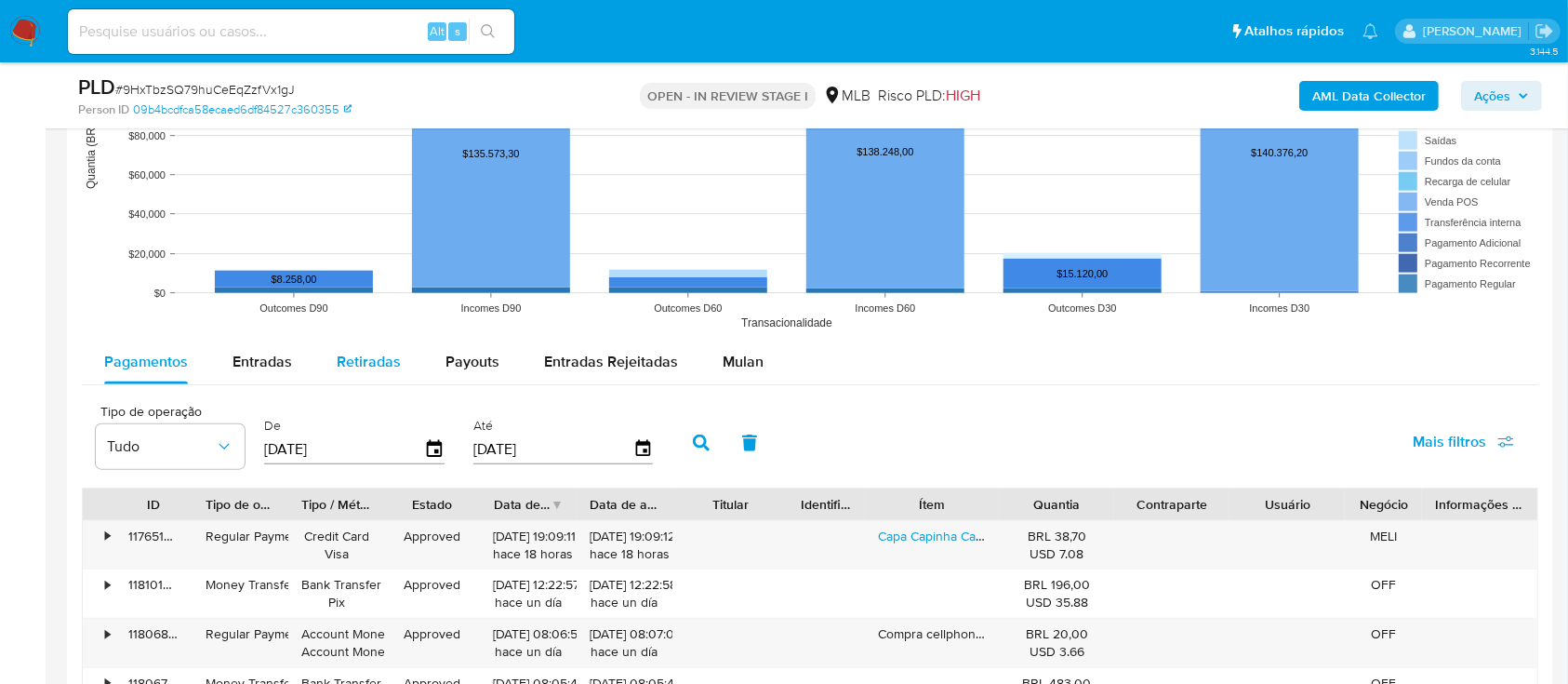 click on "Mulan" at bounding box center (743, 362) 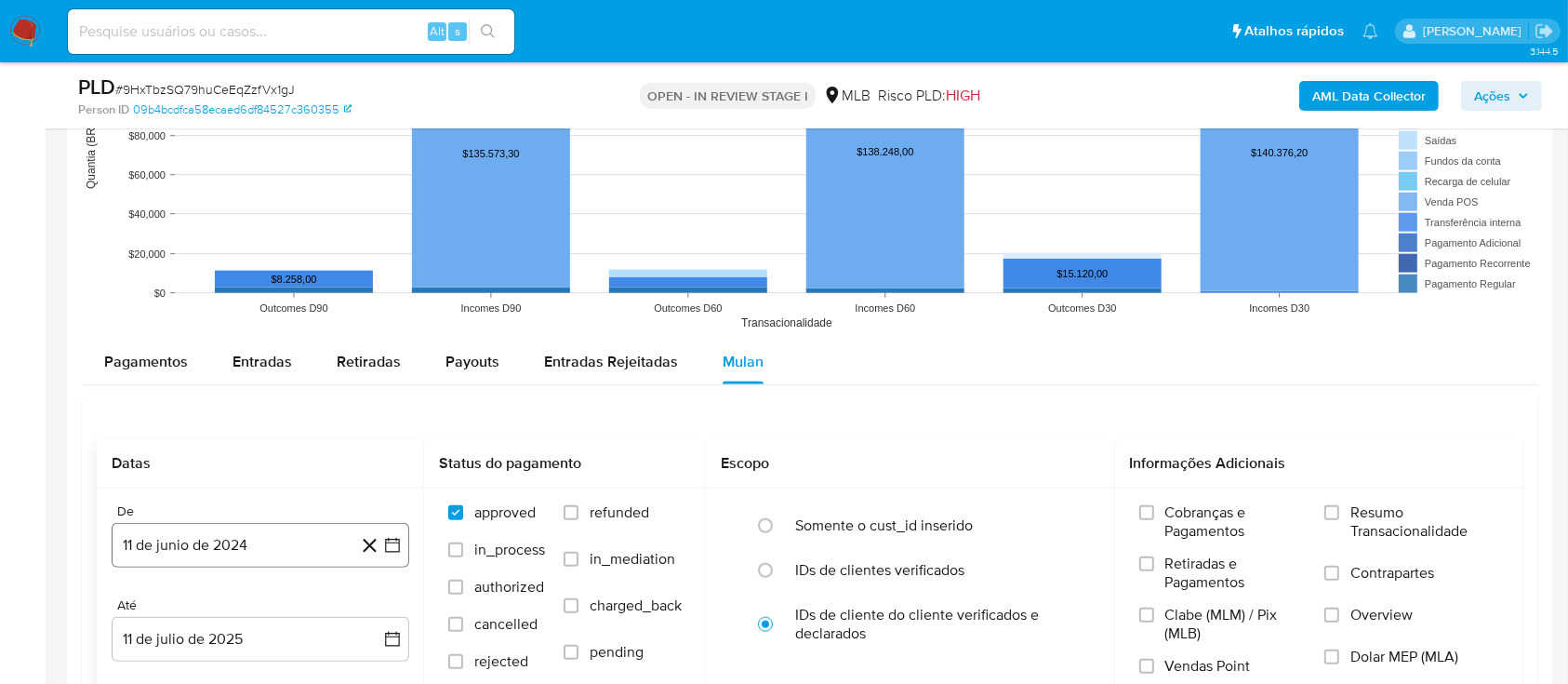click on "11 de junio de 2024" at bounding box center (260, 545) 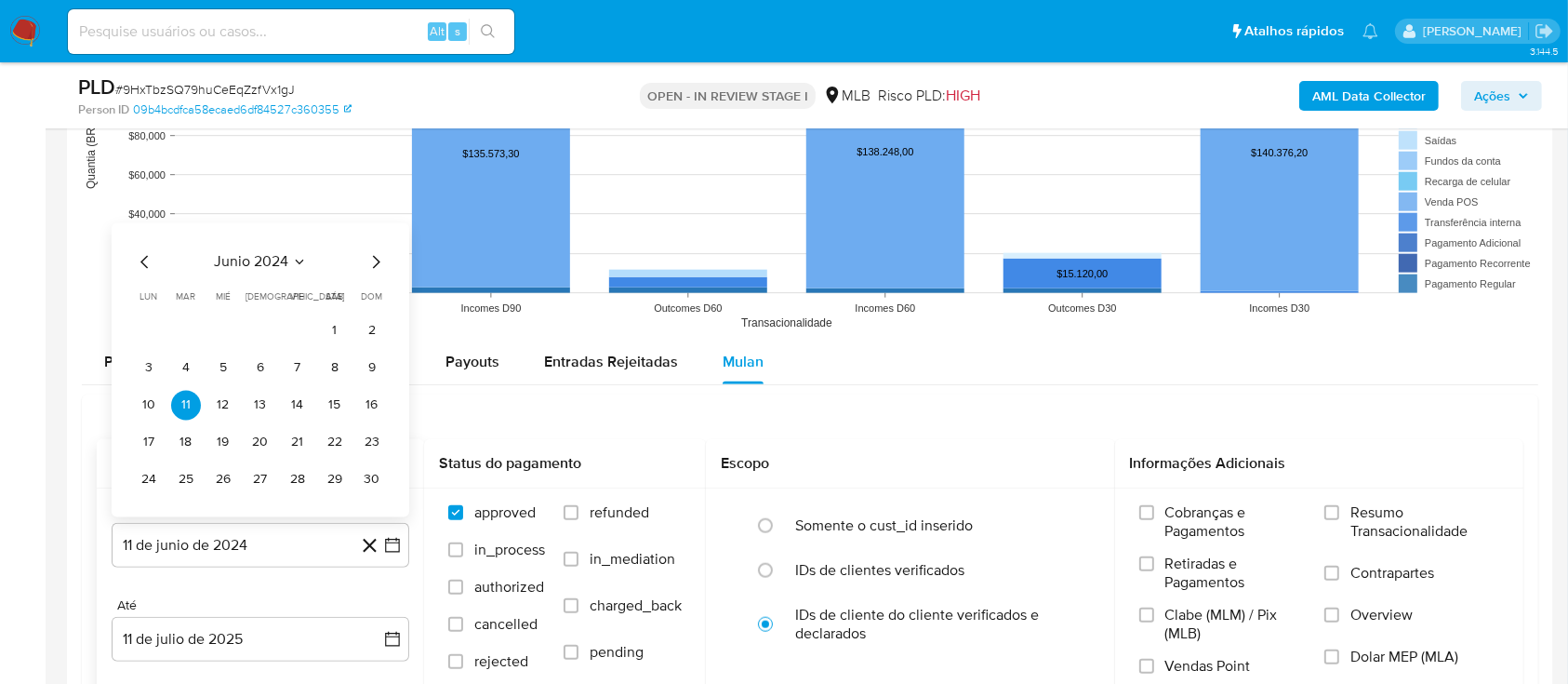 click on "junio 2024" at bounding box center (251, 262) 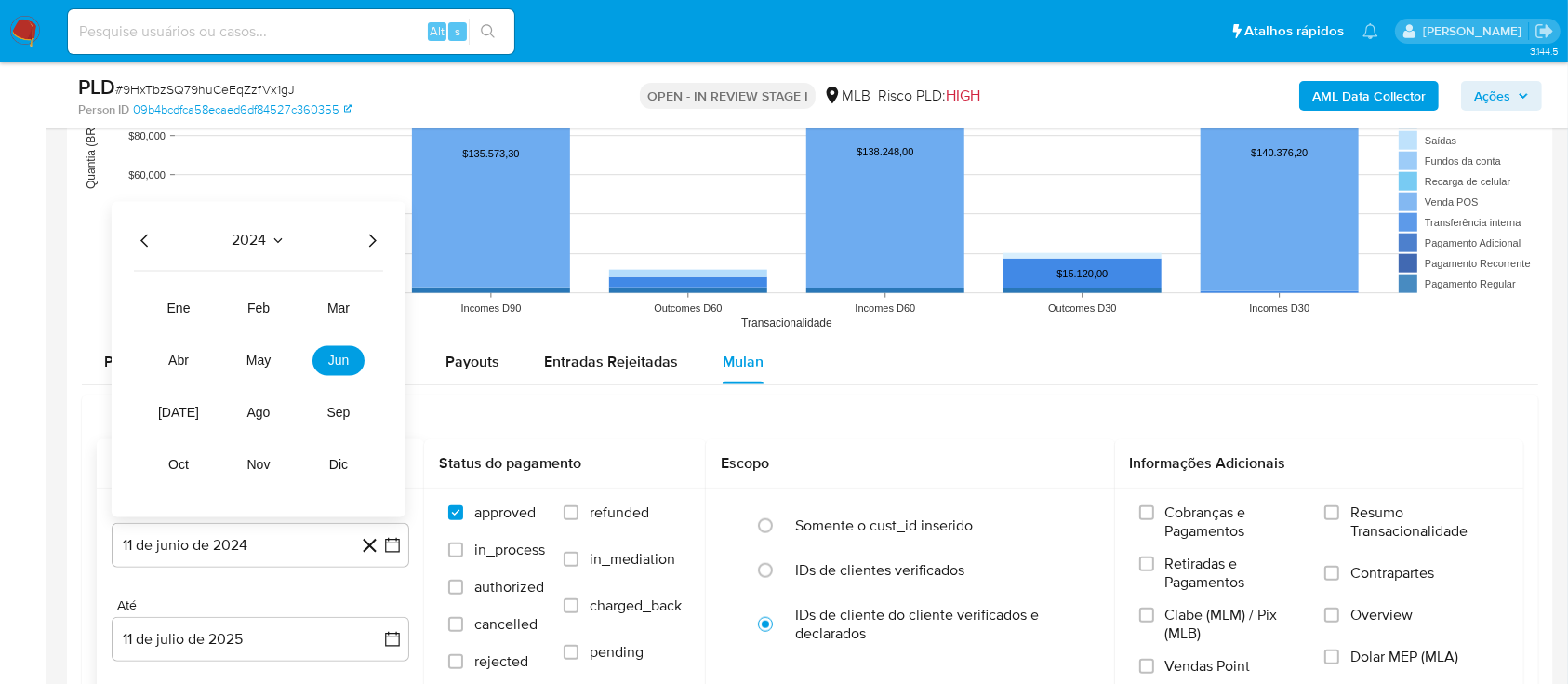click 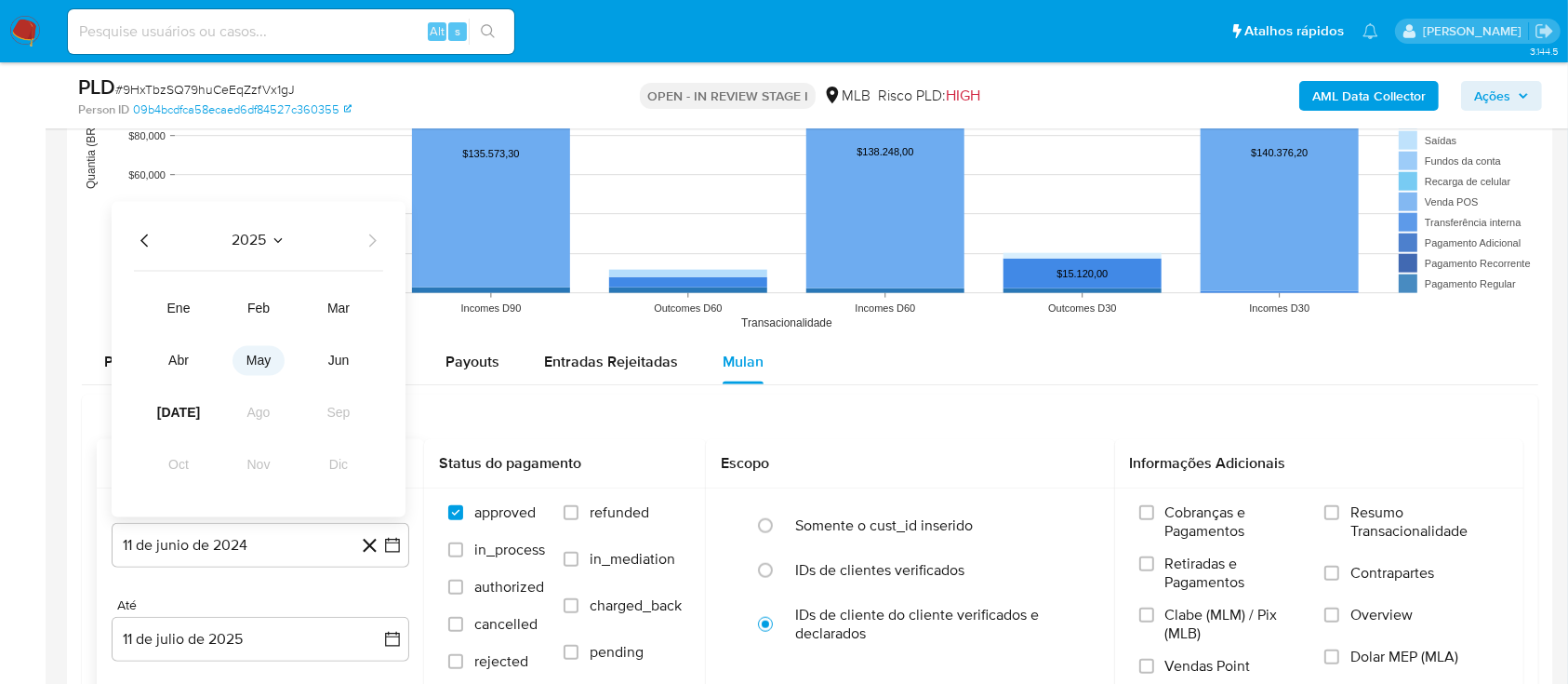 click on "may" at bounding box center [259, 360] 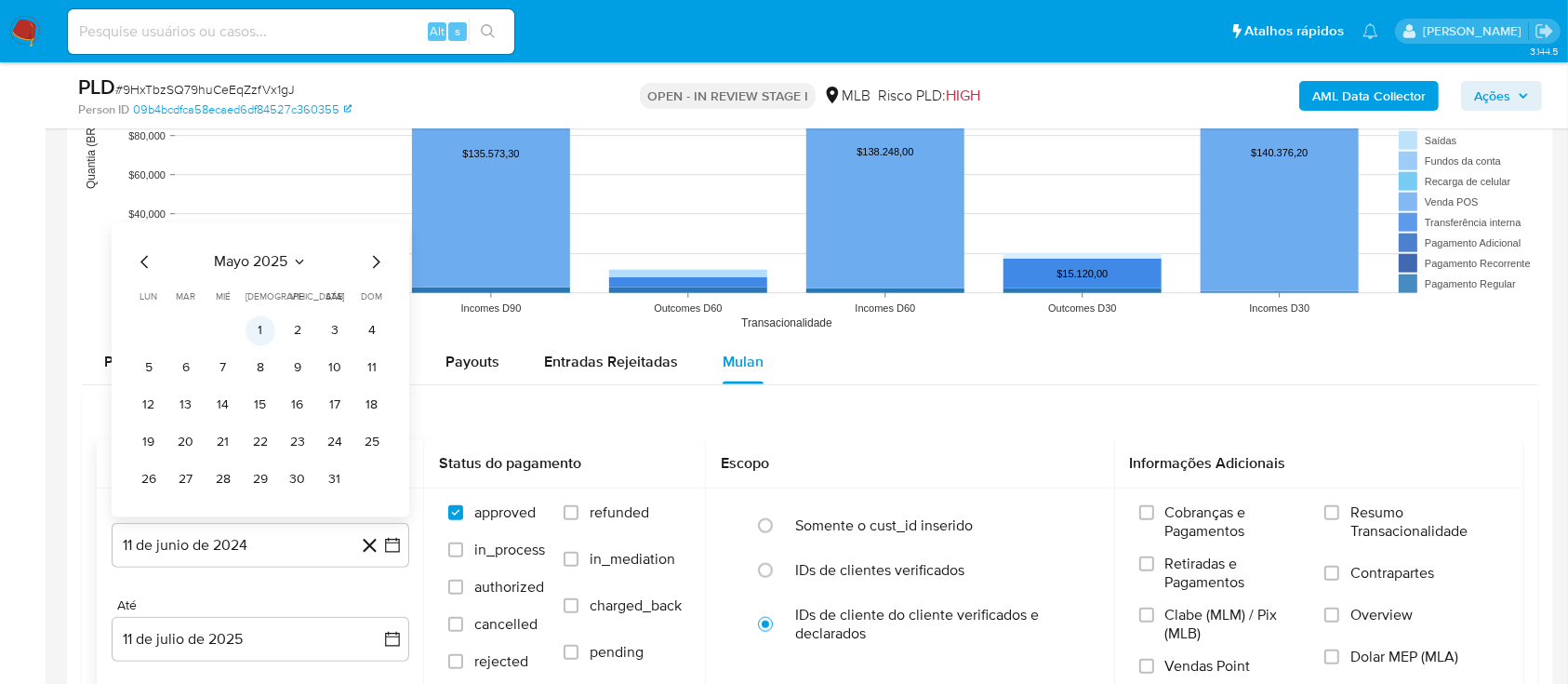 click on "1" at bounding box center (260, 330) 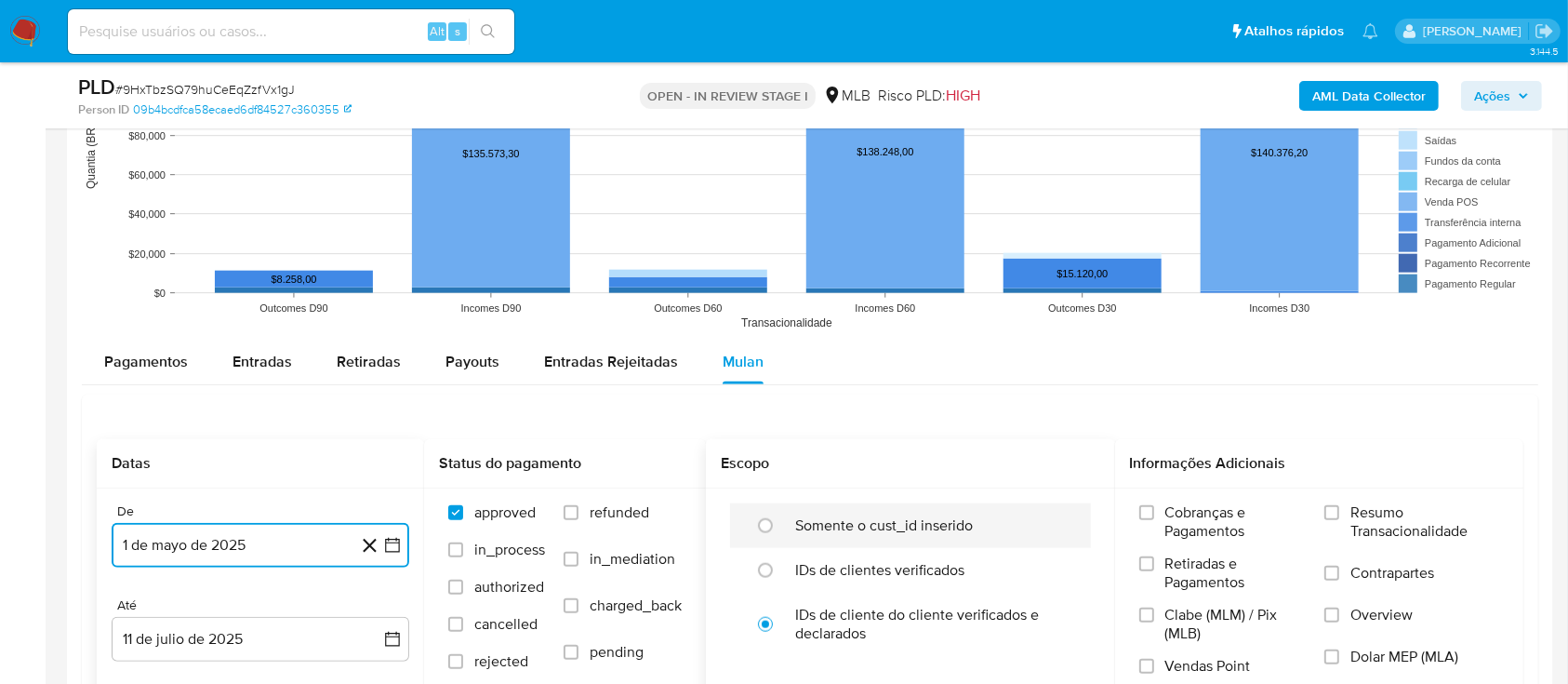 scroll, scrollTop: 2109, scrollLeft: 0, axis: vertical 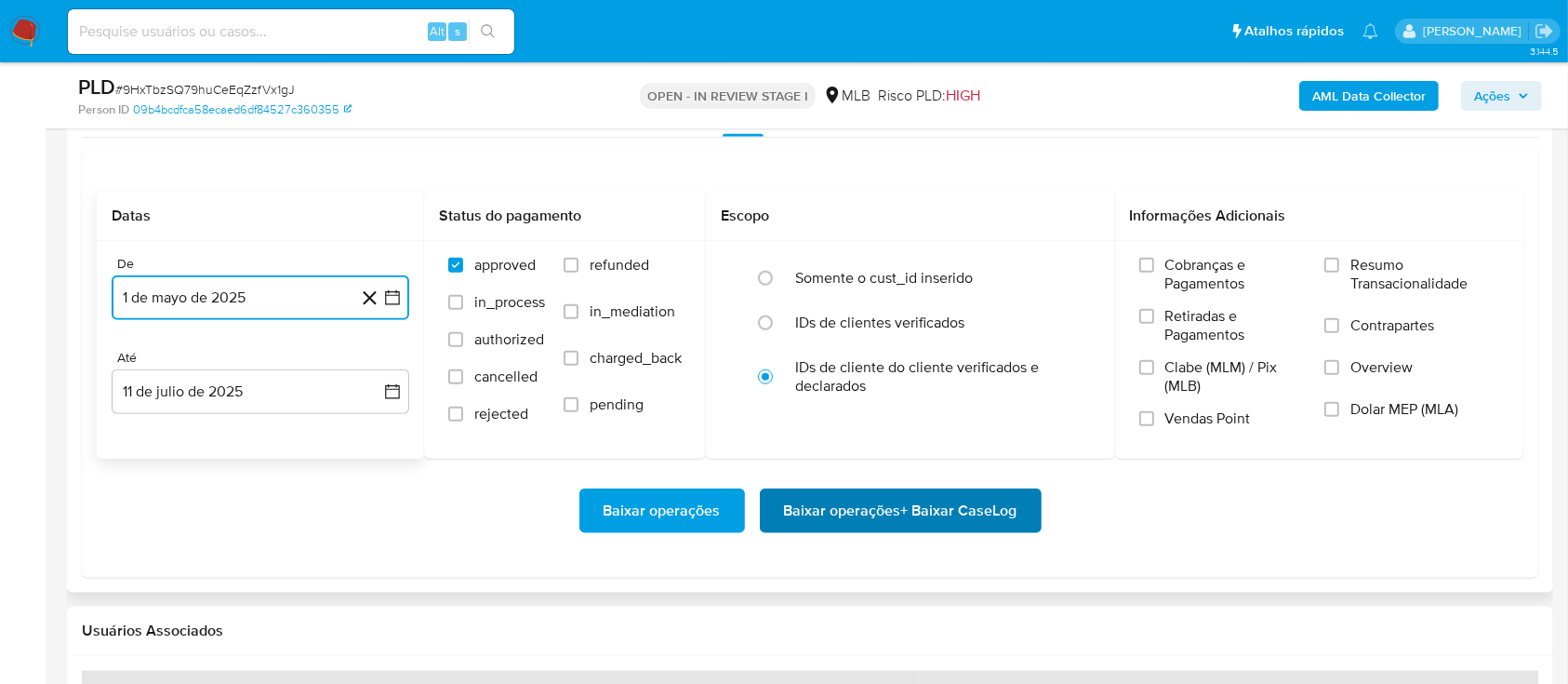 click on "Baixar operações  +   Baixar CaseLog" at bounding box center [900, 511] 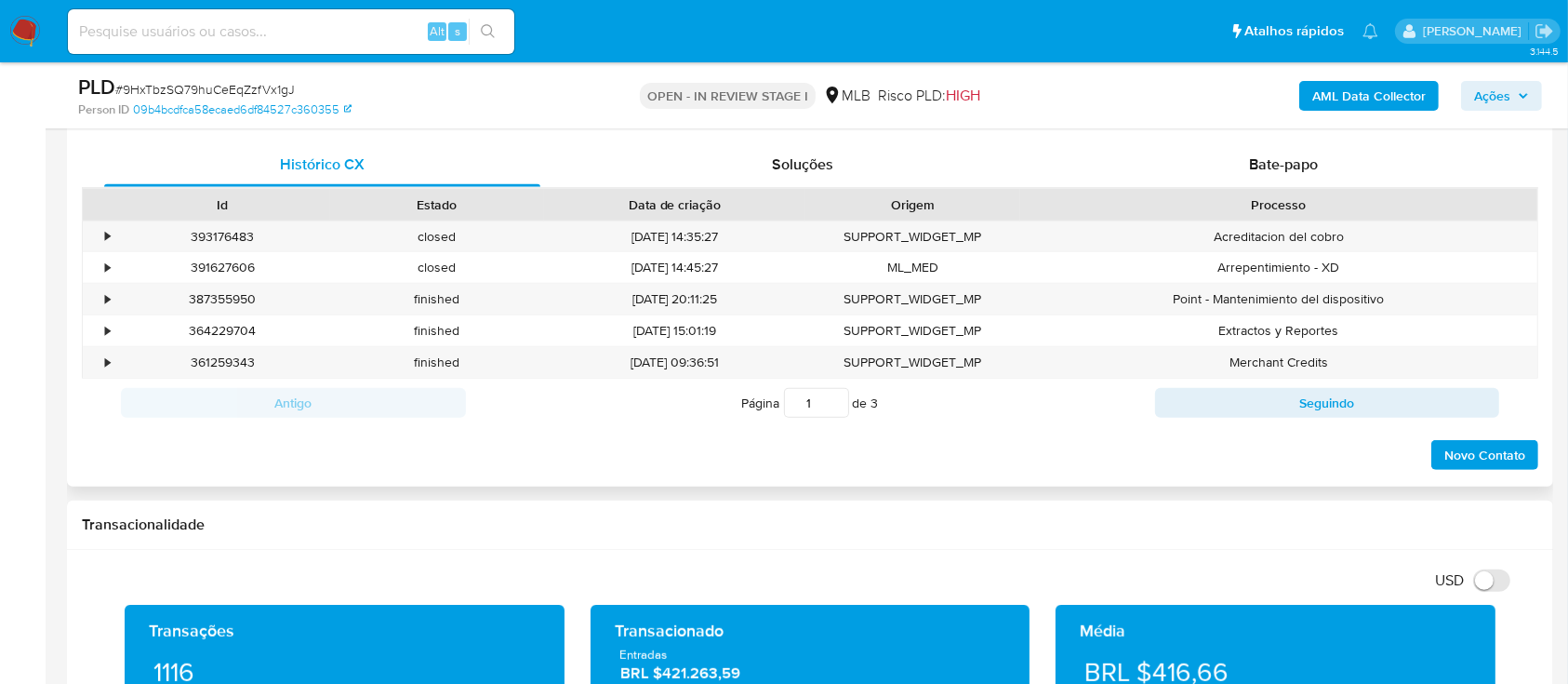 scroll, scrollTop: 248, scrollLeft: 0, axis: vertical 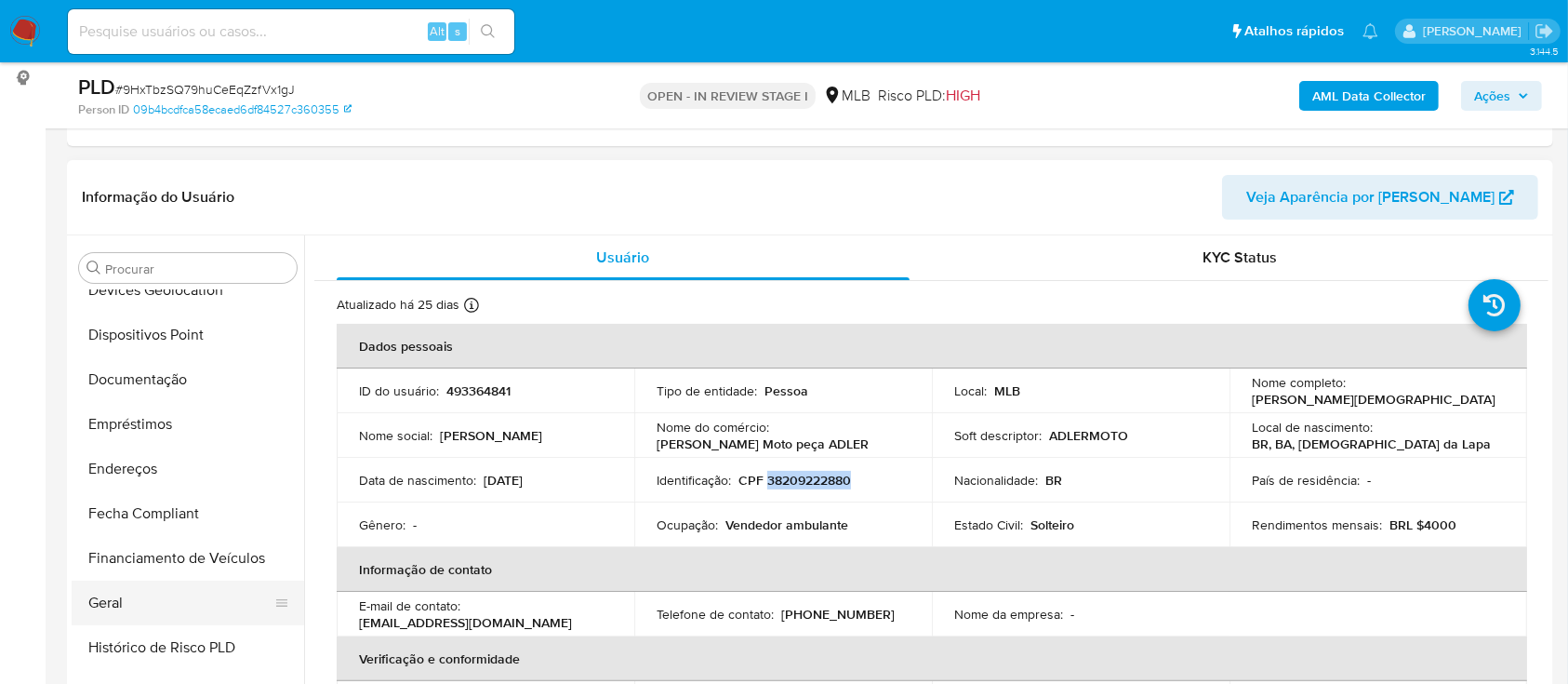 click on "Geral" at bounding box center [180, 603] 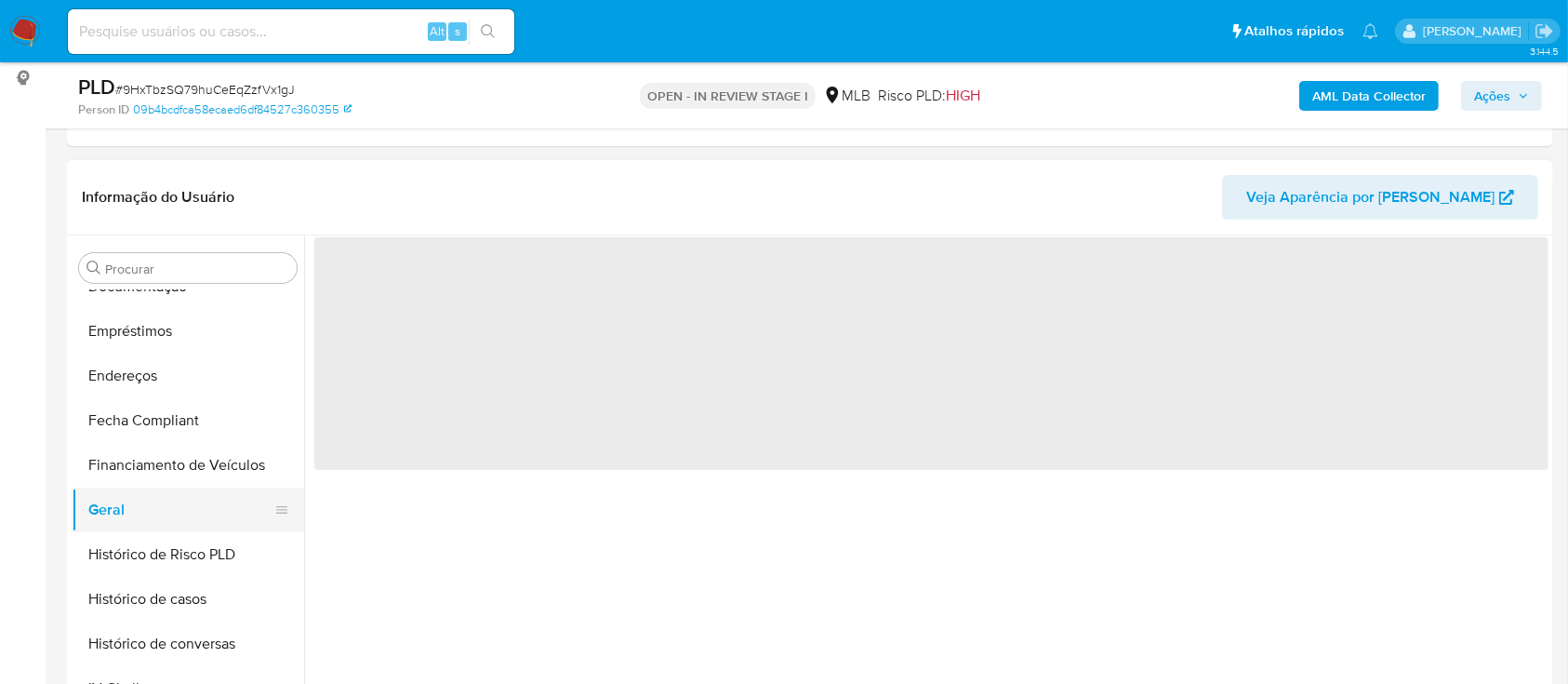 type 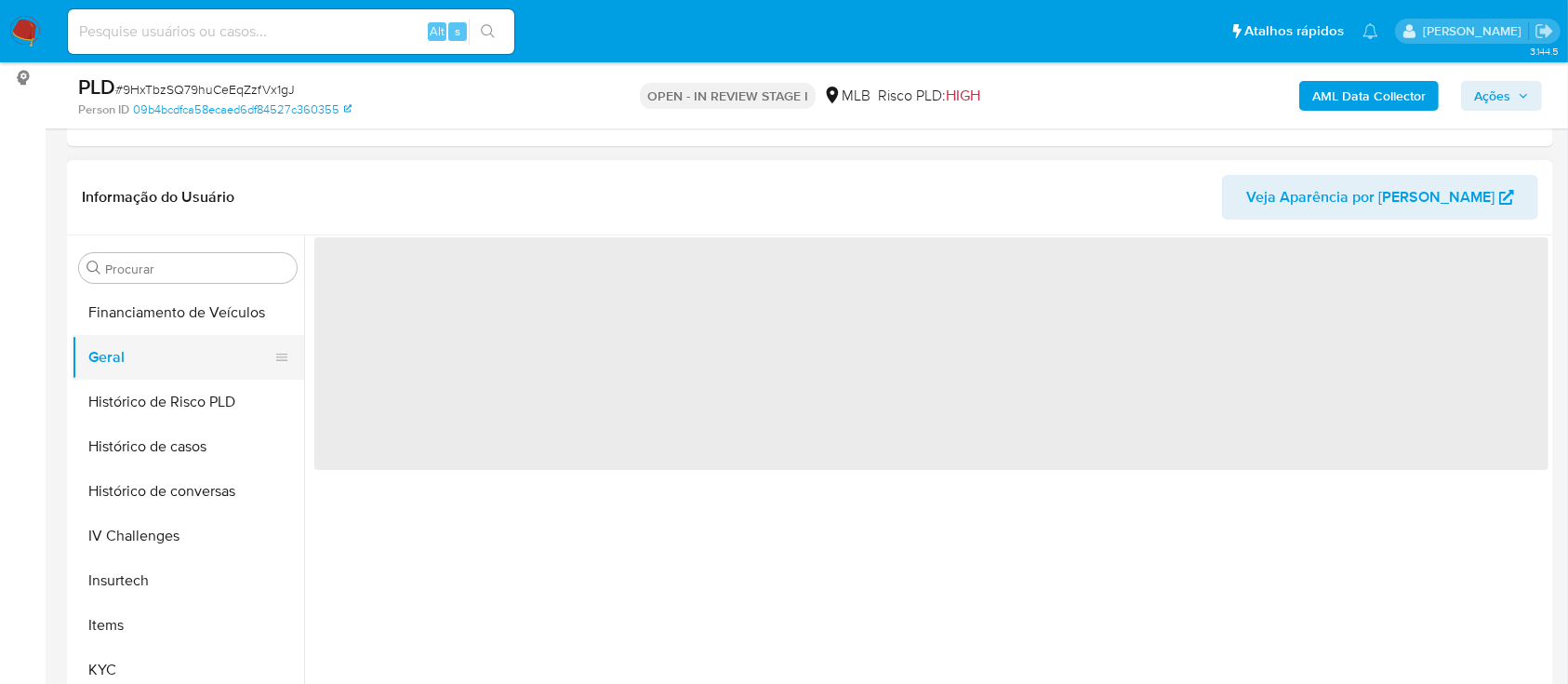 scroll, scrollTop: 538, scrollLeft: 0, axis: vertical 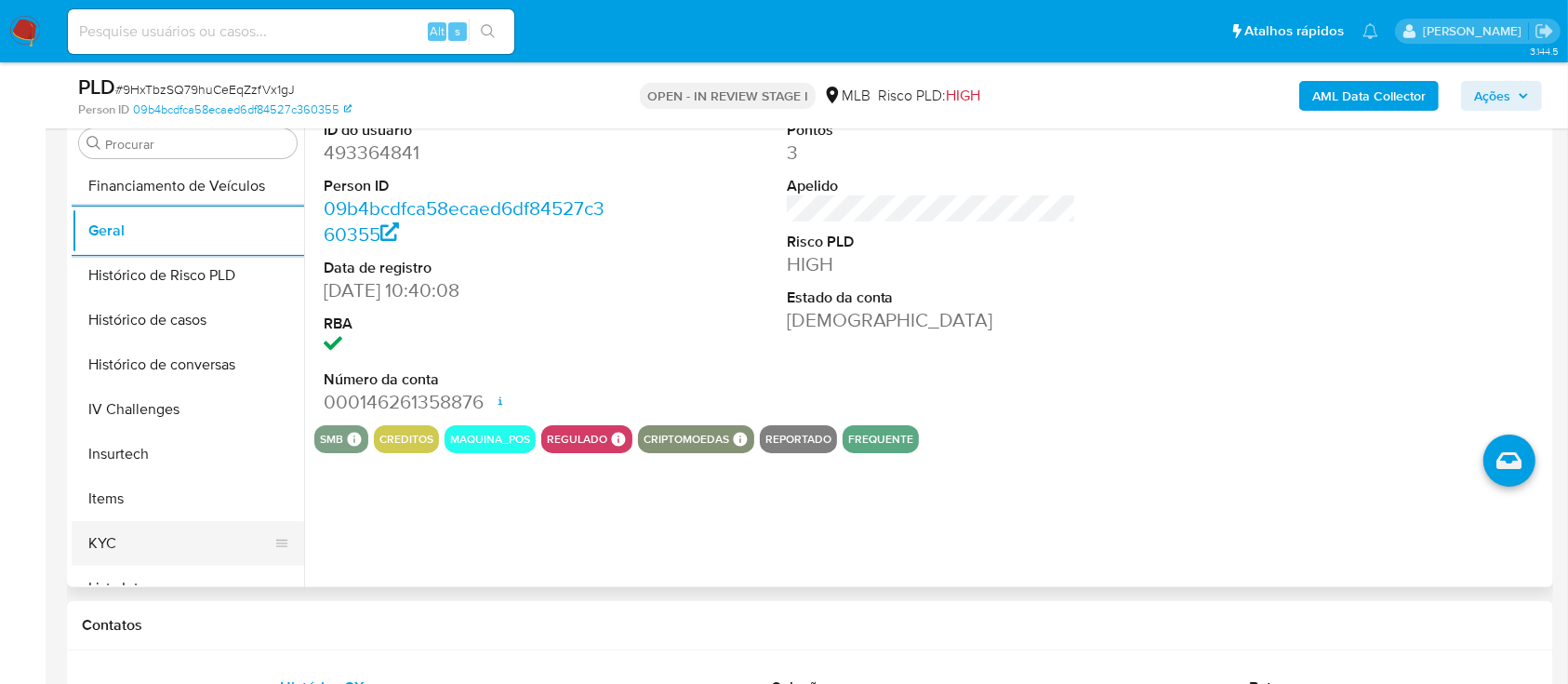 click on "KYC" at bounding box center [180, 543] 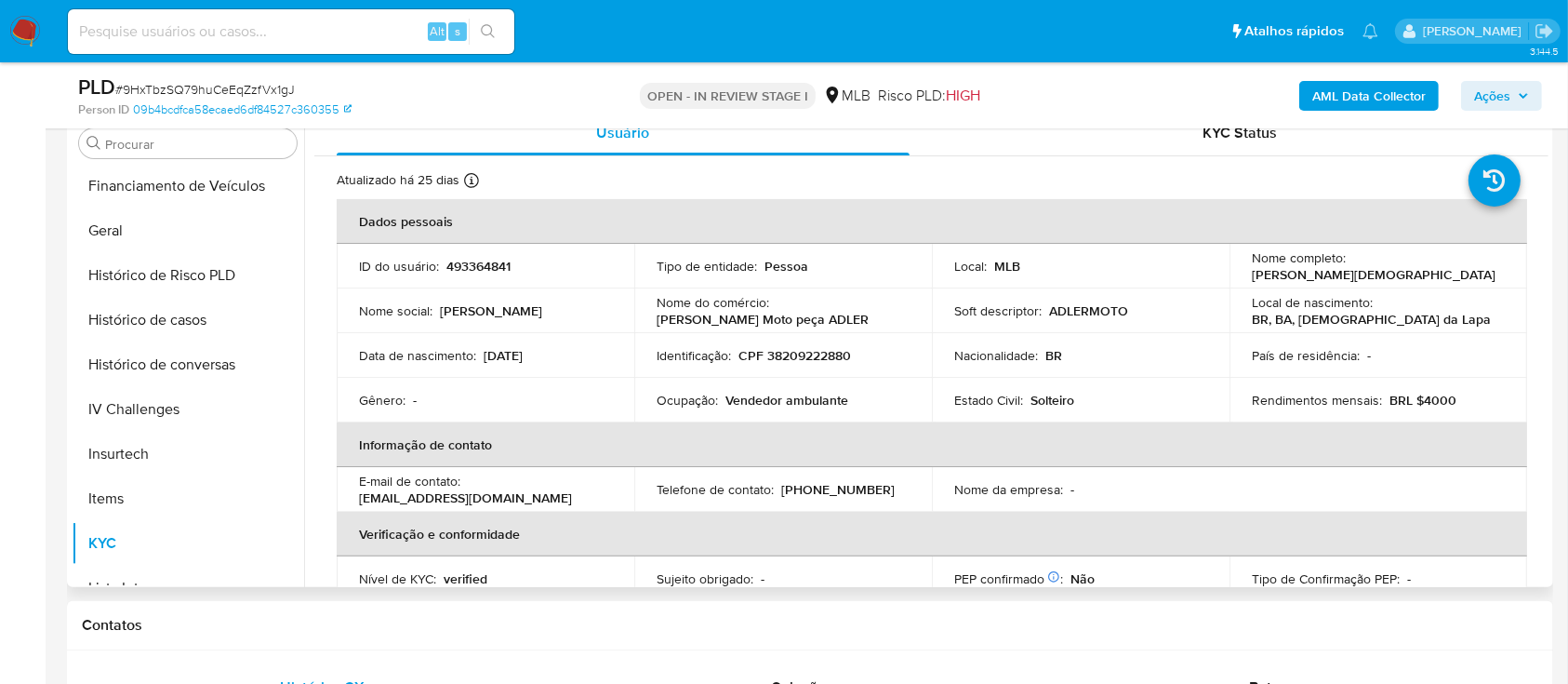 type 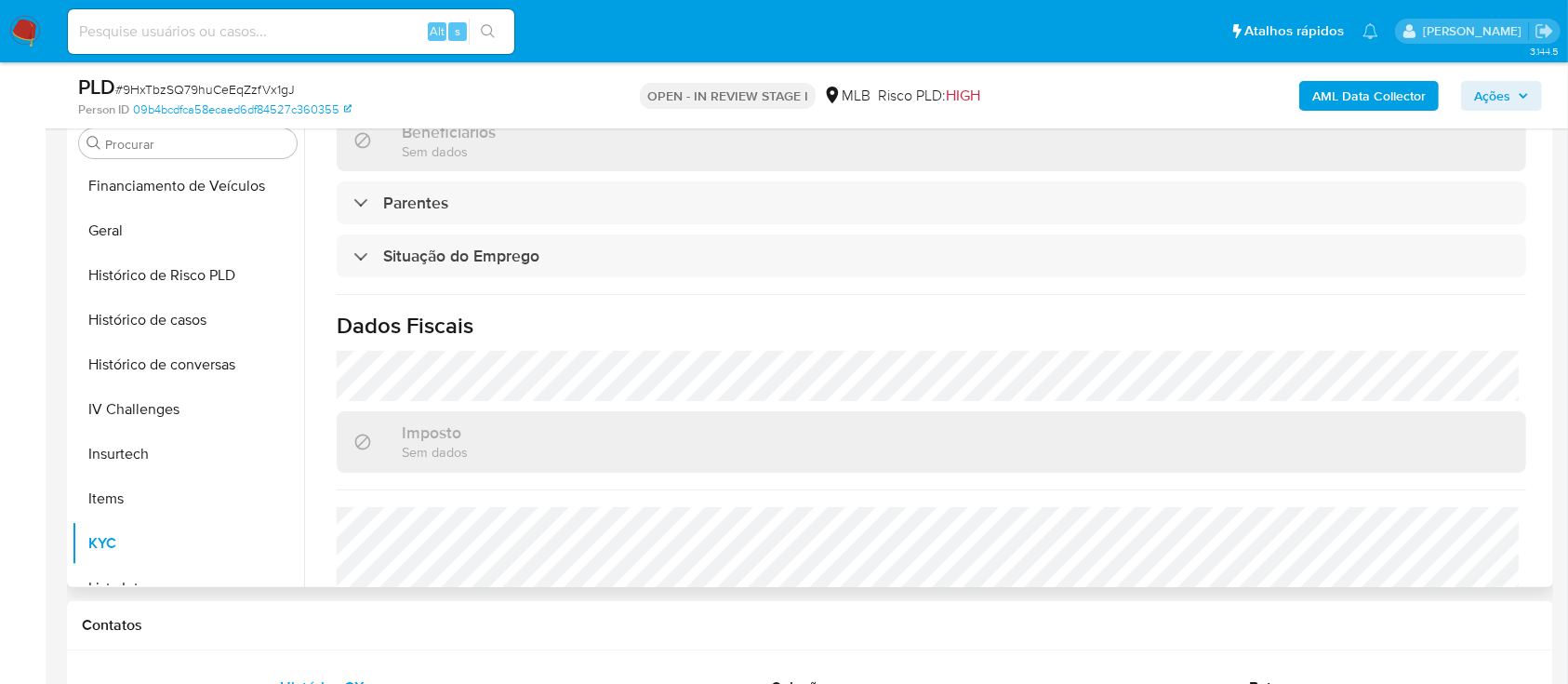 scroll, scrollTop: 791, scrollLeft: 0, axis: vertical 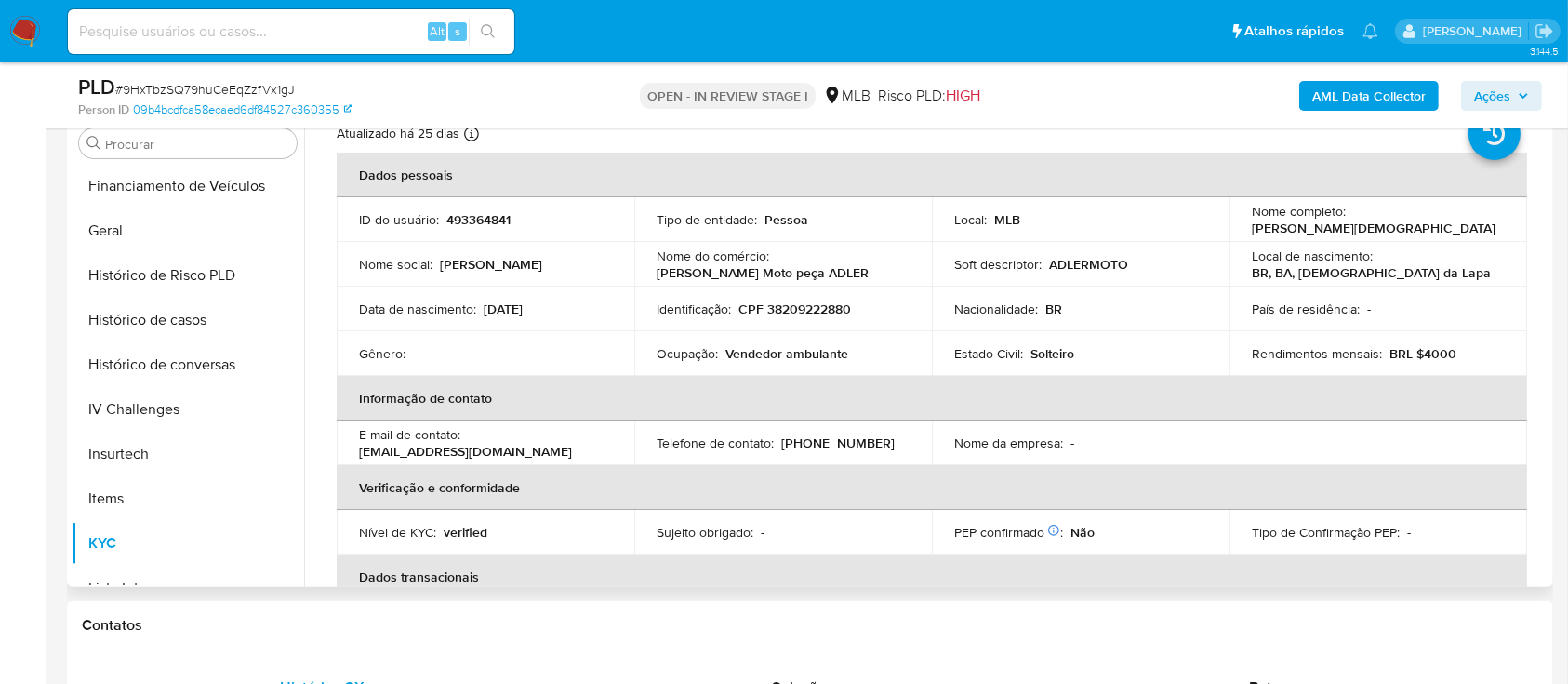 click on "Fernanda Moto peça ADLER" at bounding box center (763, 273) 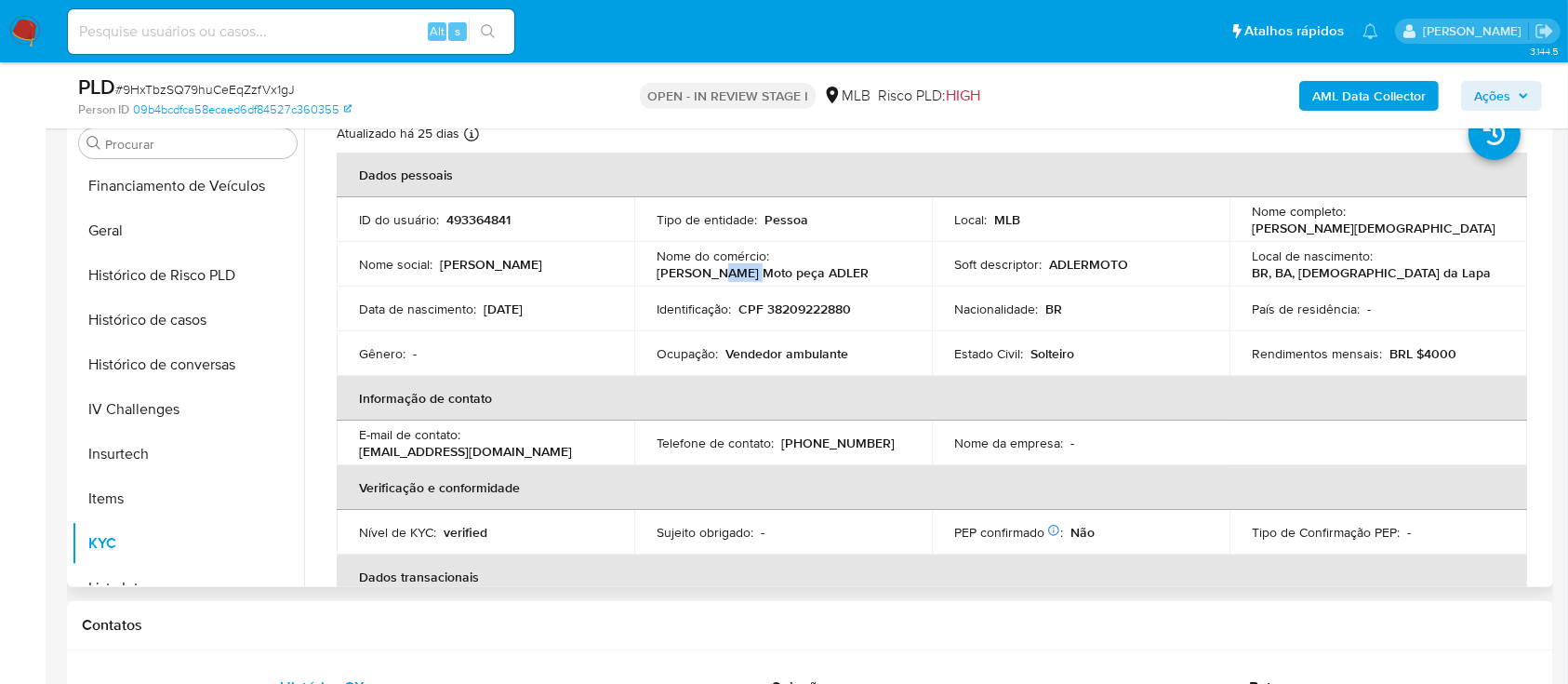 click on "Fernanda Moto peça ADLER" at bounding box center [763, 273] 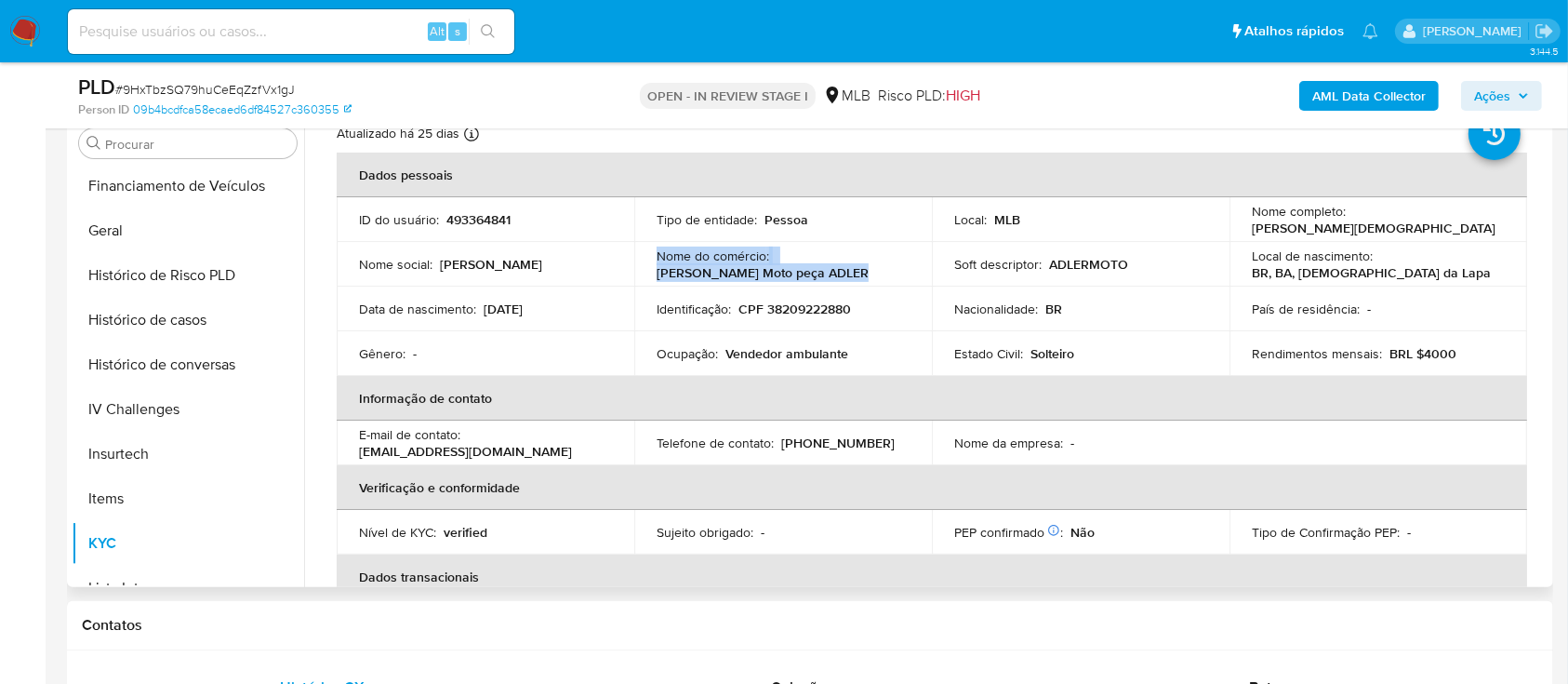 click on "Fernanda Moto peça ADLER" at bounding box center [763, 273] 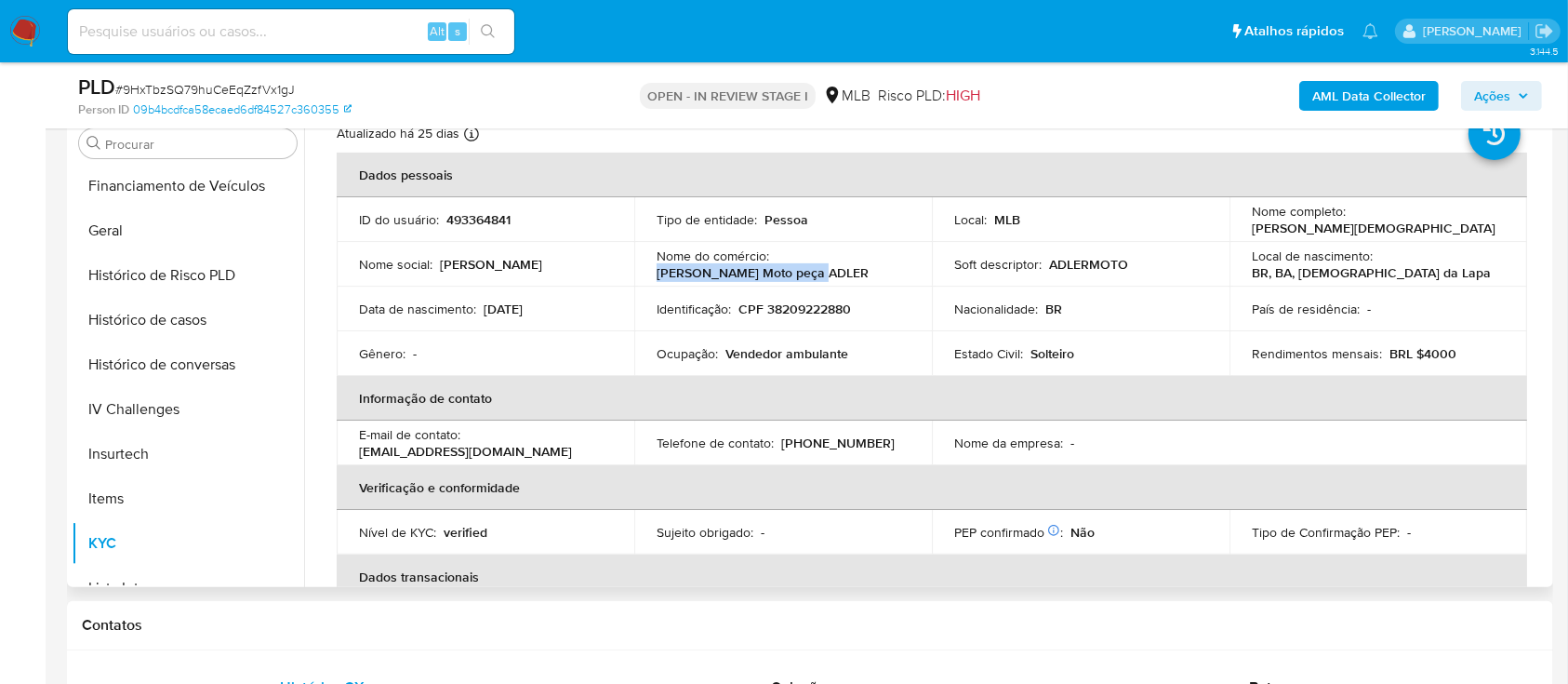 drag, startPoint x: 759, startPoint y: 273, endPoint x: 638, endPoint y: 282, distance: 121.33425 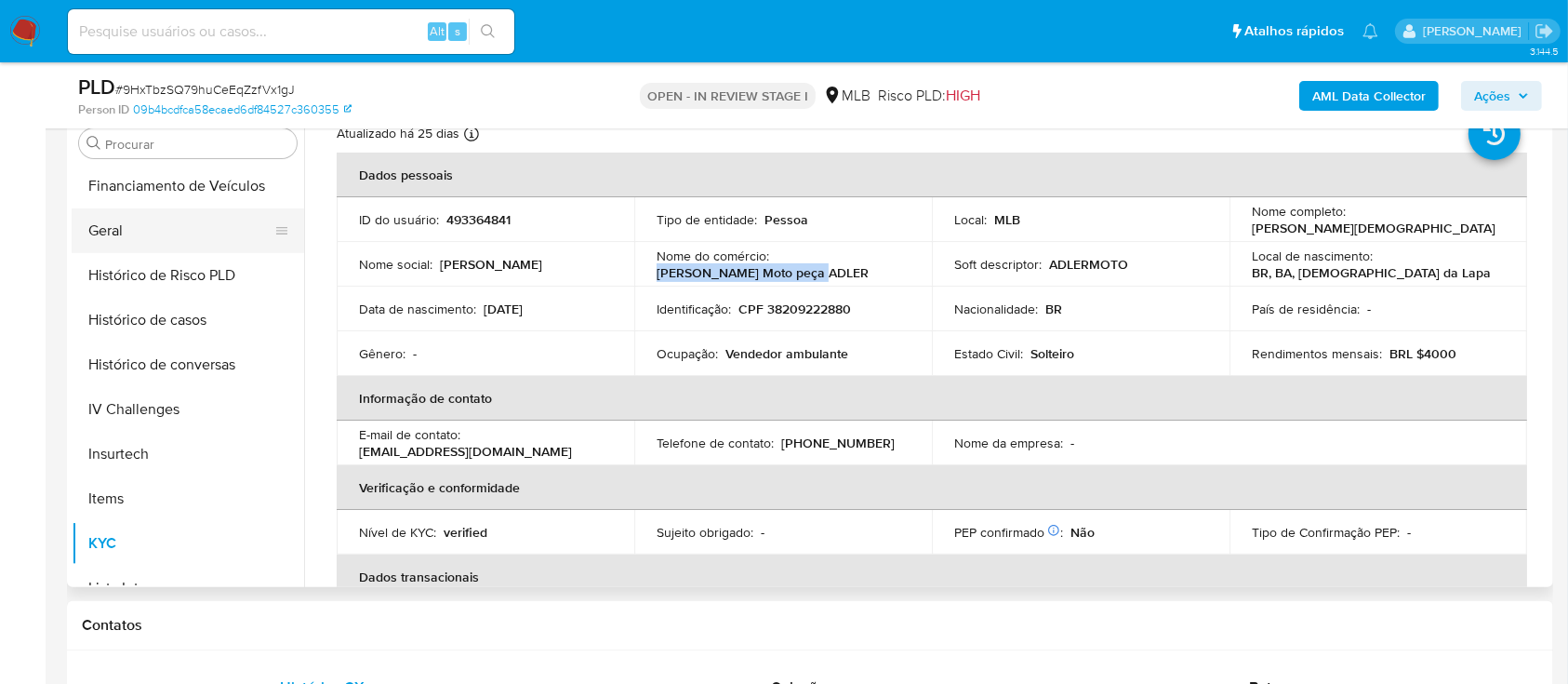 click on "Geral" at bounding box center (180, 231) 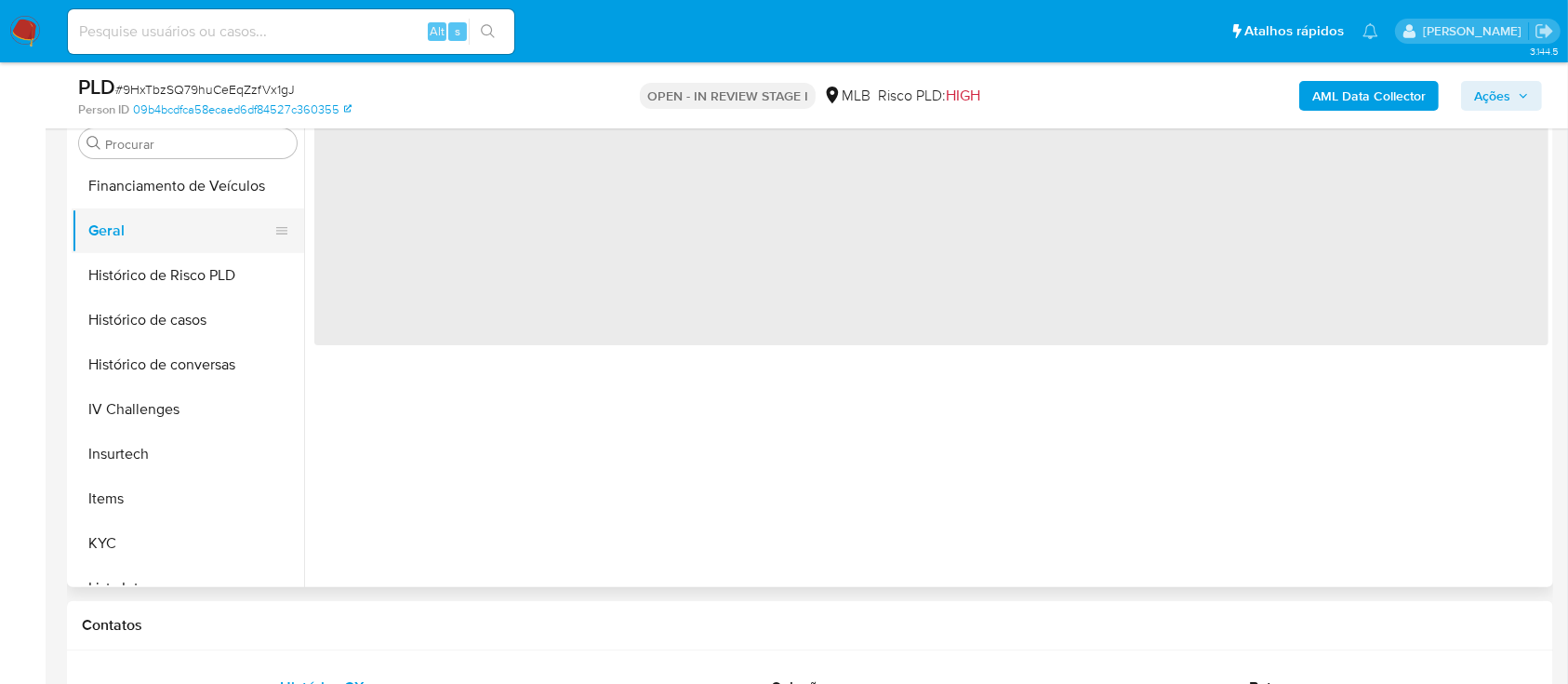 scroll, scrollTop: 0, scrollLeft: 0, axis: both 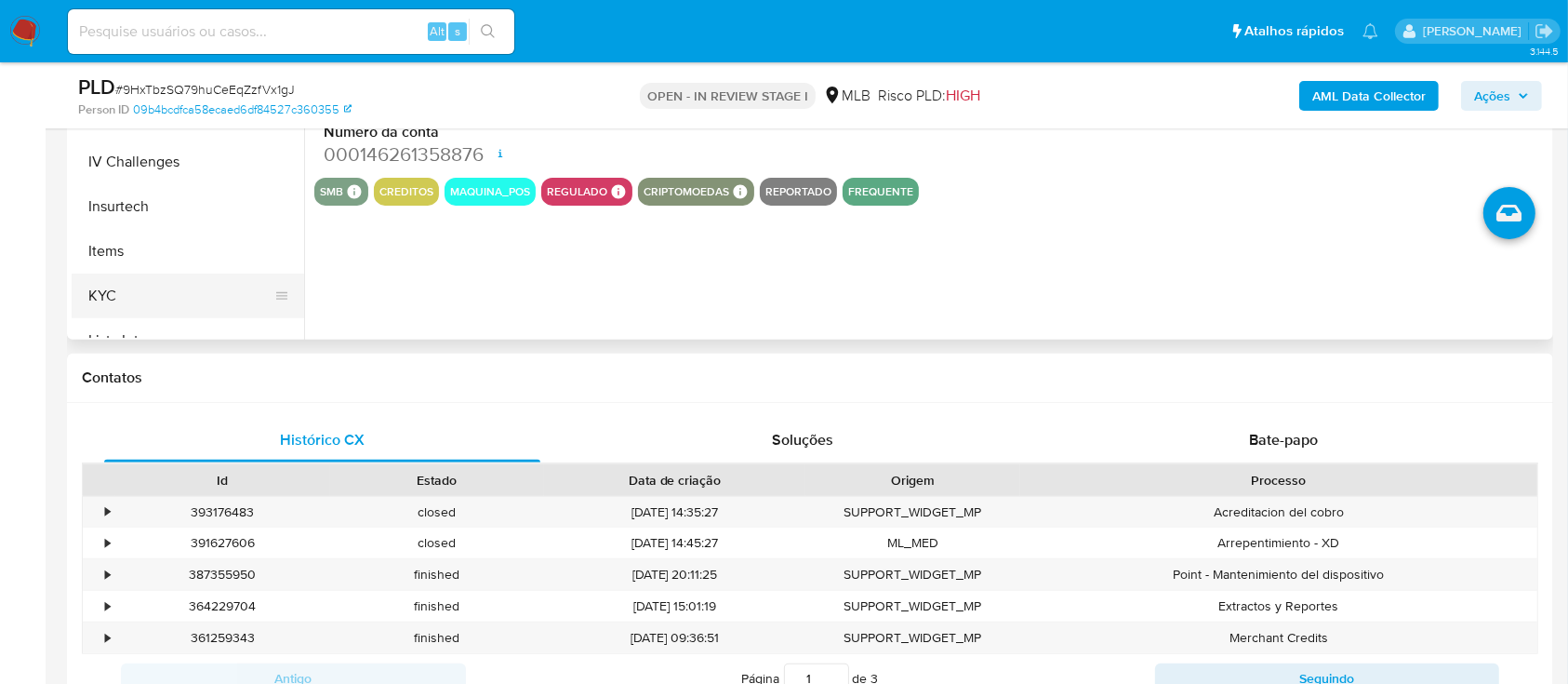 drag, startPoint x: 217, startPoint y: 294, endPoint x: 261, endPoint y: 292, distance: 44.04543 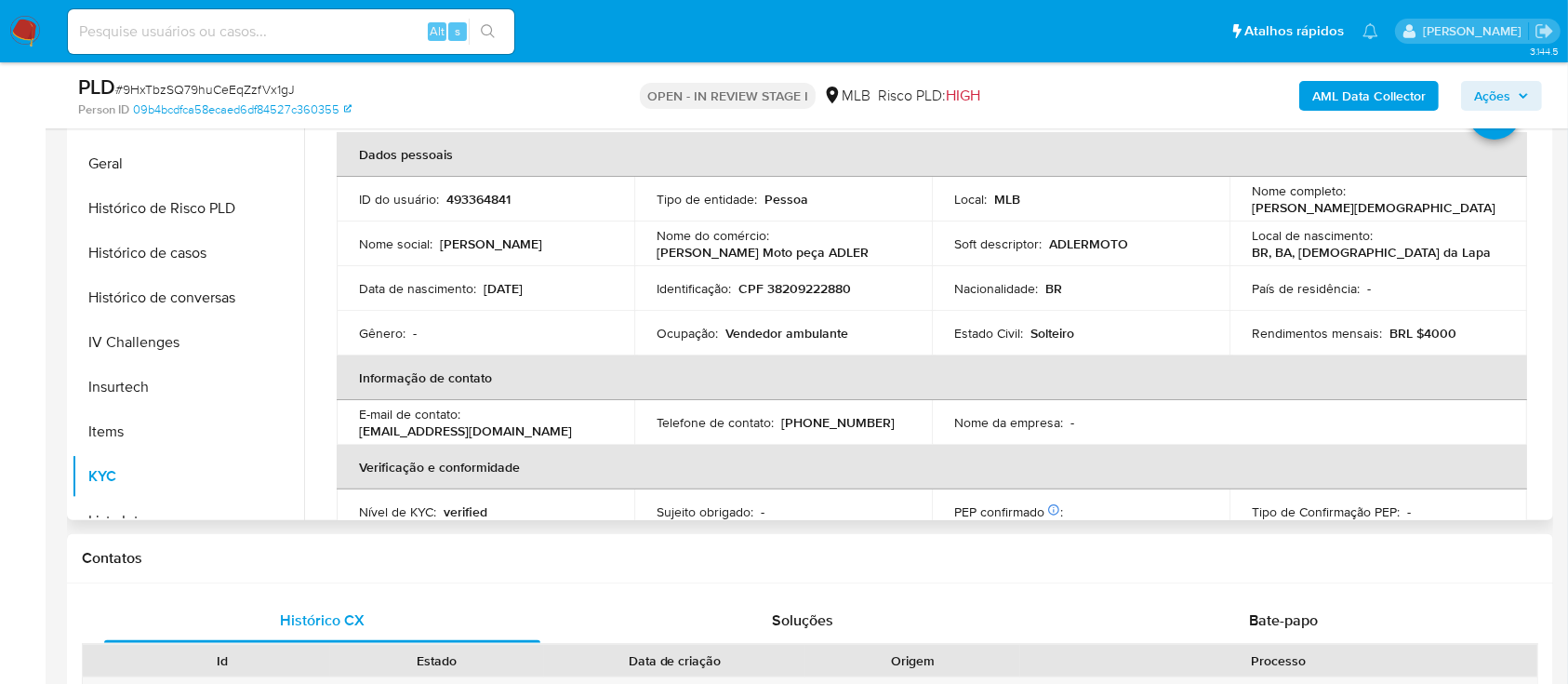 scroll, scrollTop: 372, scrollLeft: 0, axis: vertical 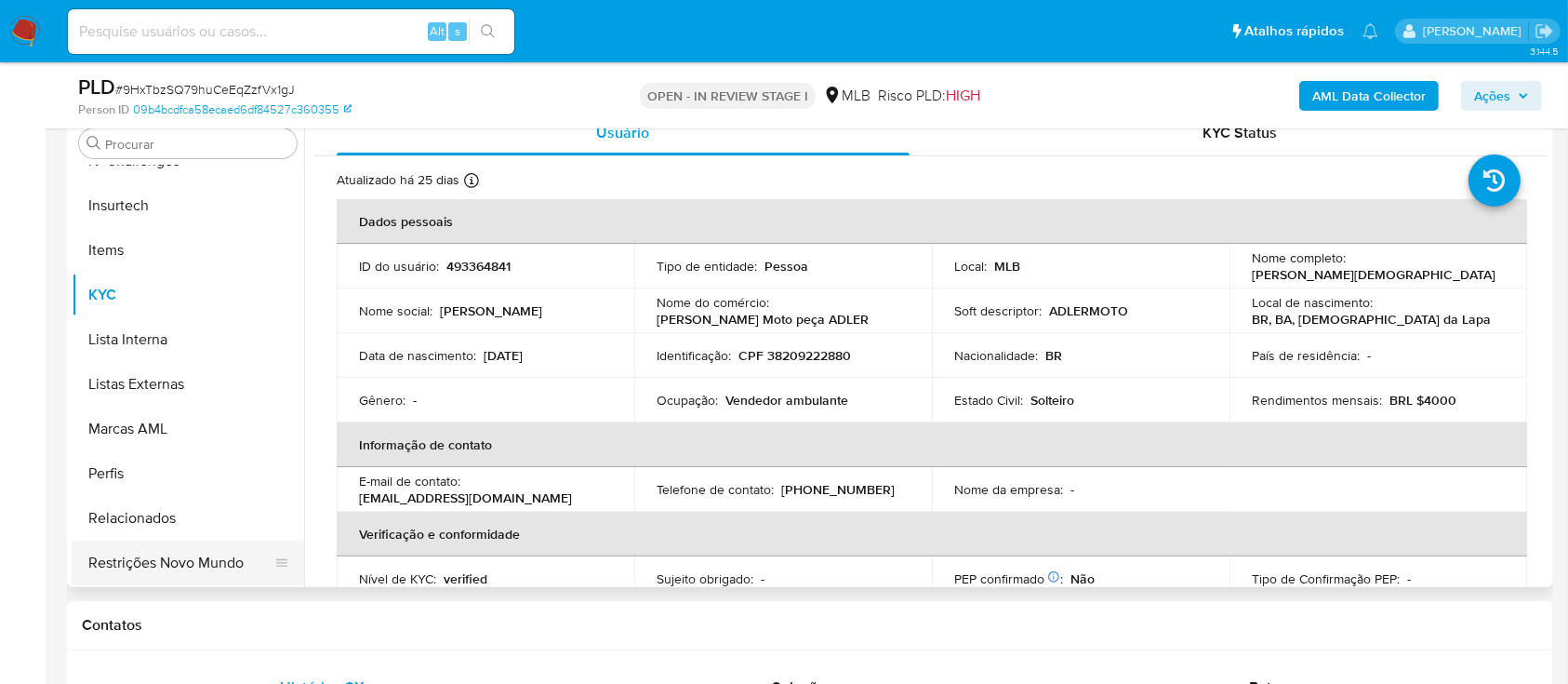 click on "Restrições Novo Mundo" at bounding box center (180, 563) 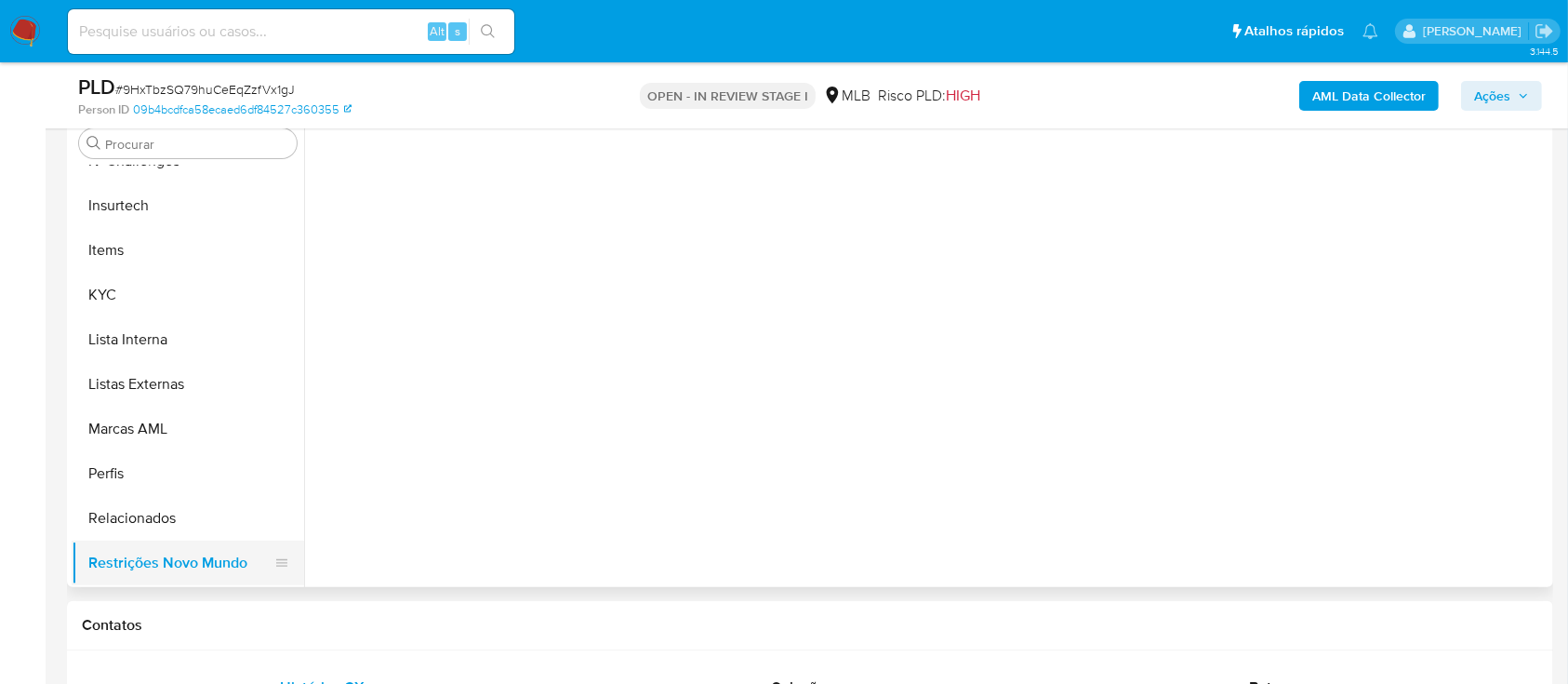 type 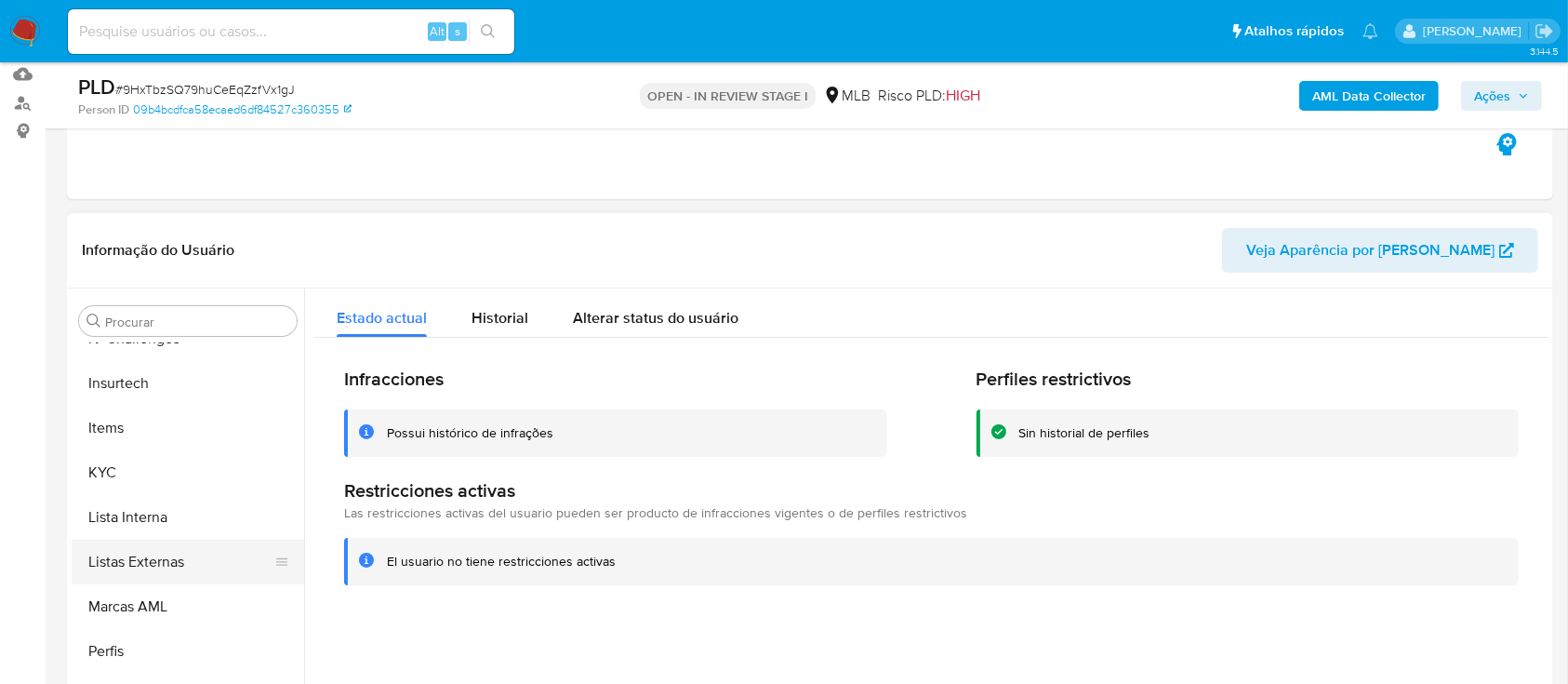 scroll, scrollTop: 372, scrollLeft: 0, axis: vertical 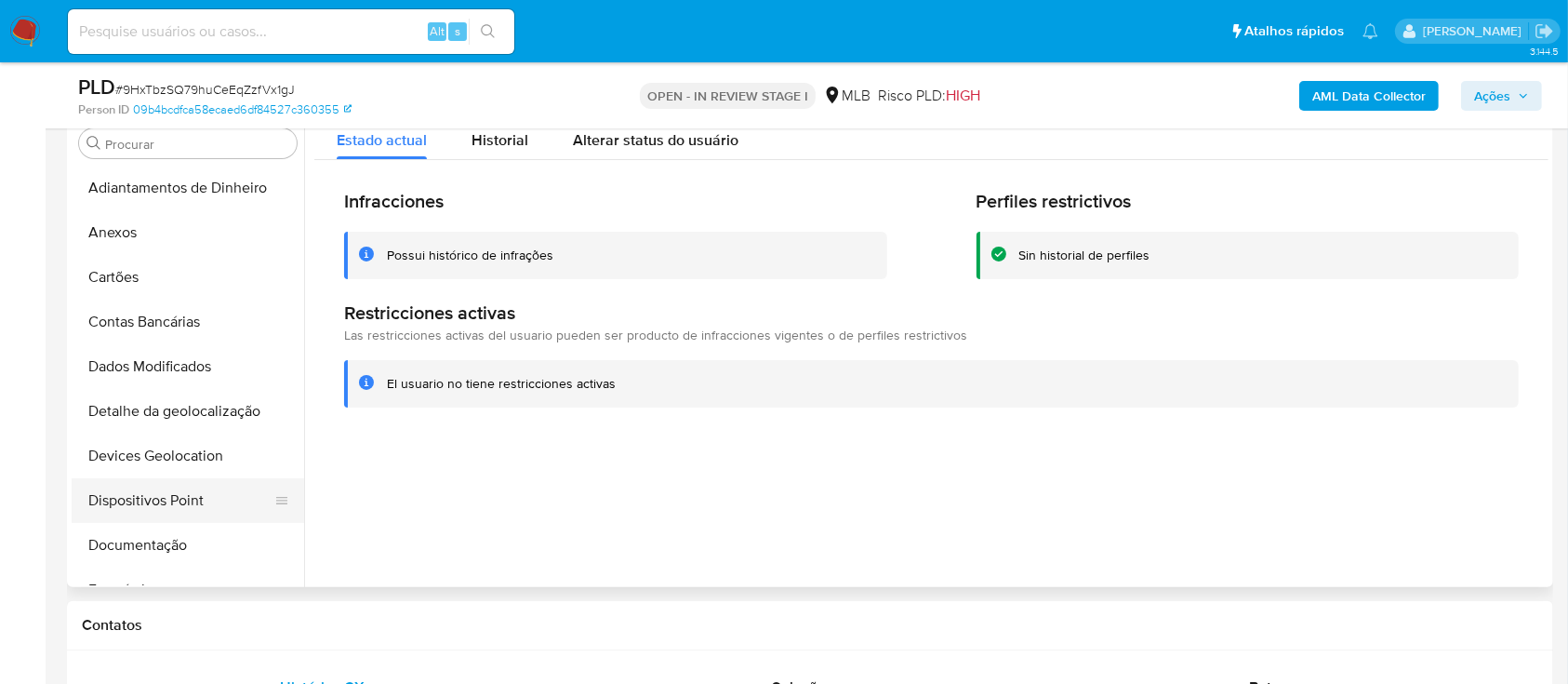 drag, startPoint x: 142, startPoint y: 488, endPoint x: 178, endPoint y: 490, distance: 36.055513 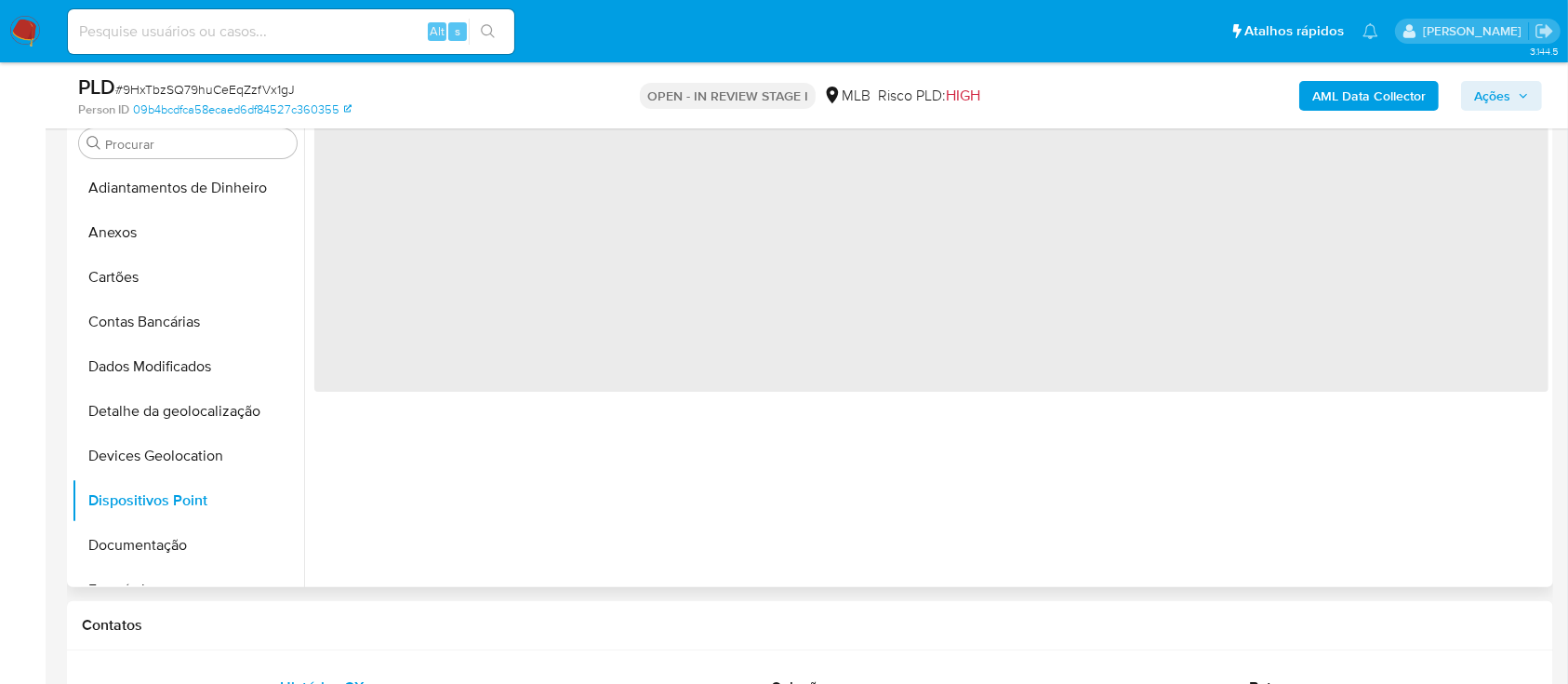 type 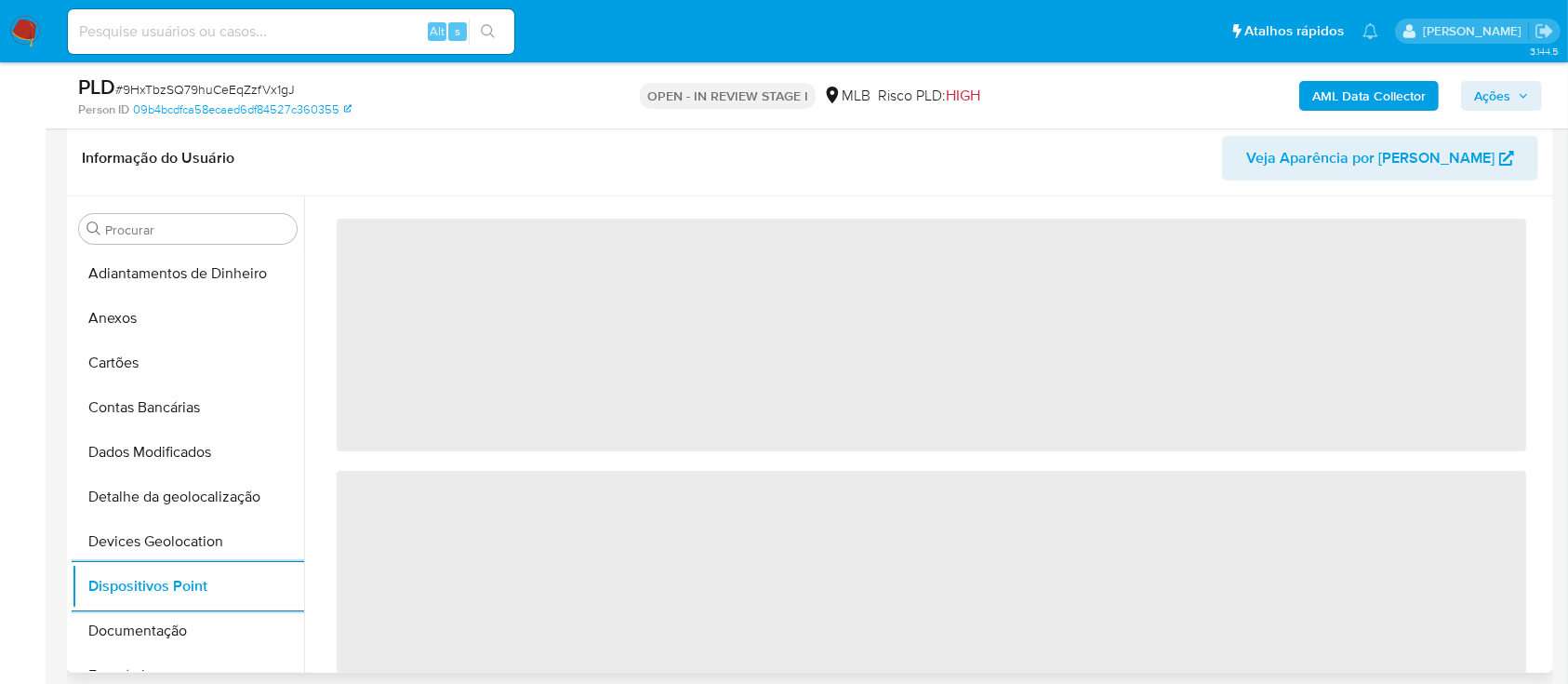 scroll, scrollTop: 248, scrollLeft: 0, axis: vertical 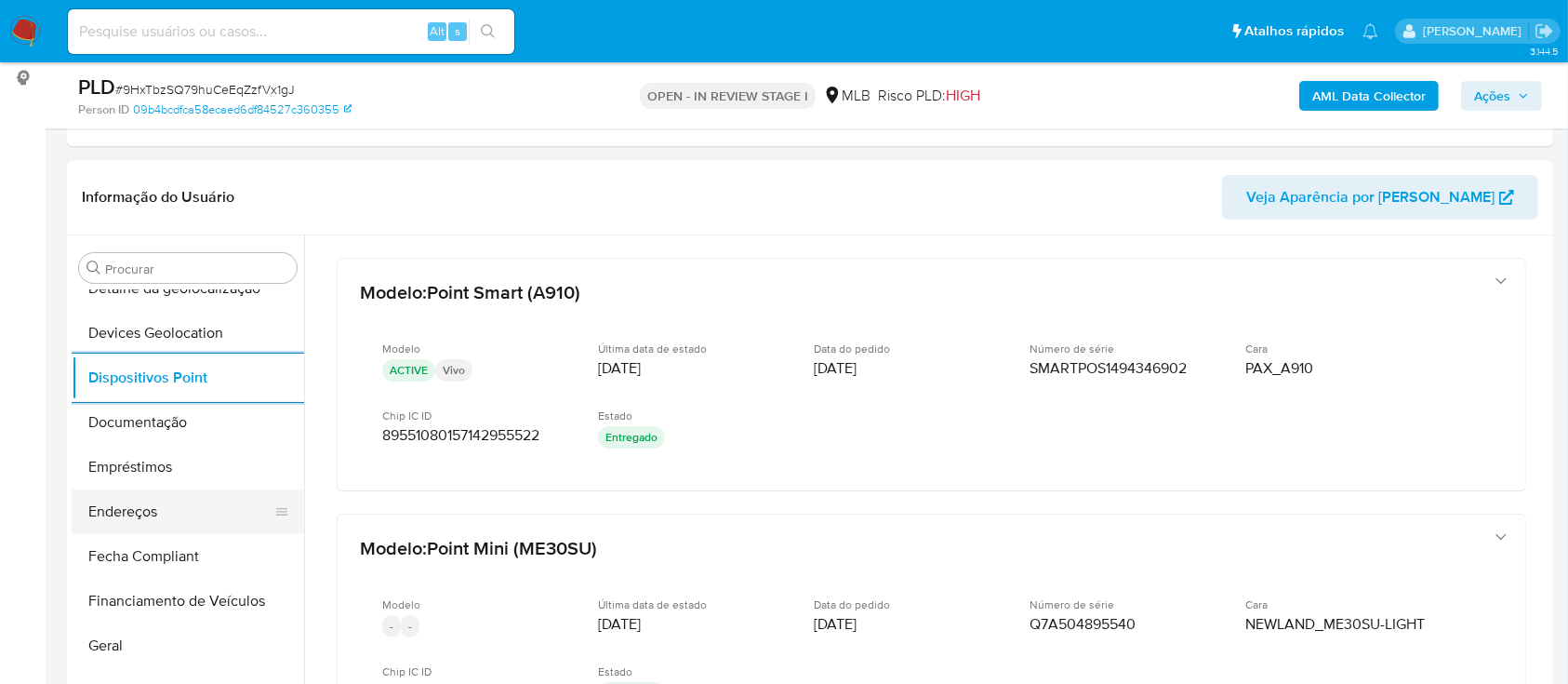 click on "Endereços" at bounding box center [180, 512] 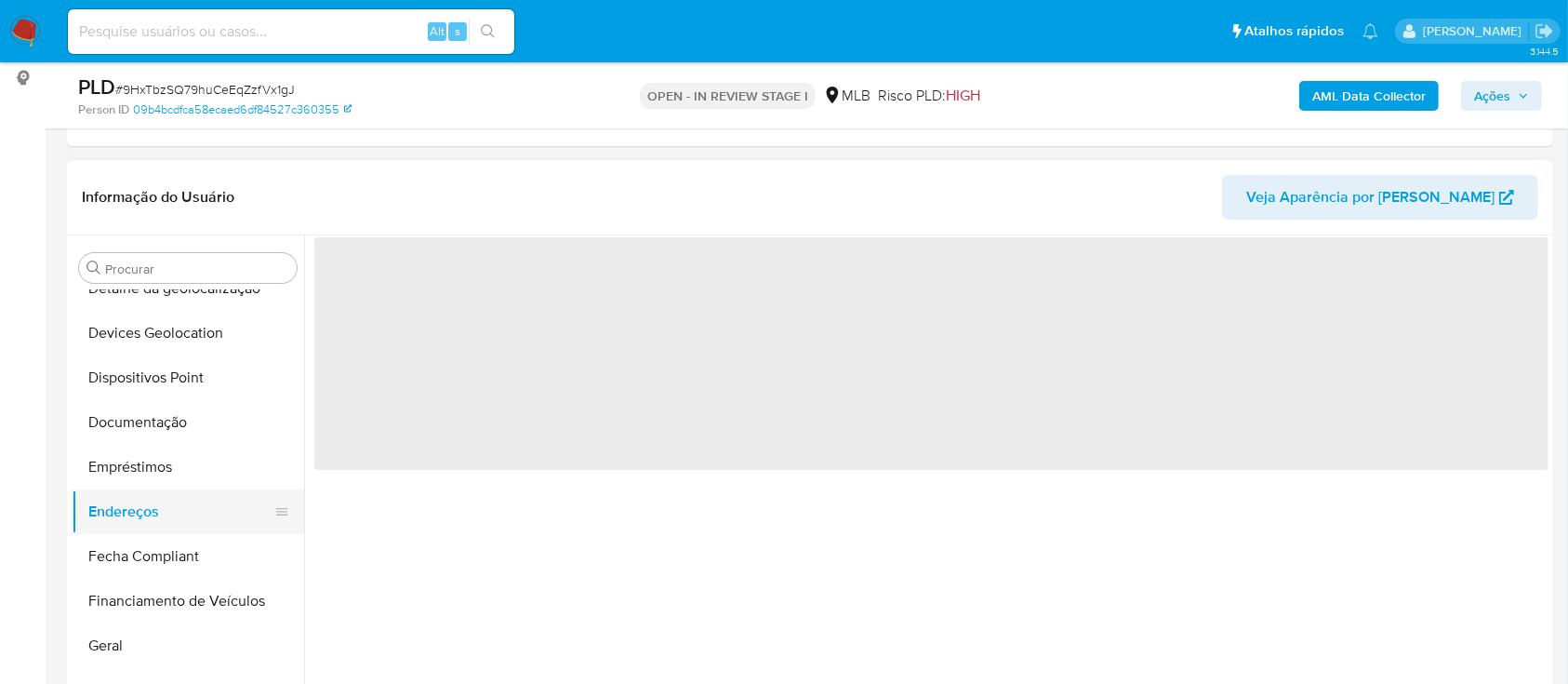 type 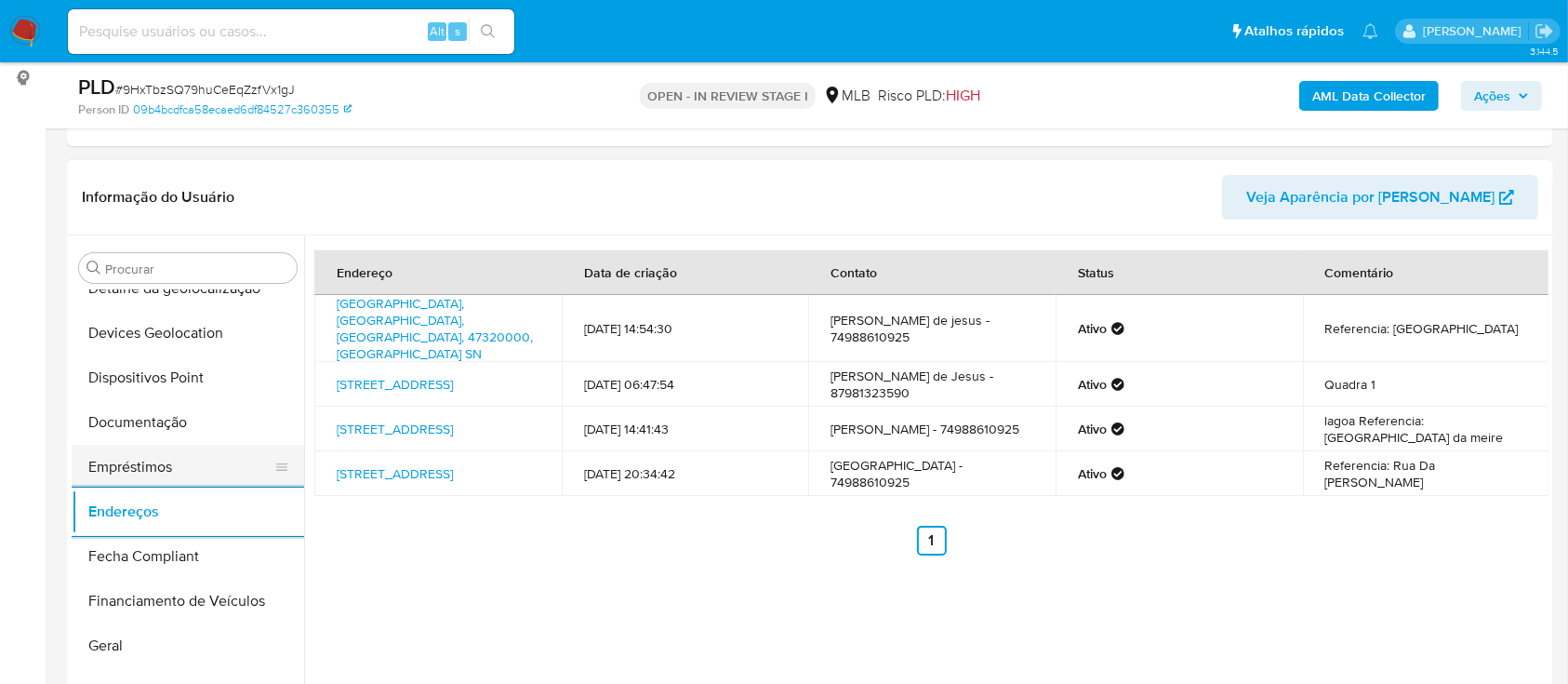 click on "Empréstimos" at bounding box center (180, 467) 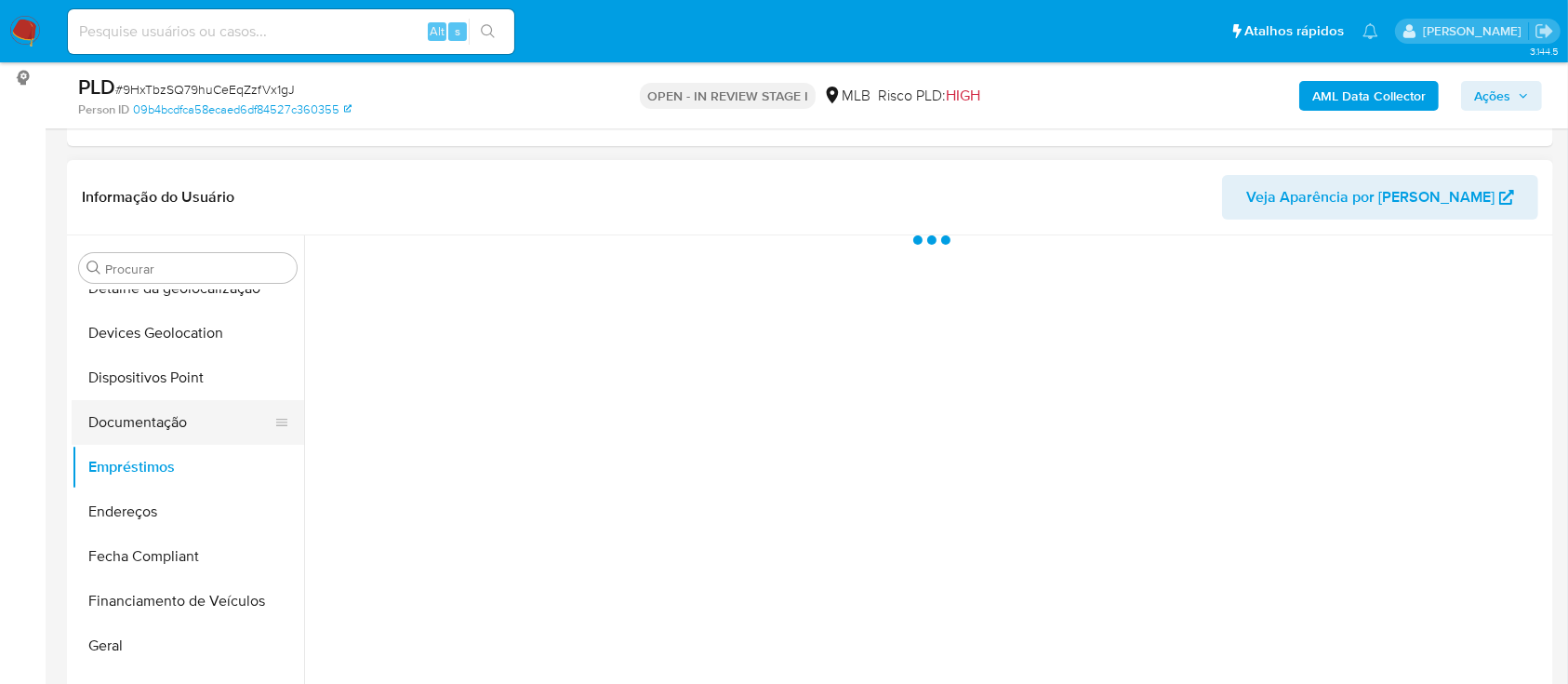 drag, startPoint x: 155, startPoint y: 410, endPoint x: 206, endPoint y: 411, distance: 51.0098 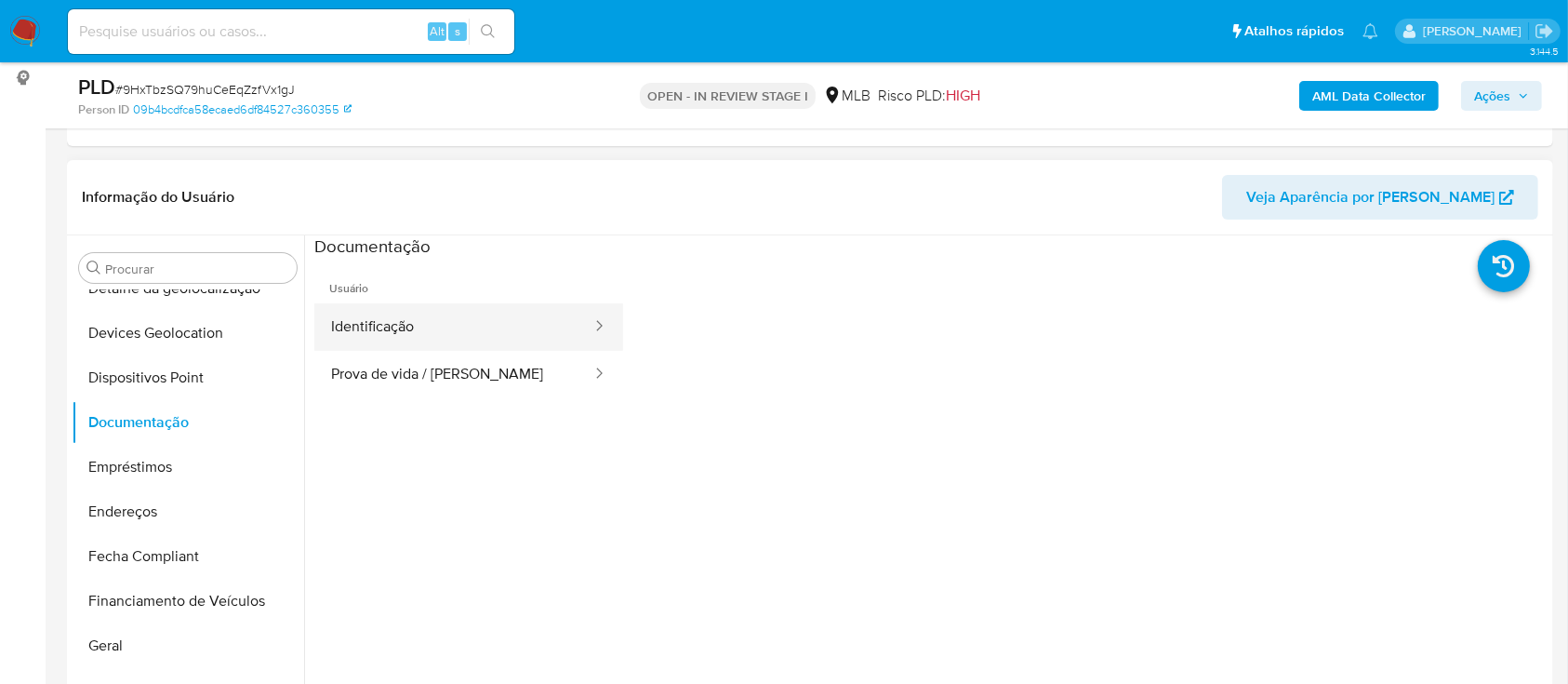 click on "Identificação" at bounding box center (454, 327) 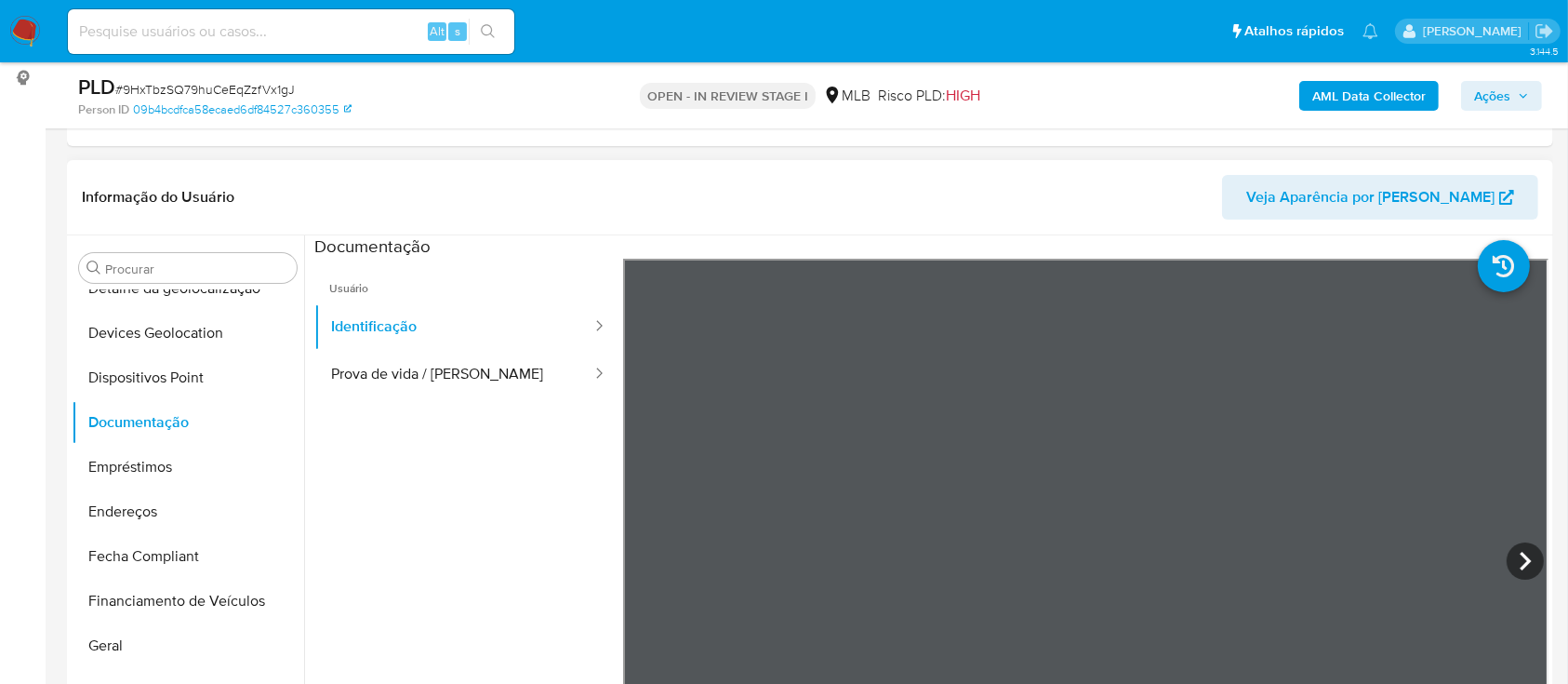 scroll, scrollTop: 63, scrollLeft: 0, axis: vertical 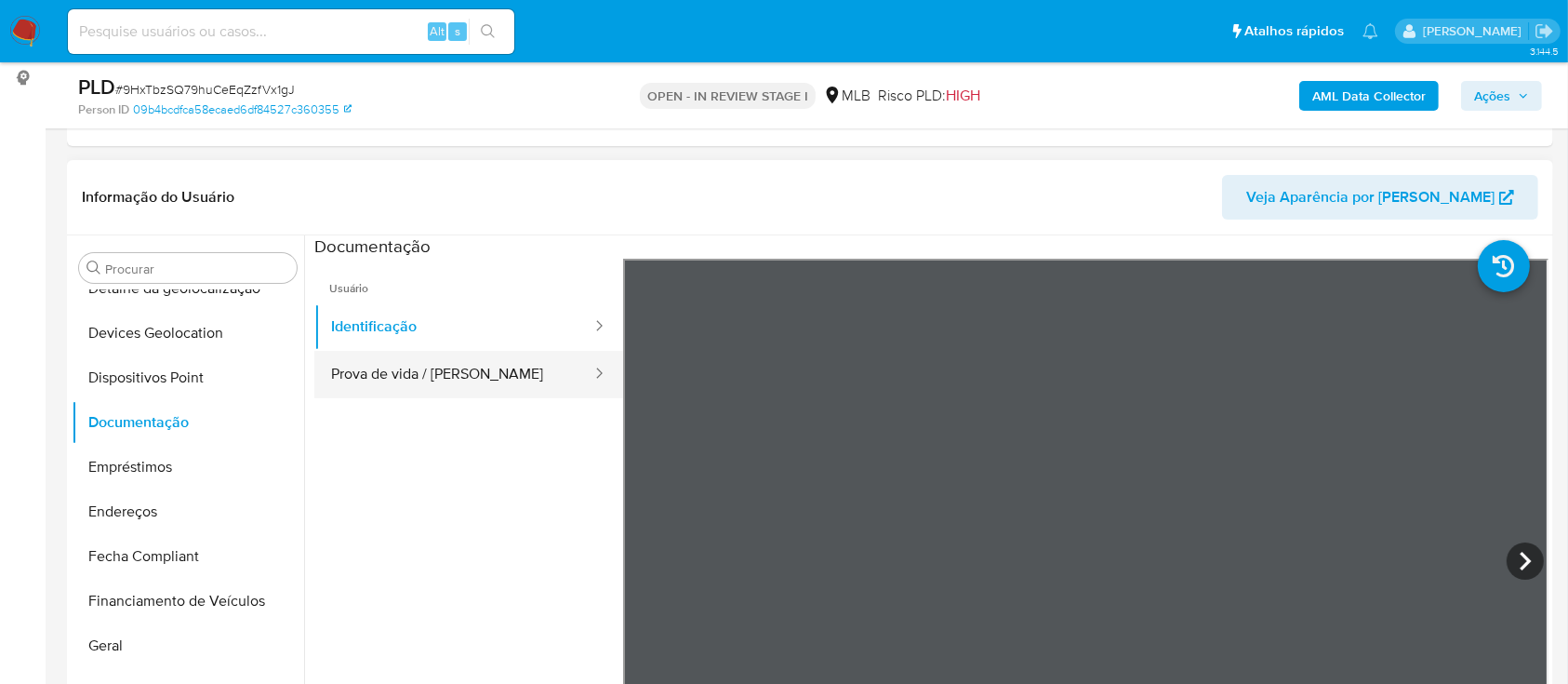 click on "Prova de vida / [PERSON_NAME]" at bounding box center (454, 374) 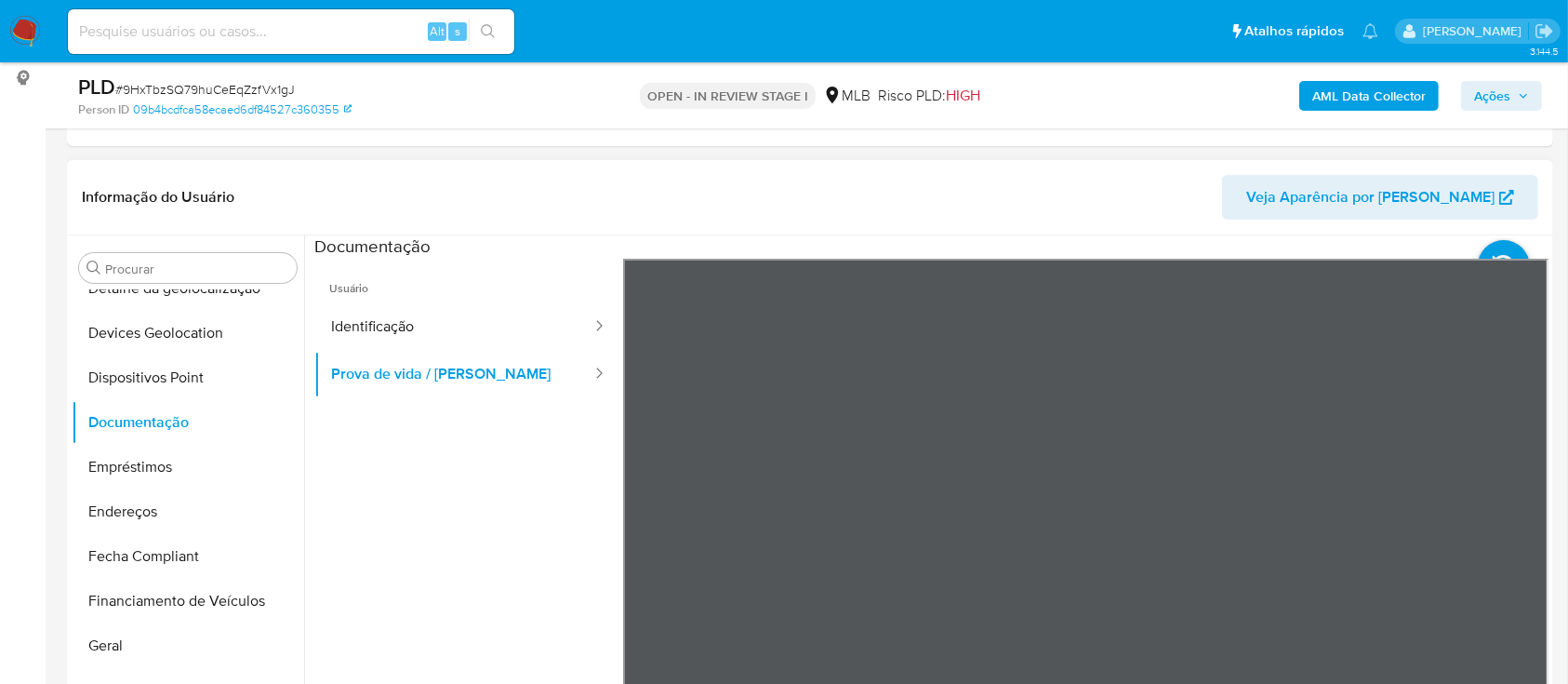type 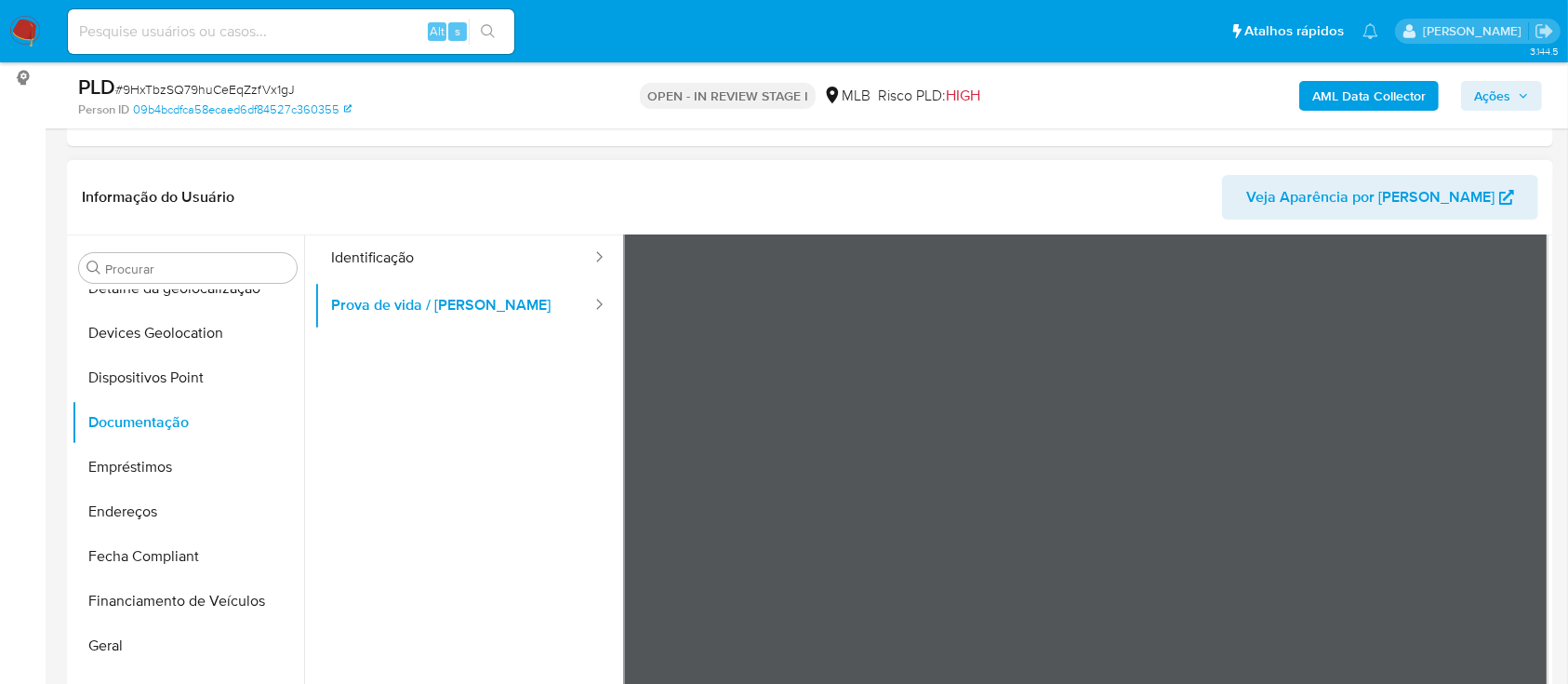 scroll, scrollTop: 124, scrollLeft: 0, axis: vertical 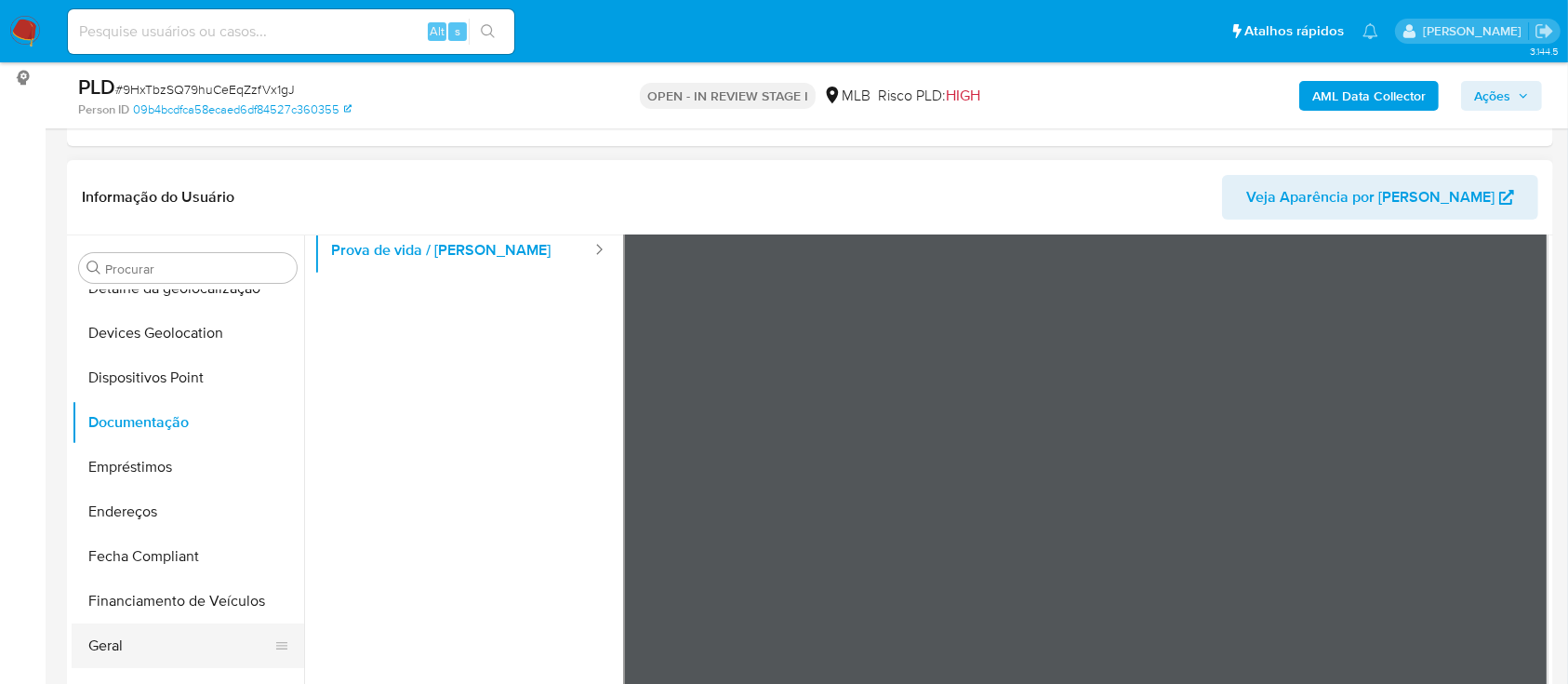 click on "Geral" at bounding box center [180, 646] 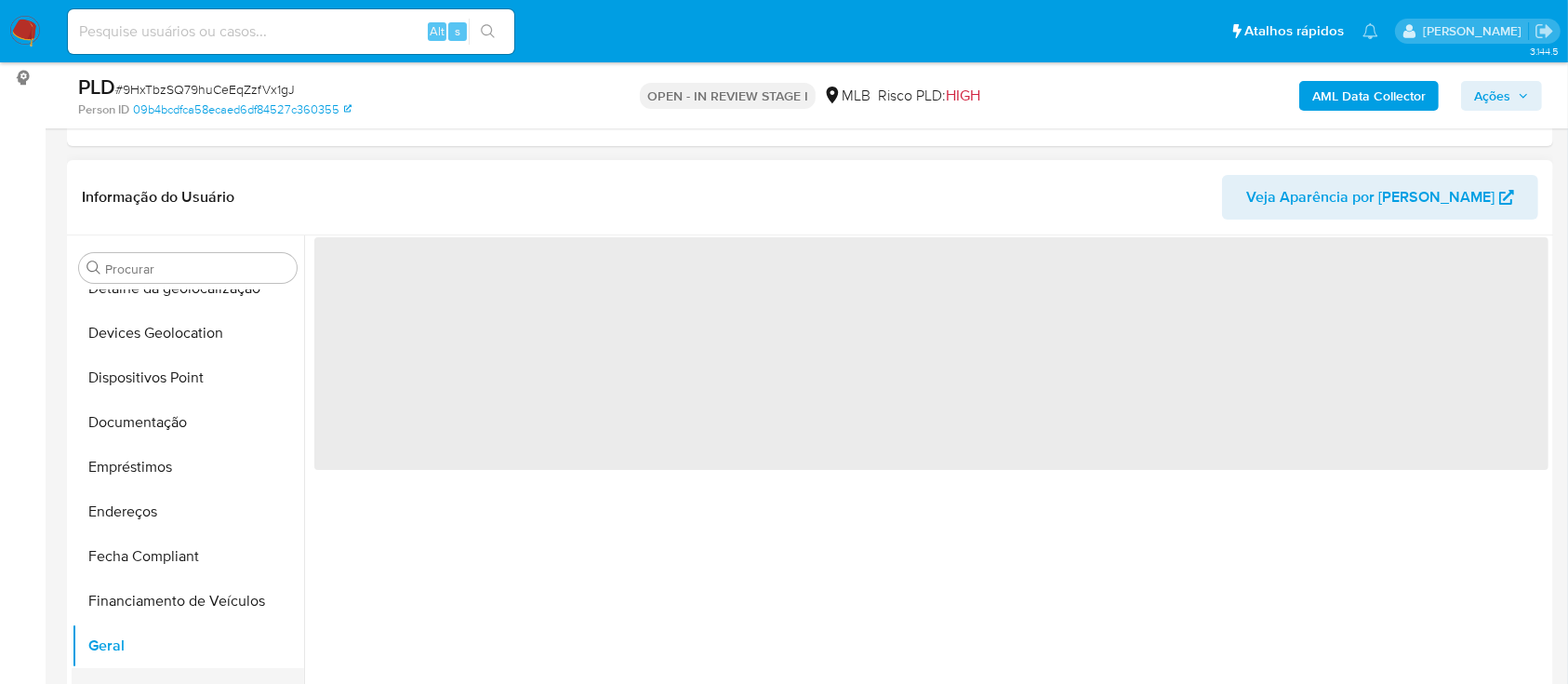 scroll, scrollTop: 0, scrollLeft: 0, axis: both 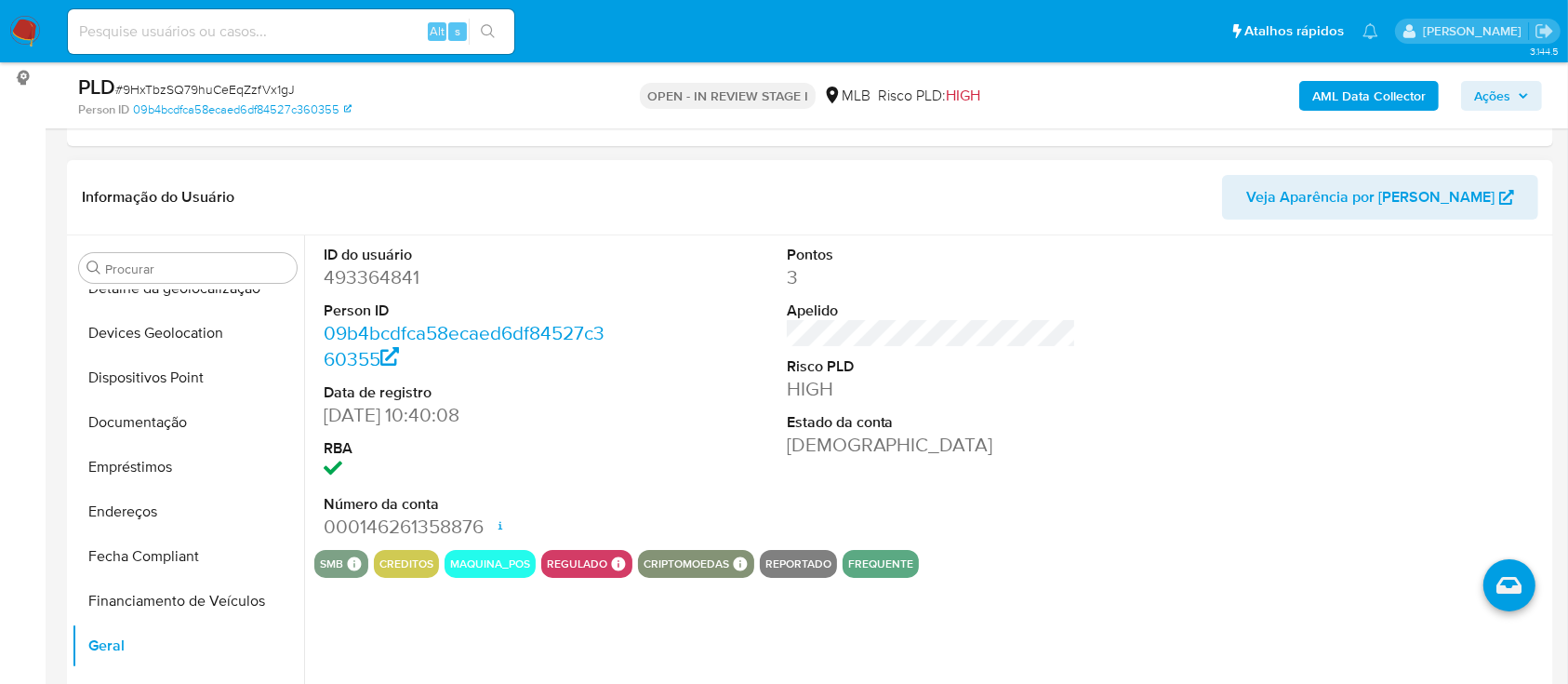 click on "493364841" at bounding box center [469, 277] 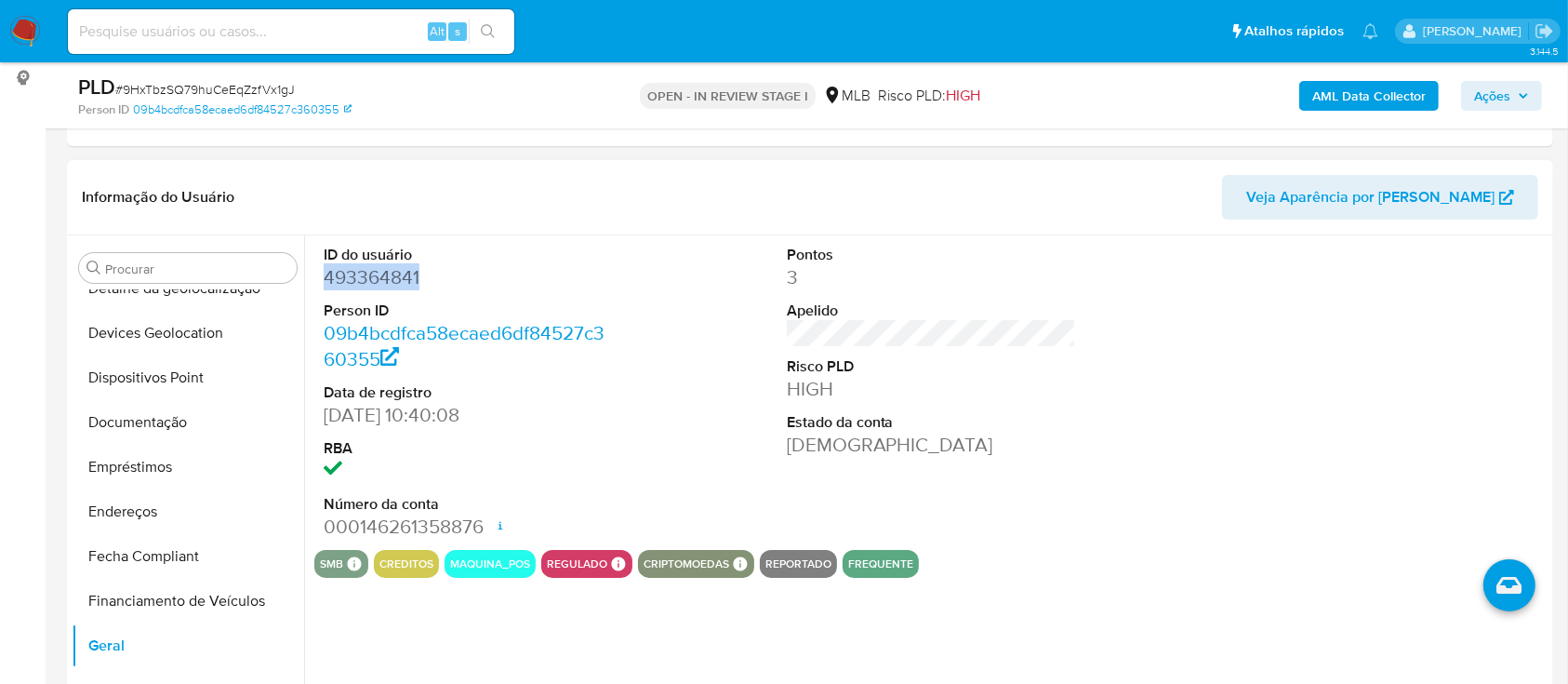 click on "493364841" at bounding box center [469, 277] 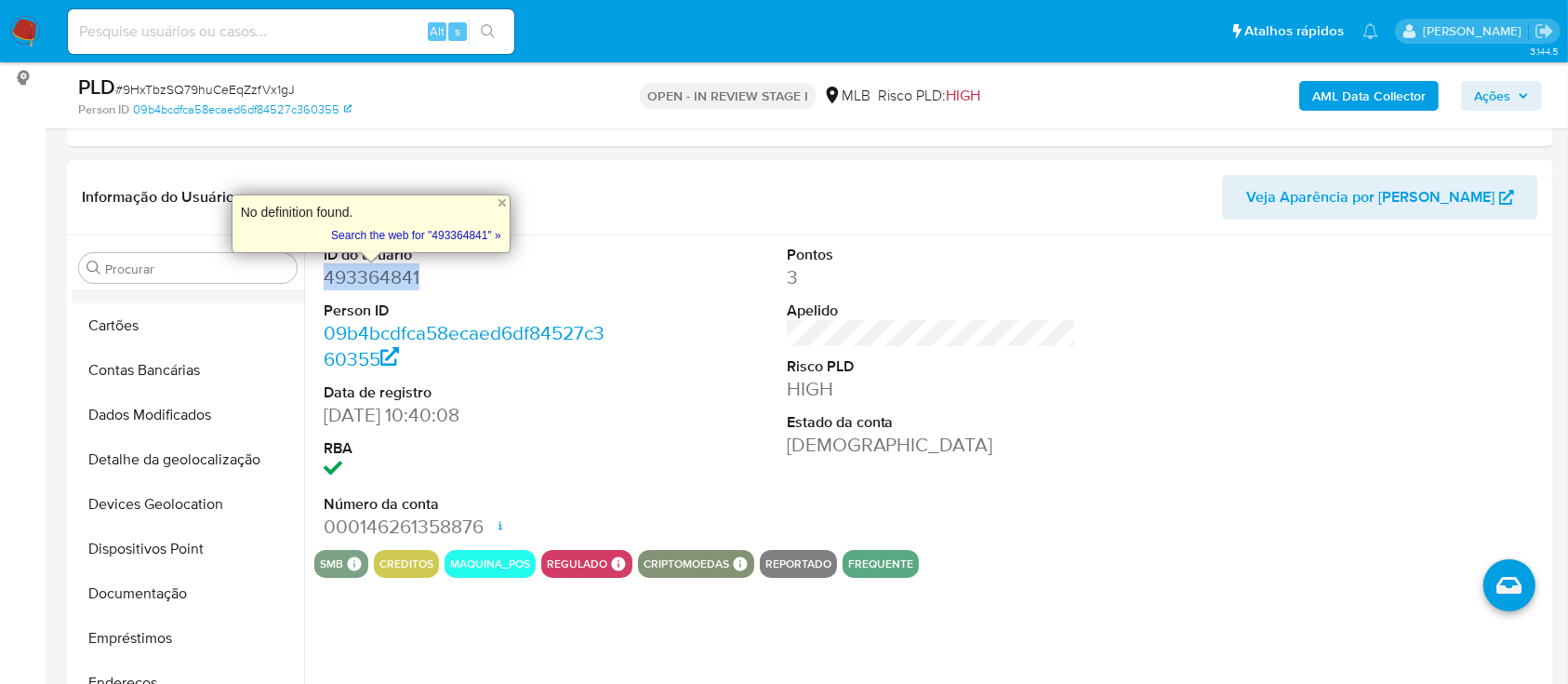 scroll, scrollTop: 0, scrollLeft: 0, axis: both 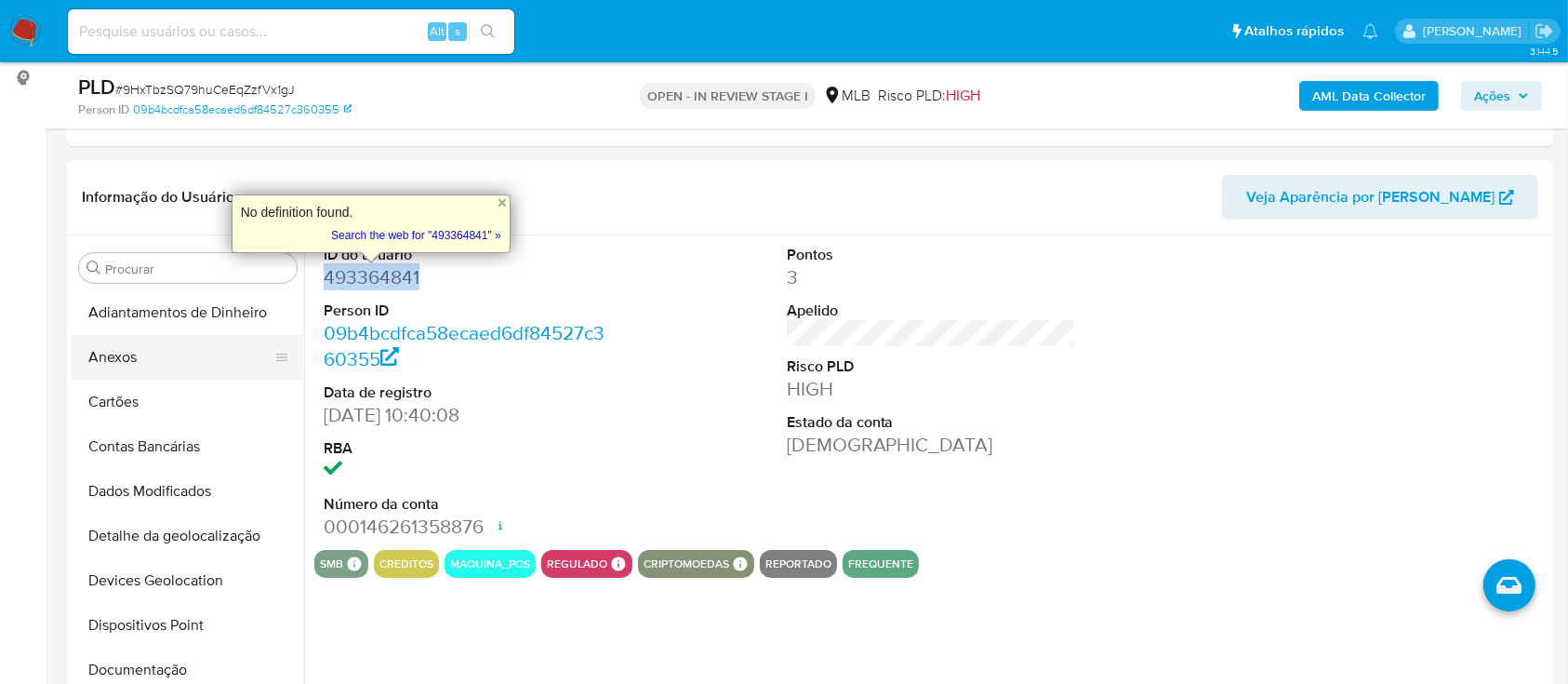 click on "Anexos" at bounding box center [180, 357] 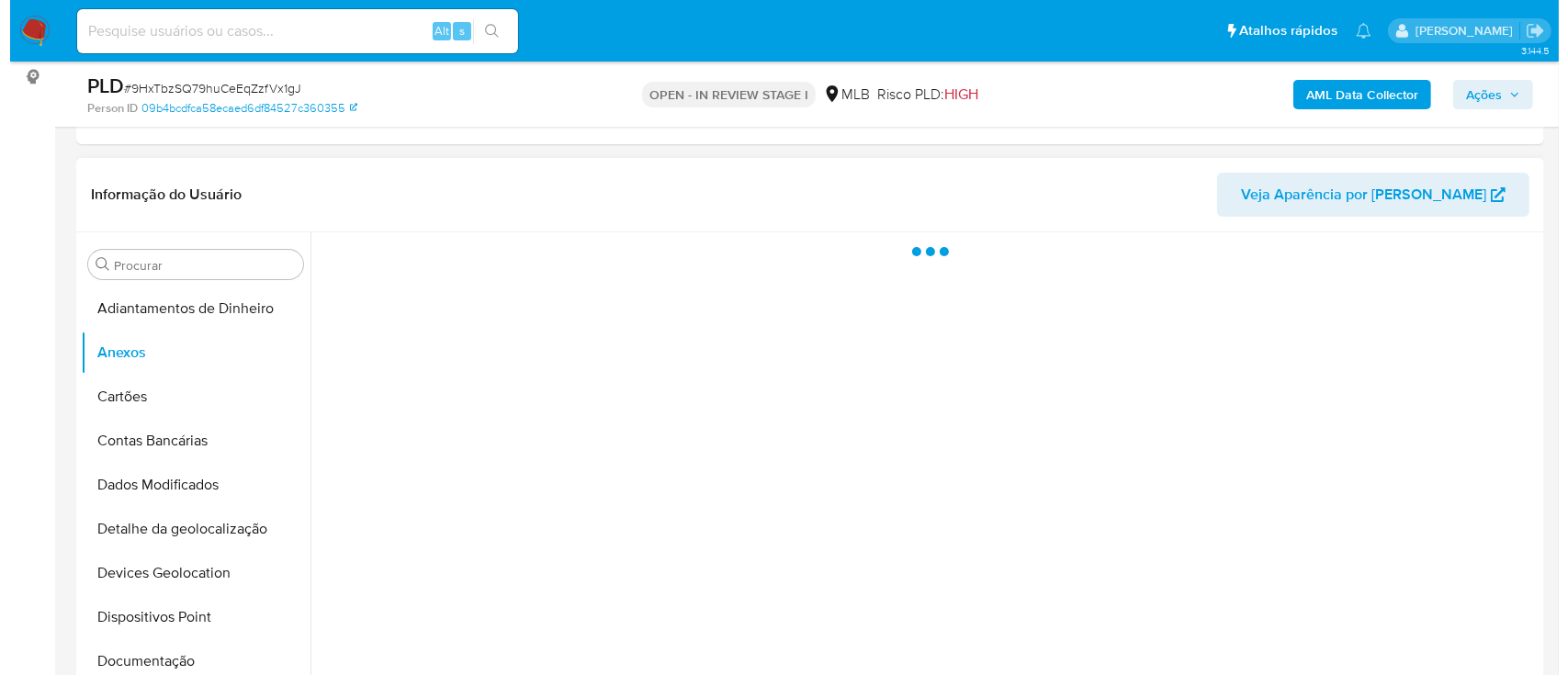 scroll, scrollTop: 367, scrollLeft: 0, axis: vertical 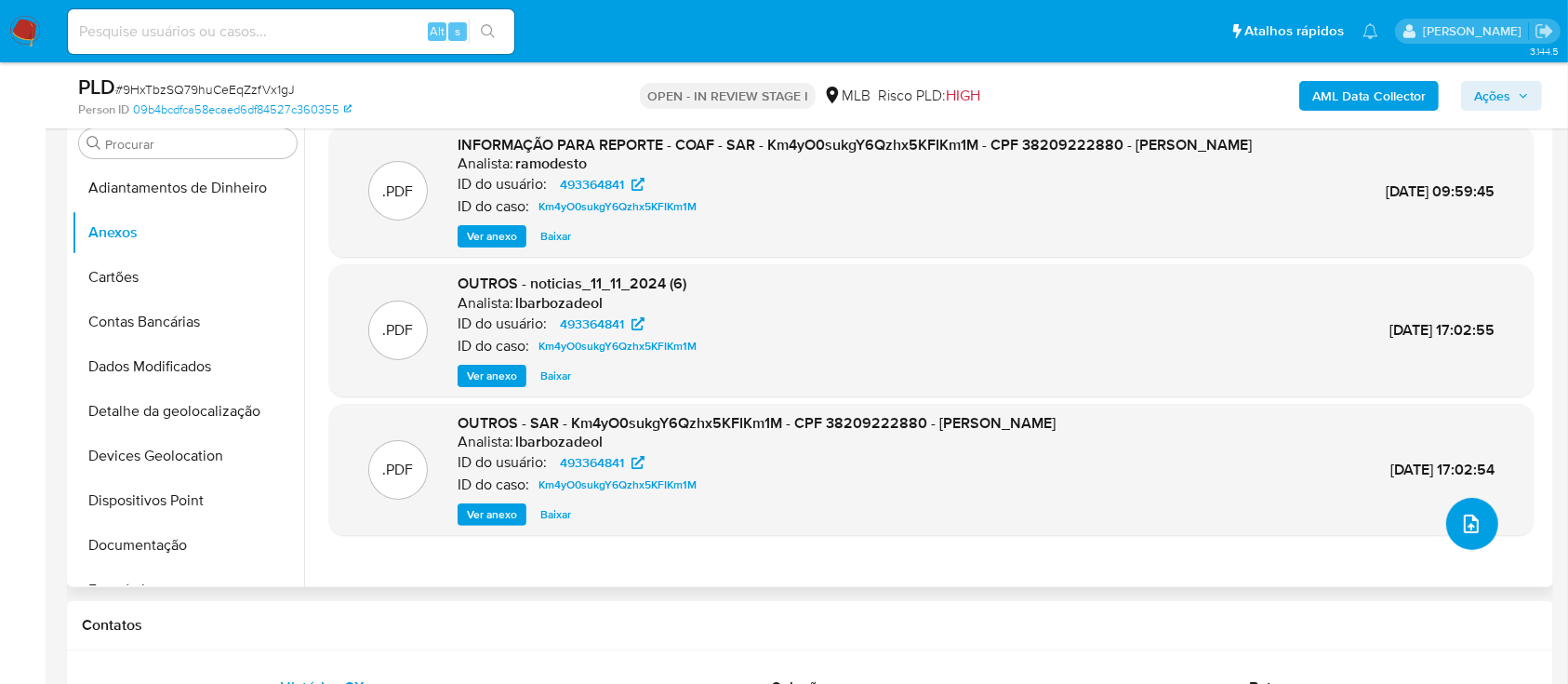 click 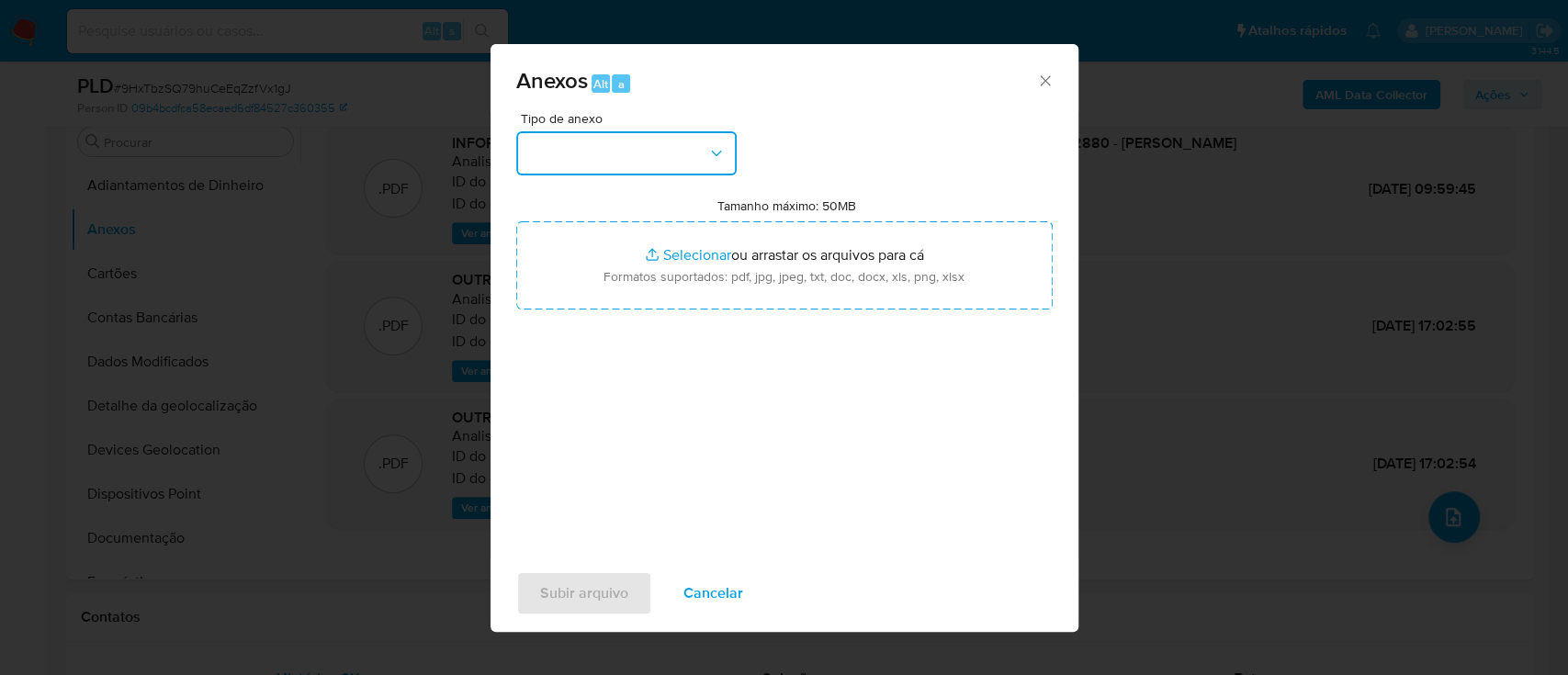 click at bounding box center [626, 153] 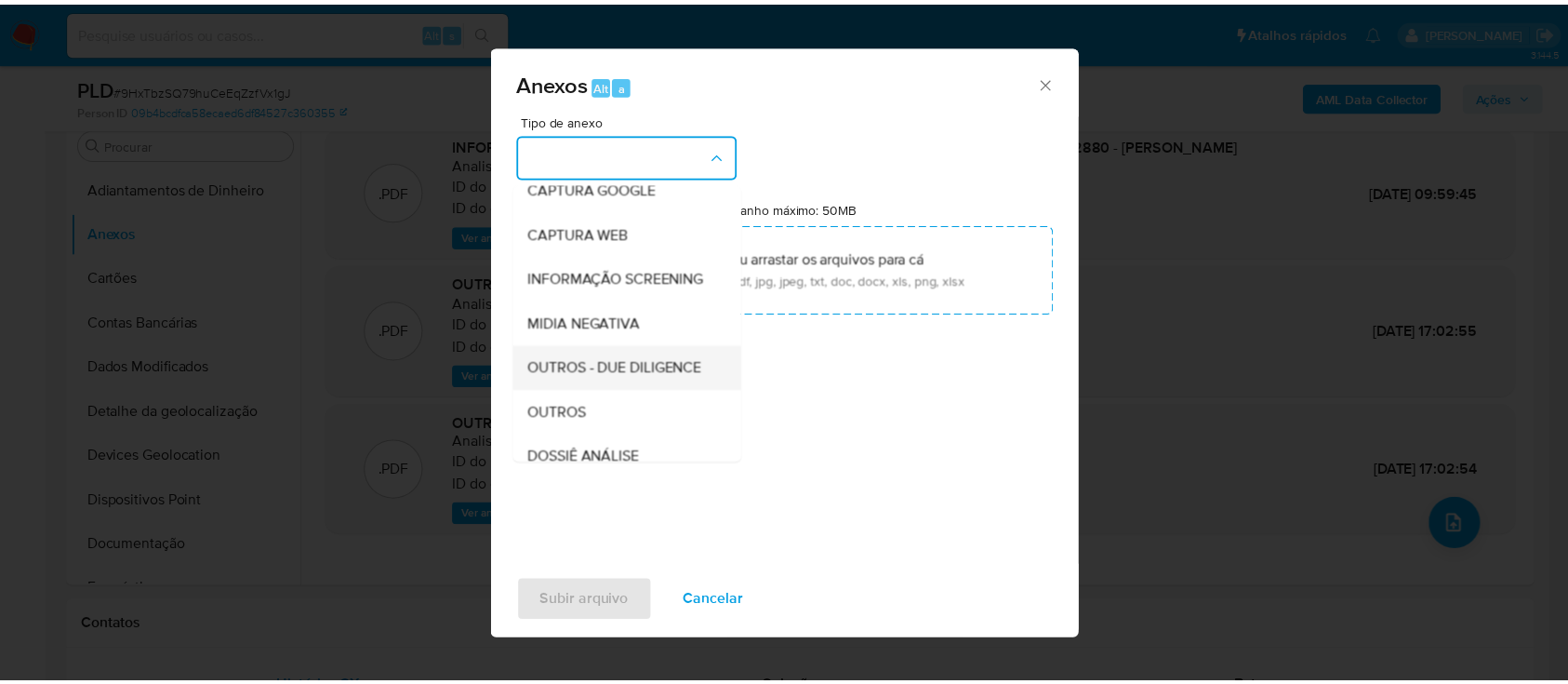 scroll, scrollTop: 248, scrollLeft: 0, axis: vertical 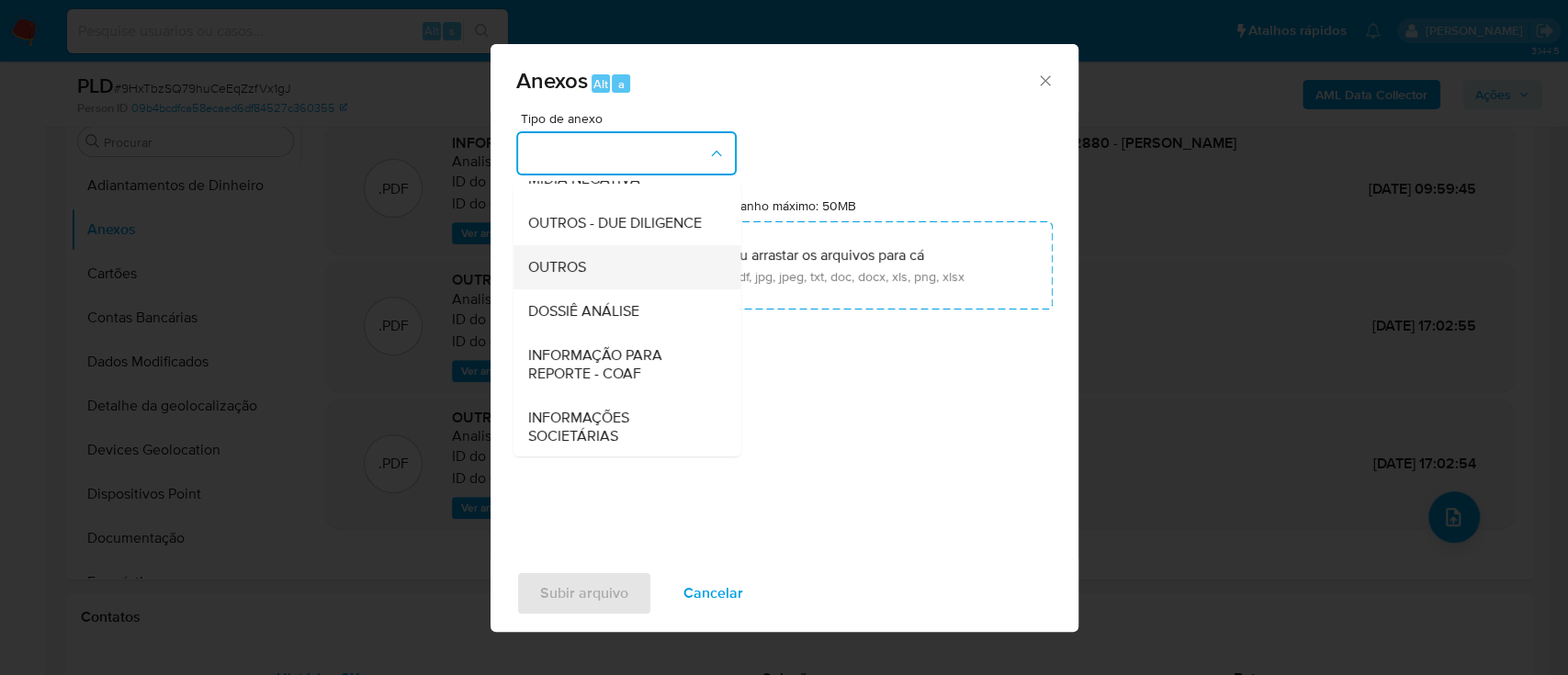 click on "OUTROS" at bounding box center (621, 267) 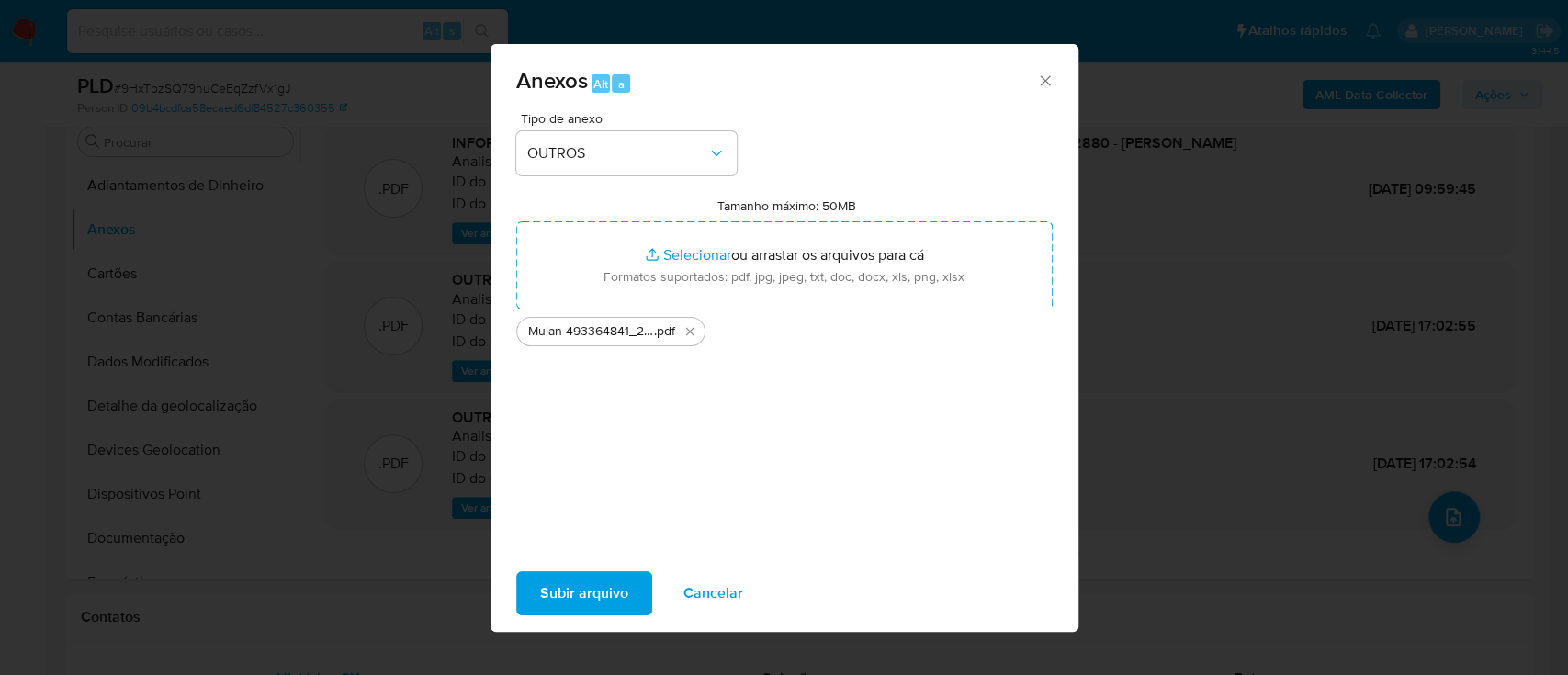 click on "Subir arquivo" at bounding box center [584, 593] 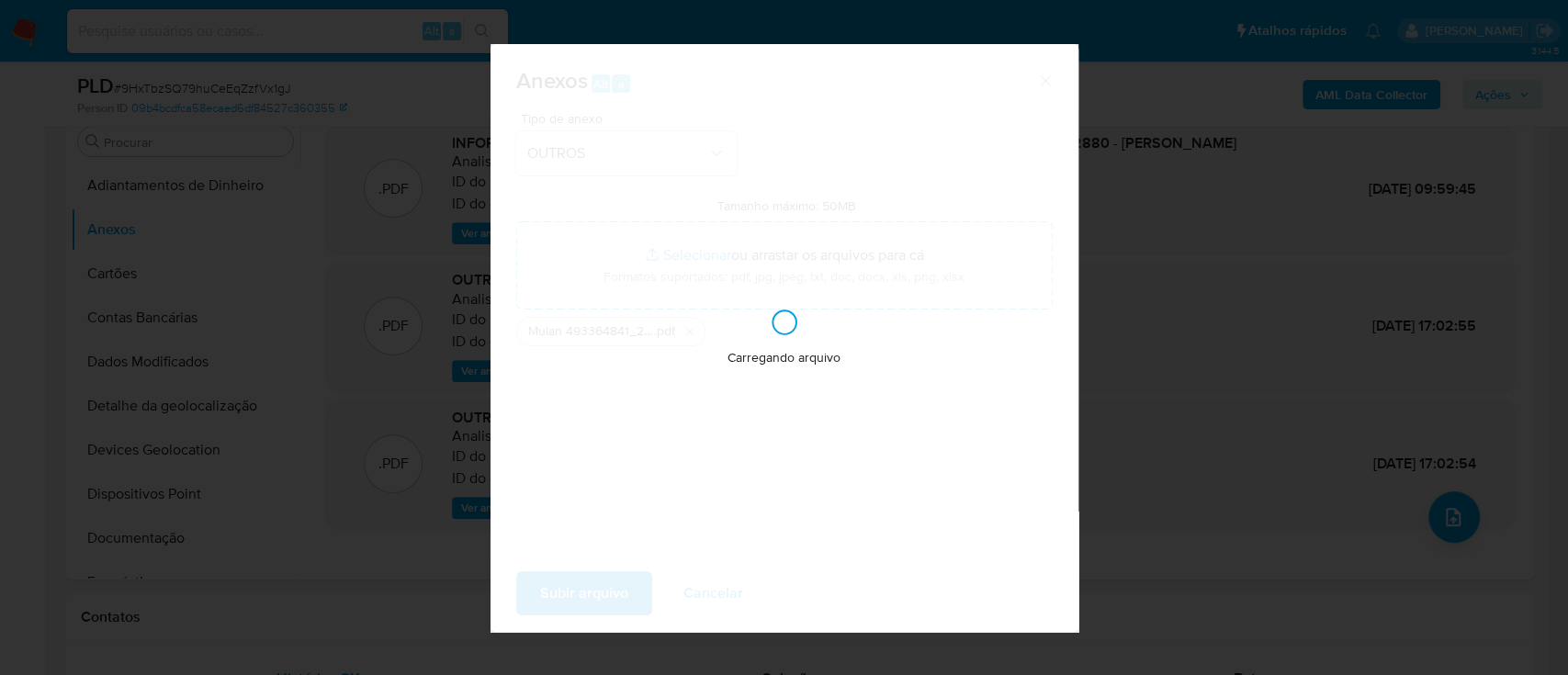 type 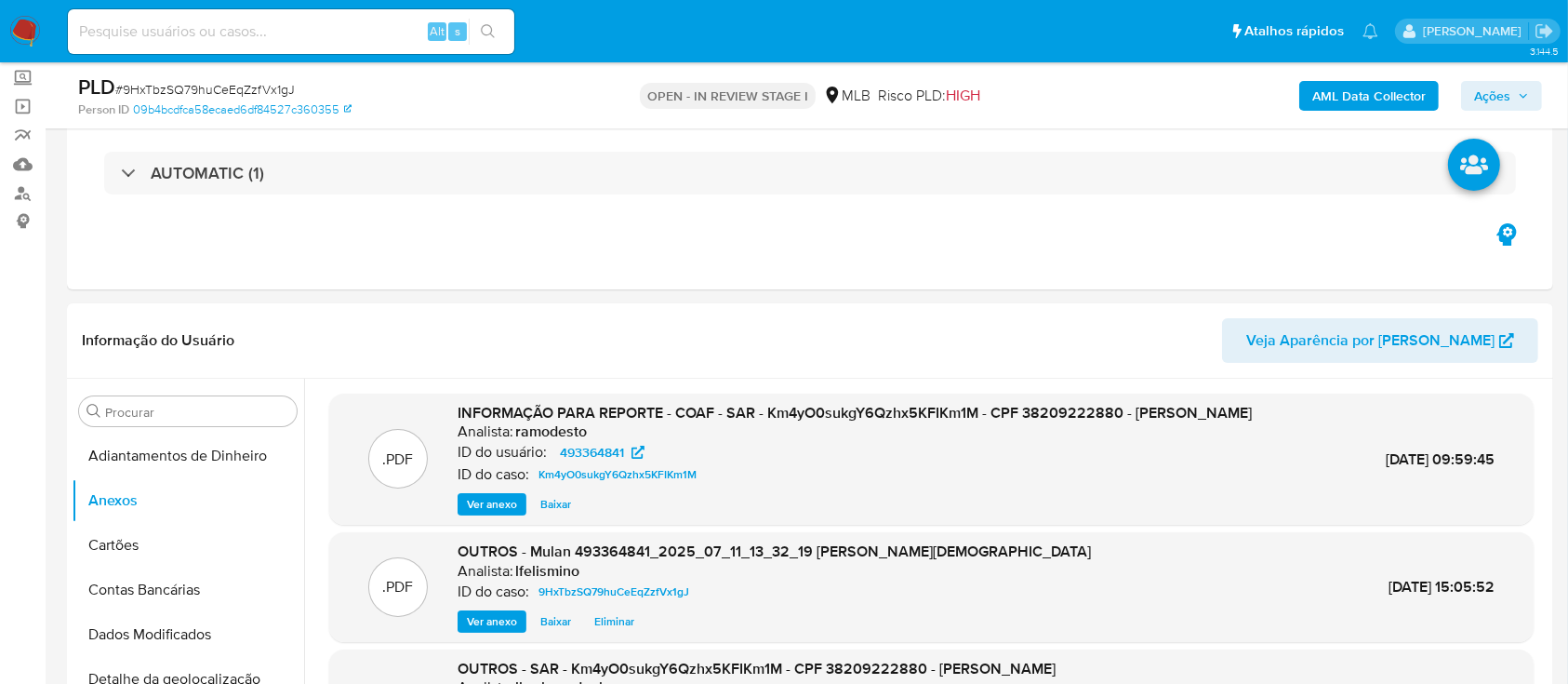 scroll, scrollTop: 0, scrollLeft: 0, axis: both 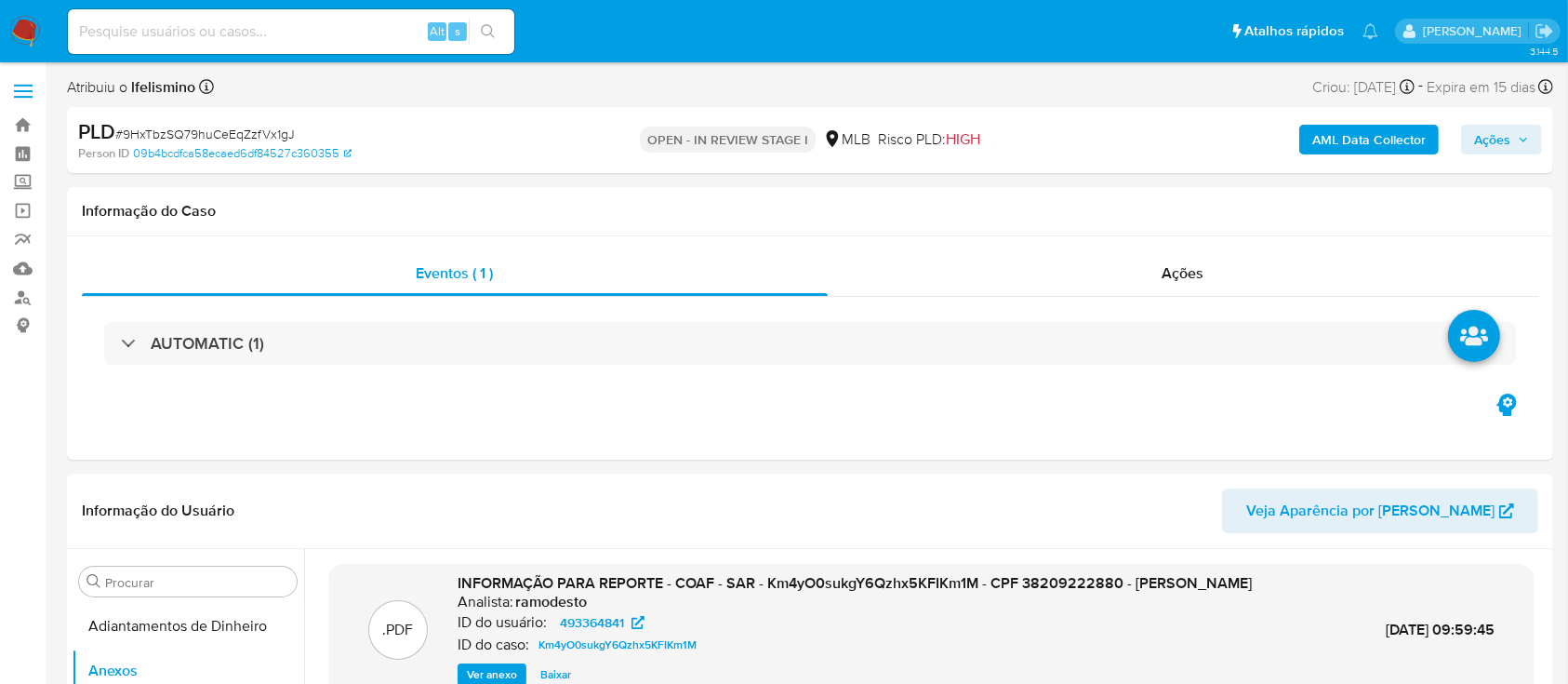 click at bounding box center (25, 32) 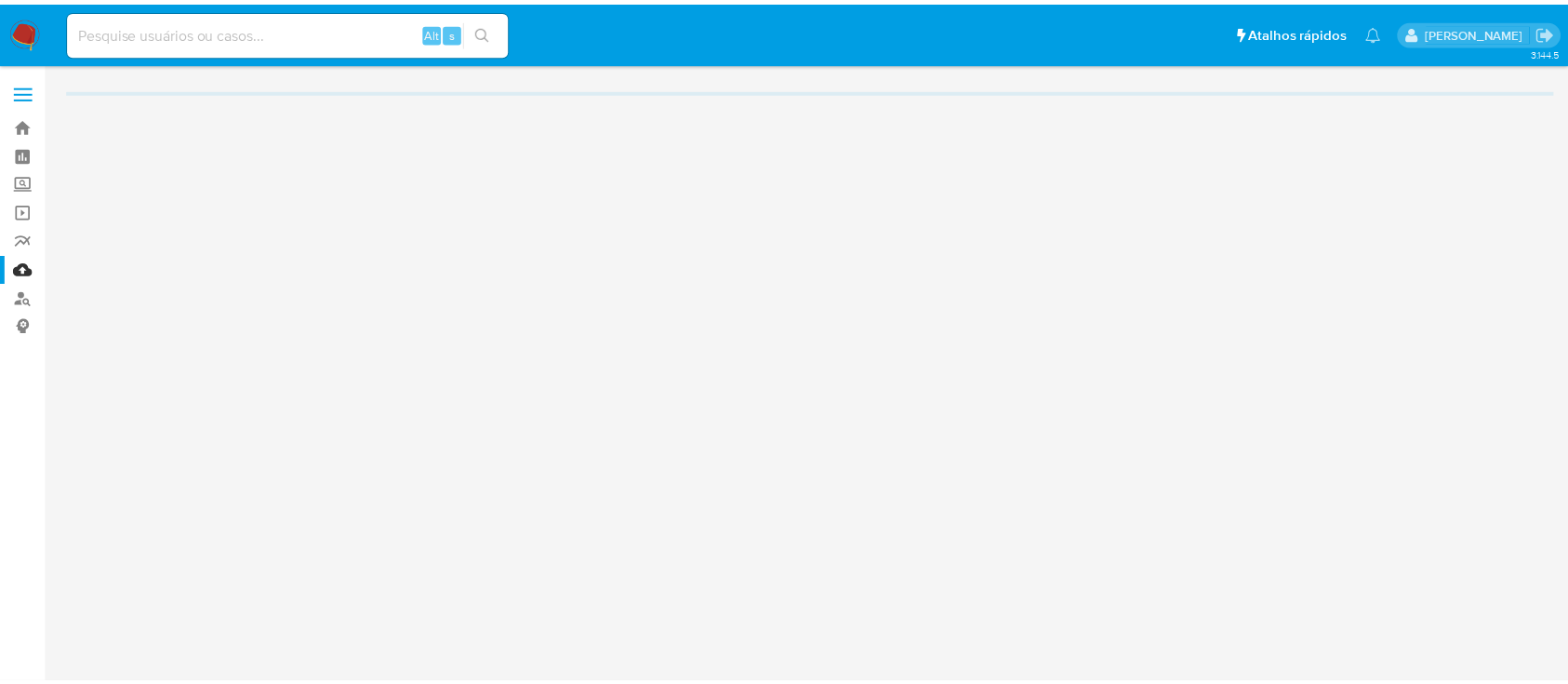scroll, scrollTop: 0, scrollLeft: 0, axis: both 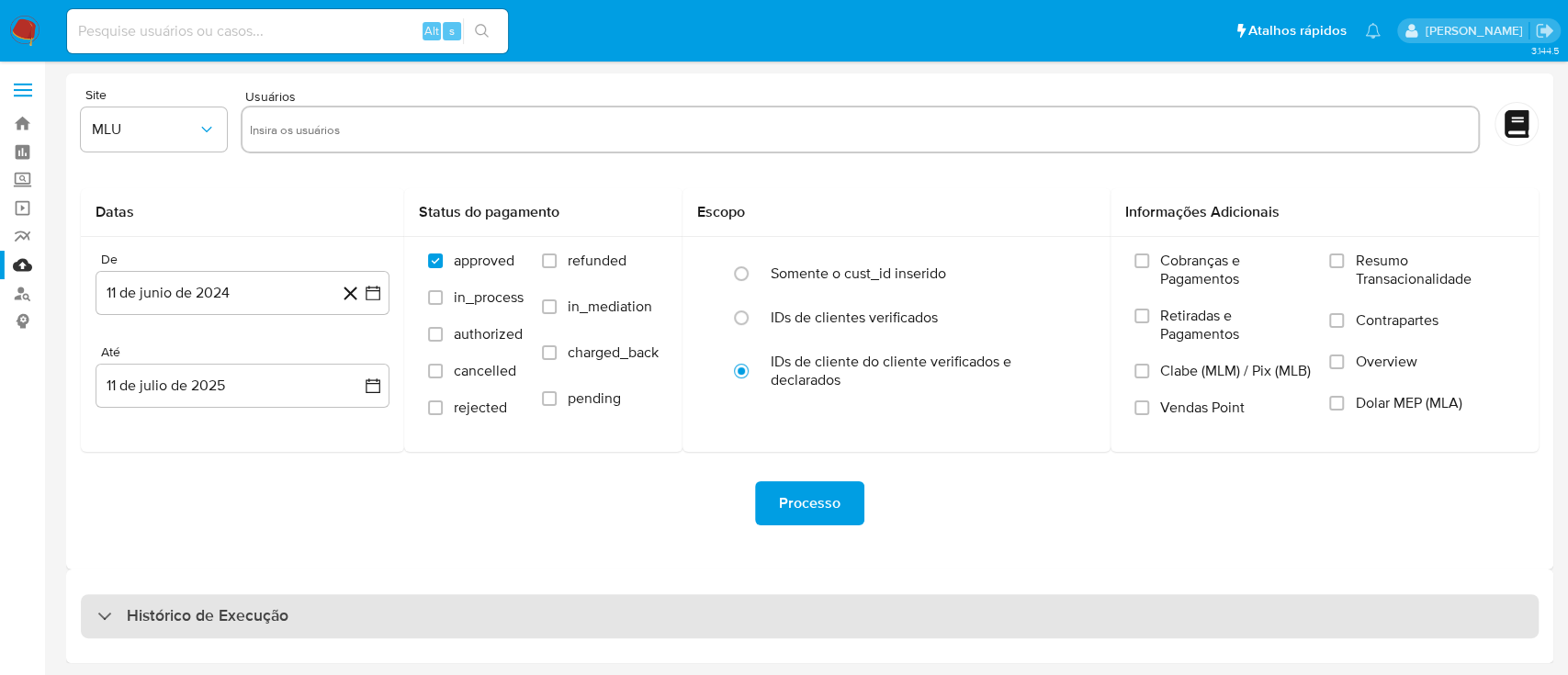 click on "Histórico de Execução" at bounding box center (809, 616) 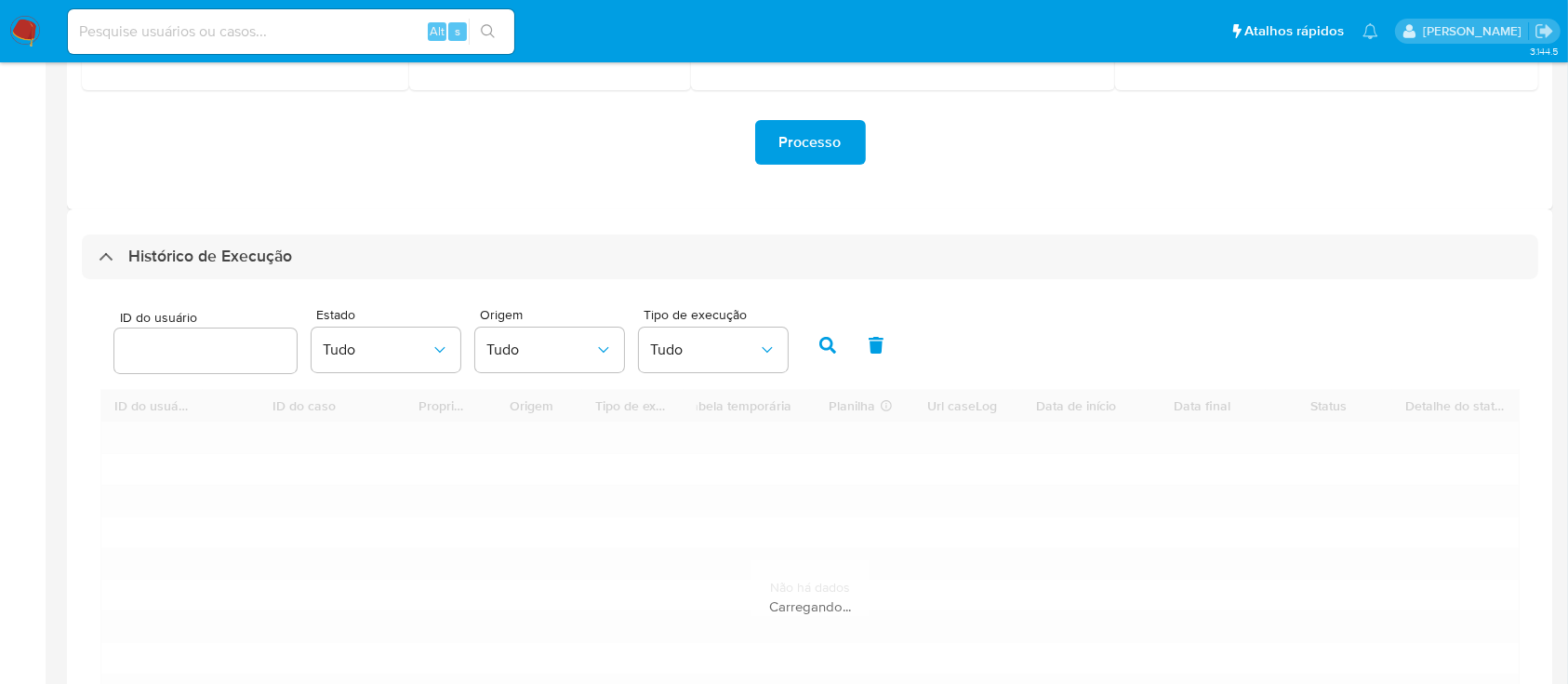 scroll, scrollTop: 372, scrollLeft: 0, axis: vertical 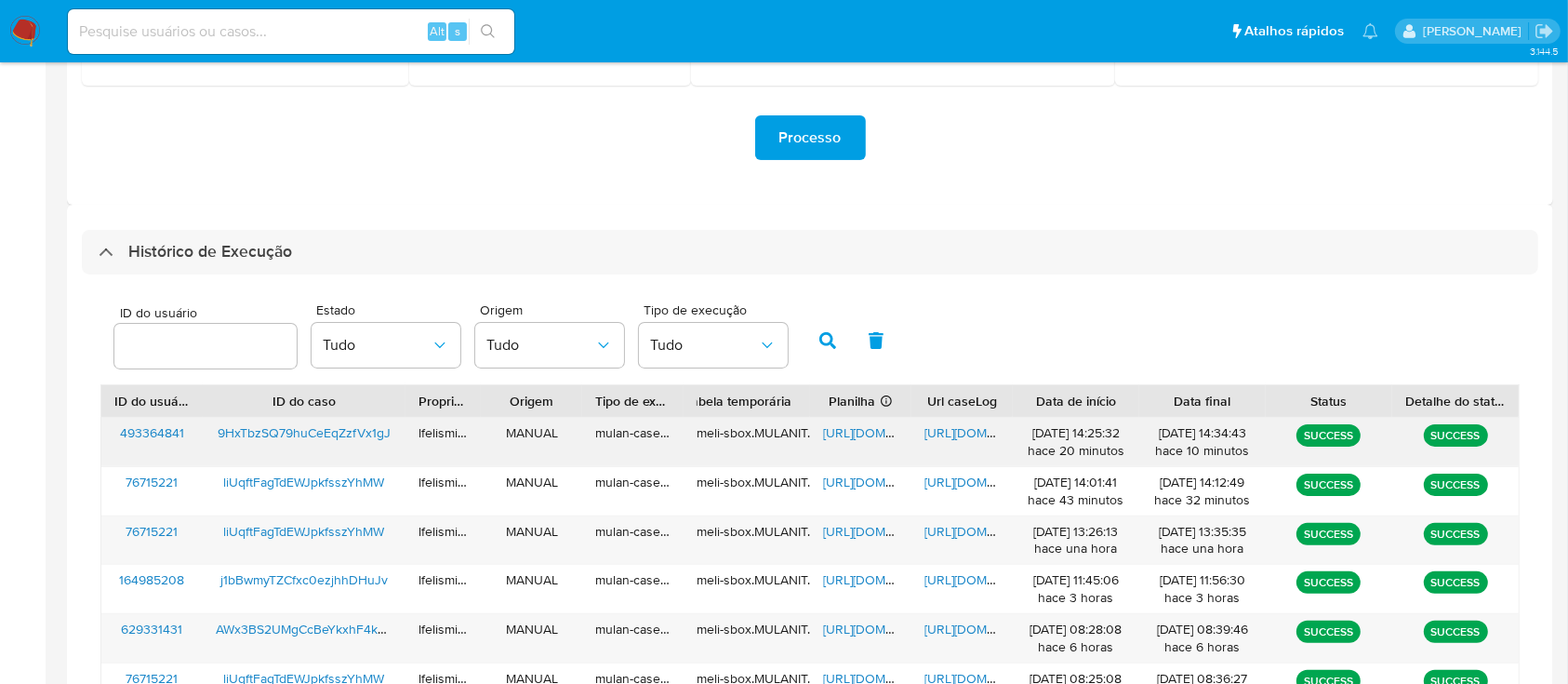 click on "[URL][DOMAIN_NAME]" at bounding box center [962, 442] 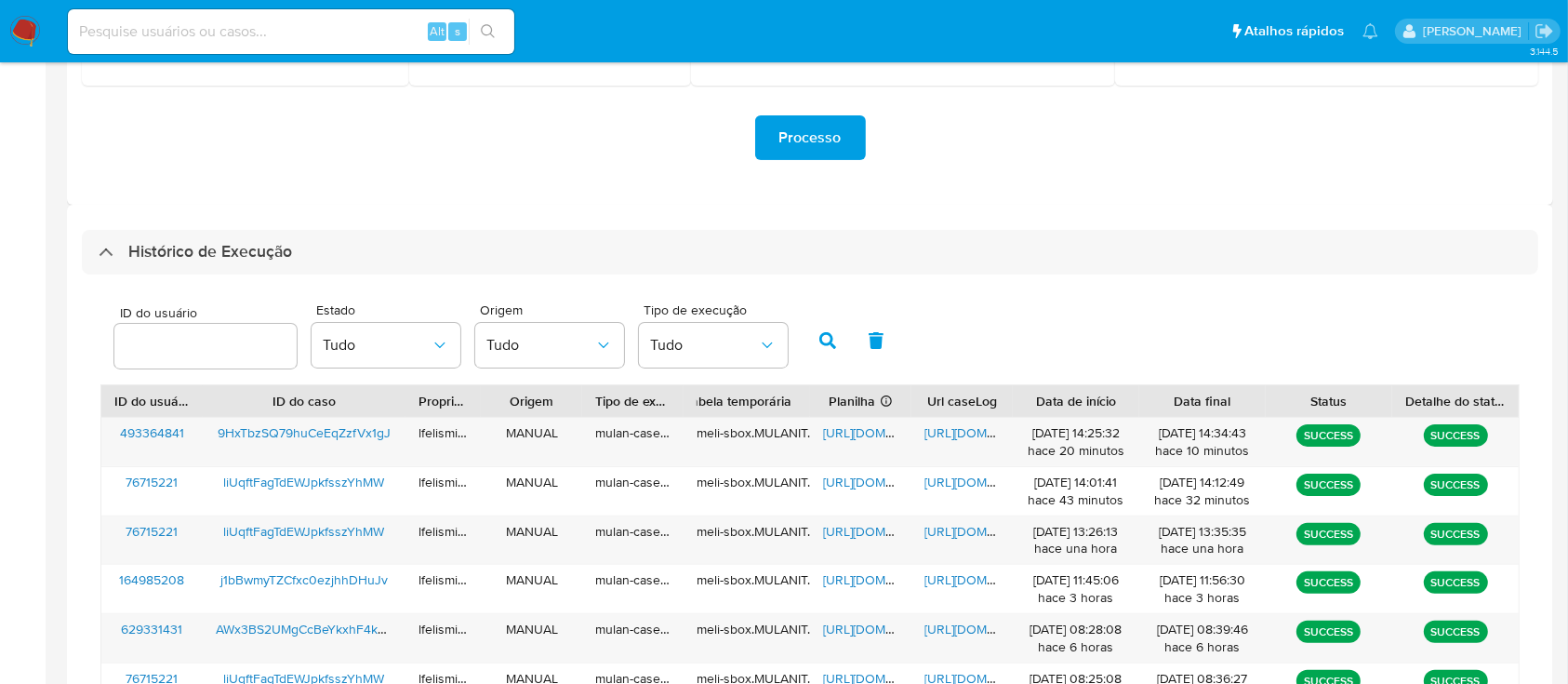 scroll, scrollTop: 702, scrollLeft: 0, axis: vertical 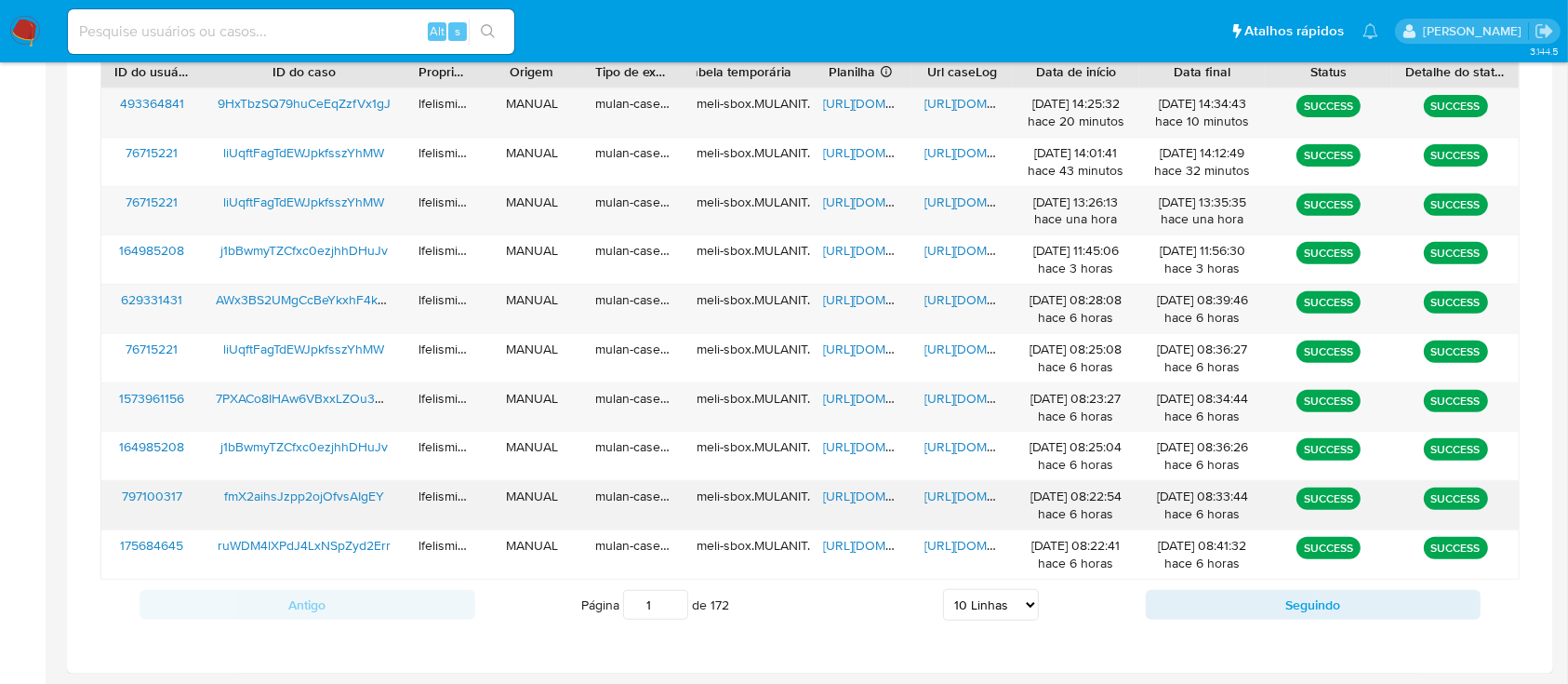 click on "[URL][DOMAIN_NAME]" at bounding box center (989, 496) 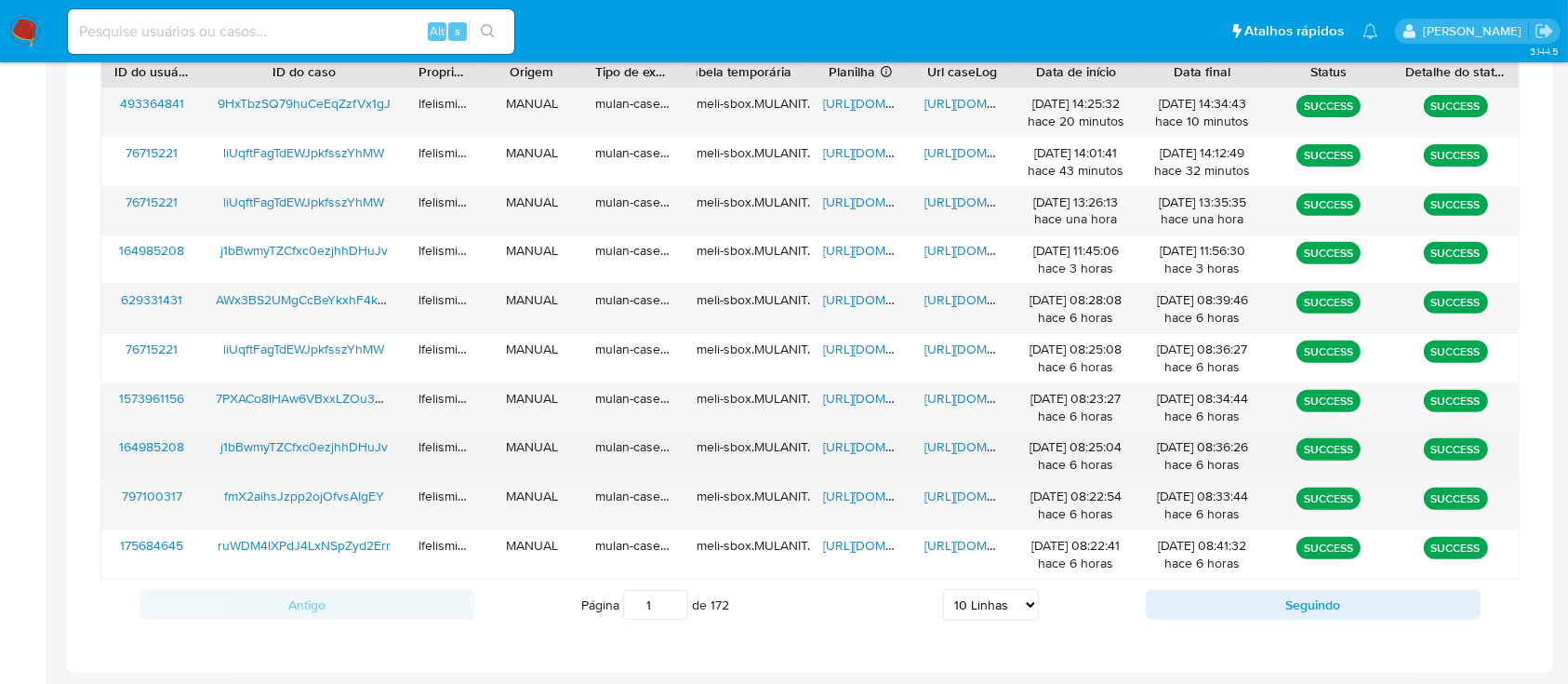 click on "https://docs.google.com/document/d/1rCTT77bj43jHkJLWIPfE9a4OgmVXkuV2drCAr3nP5qc/edit" at bounding box center (989, 447) 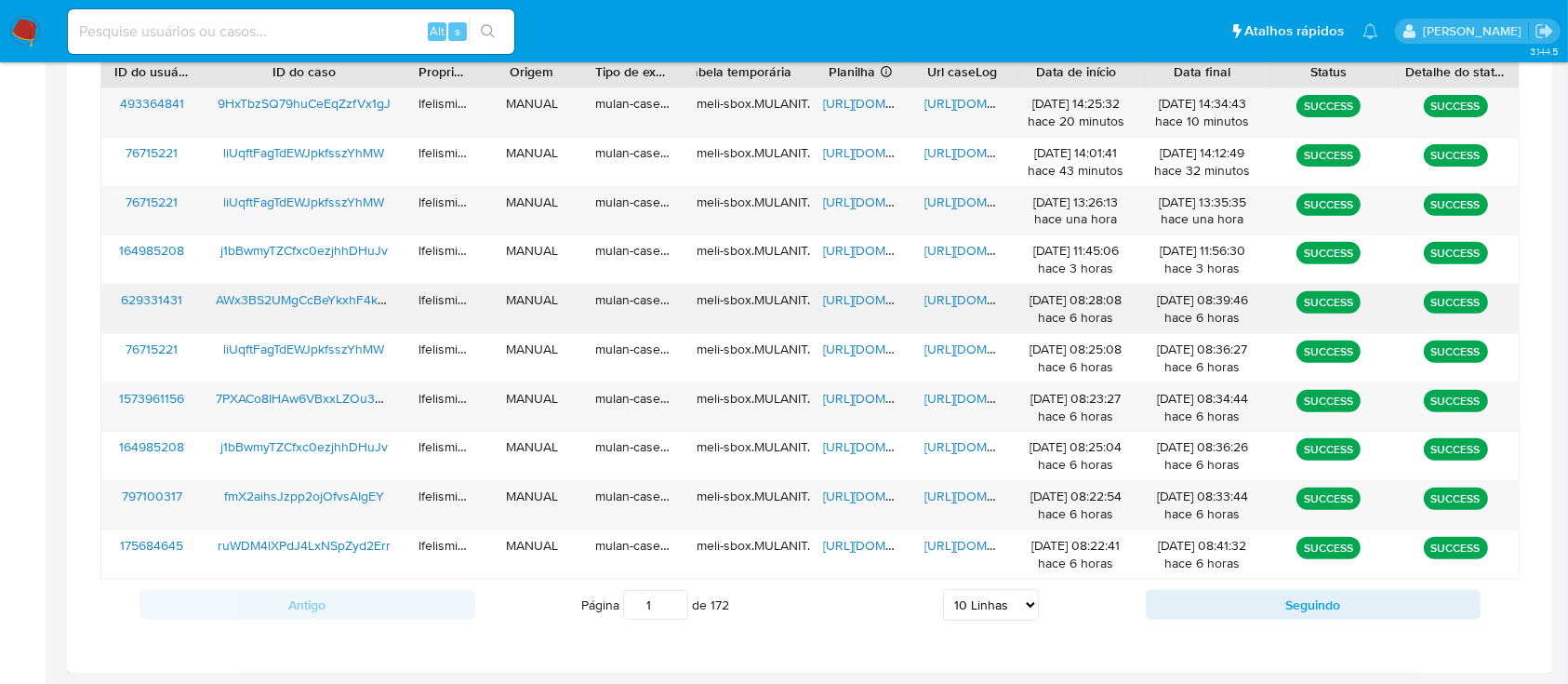 click on "https://docs.google.com/document/d/1M0fYDbP-jN01rrlewZNsc1IxancDGtUKN9CNrfzh7Kg/edit" at bounding box center (989, 300) 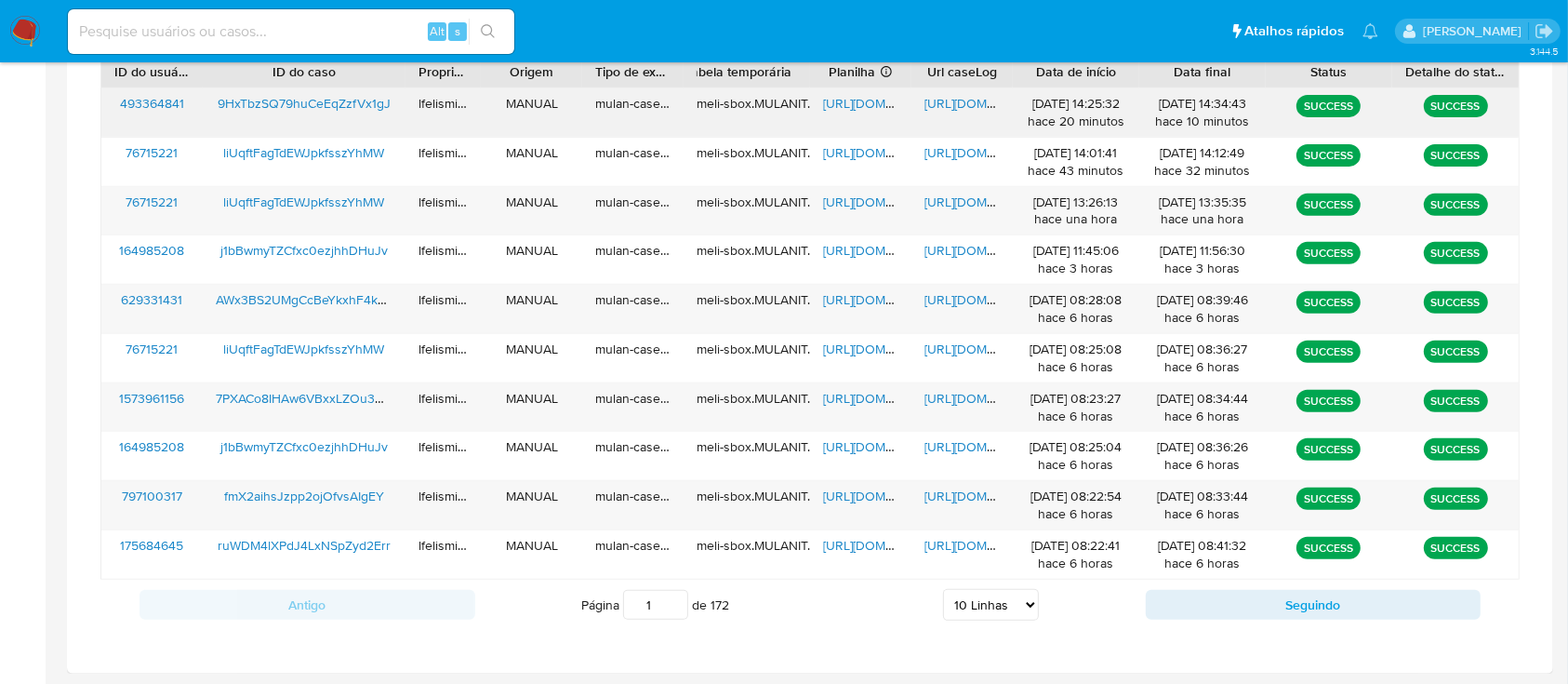 click on "https://docs.google.com/document/d/1H-PA0PvOHHwyCwdhMcLwbxqOoHbmIc79uGGtq2vmynw/edit" at bounding box center [989, 103] 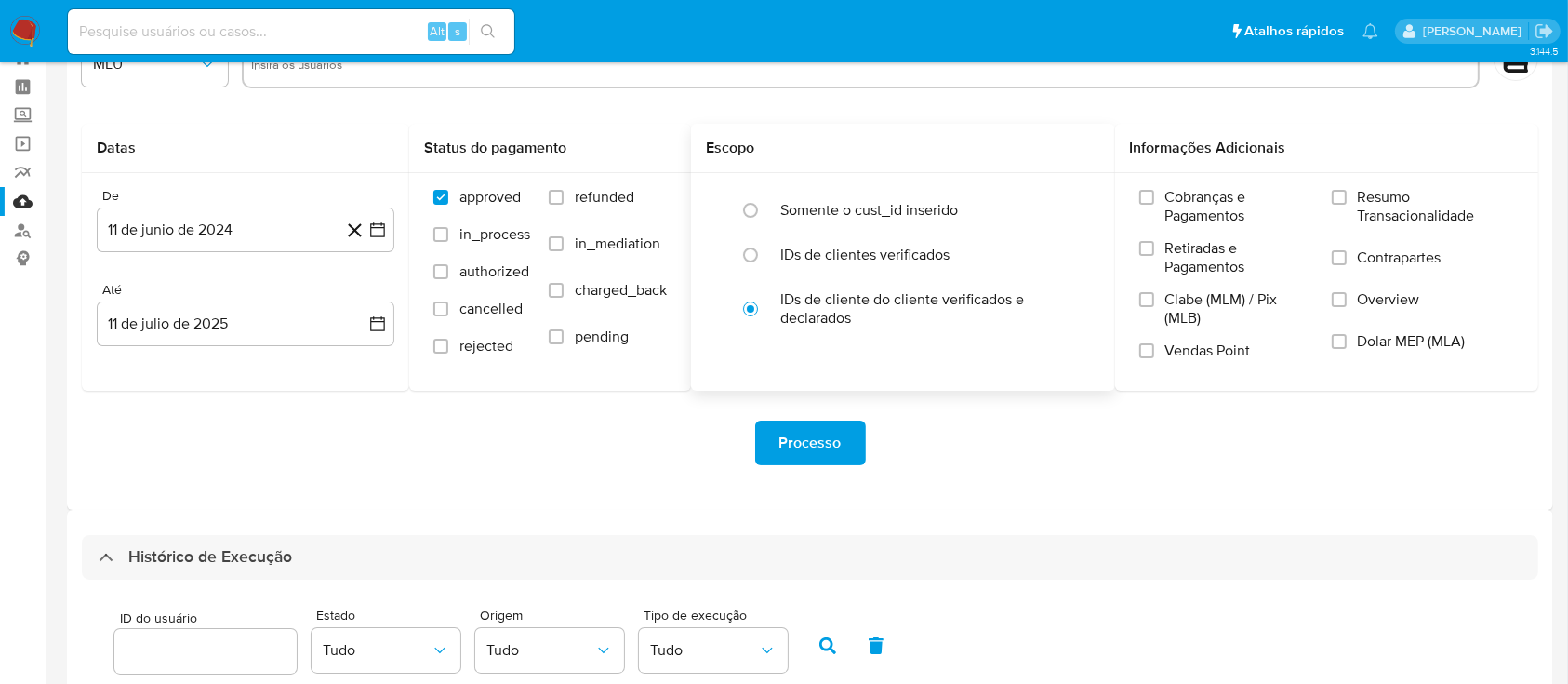 scroll, scrollTop: 124, scrollLeft: 0, axis: vertical 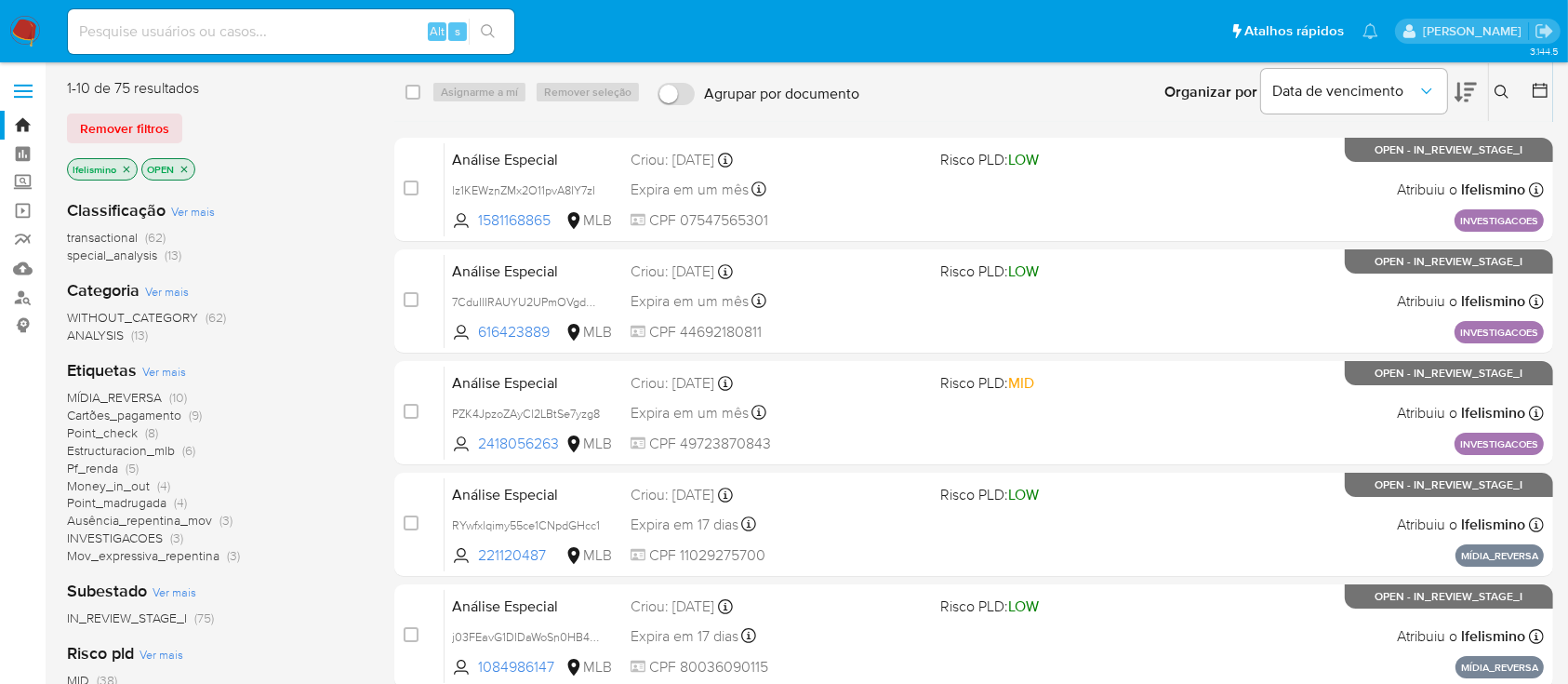 click at bounding box center (291, 32) 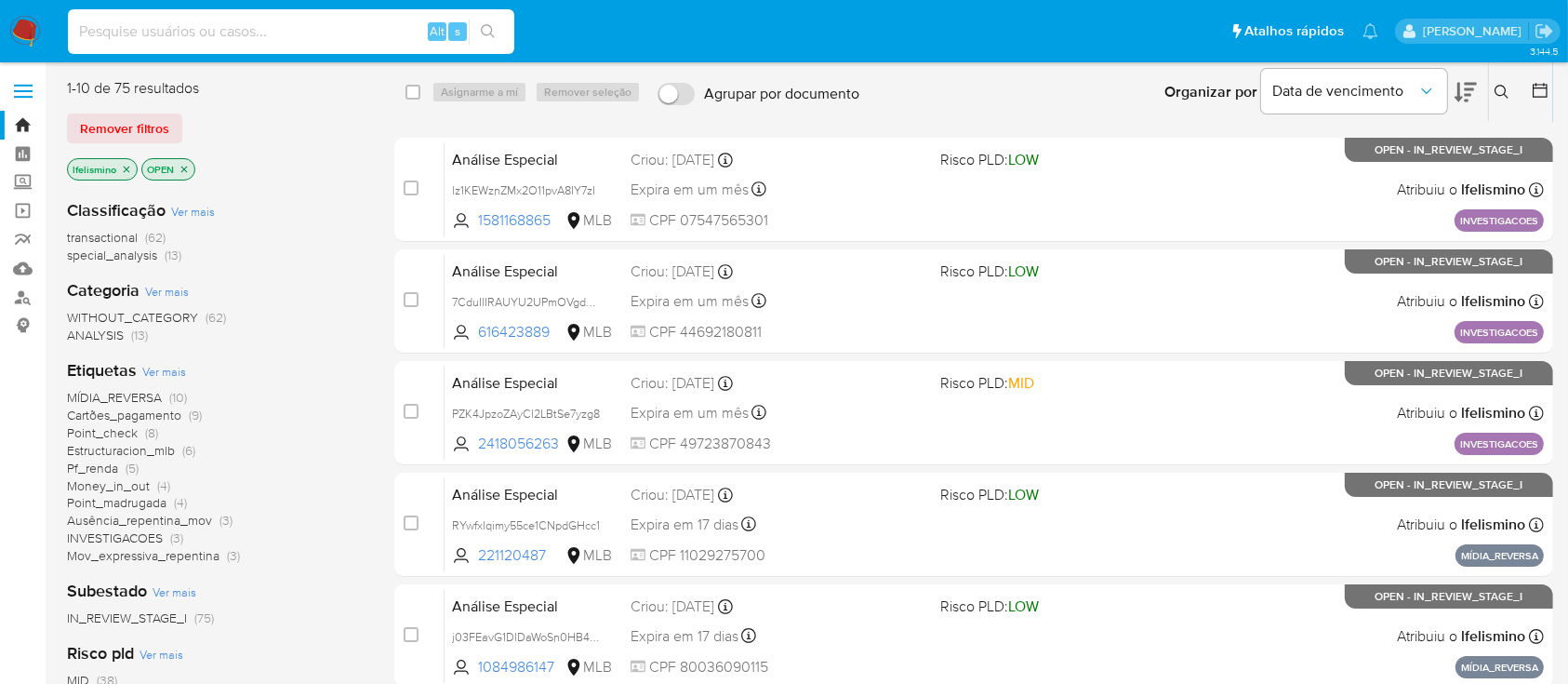 paste on "j03FEavG1DIDaWoSn0HB4zqy" 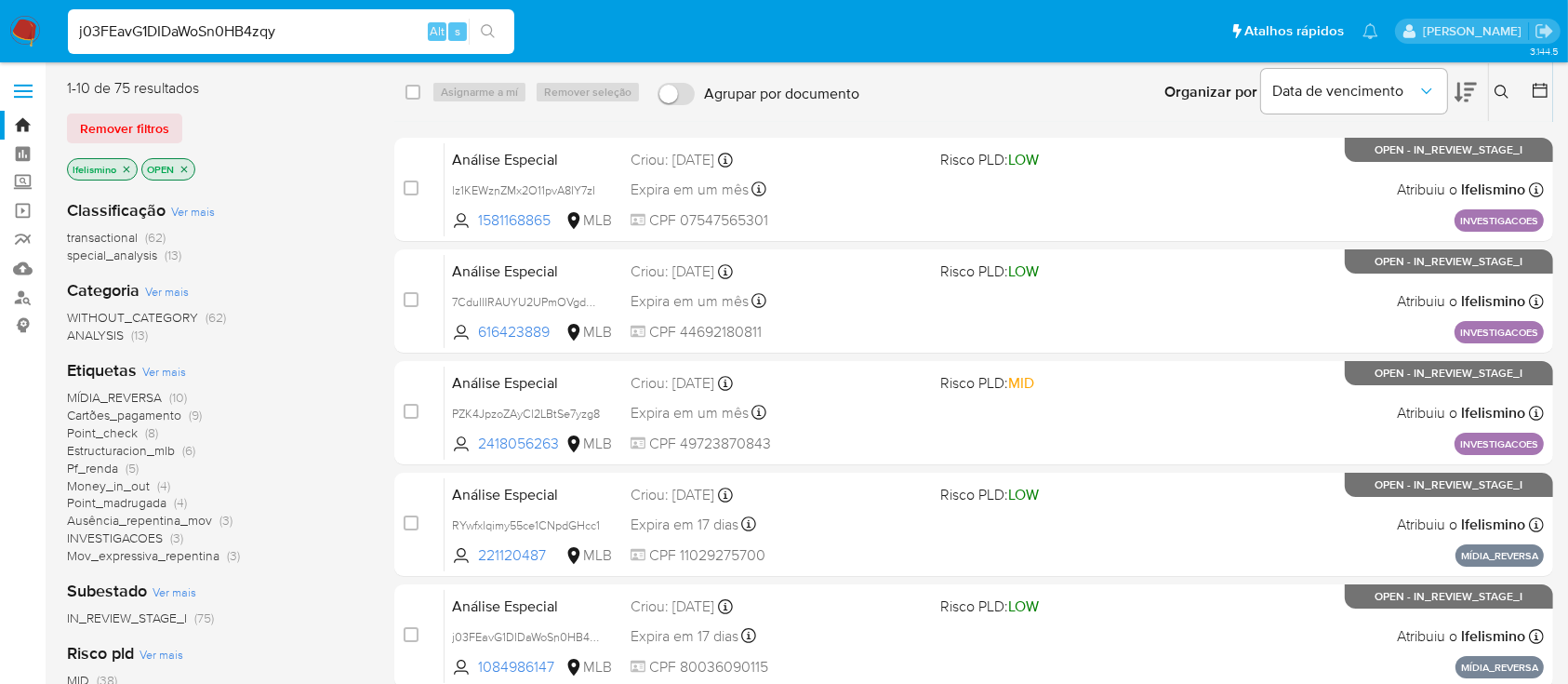 type on "j03FEavG1DIDaWoSn0HB4zqy" 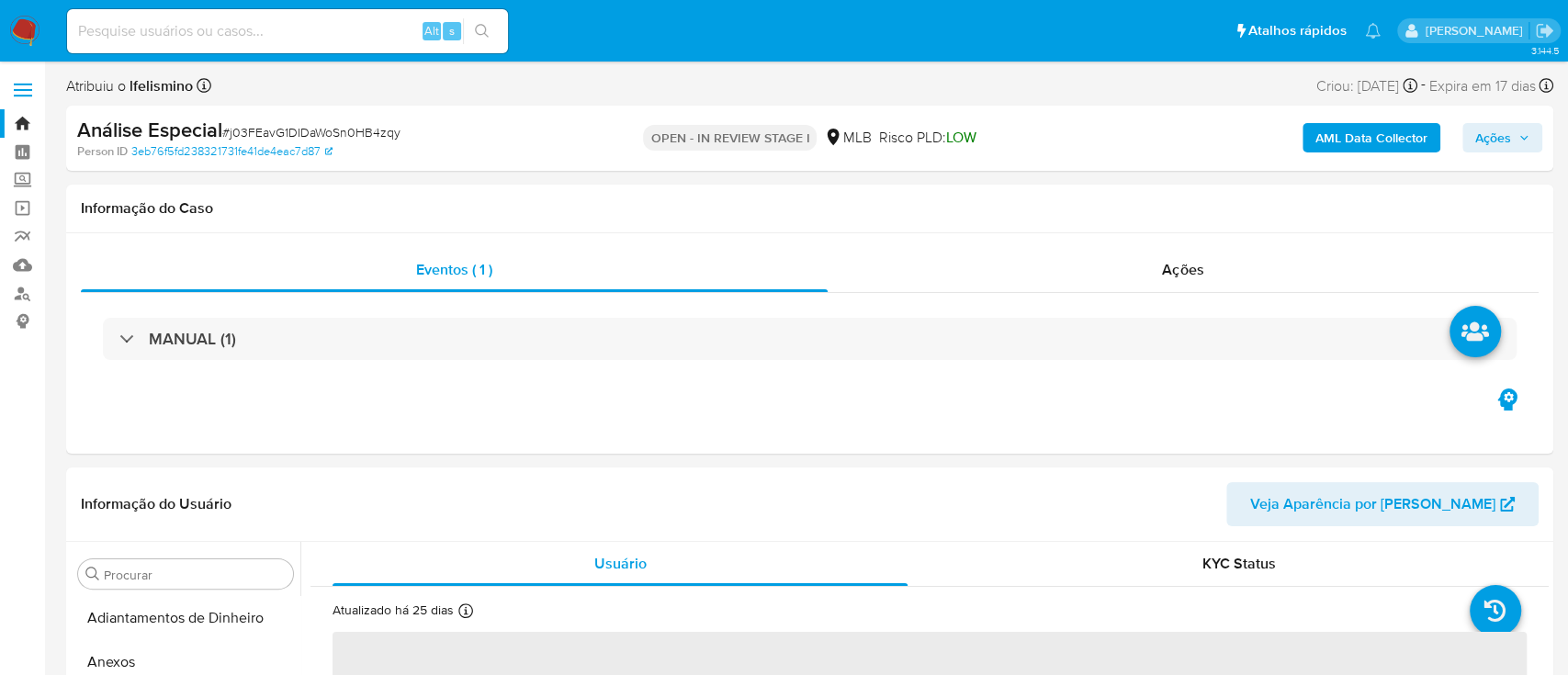 select on "10" 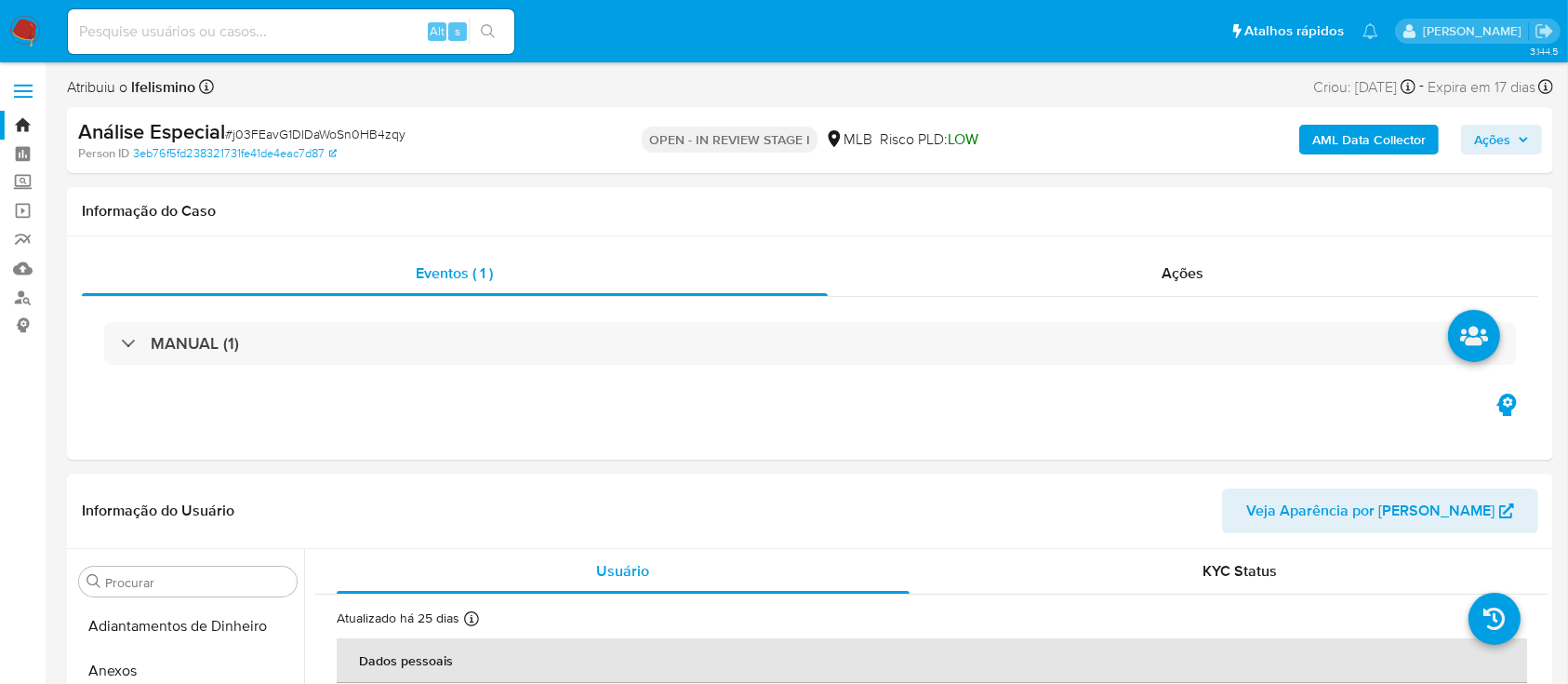 scroll, scrollTop: 786, scrollLeft: 0, axis: vertical 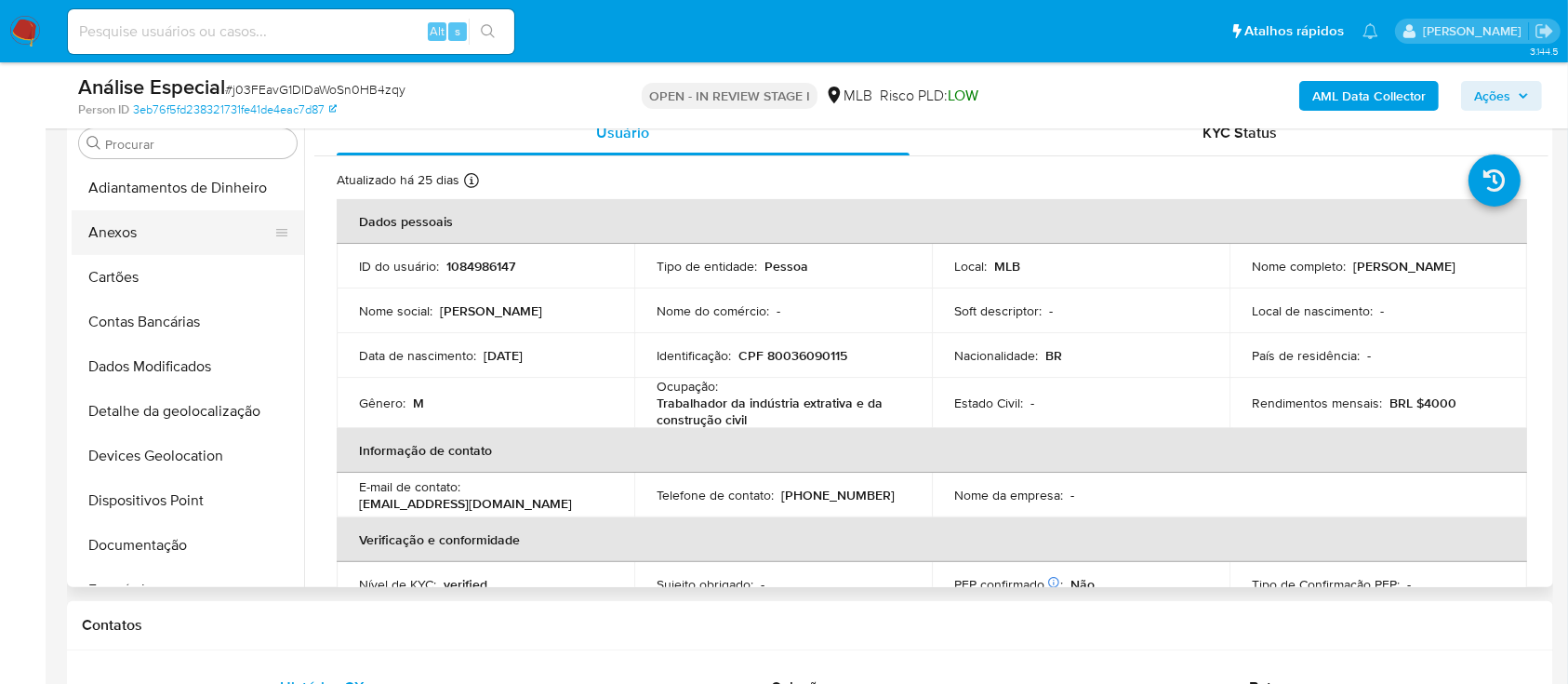 click on "Anexos" at bounding box center (180, 233) 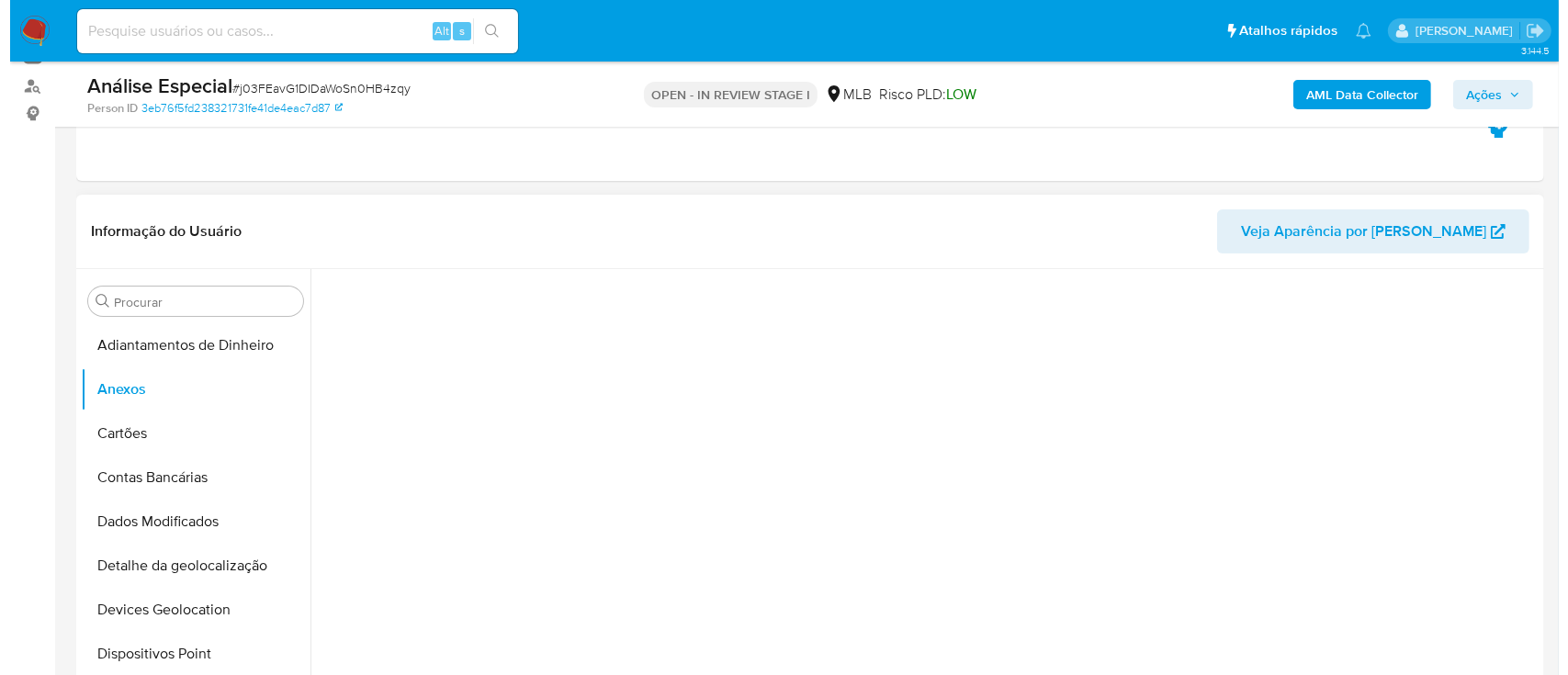 scroll, scrollTop: 244, scrollLeft: 0, axis: vertical 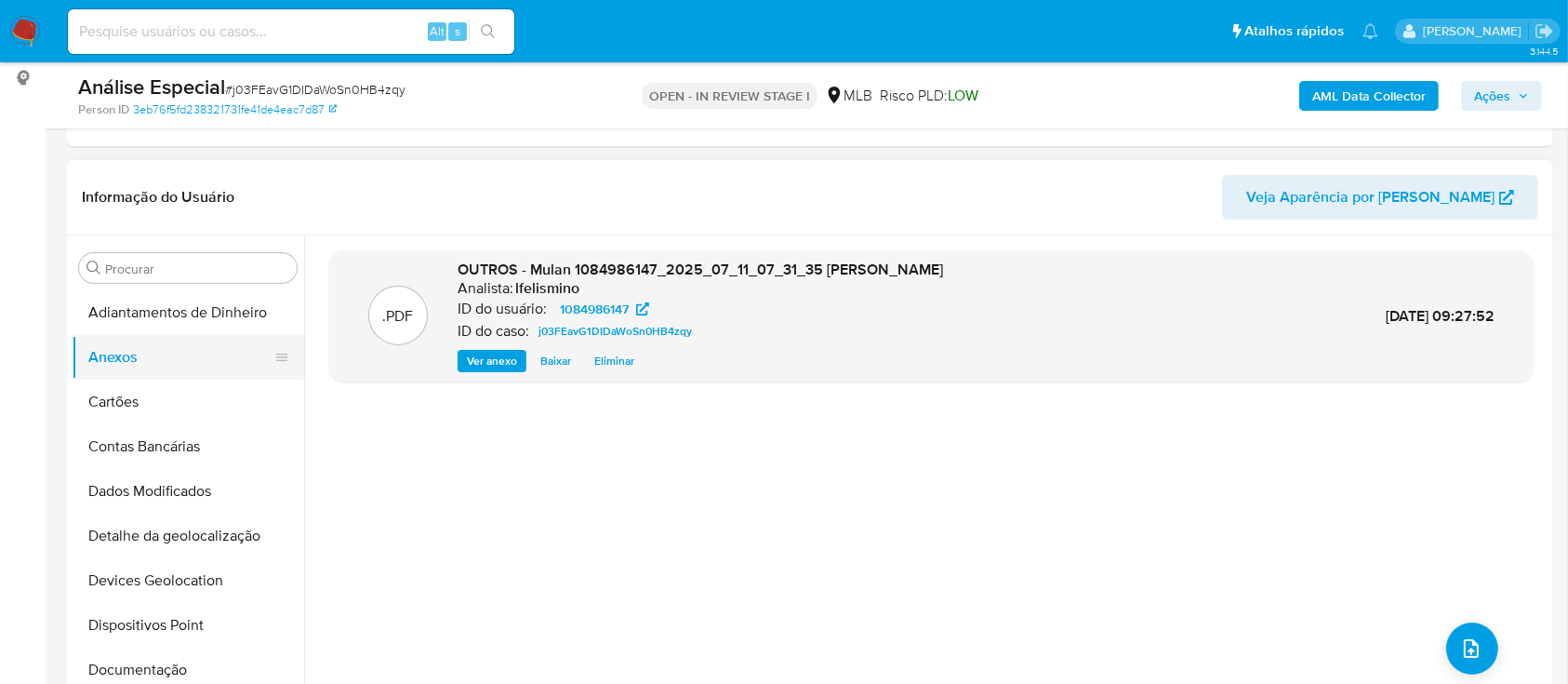 type 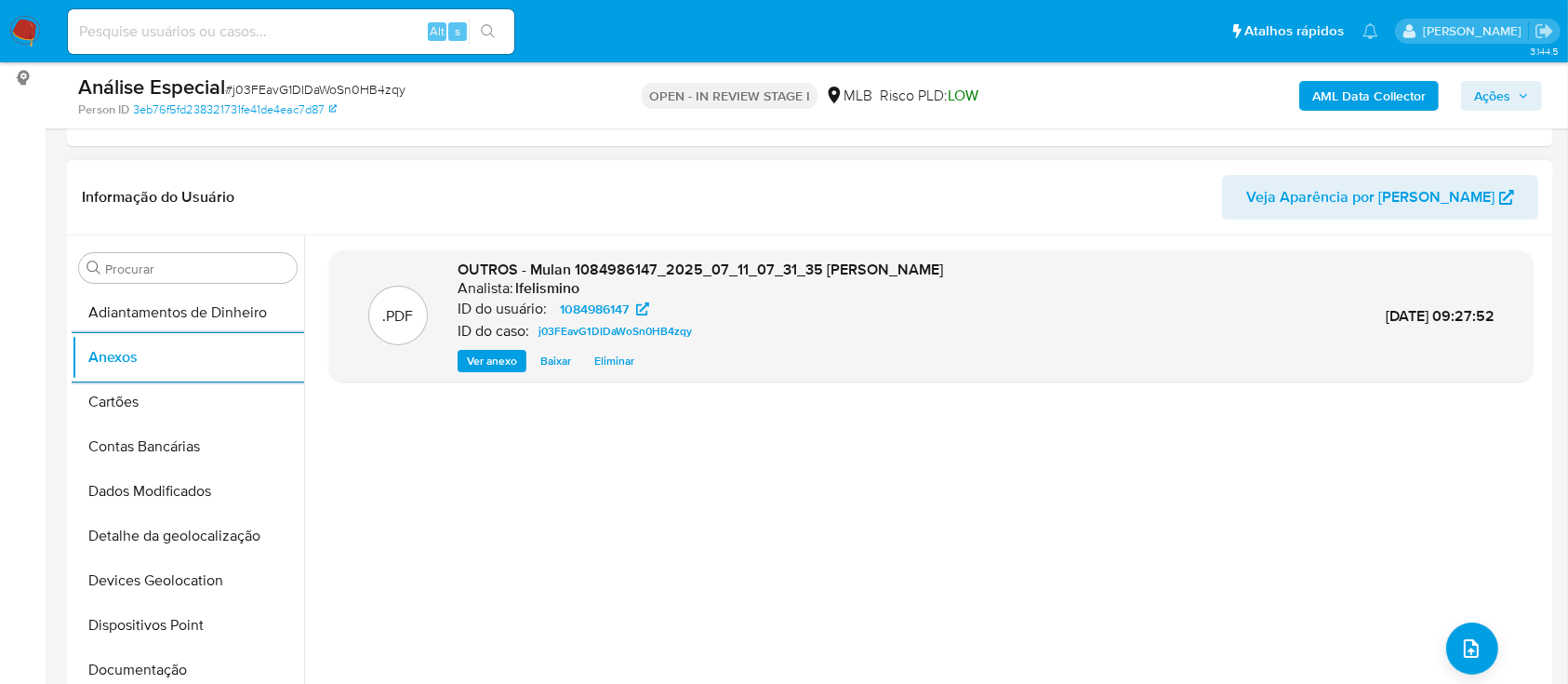 click on ".PDF OUTROS - Mulan 1084986147_2025_07_11_07_31_35 LEOMAR RIBEIRO LOPES  Analista: lfelismino ID do usuário: 1084986147 ID do caso: j03FEavG1DIDaWoSn0HB4zqy Ver anexo Baixar Eliminar 11/Jul/2025 09:27:52" at bounding box center [931, 474] 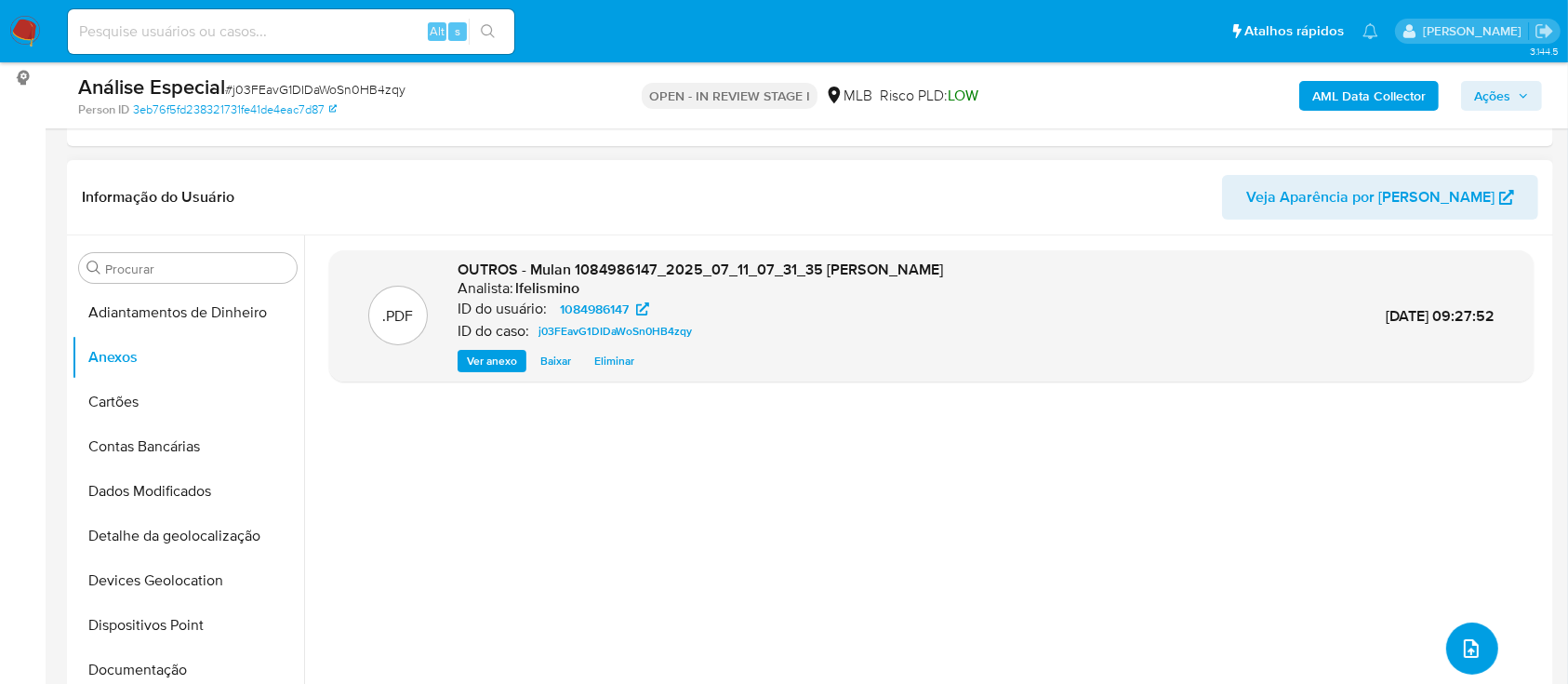 click at bounding box center [1472, 649] 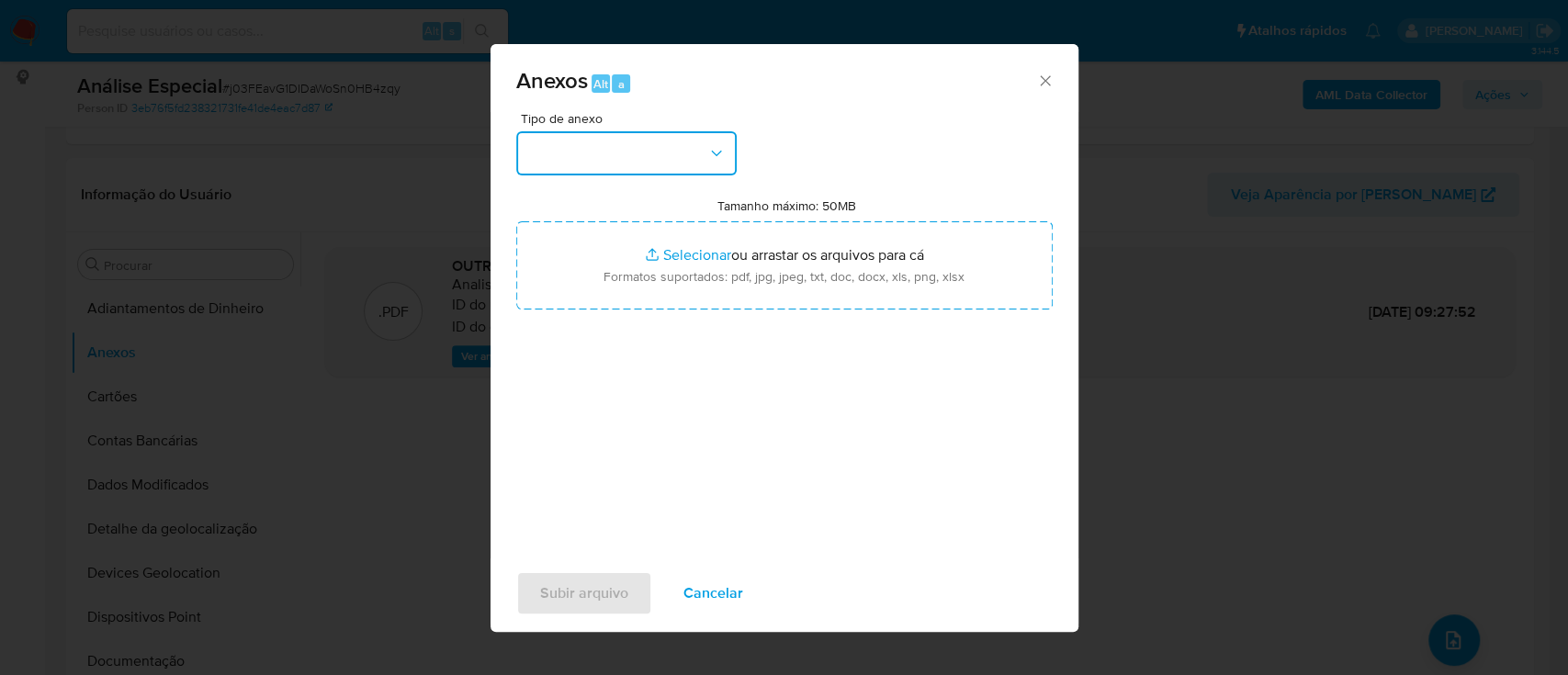click at bounding box center (626, 153) 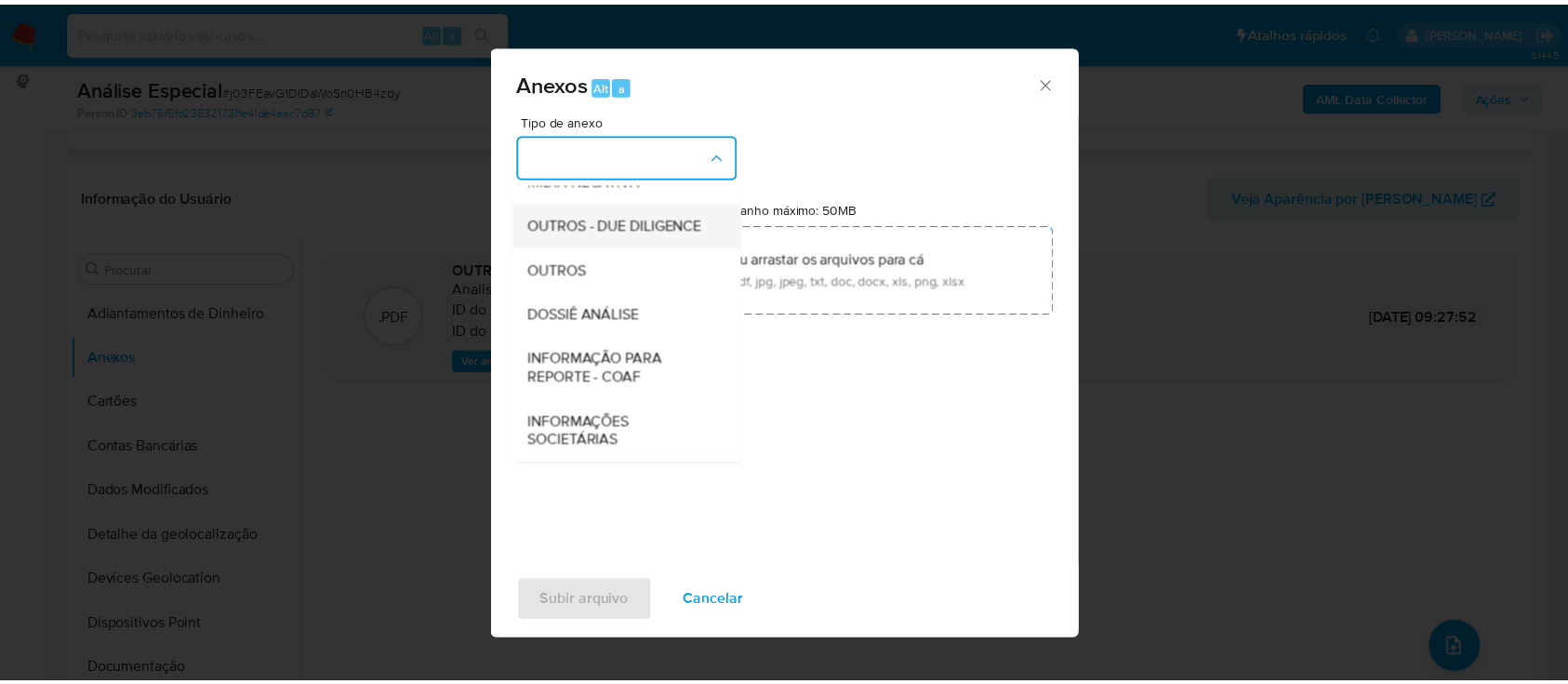 scroll, scrollTop: 286, scrollLeft: 0, axis: vertical 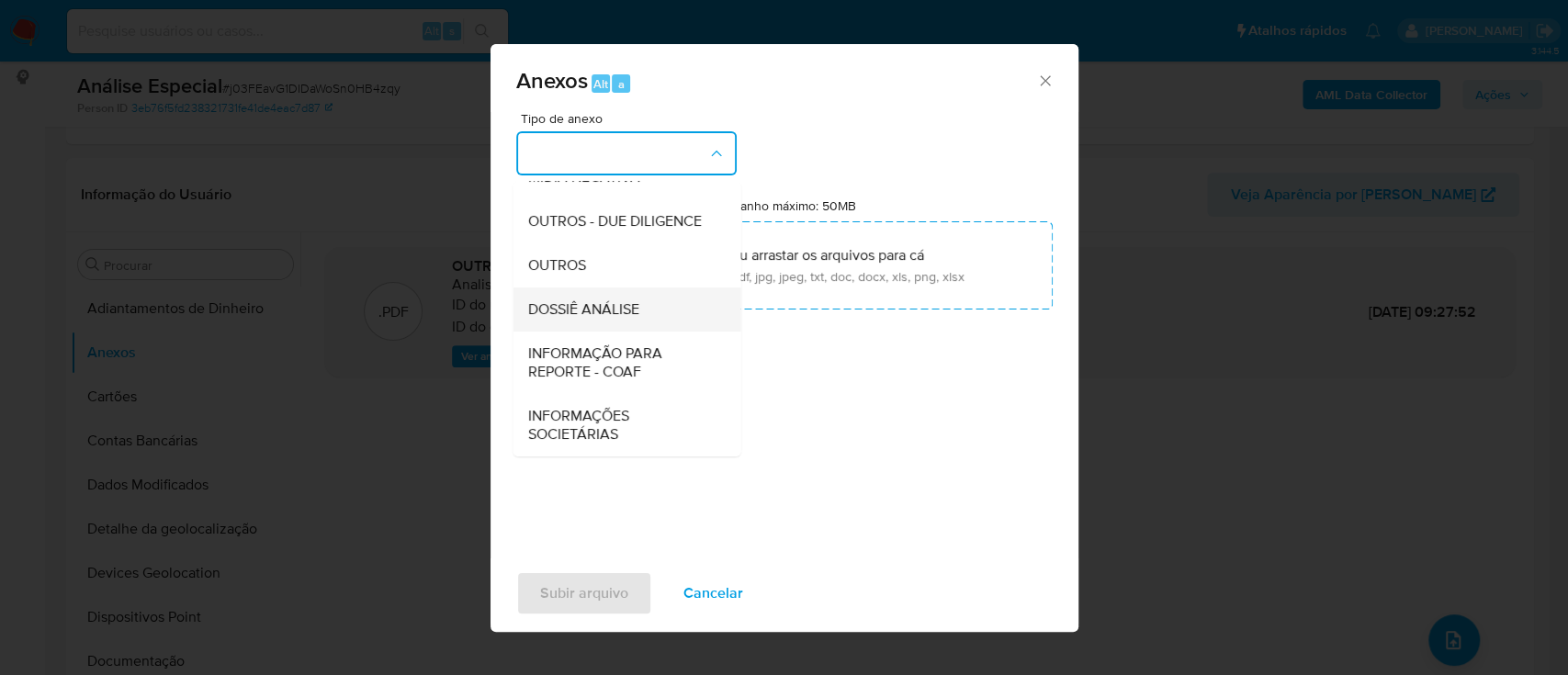 click on "DOSSIÊ ANÁLISE" at bounding box center [582, 309] 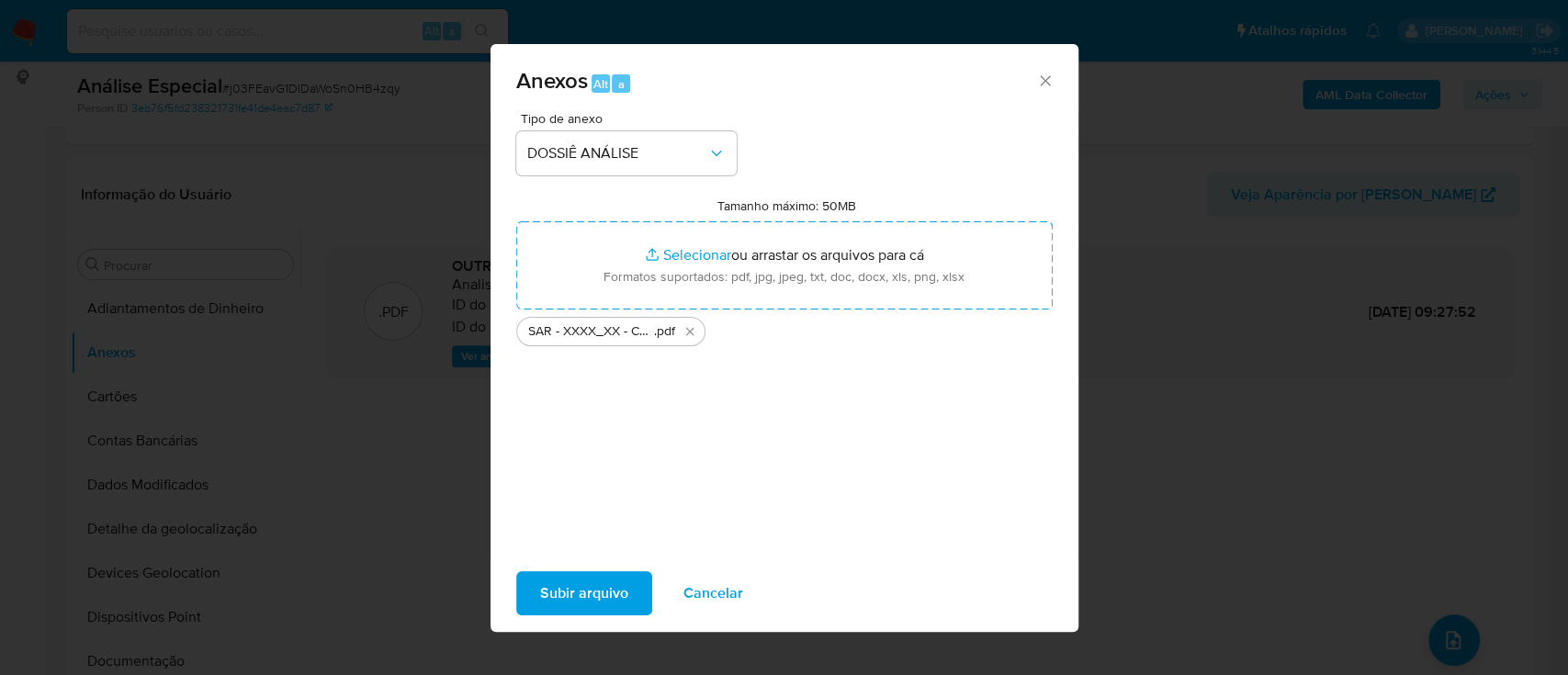 click on "Subir arquivo" at bounding box center [584, 593] 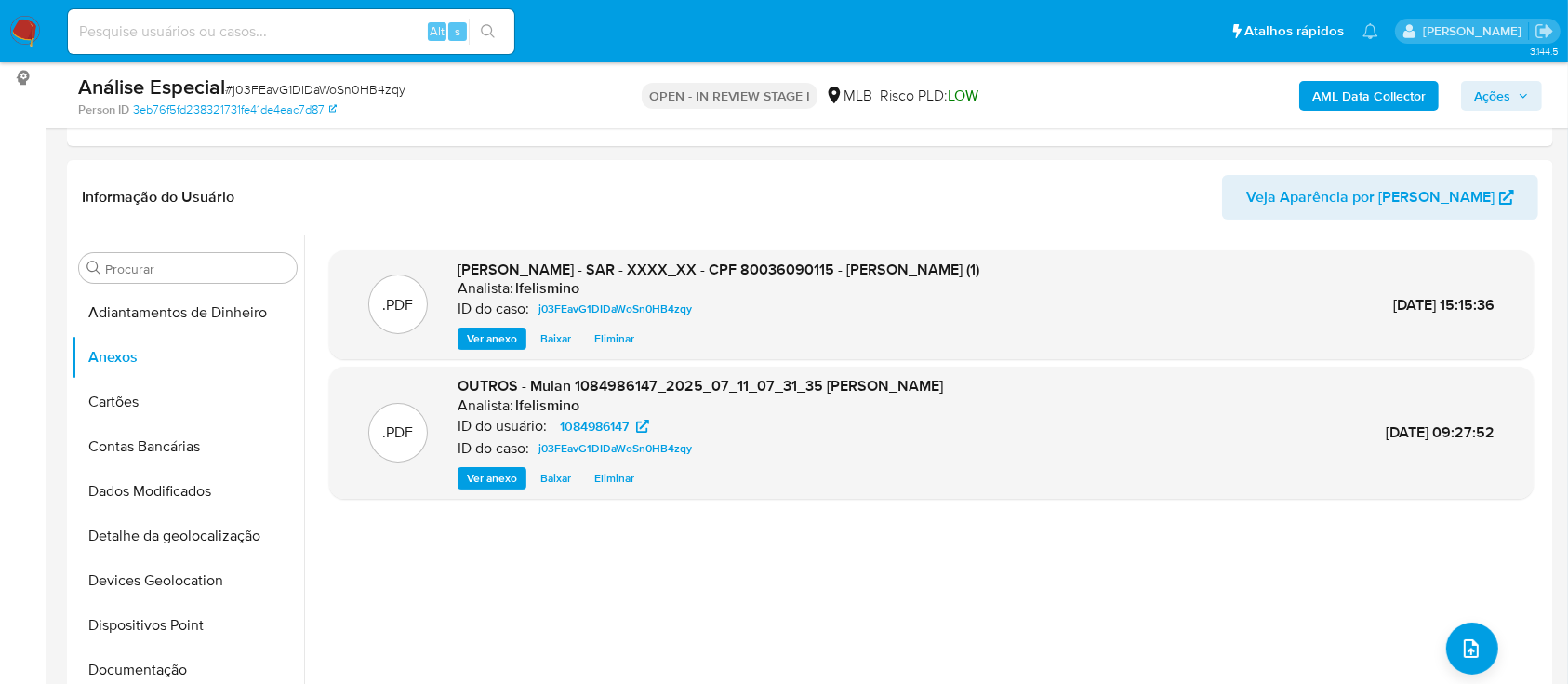click on "Ações" at bounding box center [1492, 96] 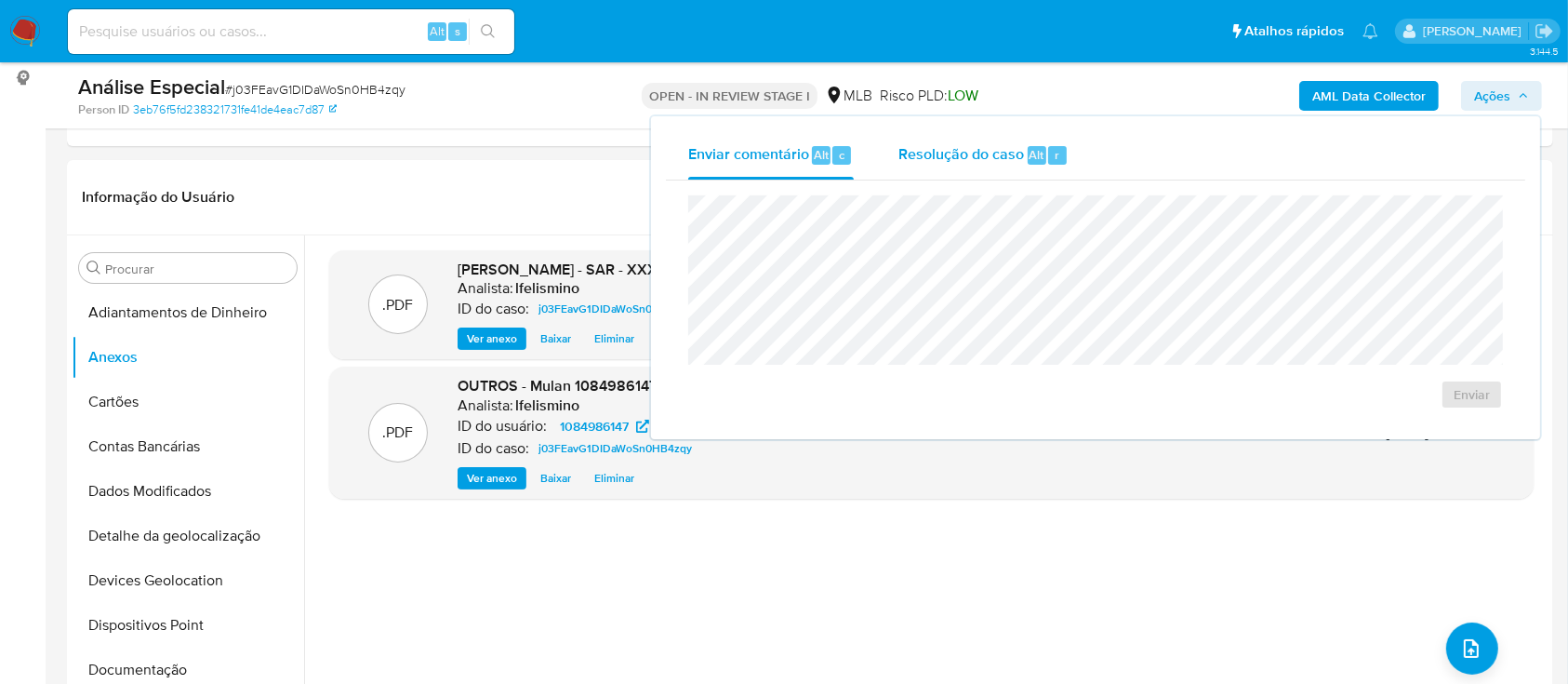 click on "Resolução do caso Alt r" at bounding box center [983, 155] 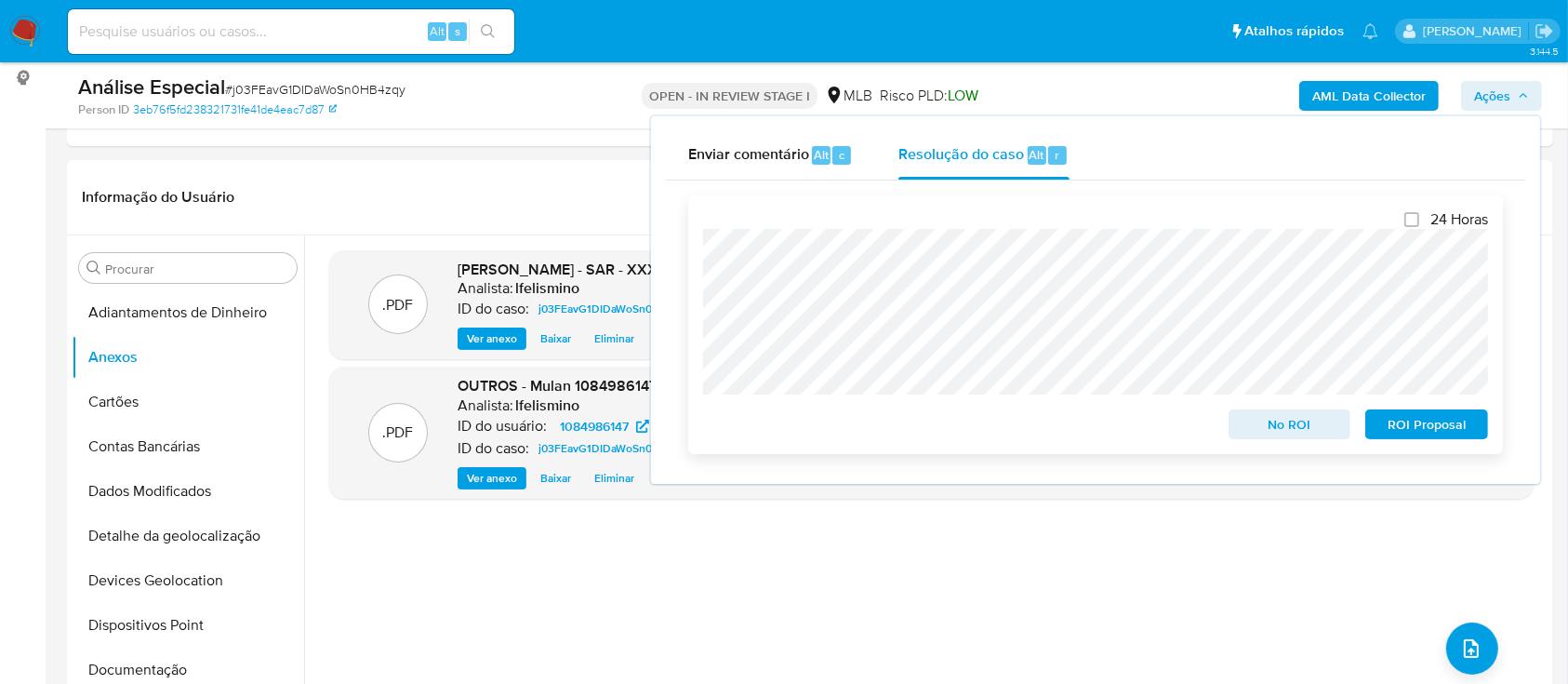 click on "ROI Proposal" at bounding box center [1427, 424] 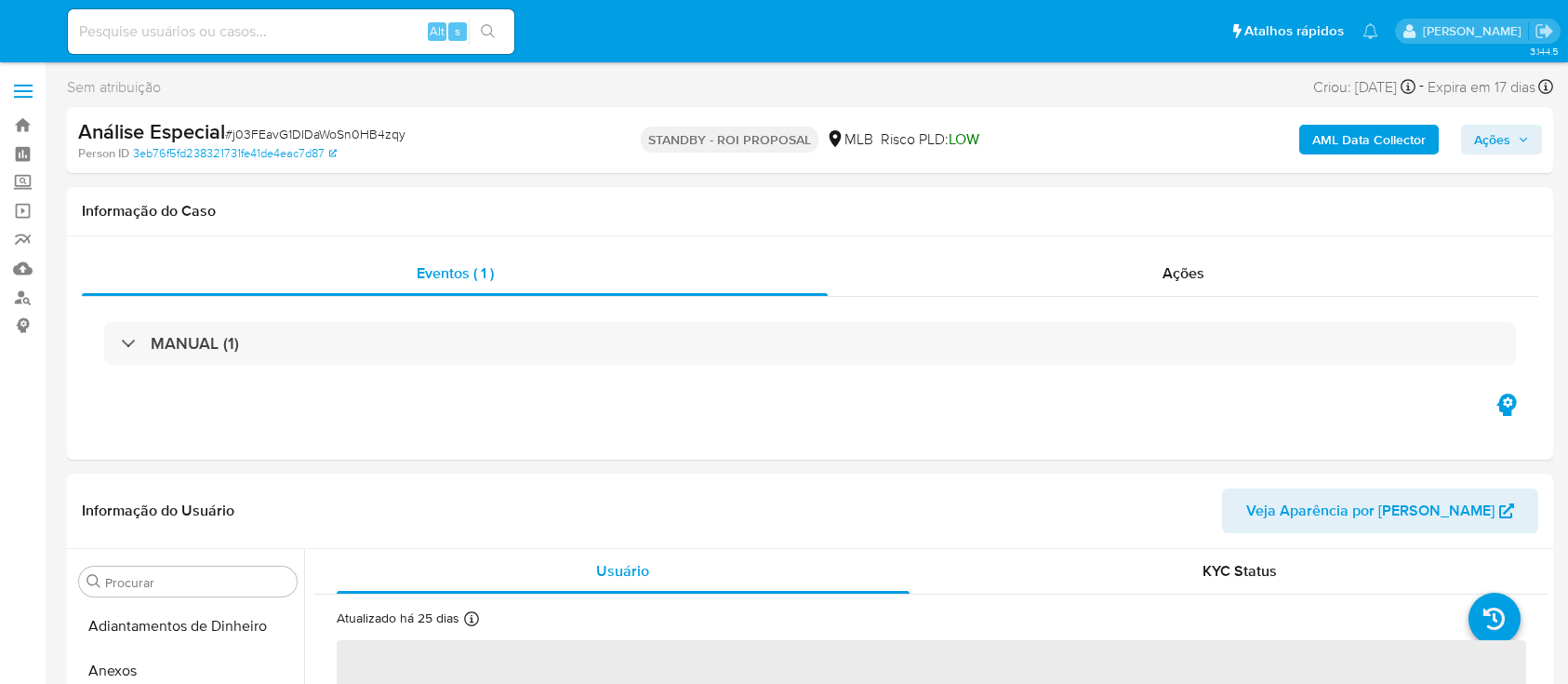 select on "10" 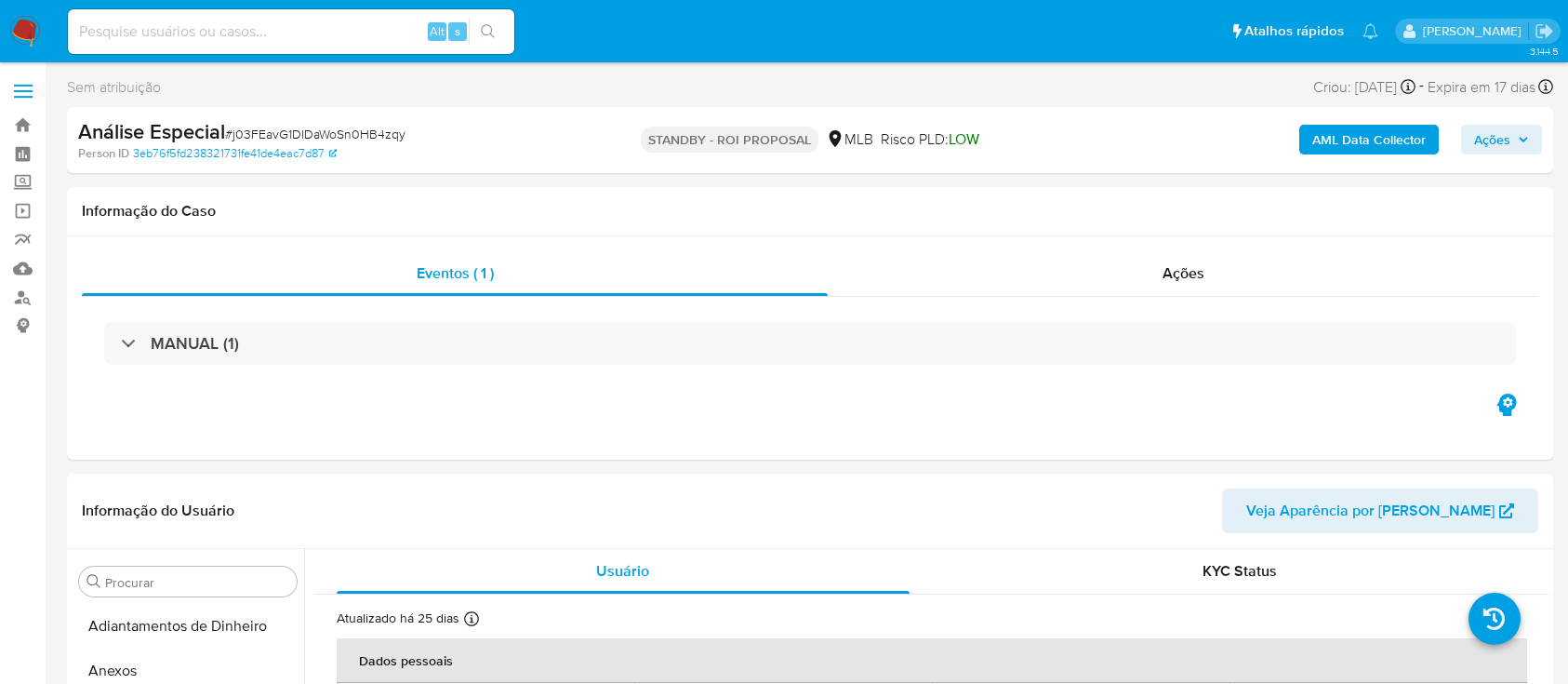 scroll, scrollTop: 0, scrollLeft: 0, axis: both 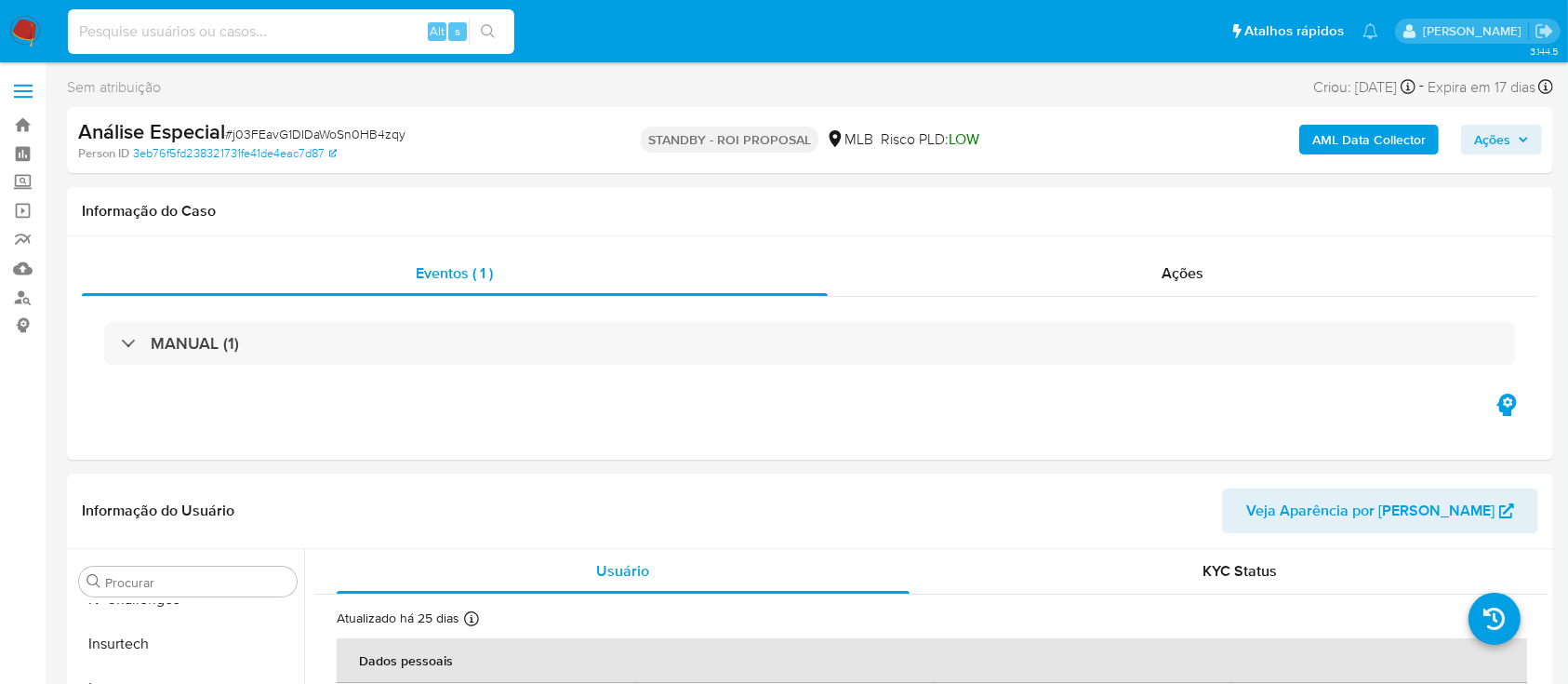 paste on "X9mNvLuIJjAuOWQlukHTBv6R" 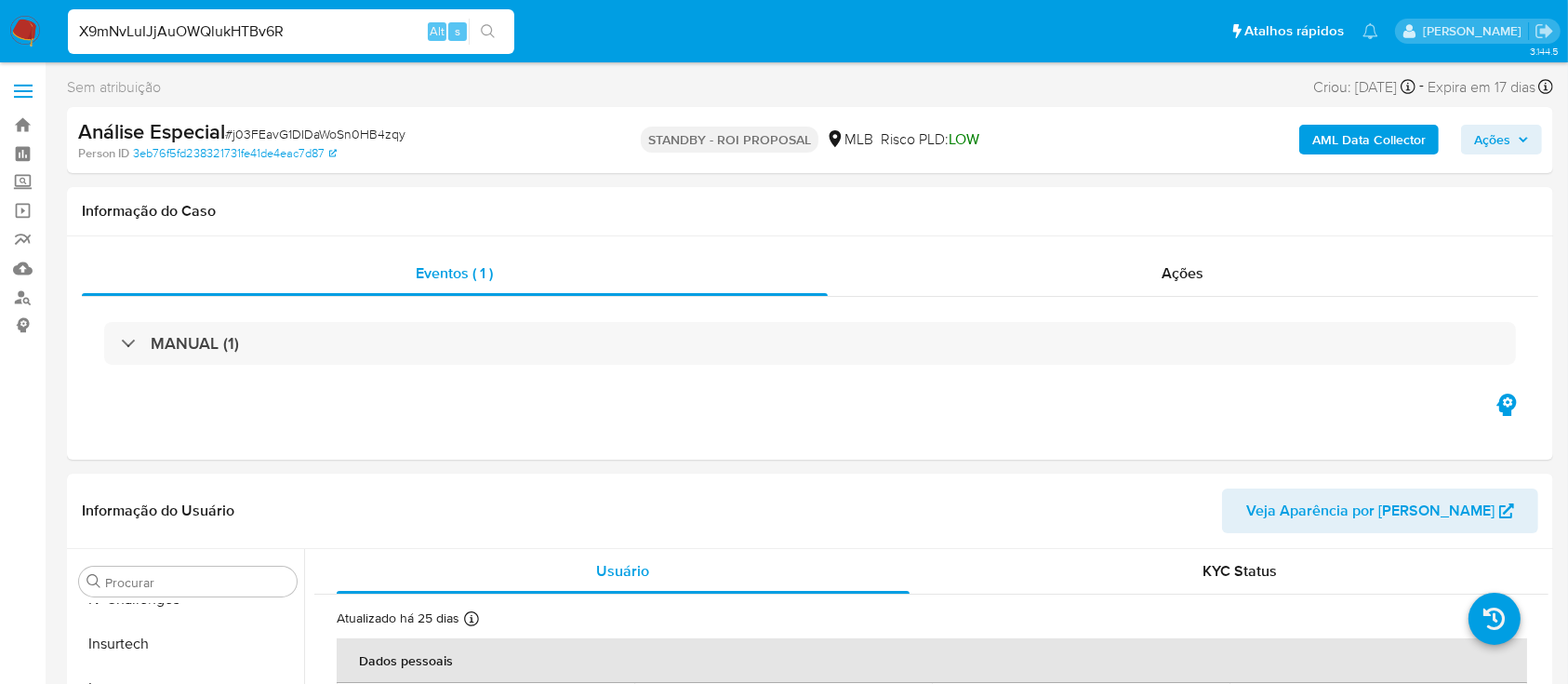 type on "X9mNvLuIJjAuOWQlukHTBv6R" 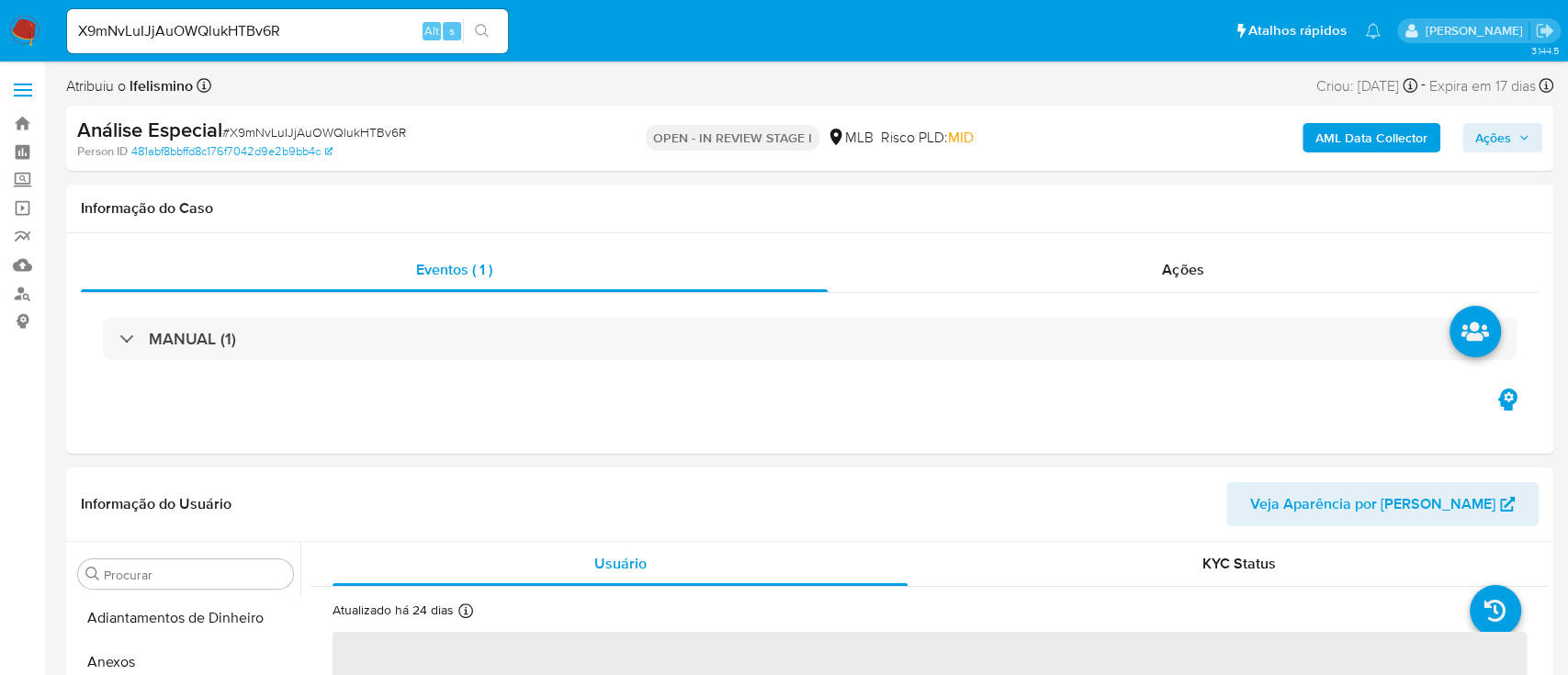 select on "10" 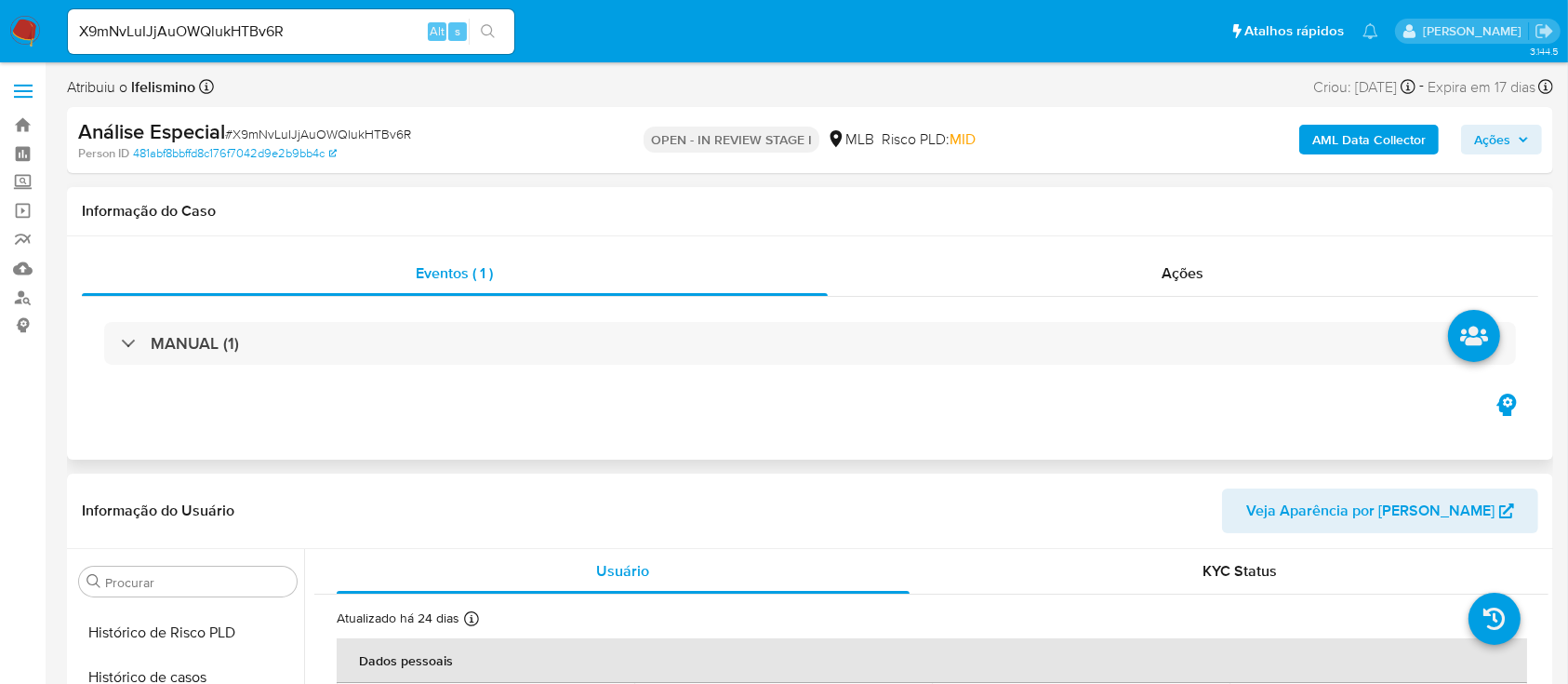 scroll, scrollTop: 786, scrollLeft: 0, axis: vertical 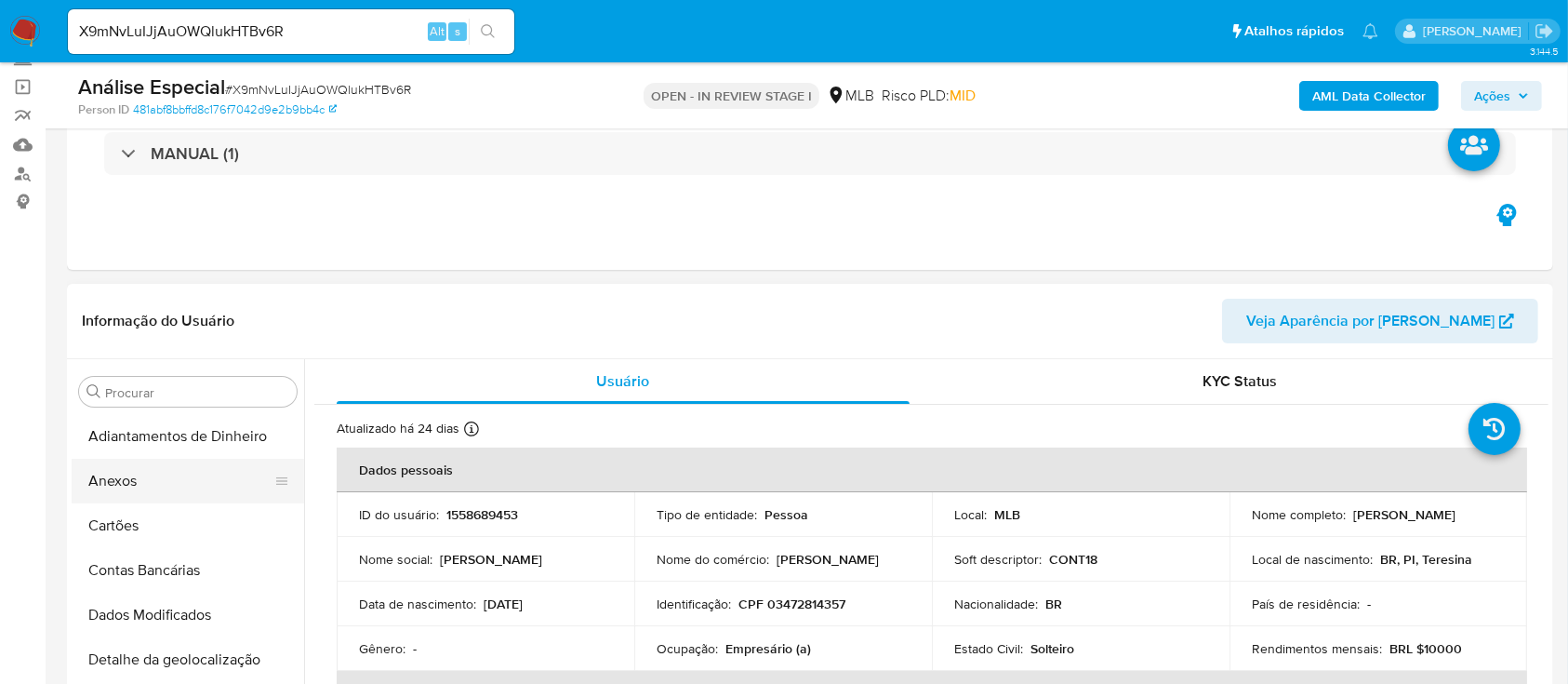 click on "Anexos" at bounding box center (180, 481) 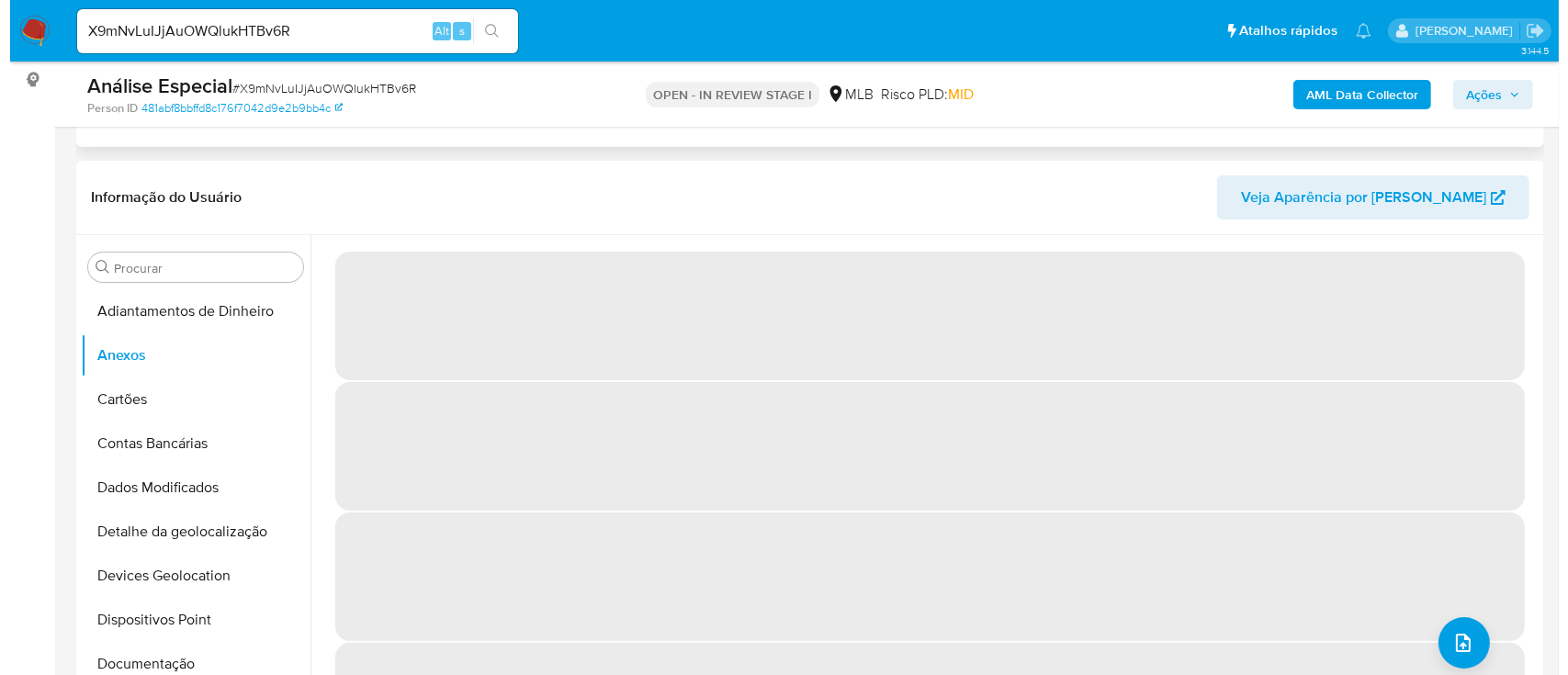scroll, scrollTop: 244, scrollLeft: 0, axis: vertical 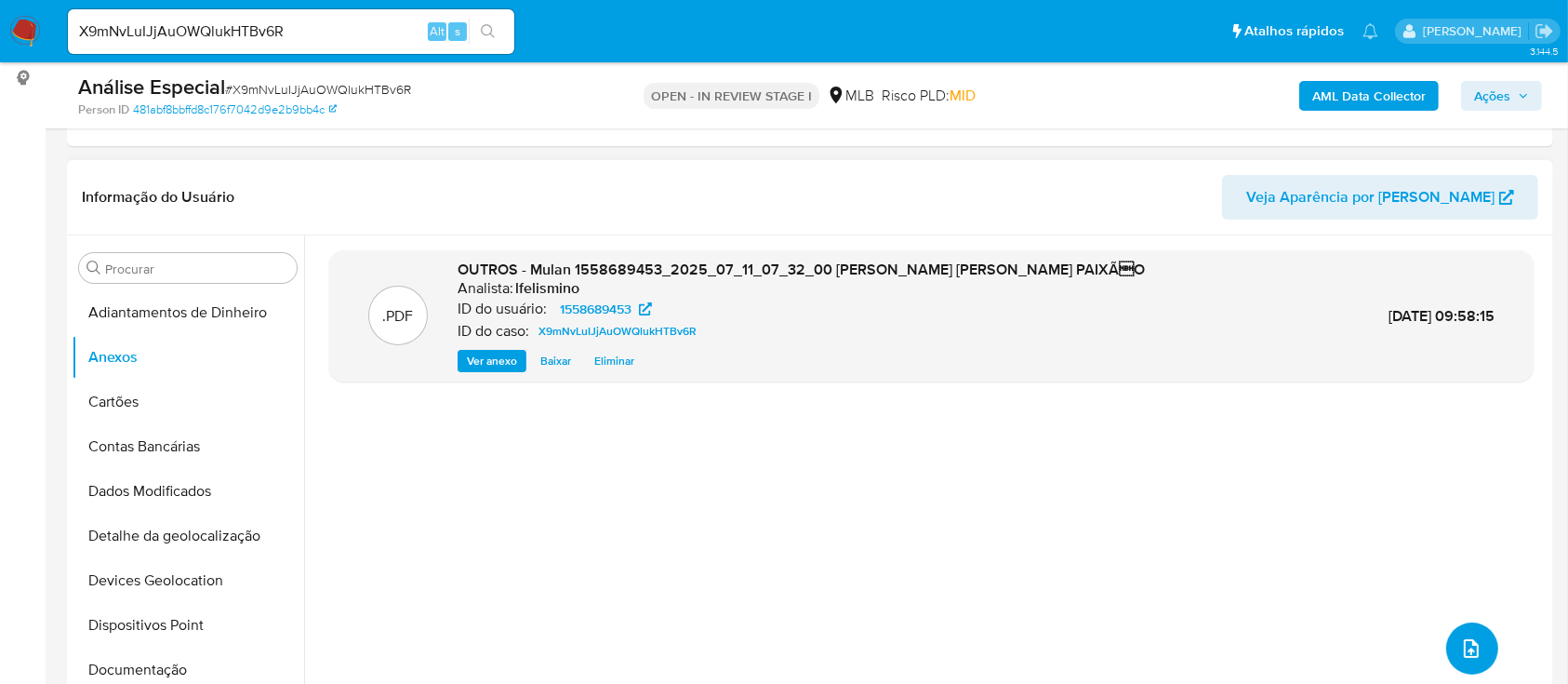 click at bounding box center [1472, 649] 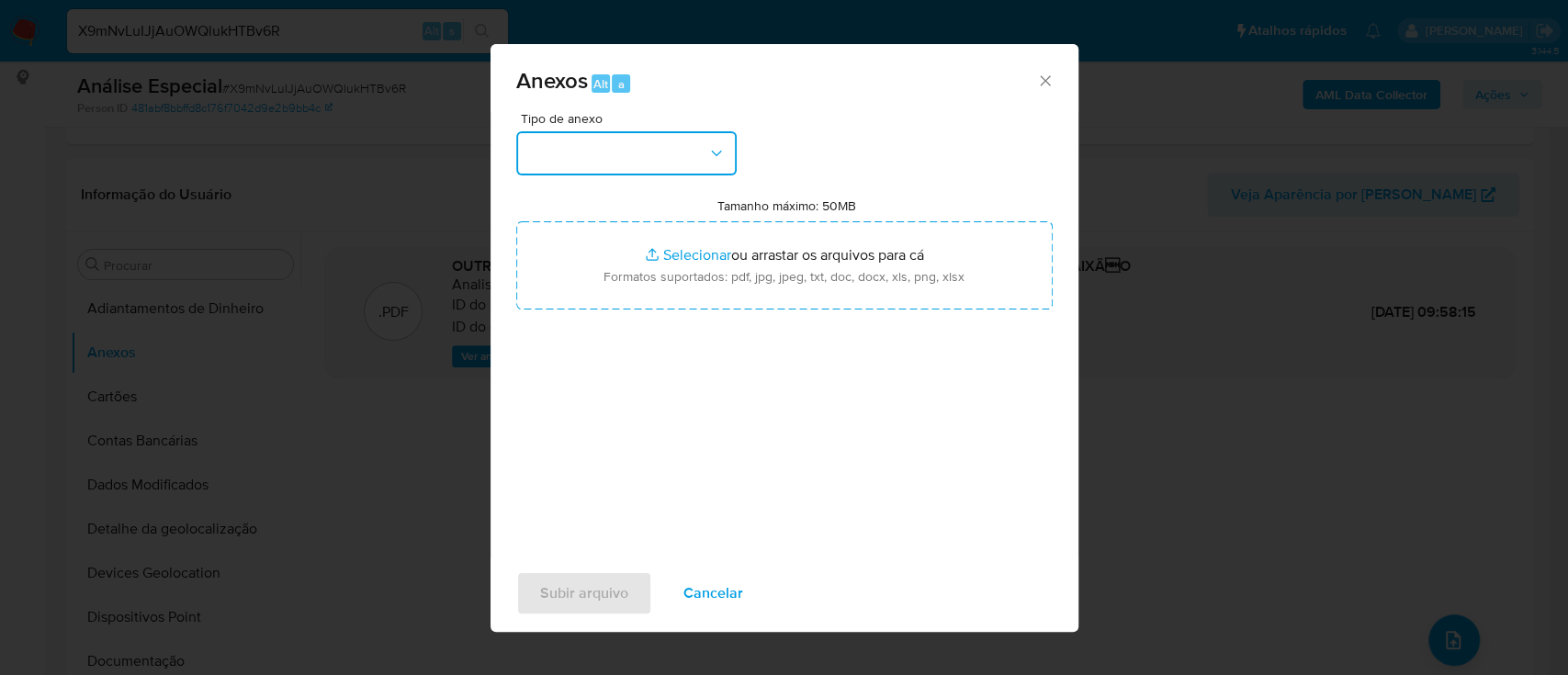 click at bounding box center [626, 153] 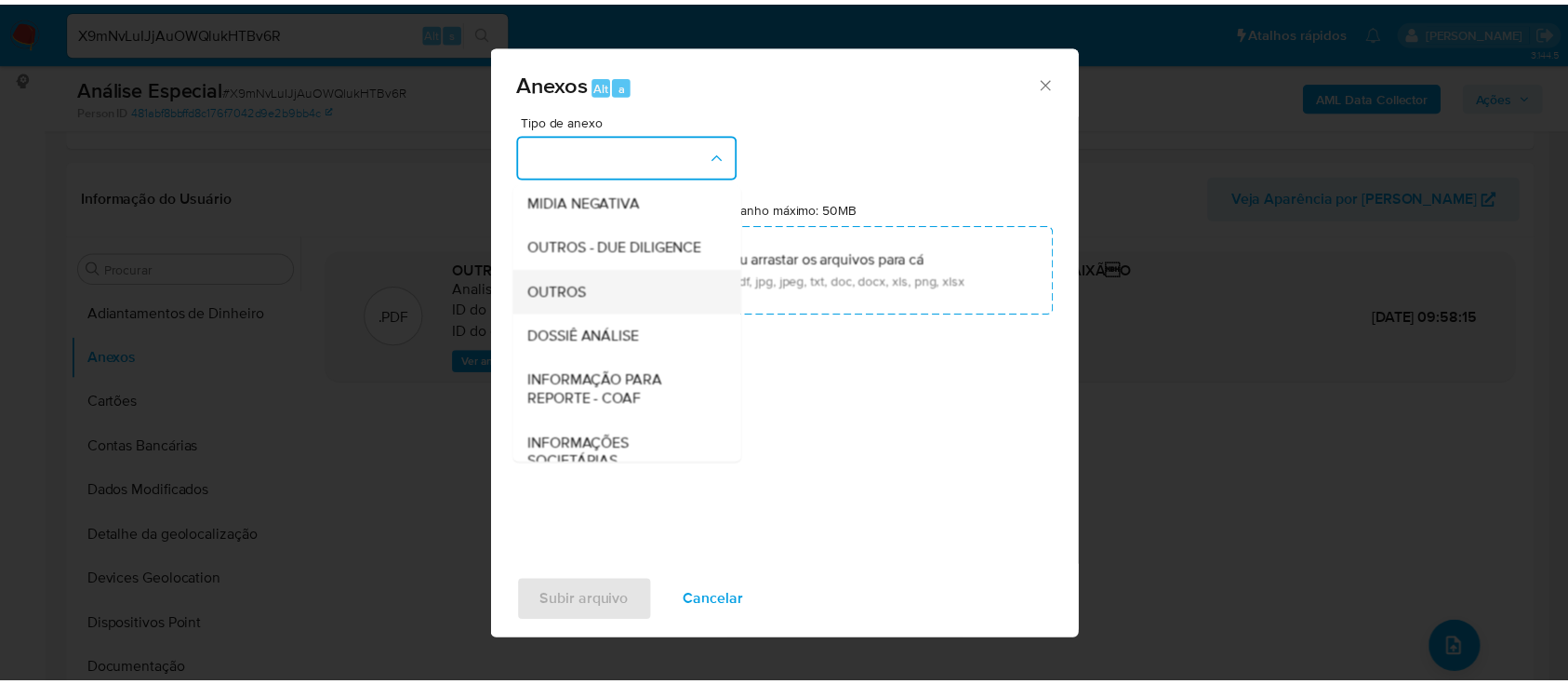 scroll, scrollTop: 248, scrollLeft: 0, axis: vertical 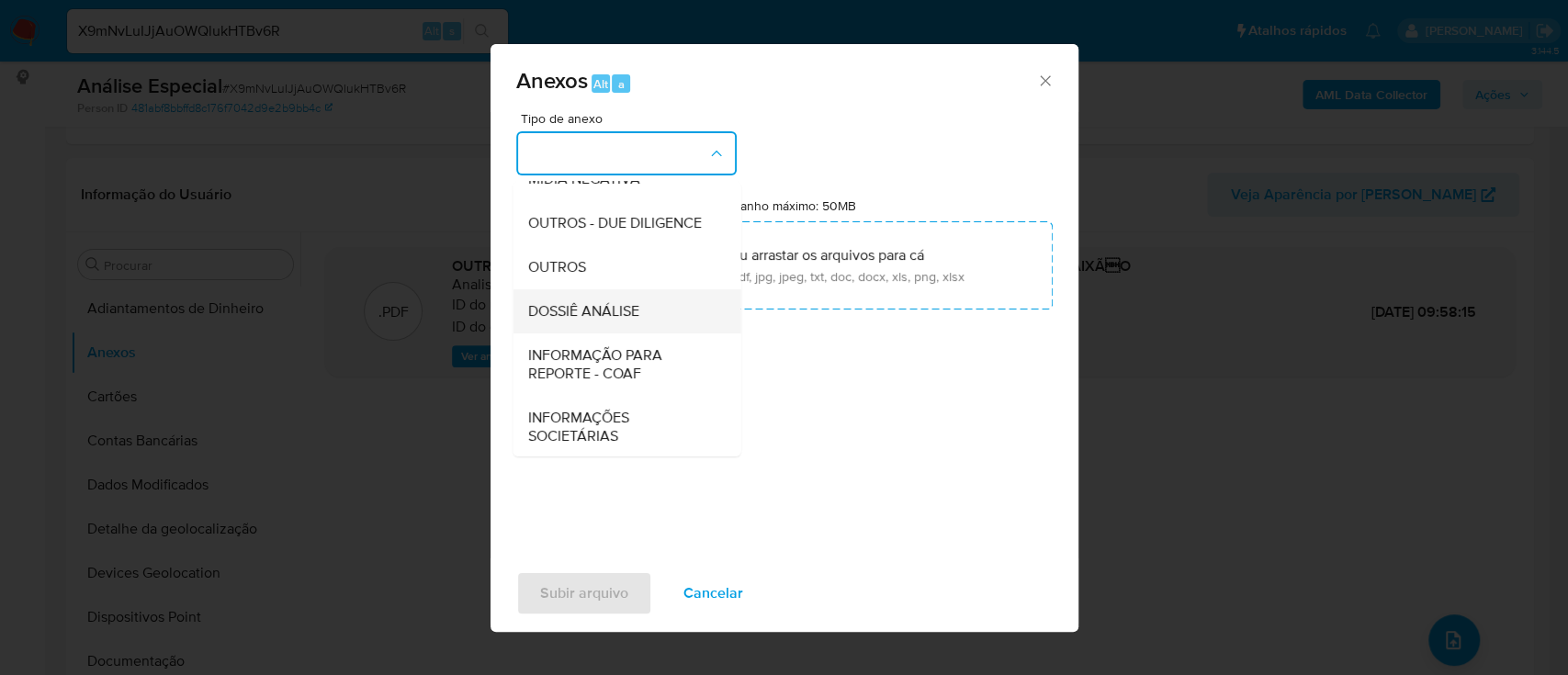 click on "DOSSIÊ ANÁLISE" at bounding box center (582, 311) 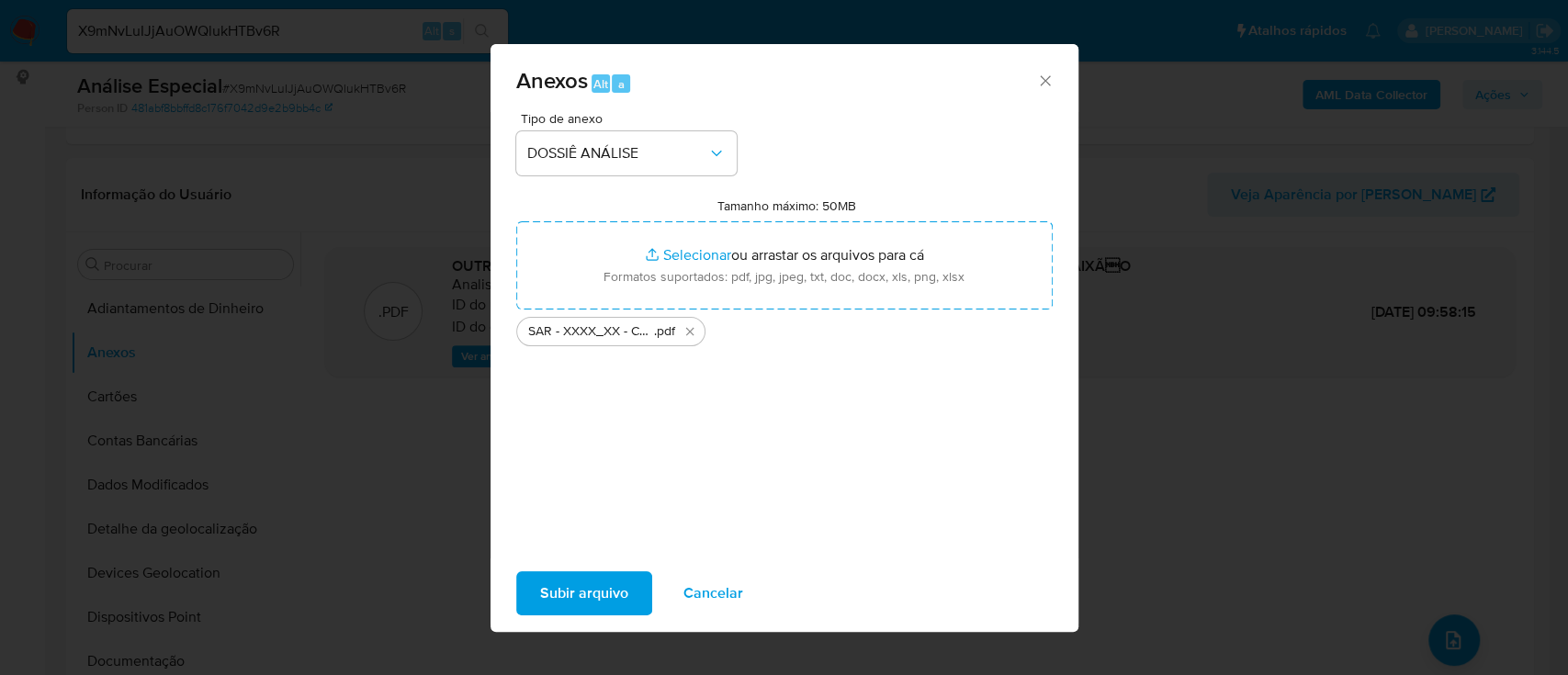 click on "Subir arquivo" at bounding box center [584, 593] 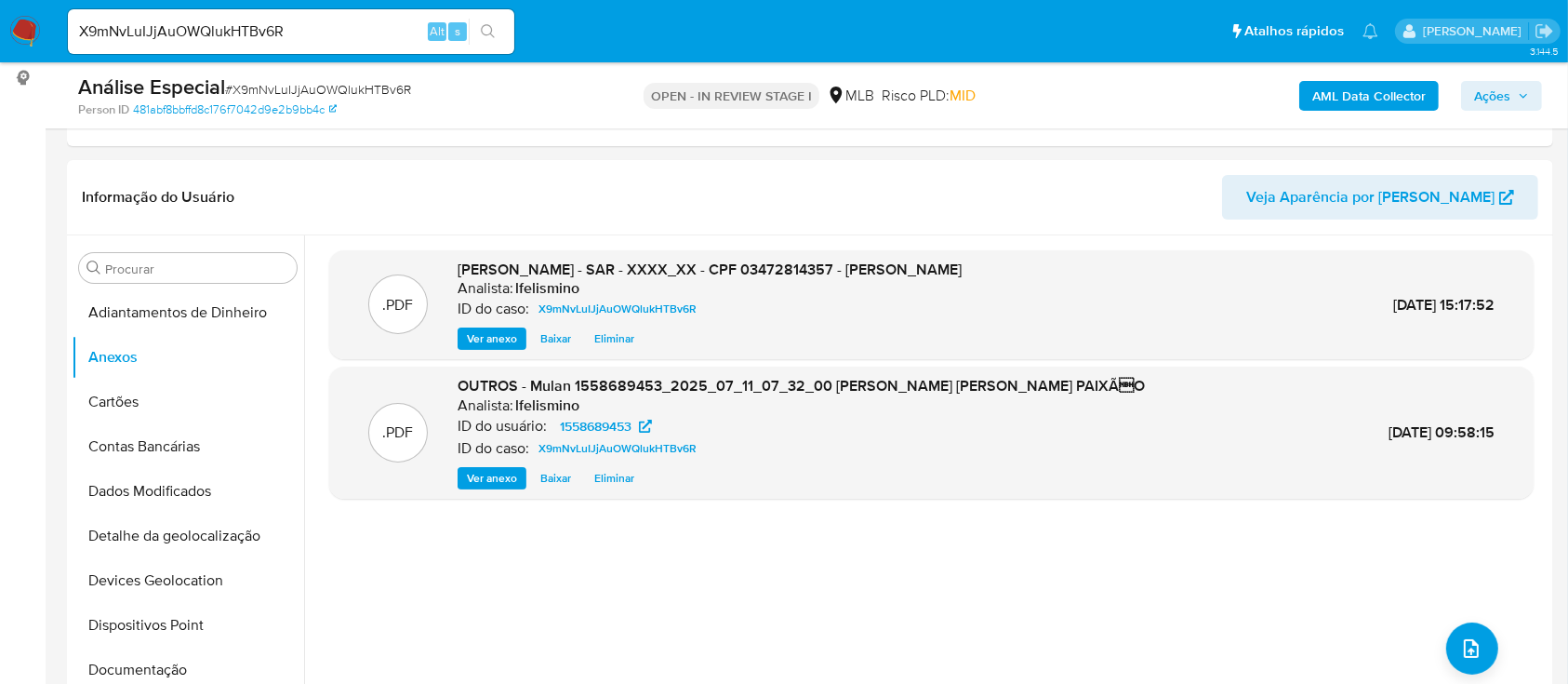 click on "Ações" at bounding box center [1492, 96] 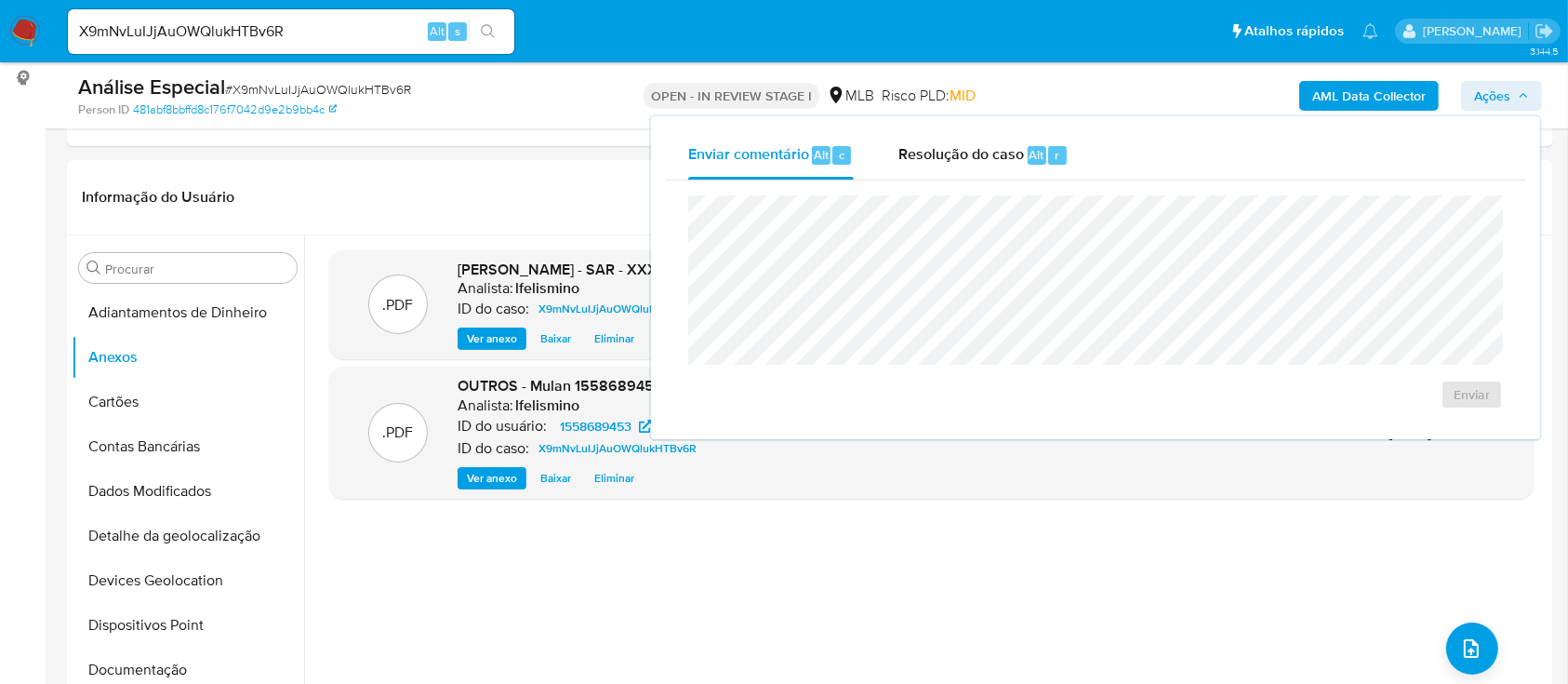 drag, startPoint x: 973, startPoint y: 165, endPoint x: 971, endPoint y: 192, distance: 27.073973 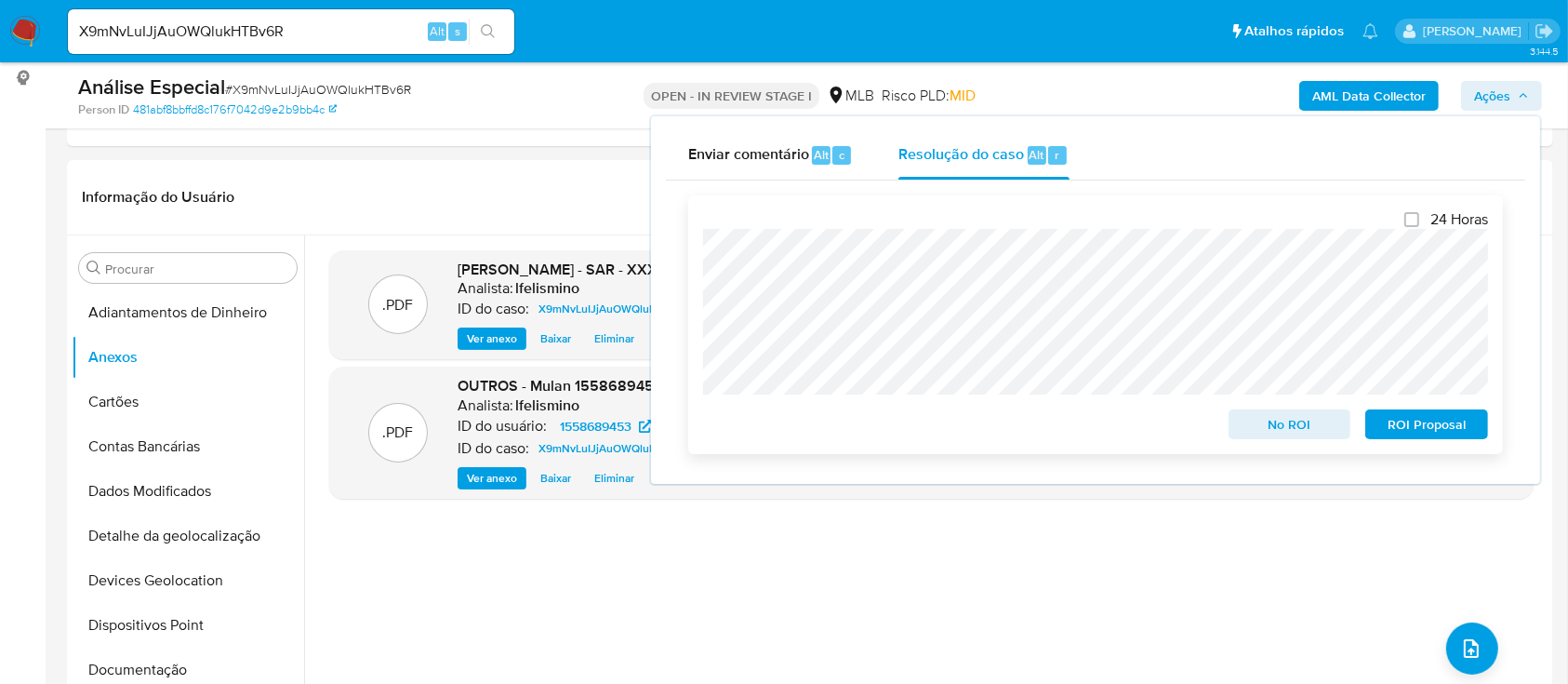 click on "ROI Proposal" at bounding box center [1427, 424] 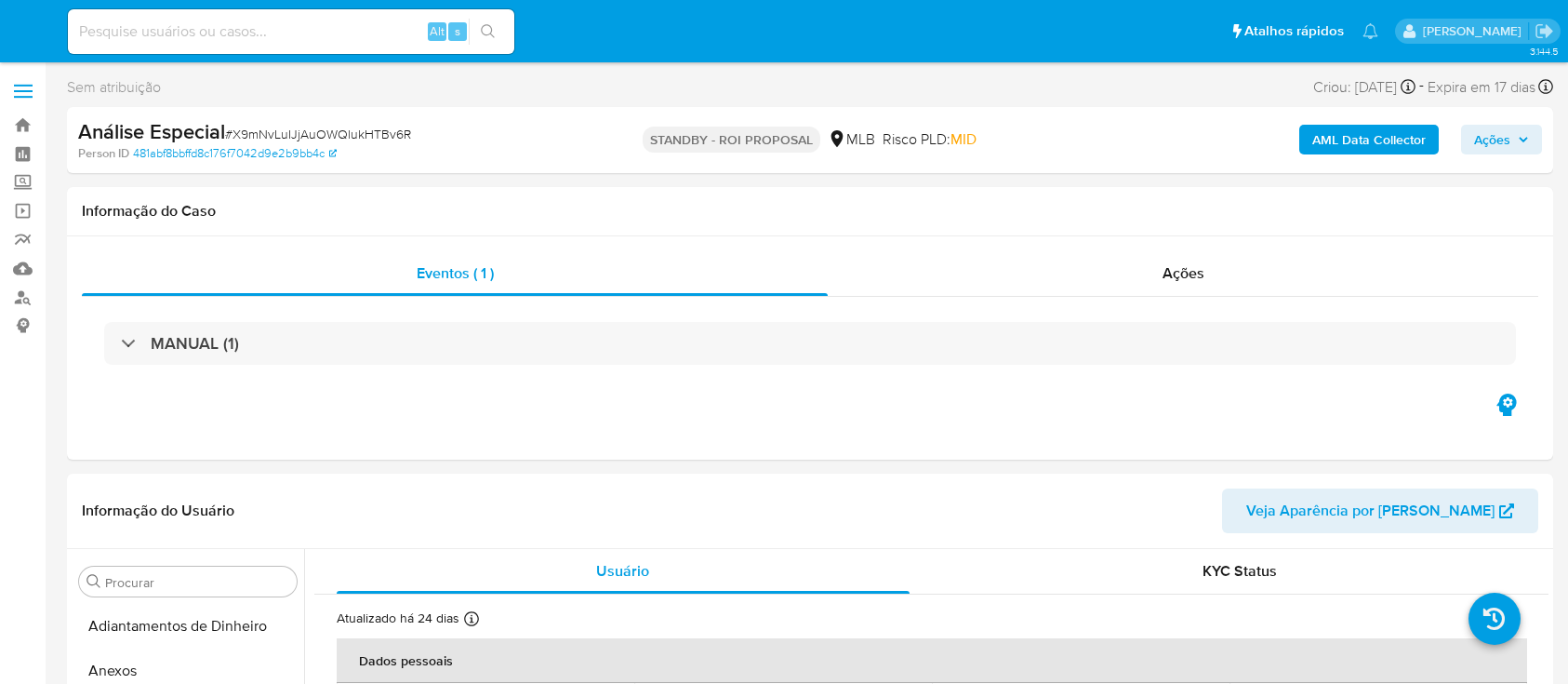 scroll, scrollTop: 0, scrollLeft: 0, axis: both 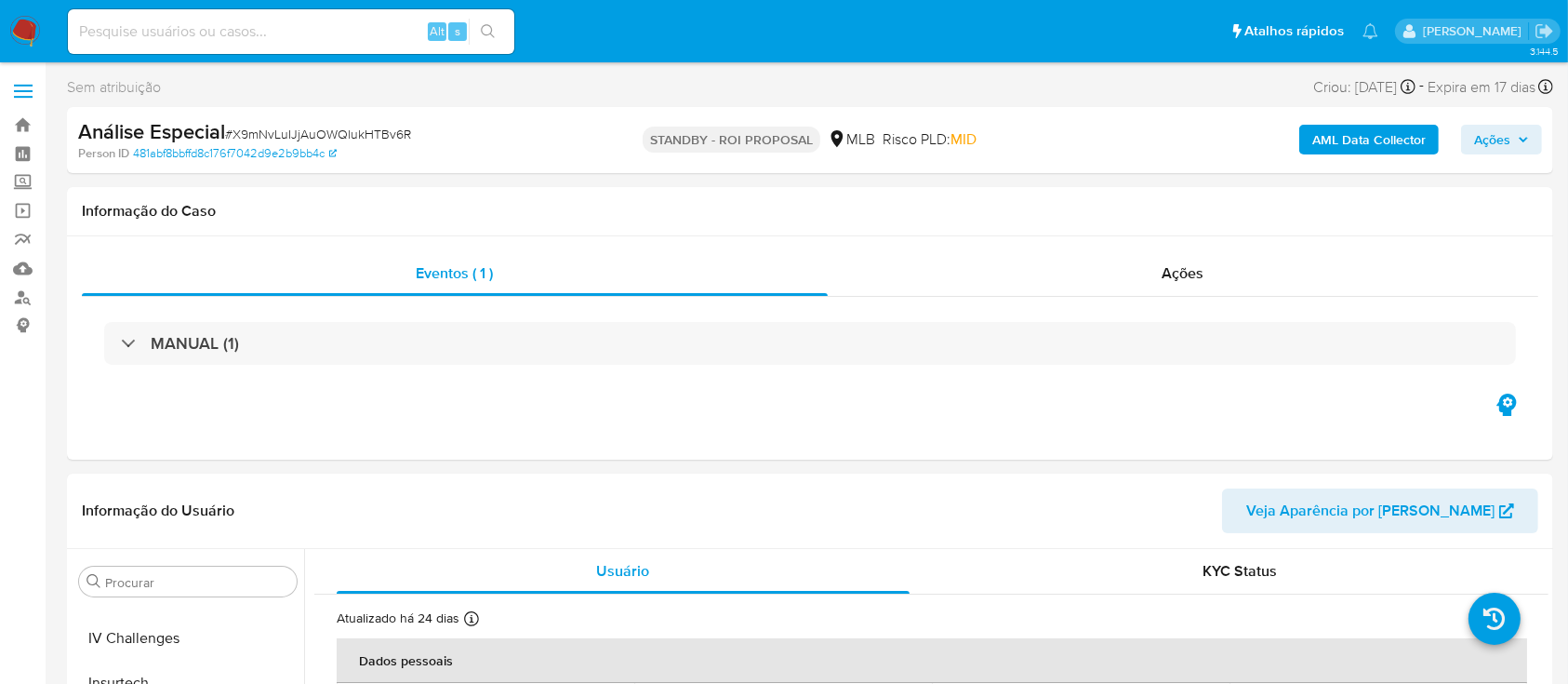 select on "10" 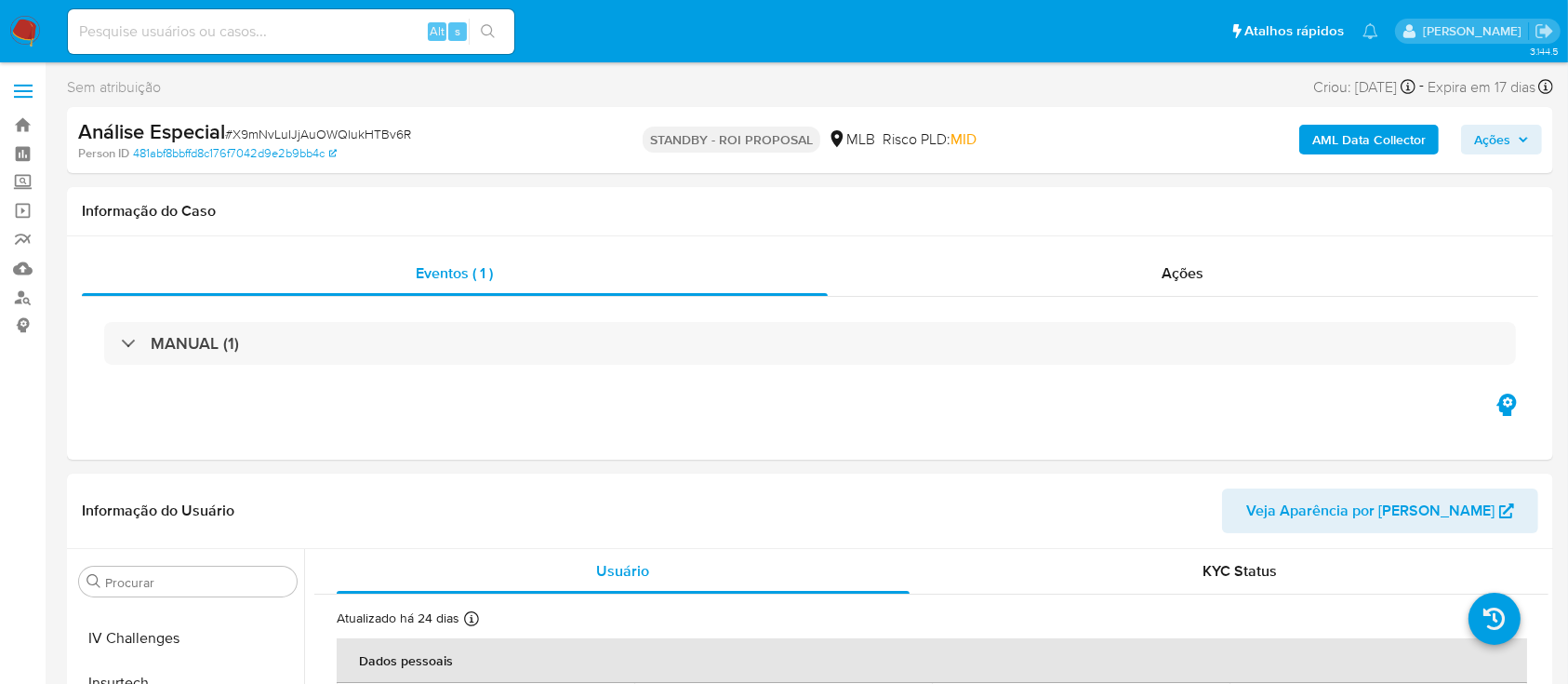 scroll, scrollTop: 786, scrollLeft: 0, axis: vertical 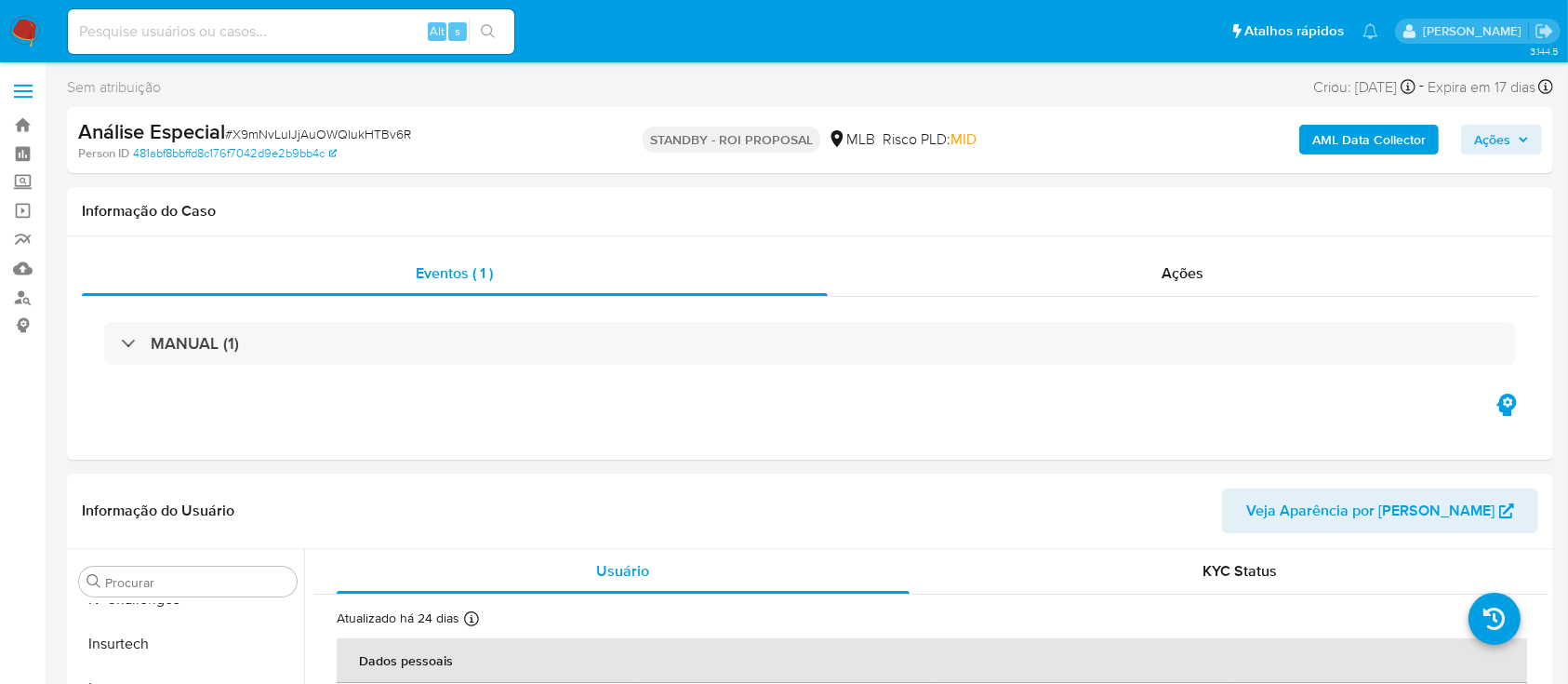 click at bounding box center [291, 32] 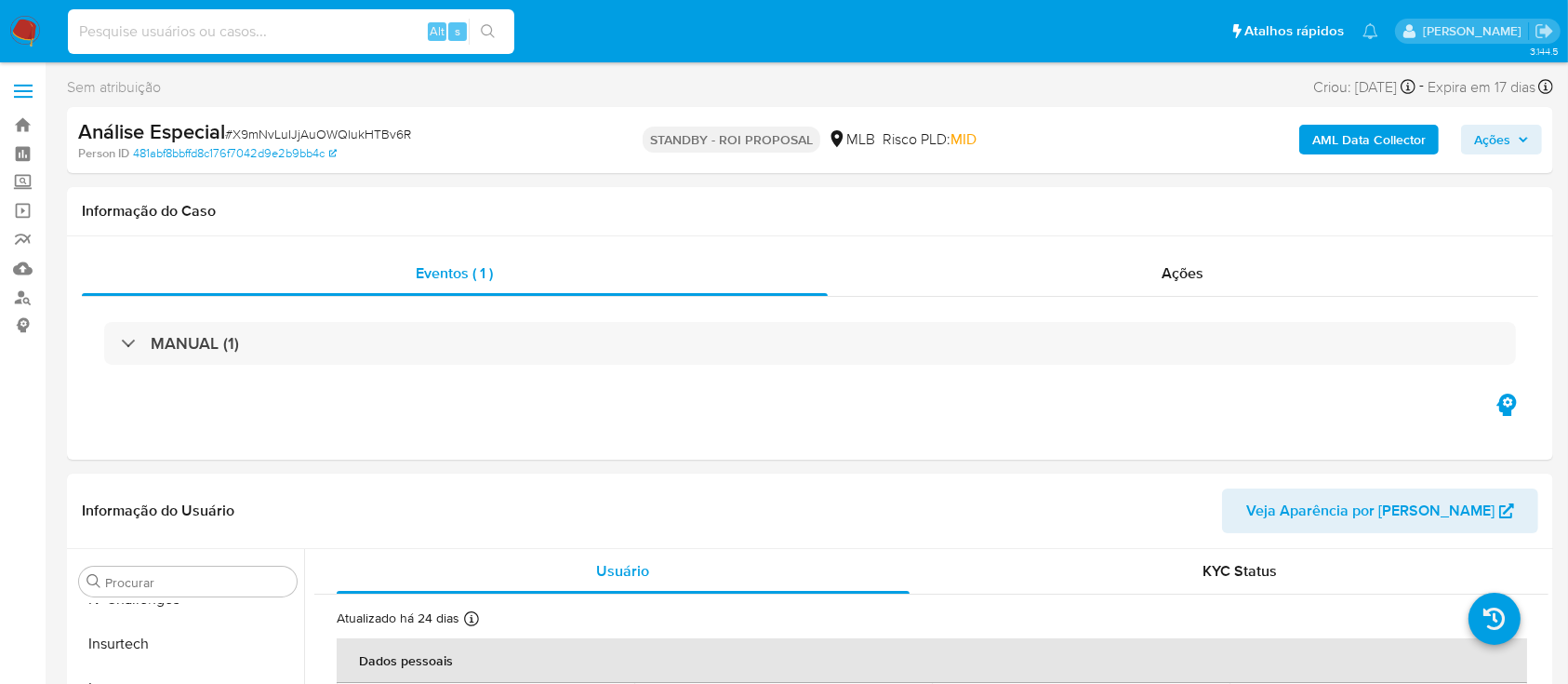 drag, startPoint x: 297, startPoint y: 43, endPoint x: 217, endPoint y: 20, distance: 83.24062 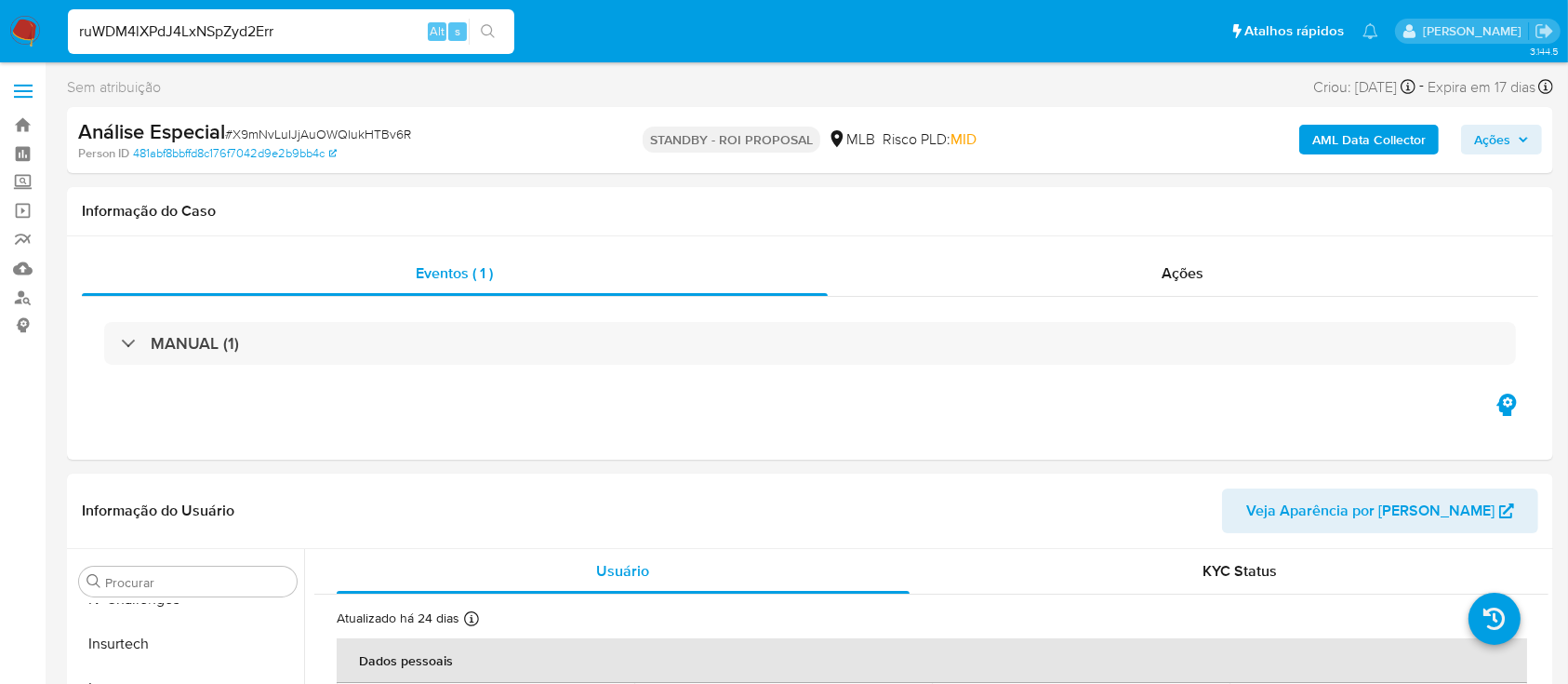 type on "ruWDM4lXPdJ4LxNSpZyd2Err" 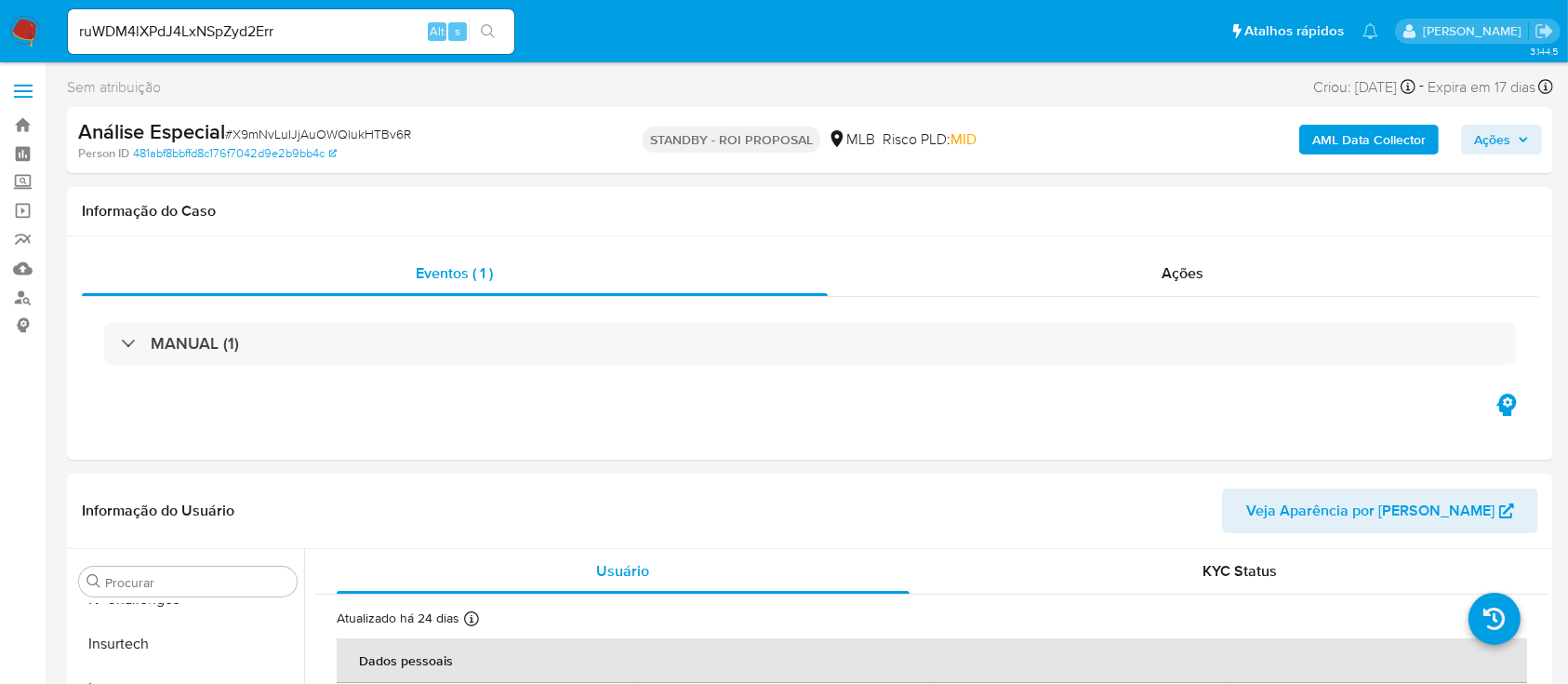 click 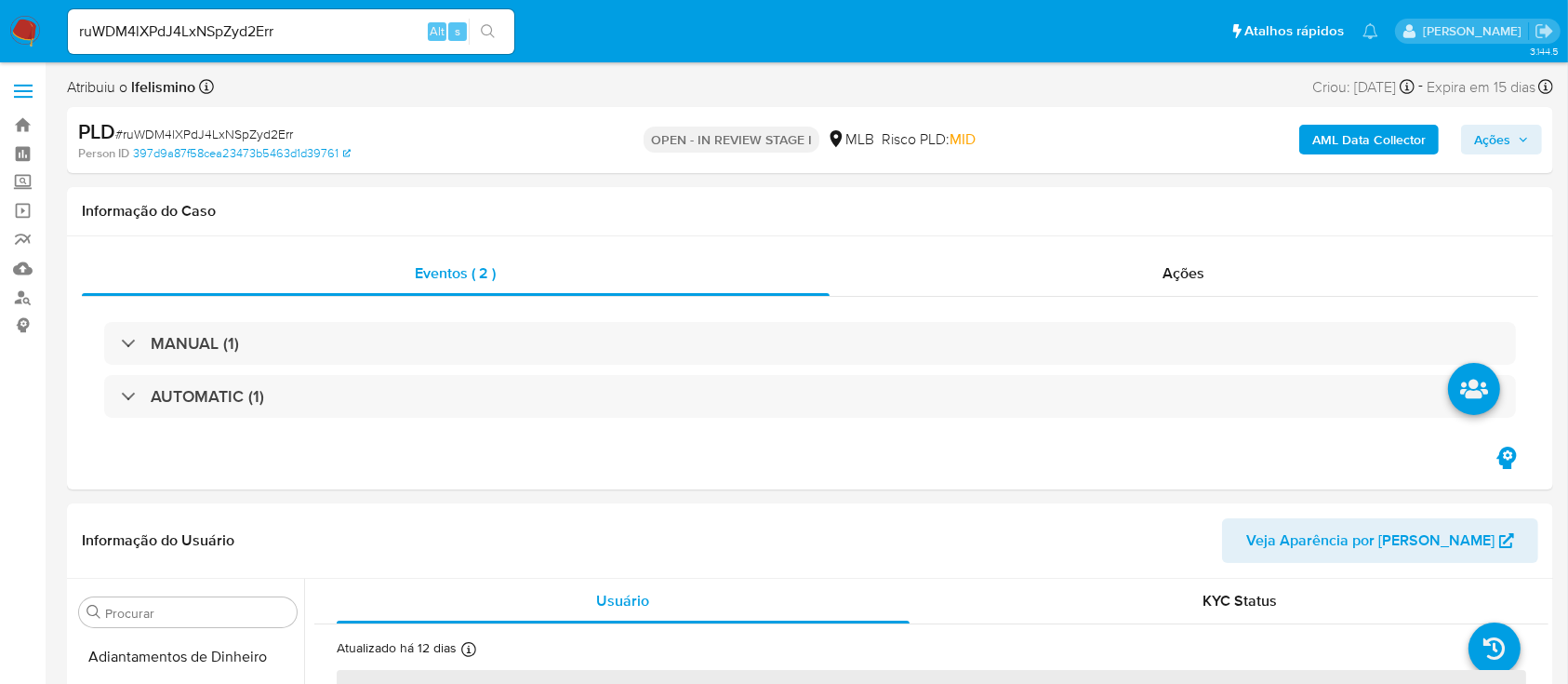 select on "10" 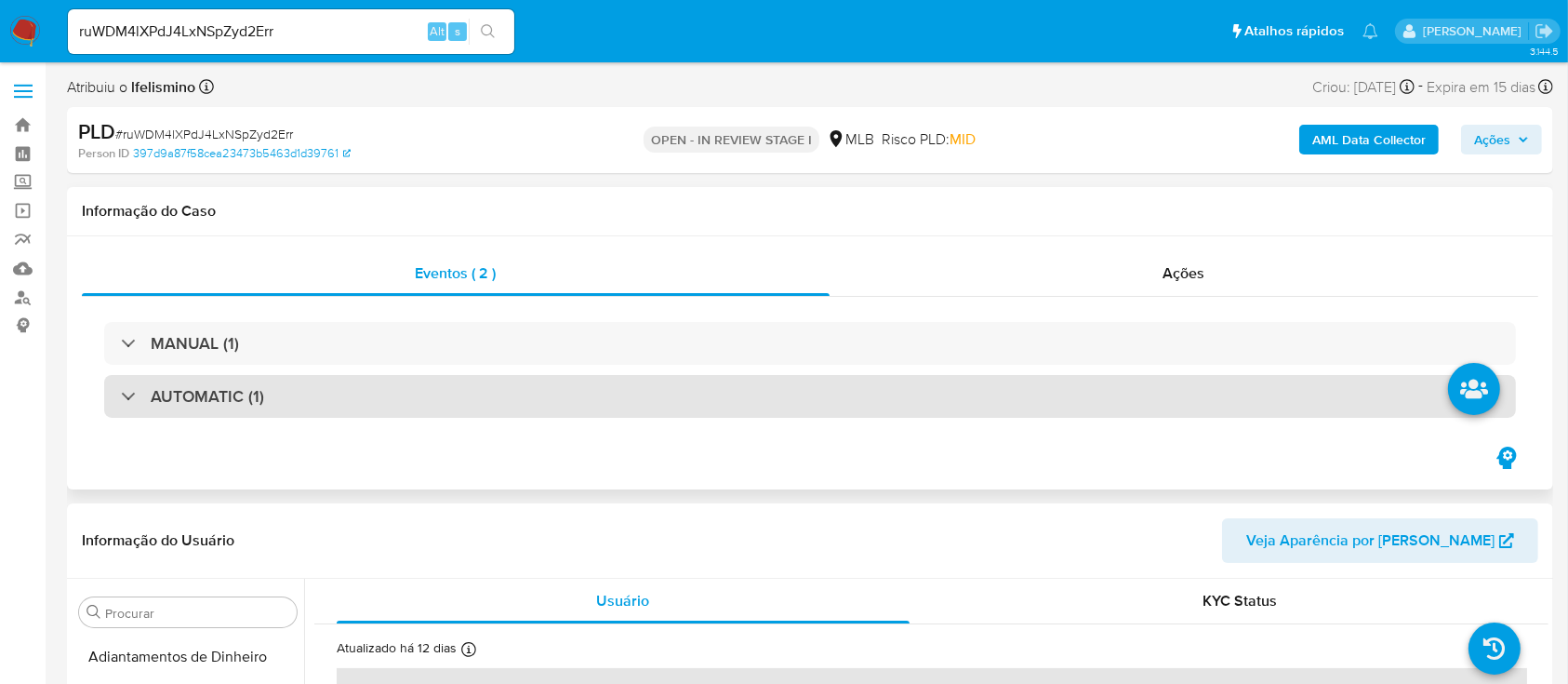 scroll, scrollTop: 786, scrollLeft: 0, axis: vertical 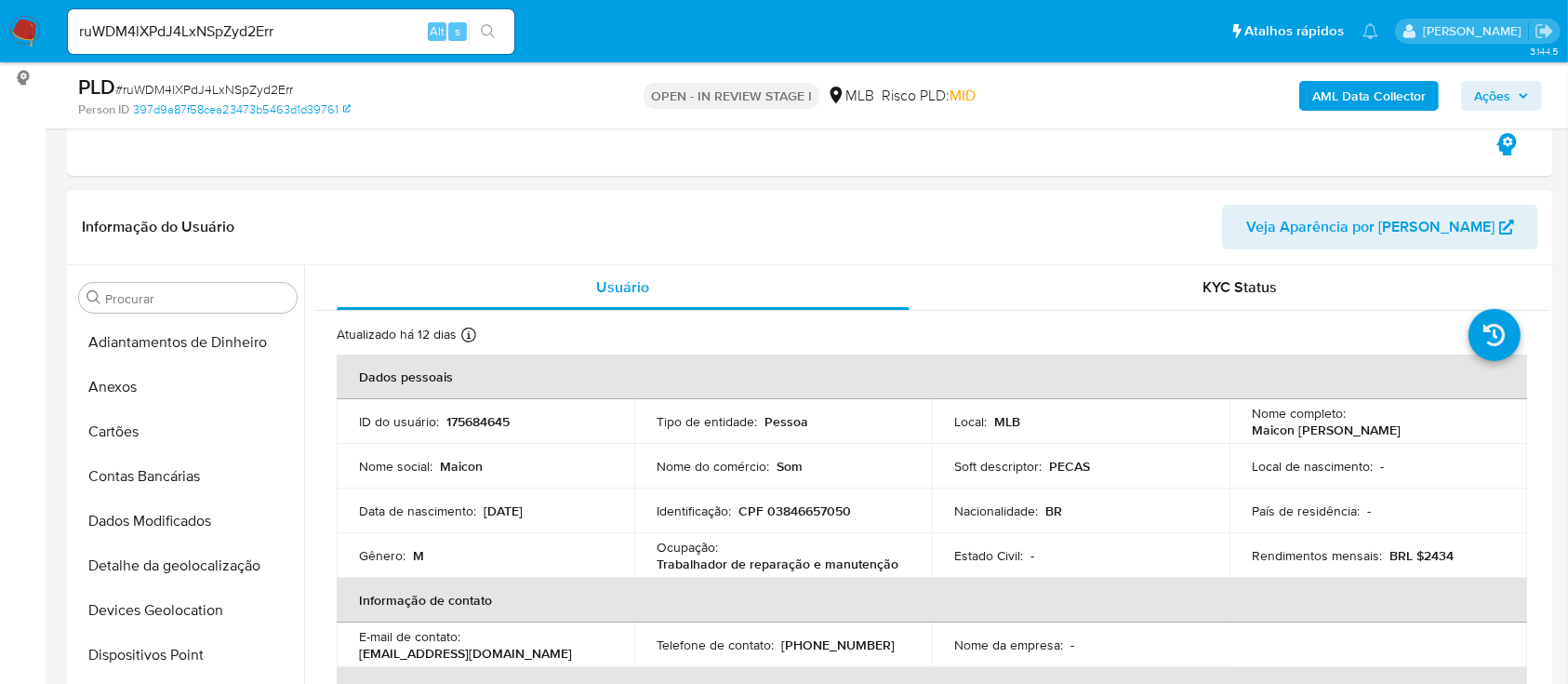 drag, startPoint x: 156, startPoint y: 389, endPoint x: 343, endPoint y: 298, distance: 207.96634 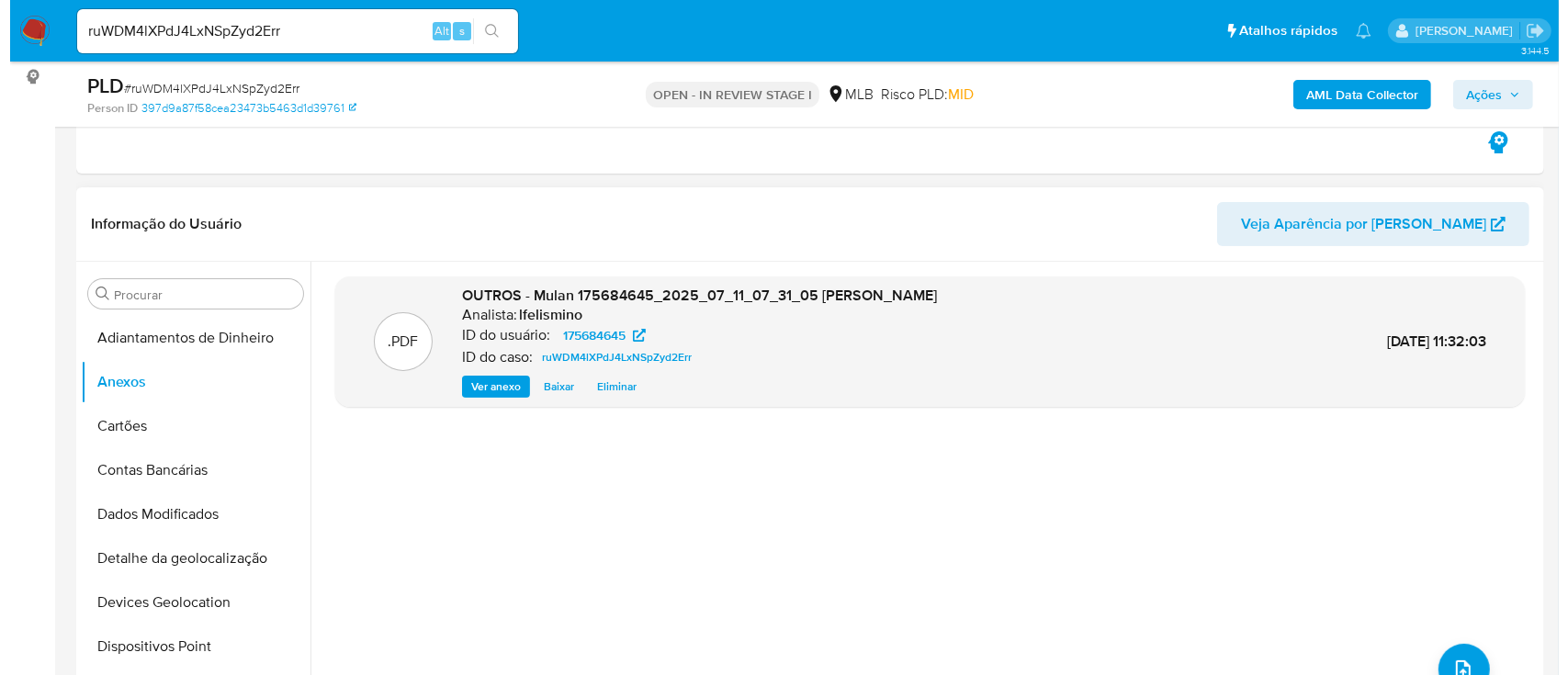scroll, scrollTop: 367, scrollLeft: 0, axis: vertical 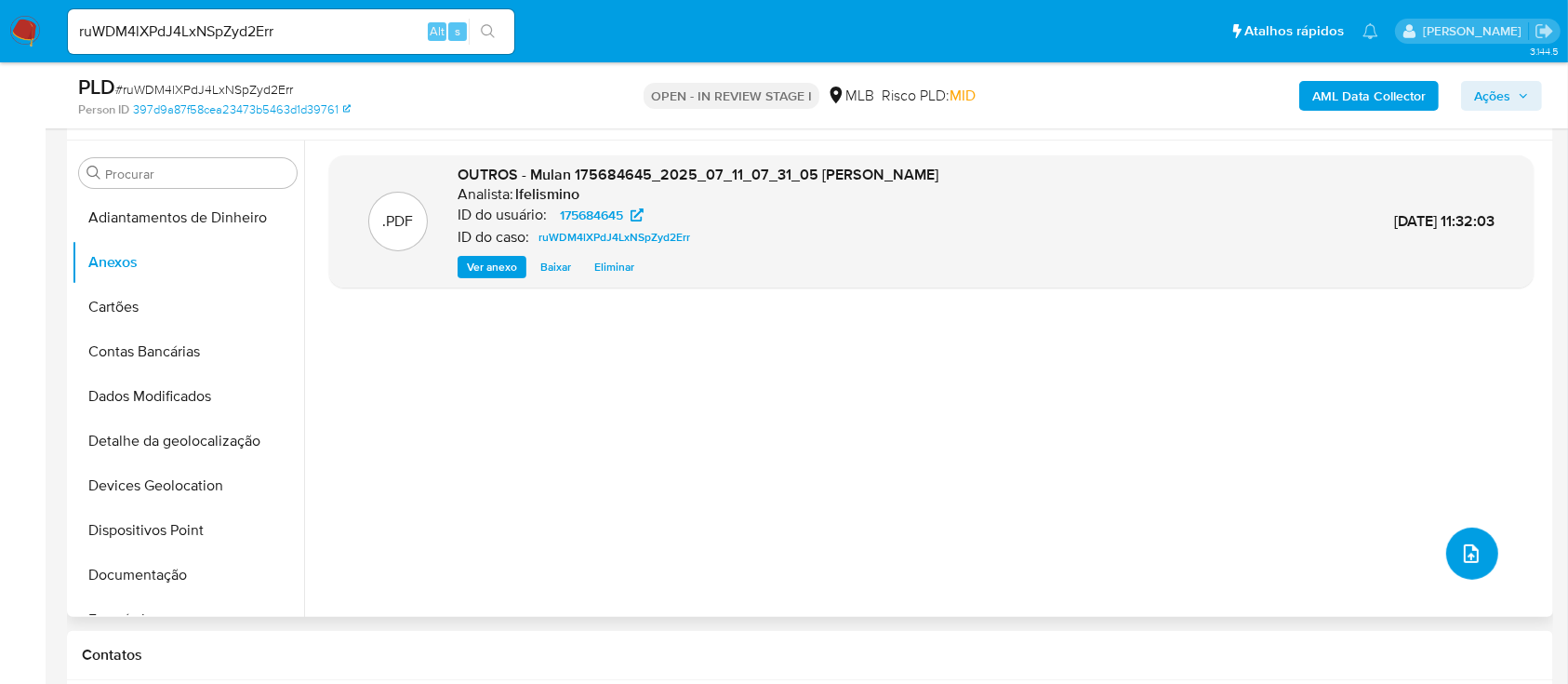 click at bounding box center (1472, 554) 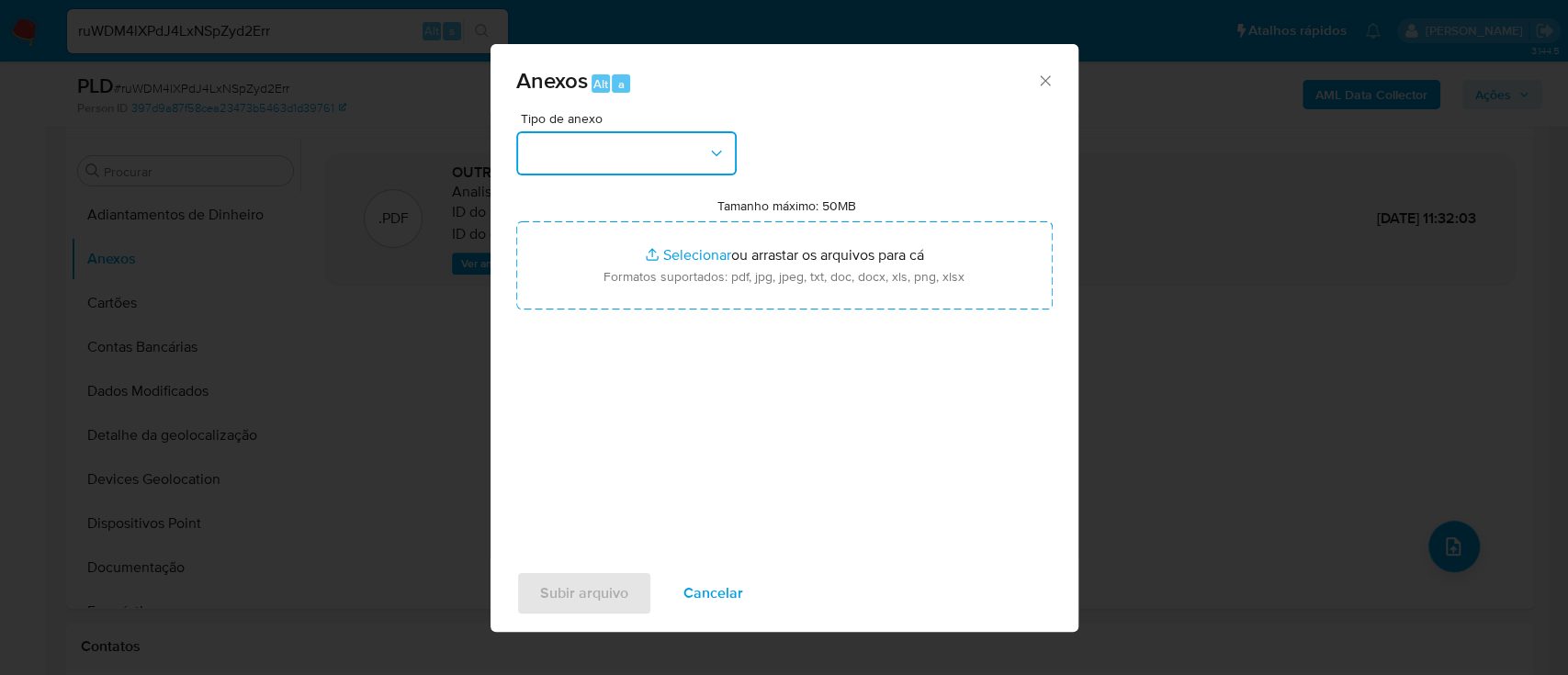 click at bounding box center [626, 153] 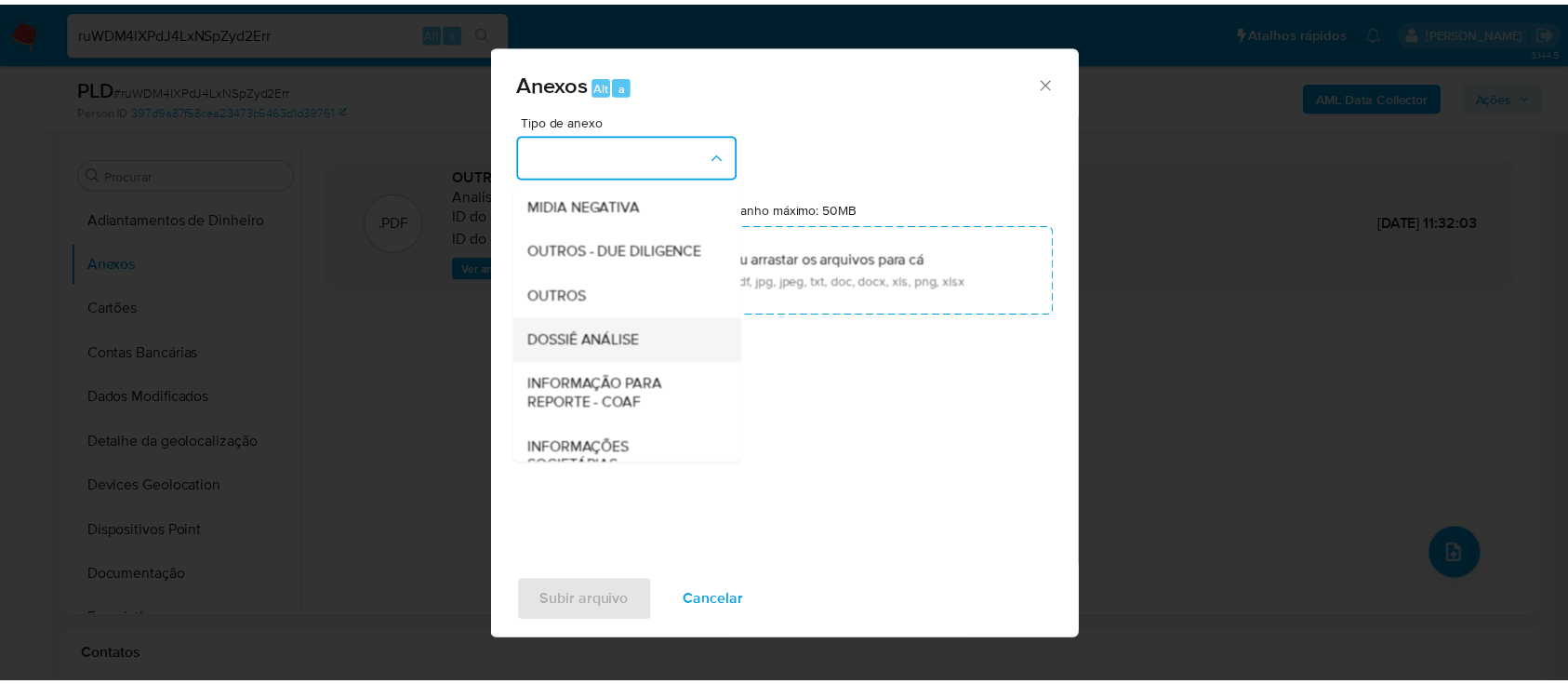 scroll, scrollTop: 248, scrollLeft: 0, axis: vertical 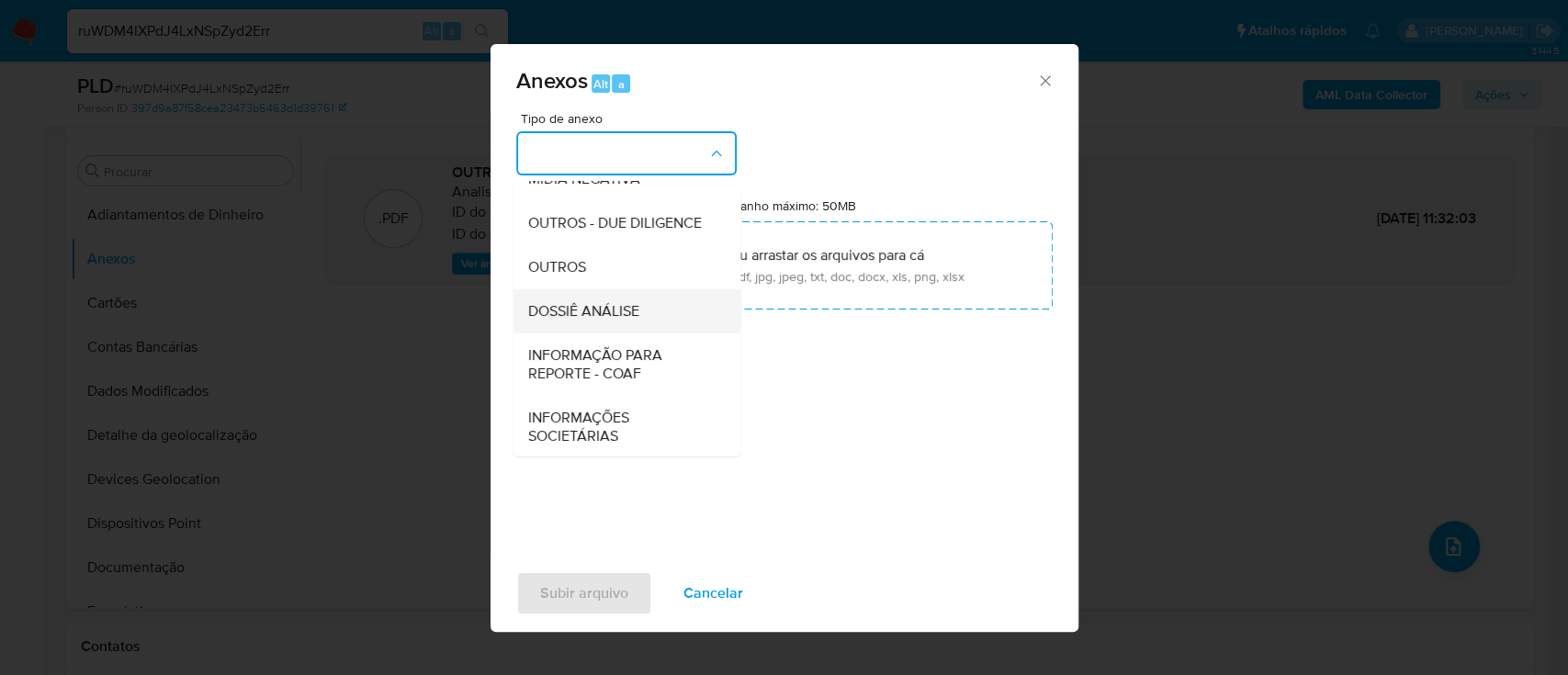 click on "DOSSIÊ ANÁLISE" at bounding box center [582, 311] 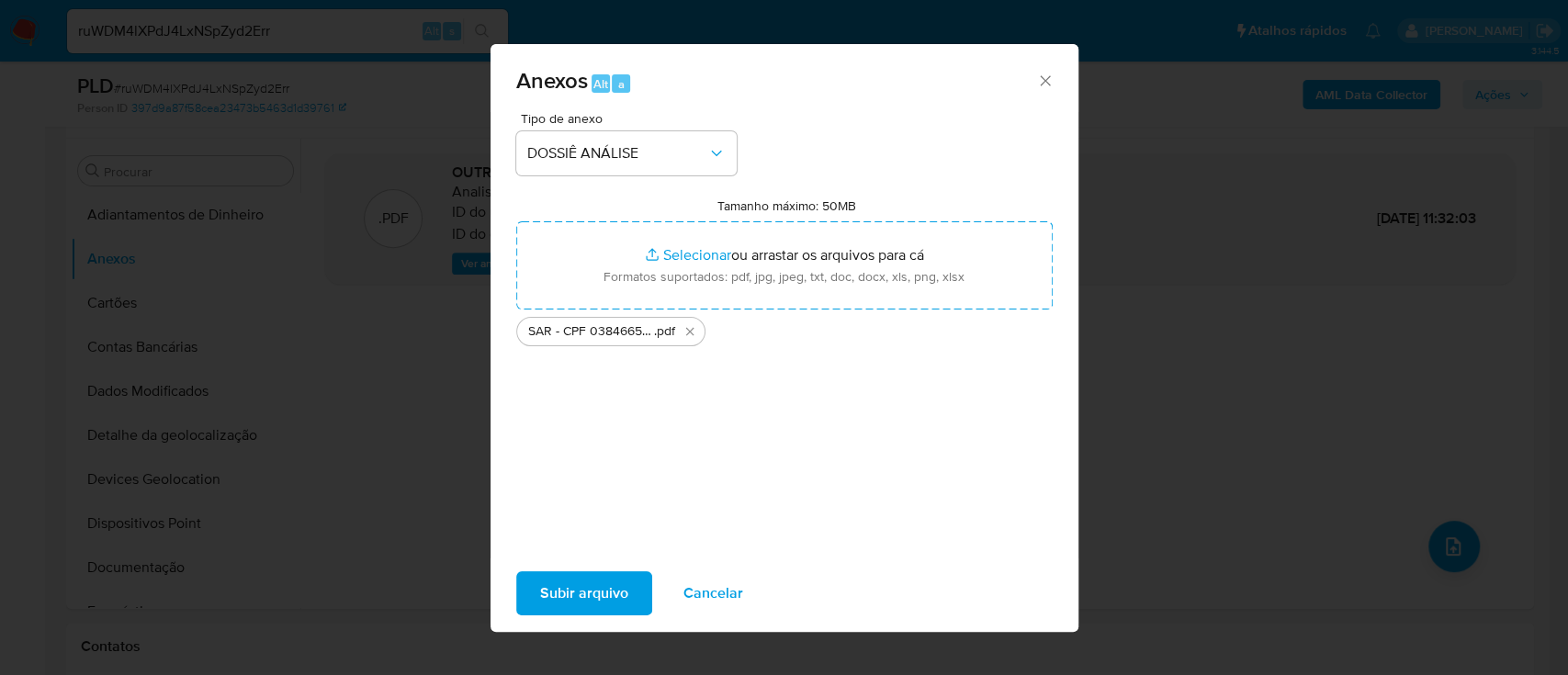 click on "Subir arquivo" at bounding box center (584, 593) 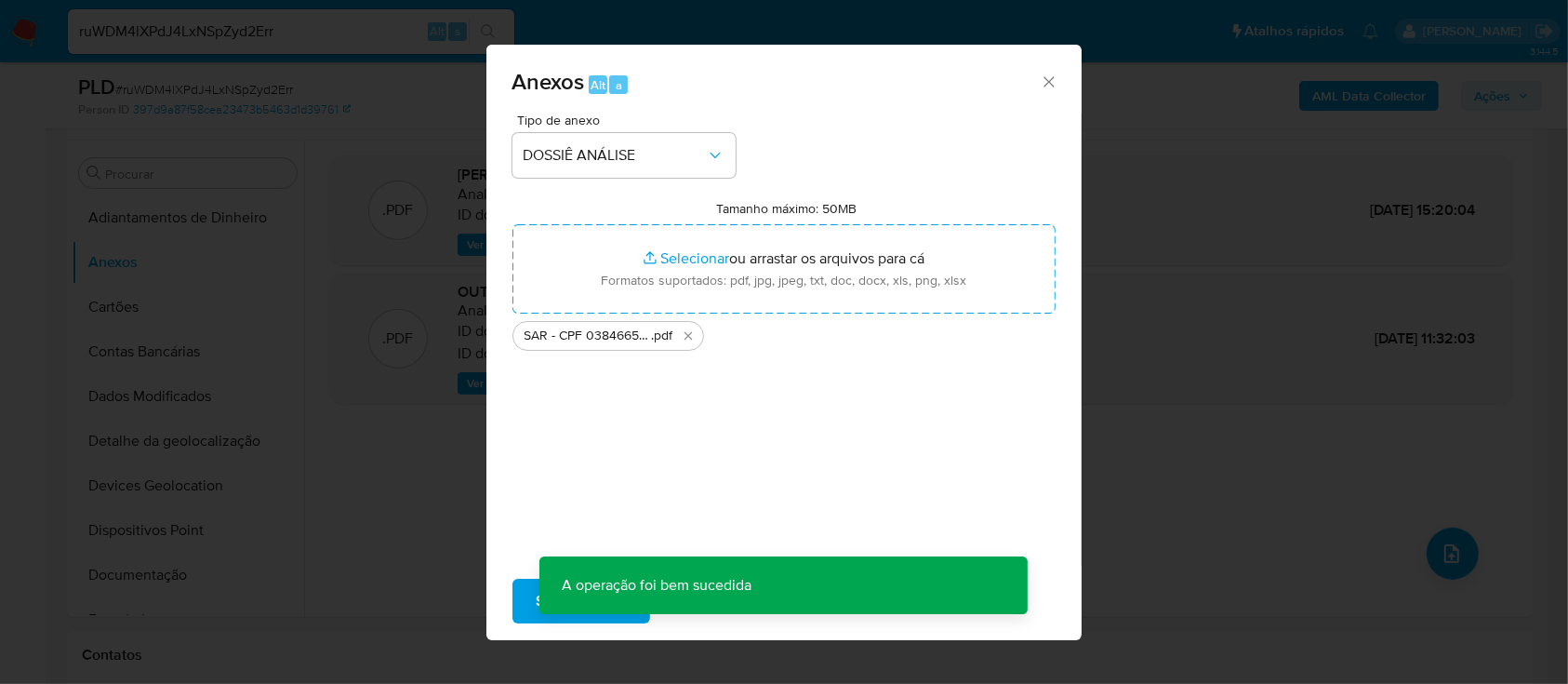 click on "Ações" at bounding box center (1492, 96) 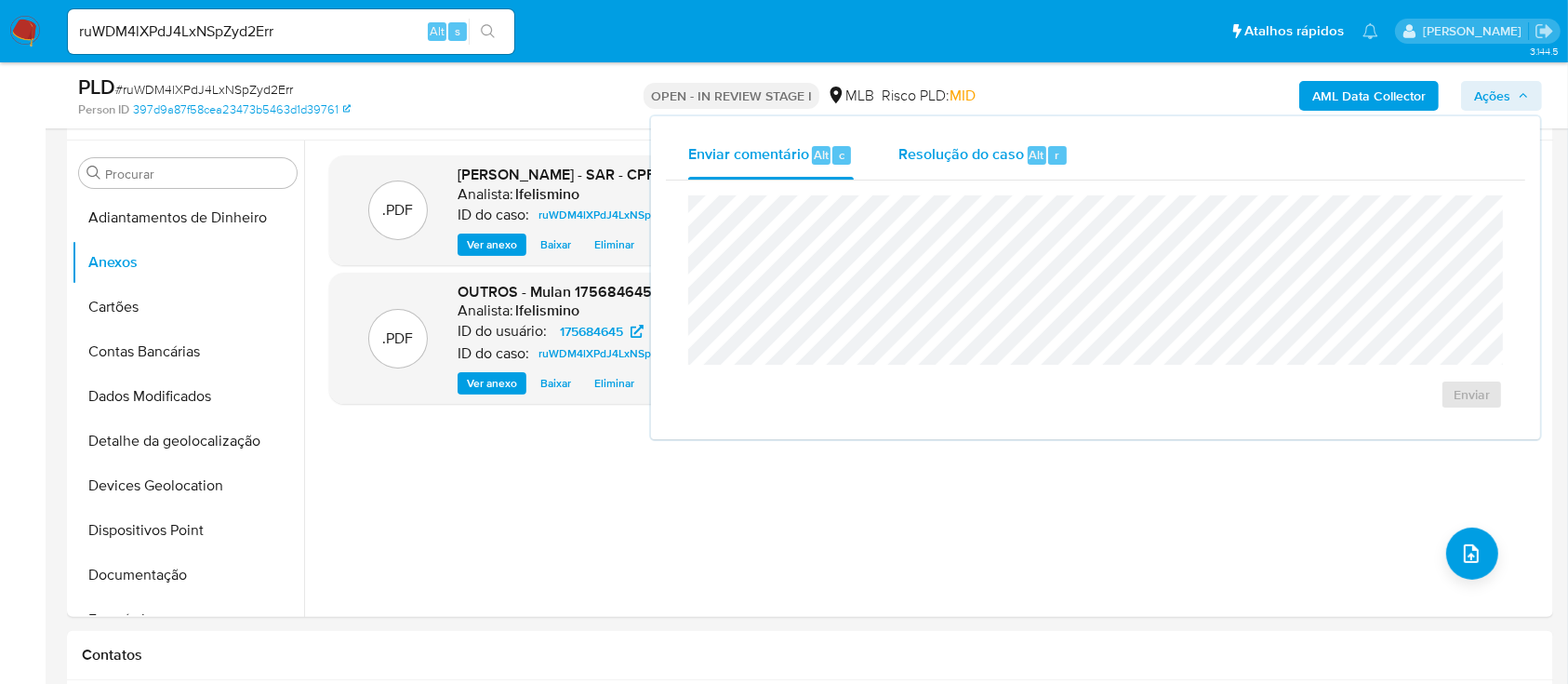 click on "Resolução do caso" at bounding box center (961, 154) 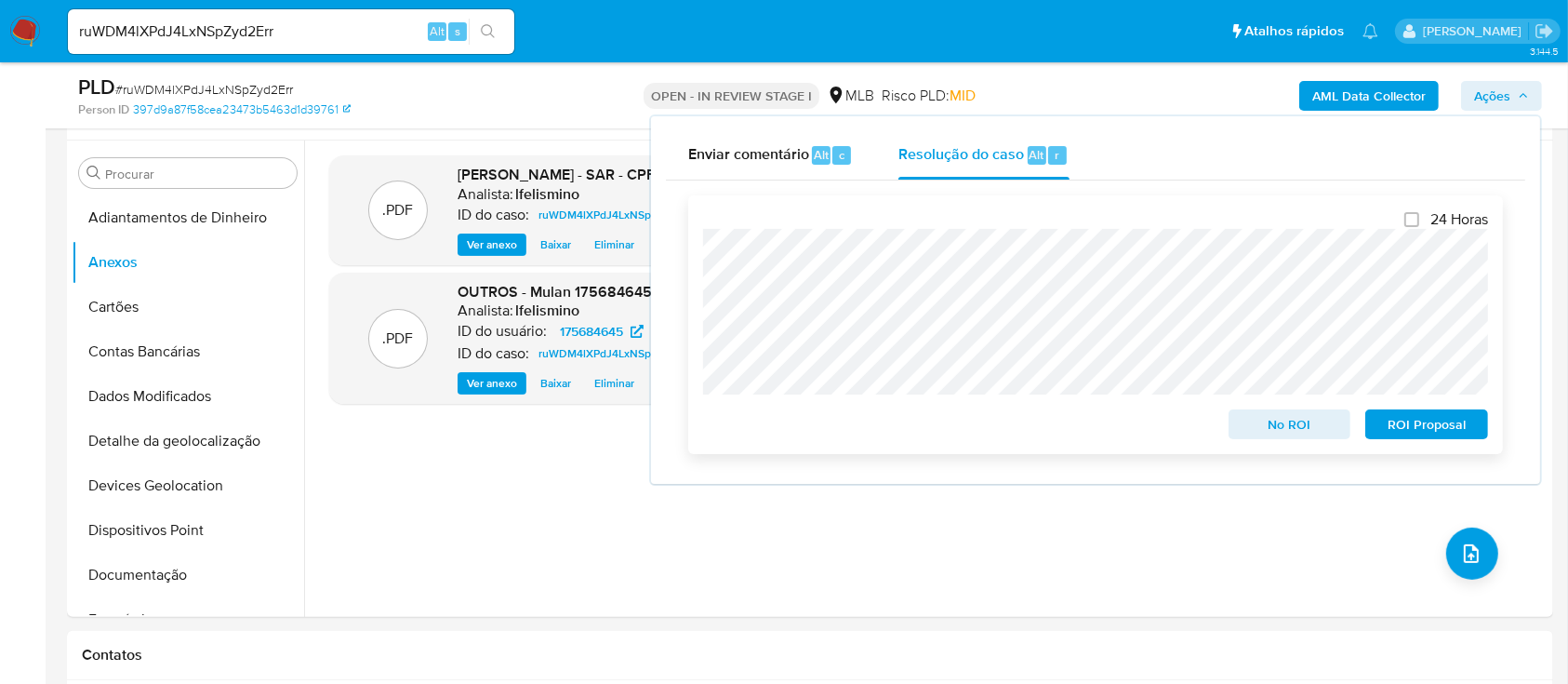 click on "ROI Proposal" at bounding box center [1427, 424] 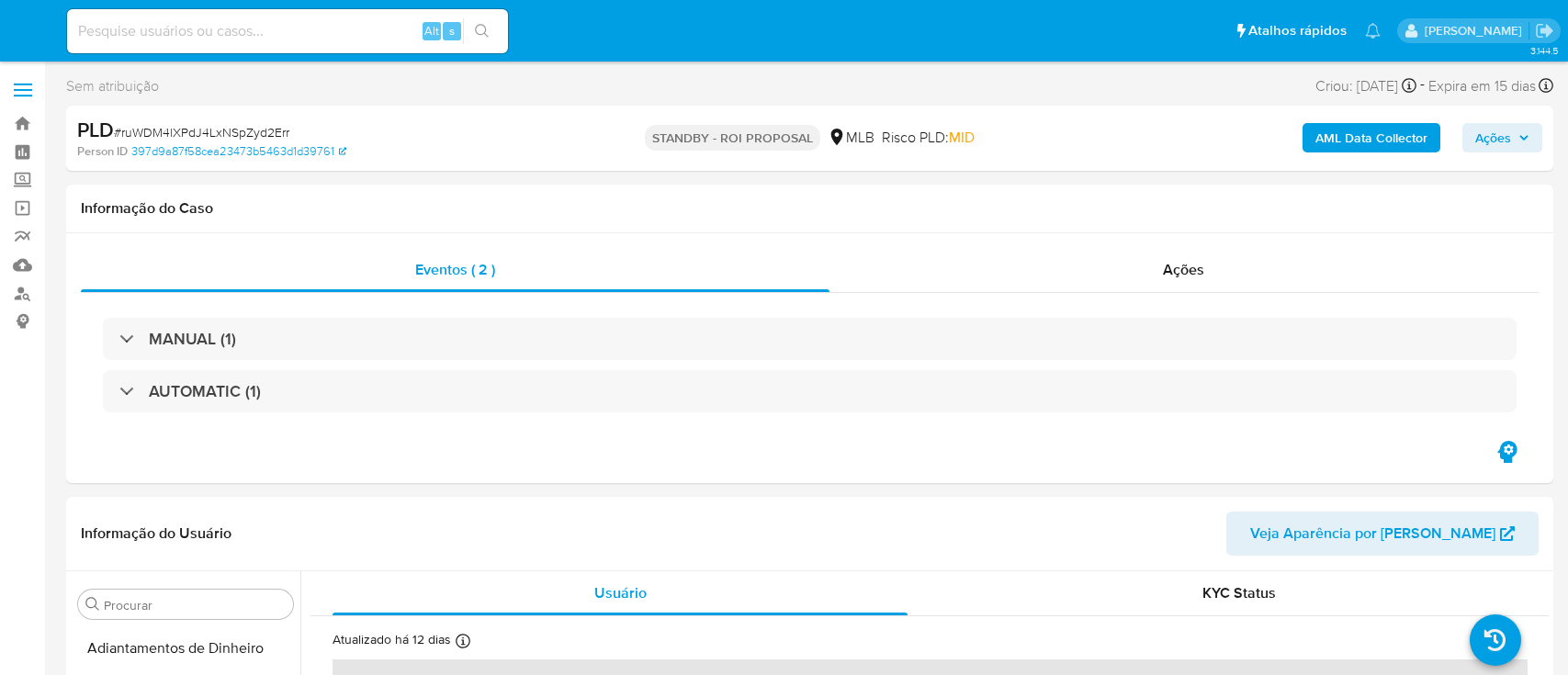 select on "10" 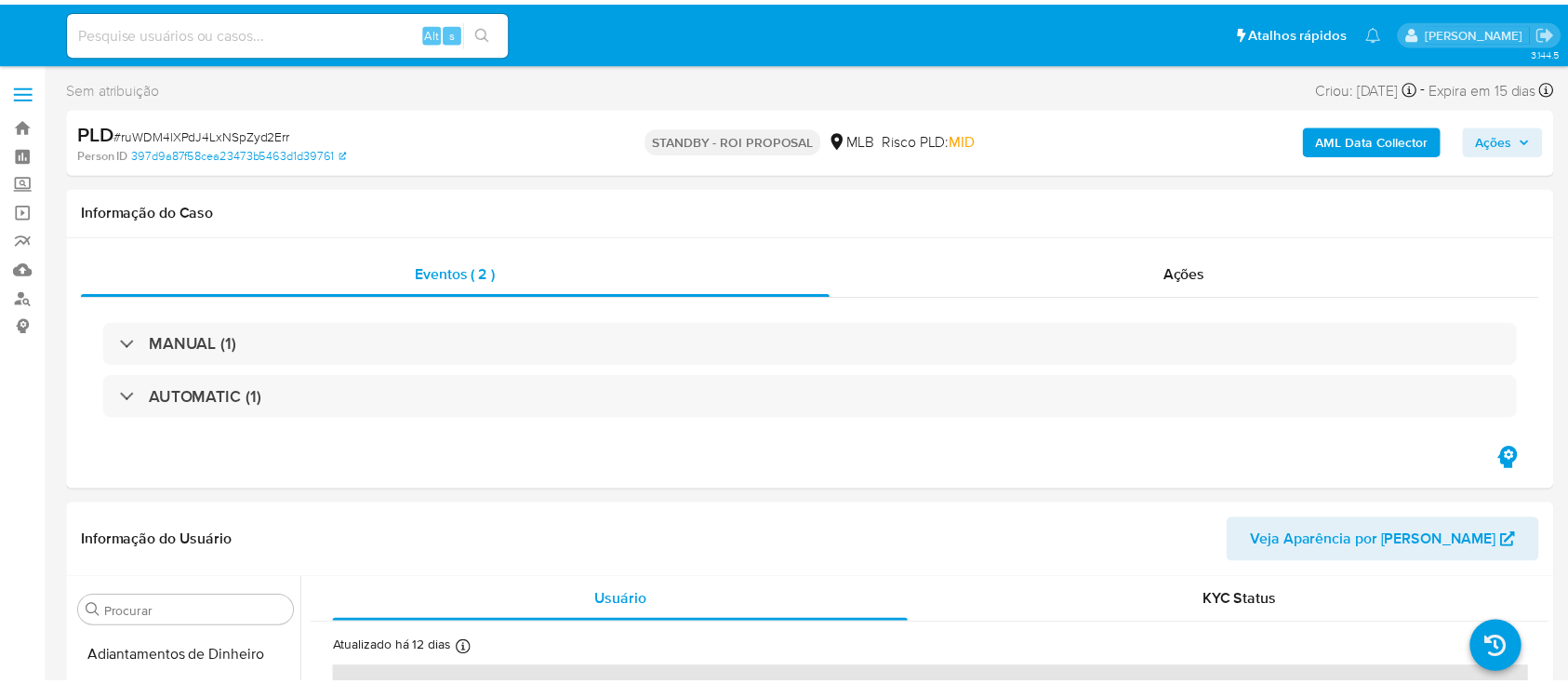scroll, scrollTop: 0, scrollLeft: 0, axis: both 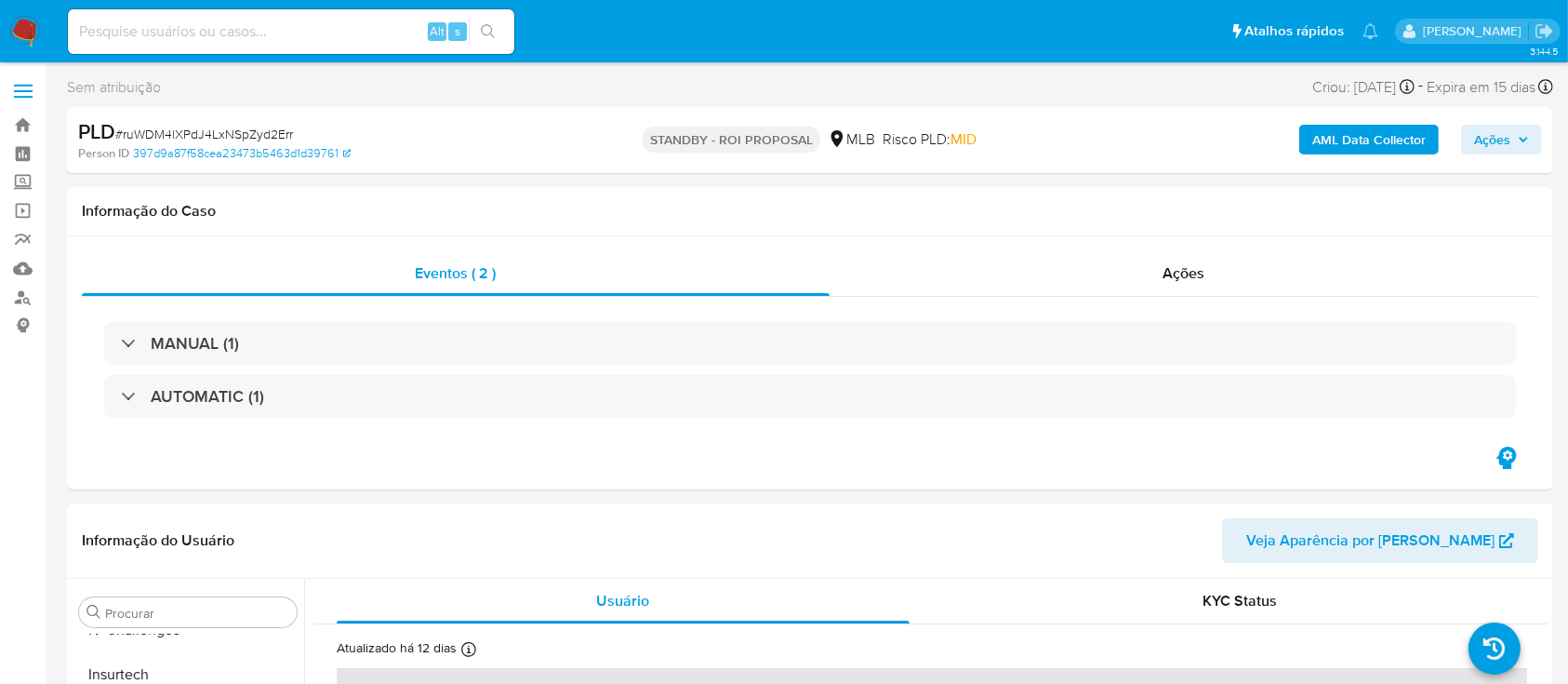 click at bounding box center [291, 32] 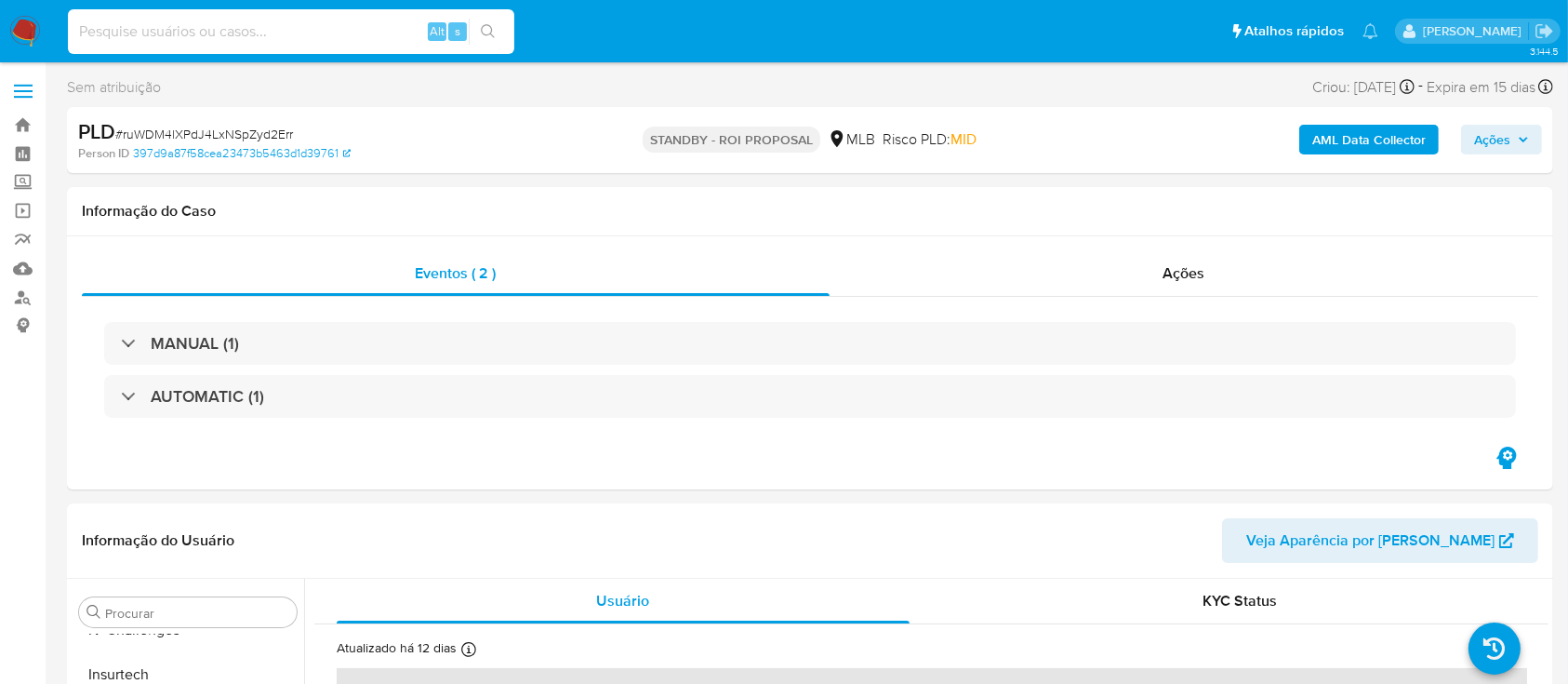 paste on "X9mNvLuIJjAuOWQlukHTBv6R" 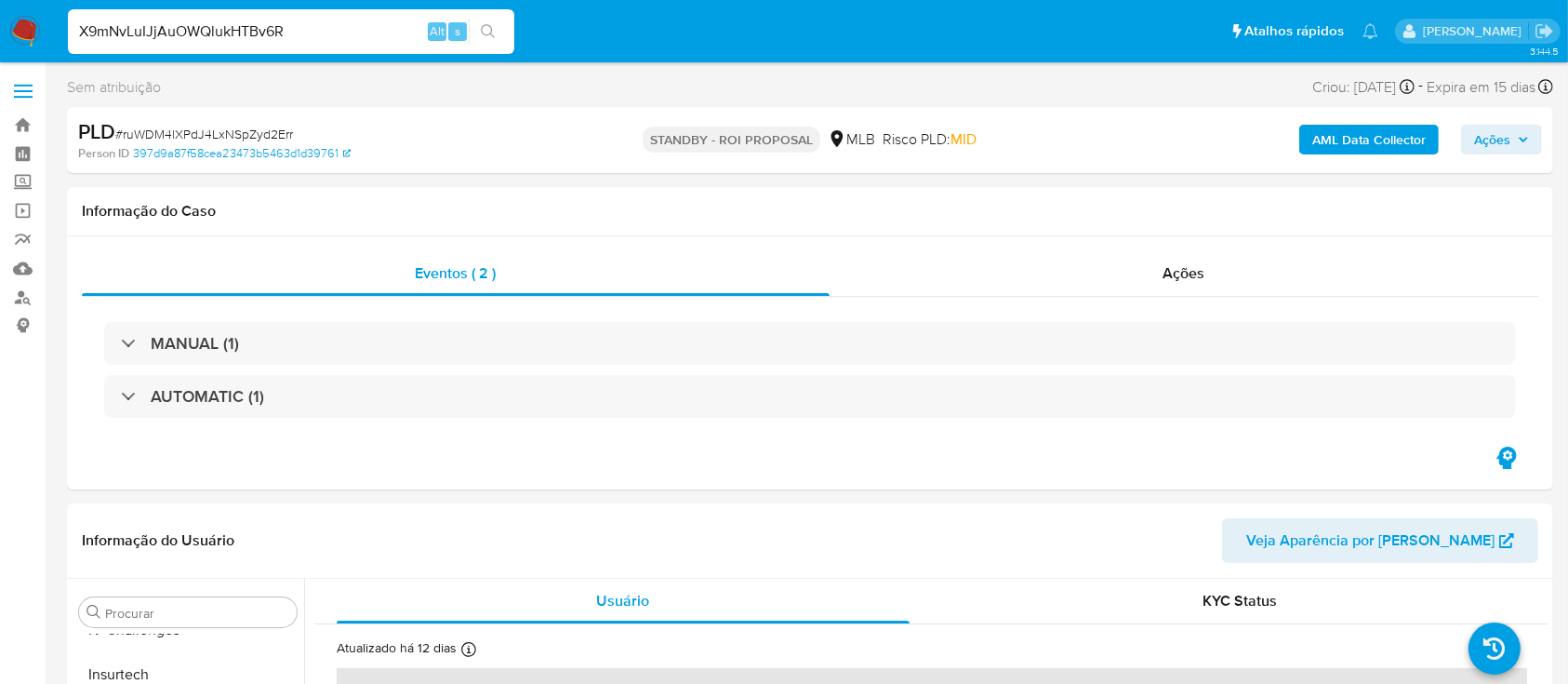 type on "X9mNvLuIJjAuOWQlukHTBv6R" 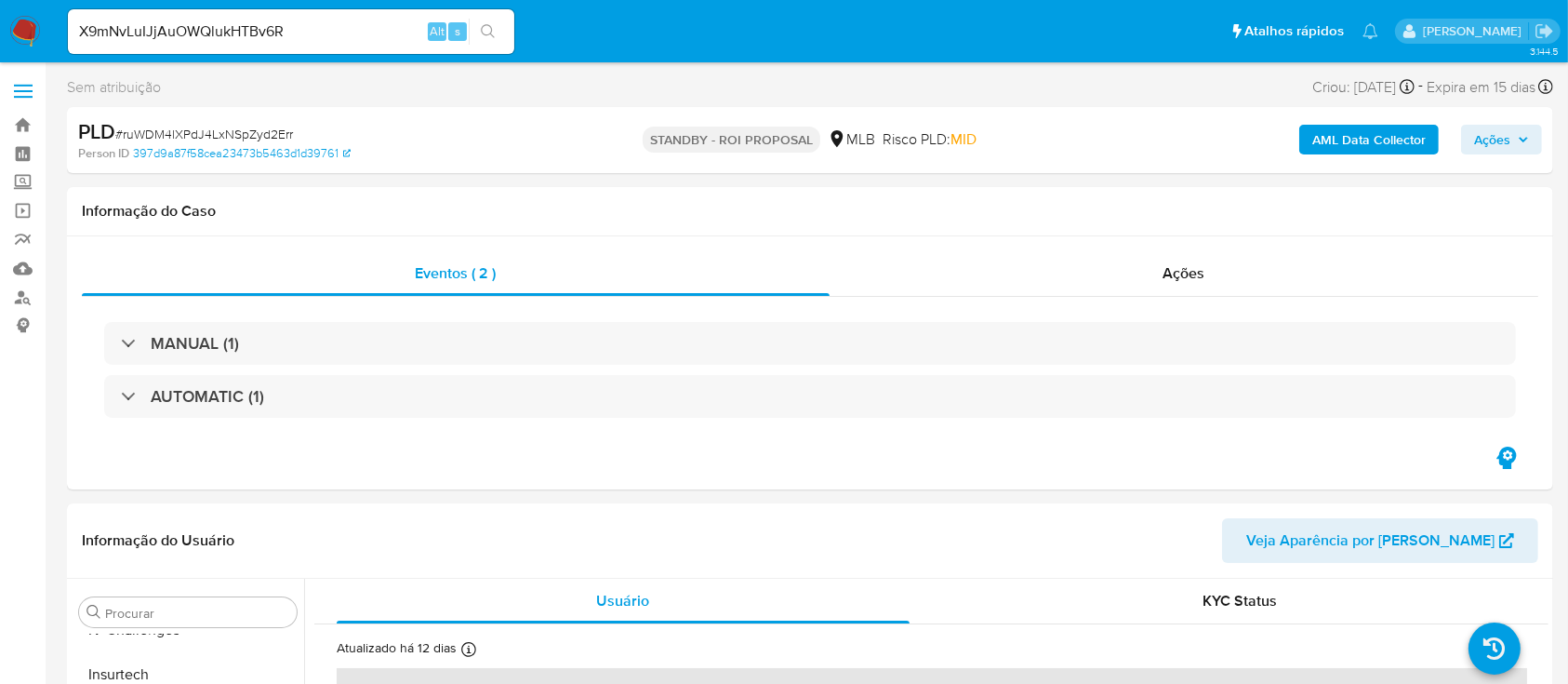 click 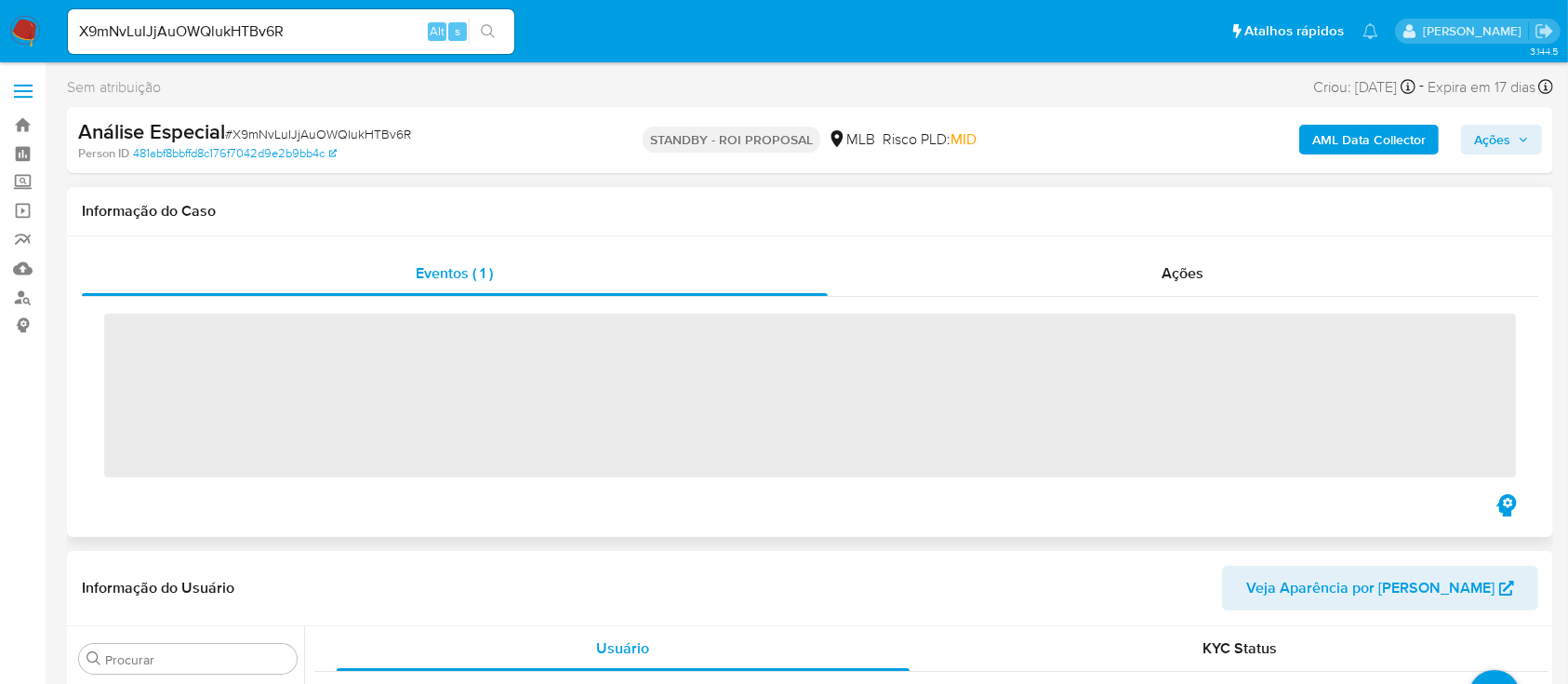 scroll, scrollTop: 786, scrollLeft: 0, axis: vertical 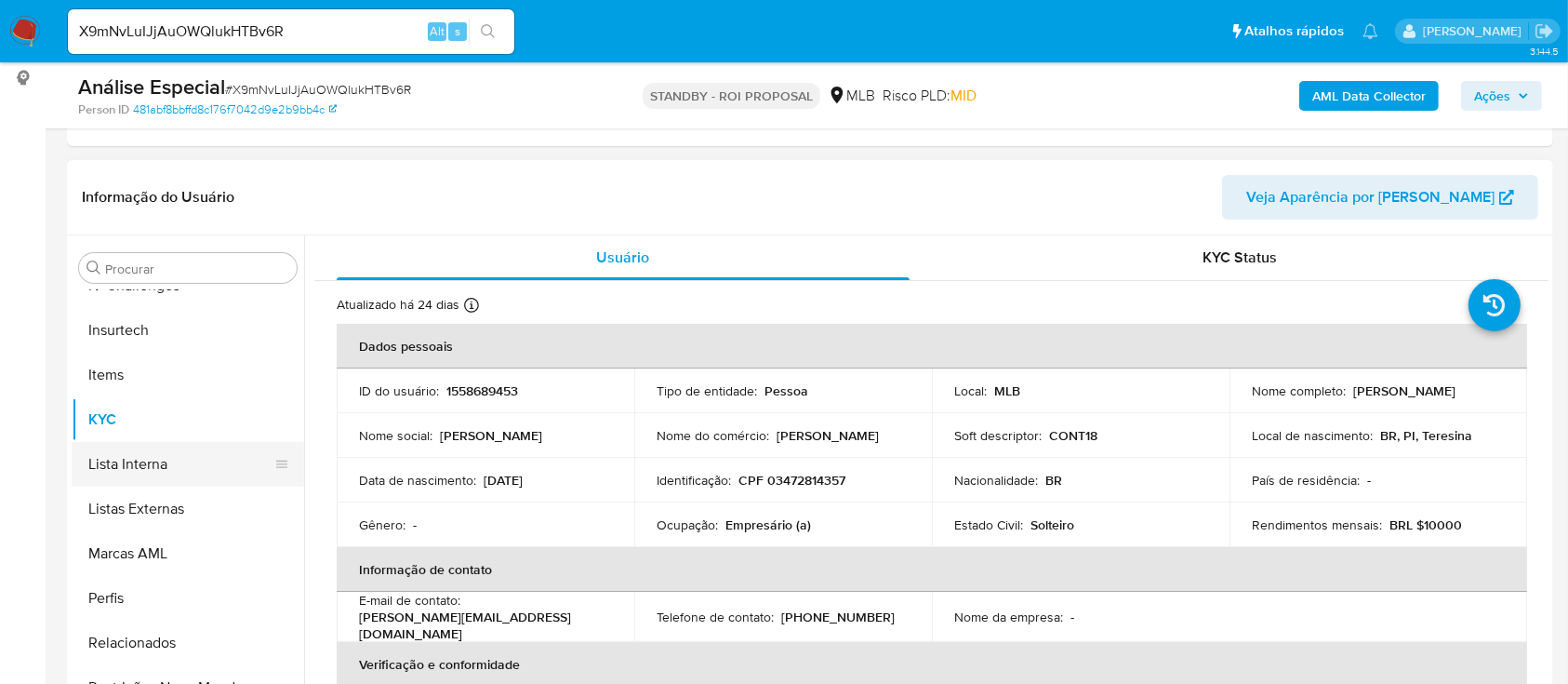 select on "10" 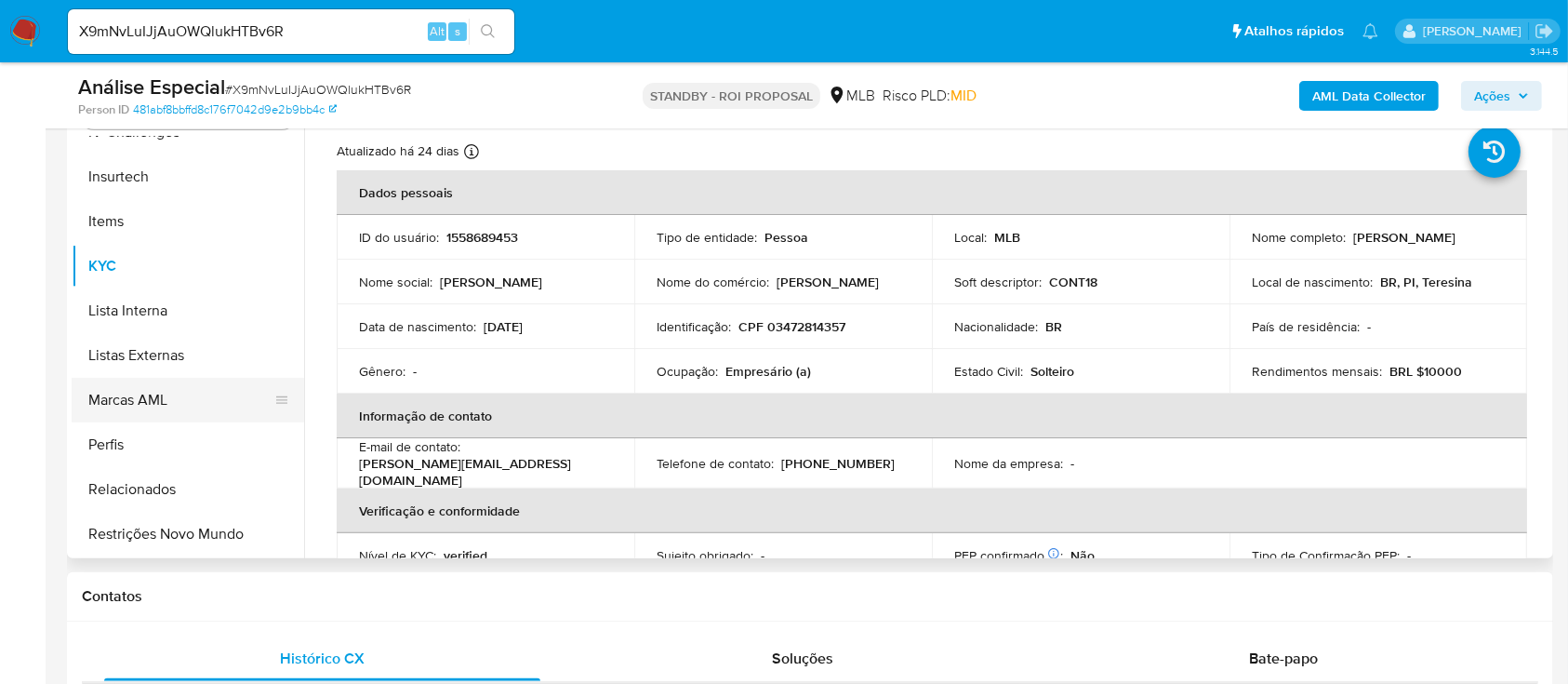 scroll, scrollTop: 496, scrollLeft: 0, axis: vertical 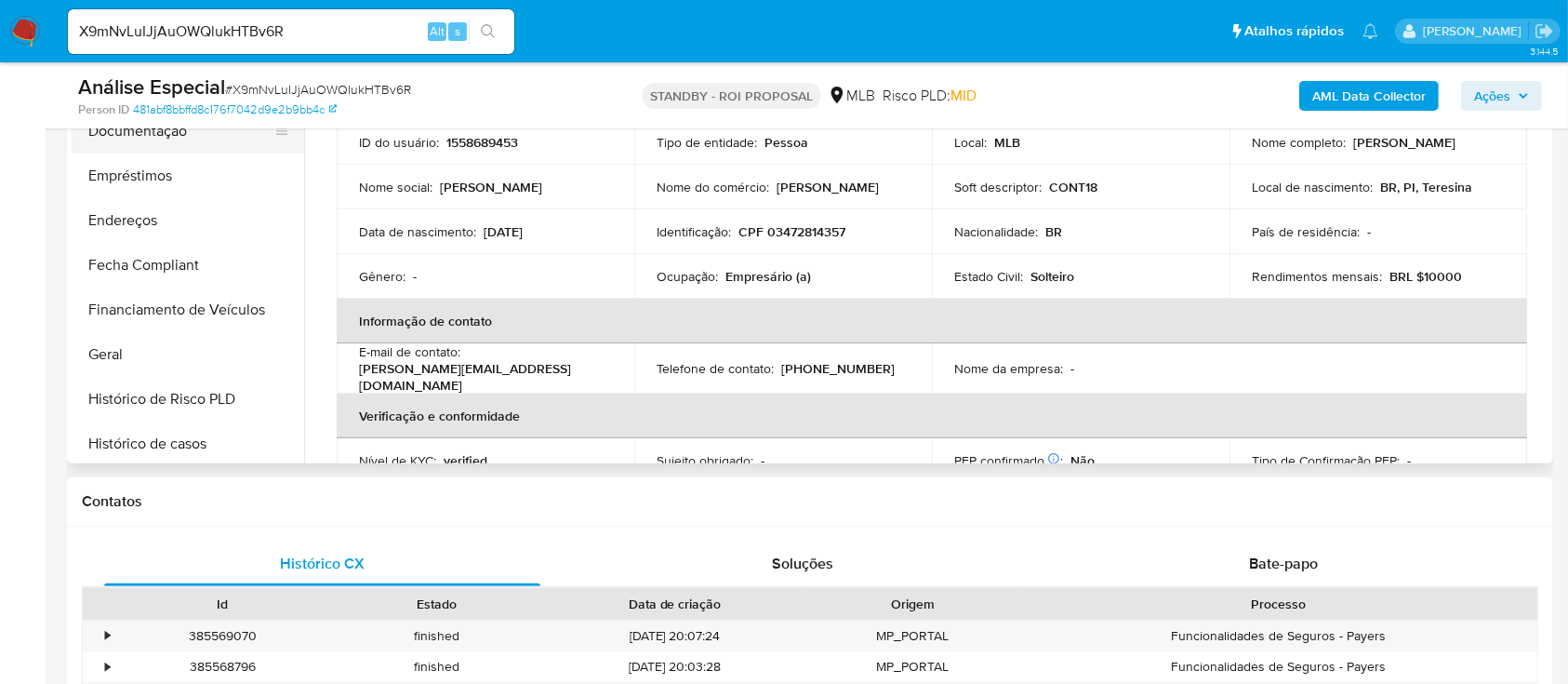 click on "Documentação" at bounding box center [180, 131] 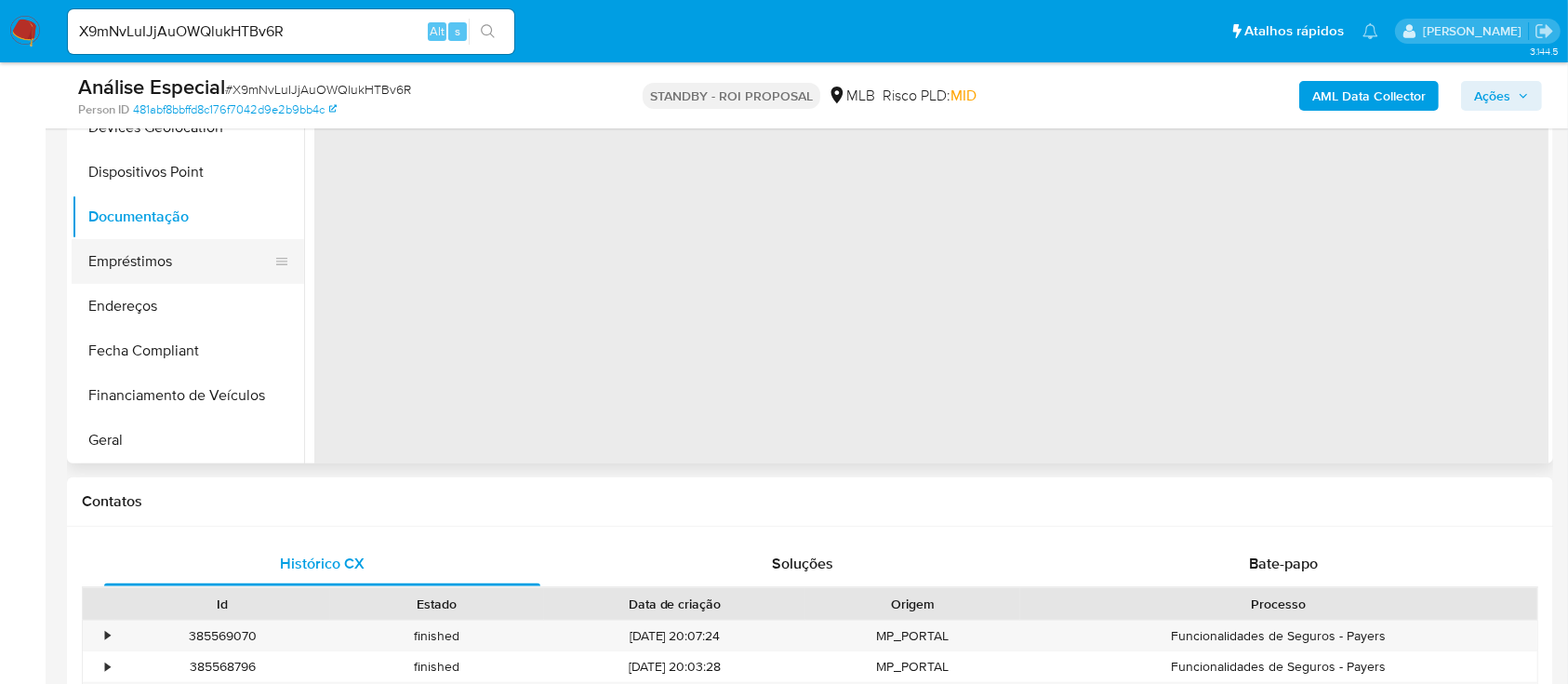 scroll, scrollTop: 166, scrollLeft: 0, axis: vertical 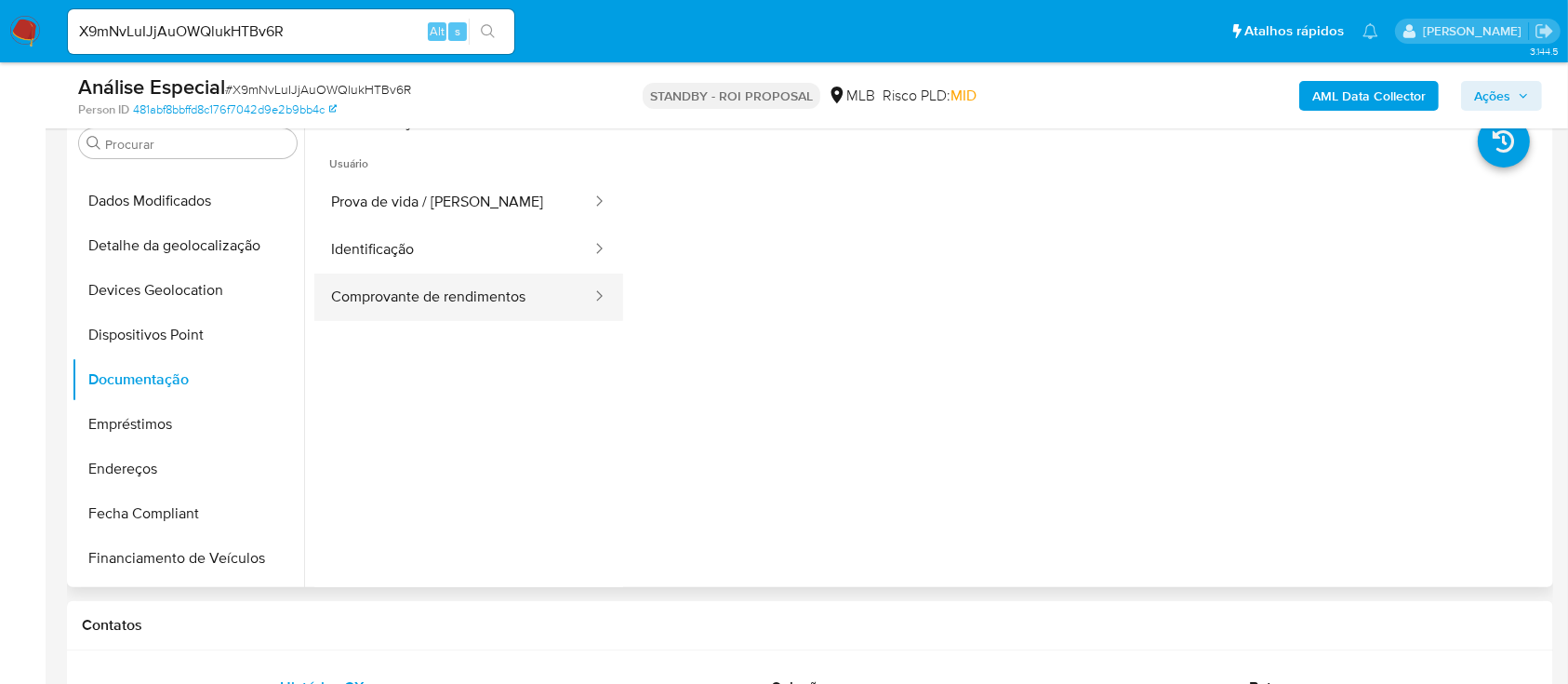 click on "Comprovante de rendimentos" at bounding box center (454, 297) 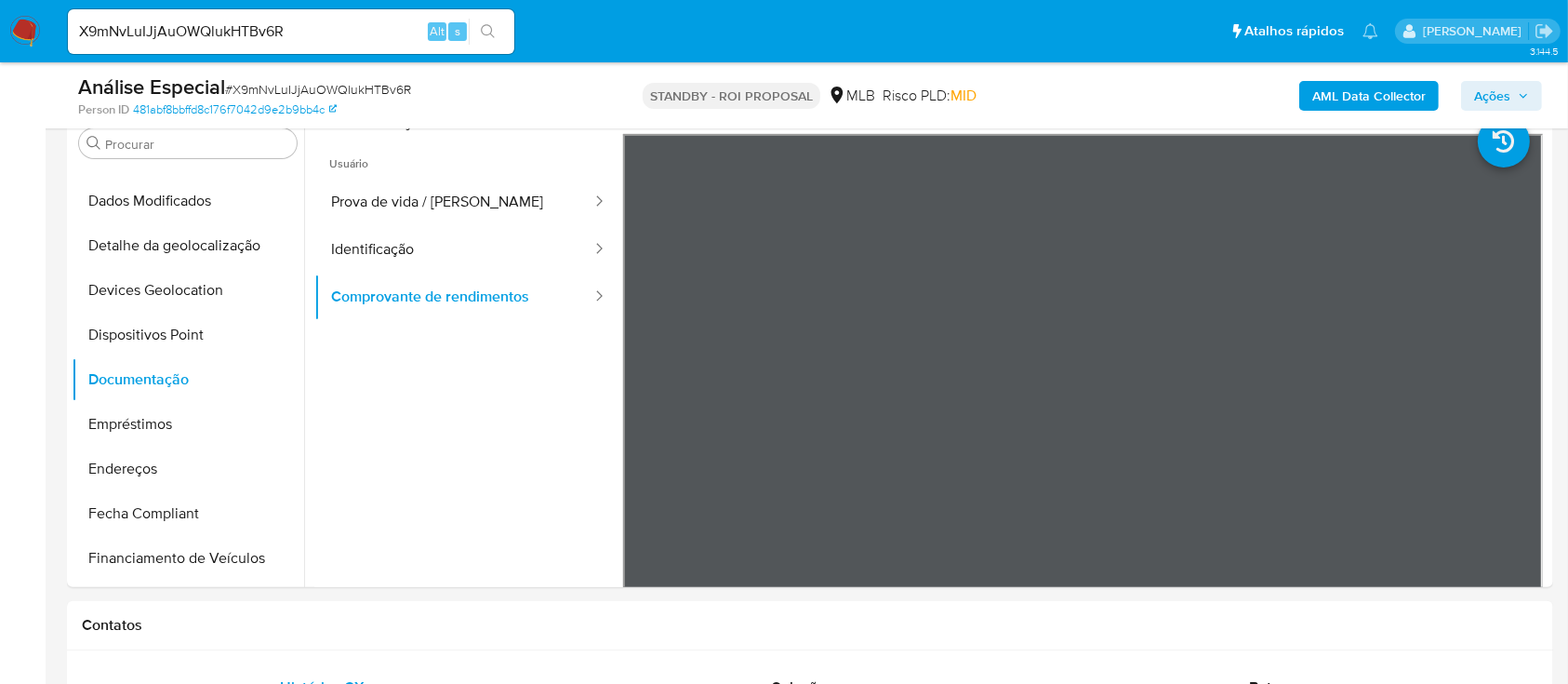 click on "# X9mNvLuIJjAuOWQlukHTBv6R" at bounding box center [318, 89] 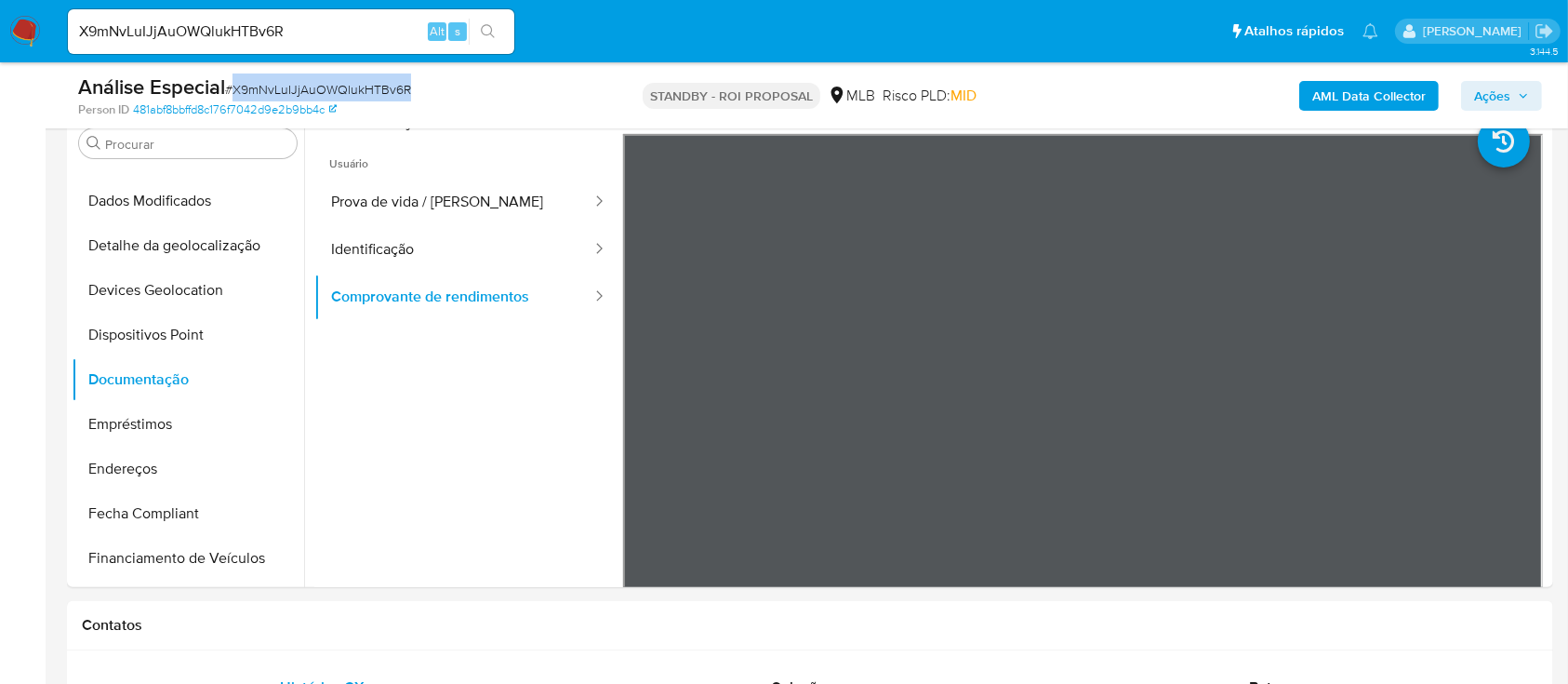 click on "# X9mNvLuIJjAuOWQlukHTBv6R" at bounding box center [318, 89] 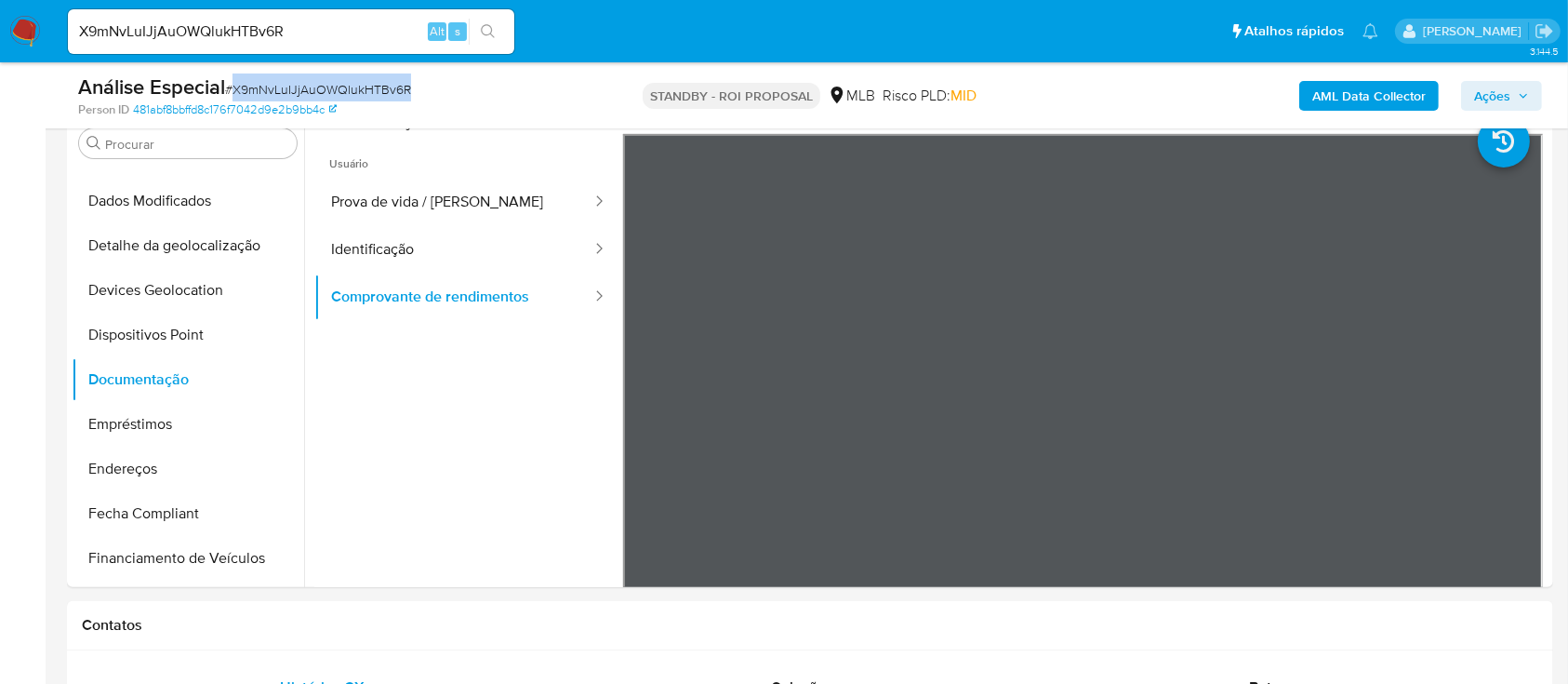 copy on "X9mNvLuIJjAuOWQlukHTBv6R" 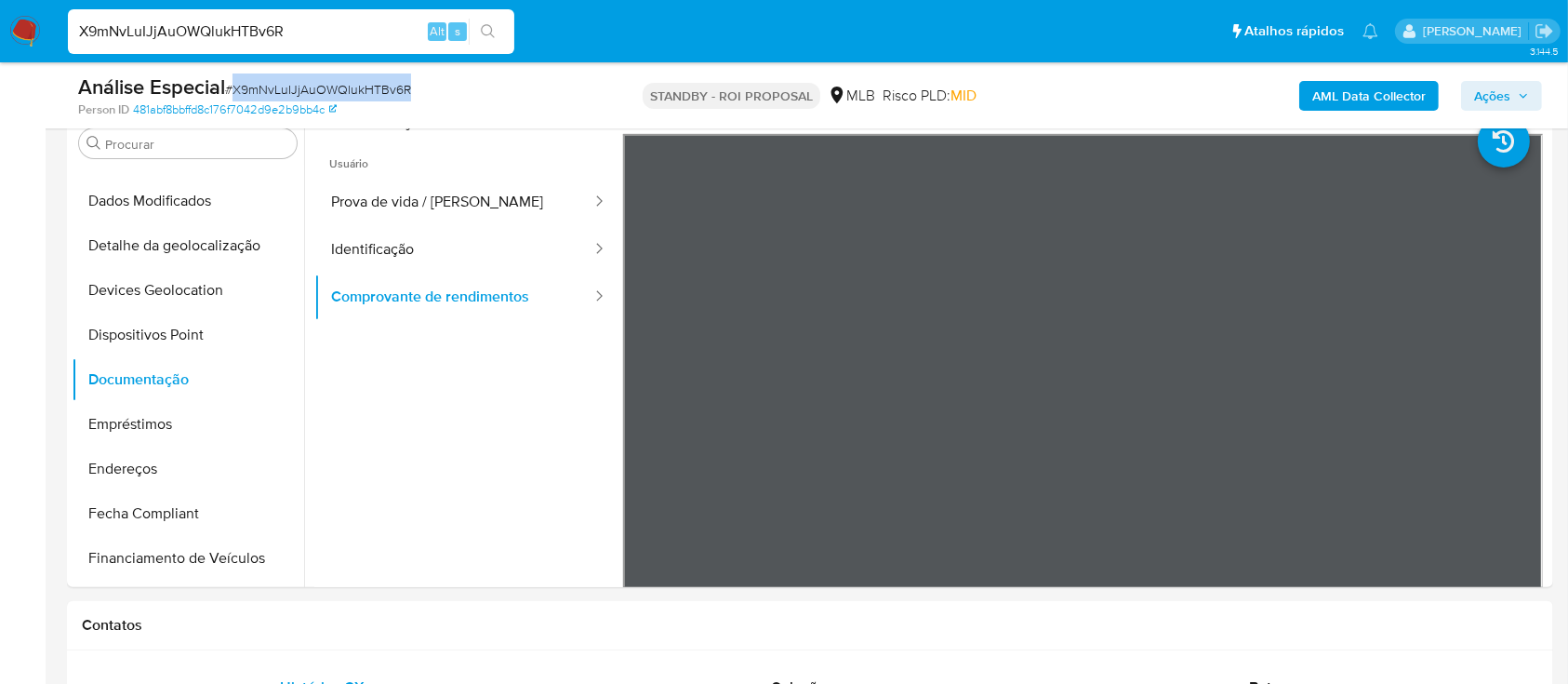 click on "X9mNvLuIJjAuOWQlukHTBv6R" at bounding box center [291, 32] 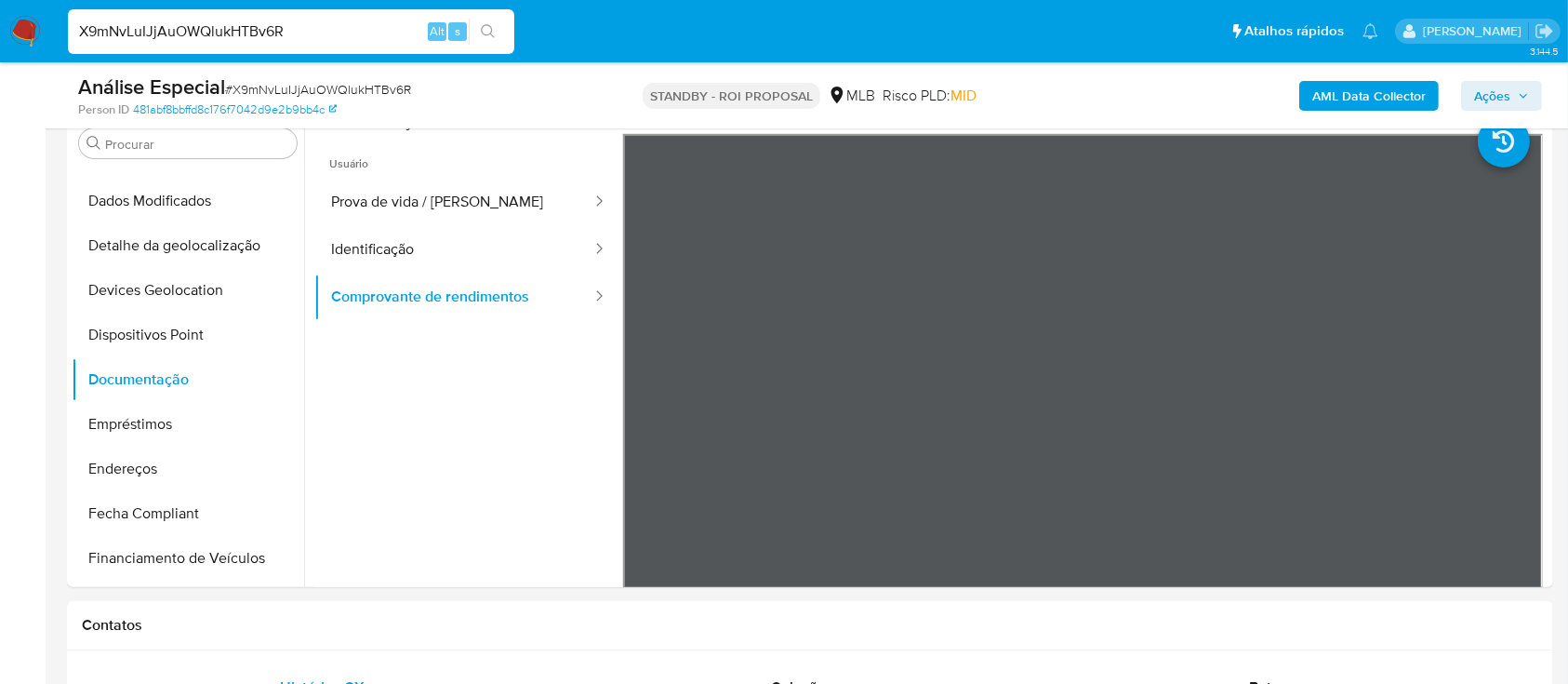 click on "X9mNvLuIJjAuOWQlukHTBv6R" at bounding box center (291, 32) 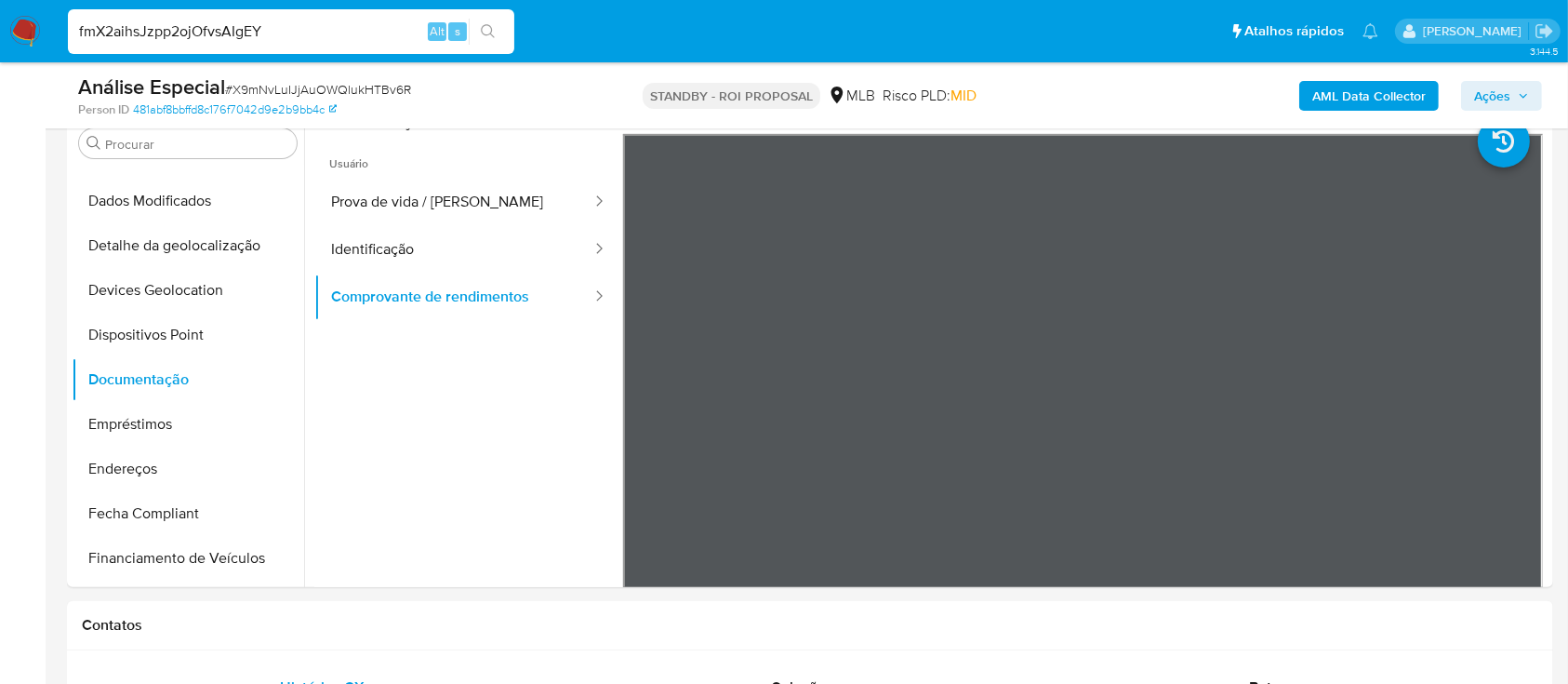 type on "fmX2aihsJzpp2ojOfvsAIgEY" 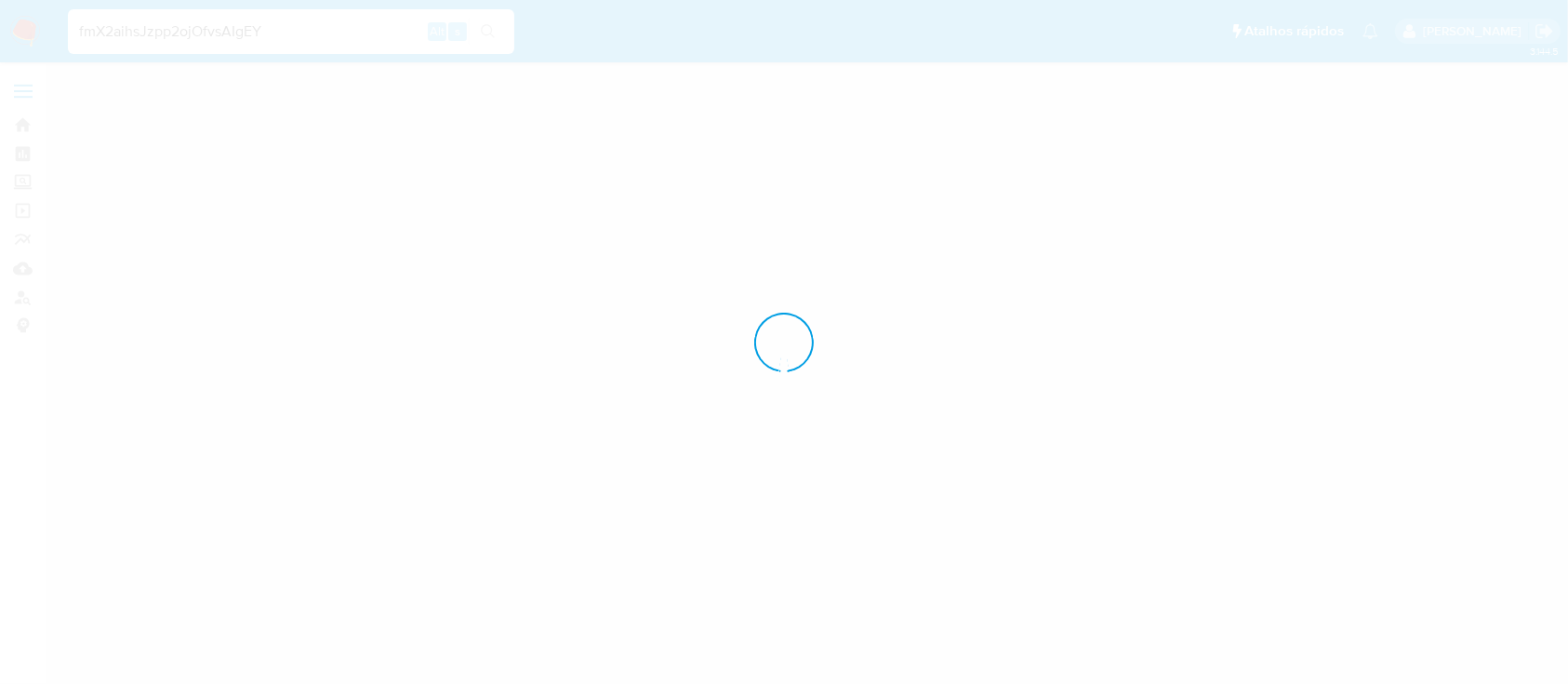 scroll, scrollTop: 0, scrollLeft: 0, axis: both 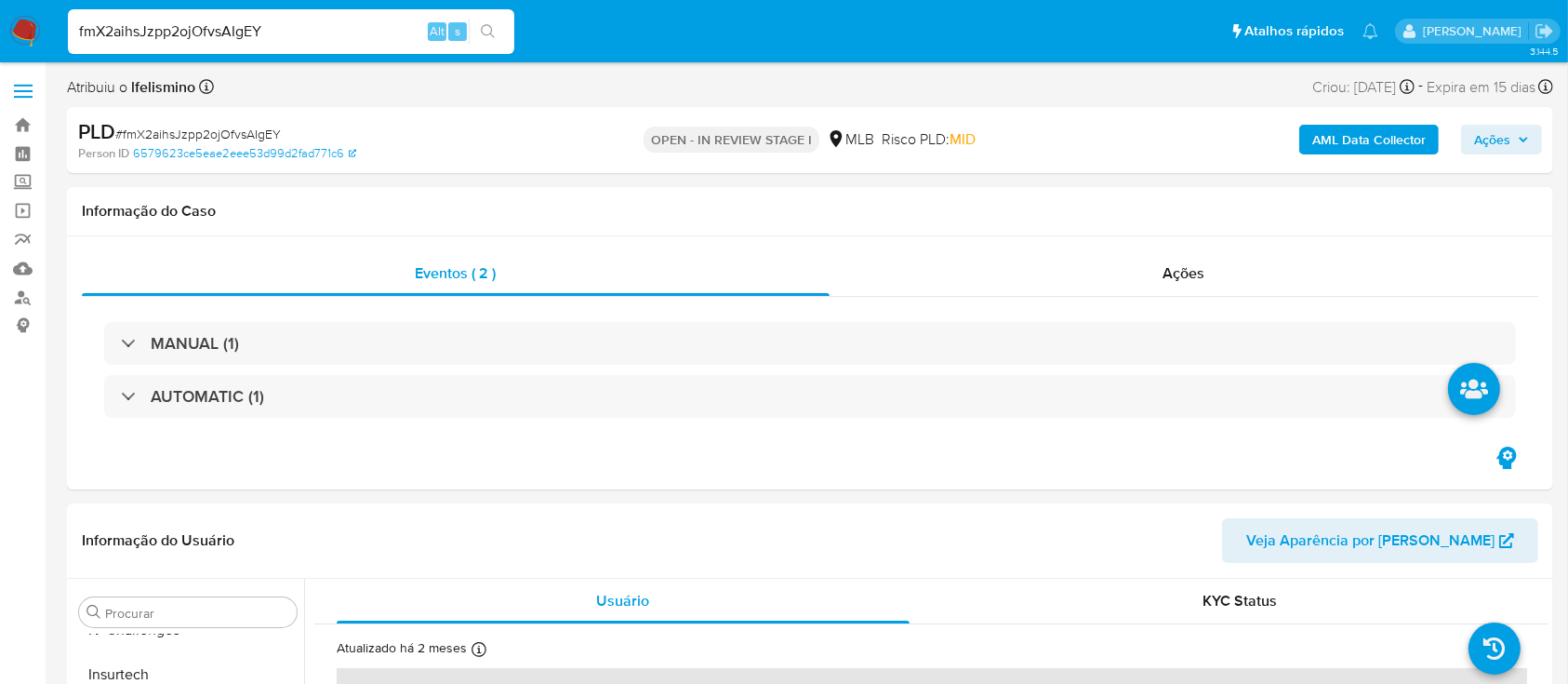 select on "10" 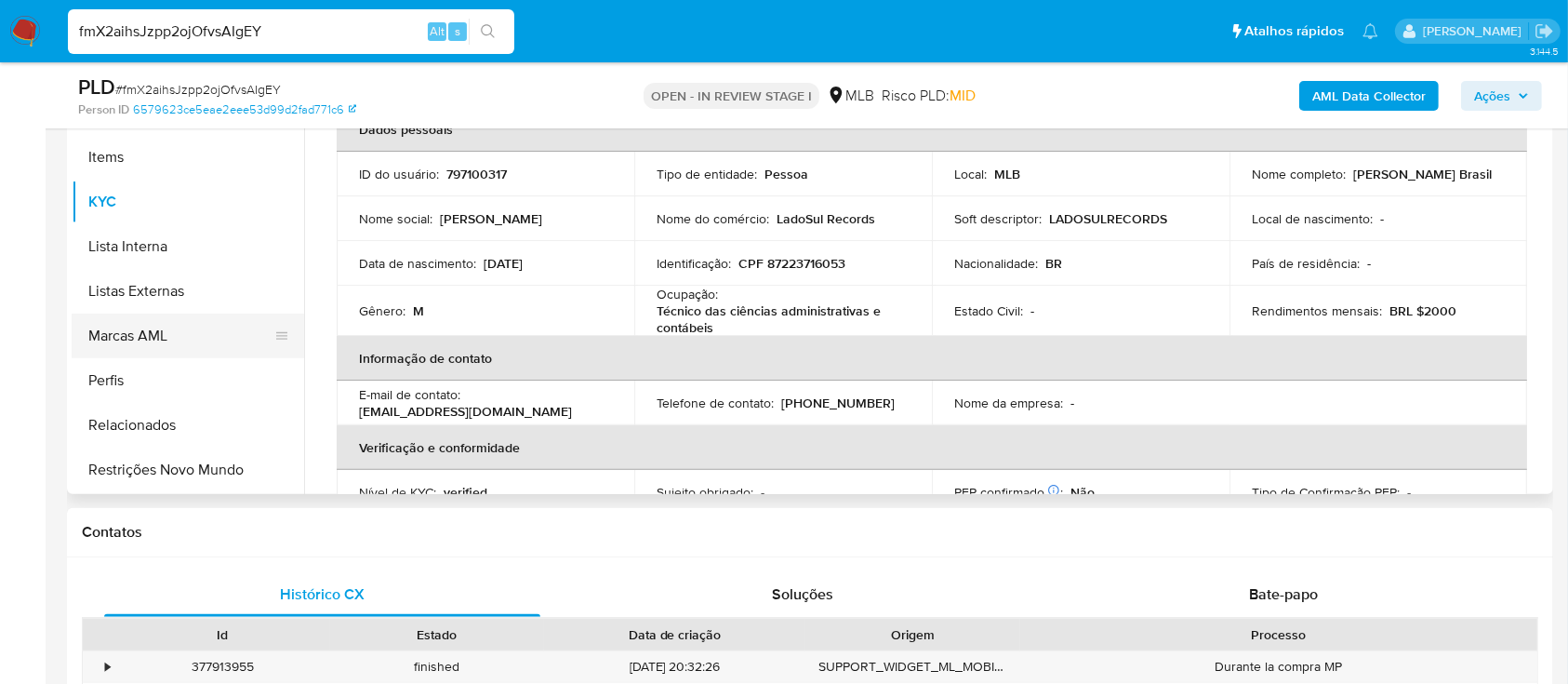 scroll, scrollTop: 496, scrollLeft: 0, axis: vertical 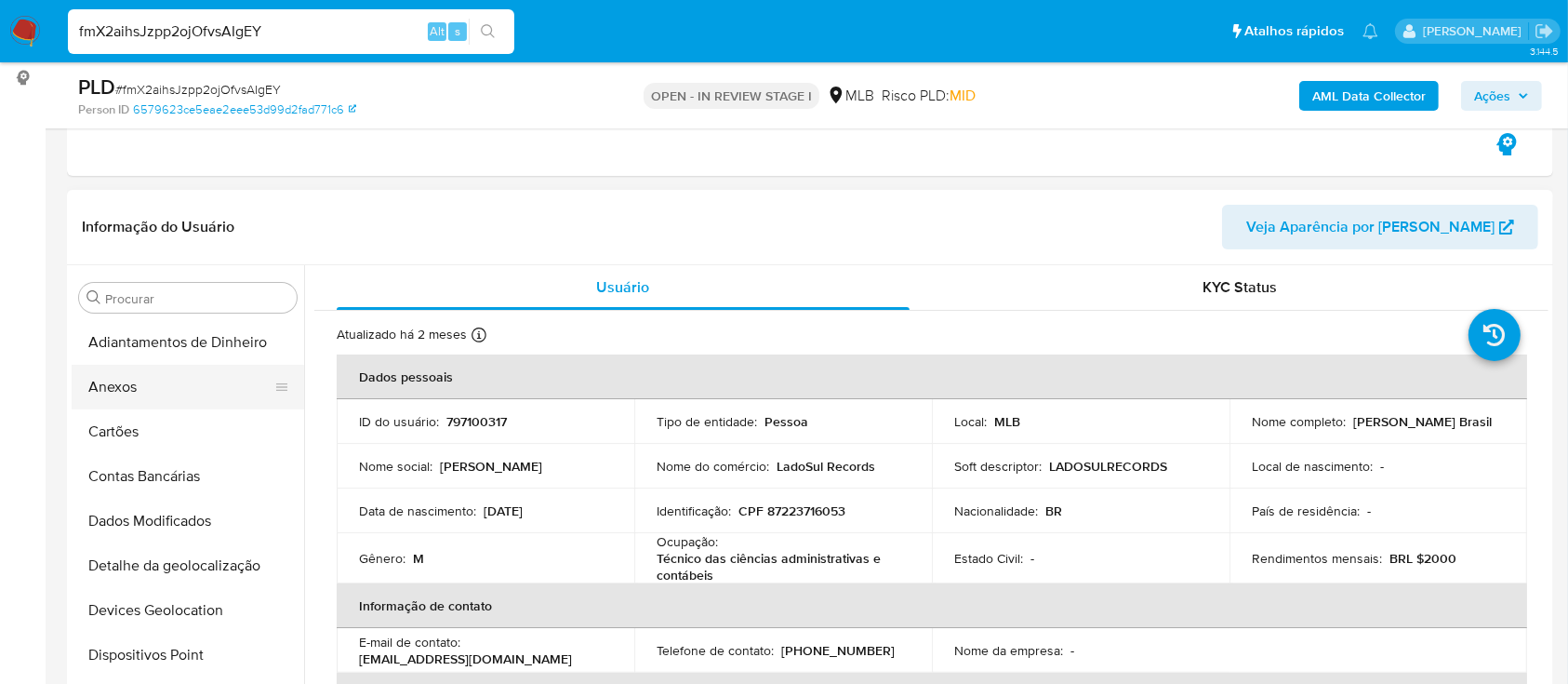 click on "Anexos" at bounding box center [180, 387] 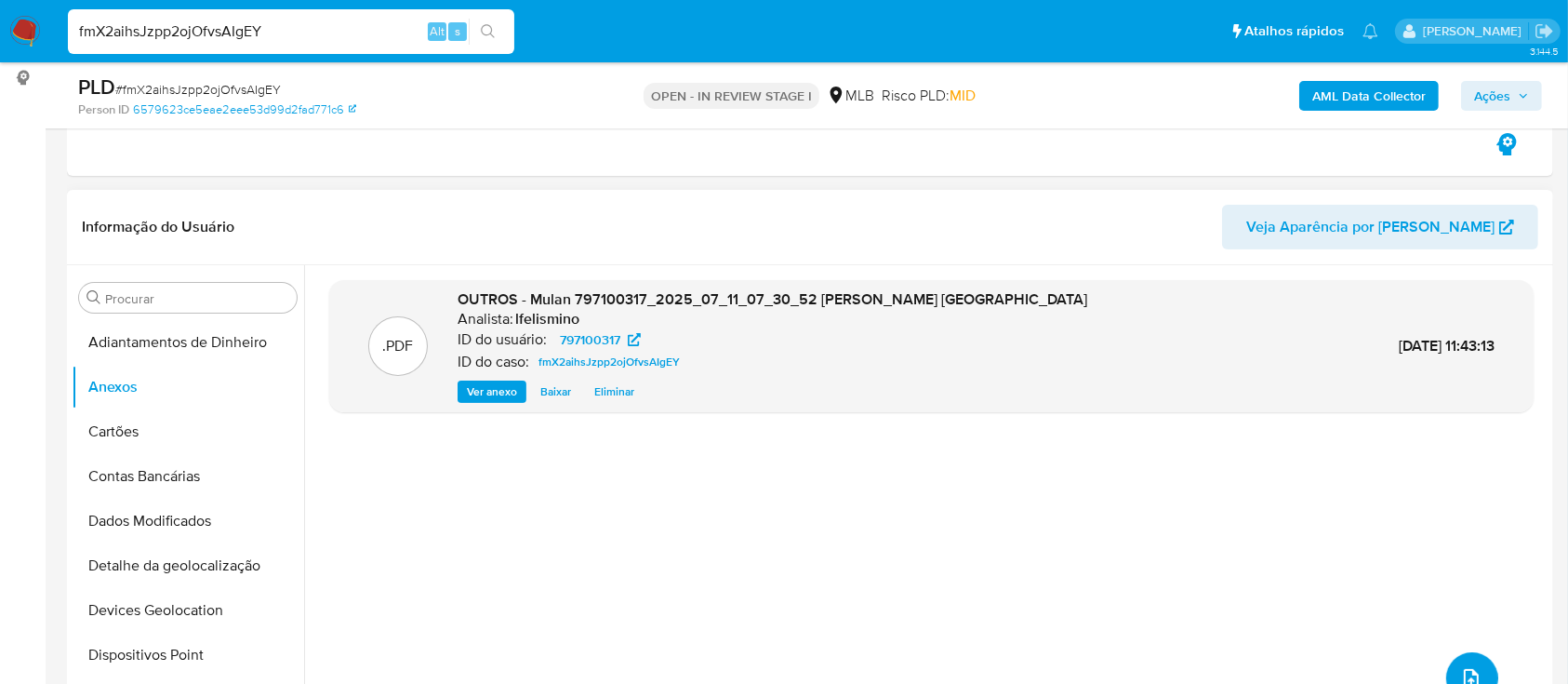 click 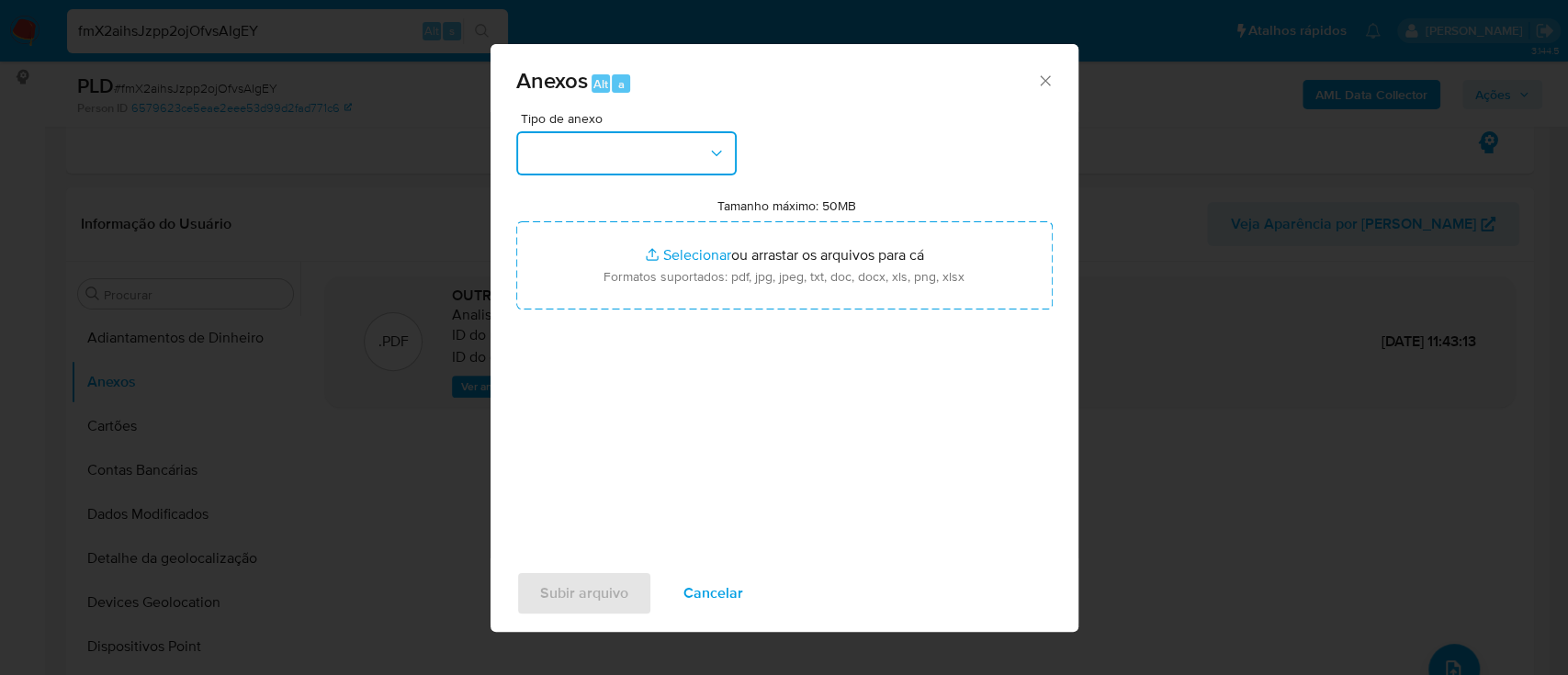 click at bounding box center (626, 153) 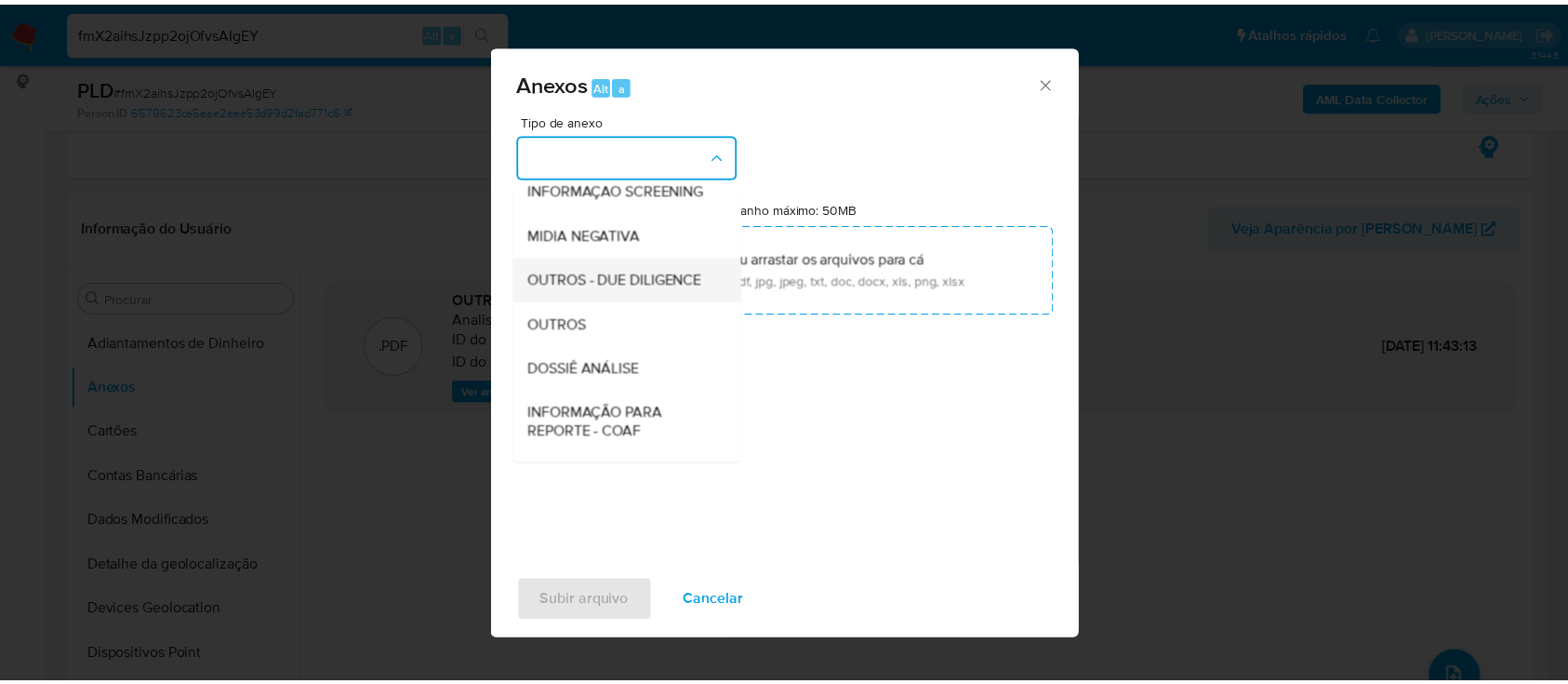 scroll, scrollTop: 248, scrollLeft: 0, axis: vertical 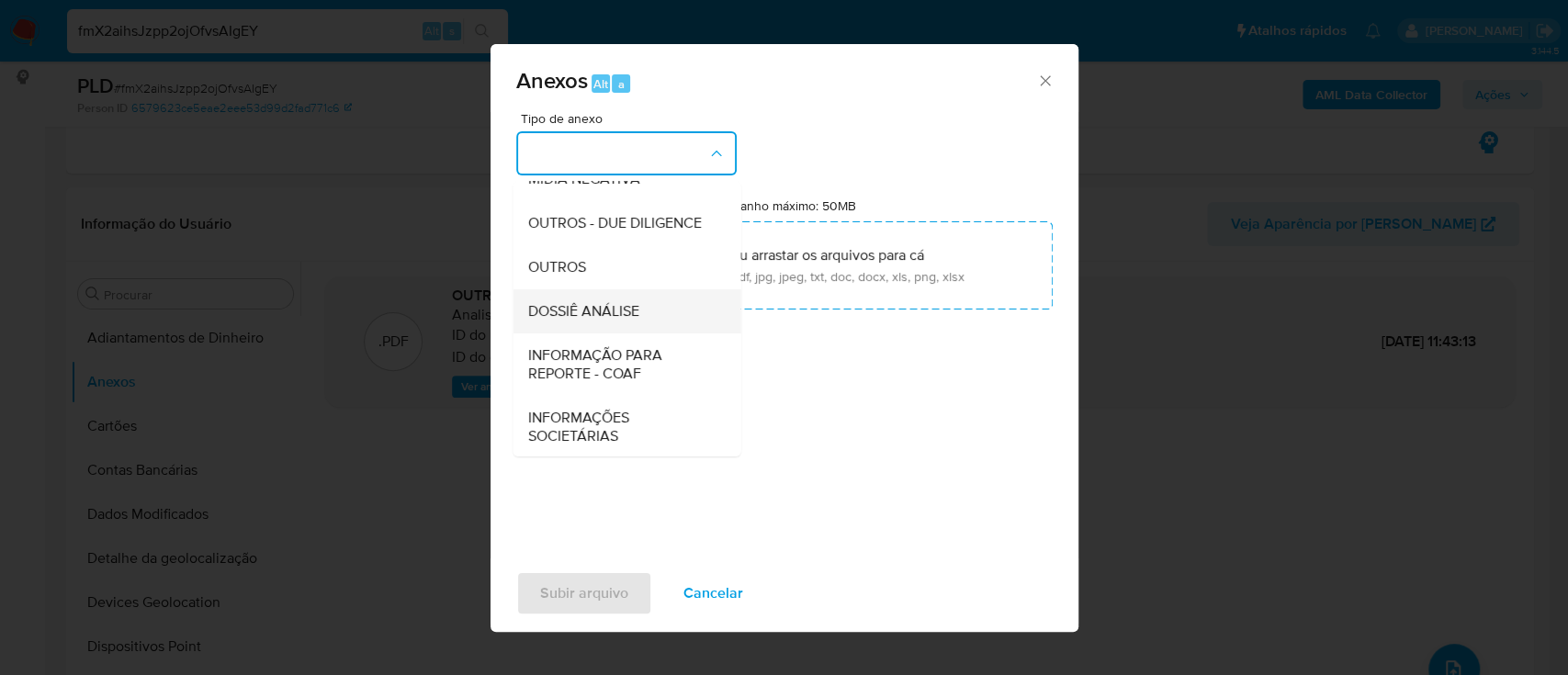 click on "DOSSIÊ ANÁLISE" at bounding box center [582, 311] 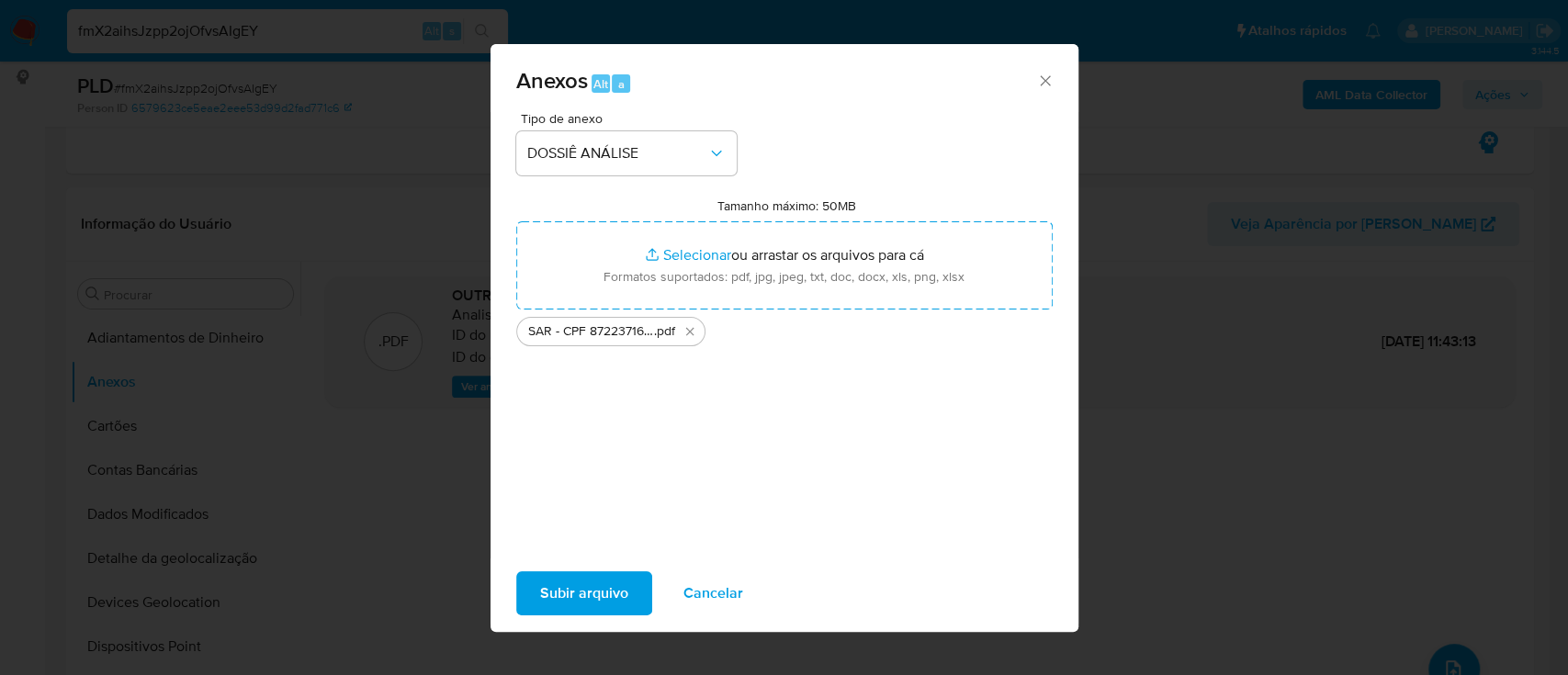 click on "Subir arquivo" at bounding box center [584, 593] 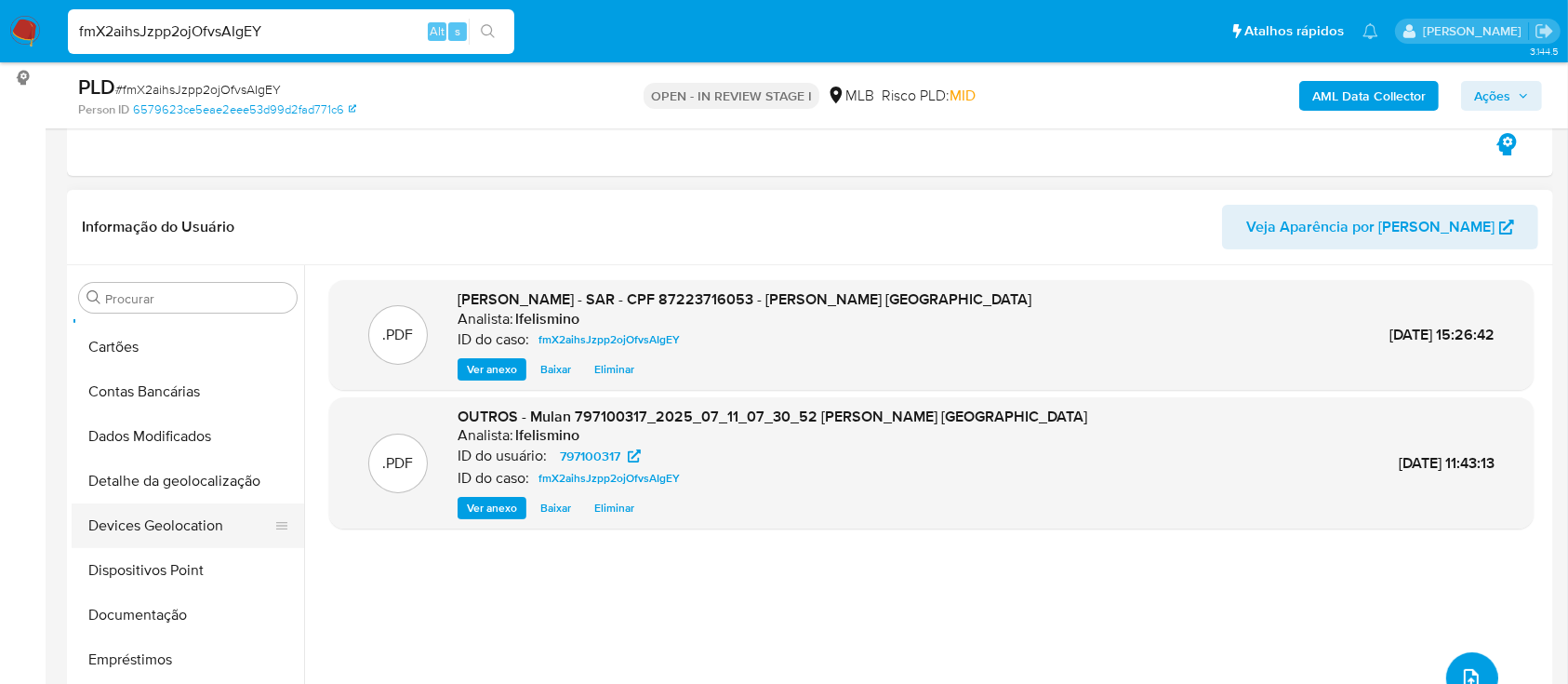 scroll, scrollTop: 124, scrollLeft: 0, axis: vertical 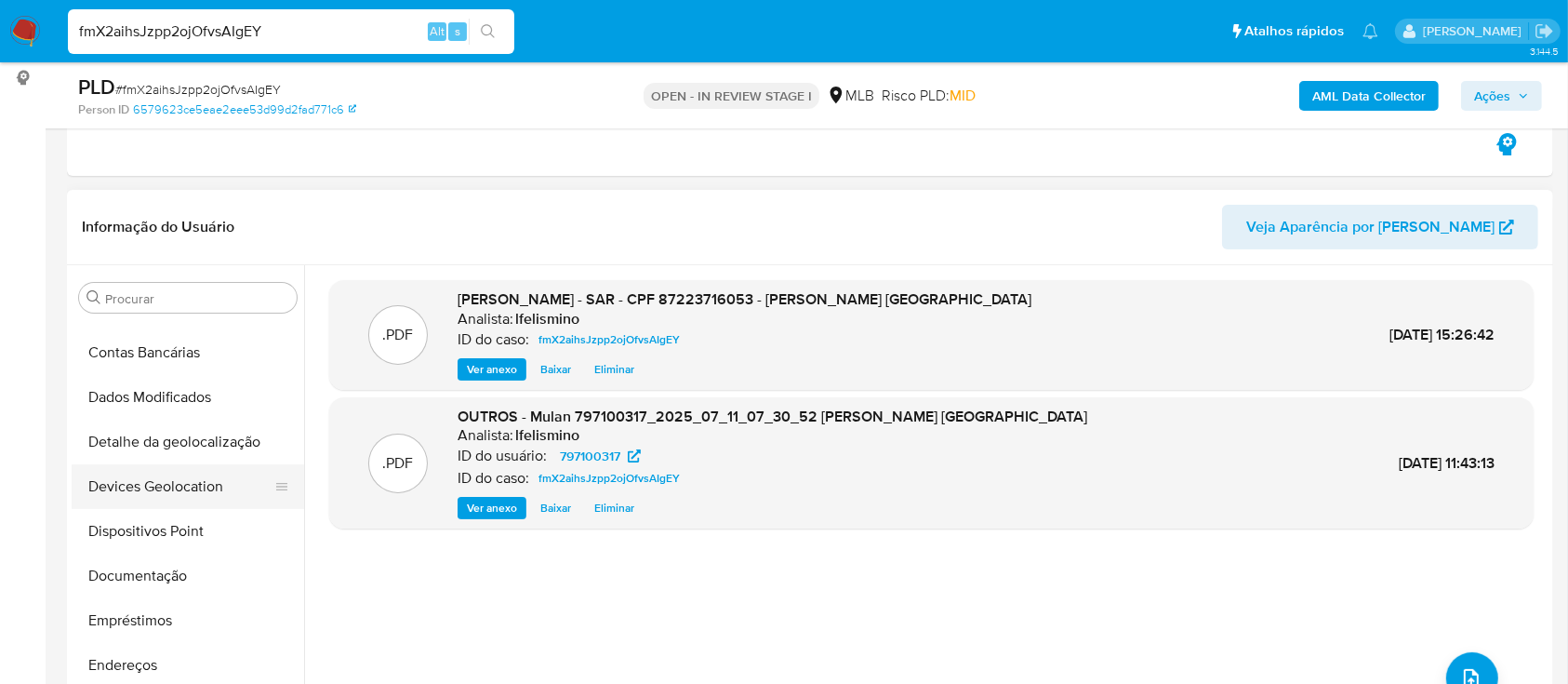 click on "Empréstimos" at bounding box center (188, 621) 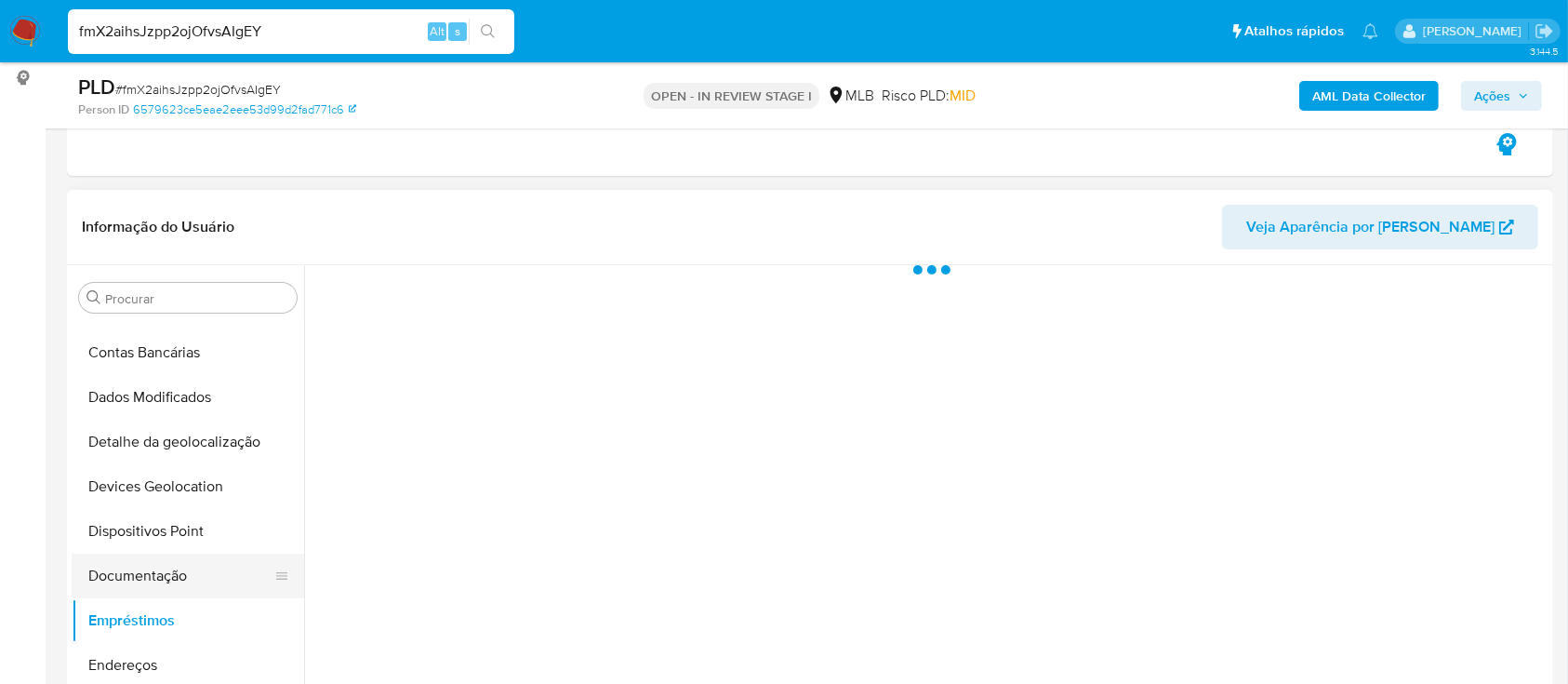click on "Documentação" at bounding box center (180, 576) 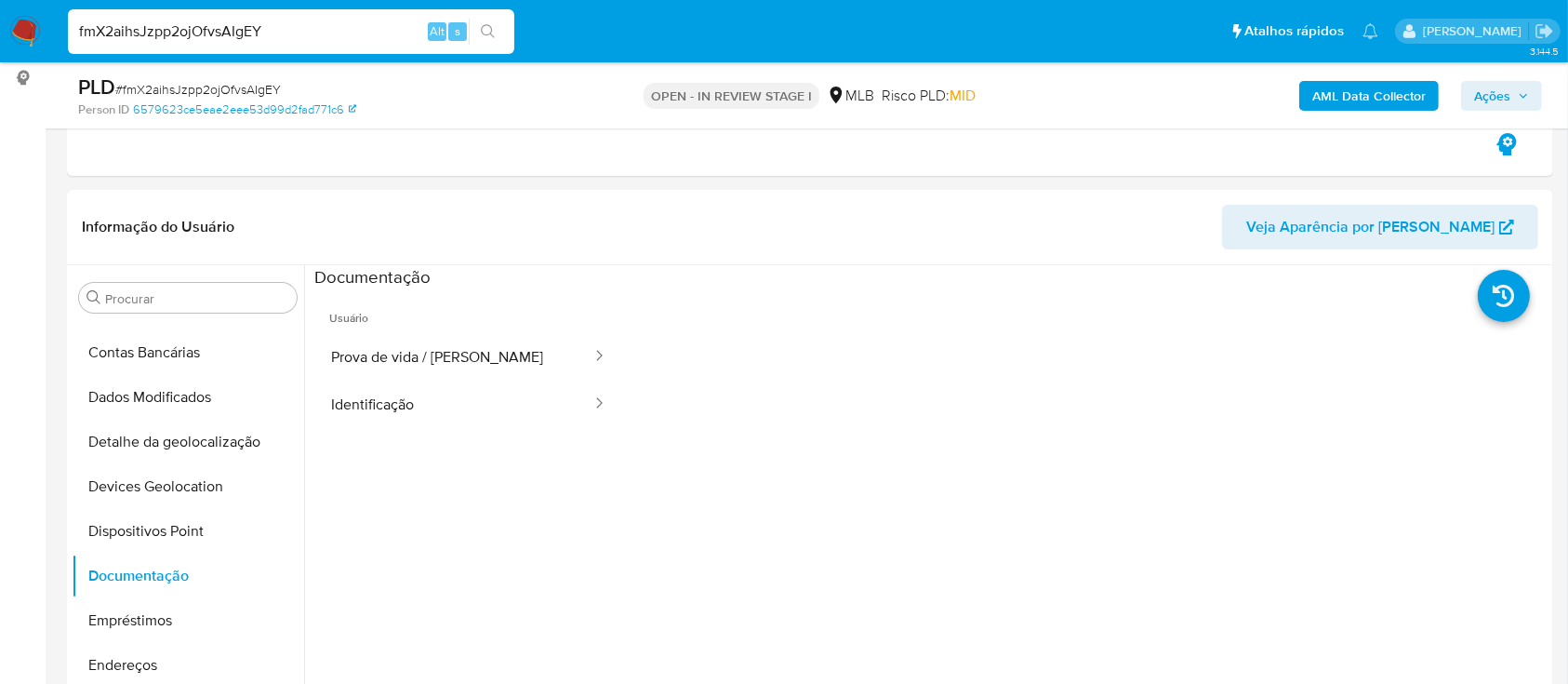 click on "Ações" at bounding box center [1501, 96] 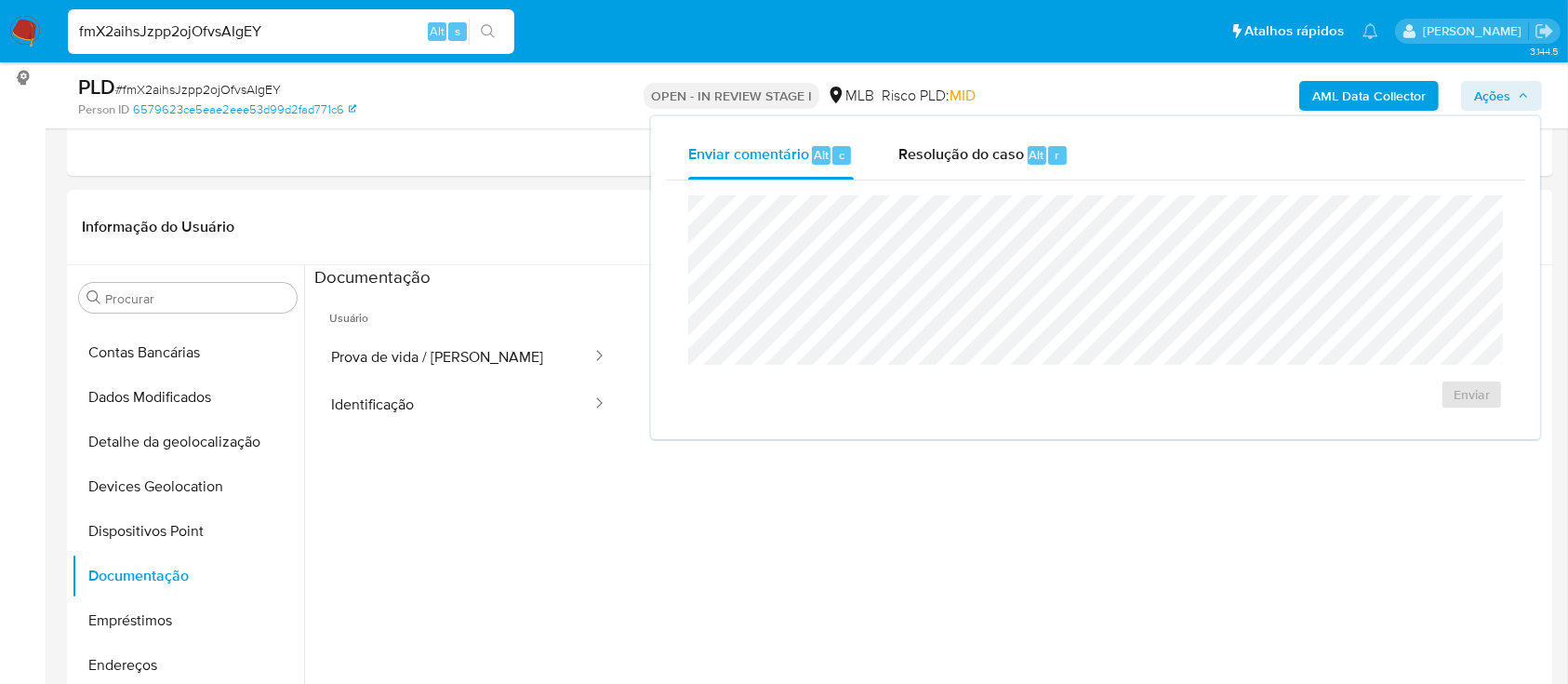 drag, startPoint x: 1028, startPoint y: 153, endPoint x: 979, endPoint y: 194, distance: 63.890531 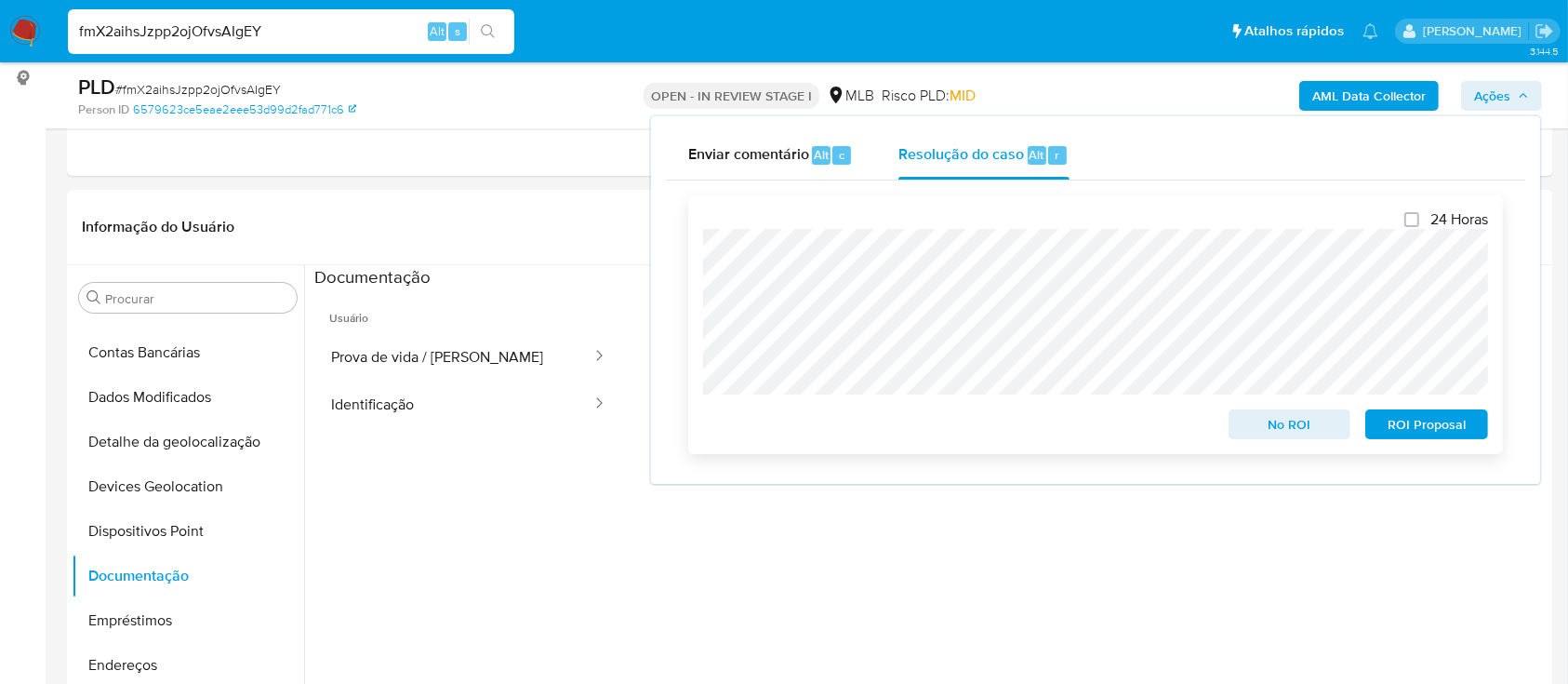 click on "ROI Proposal" at bounding box center (1427, 424) 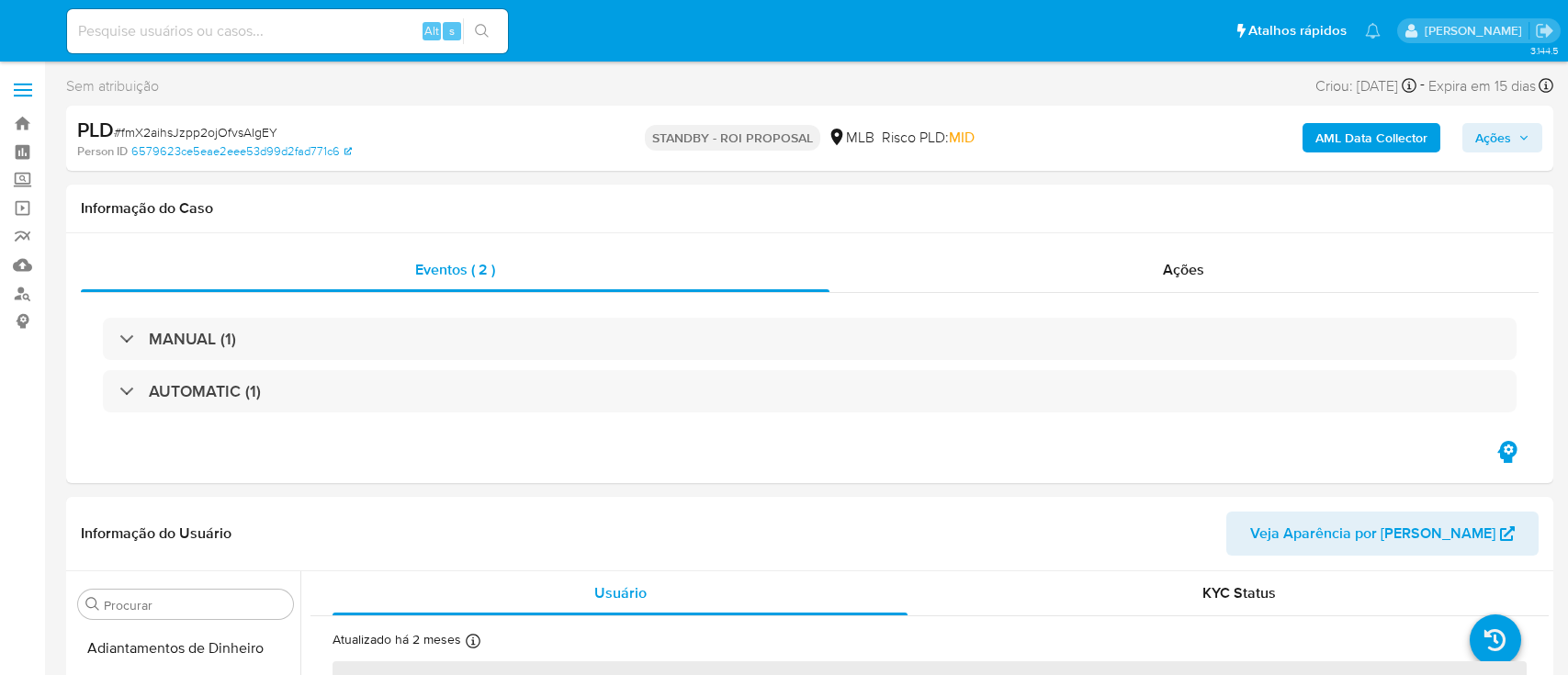 select on "10" 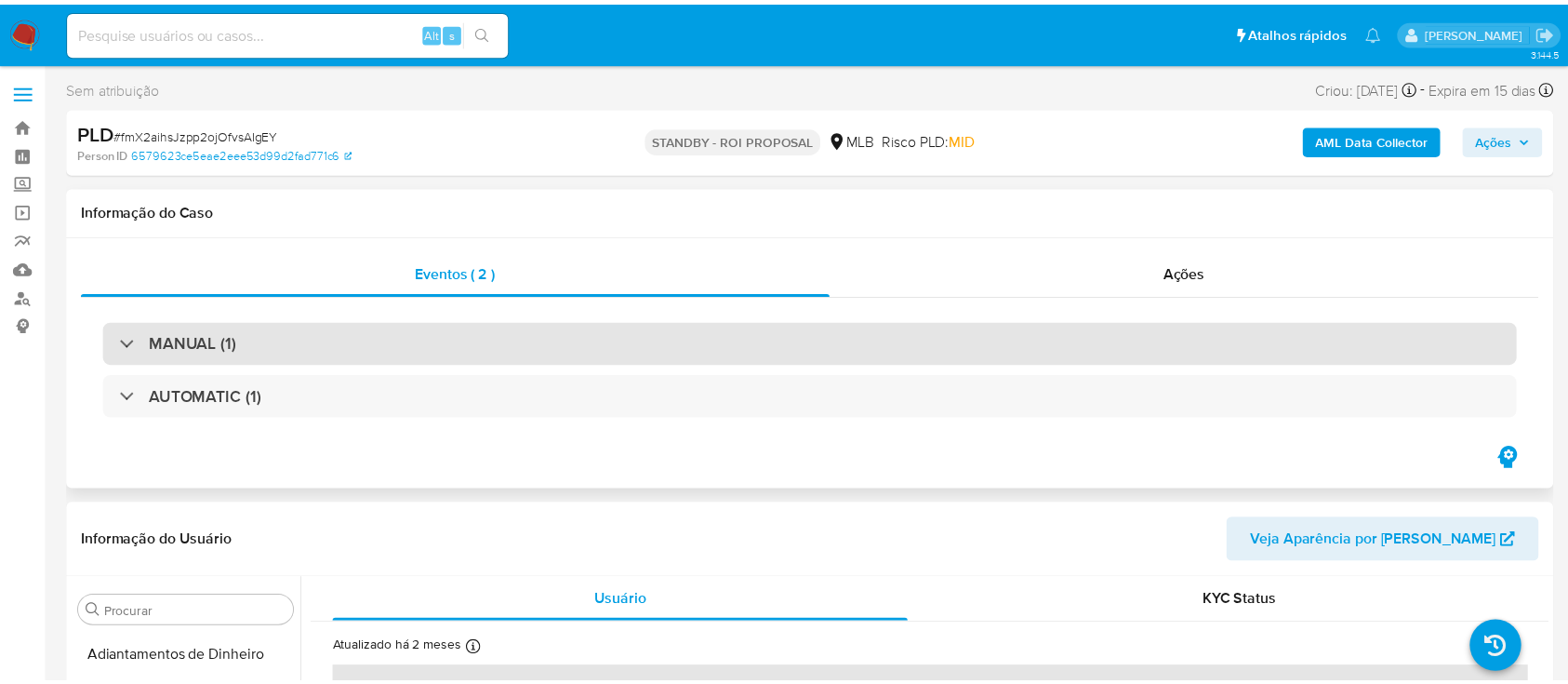 scroll, scrollTop: 0, scrollLeft: 0, axis: both 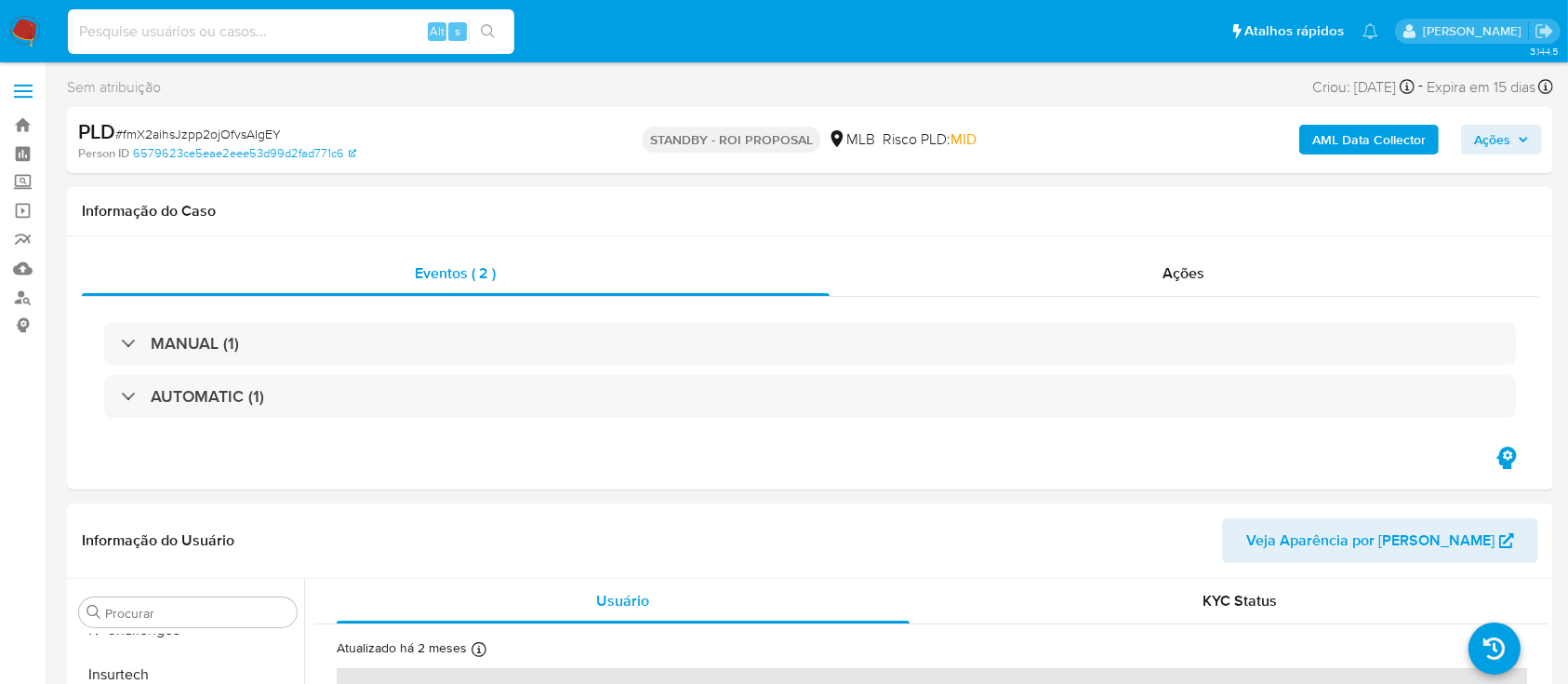 click at bounding box center (291, 32) 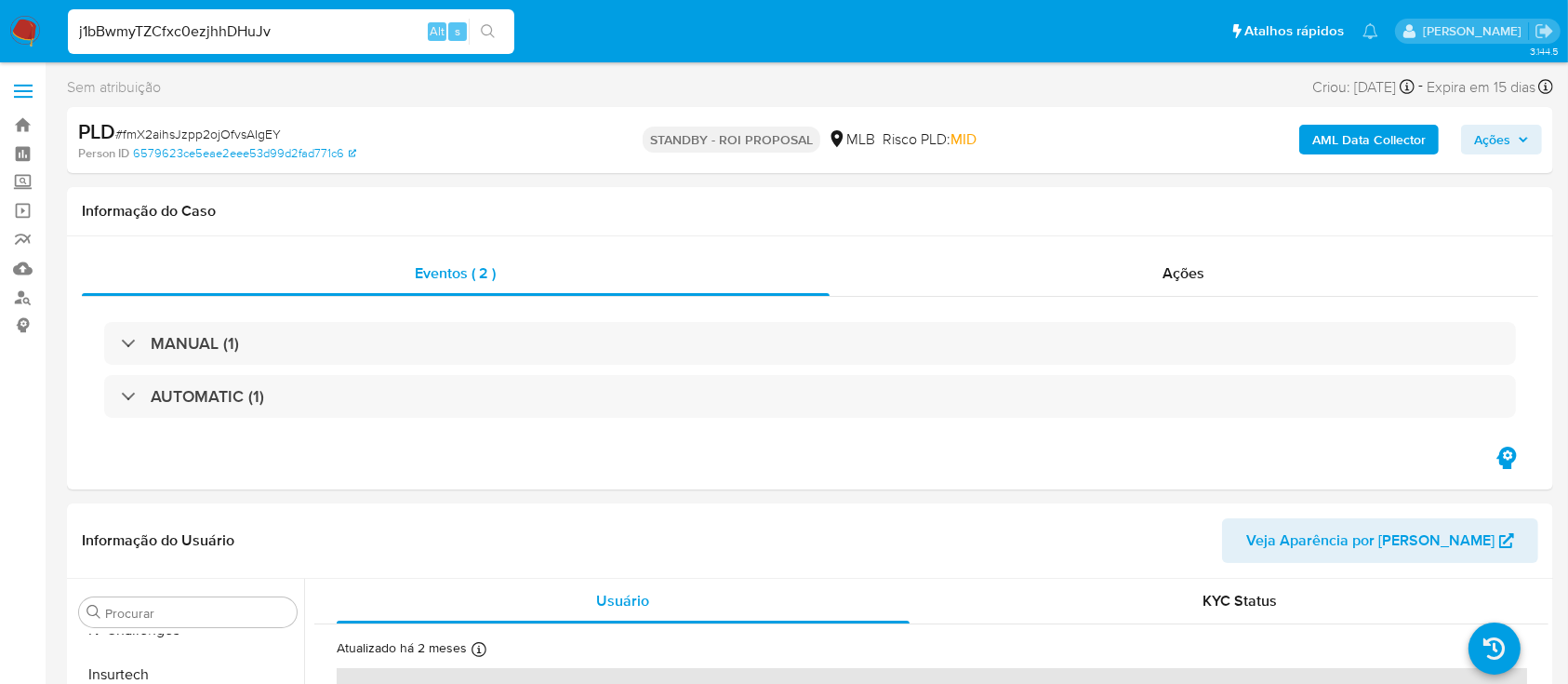 type on "j1bBwmyTZCfxc0ezjhhDHuJv" 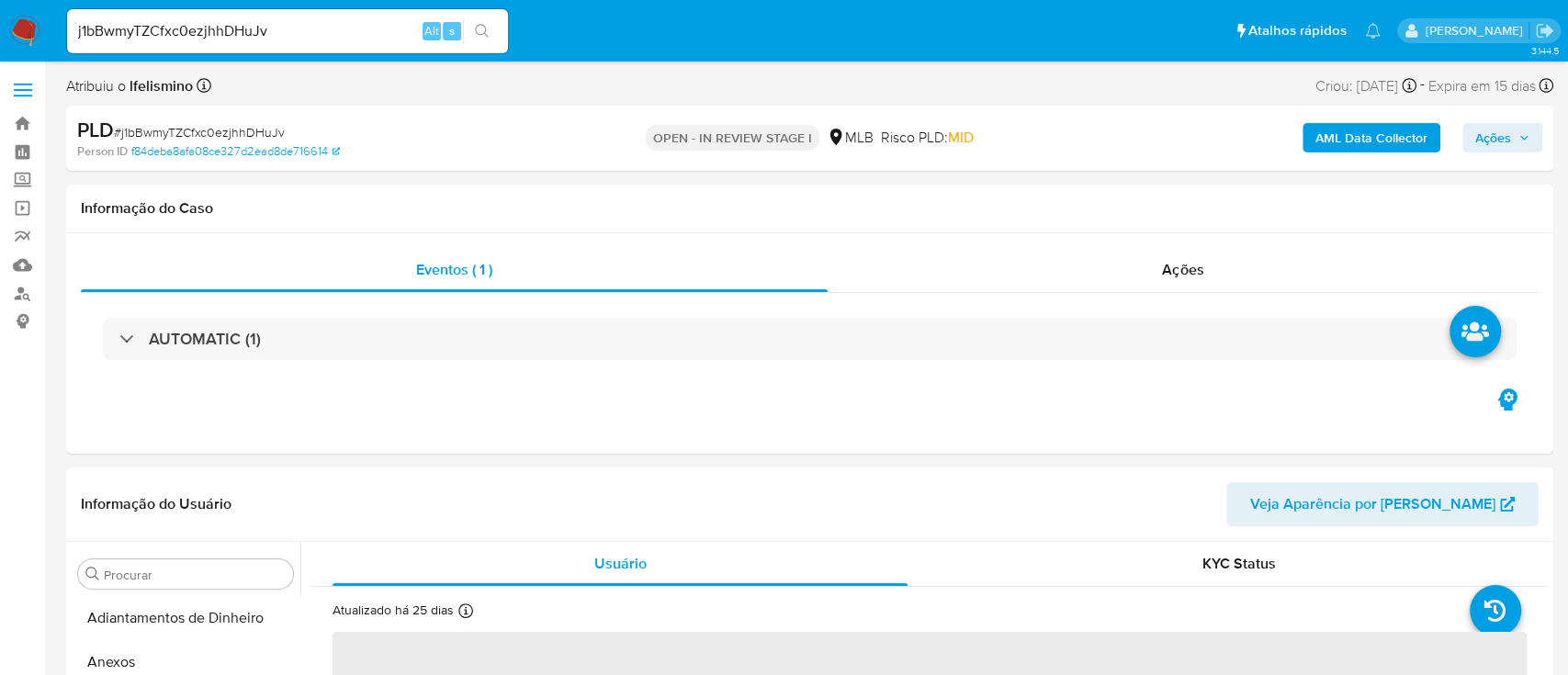 select on "10" 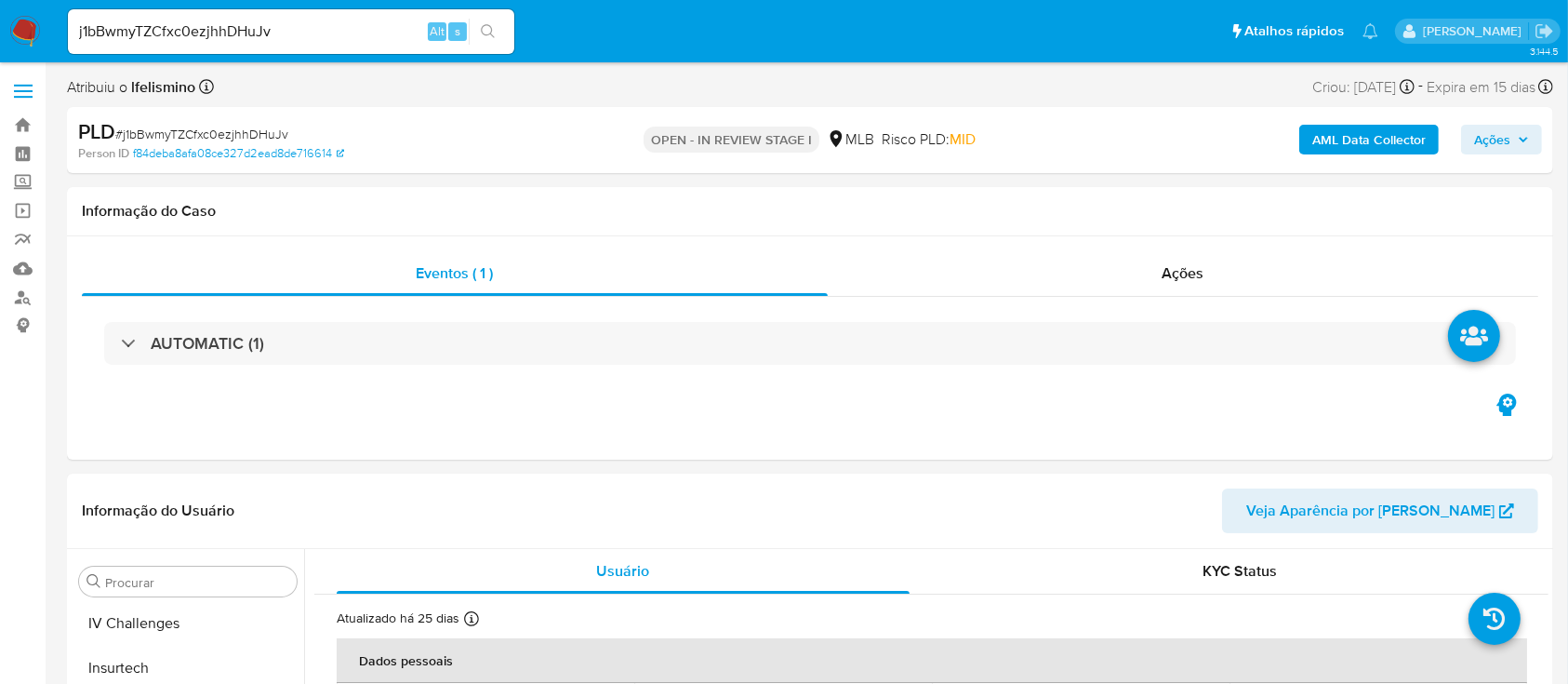 scroll, scrollTop: 786, scrollLeft: 0, axis: vertical 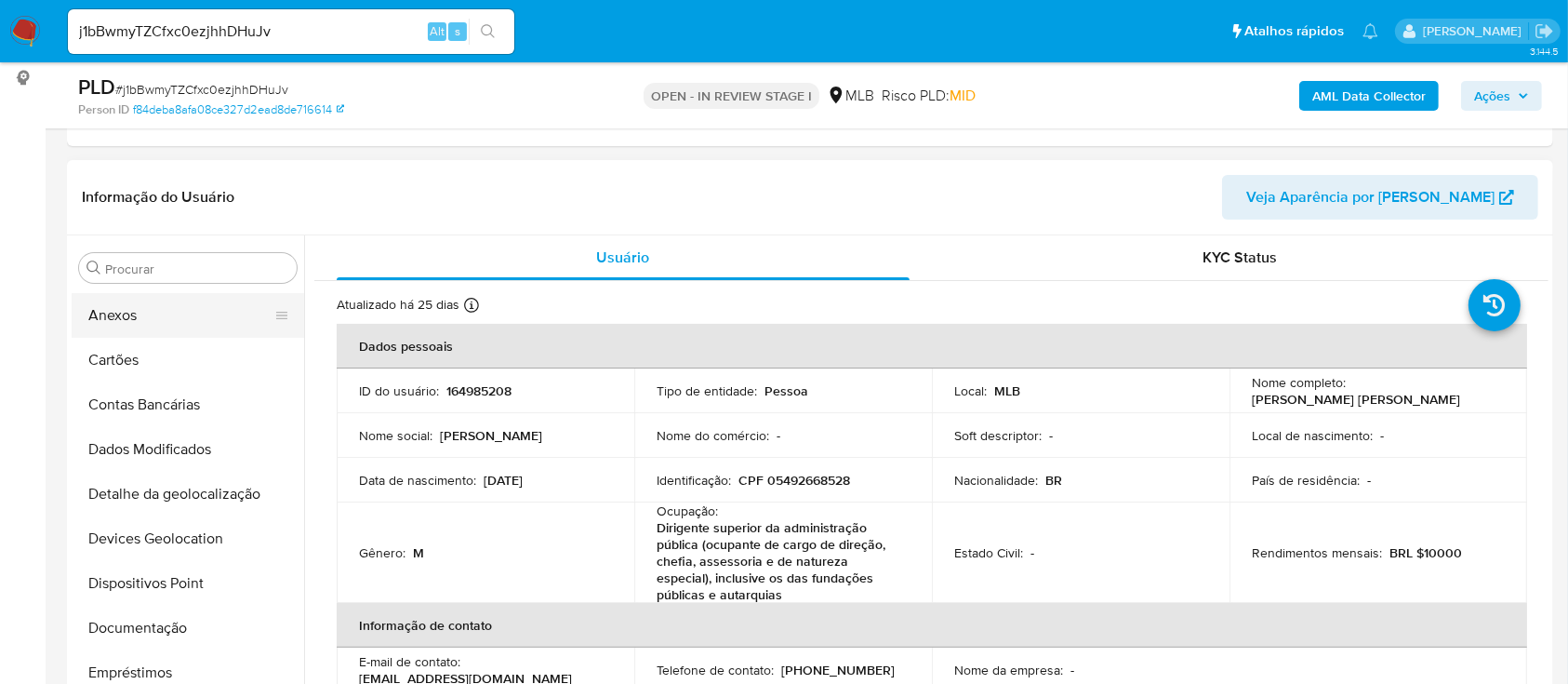 click on "Anexos" at bounding box center (180, 315) 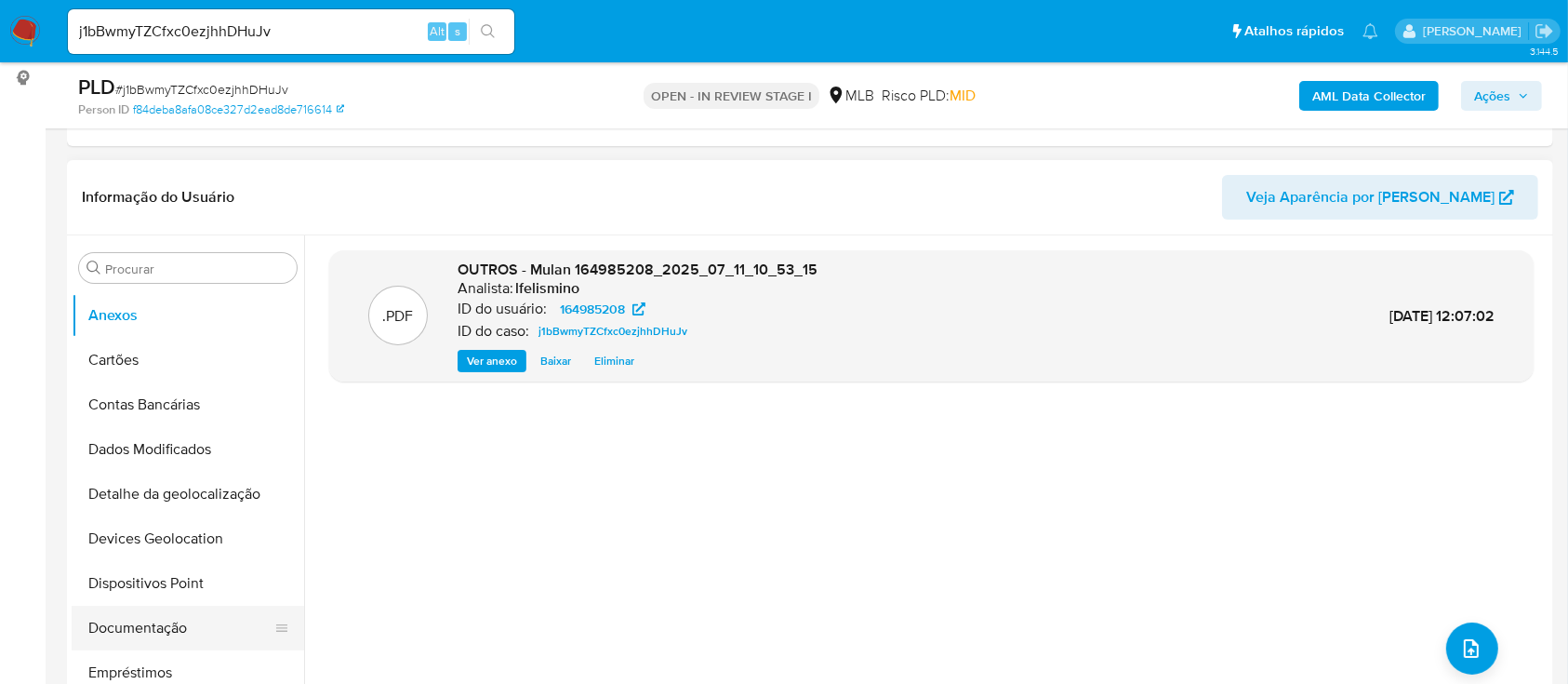 click on "Documentação" at bounding box center [180, 628] 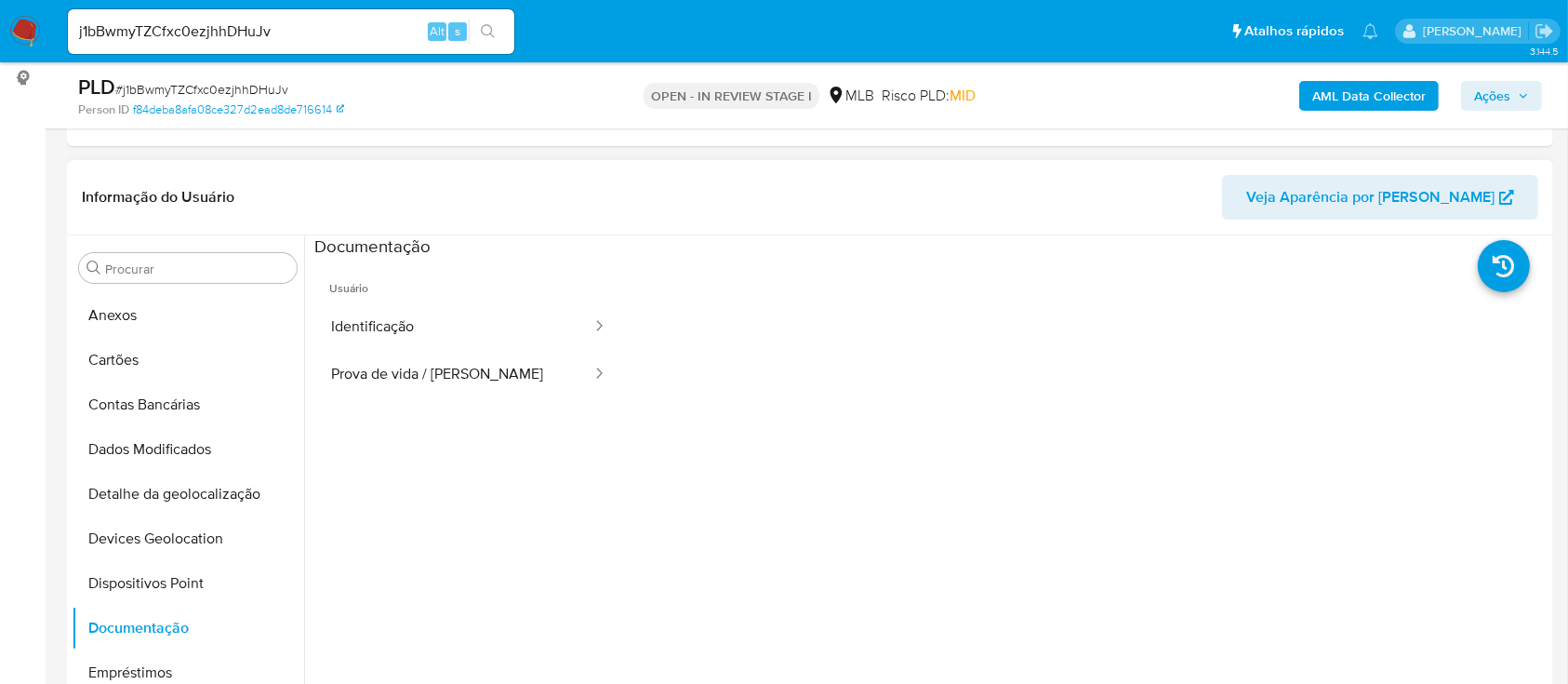 click on "Usuário" at bounding box center (469, 281) 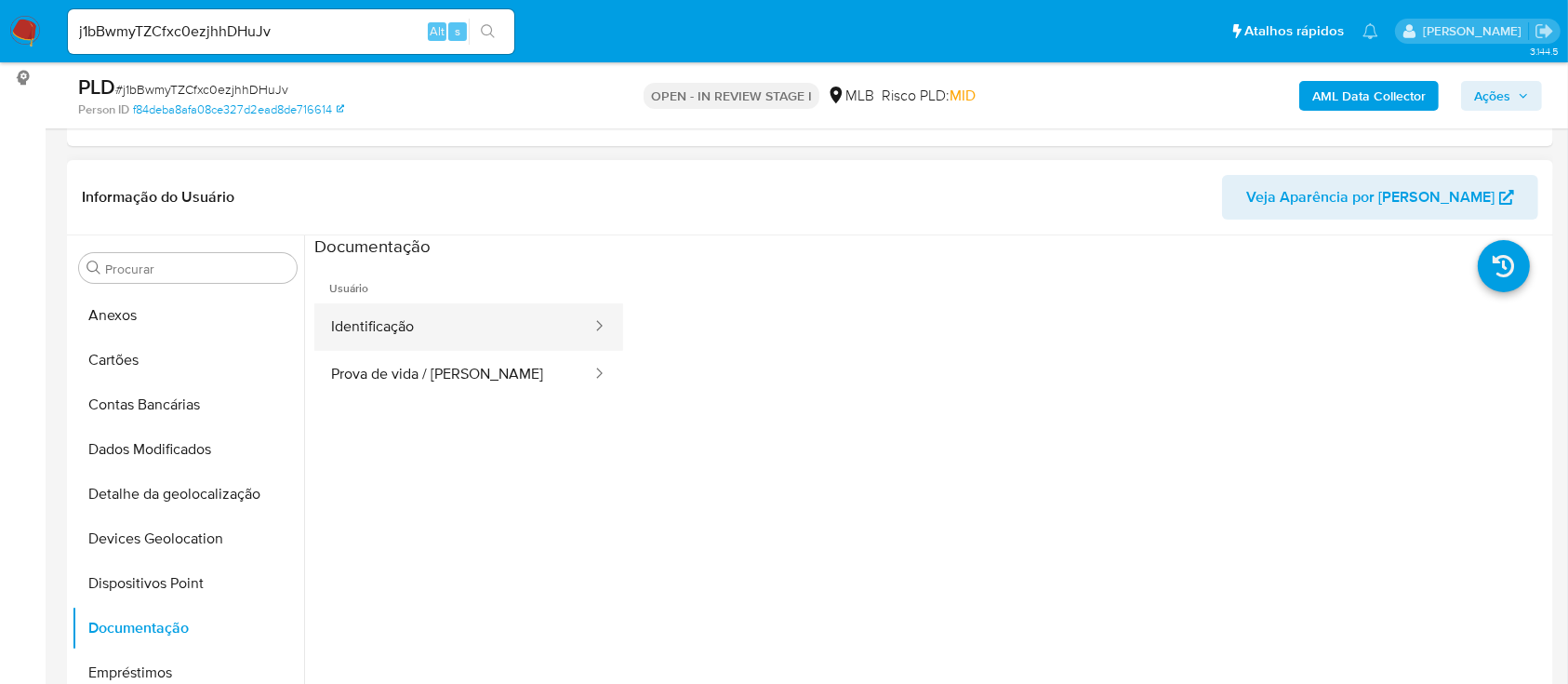 click on "Identificação" at bounding box center [454, 327] 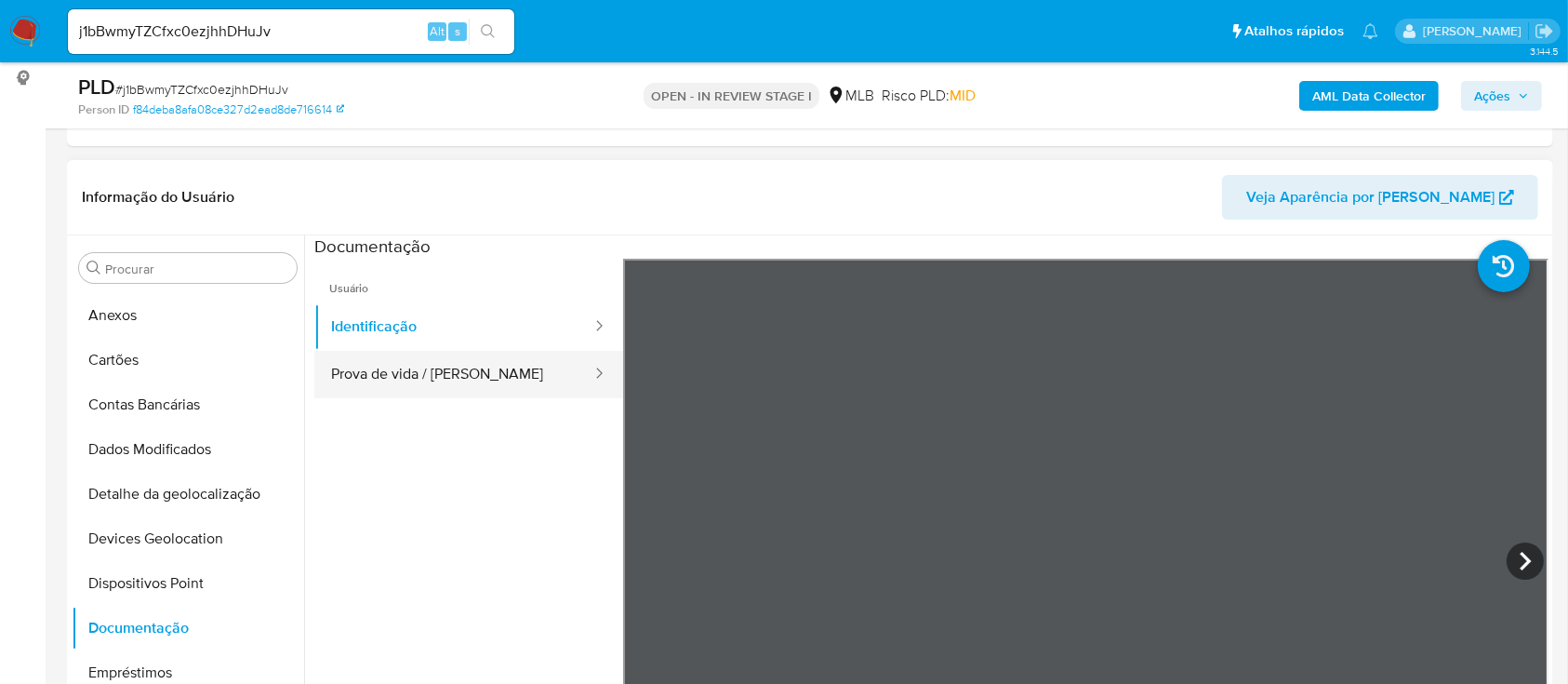 click on "Prova de vida / Selfie" at bounding box center [454, 374] 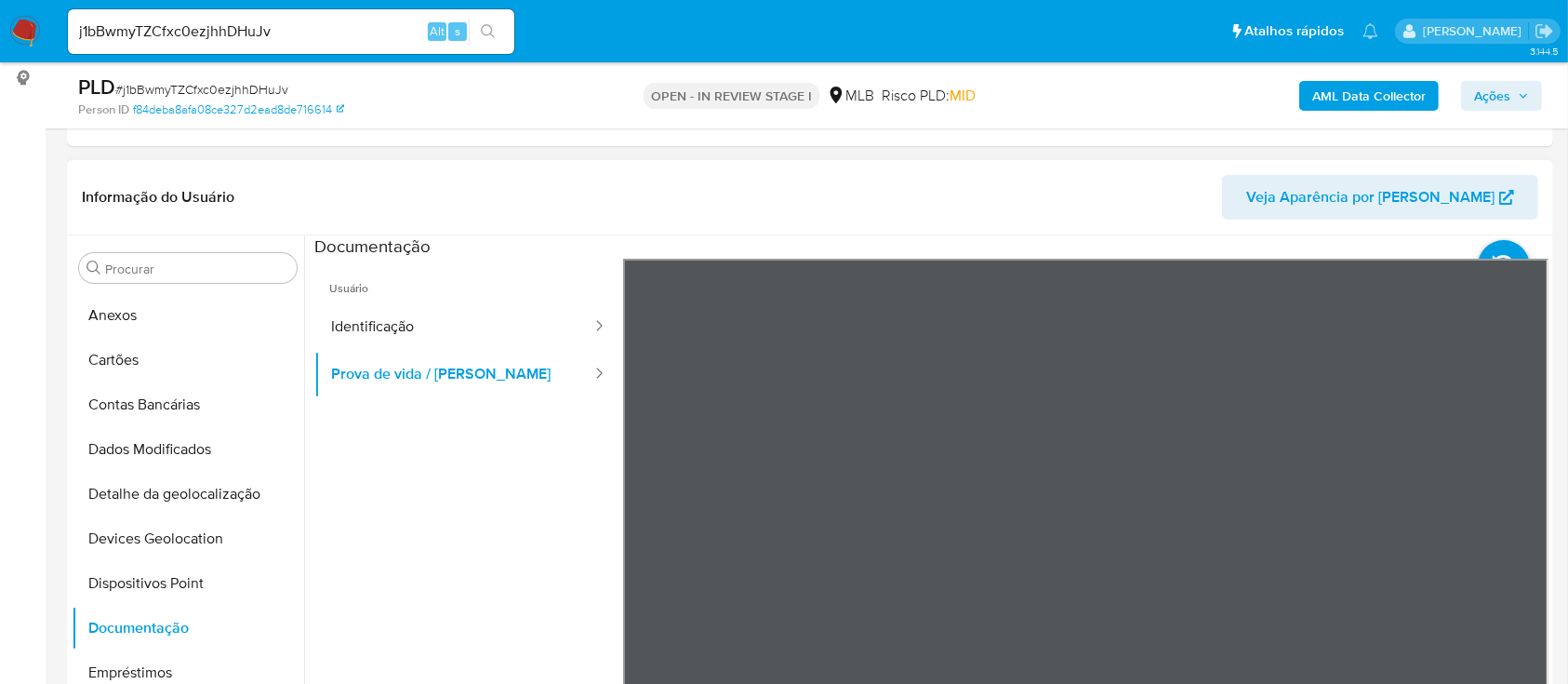 drag, startPoint x: 183, startPoint y: 302, endPoint x: 472, endPoint y: 358, distance: 294.3756 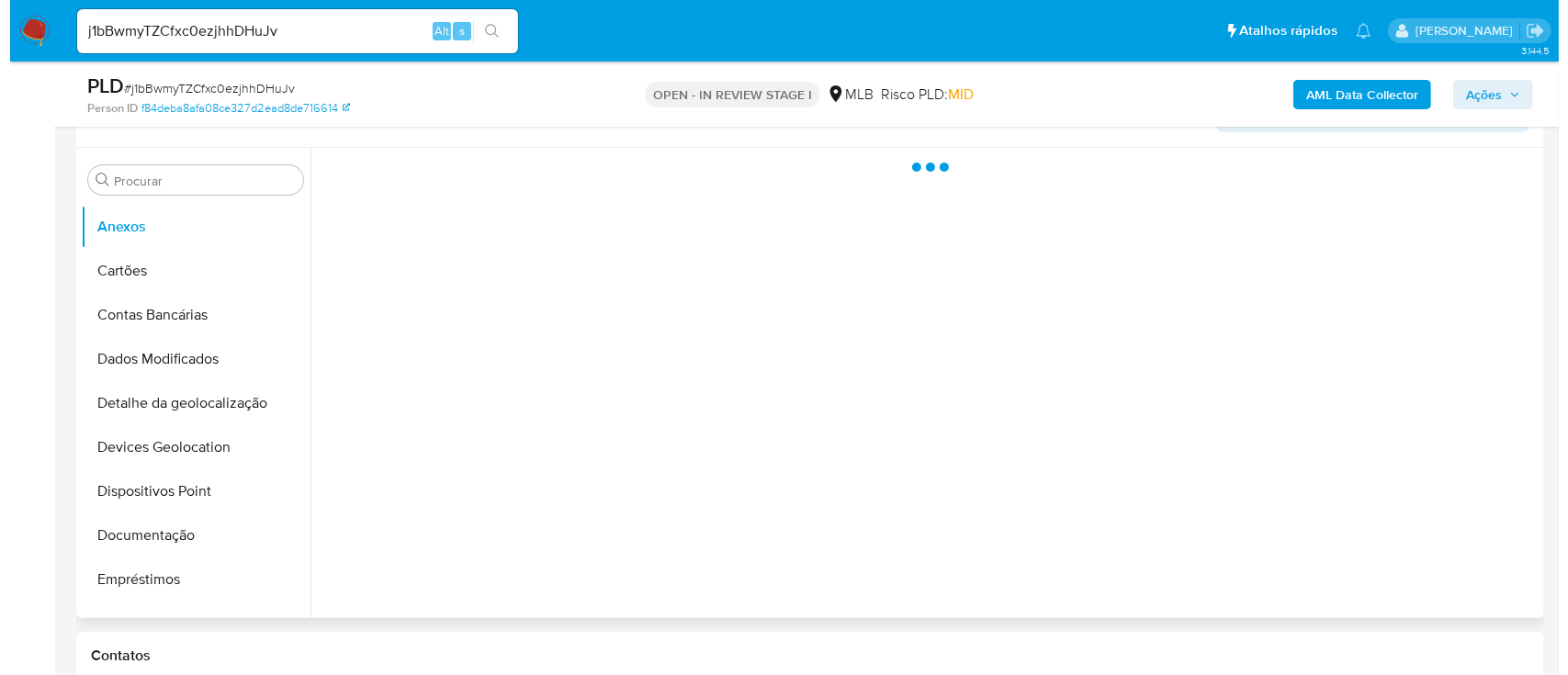 scroll, scrollTop: 367, scrollLeft: 0, axis: vertical 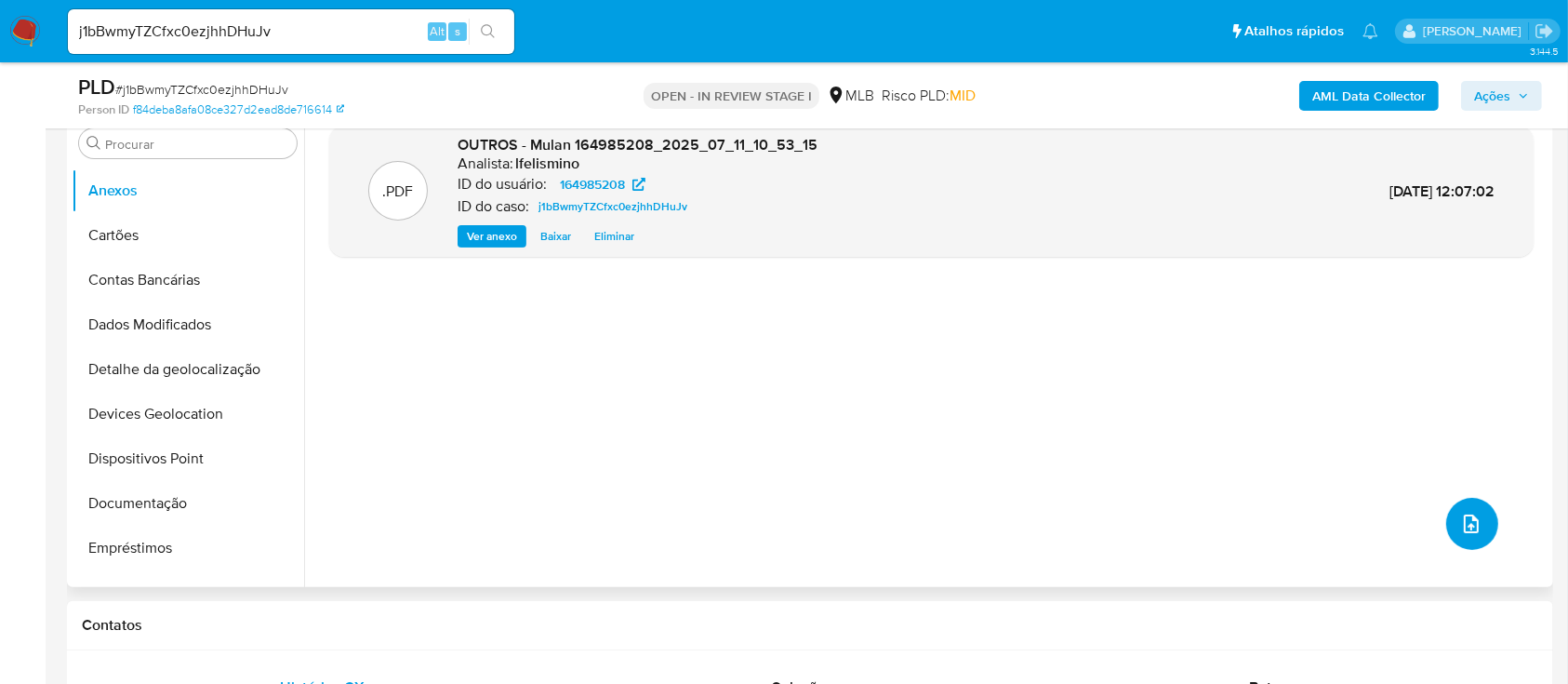 click at bounding box center (1472, 524) 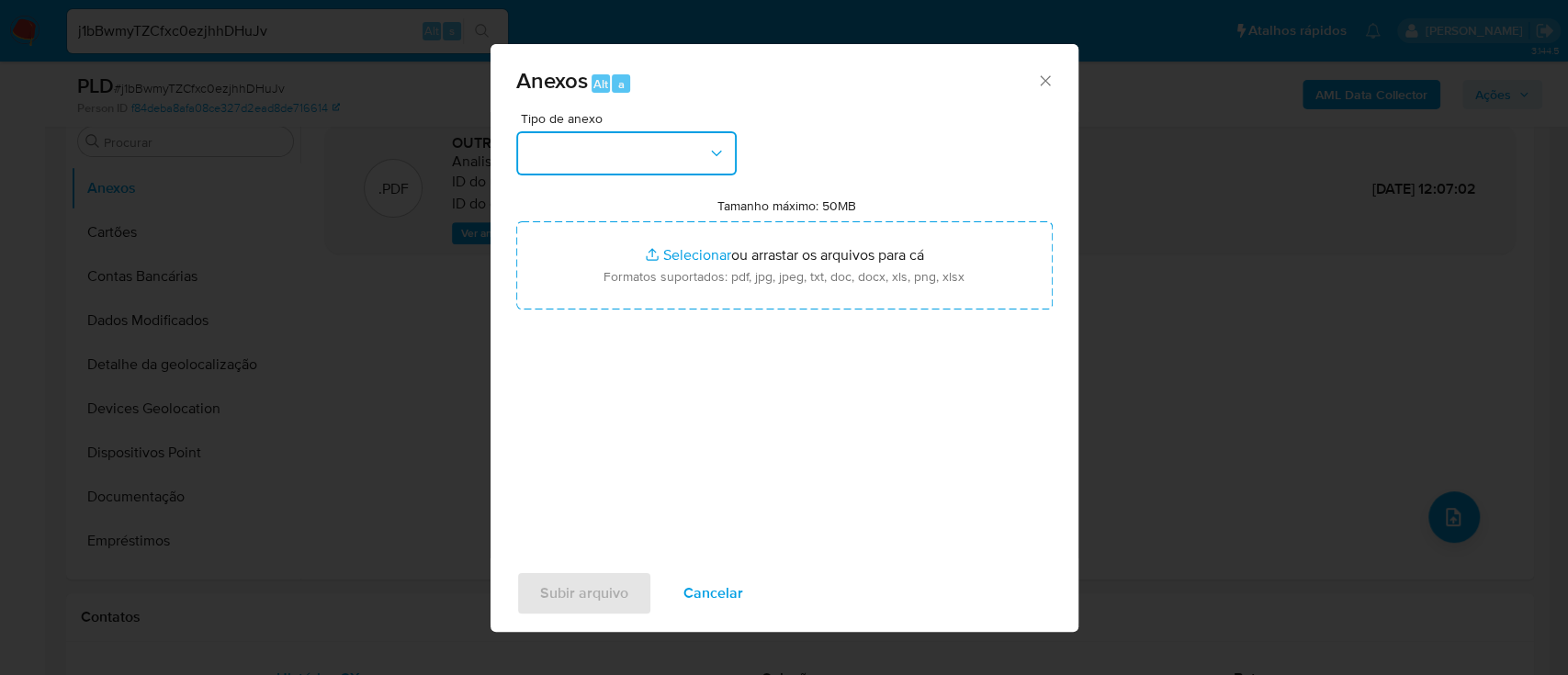 click at bounding box center [626, 153] 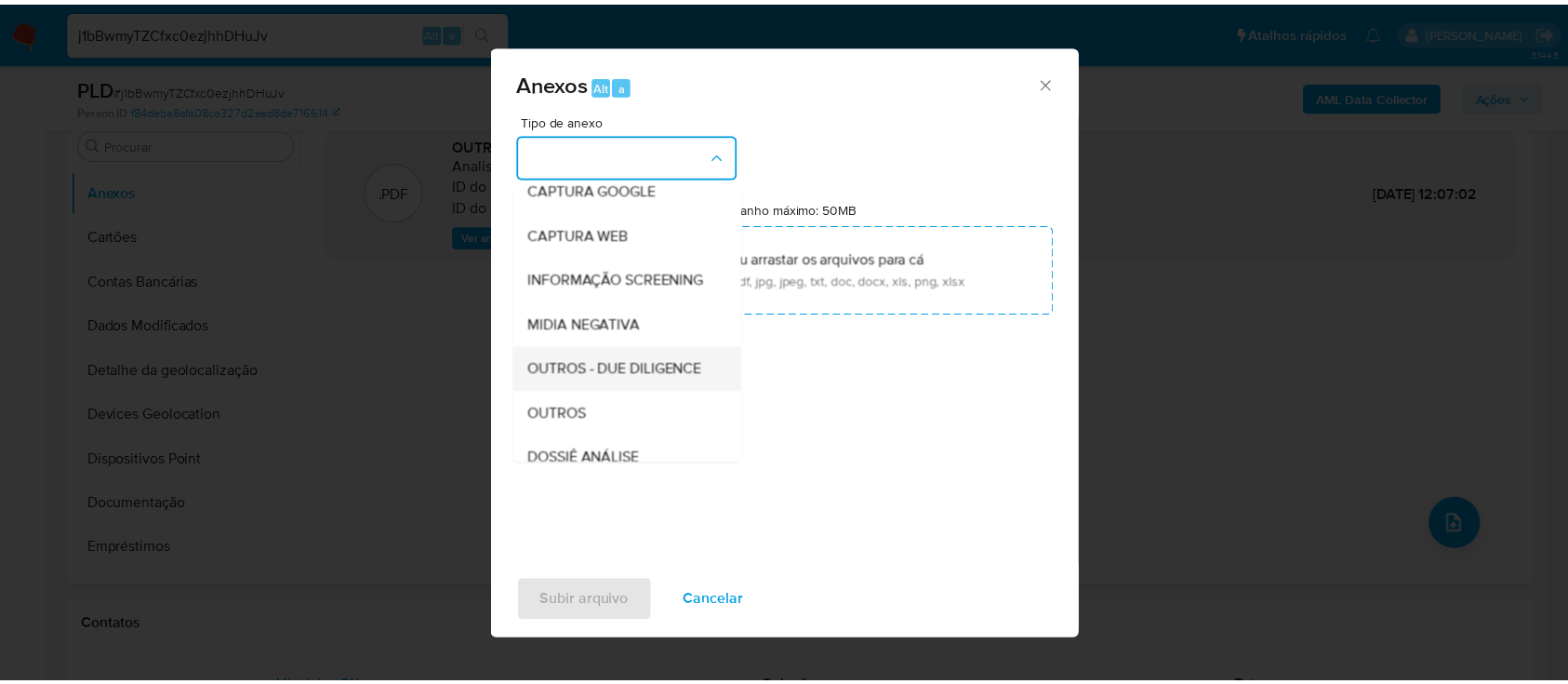 scroll, scrollTop: 248, scrollLeft: 0, axis: vertical 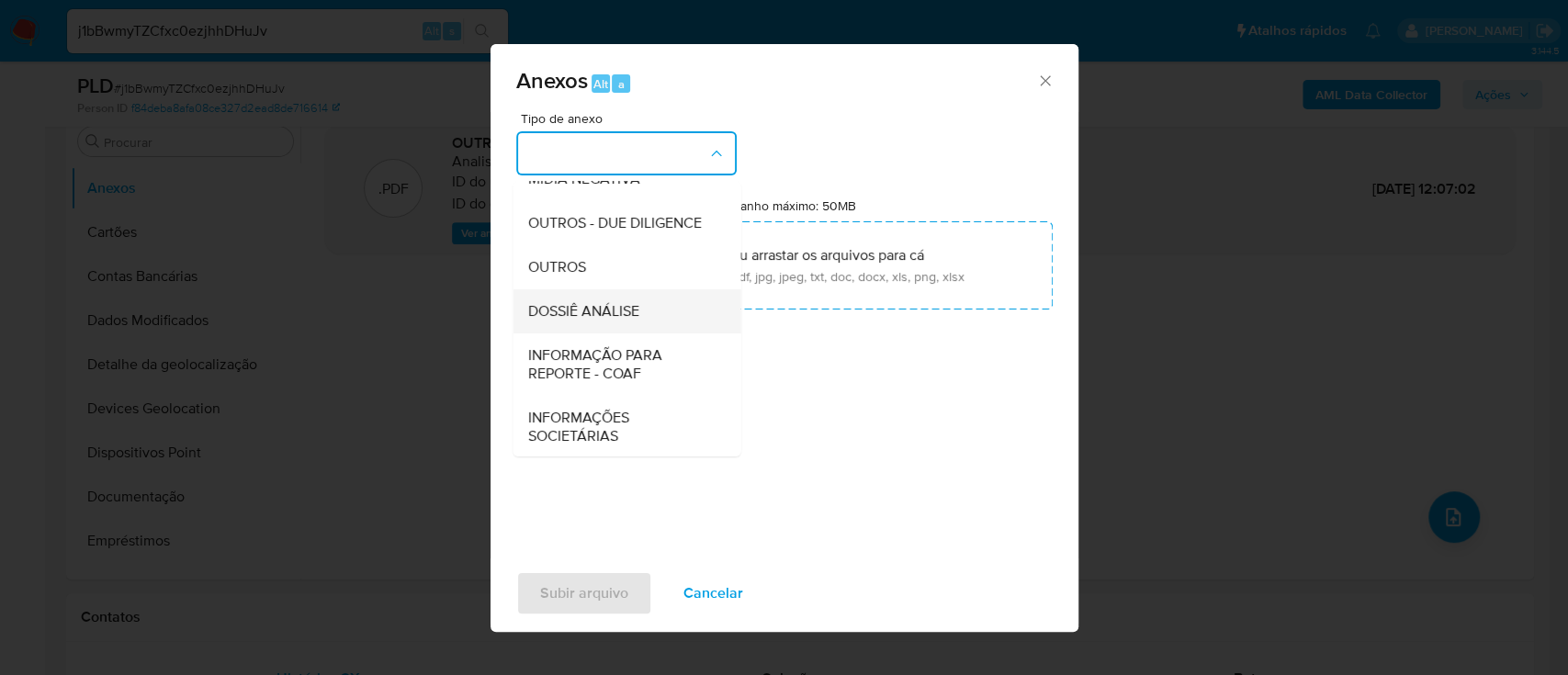 click on "DOSSIÊ ANÁLISE" at bounding box center (582, 311) 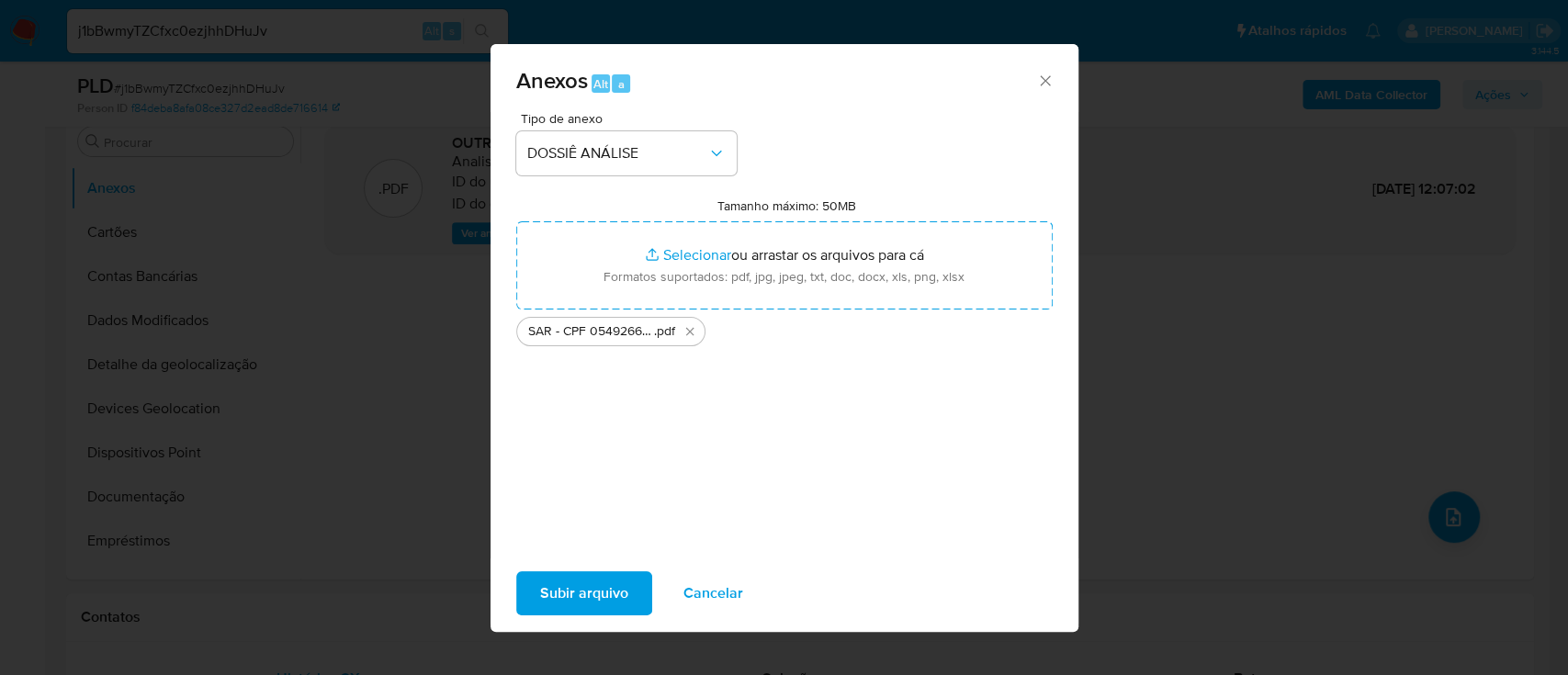 click on "Subir arquivo" at bounding box center (584, 593) 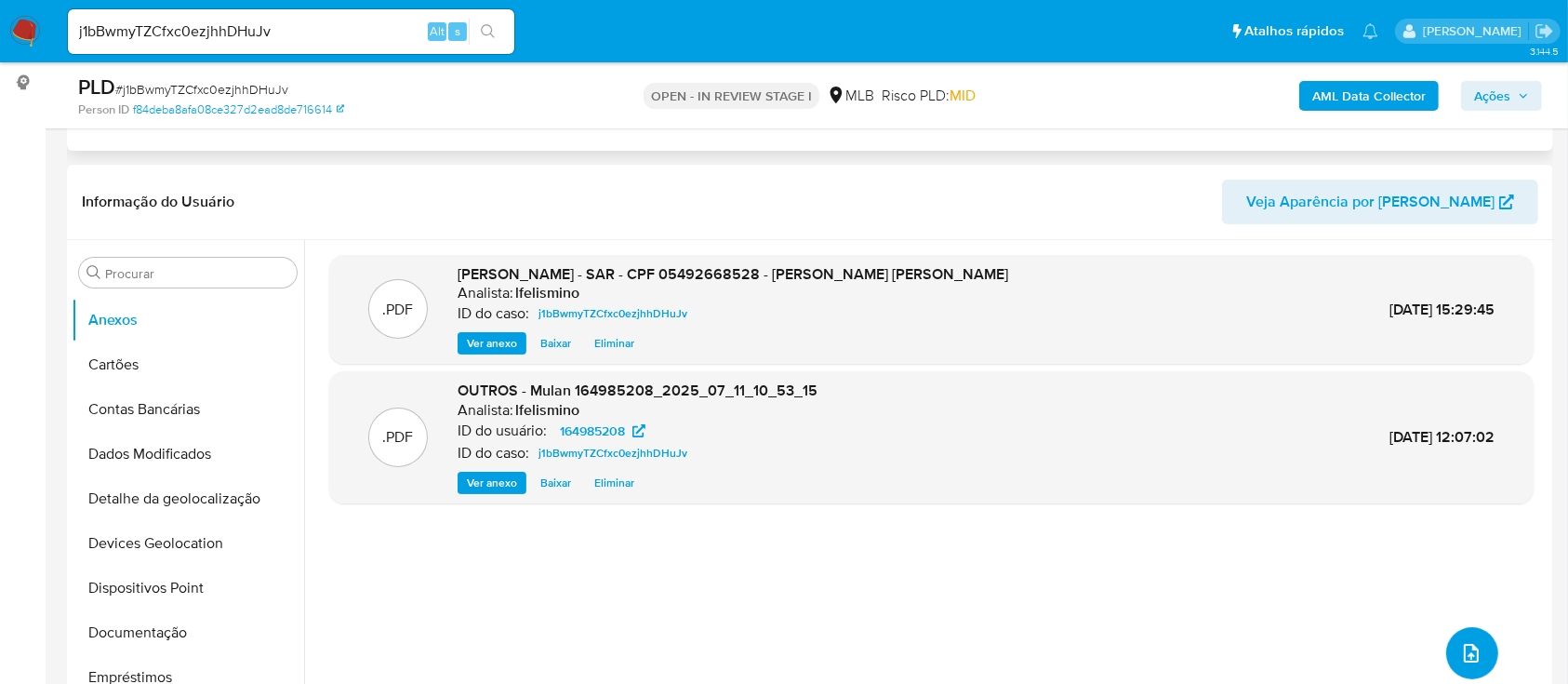 scroll, scrollTop: 124, scrollLeft: 0, axis: vertical 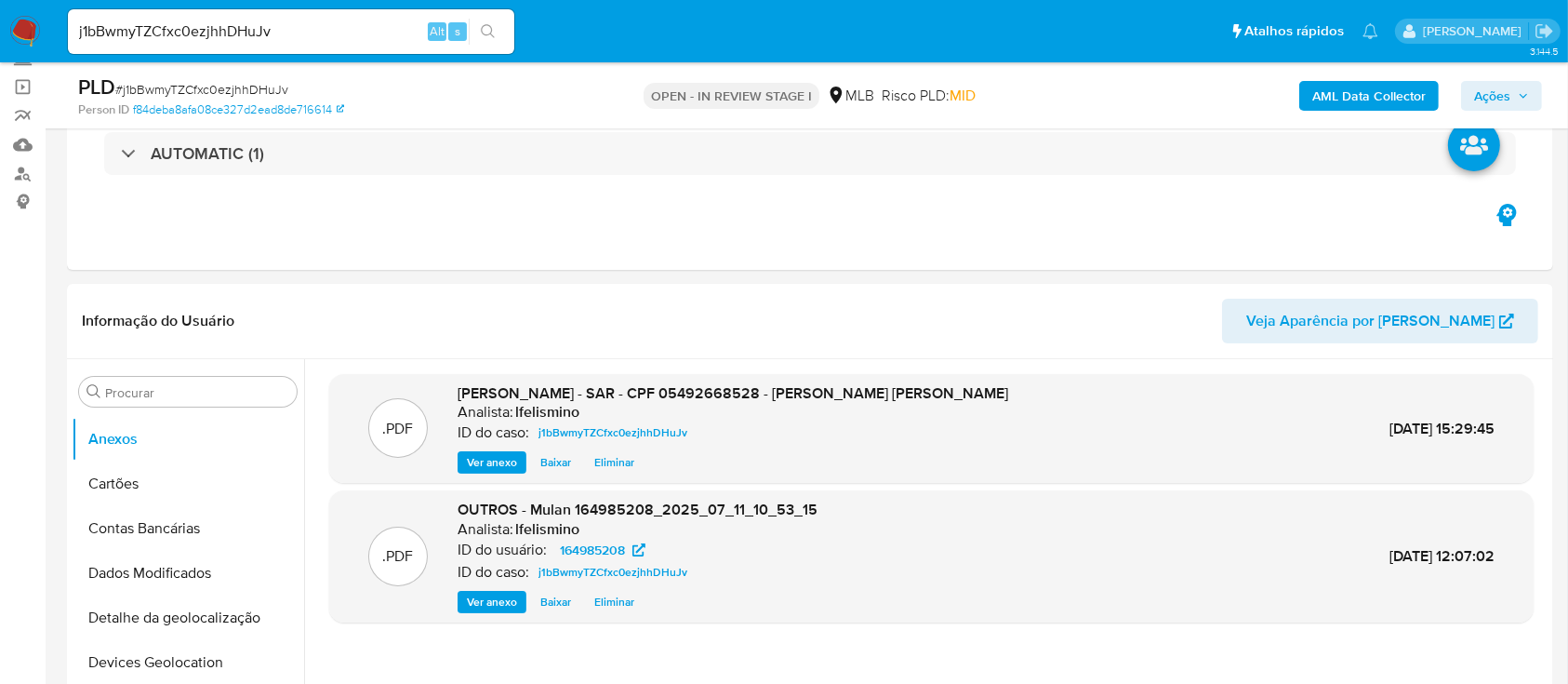 drag, startPoint x: 1494, startPoint y: 91, endPoint x: 1465, endPoint y: 103, distance: 31.38471 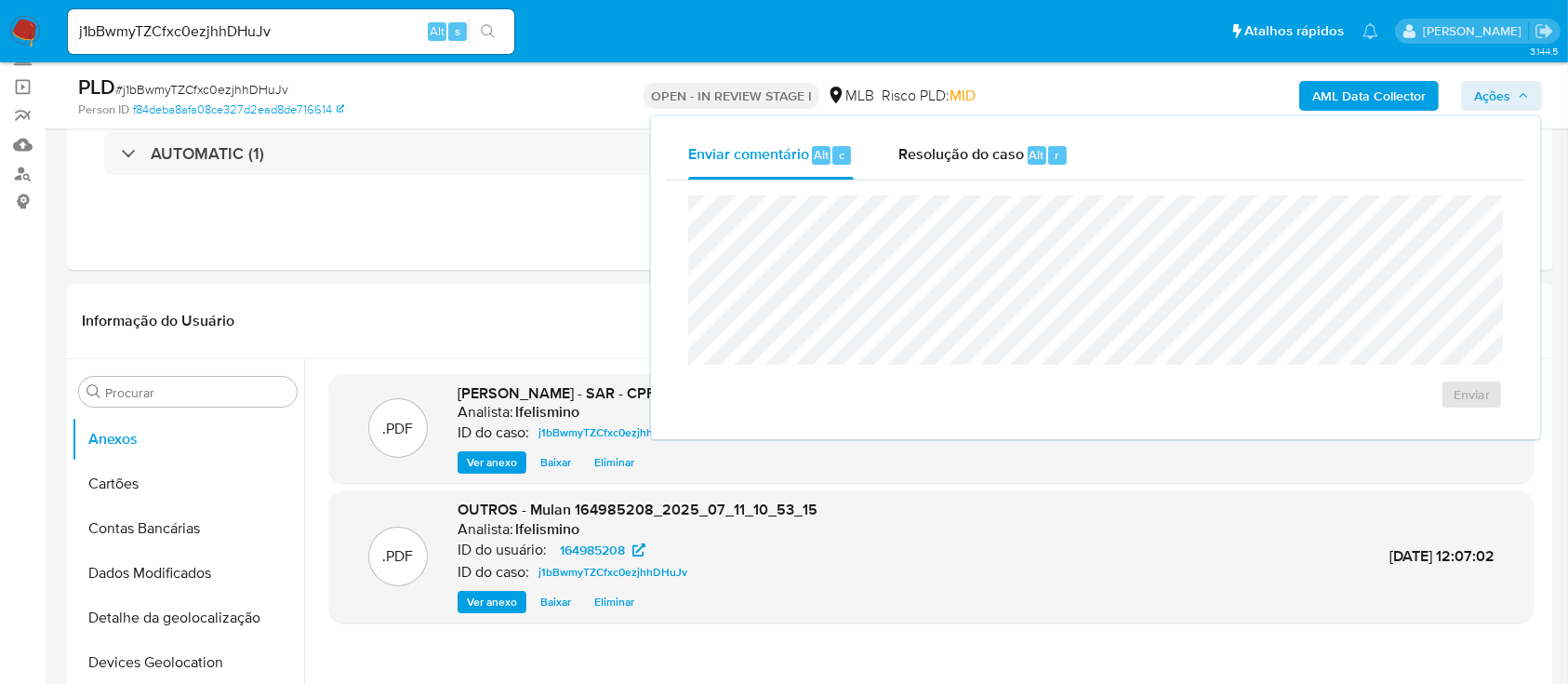 drag, startPoint x: 1027, startPoint y: 148, endPoint x: 1024, endPoint y: 181, distance: 33.136083 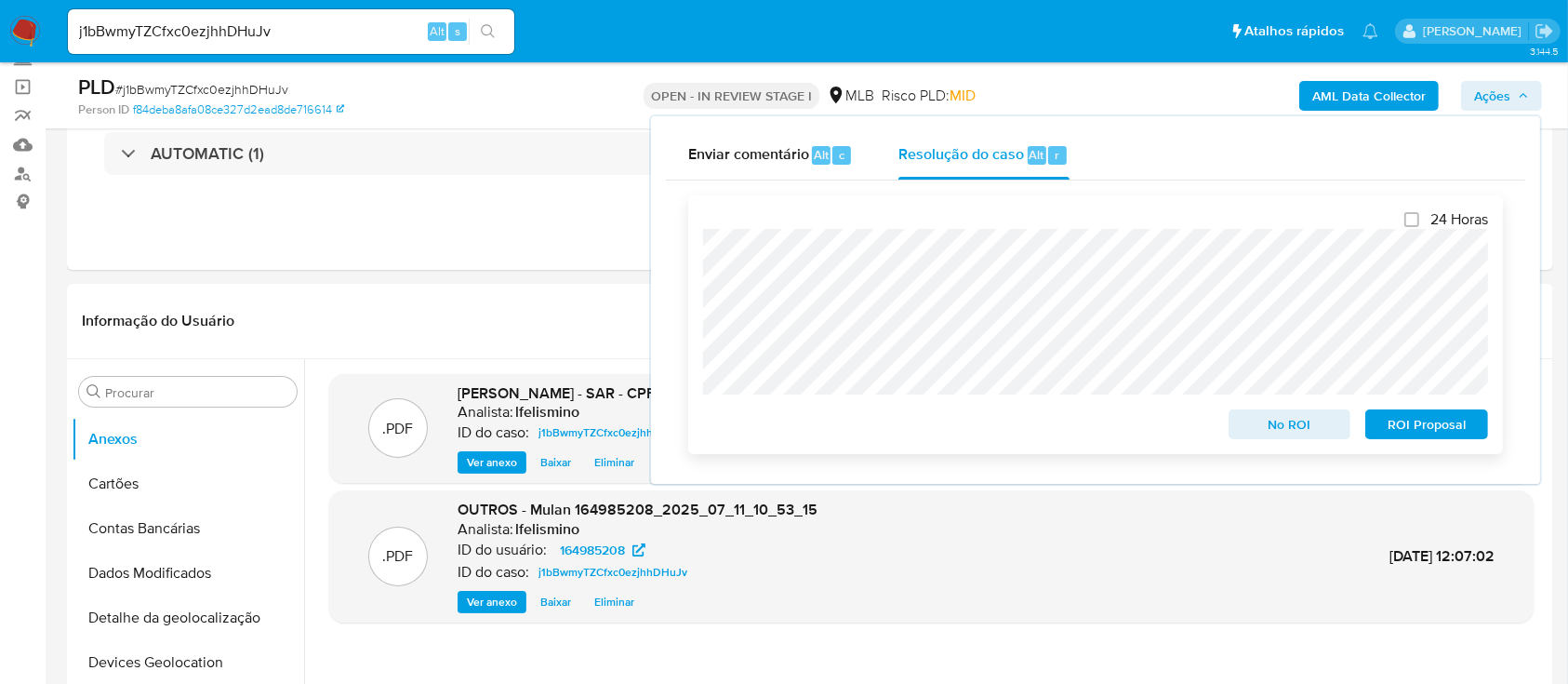 click on "ROI Proposal" at bounding box center [1427, 424] 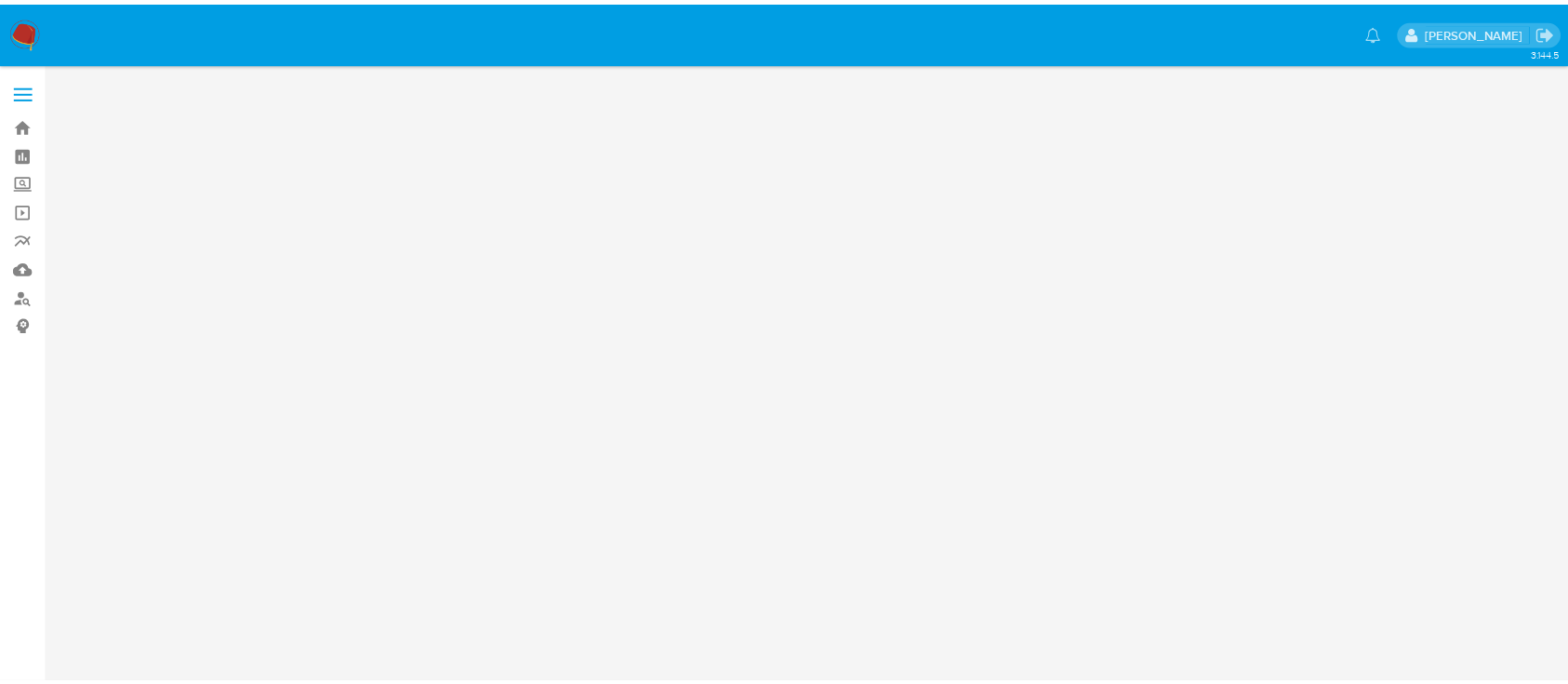 scroll, scrollTop: 0, scrollLeft: 0, axis: both 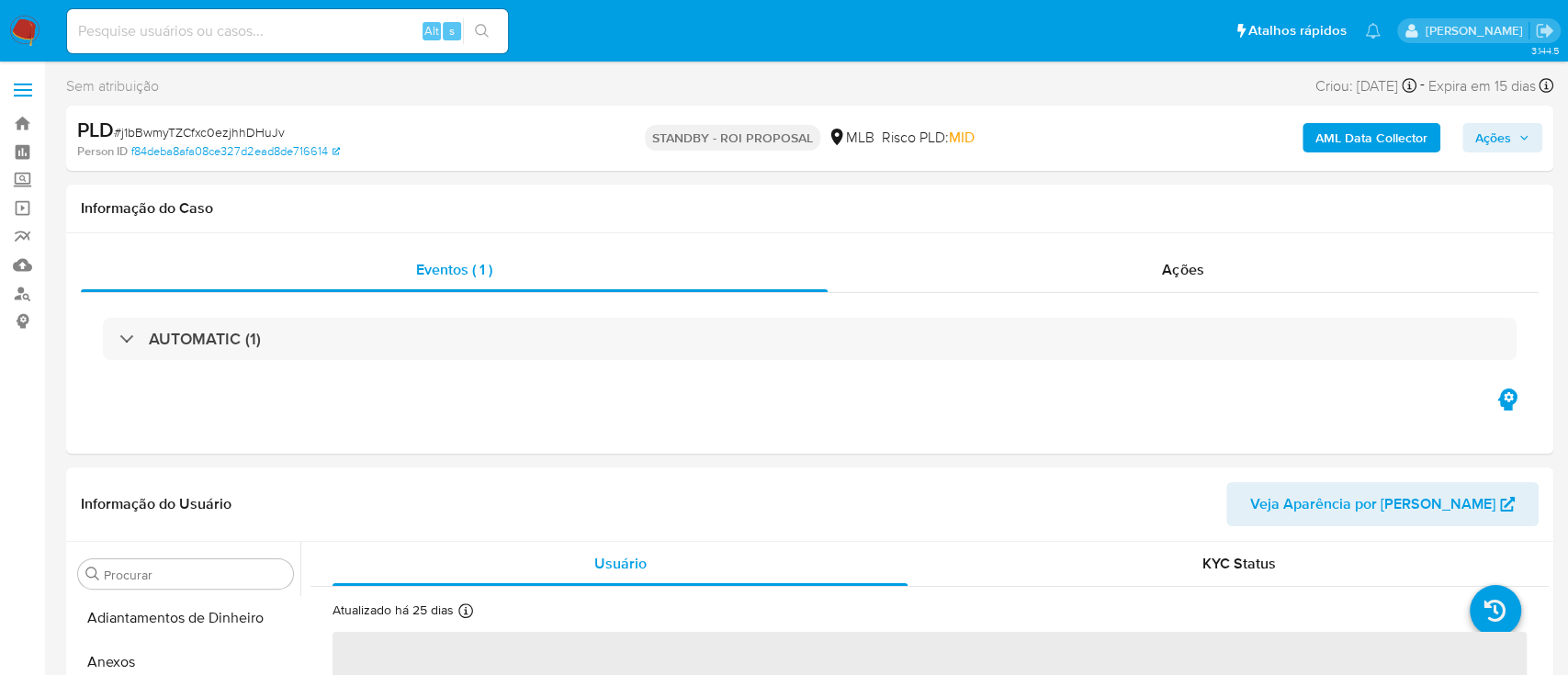 select on "10" 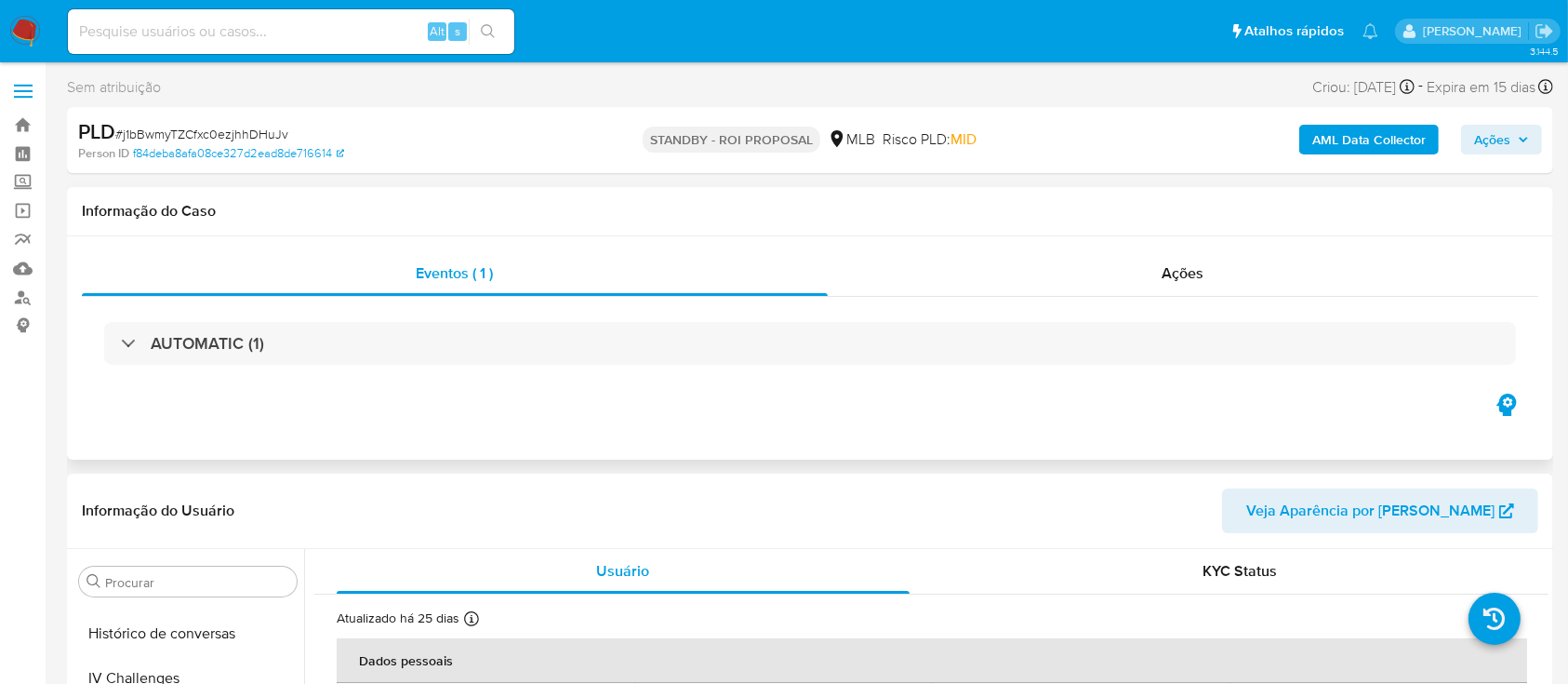 scroll, scrollTop: 786, scrollLeft: 0, axis: vertical 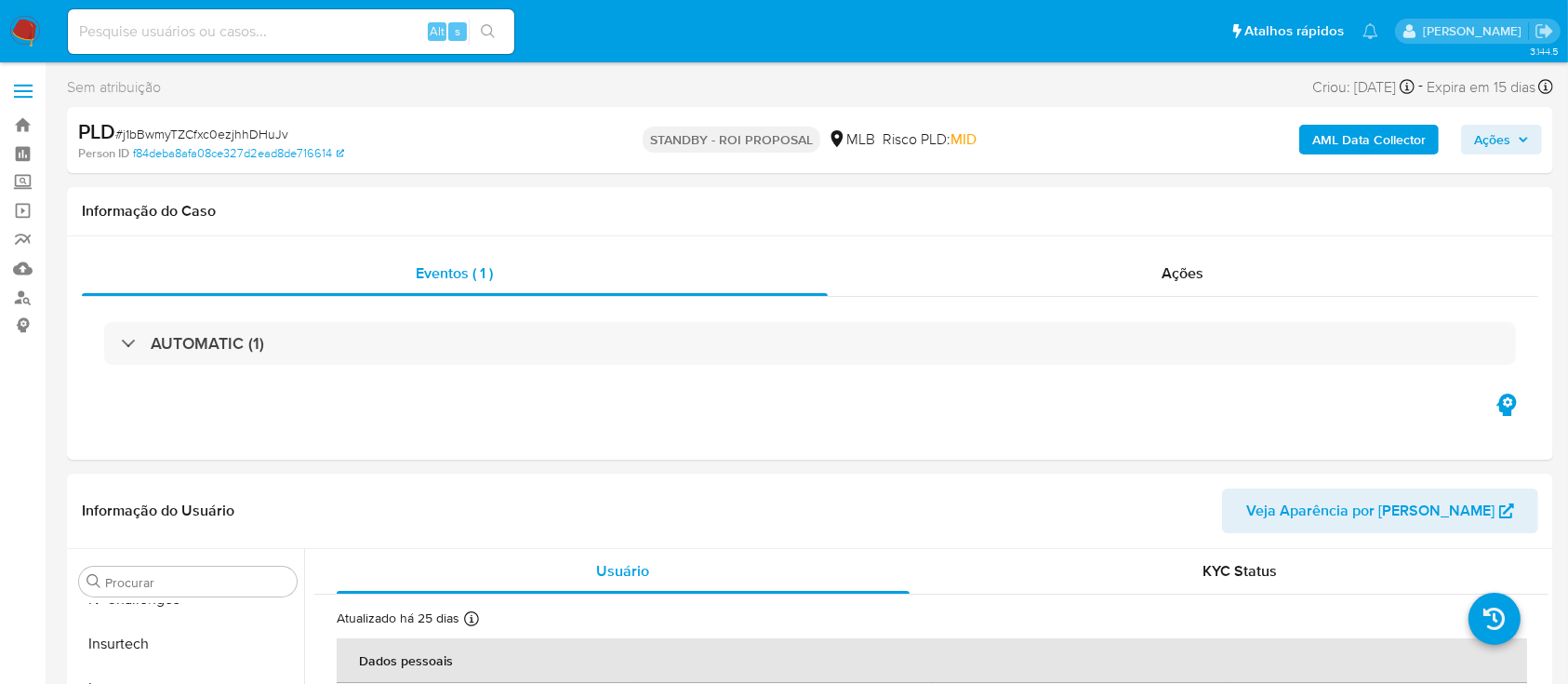 click at bounding box center (291, 32) 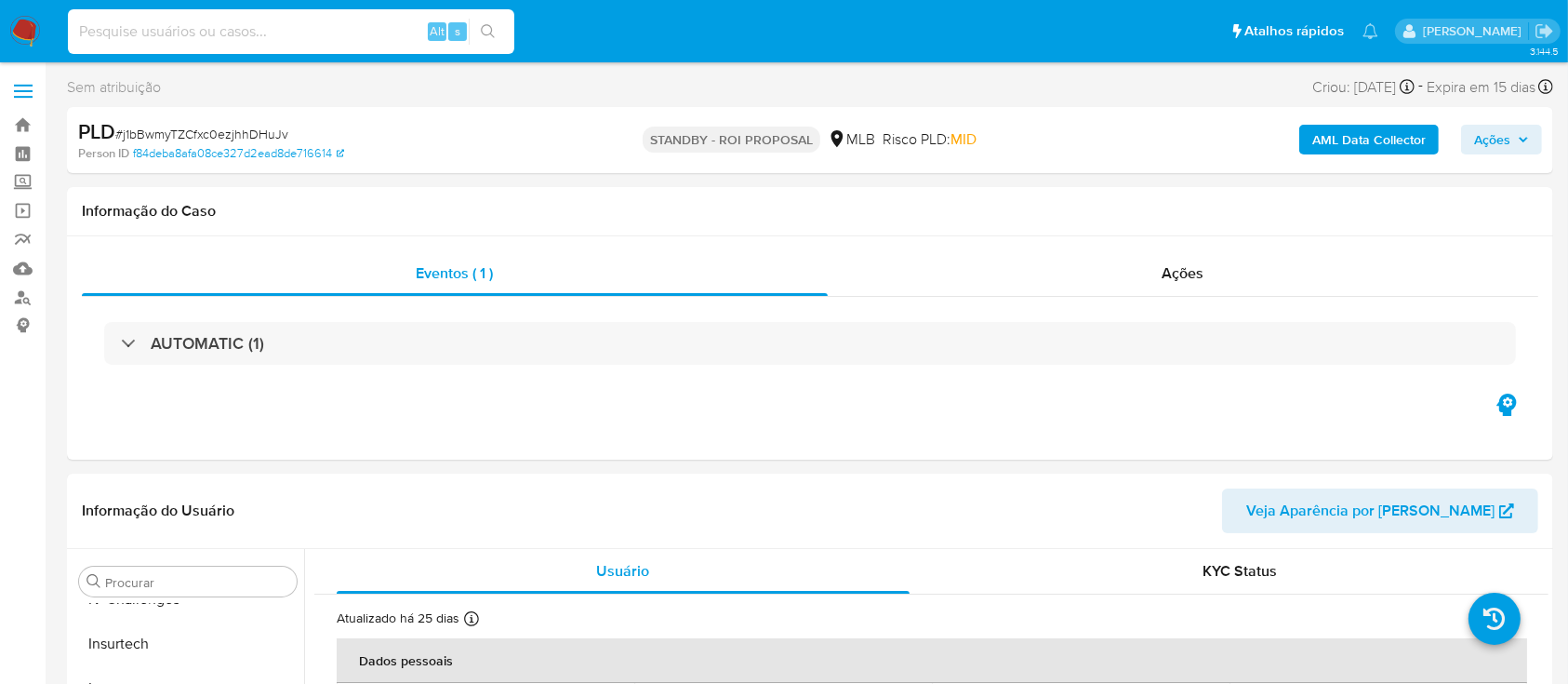 paste on "7PXACo8IHAw6VBxxLZOu3M4c" 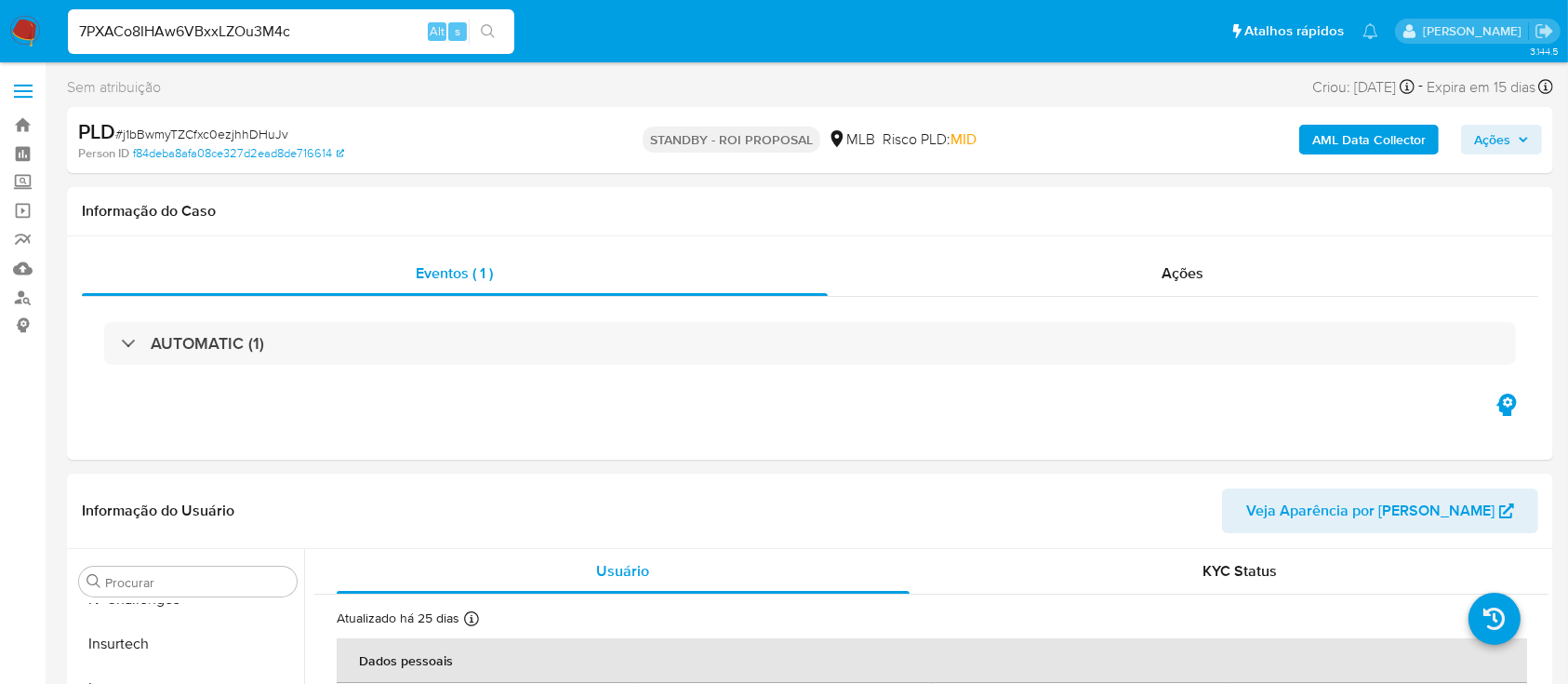 type on "7PXACo8IHAw6VBxxLZOu3M4c" 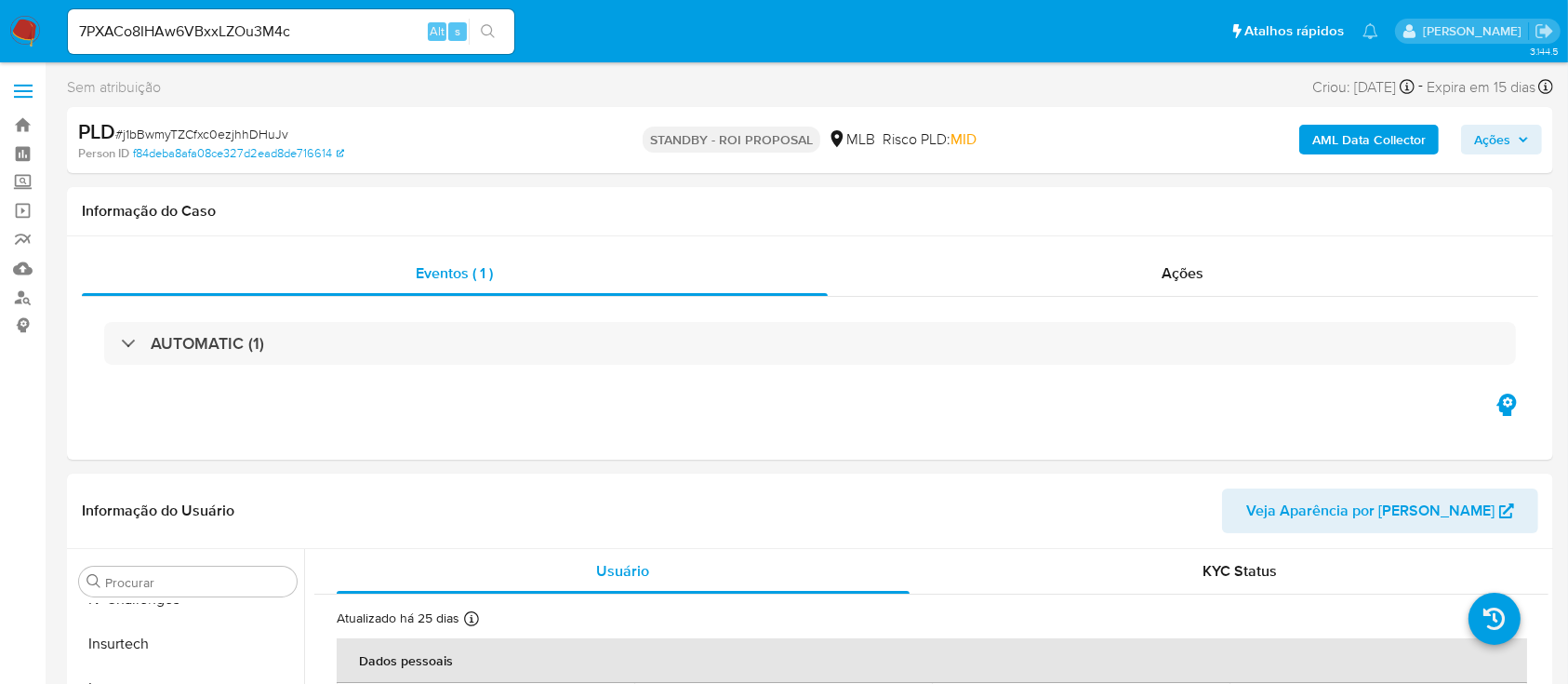click 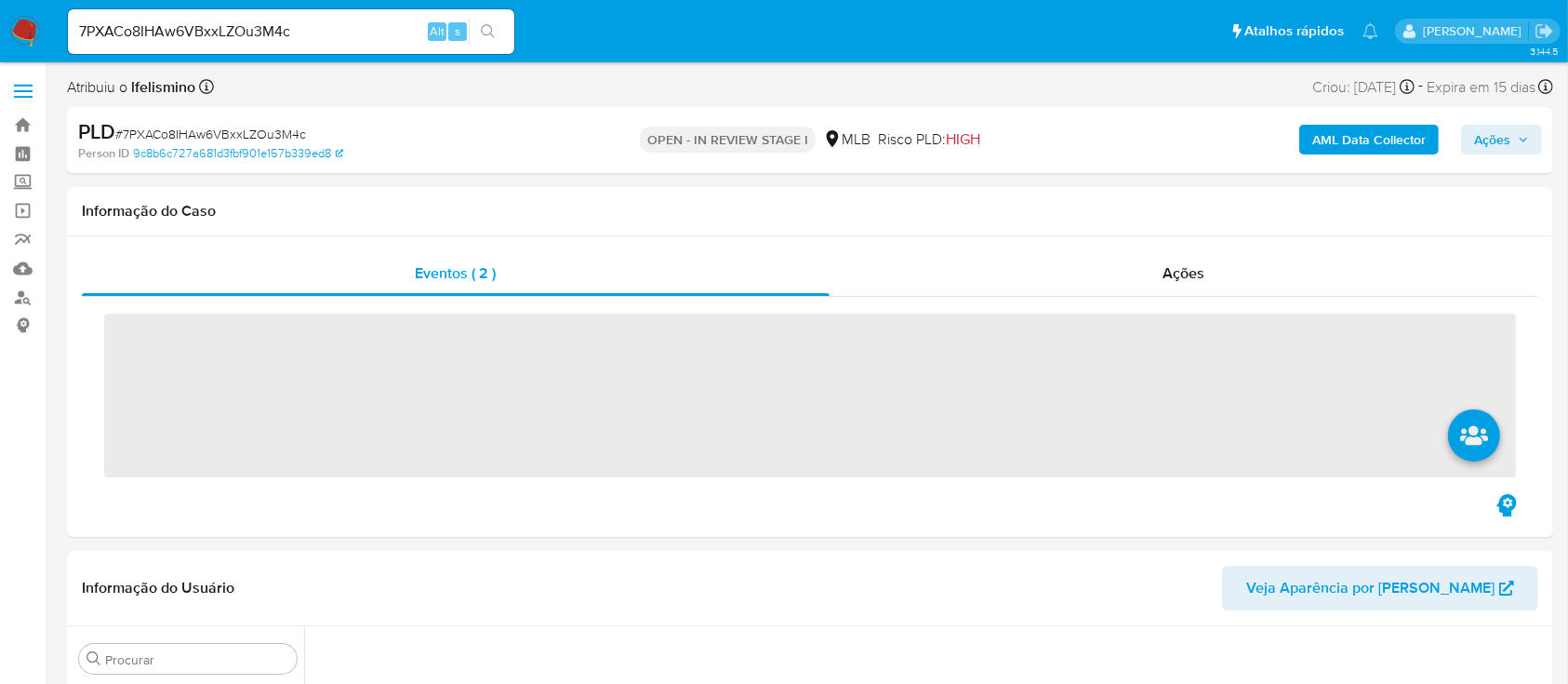 scroll, scrollTop: 583, scrollLeft: 0, axis: vertical 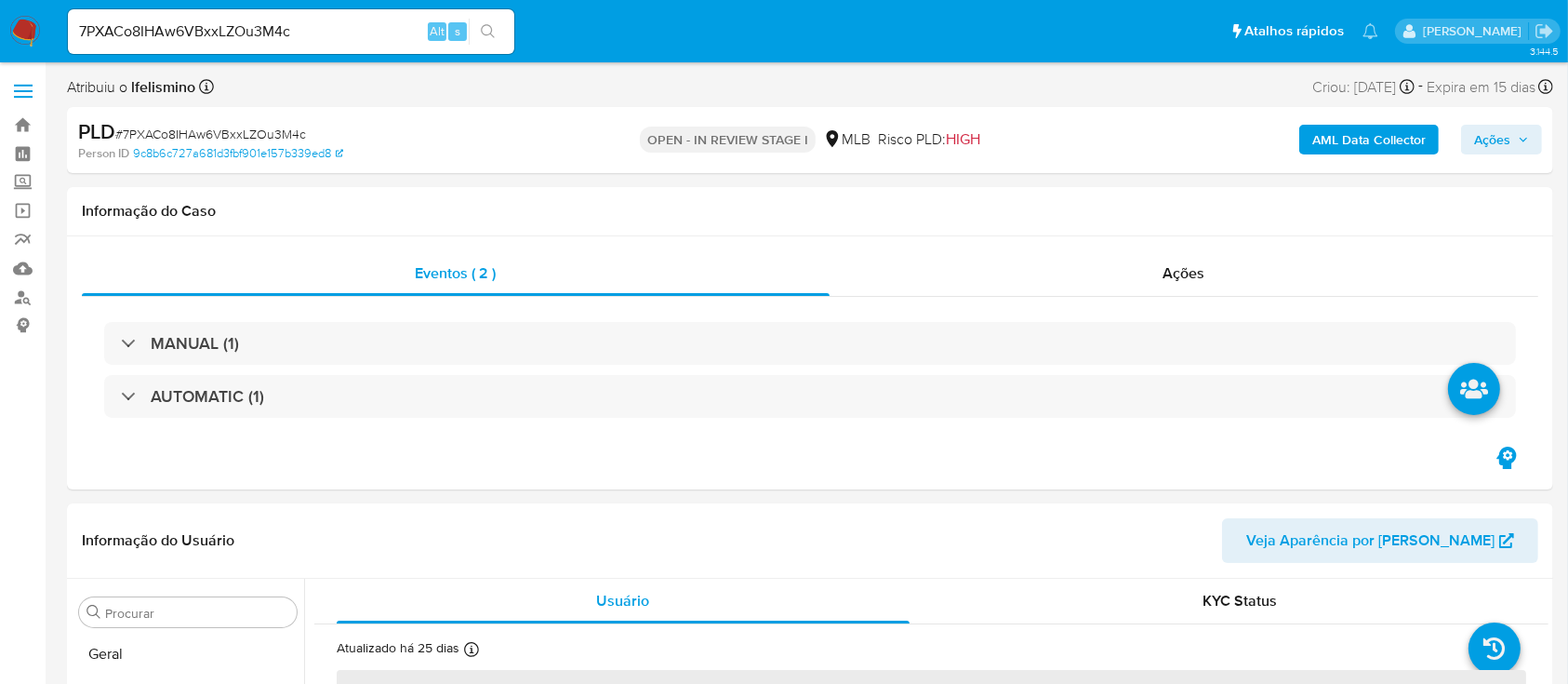 select on "10" 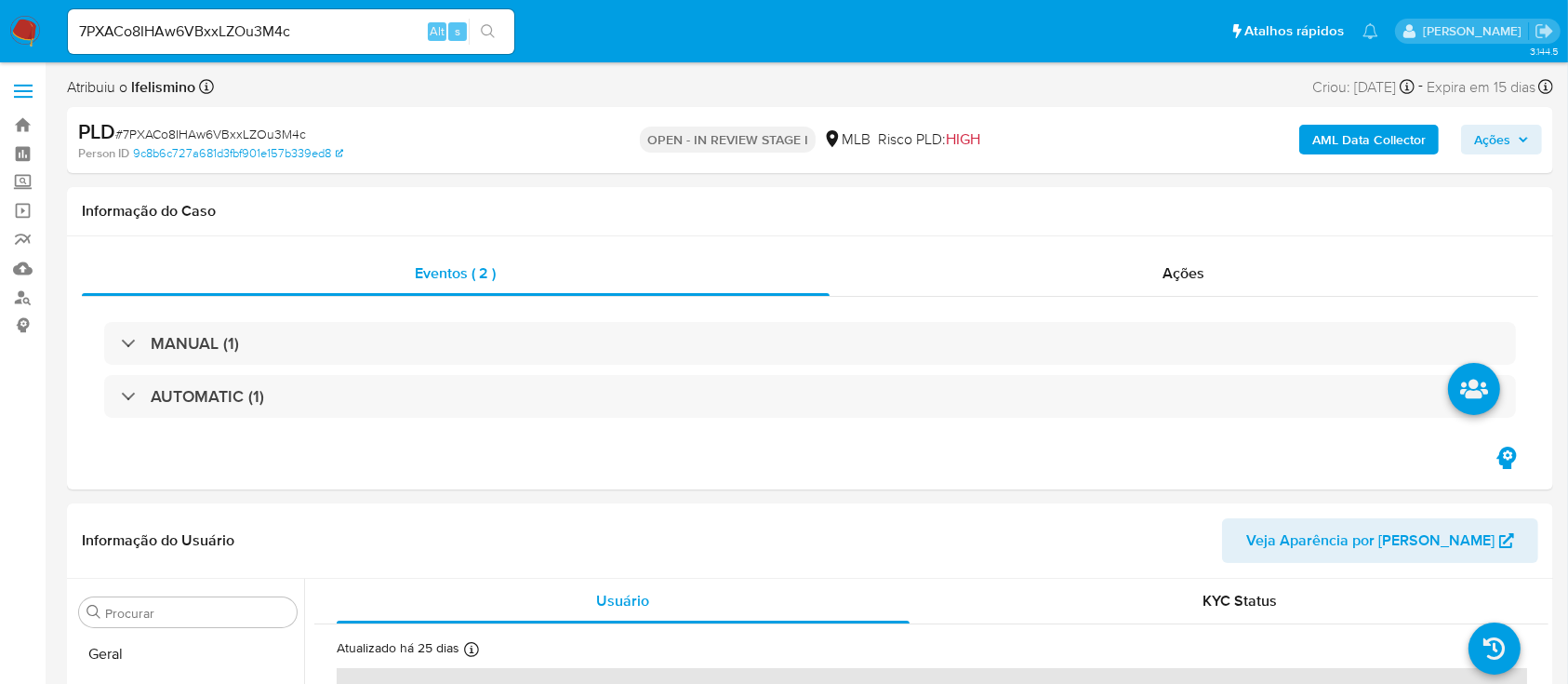 scroll, scrollTop: 786, scrollLeft: 0, axis: vertical 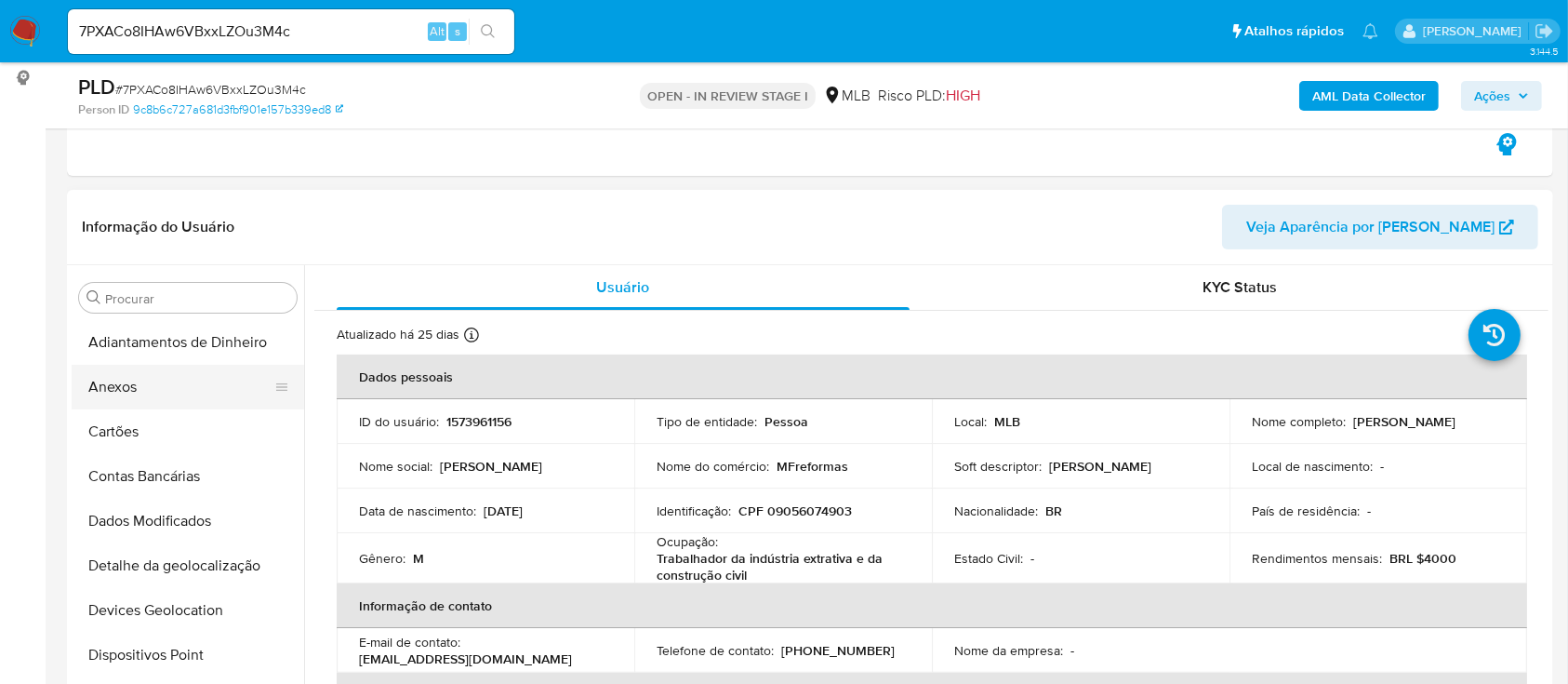 click on "Anexos" at bounding box center (180, 387) 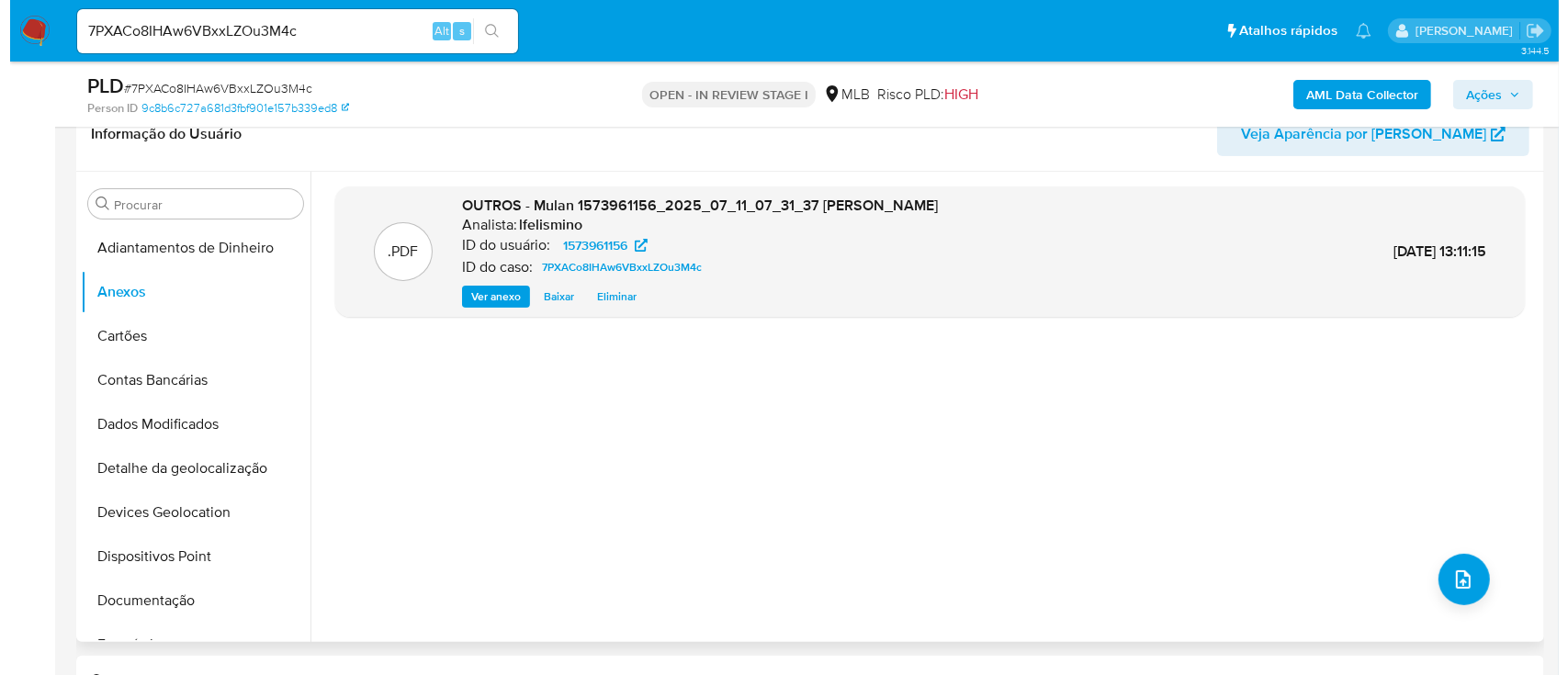scroll, scrollTop: 367, scrollLeft: 0, axis: vertical 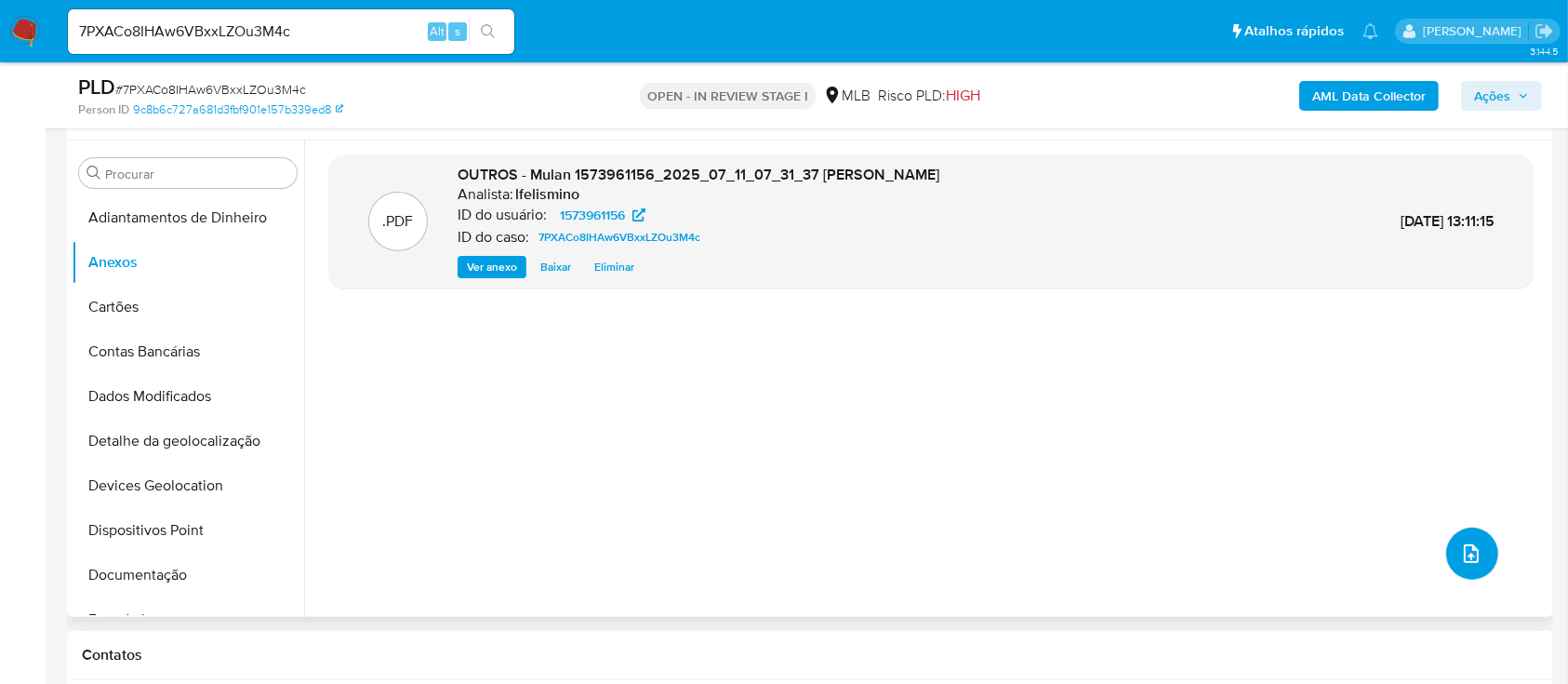 click 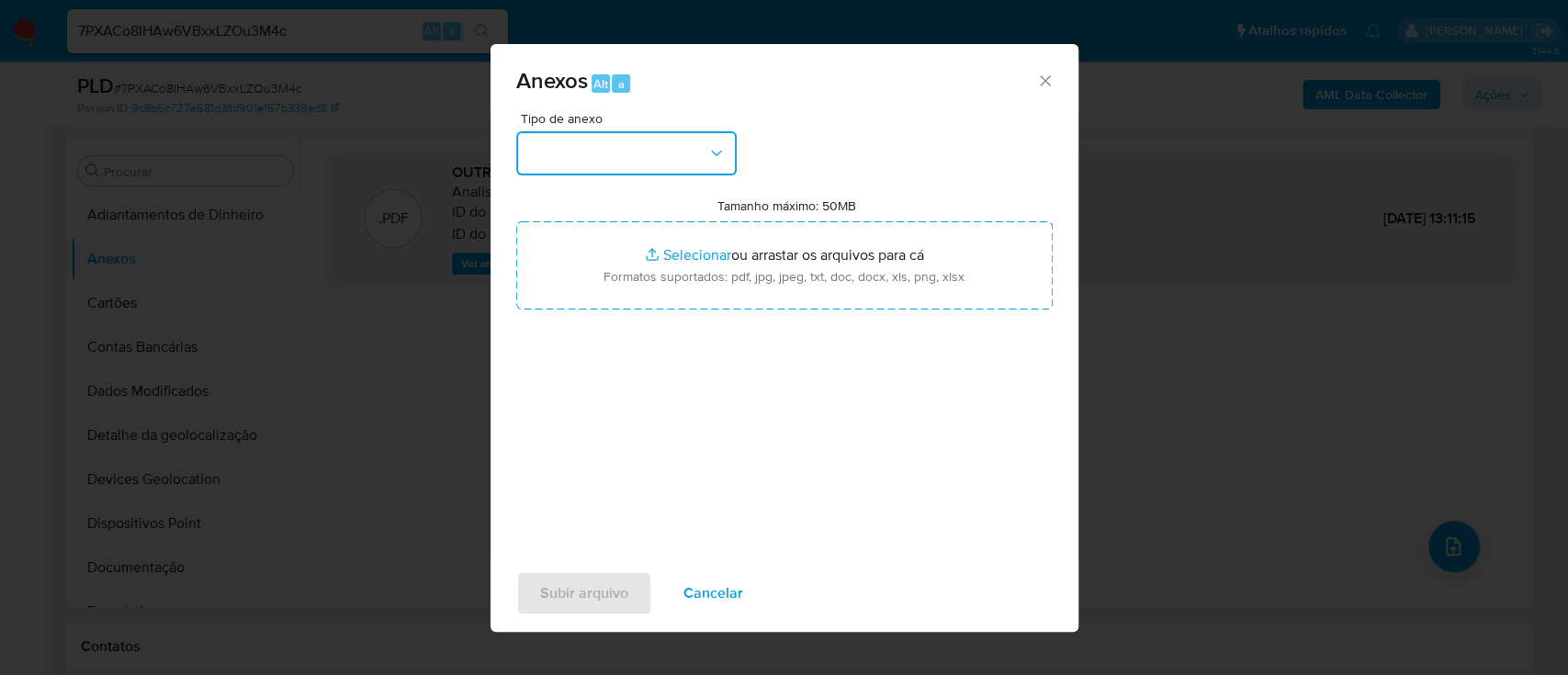 click at bounding box center [626, 153] 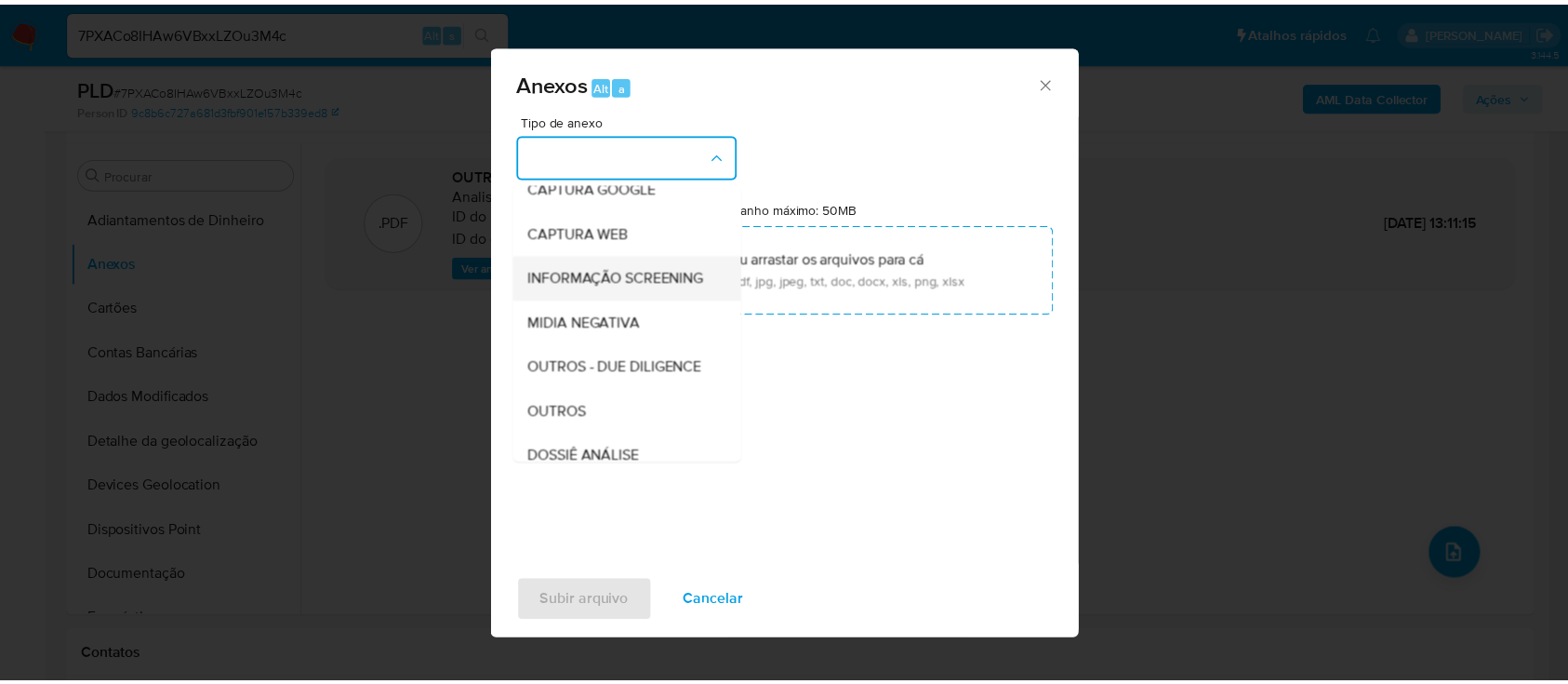 scroll, scrollTop: 248, scrollLeft: 0, axis: vertical 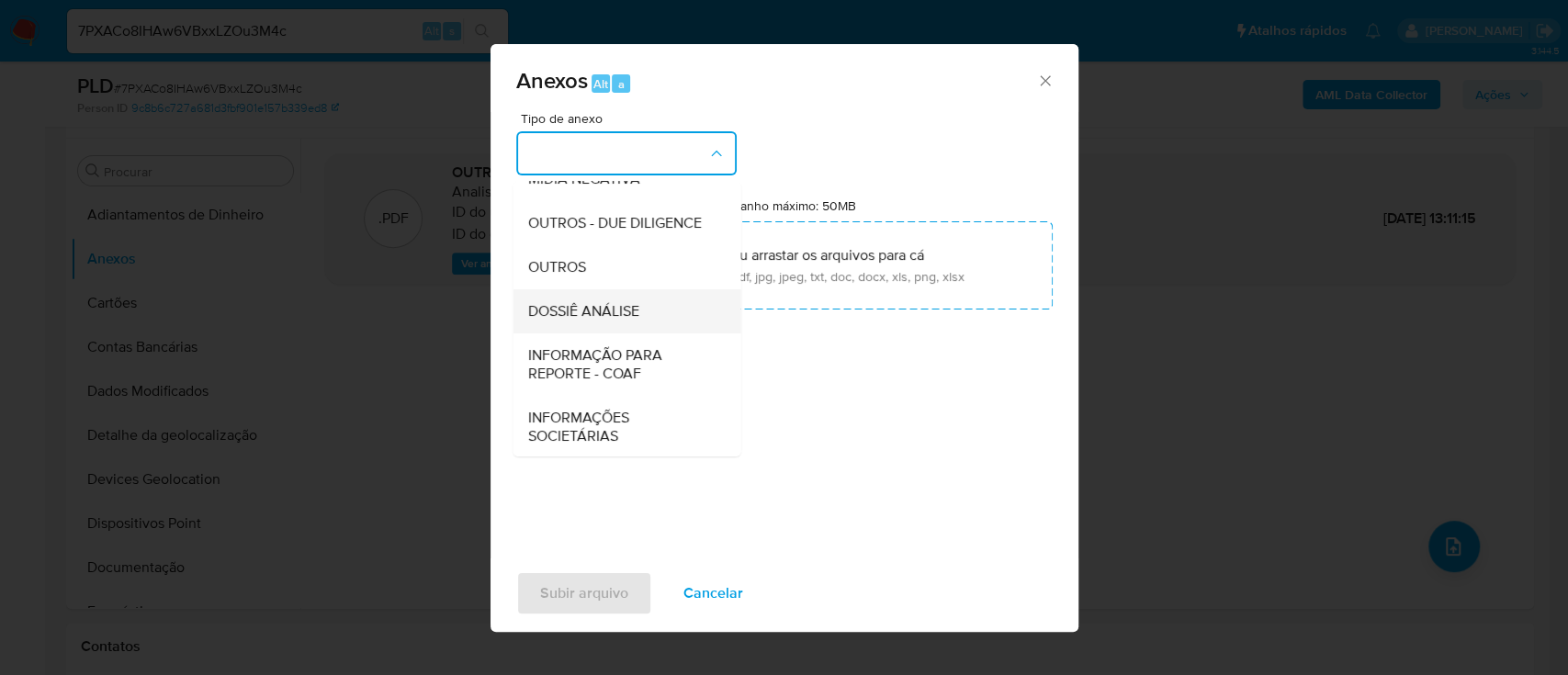 click on "DOSSIÊ ANÁLISE" at bounding box center [621, 311] 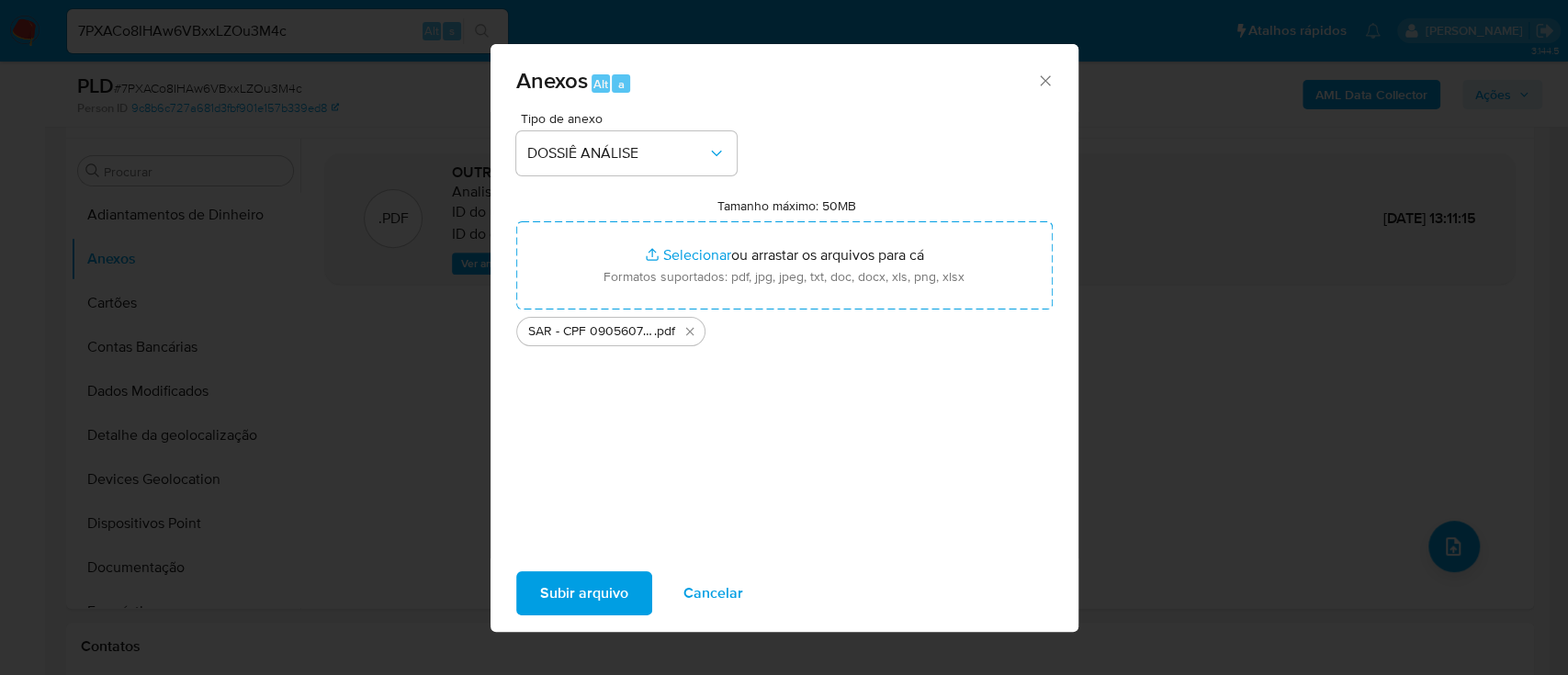click on "Subir arquivo" at bounding box center (584, 593) 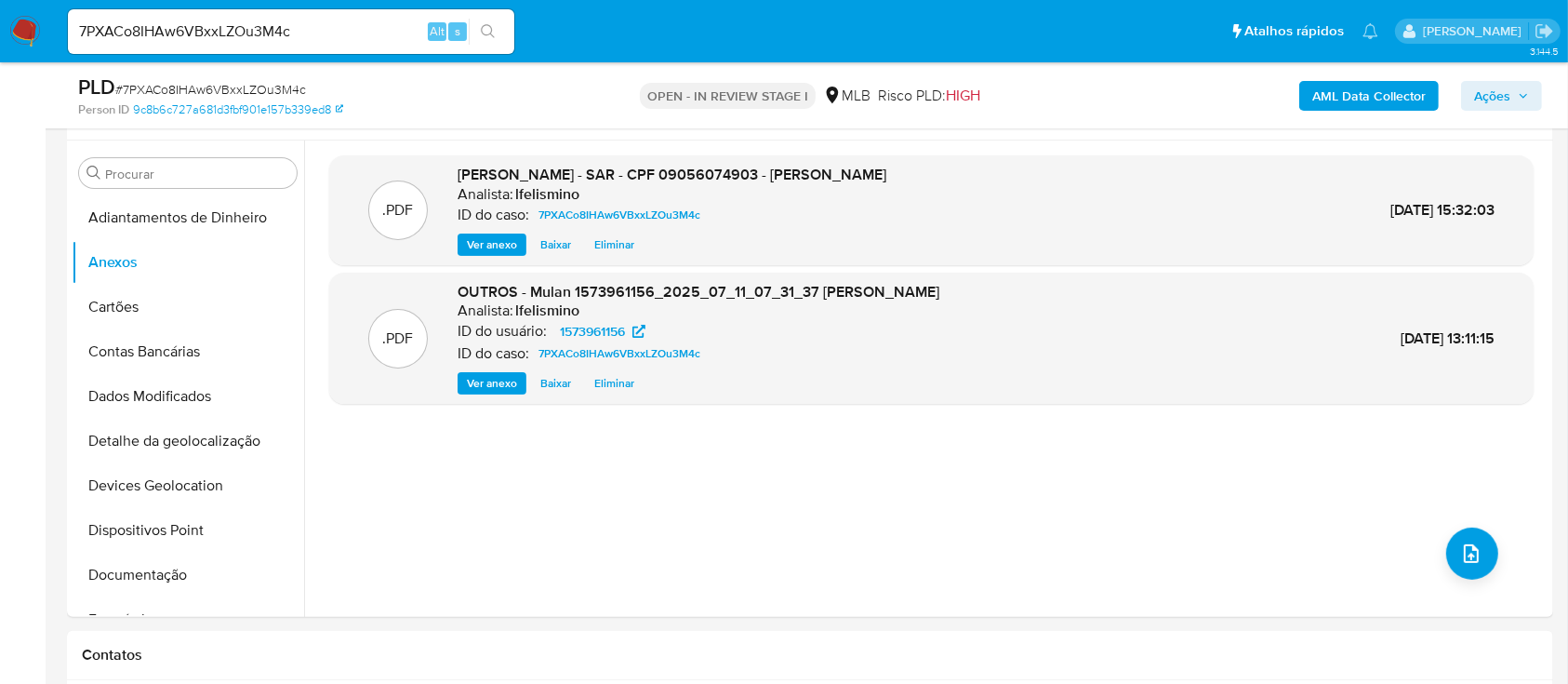click on "Ações" at bounding box center (1492, 96) 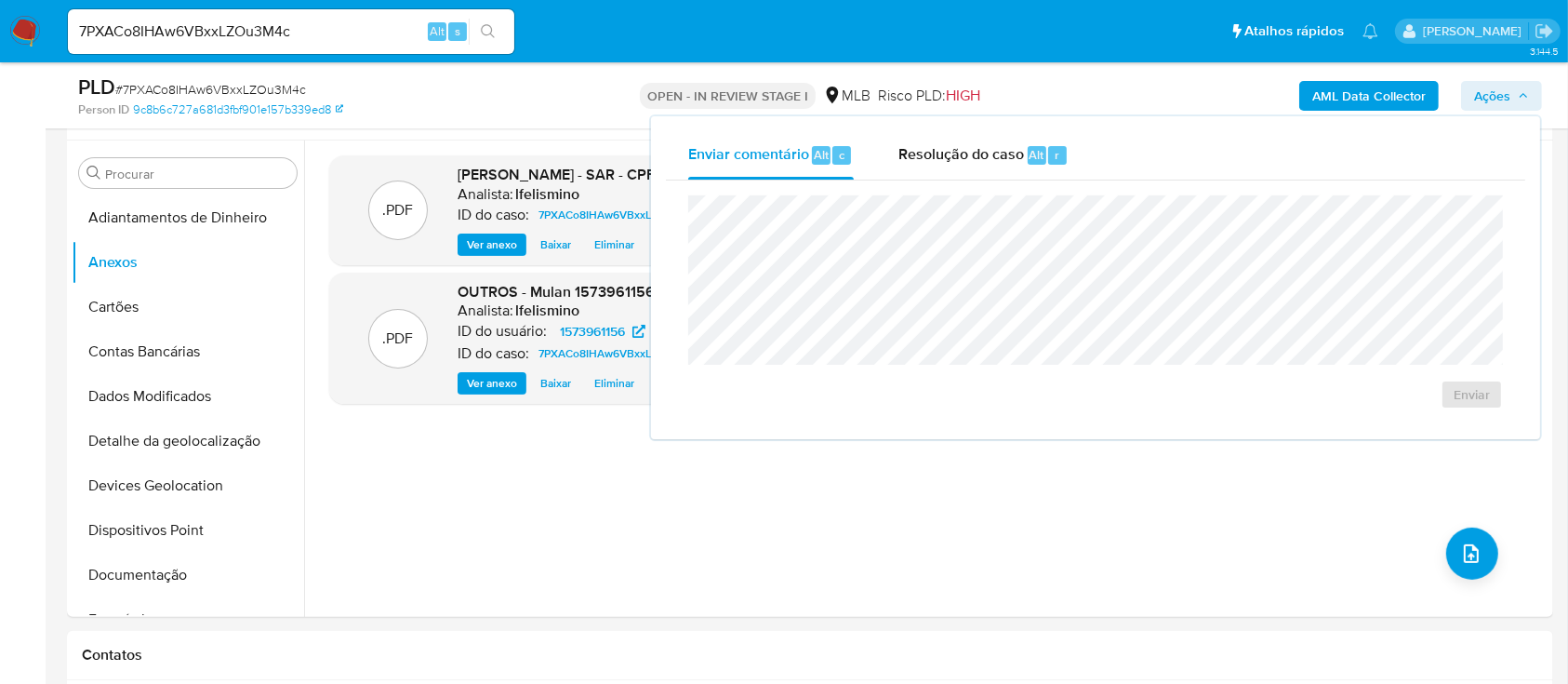 drag, startPoint x: 1019, startPoint y: 144, endPoint x: 986, endPoint y: 182, distance: 50.32892 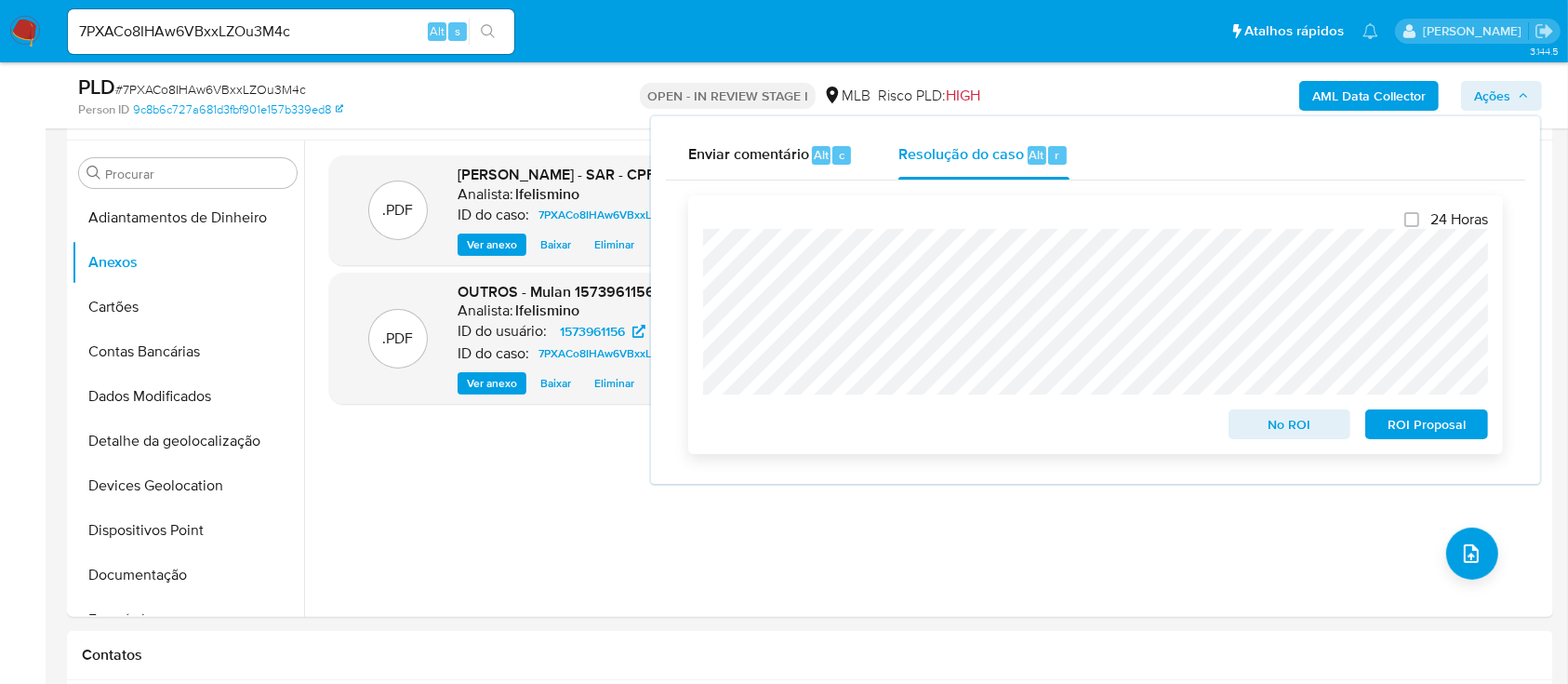 click on "ROI Proposal" at bounding box center (1427, 424) 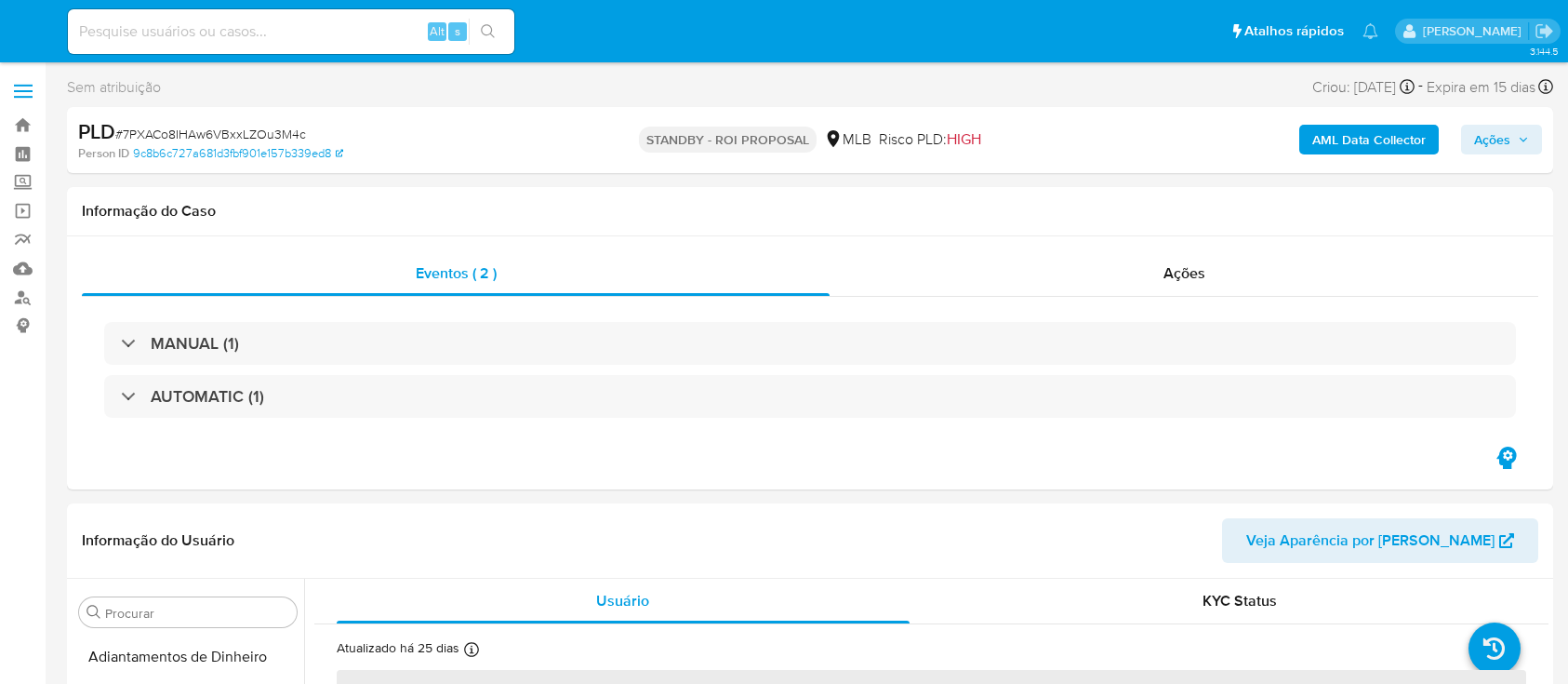 select on "10" 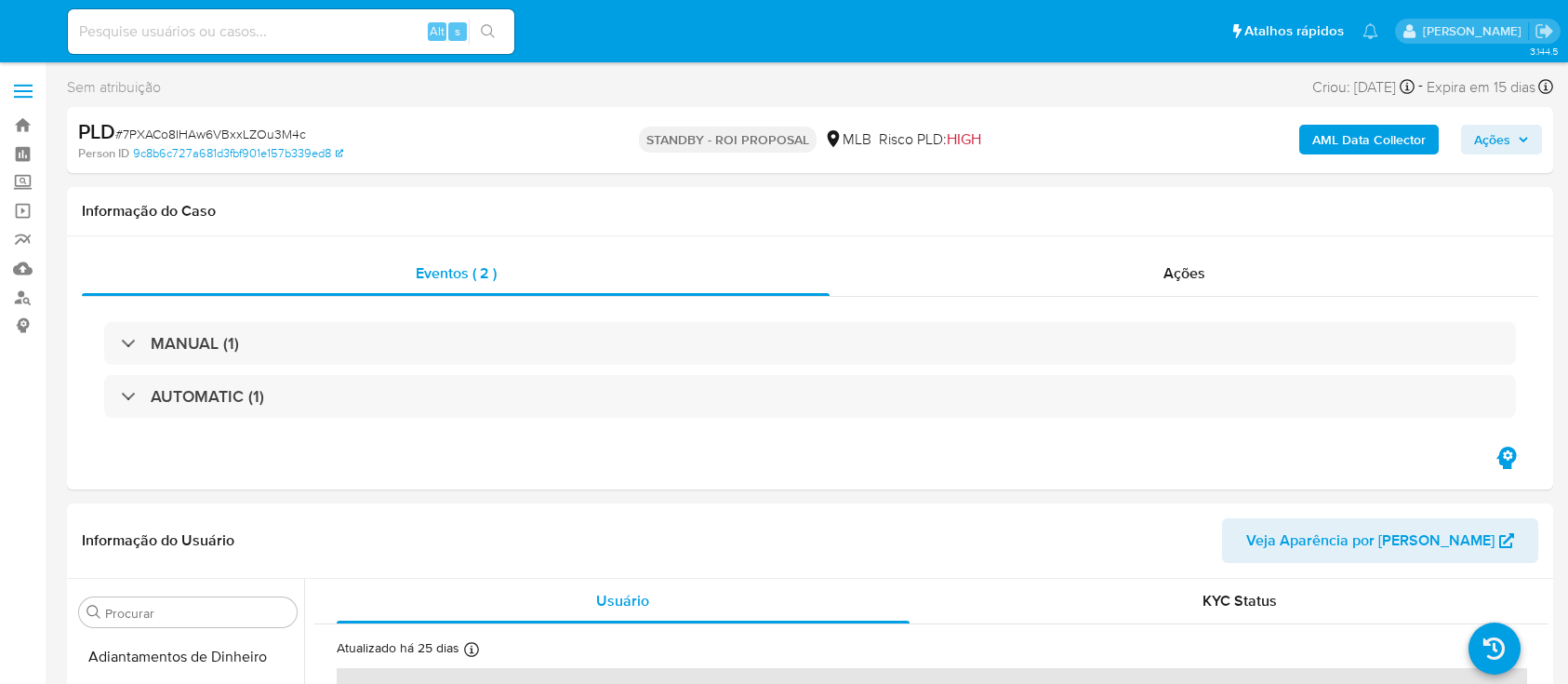 scroll, scrollTop: 0, scrollLeft: 0, axis: both 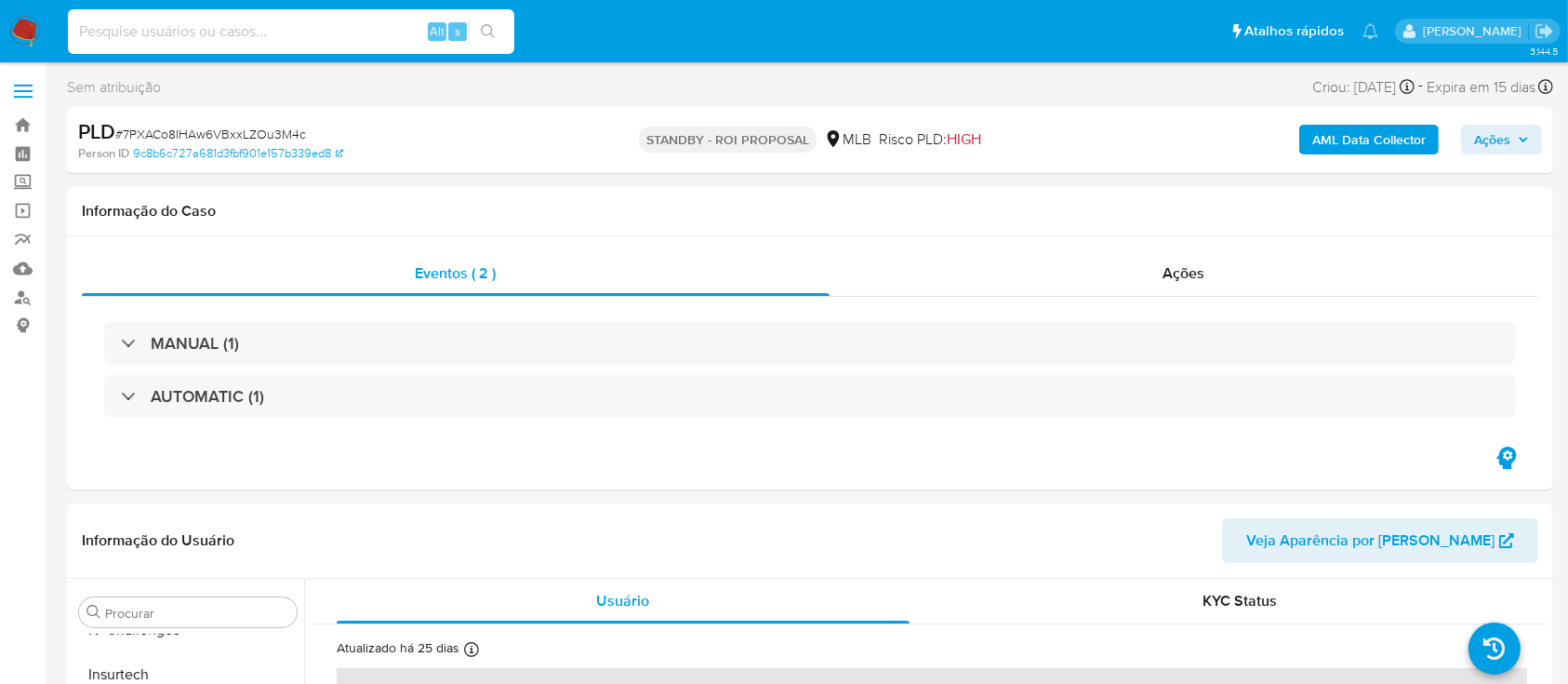 click at bounding box center [291, 32] 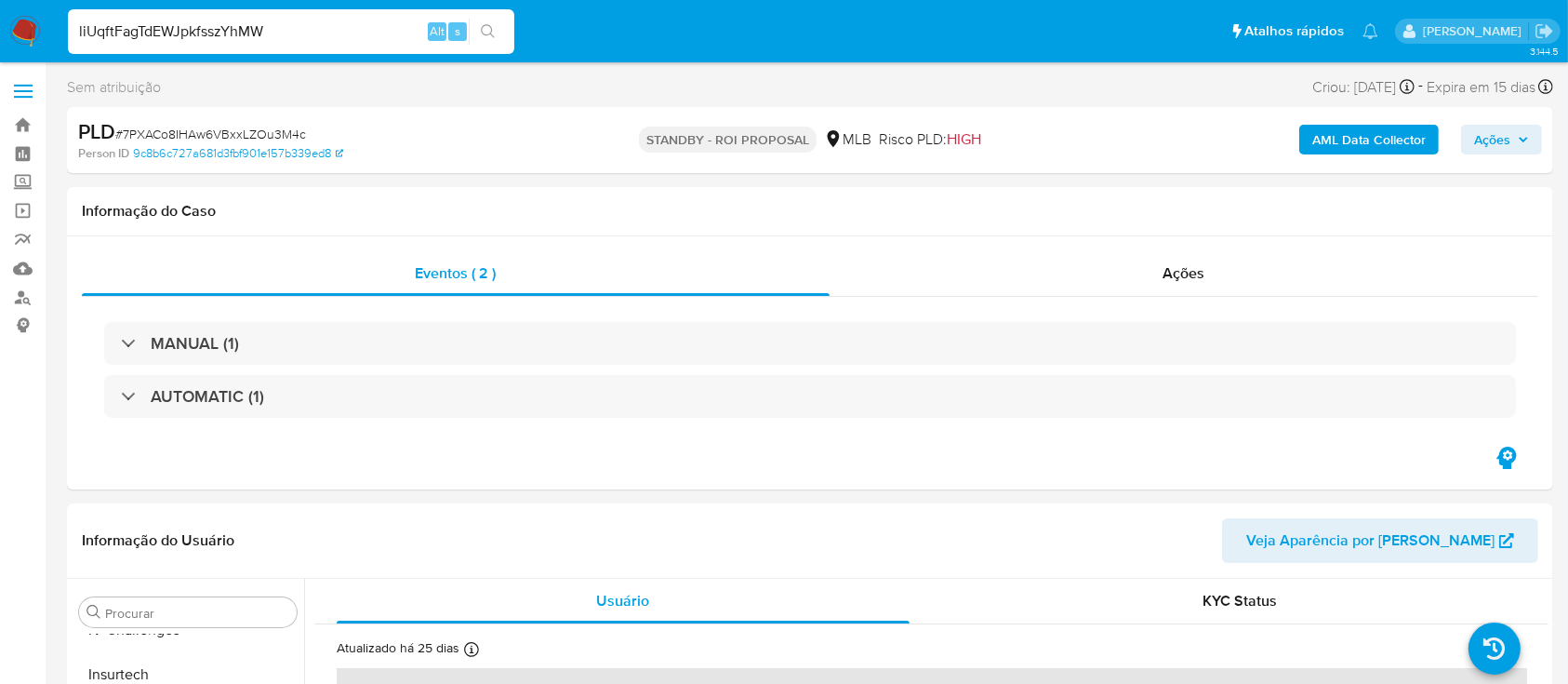type on "liUqftFagTdEWJpkfsszYhMW" 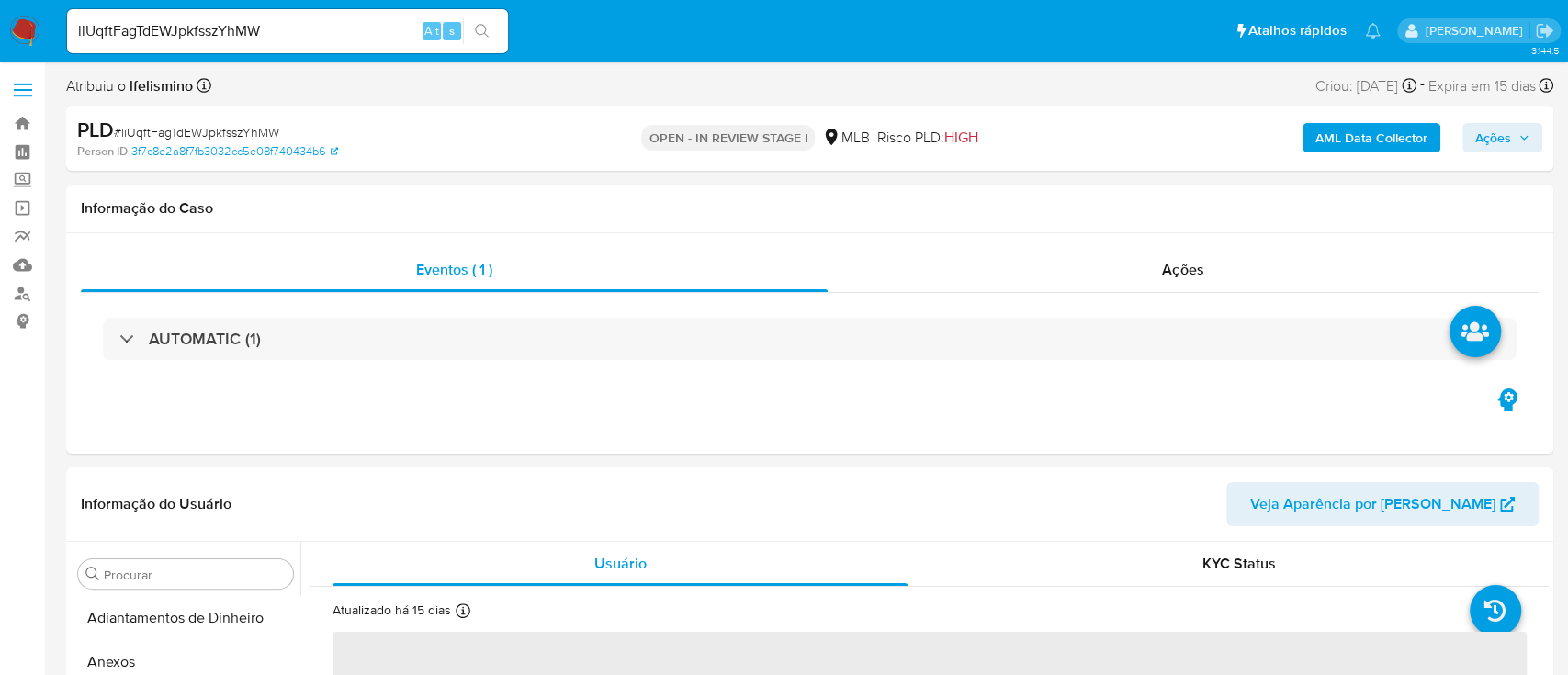 select on "10" 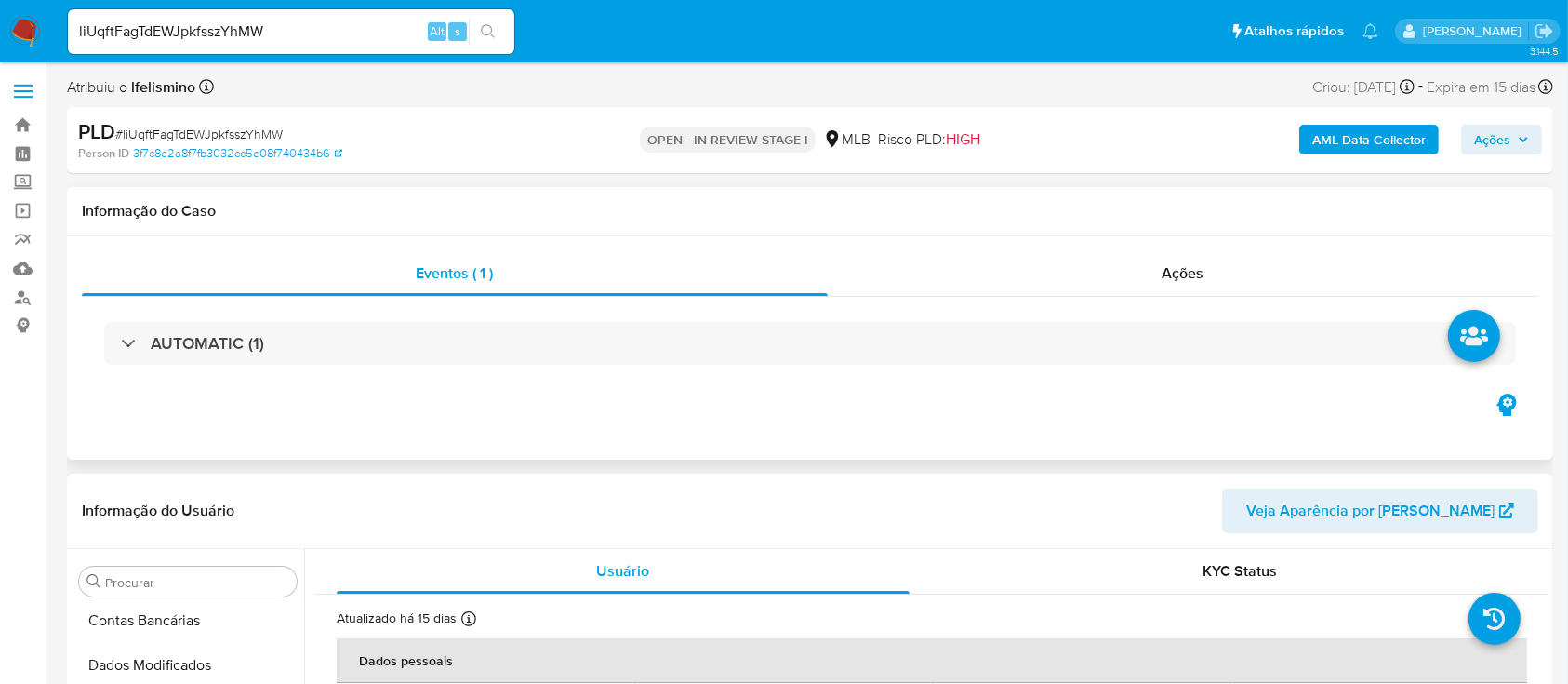 scroll, scrollTop: 786, scrollLeft: 0, axis: vertical 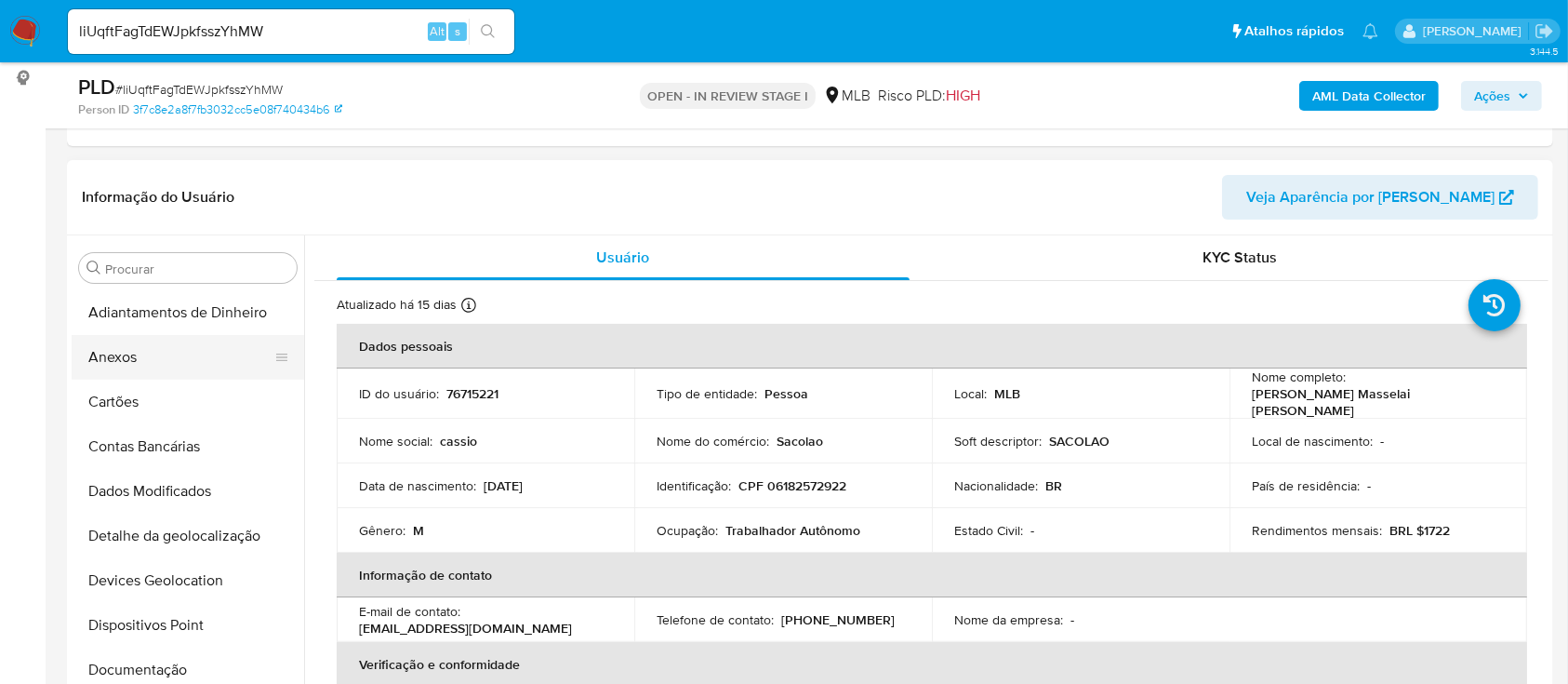 click on "Anexos" at bounding box center (180, 357) 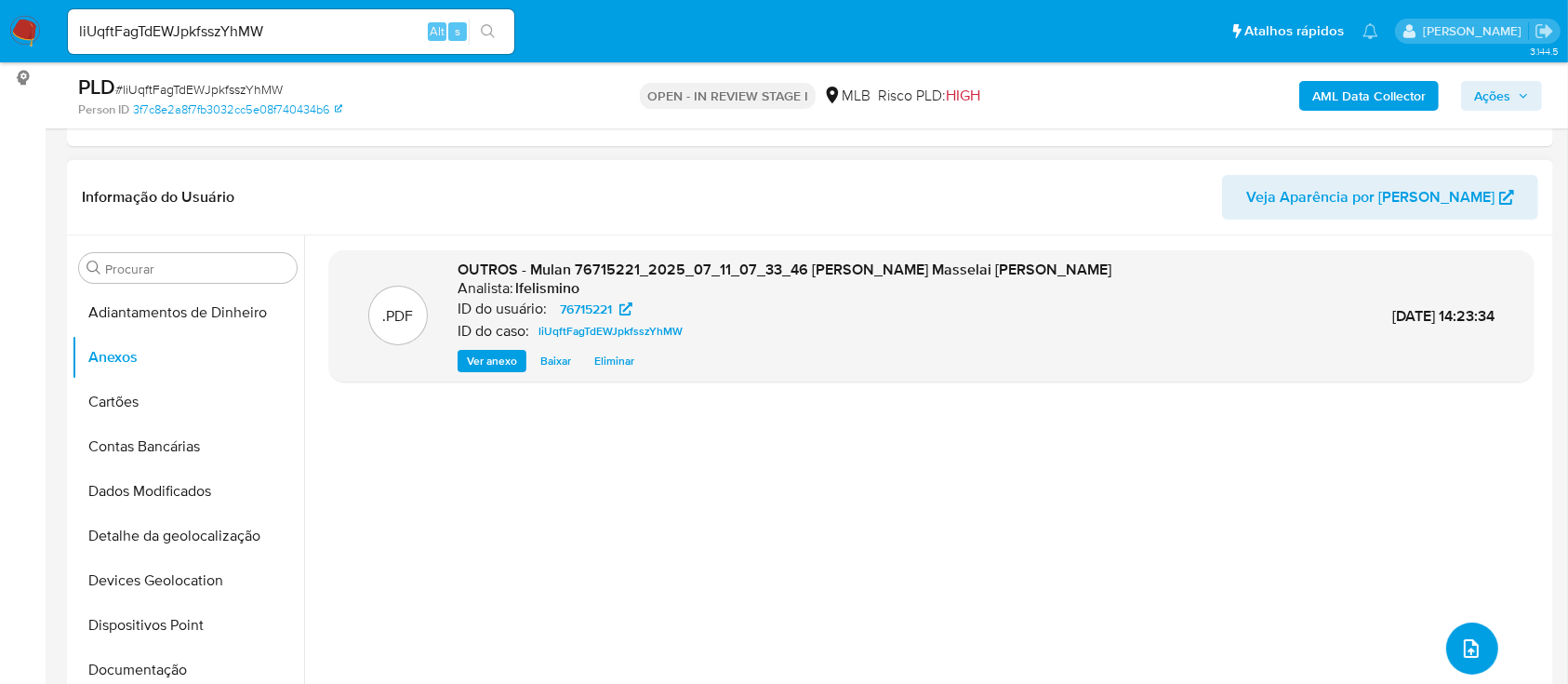 click 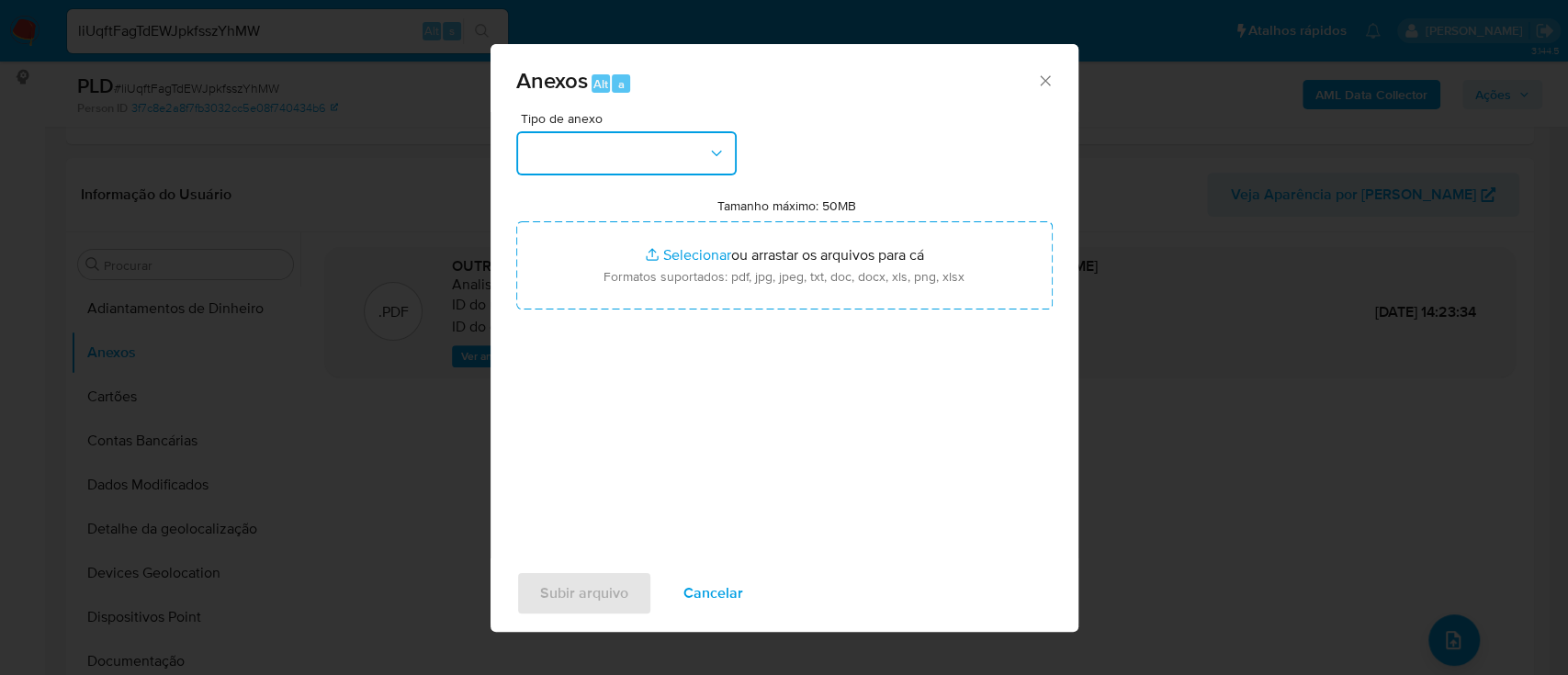click at bounding box center [626, 153] 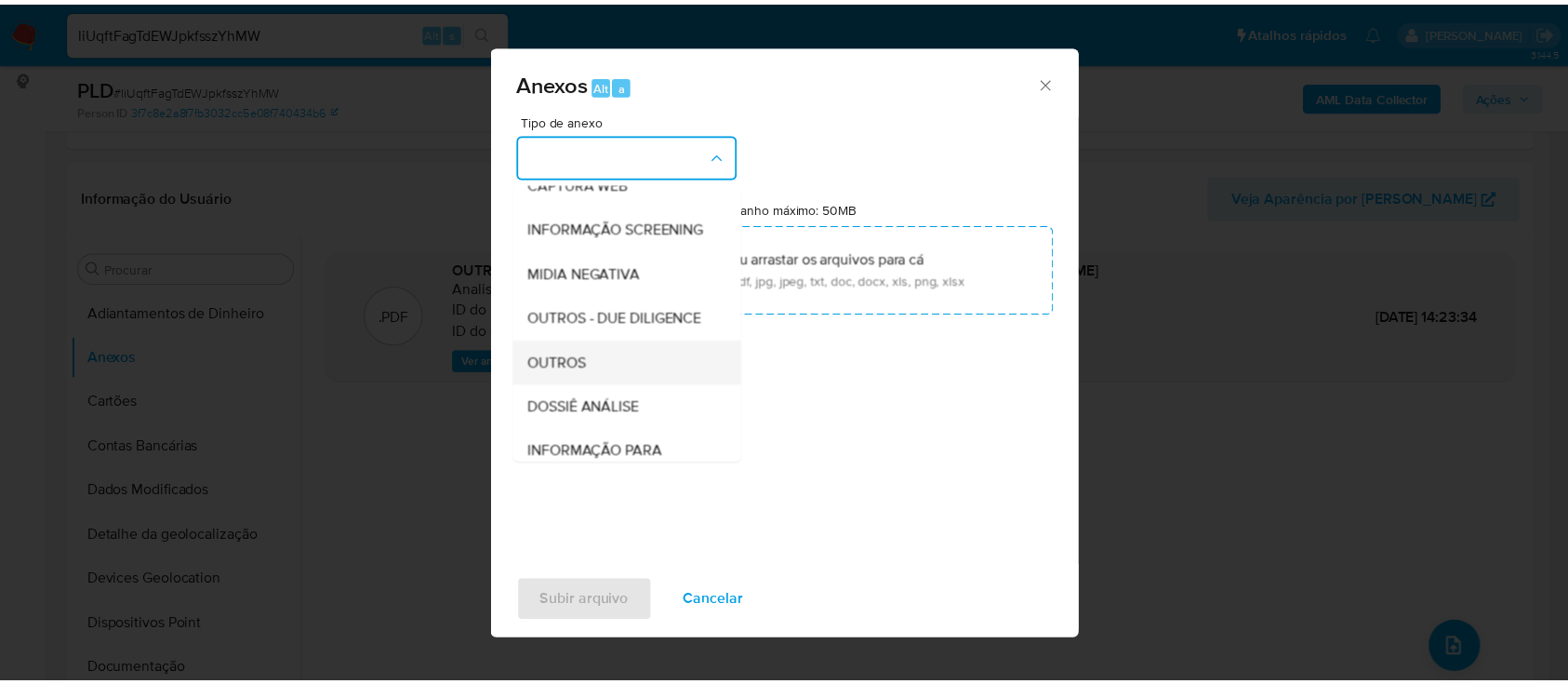 scroll, scrollTop: 286, scrollLeft: 0, axis: vertical 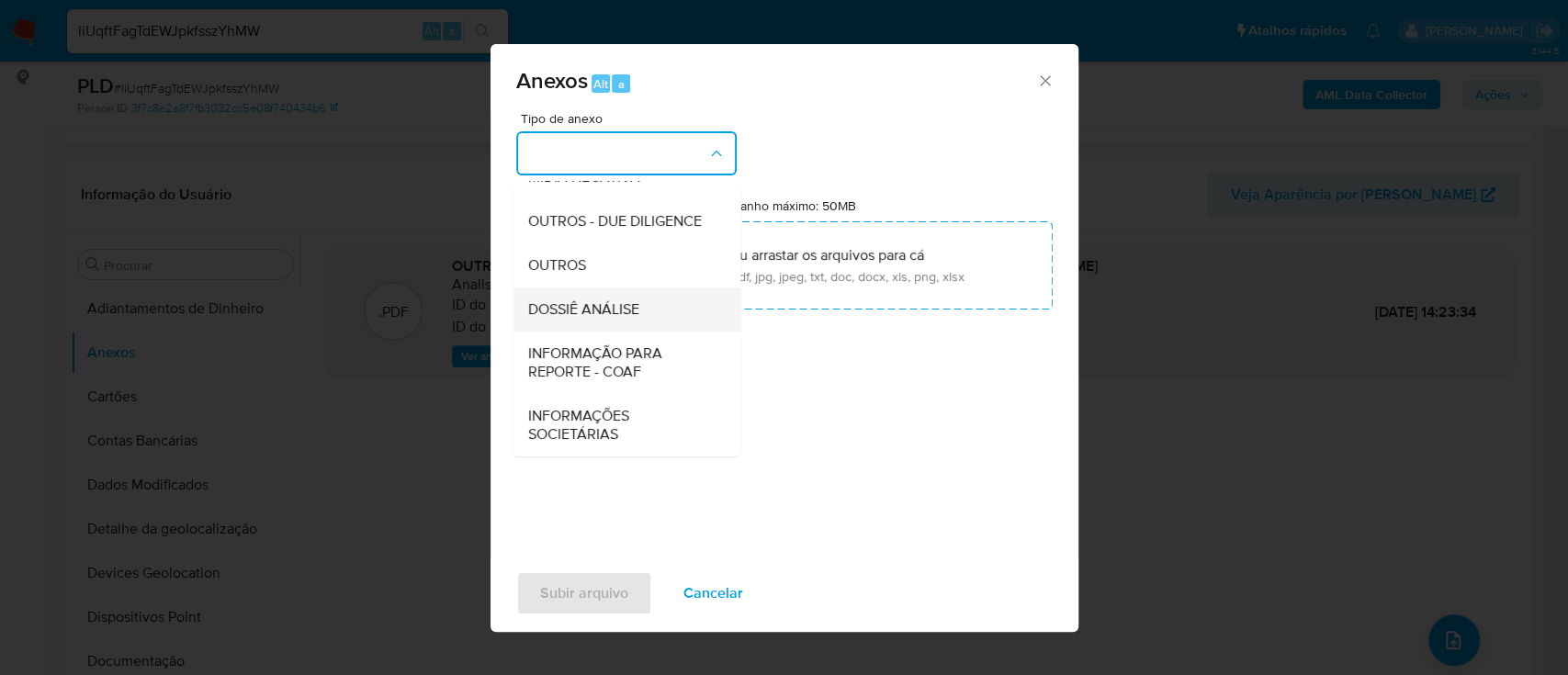click on "DOSSIÊ ANÁLISE" at bounding box center (582, 309) 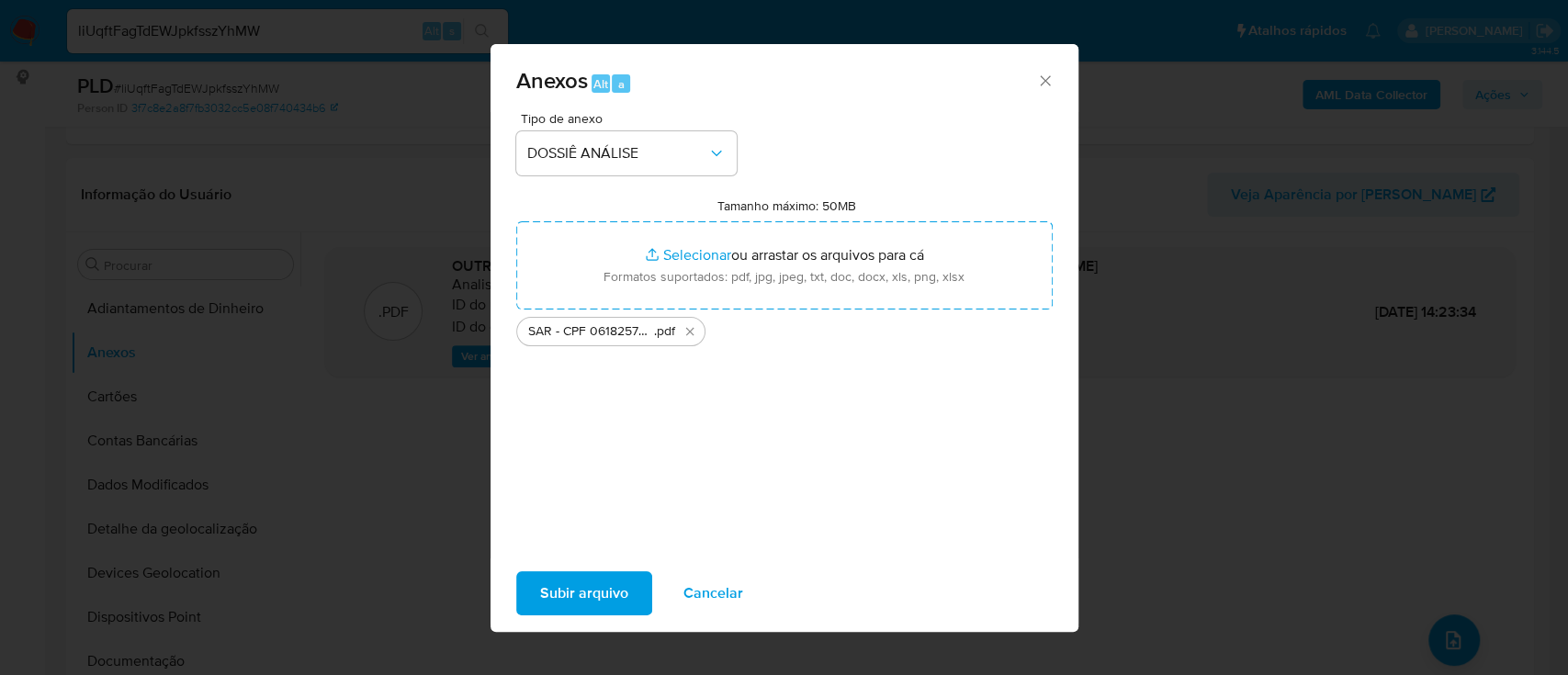 click on "Subir arquivo" at bounding box center (584, 593) 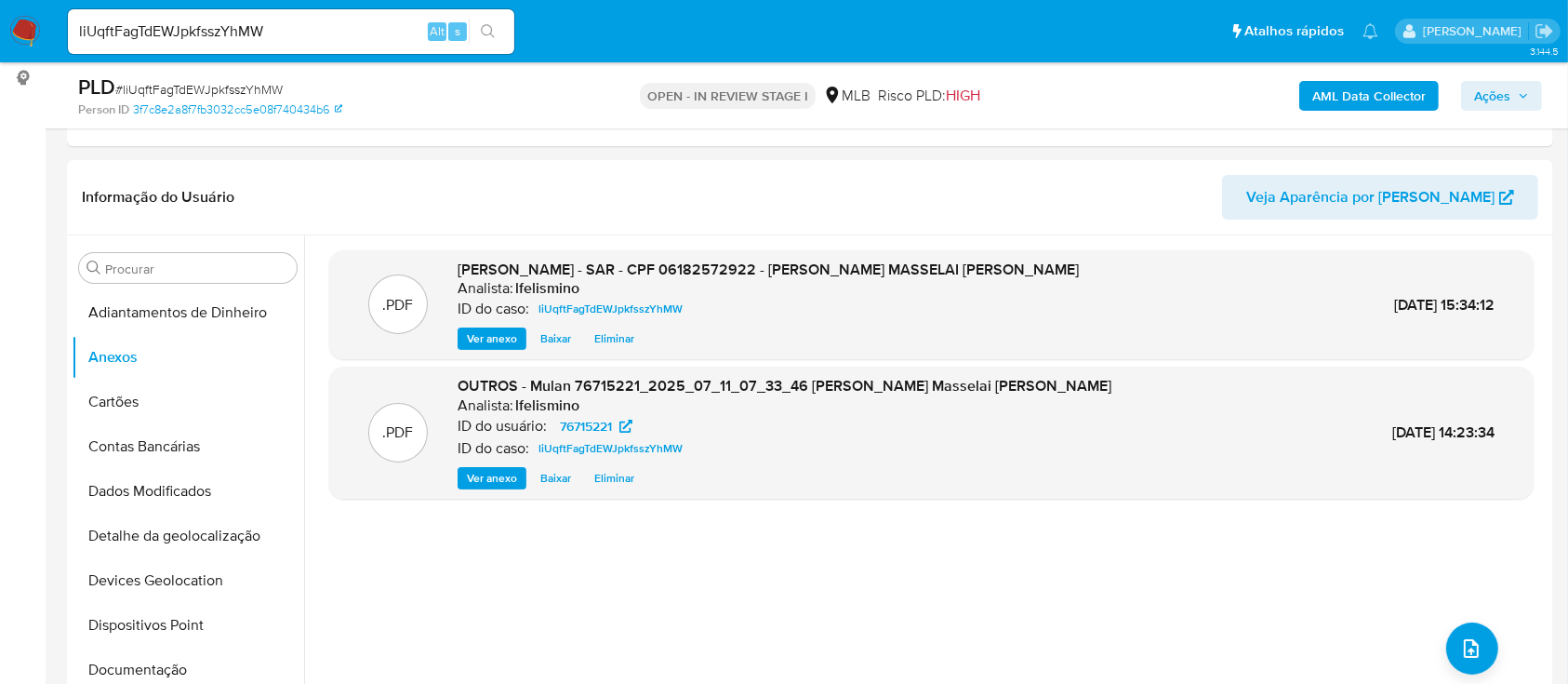click on "Ações" at bounding box center [1501, 96] 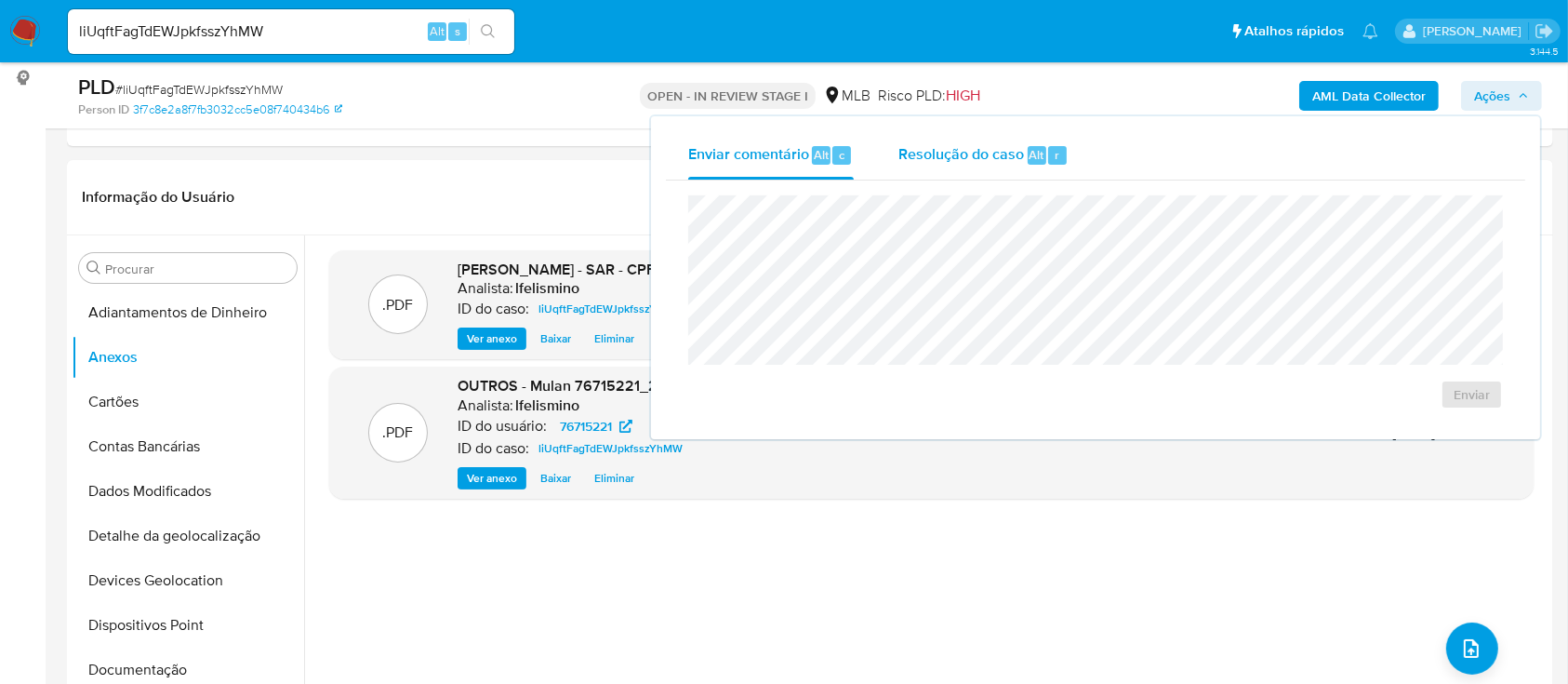drag, startPoint x: 1029, startPoint y: 154, endPoint x: 1002, endPoint y: 175, distance: 34.20526 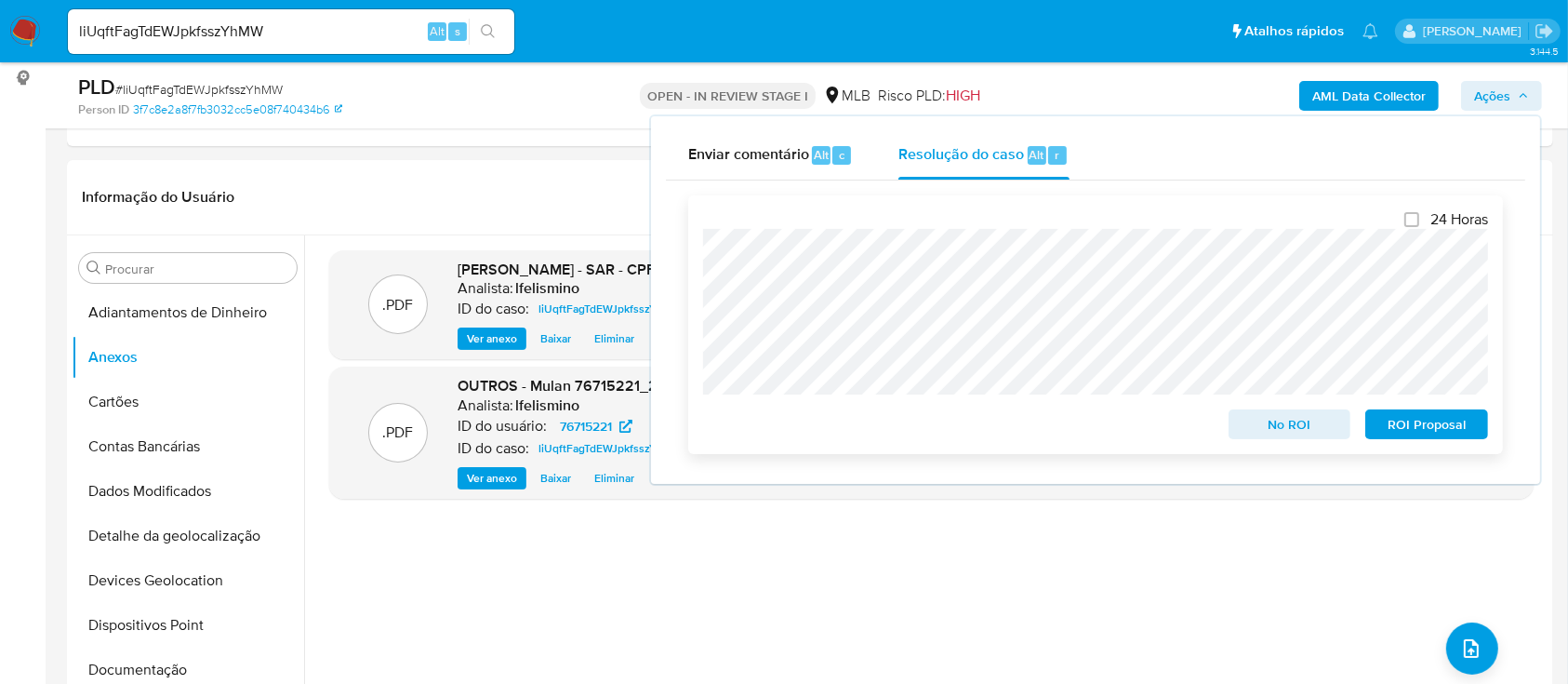 click on "ROI Proposal" at bounding box center [1427, 424] 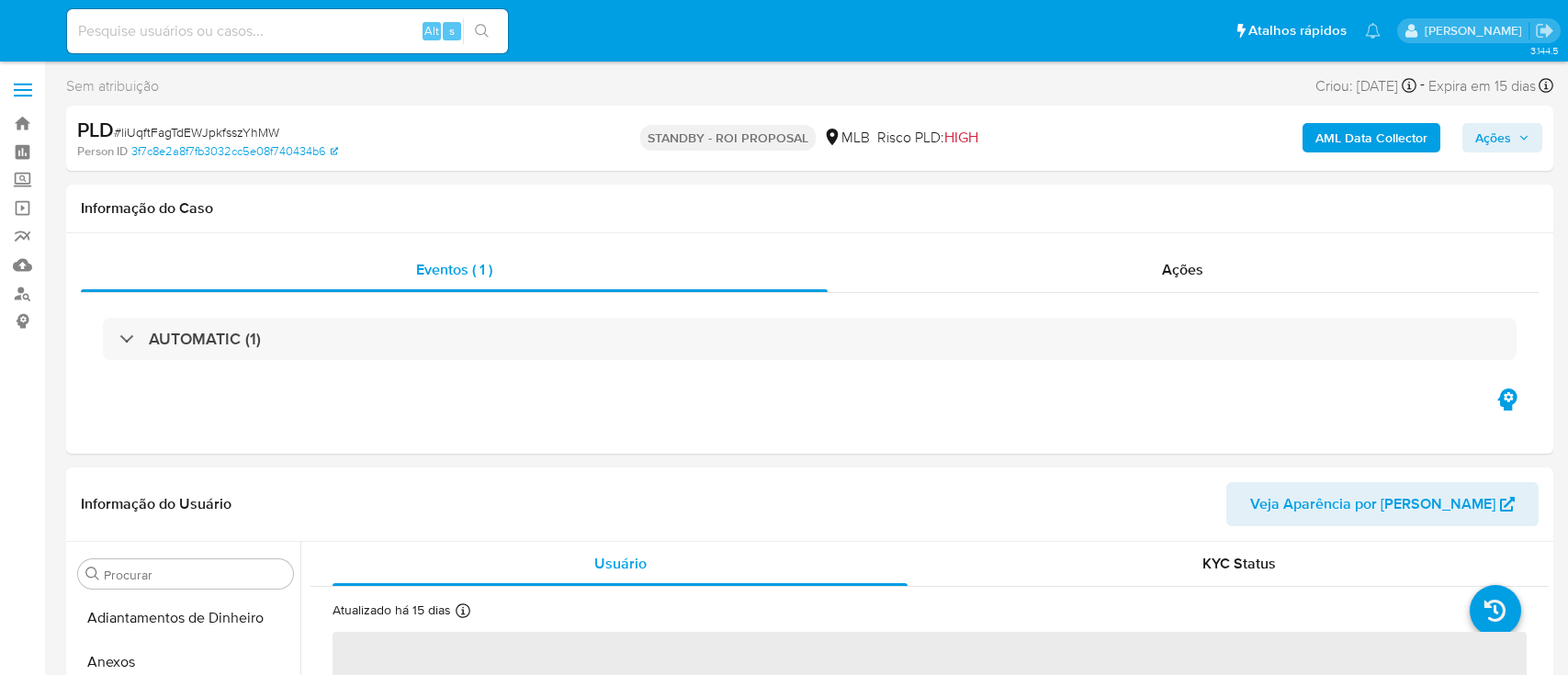 select on "10" 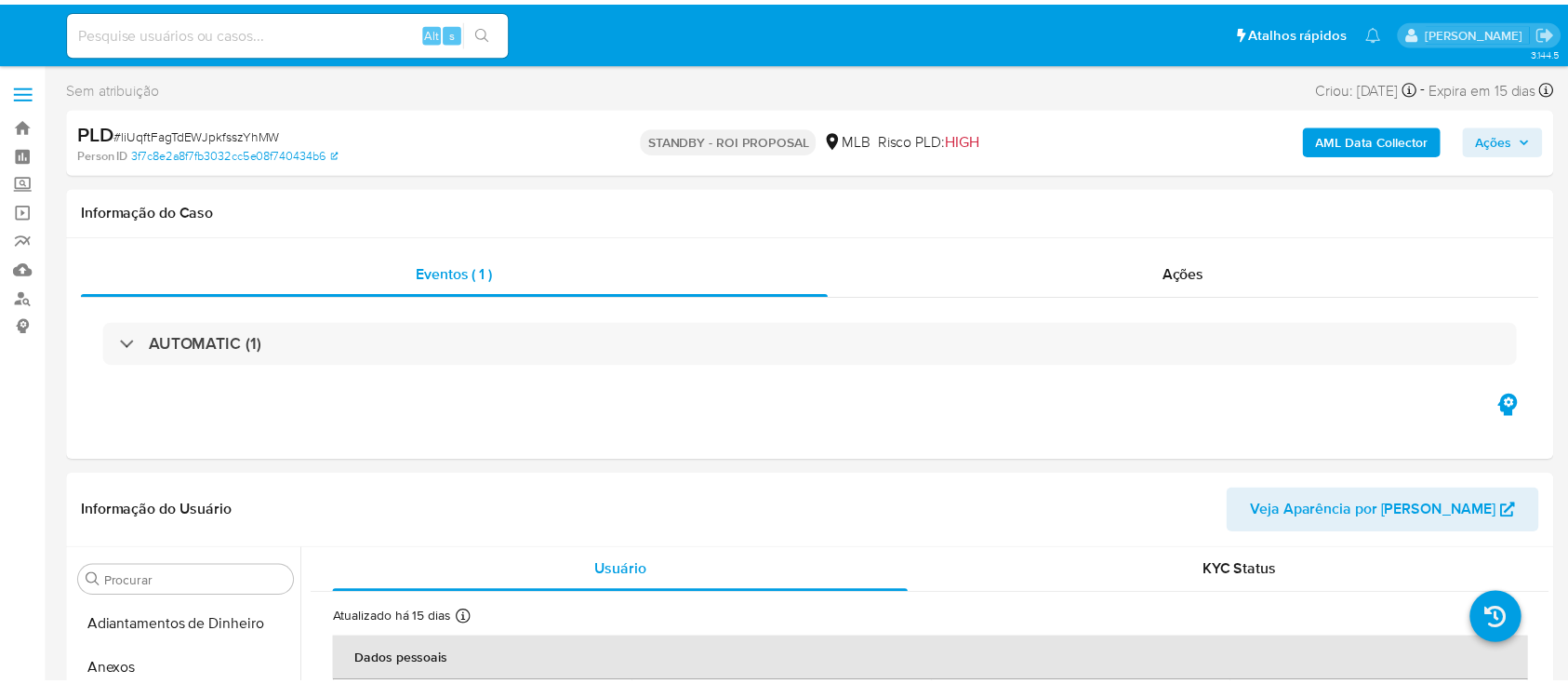 scroll, scrollTop: 0, scrollLeft: 0, axis: both 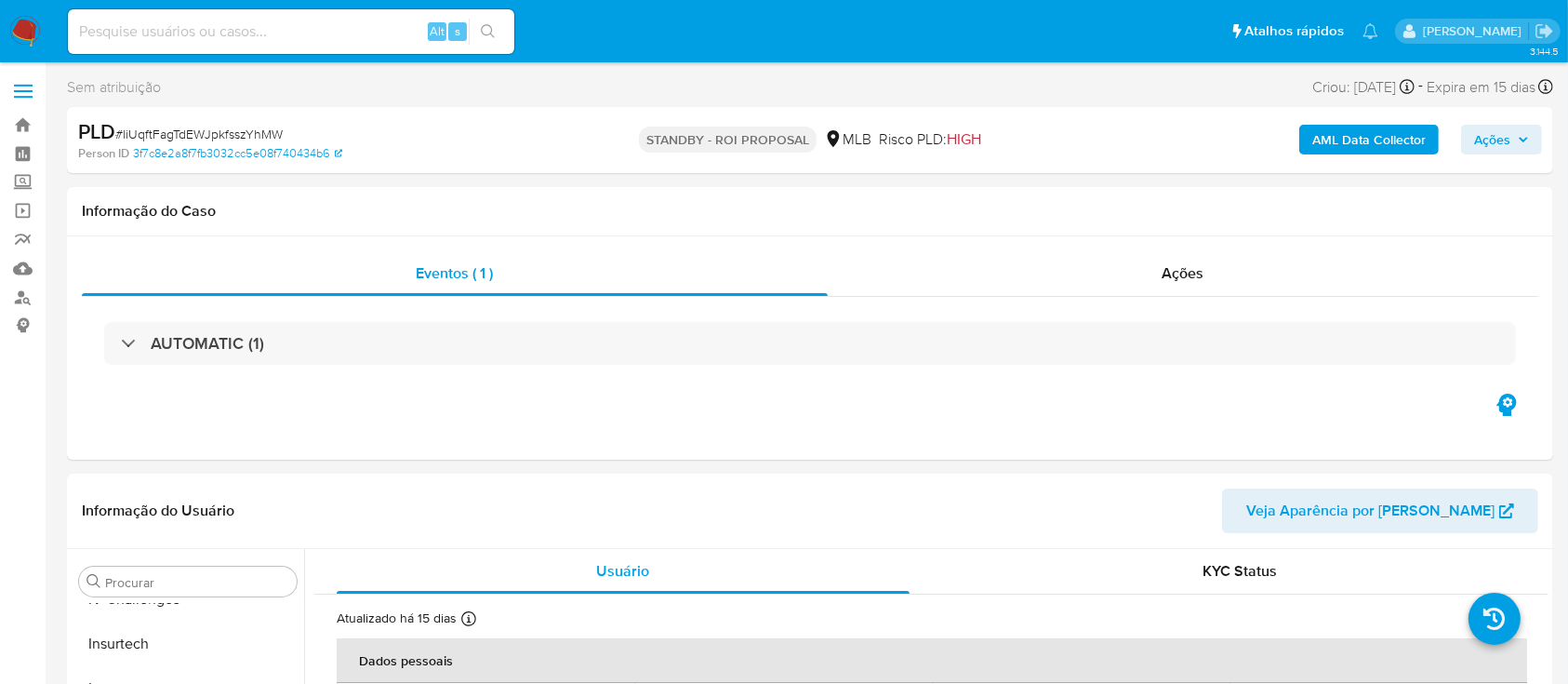 click at bounding box center (291, 32) 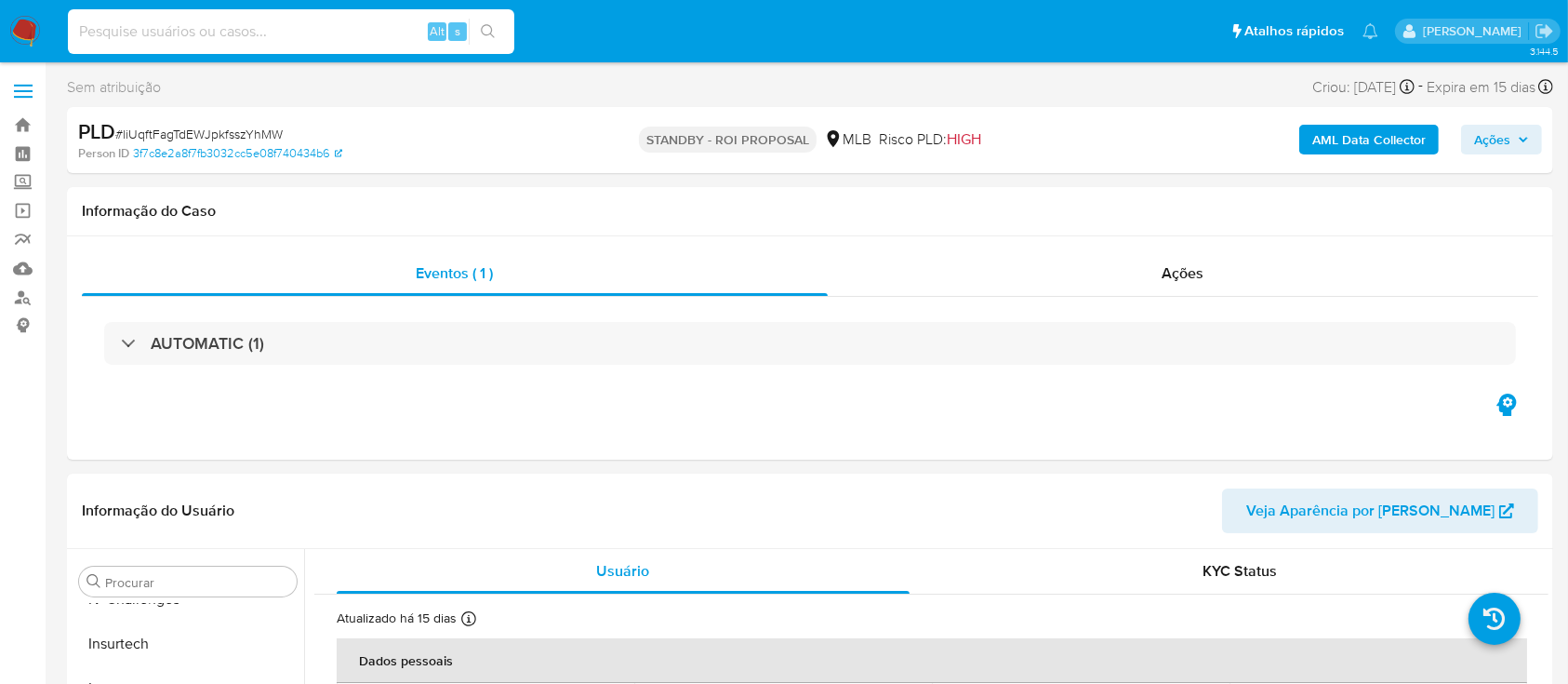 paste on "AWx3BS2UMgCcBeYkxhF4kaoG" 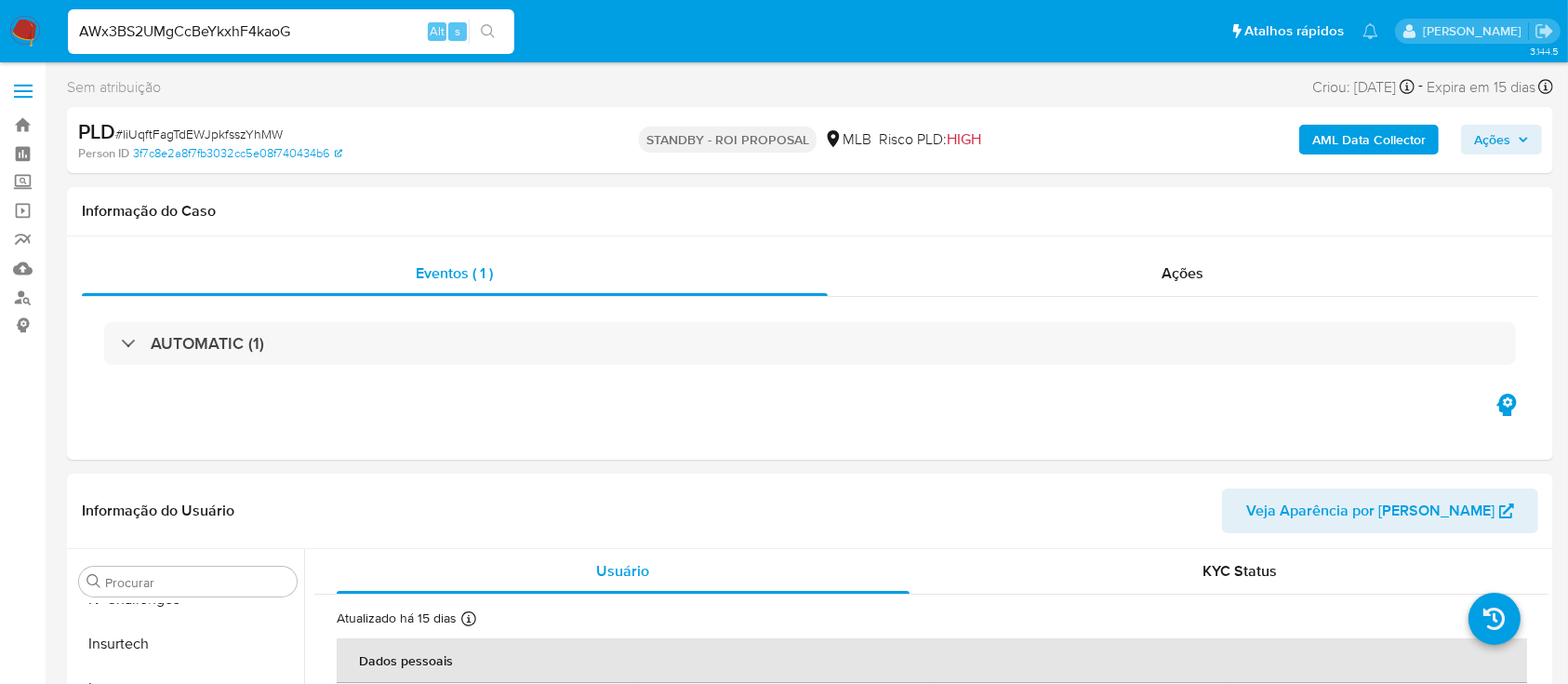 type on "AWx3BS2UMgCcBeYkxhF4kaoG" 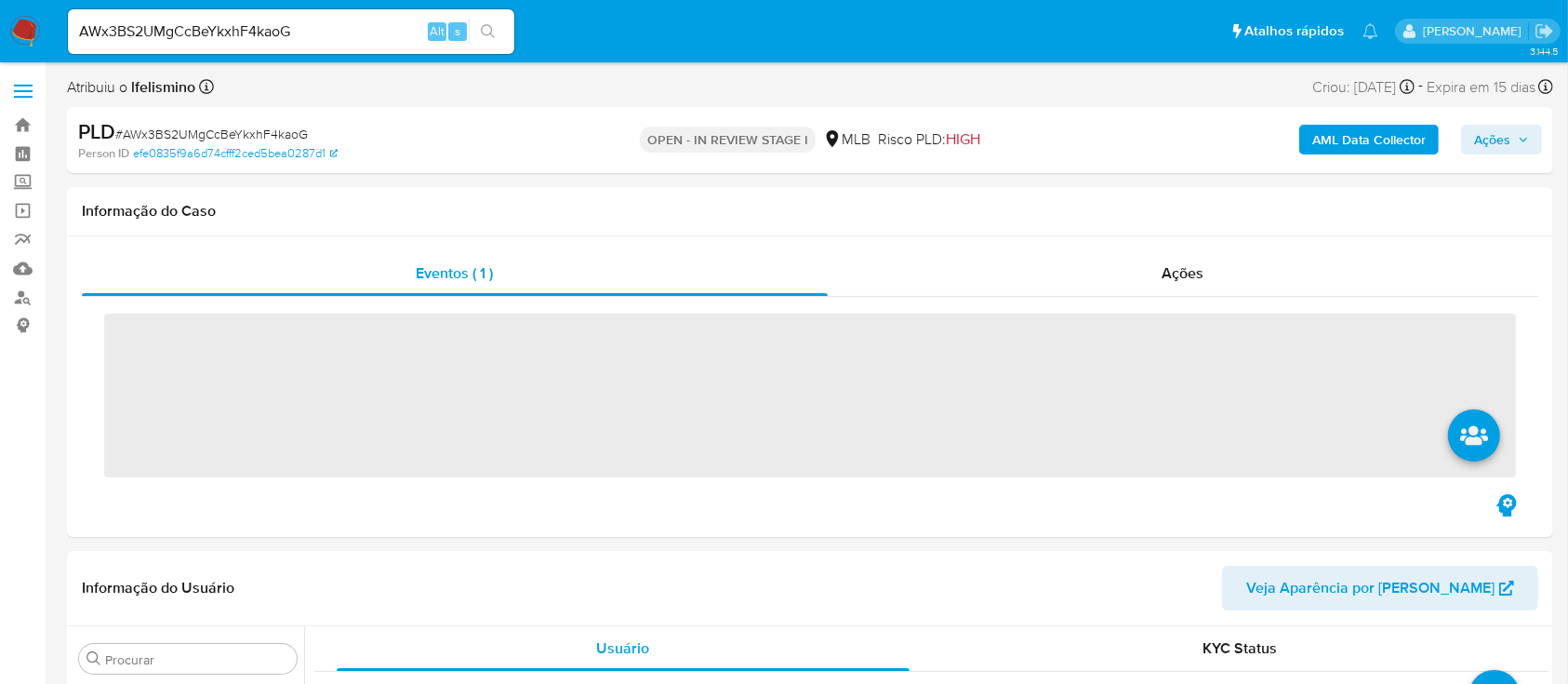 scroll, scrollTop: 786, scrollLeft: 0, axis: vertical 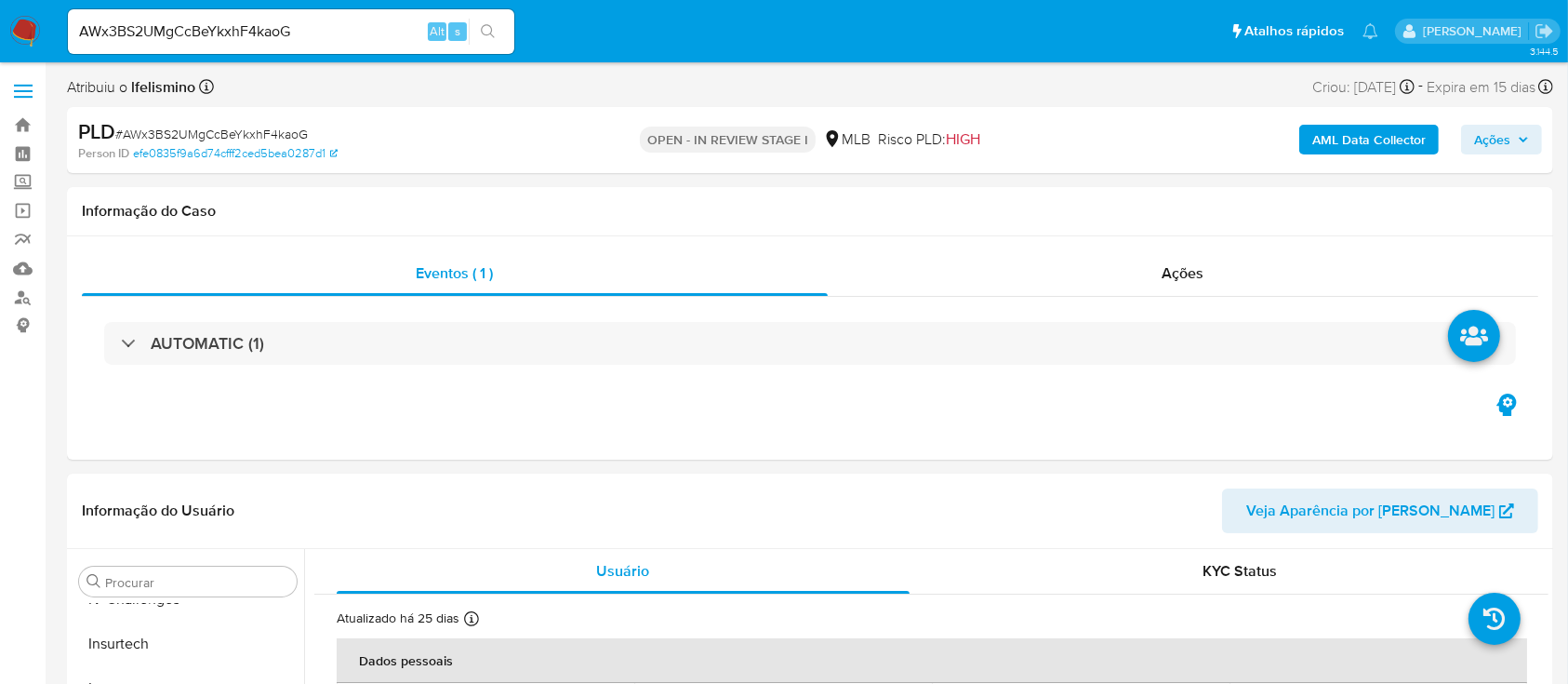 select on "10" 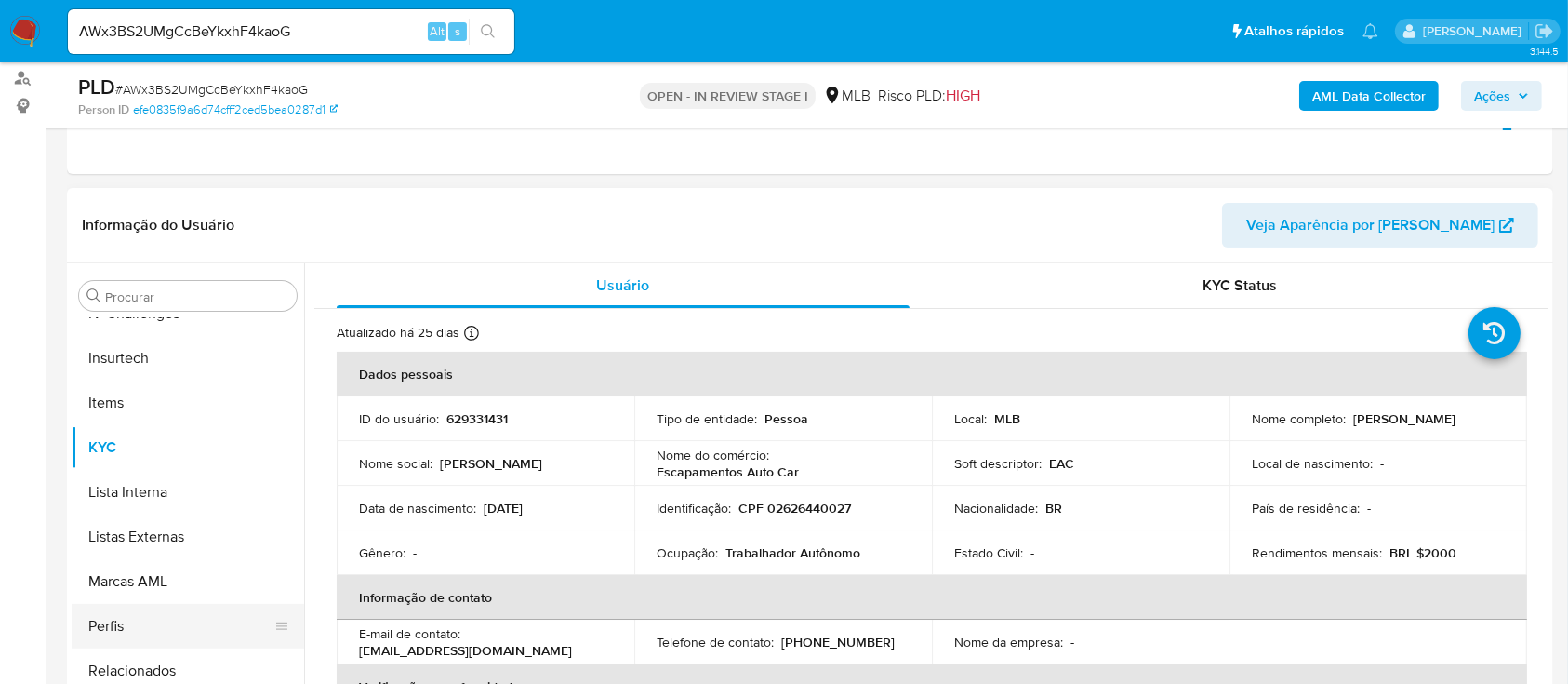 scroll, scrollTop: 372, scrollLeft: 0, axis: vertical 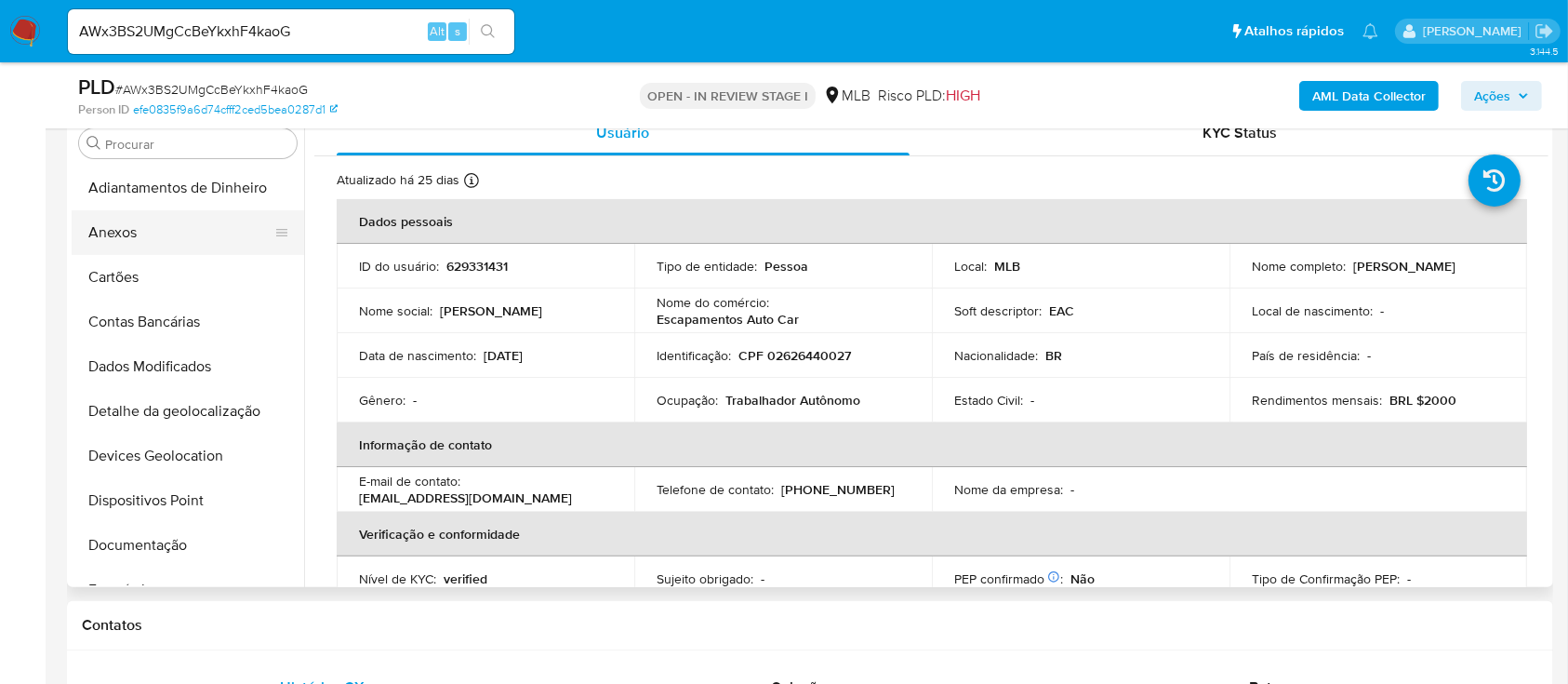 click on "Anexos" at bounding box center [180, 233] 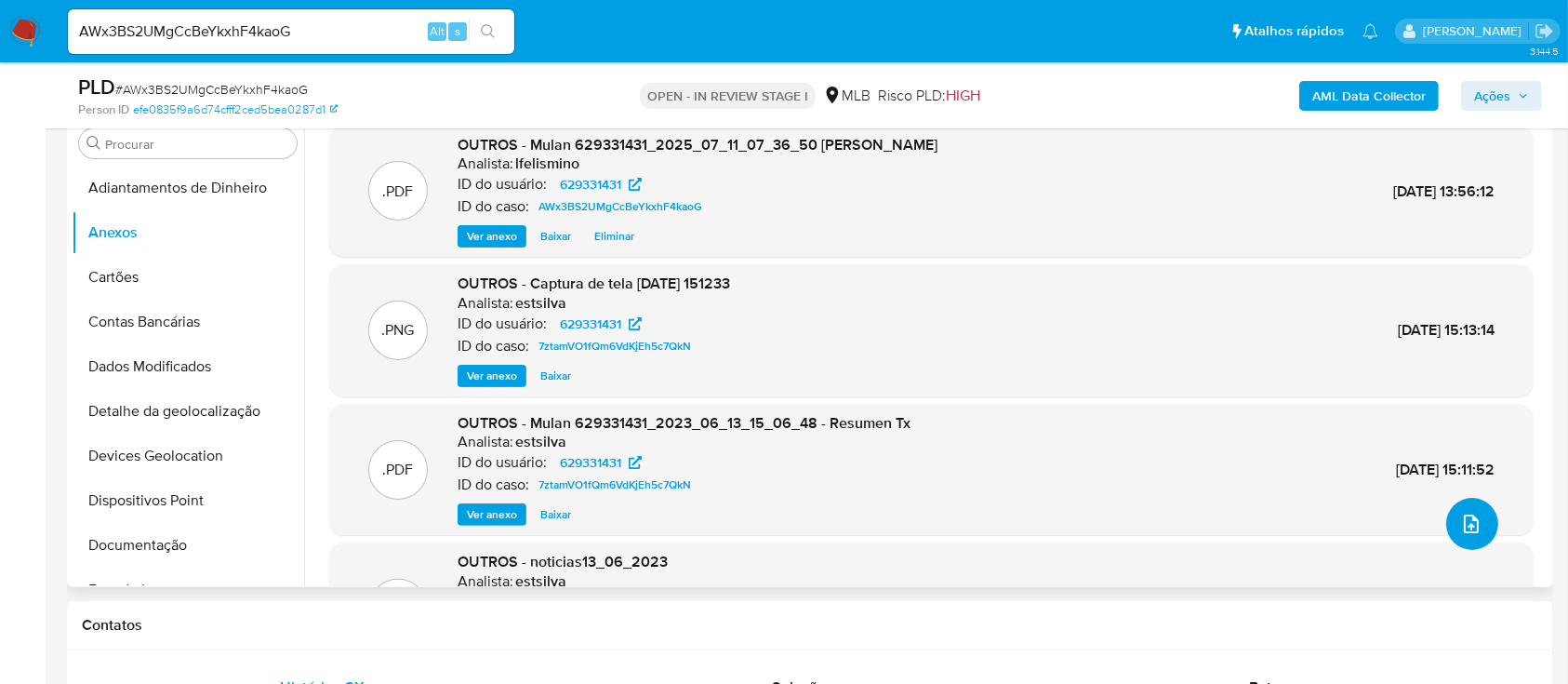click at bounding box center [1472, 524] 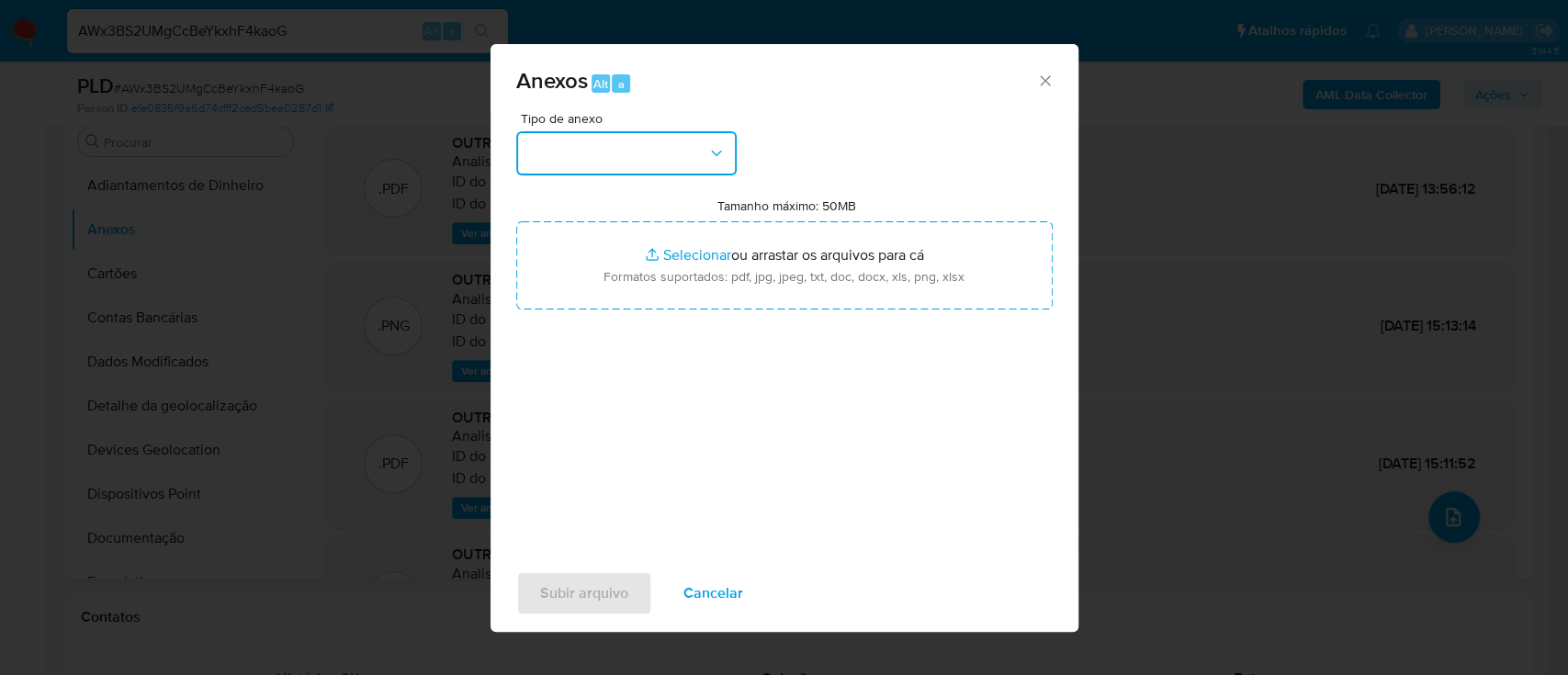 click at bounding box center (626, 153) 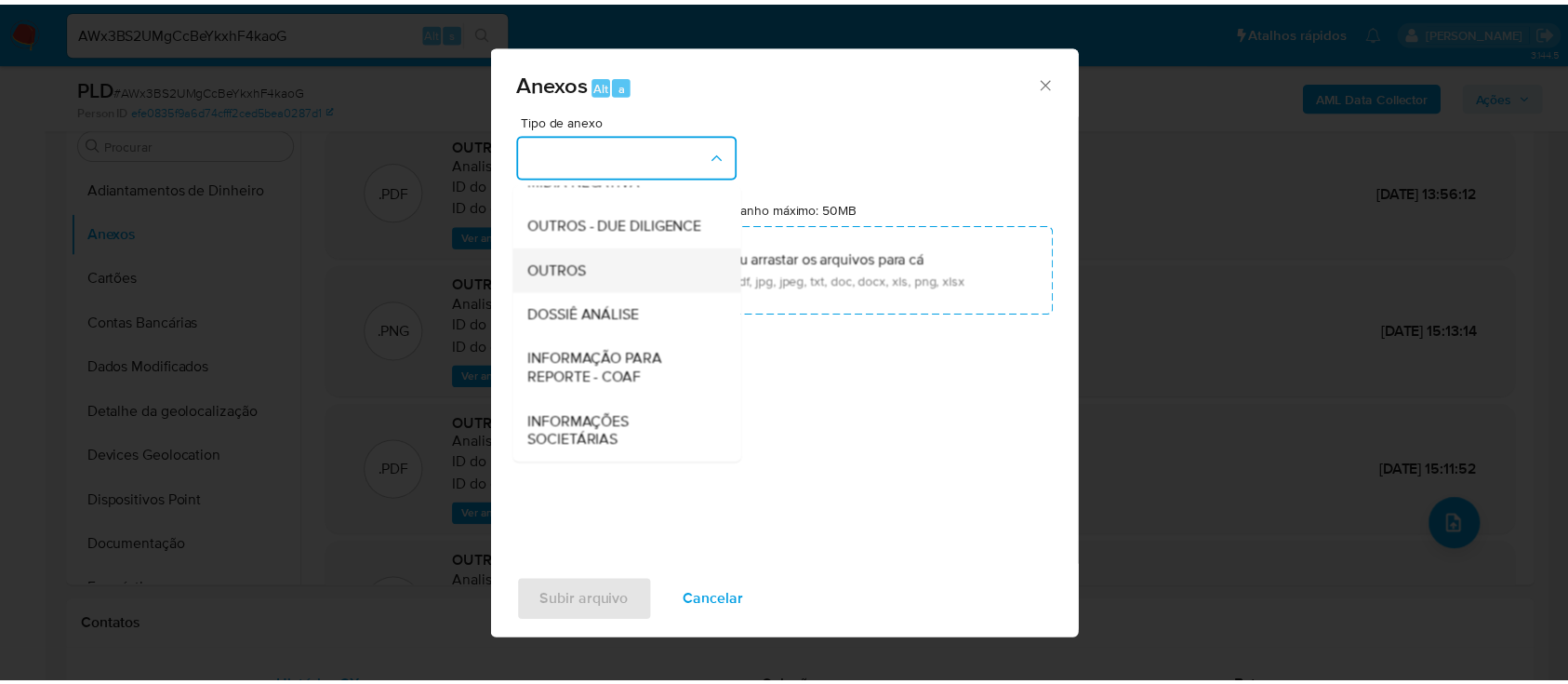 scroll, scrollTop: 286, scrollLeft: 0, axis: vertical 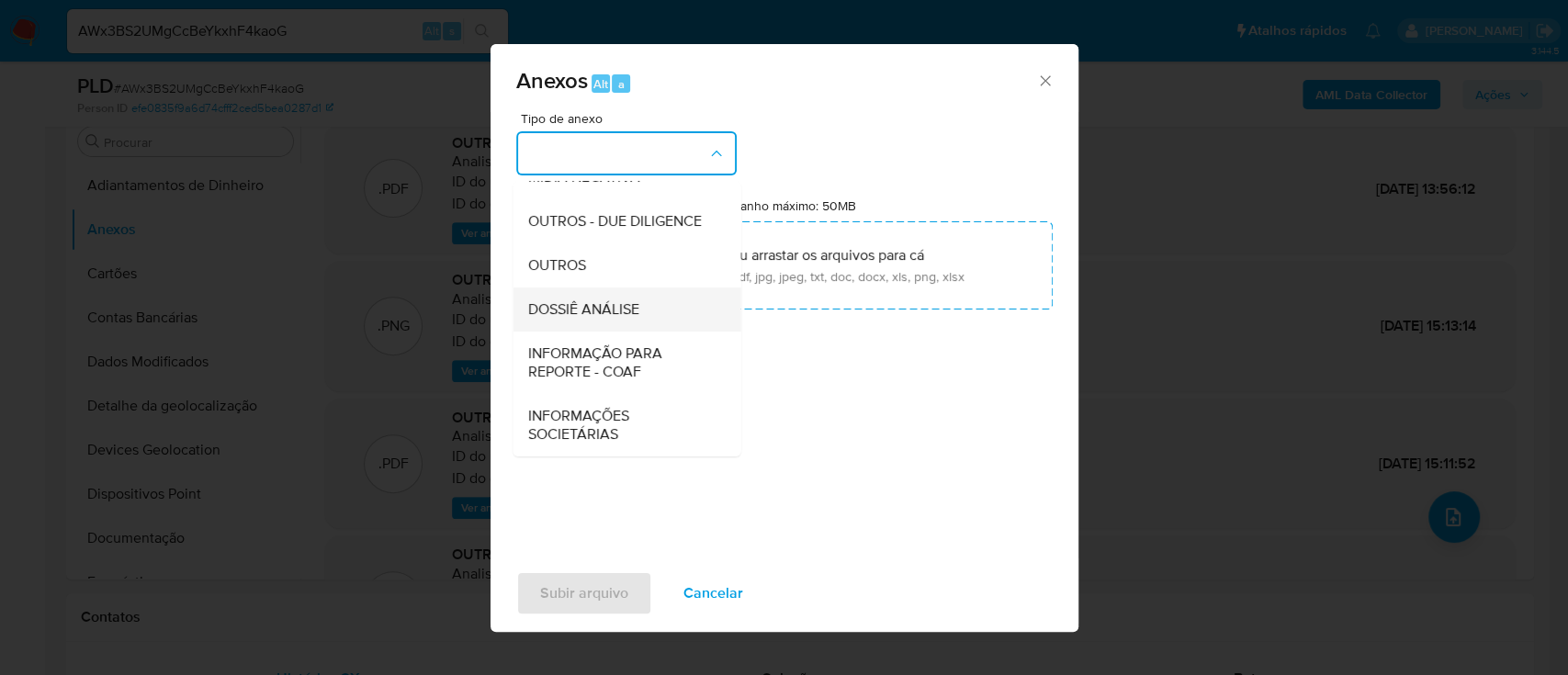 click on "DOSSIÊ ANÁLISE" at bounding box center [582, 309] 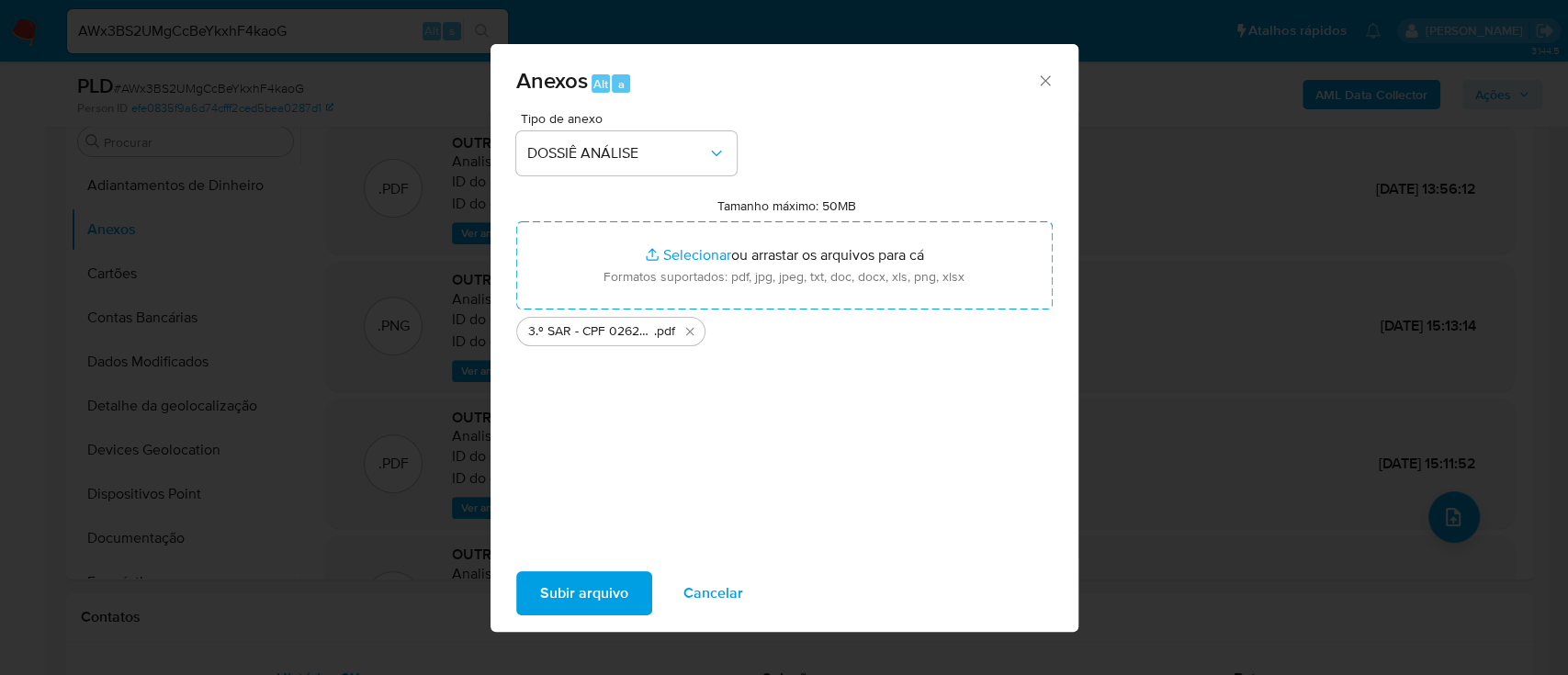 click on "Subir arquivo" at bounding box center [584, 593] 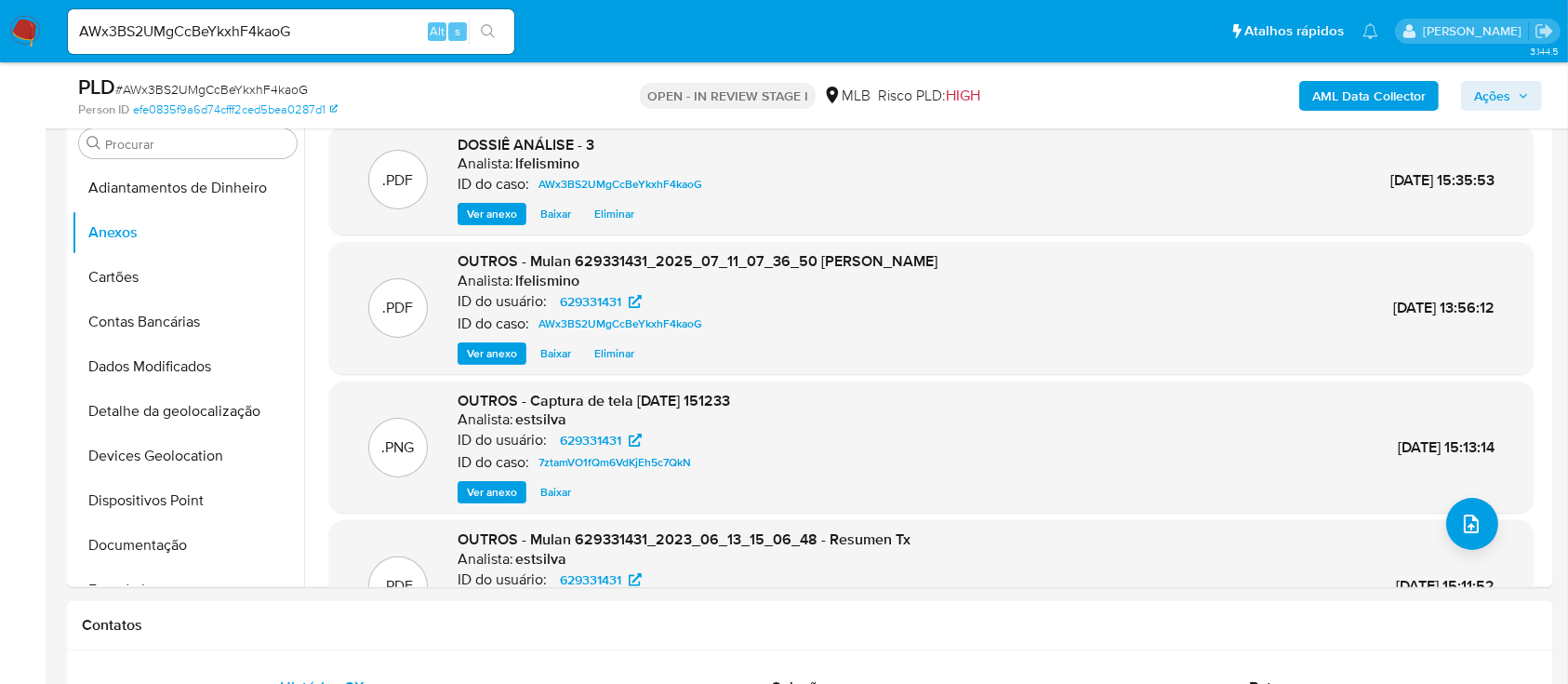 click on "Ações" at bounding box center [1492, 96] 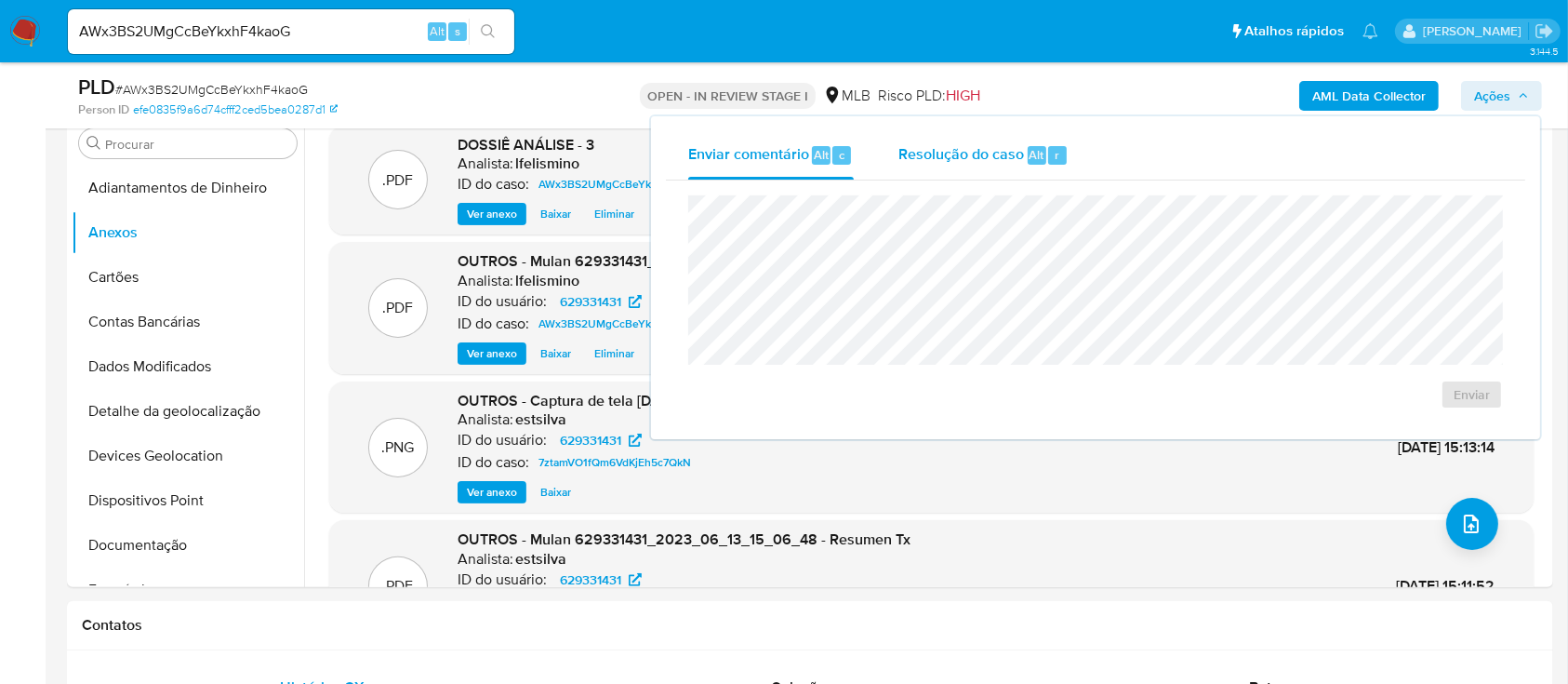 click on "Resolução do caso" at bounding box center (961, 154) 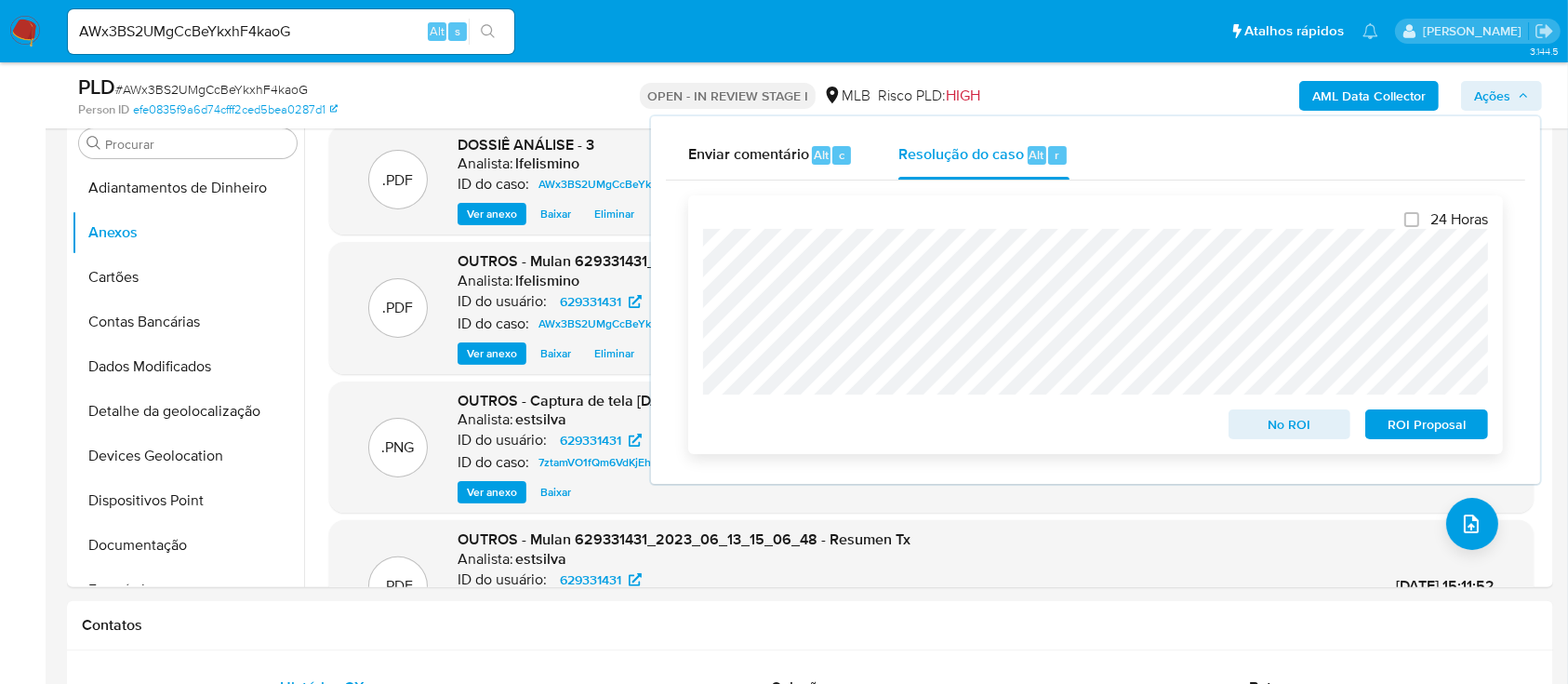 click on "ROI Proposal" at bounding box center [1427, 424] 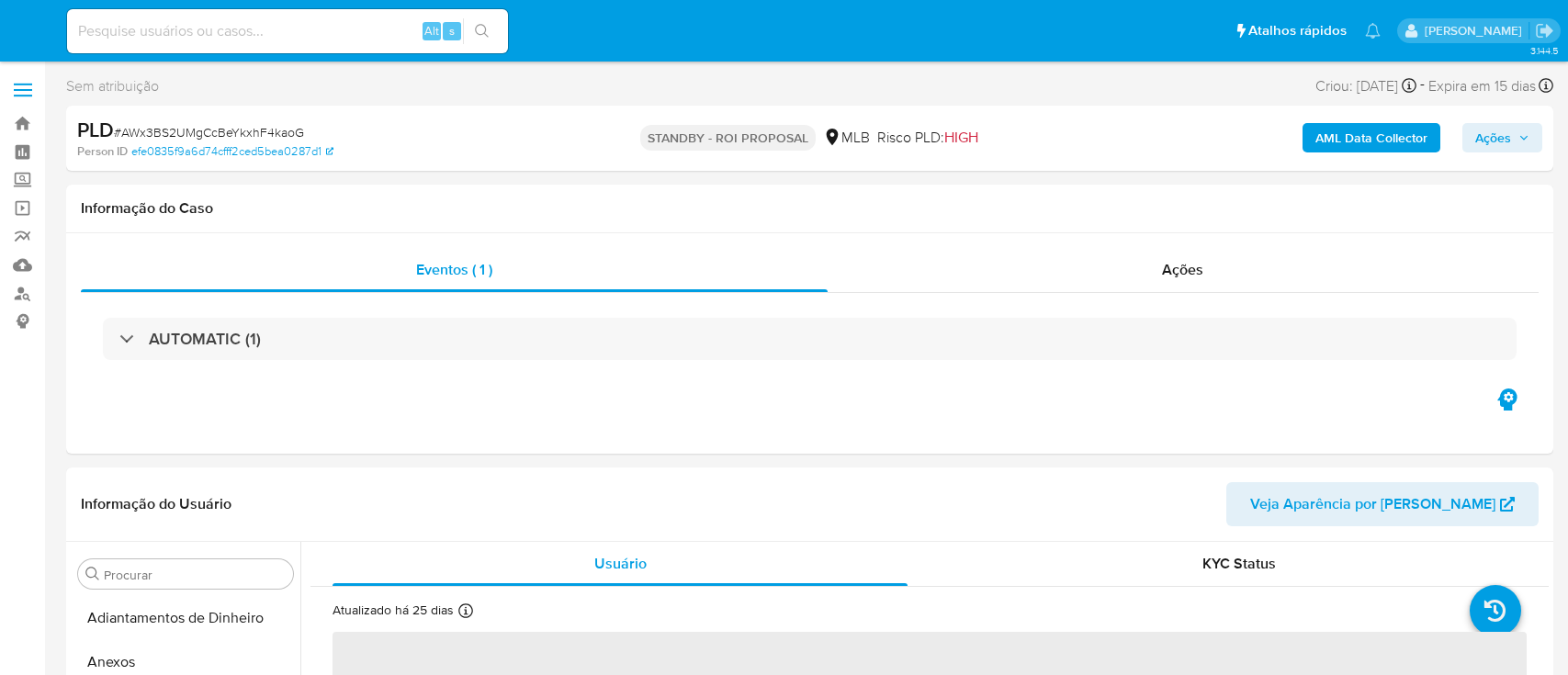 select on "10" 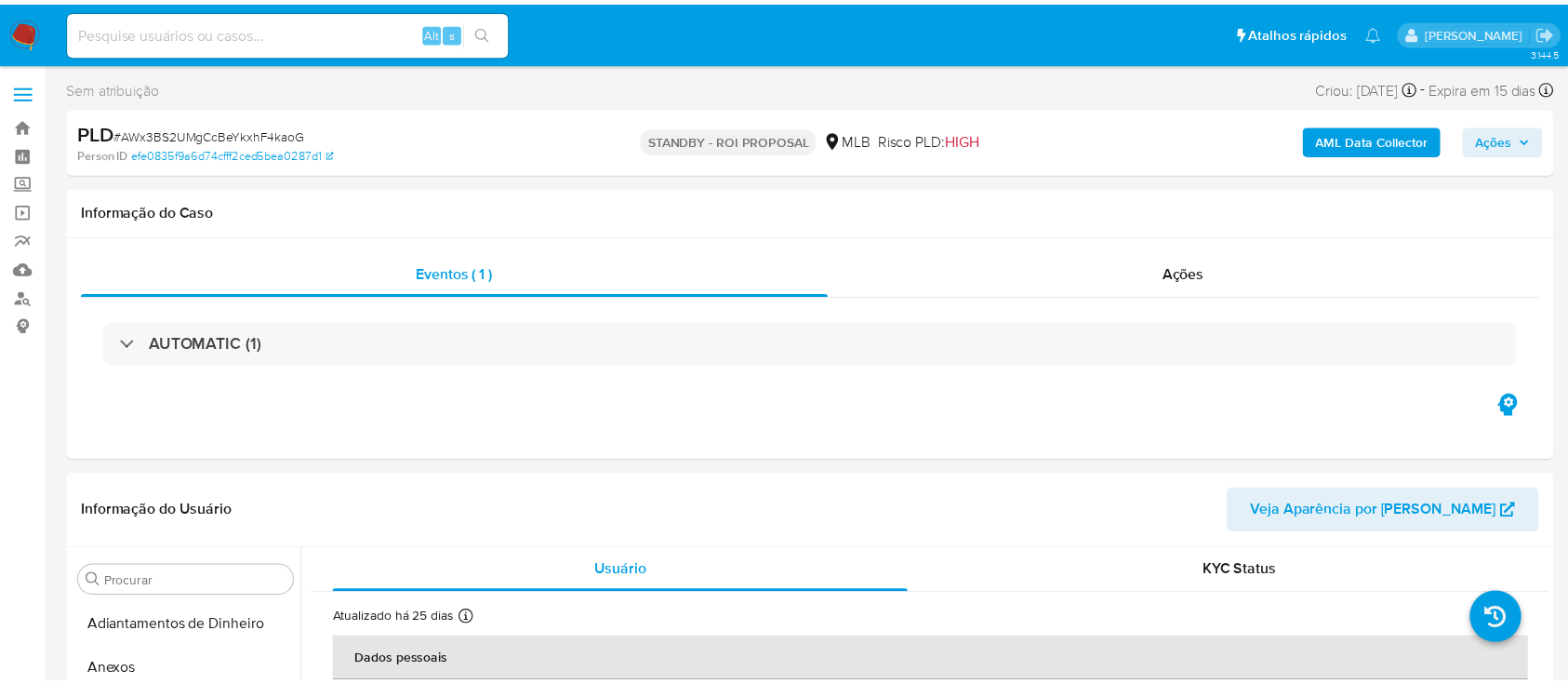 scroll, scrollTop: 0, scrollLeft: 0, axis: both 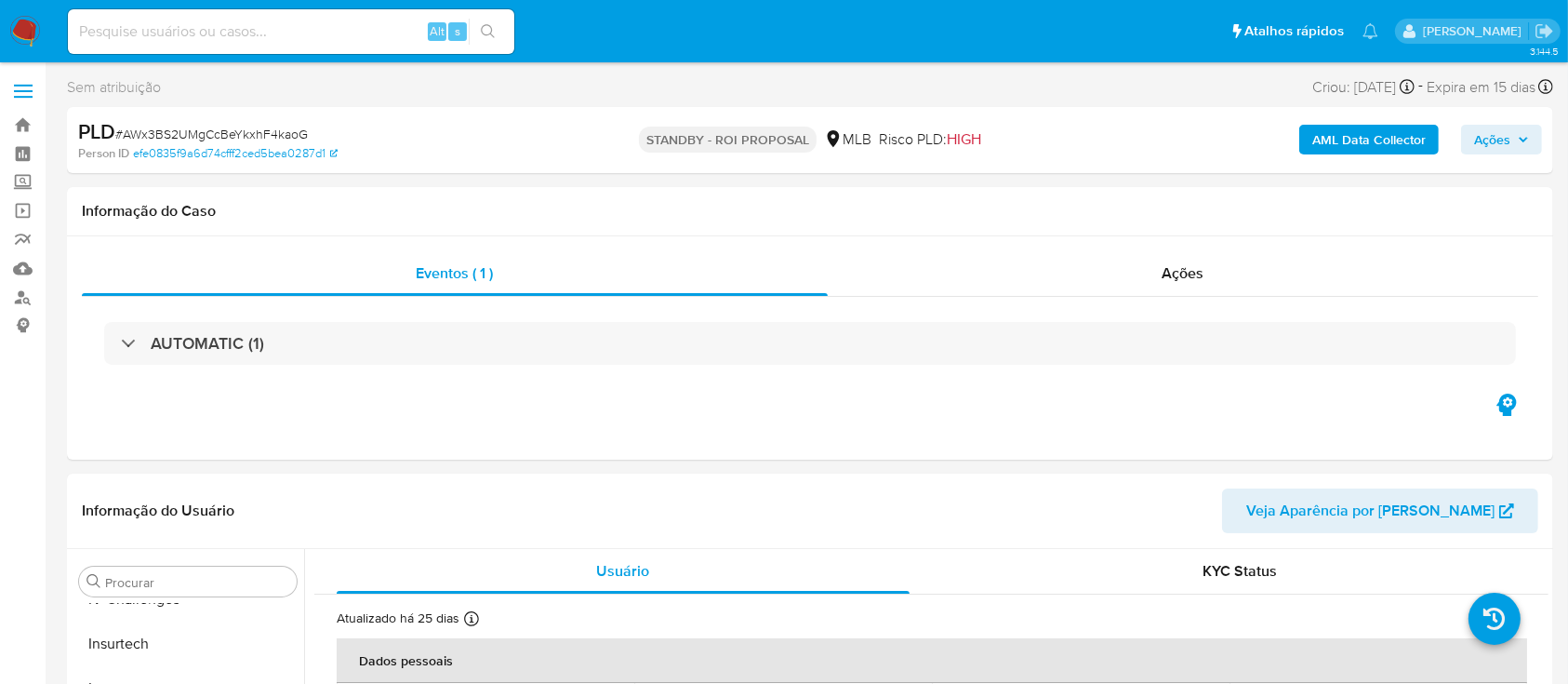 click at bounding box center [291, 32] 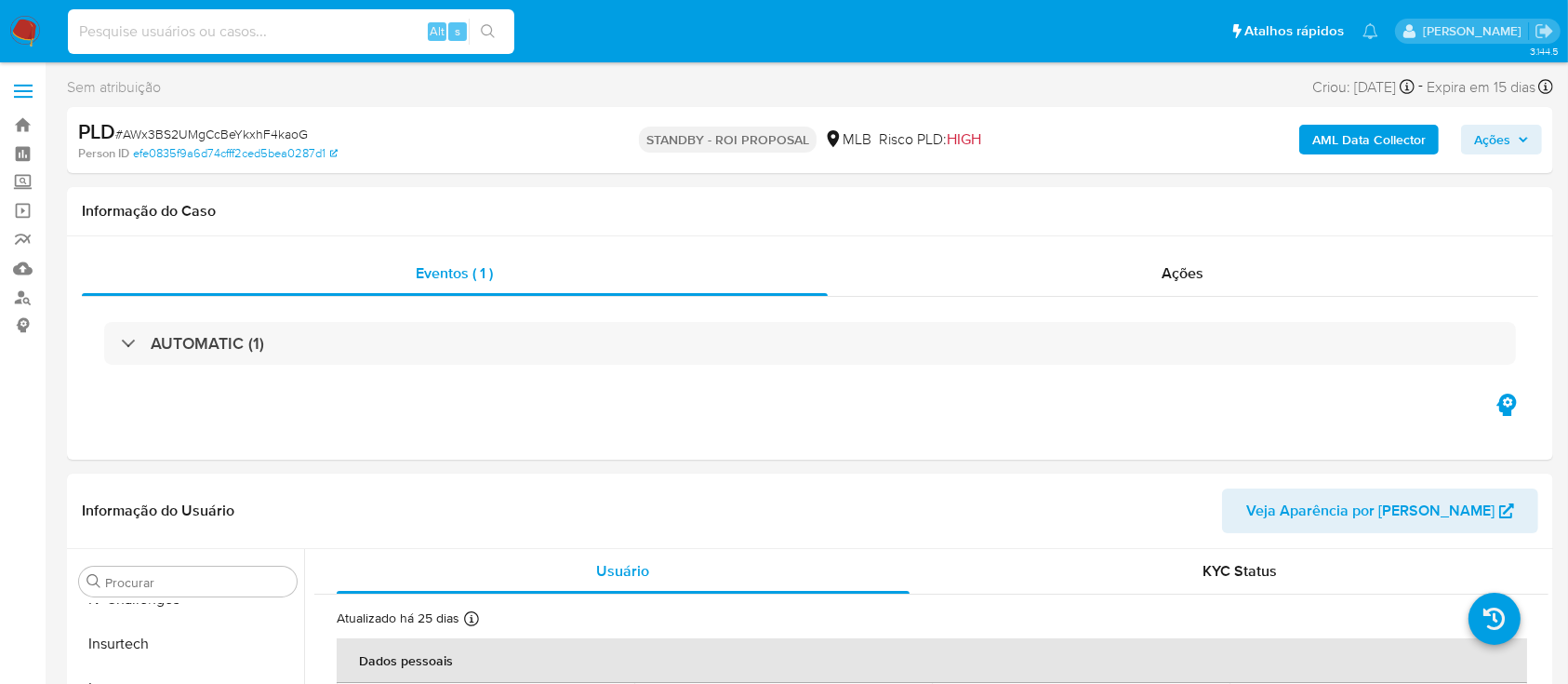 paste on "9HxTbzSQ79huCeEqZzfVx1gJ" 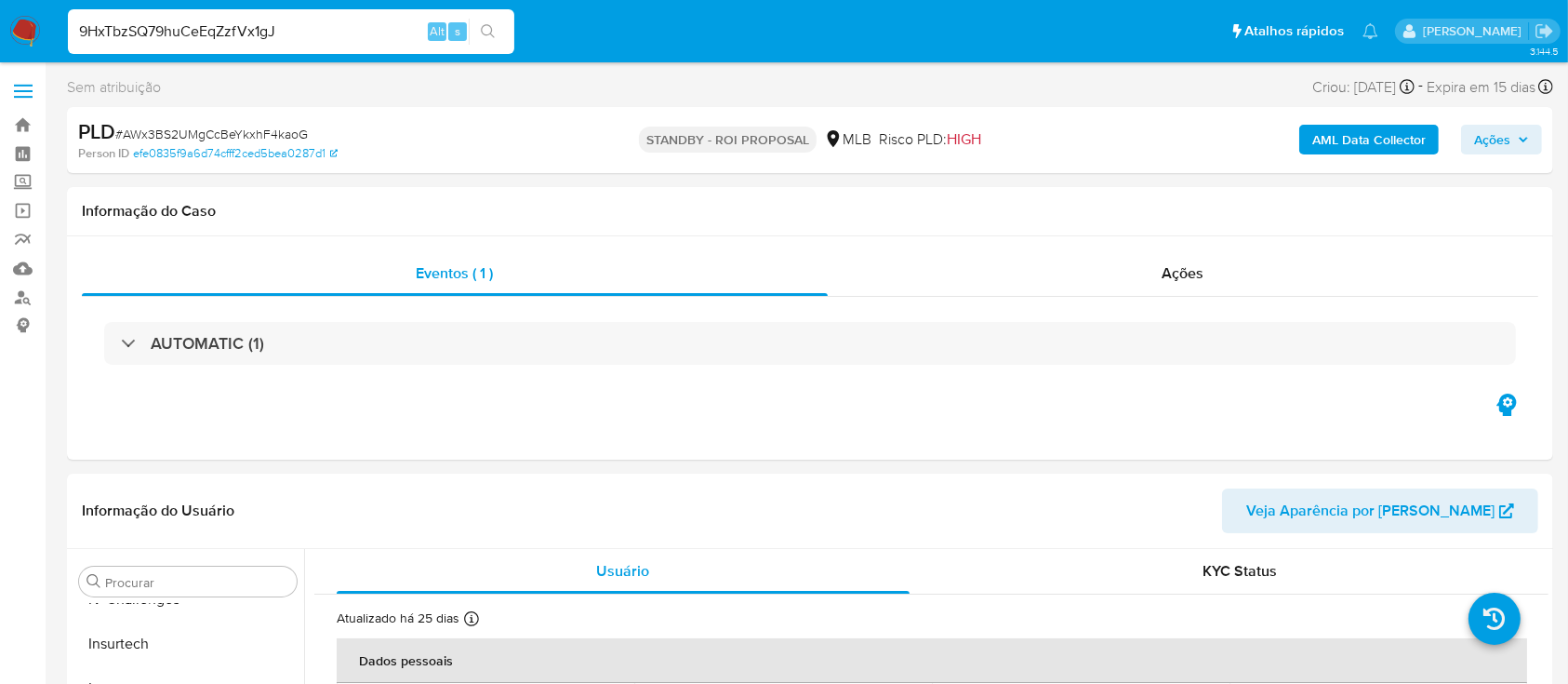 type on "9HxTbzSQ79huCeEqZzfVx1gJ" 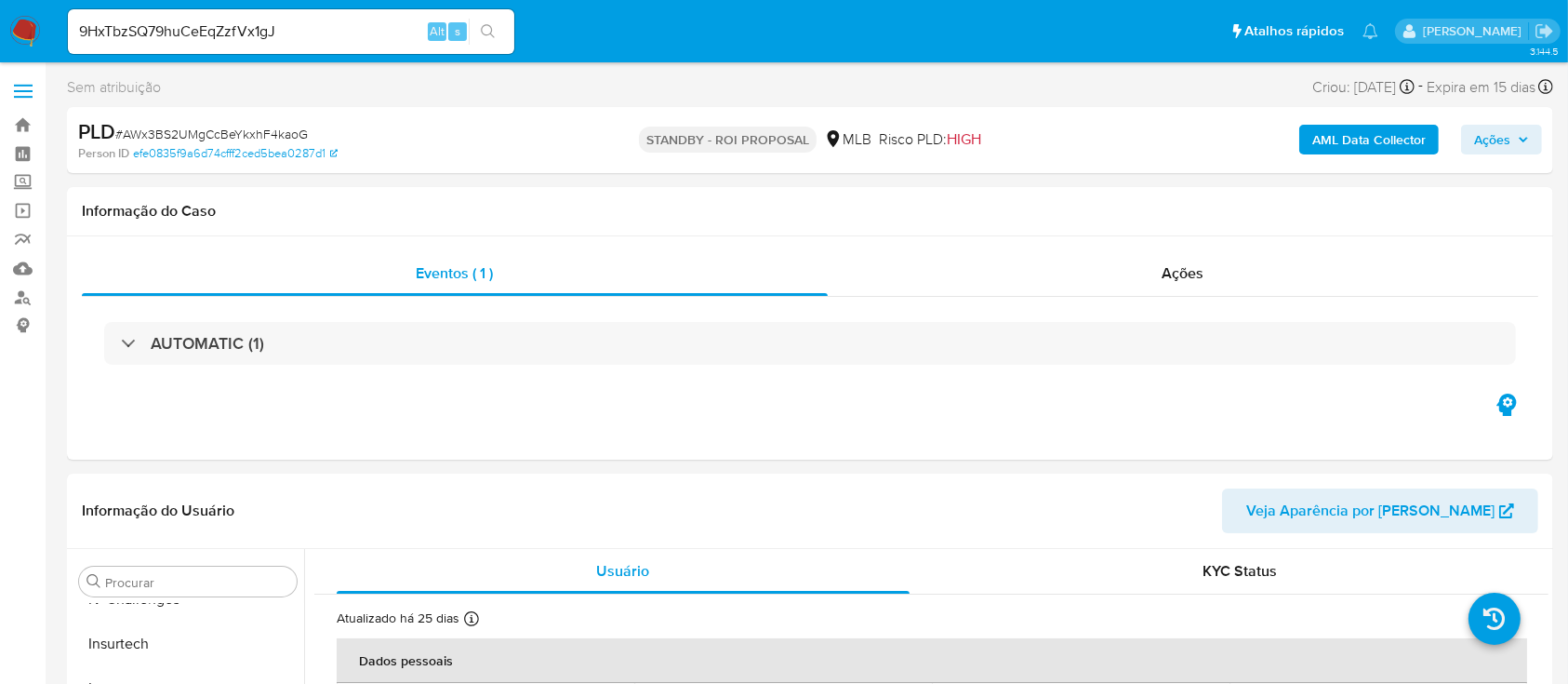 click at bounding box center [487, 32] 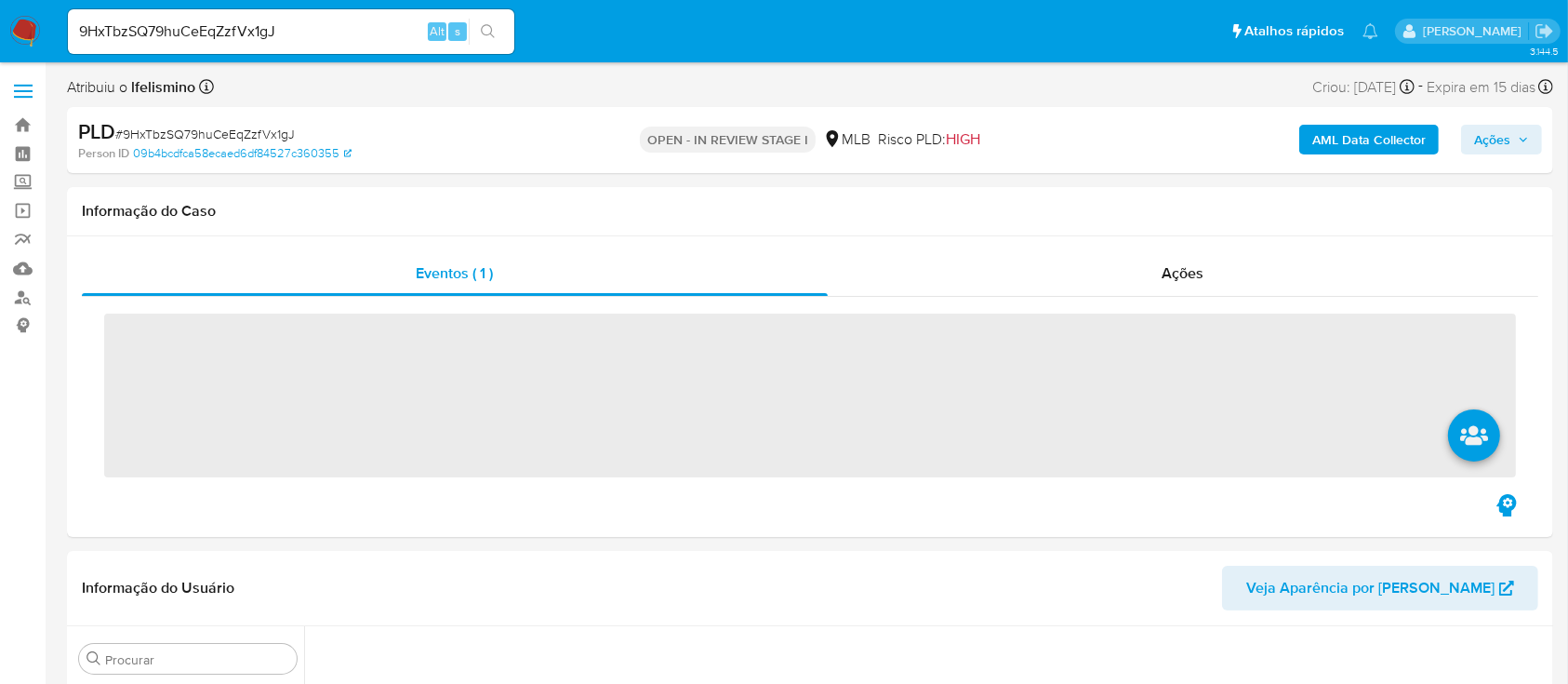 scroll, scrollTop: 463, scrollLeft: 0, axis: vertical 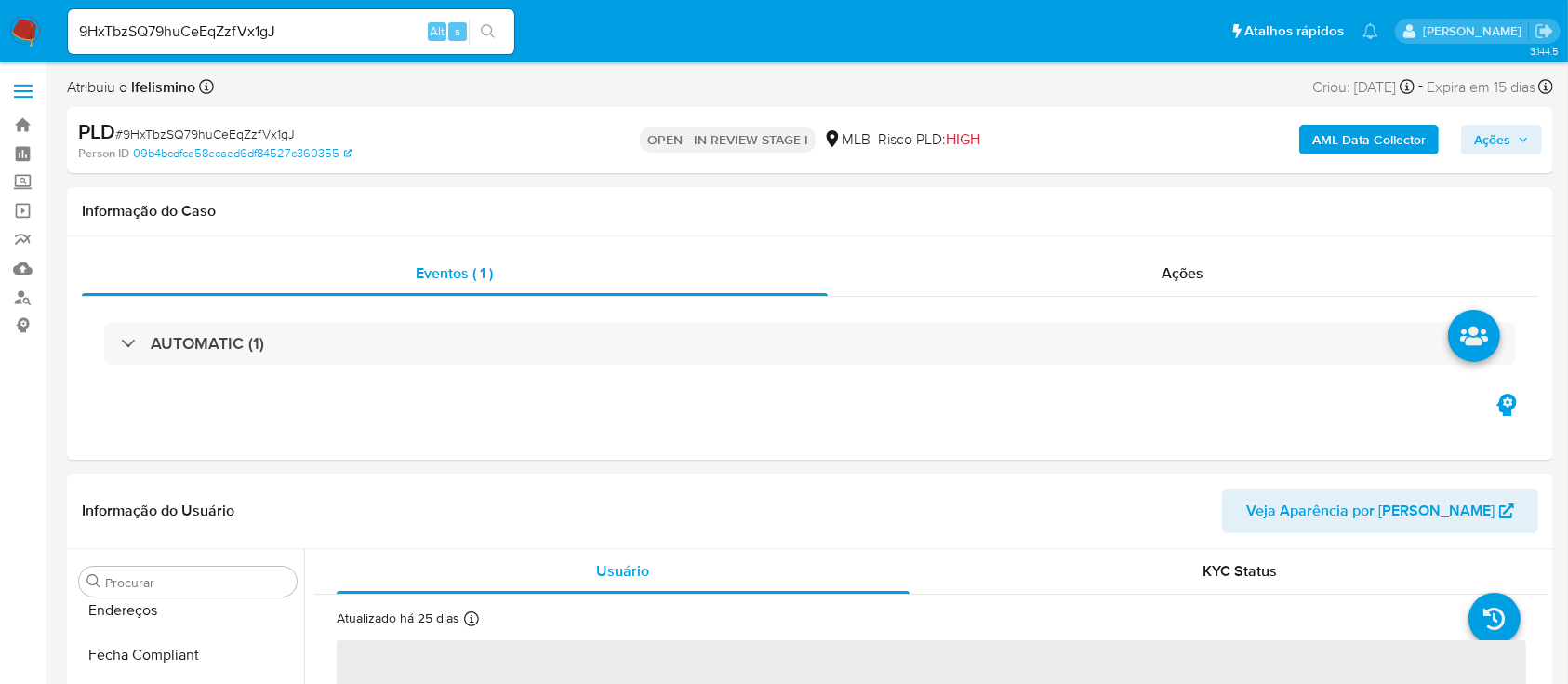 select on "10" 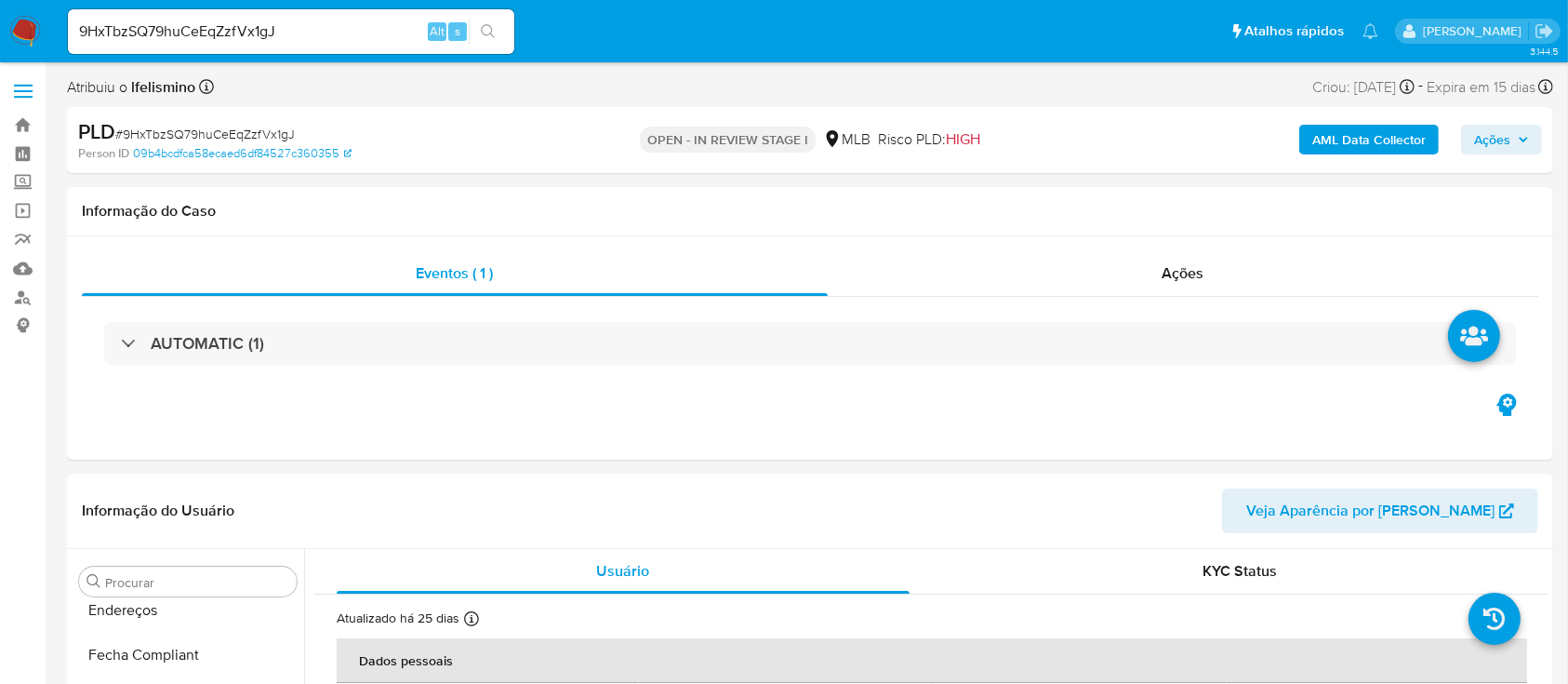 scroll, scrollTop: 786, scrollLeft: 0, axis: vertical 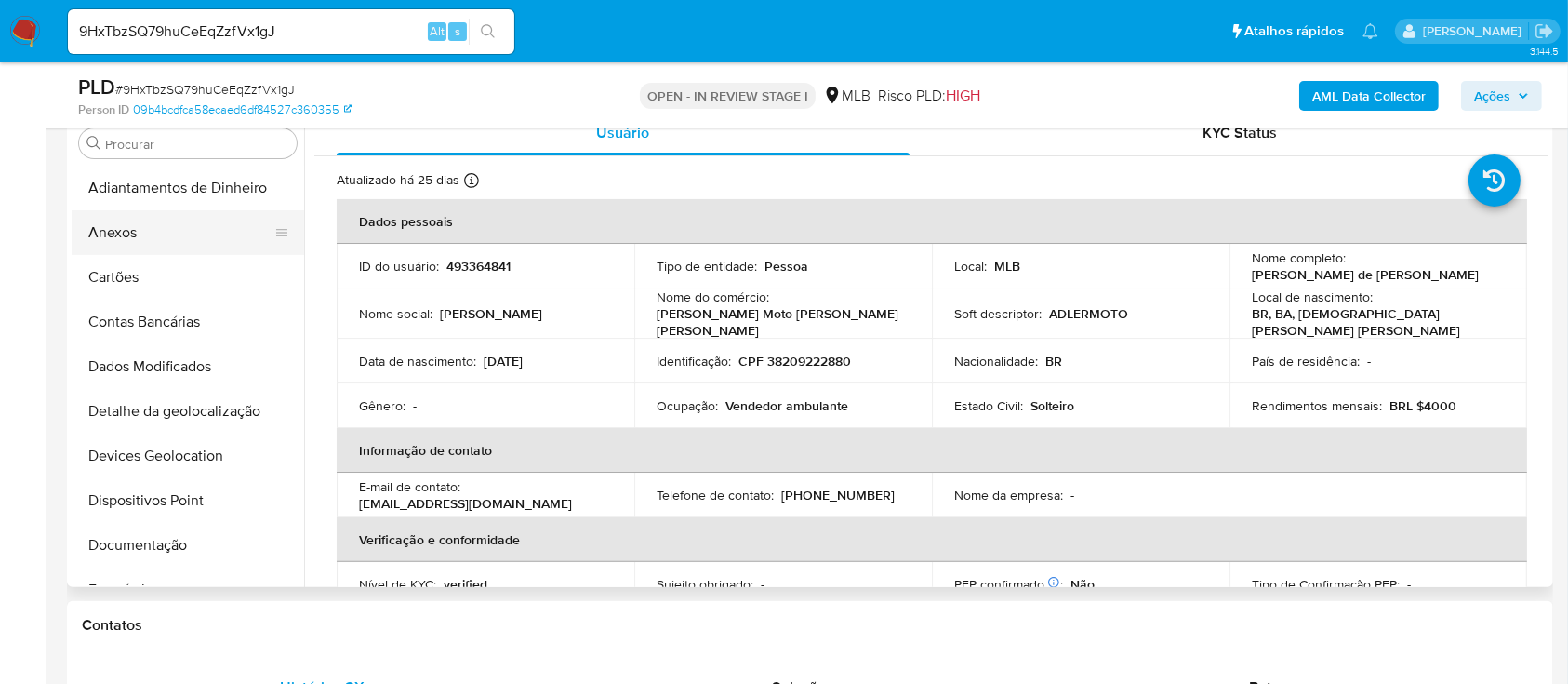 click on "Anexos" at bounding box center (180, 233) 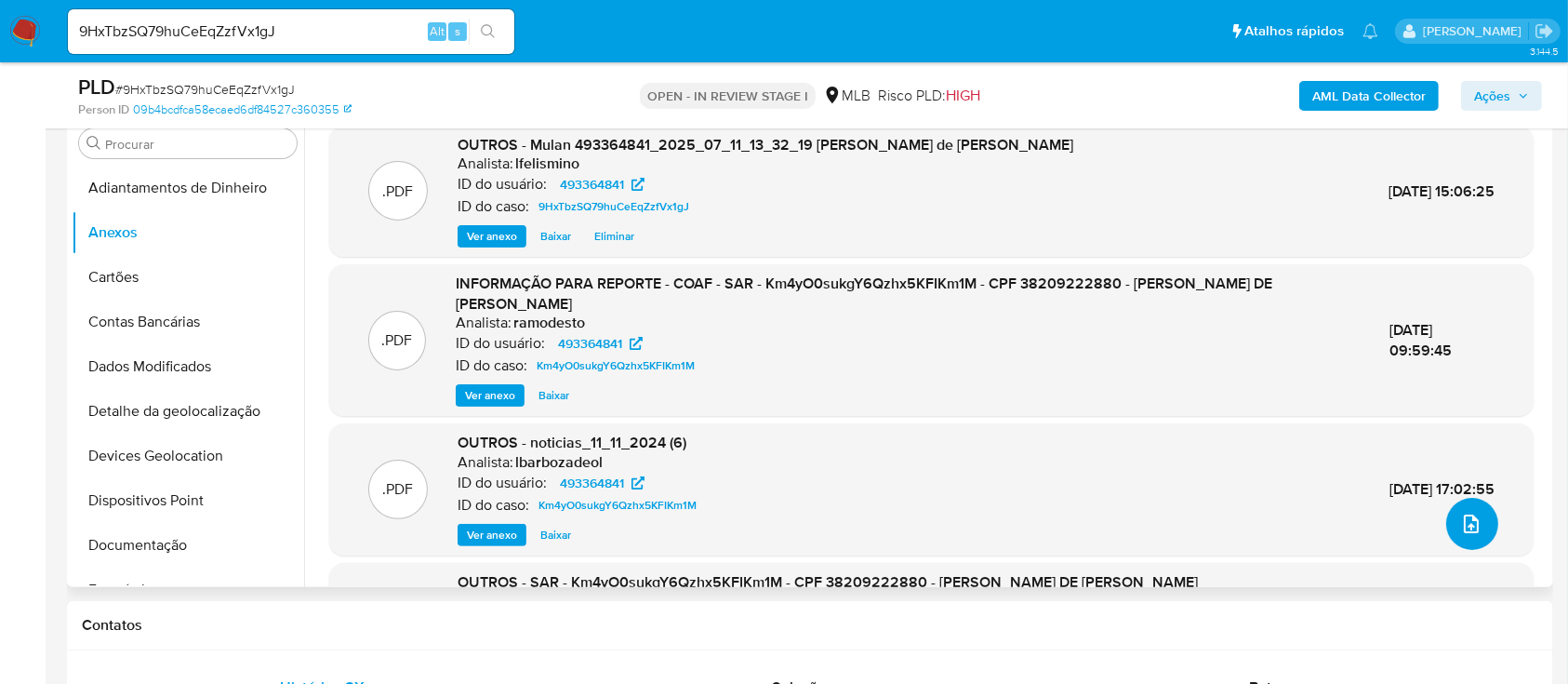 click at bounding box center (1472, 524) 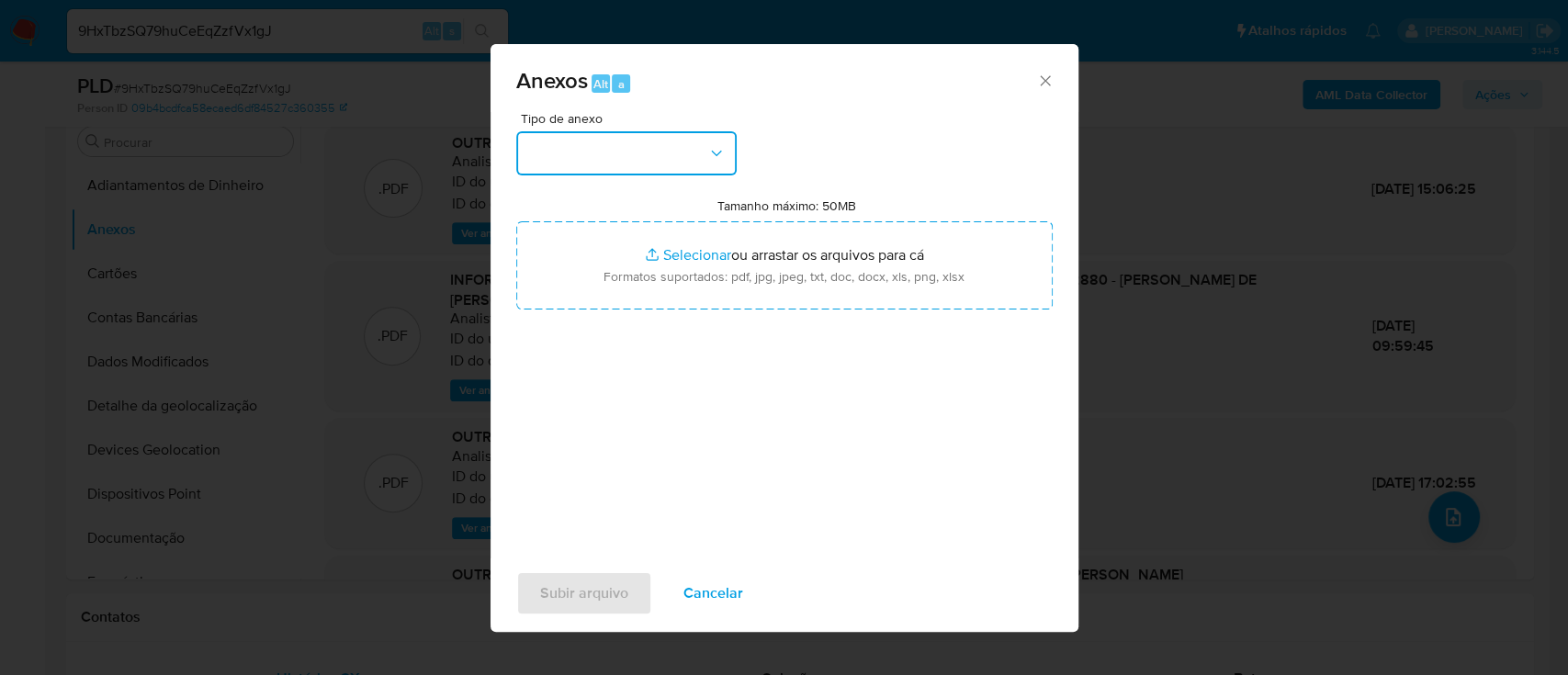 click at bounding box center [626, 153] 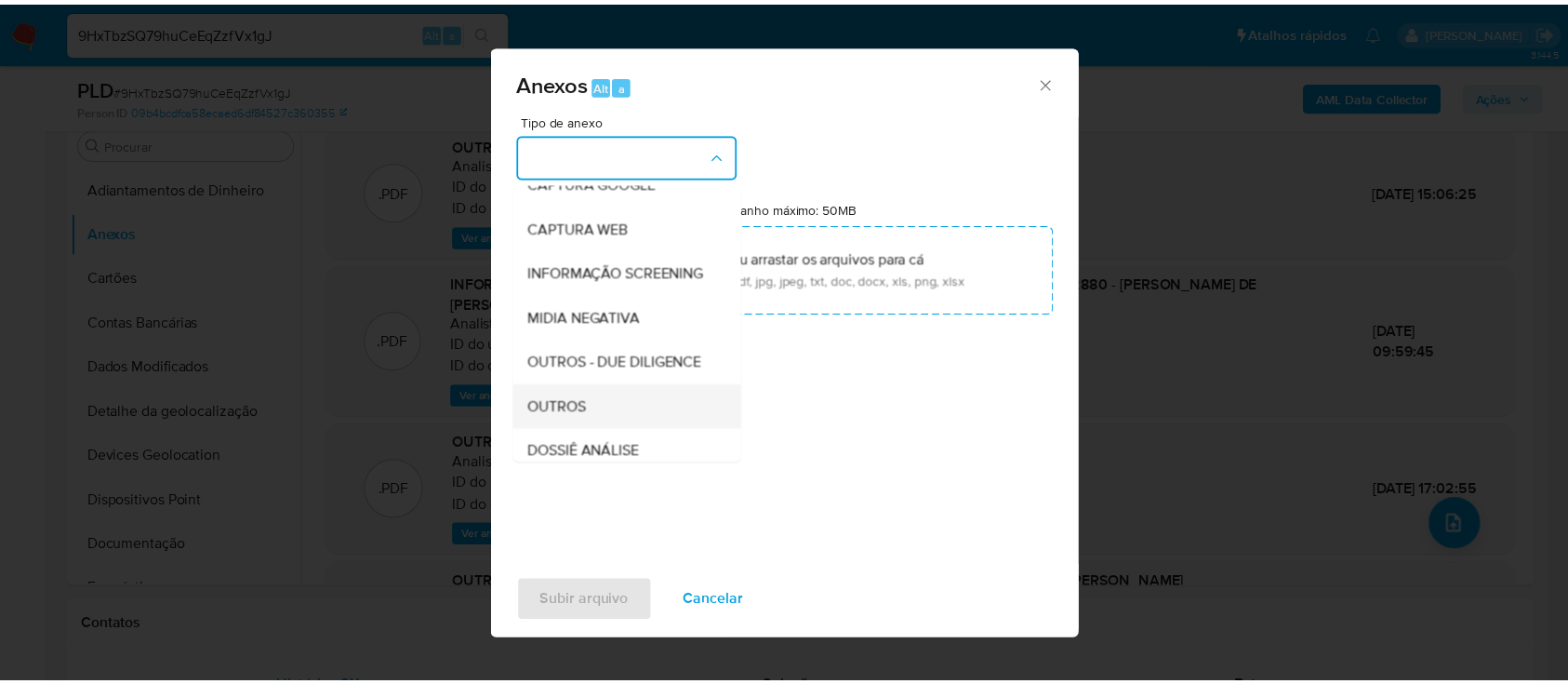 scroll, scrollTop: 248, scrollLeft: 0, axis: vertical 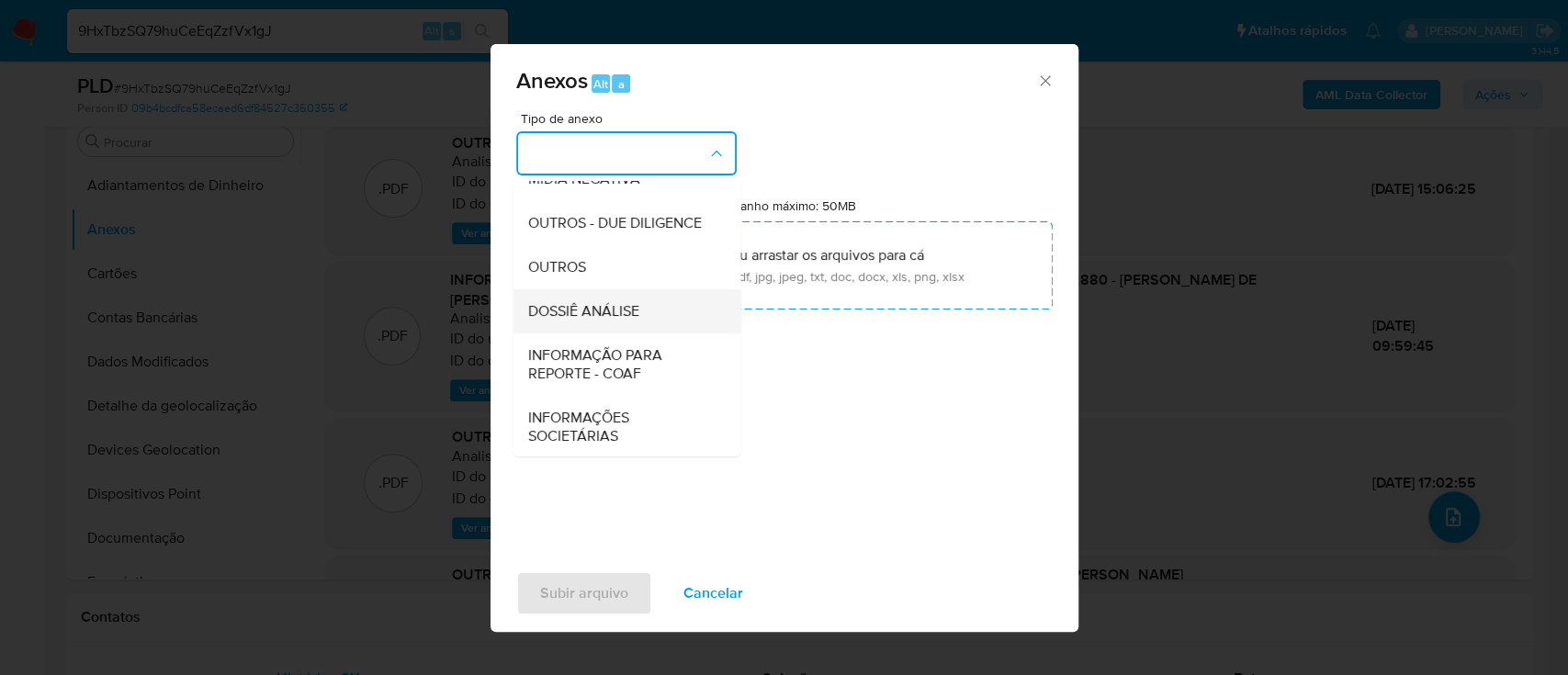 click on "DOSSIÊ ANÁLISE" at bounding box center (621, 311) 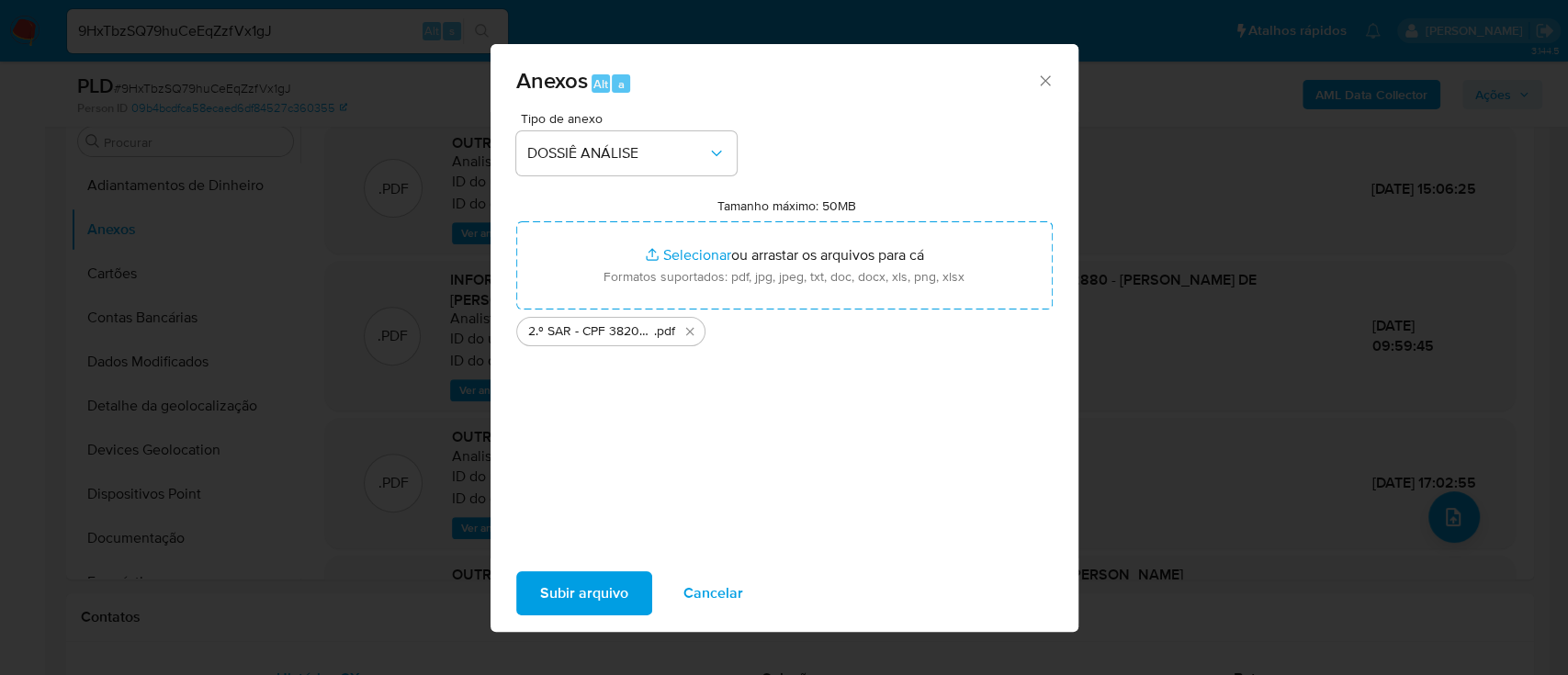 click on "Subir arquivo" at bounding box center (584, 593) 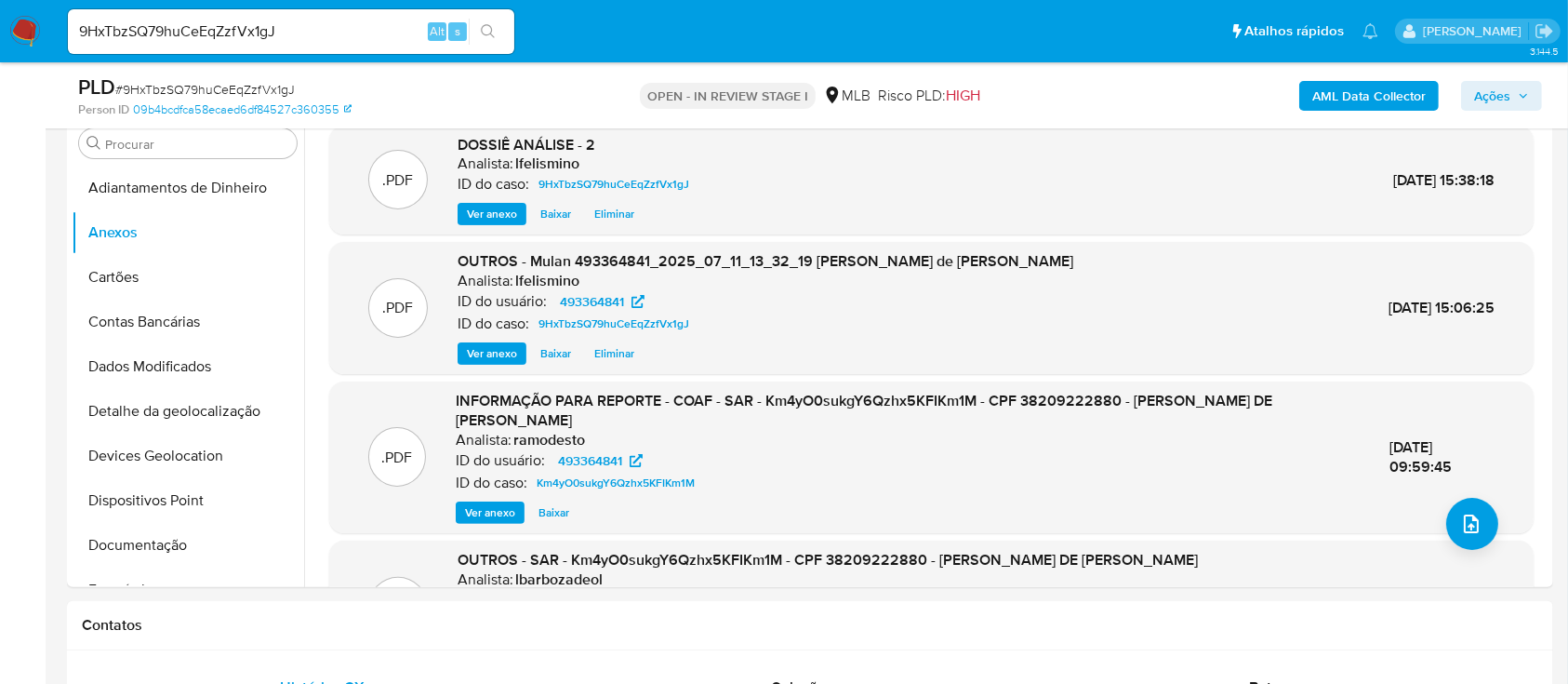 click on "Ações" at bounding box center (1492, 96) 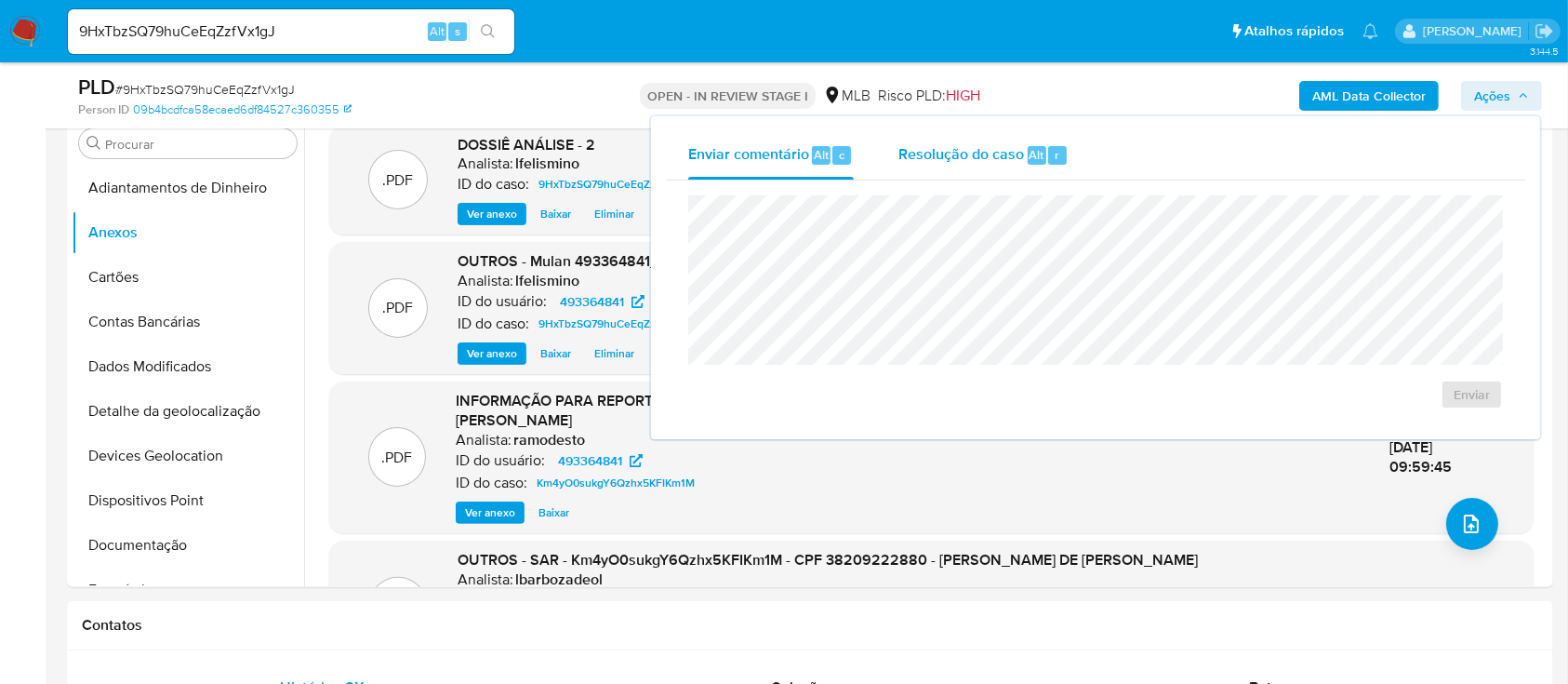 drag, startPoint x: 997, startPoint y: 153, endPoint x: 991, endPoint y: 168, distance: 16.155494 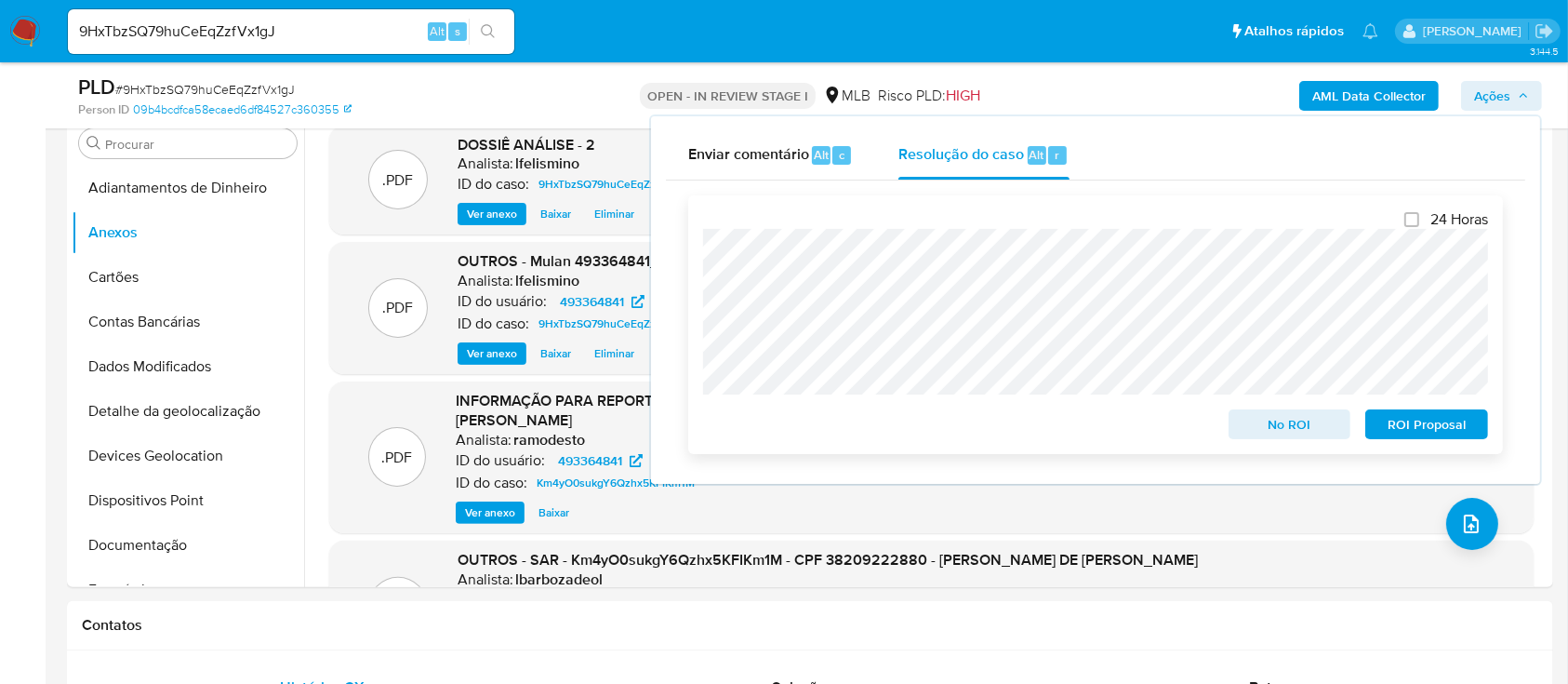 click on "ROI Proposal" at bounding box center [1427, 424] 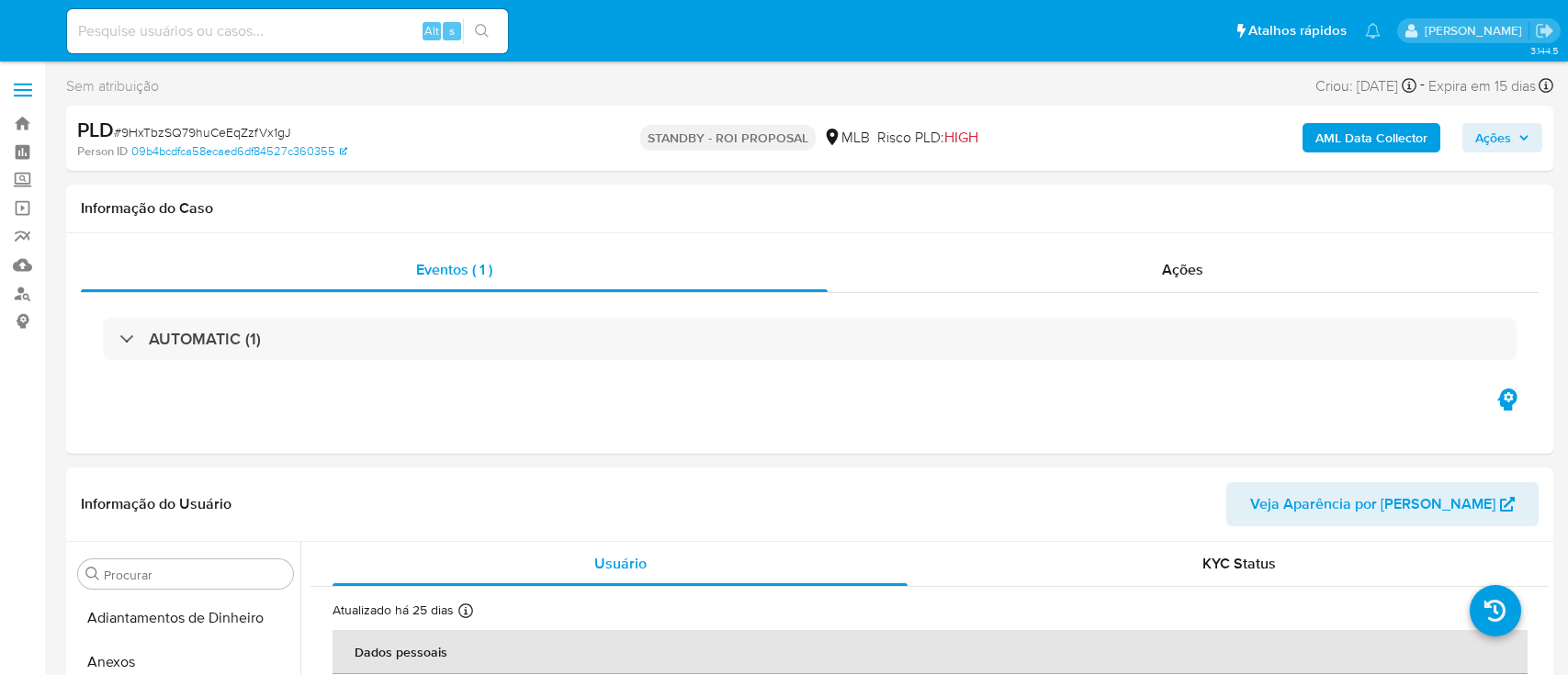 select on "10" 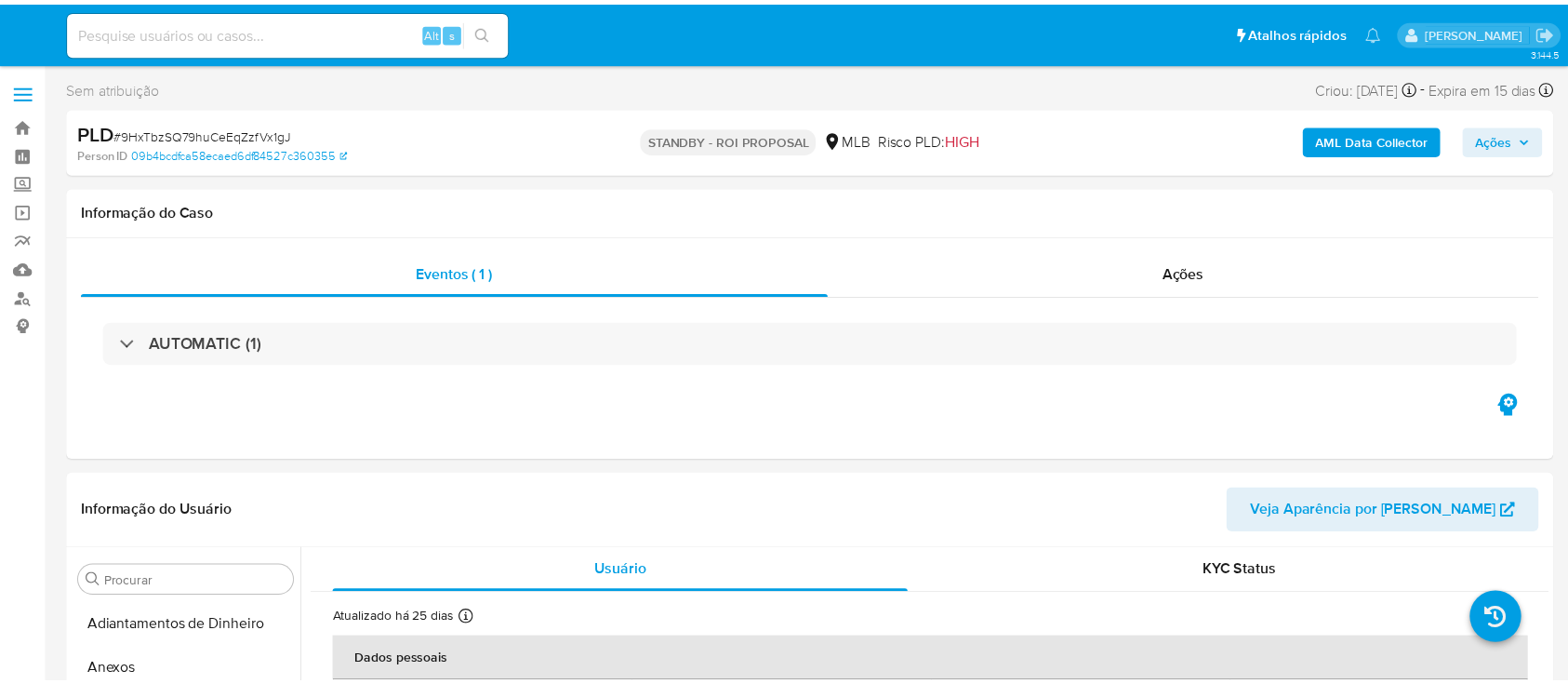 scroll, scrollTop: 0, scrollLeft: 0, axis: both 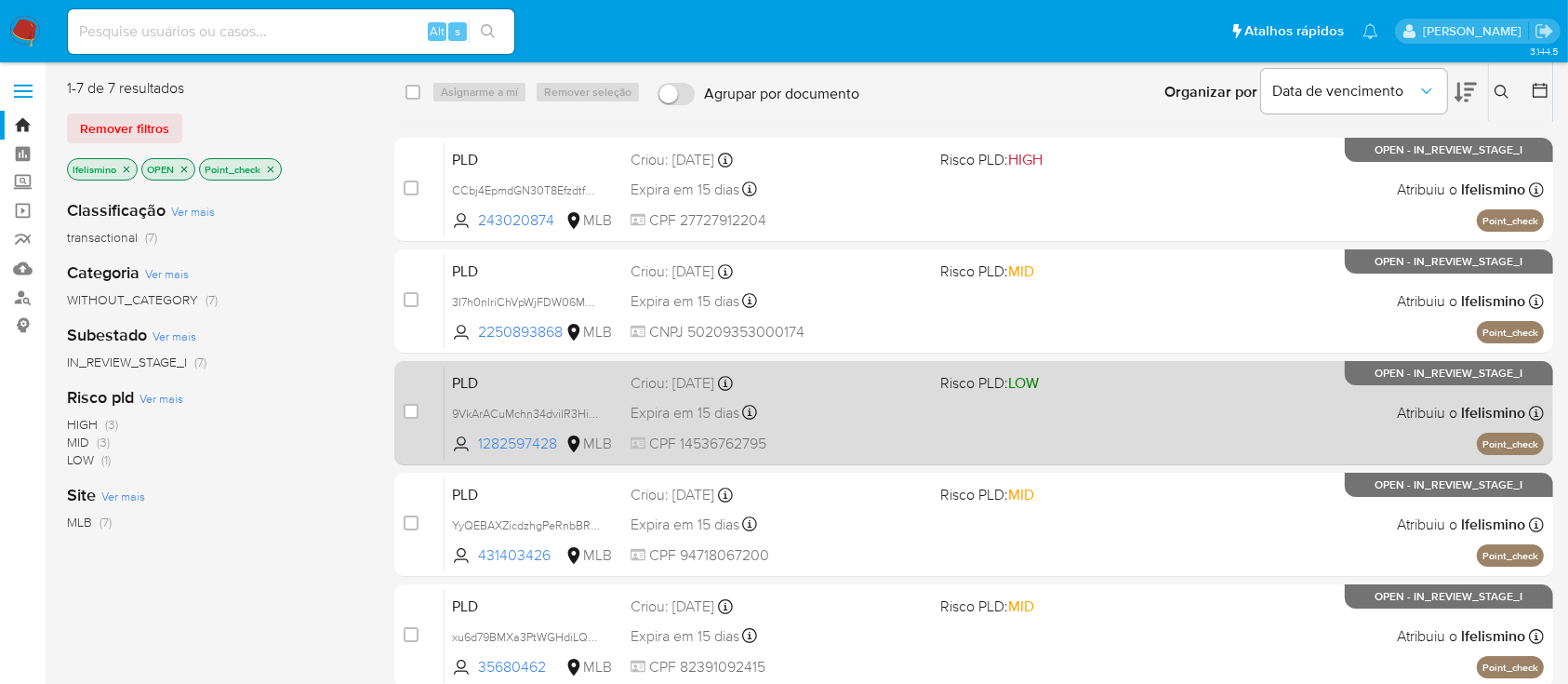 click on "PLD 9VkArACuMchn34dvilR3HiC6 1282597428 MLB Risco PLD:  LOW Criou: [DATE]   Criou: [DATE] 00:21:32 Expira em 15 dias   Expira em [DATE] 00:21:33 CPF   14536762795 Atribuiu o   lfelismino   Asignado el: [DATE] 14:23:50 Point_check OPEN - IN_REVIEW_STAGE_I" at bounding box center (994, 412) 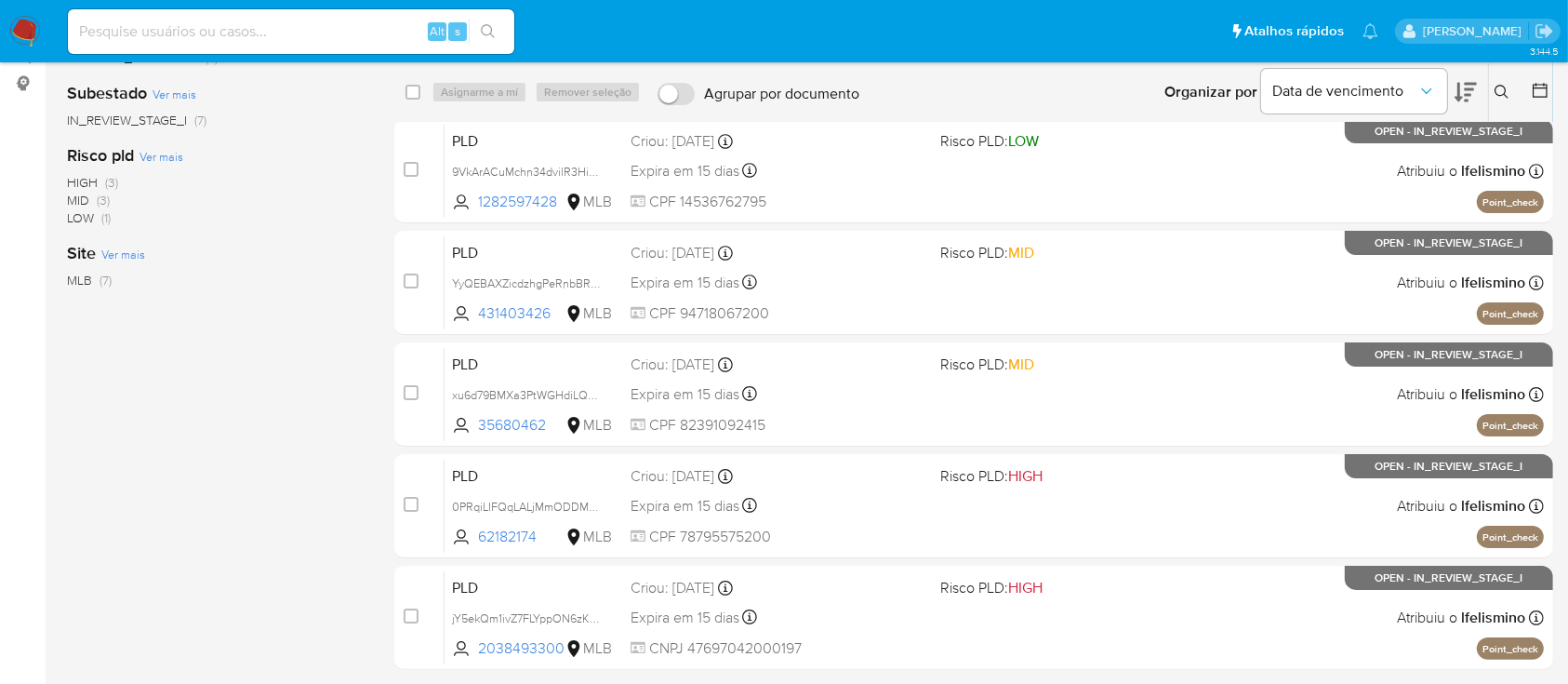 scroll, scrollTop: 248, scrollLeft: 0, axis: vertical 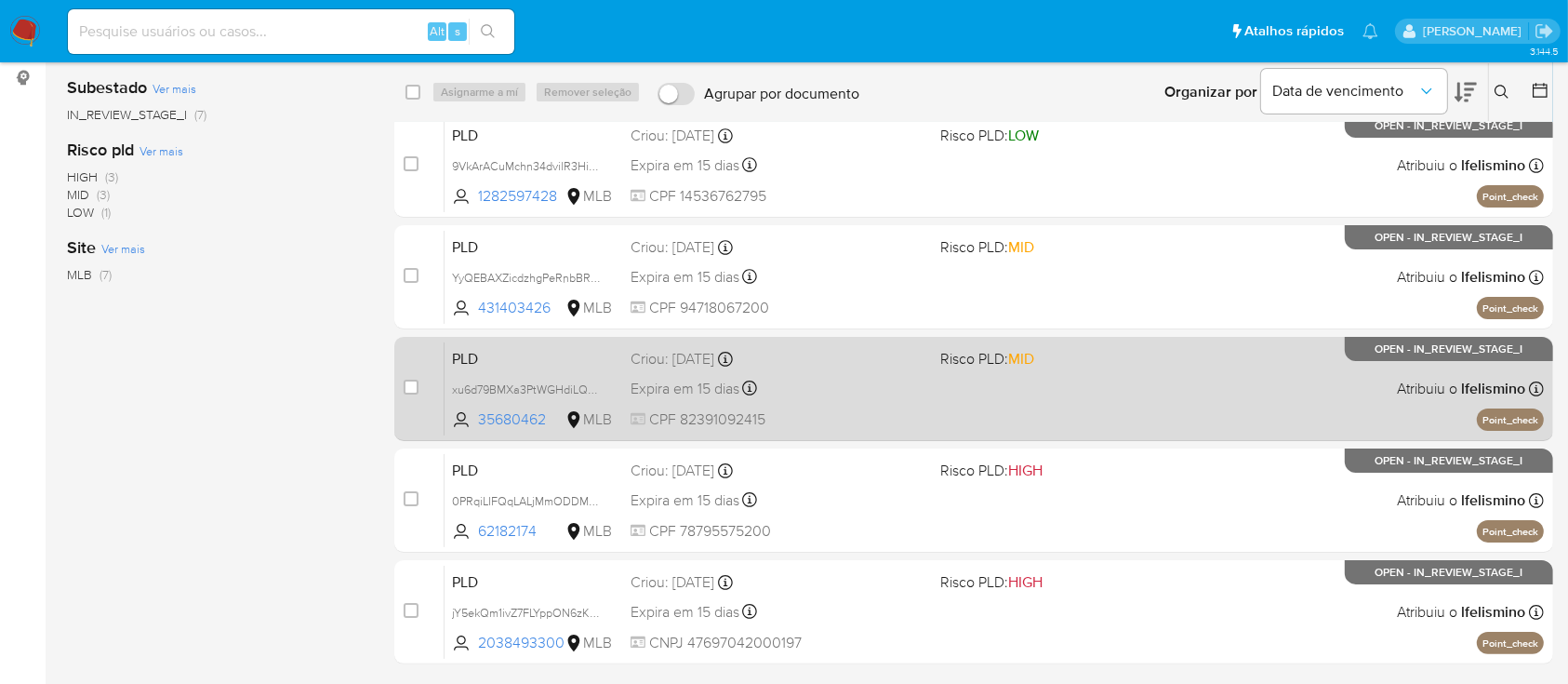 click on "Criou: [DATE]   Criou: [DATE] 00:16:19" at bounding box center [777, 359] 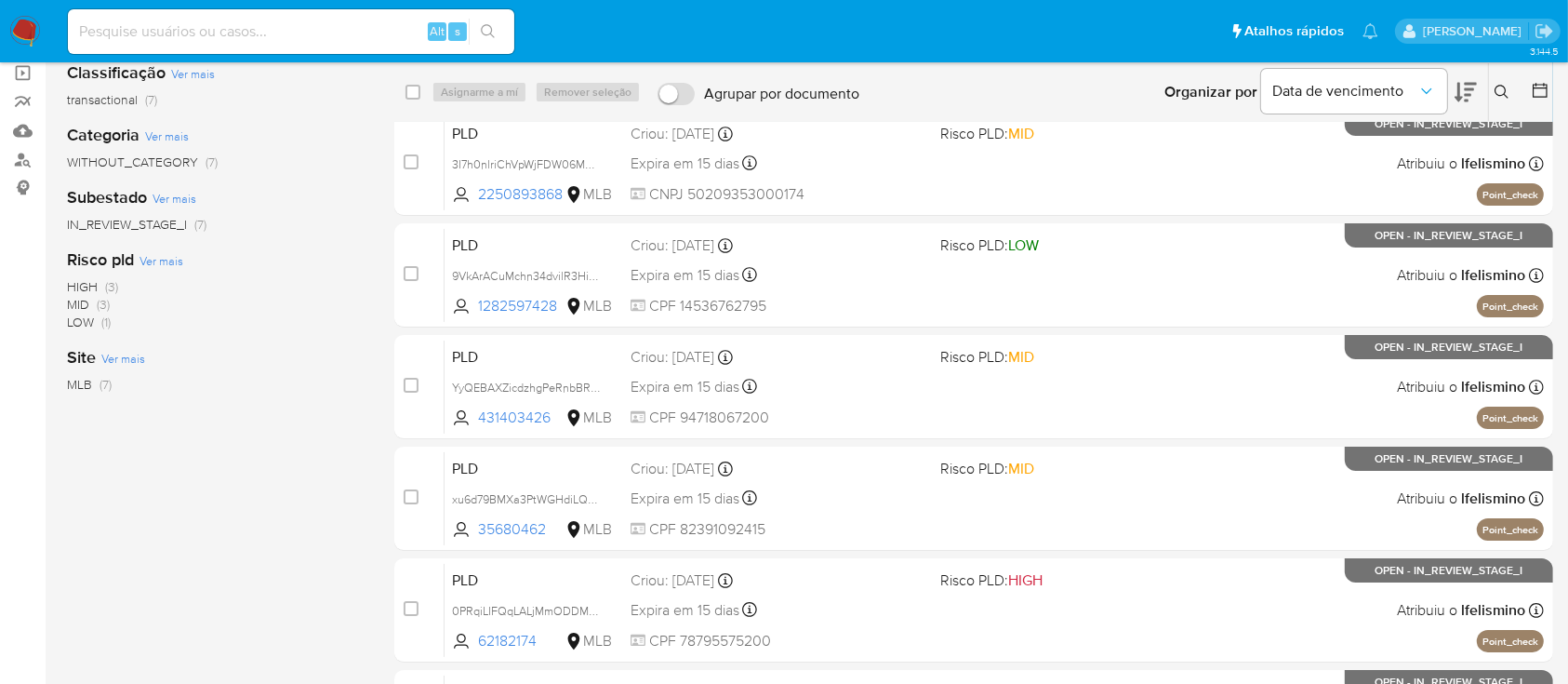 scroll, scrollTop: 0, scrollLeft: 0, axis: both 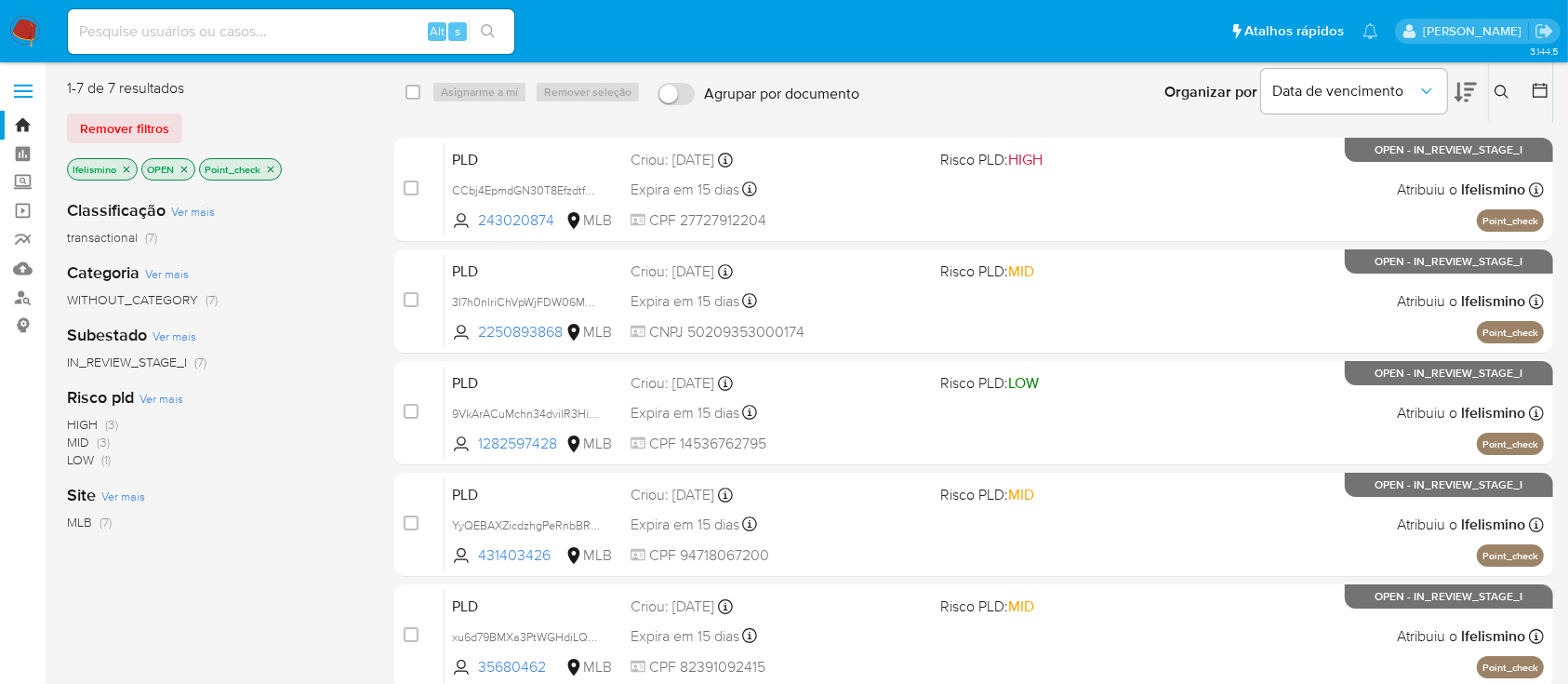 click 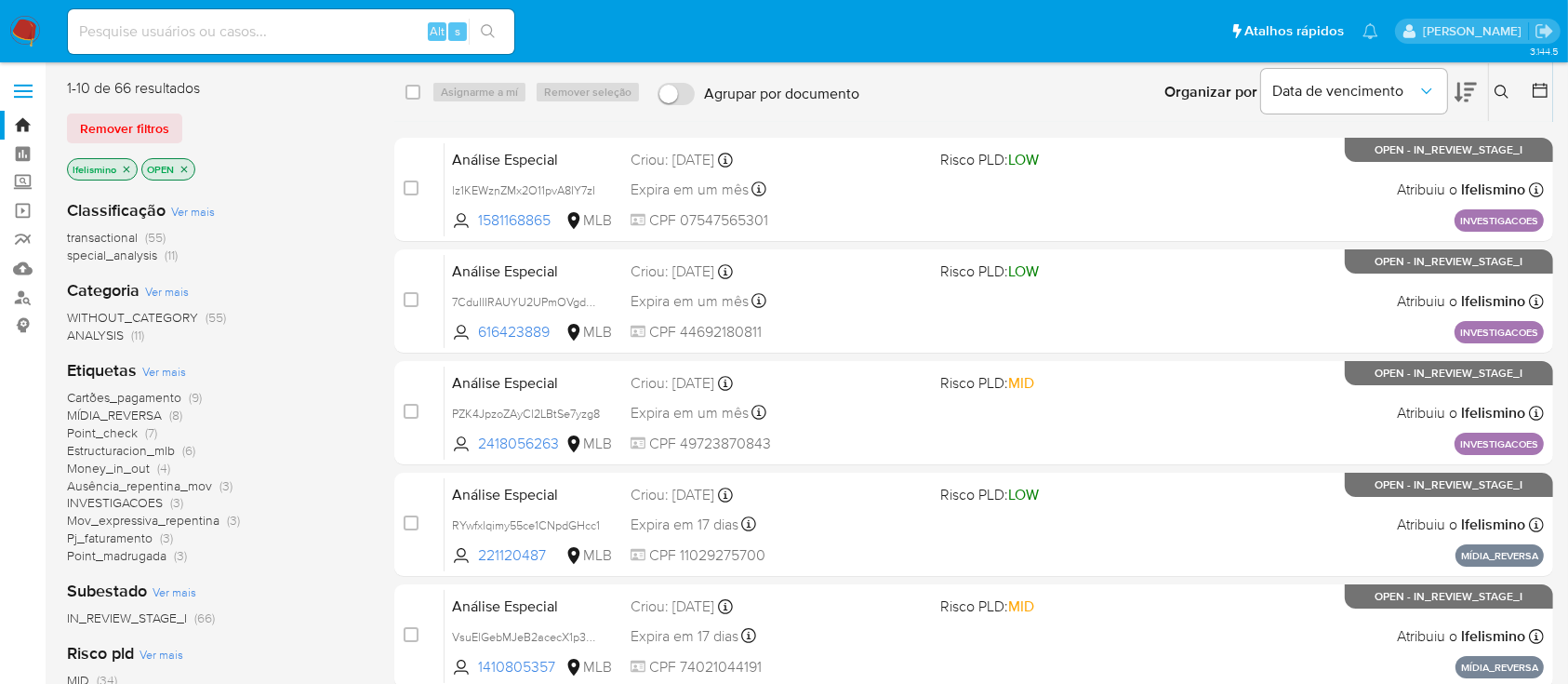 click on "Point_check" at bounding box center (102, 433) 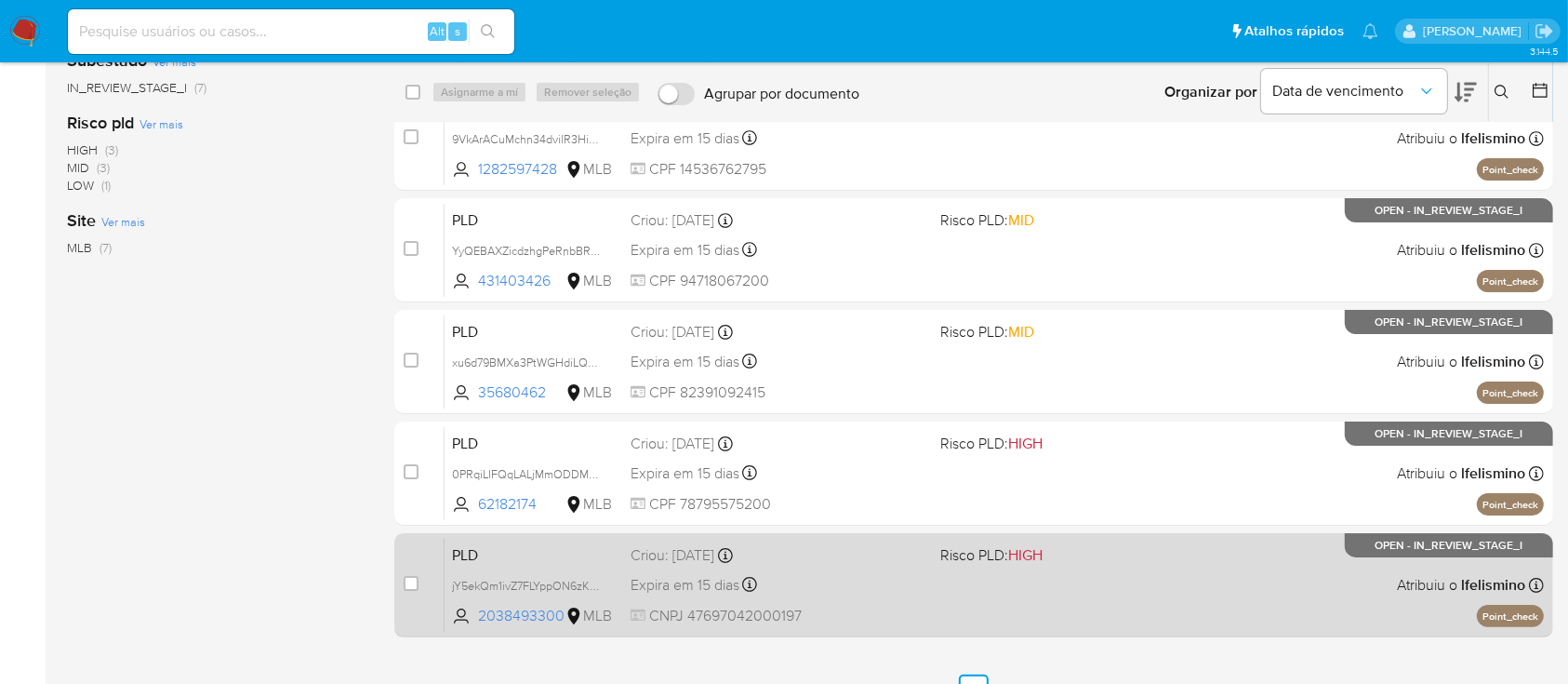 scroll, scrollTop: 306, scrollLeft: 0, axis: vertical 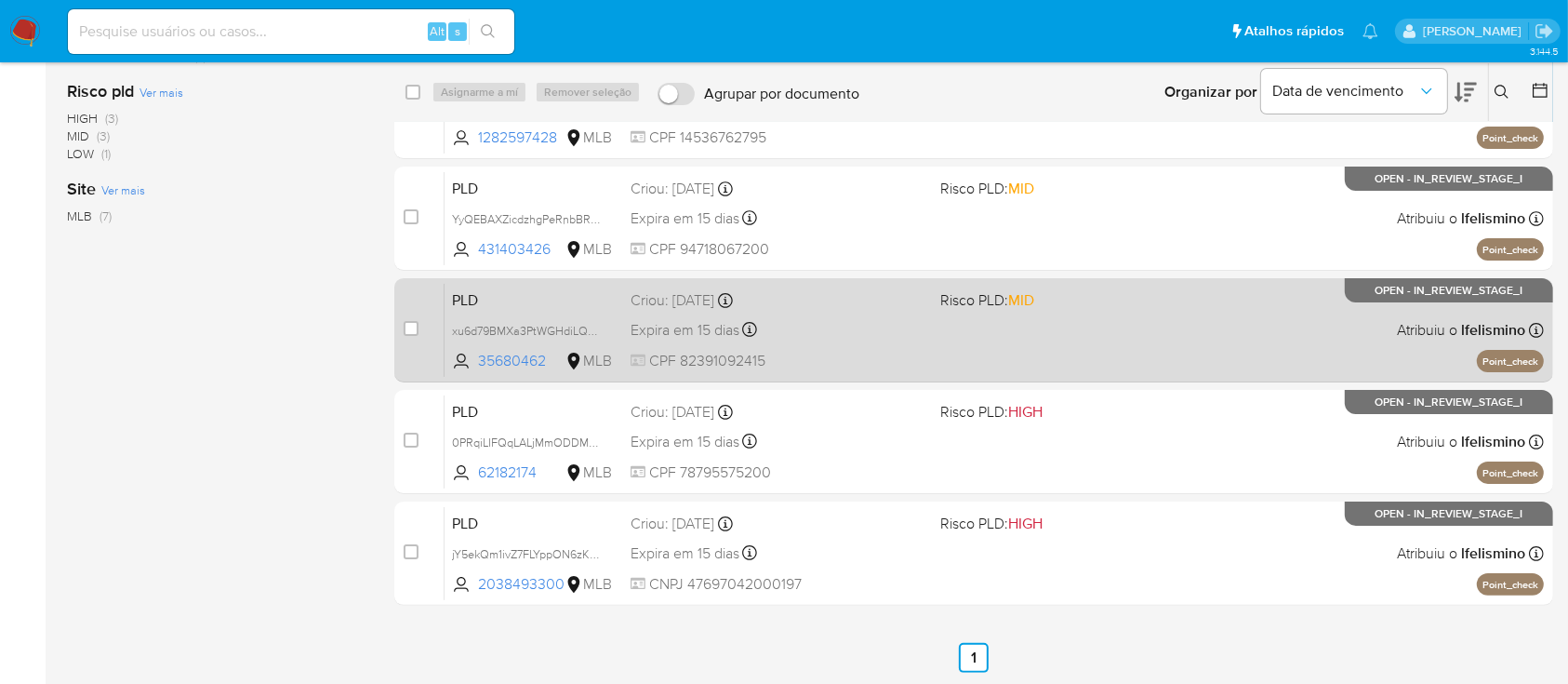 click on "PLD xu6d79BMXa3PtWGHdiLQMnLQ 35680462 MLB Risco PLD:  MID Criou: [DATE]   Criou: [DATE] 00:16:19 Expira em 15 dias   Expira em [DATE] 00:16:20 CPF   82391092415 Atribuiu o   lfelismino   Asignado el: [DATE] 14:26:42 Point_check OPEN - IN_REVIEW_STAGE_I" at bounding box center [994, 329] 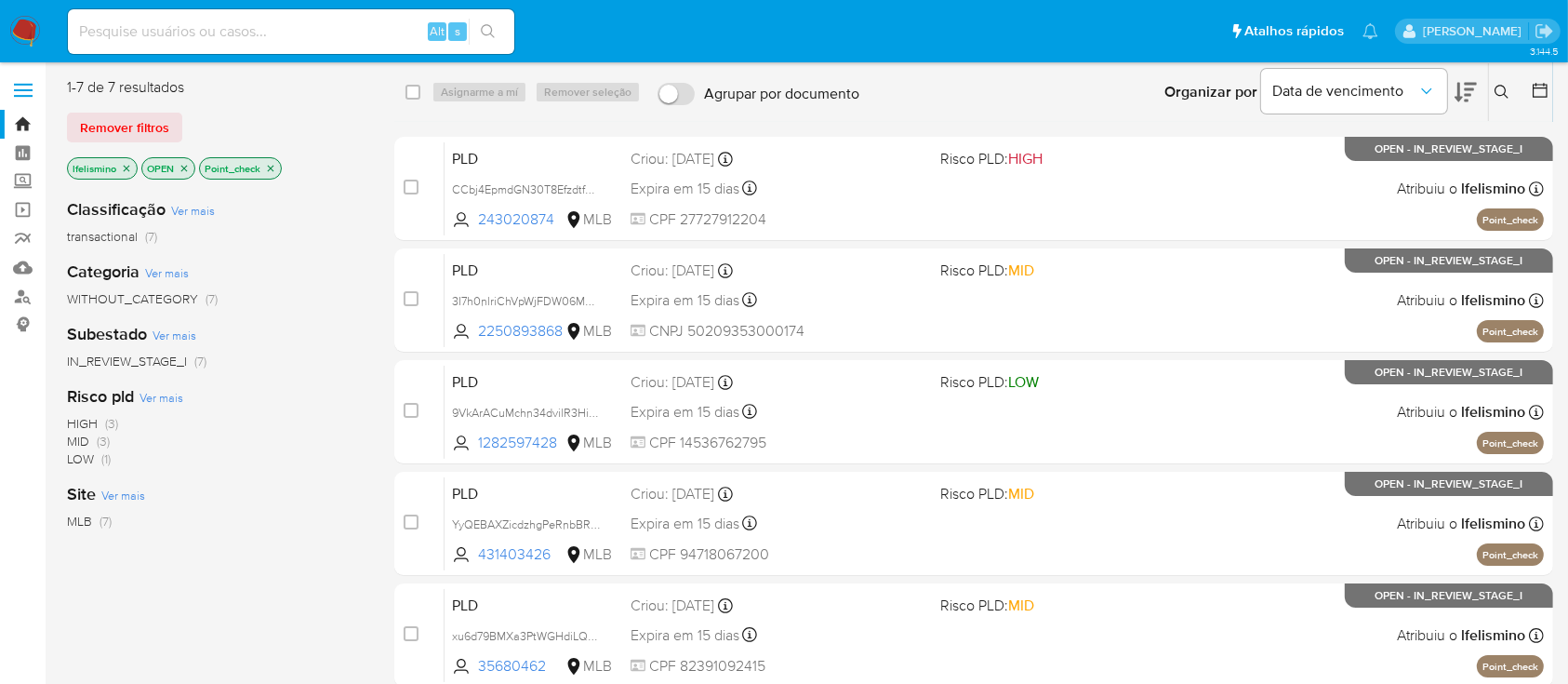 scroll, scrollTop: 0, scrollLeft: 0, axis: both 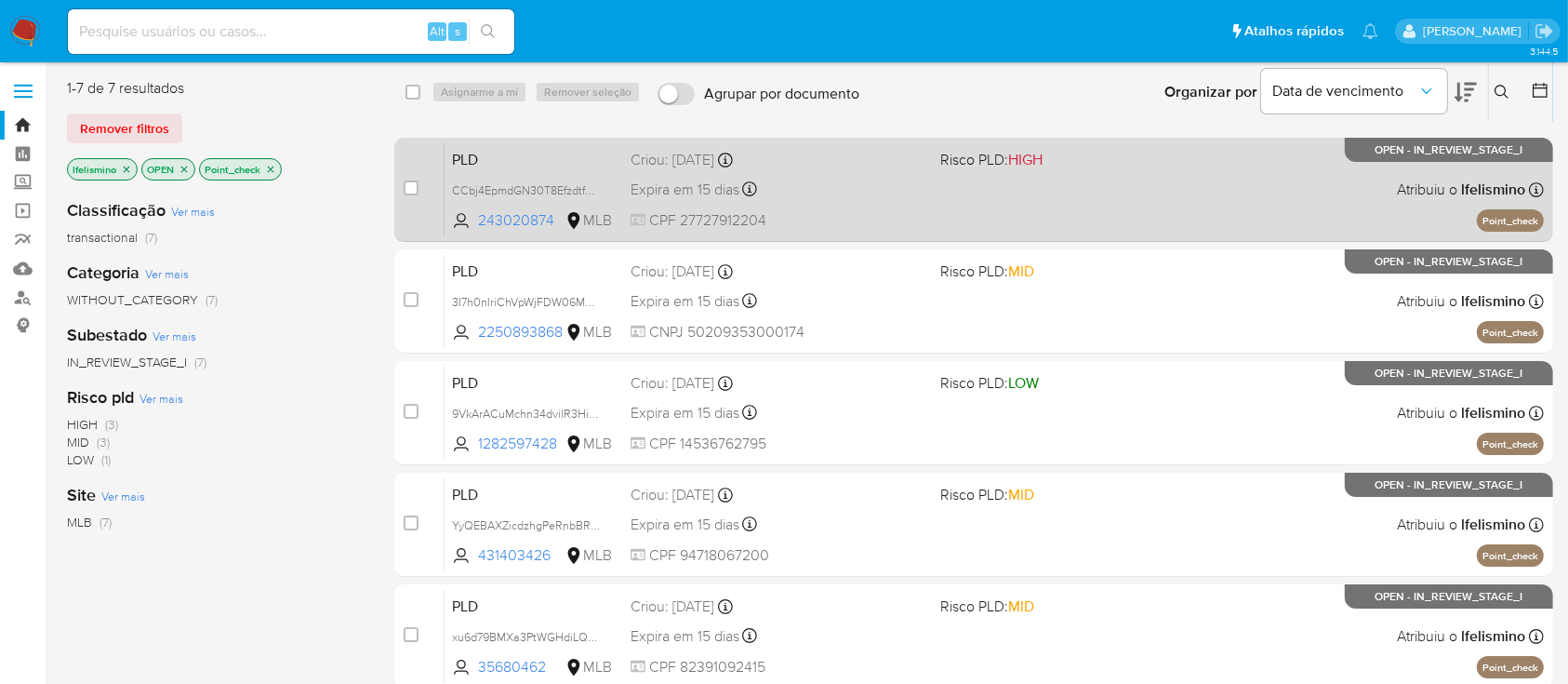 click on "PLD CCbj4EpmdGN30T8EfzdtfRzq 243020874 MLB Risco PLD:  HIGH Criou: 12/06/2025   Criou: 12/06/2025 00:24:56 Expira em 15 dias   Expira em 27/07/2025 00:24:56 CPF   27727912204 Atribuiu o   lfelismino   Asignado el: 18/06/2025 14:27:24 Point_check OPEN - IN_REVIEW_STAGE_I" at bounding box center [994, 189] 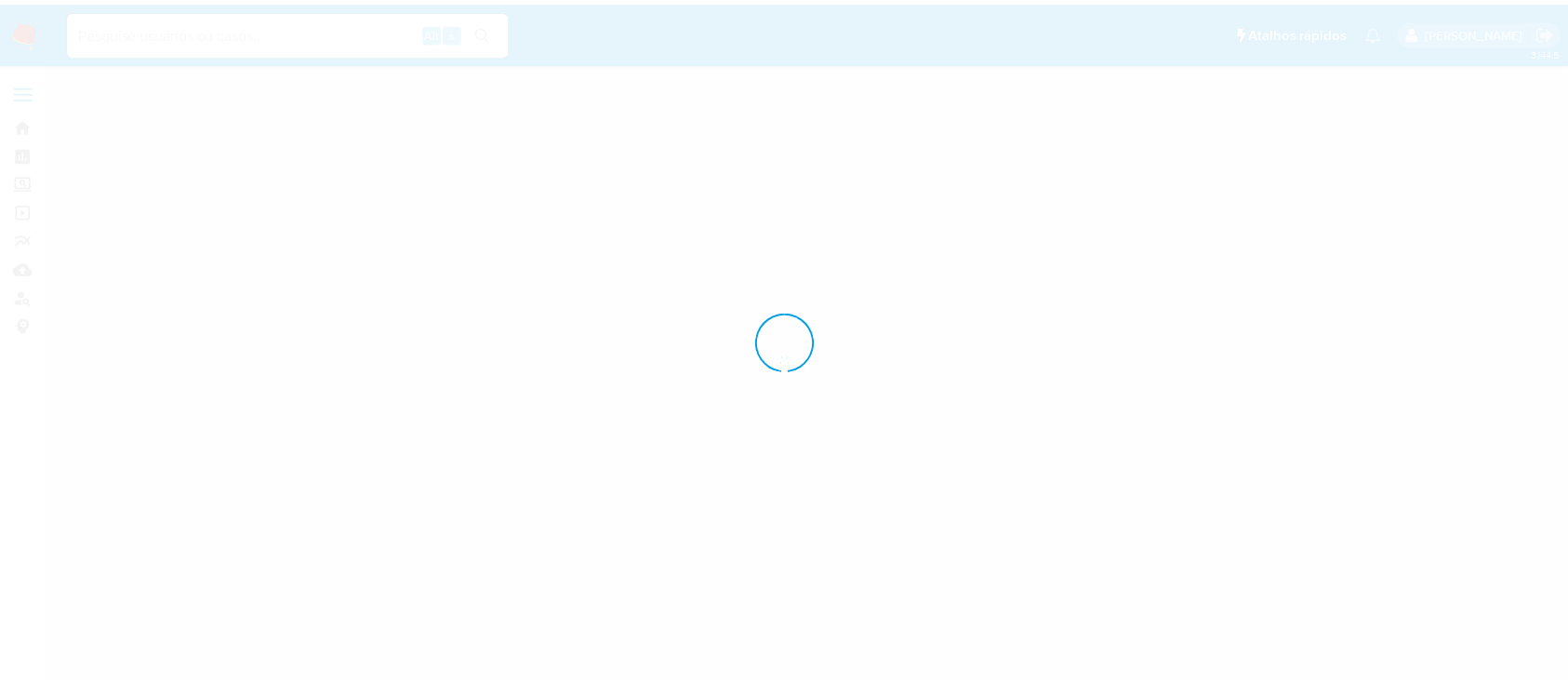 scroll, scrollTop: 0, scrollLeft: 0, axis: both 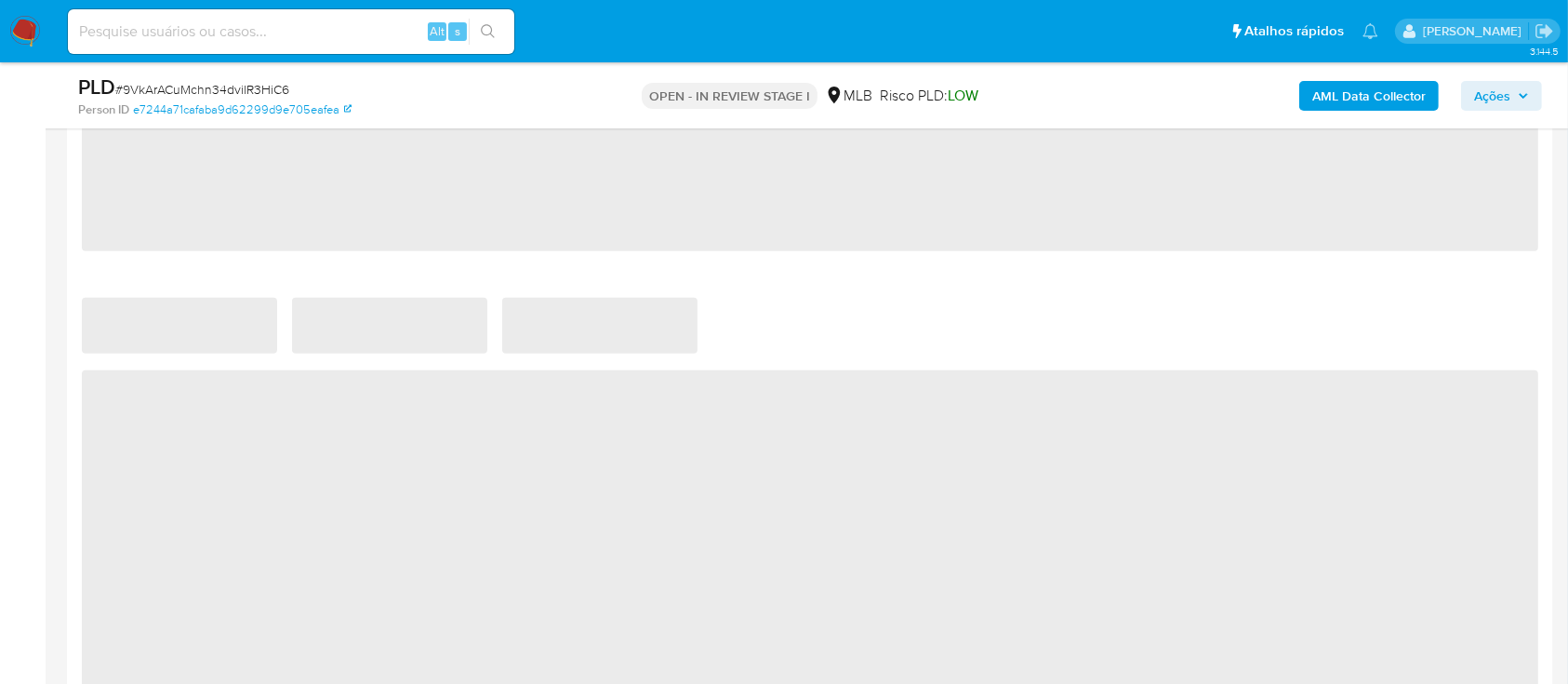 select on "10" 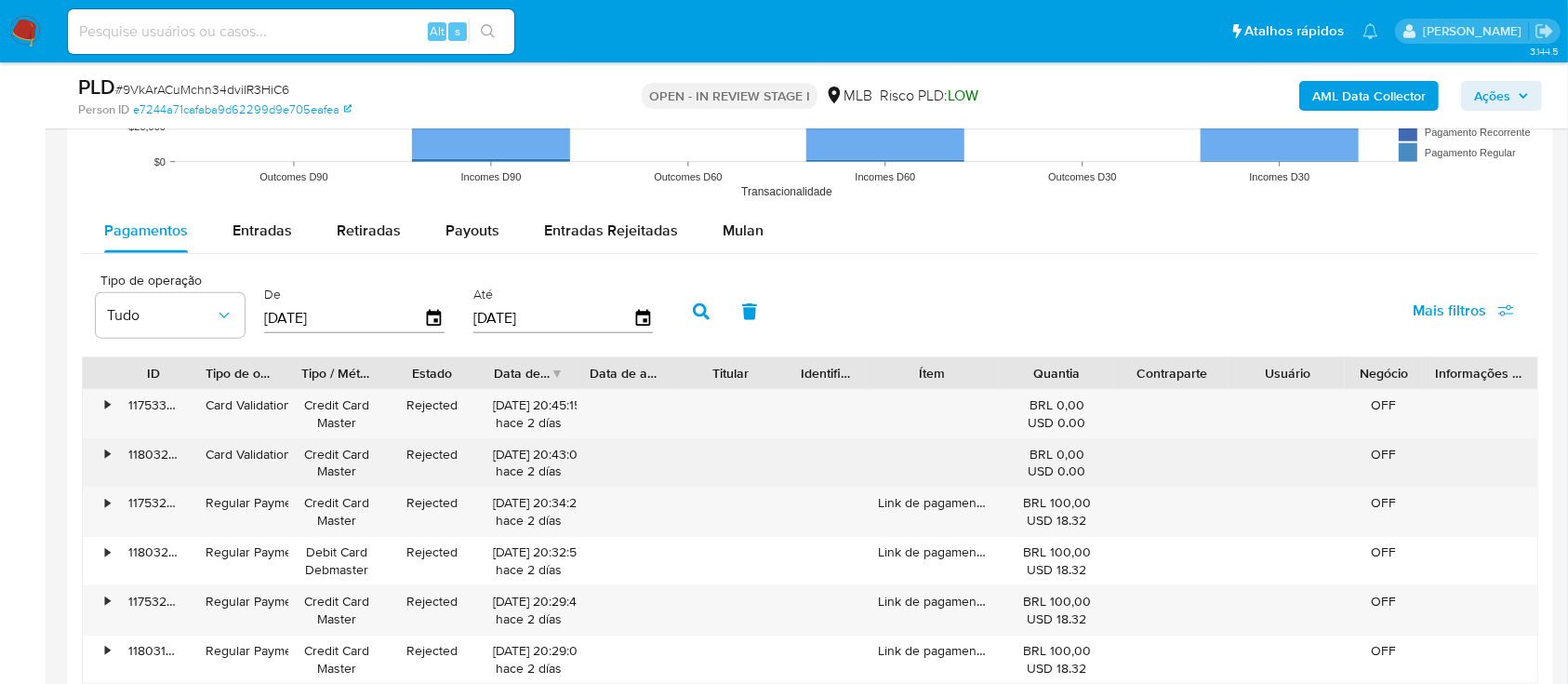 scroll, scrollTop: 2233, scrollLeft: 0, axis: vertical 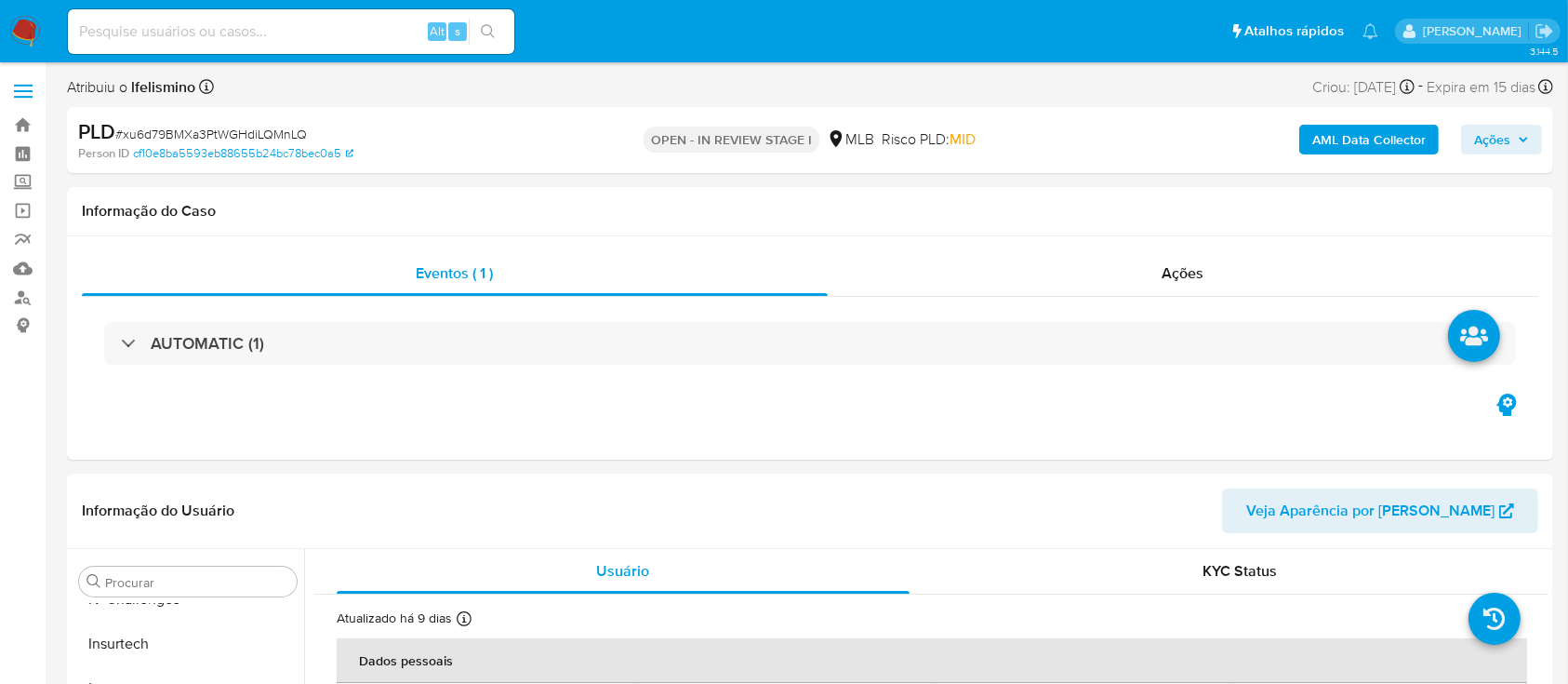 select on "10" 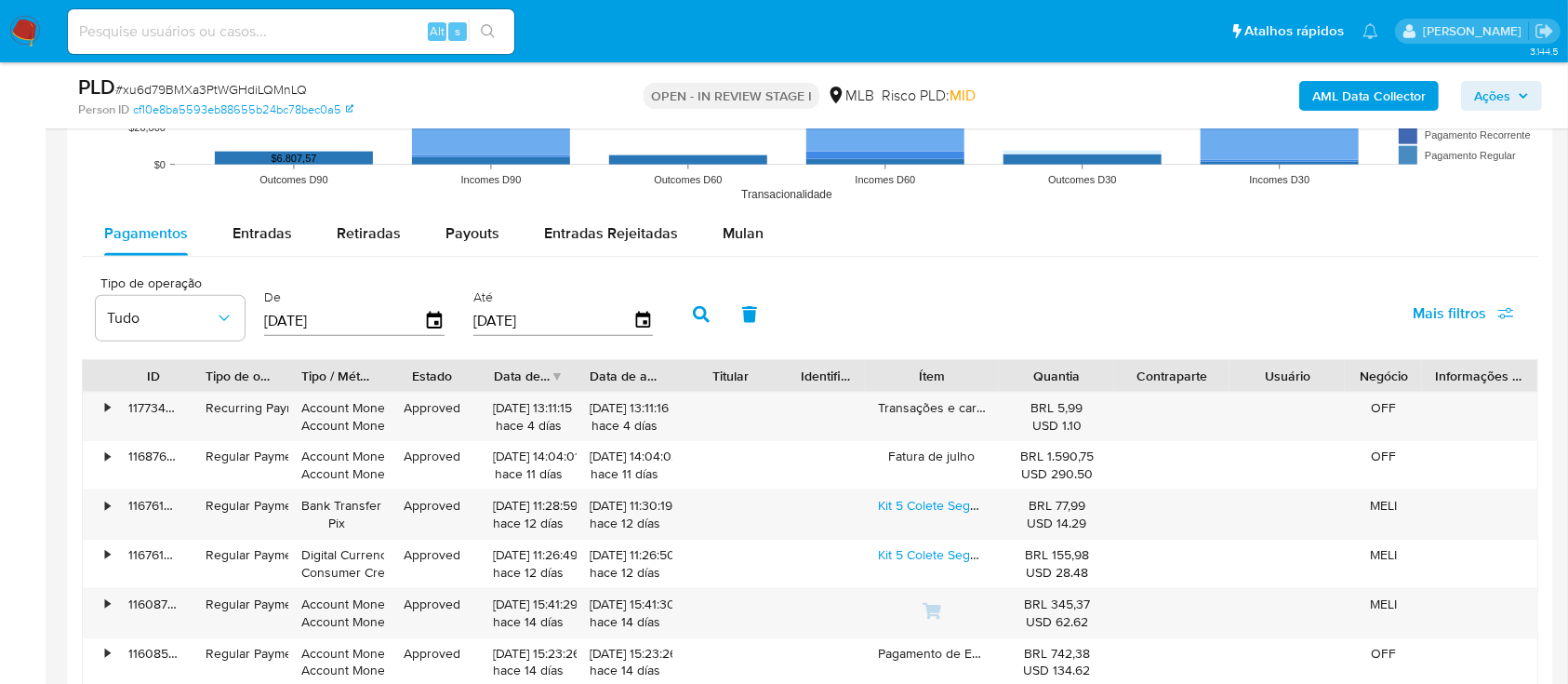 scroll, scrollTop: 1985, scrollLeft: 0, axis: vertical 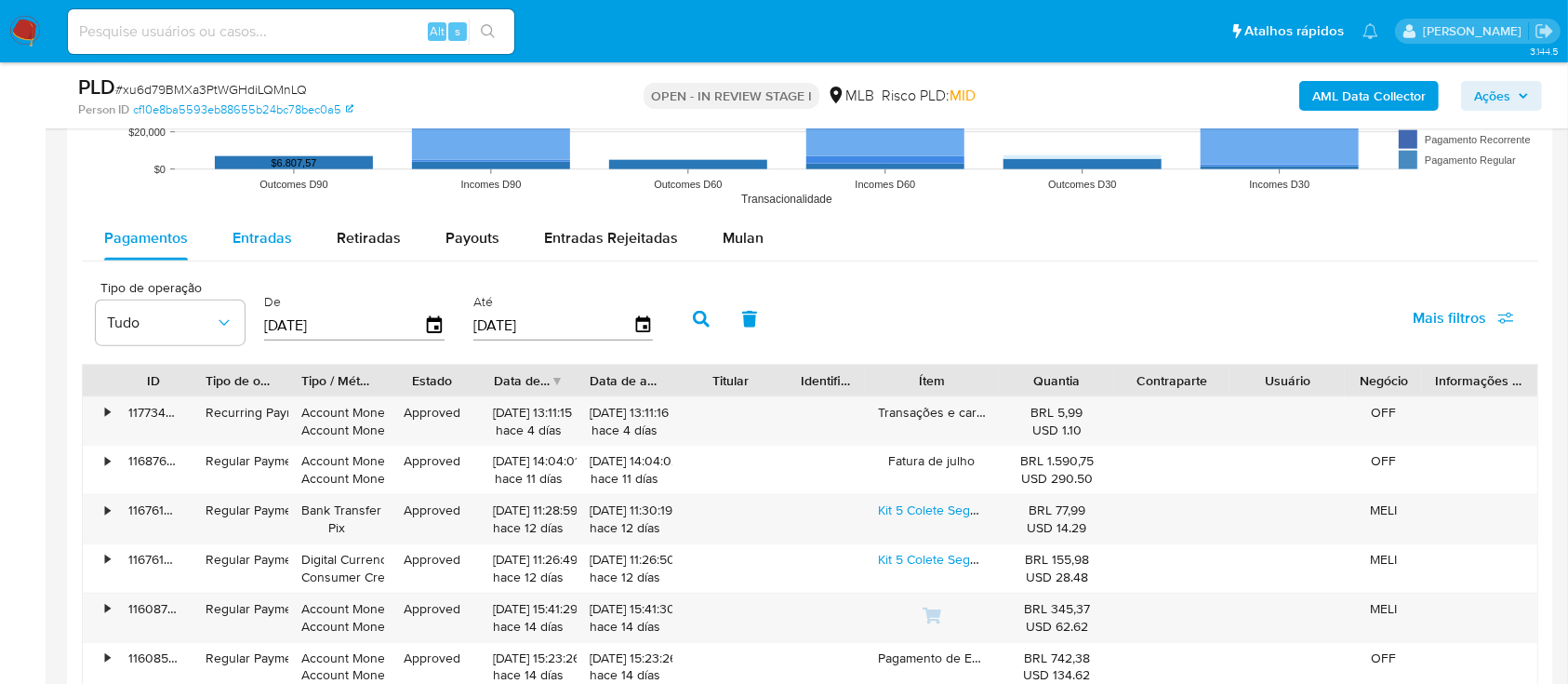 click on "Entradas" at bounding box center (262, 237) 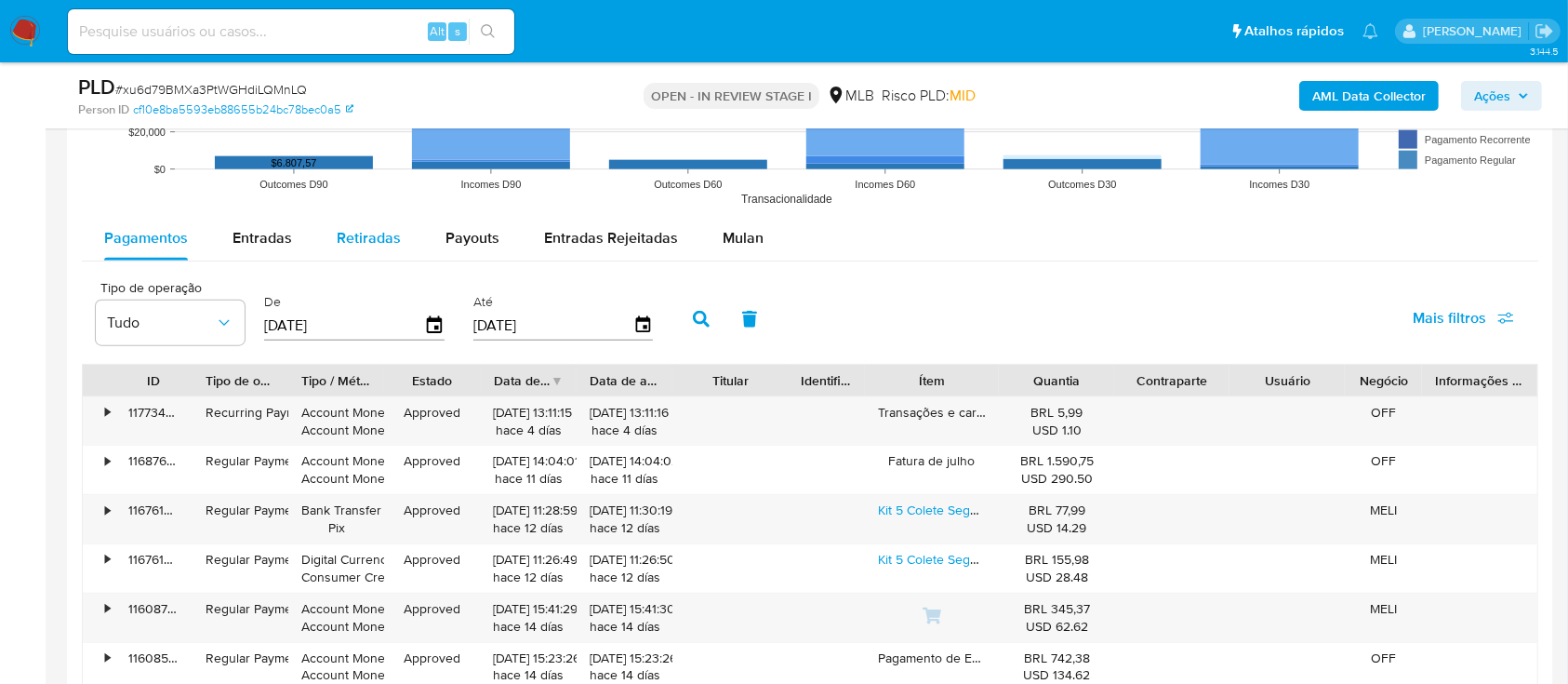 select on "10" 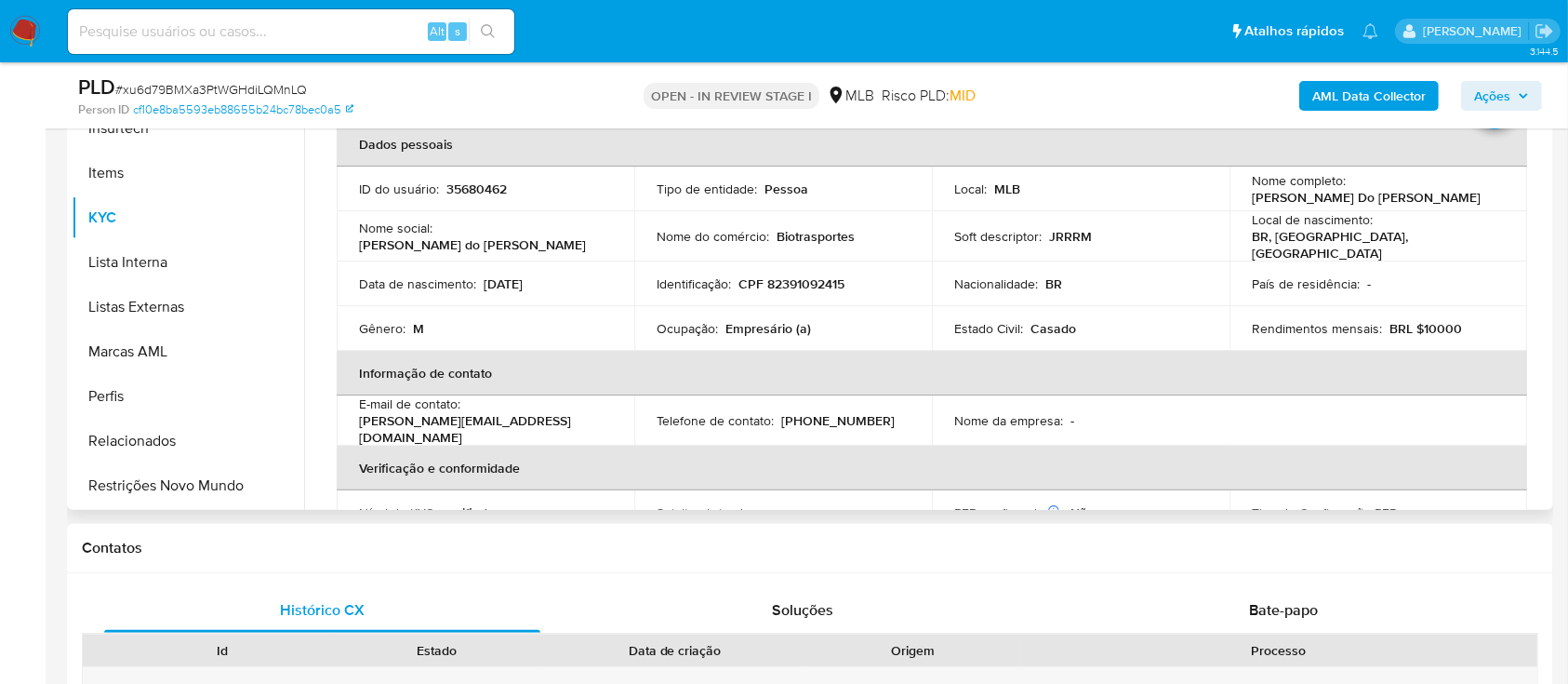 scroll, scrollTop: 124, scrollLeft: 0, axis: vertical 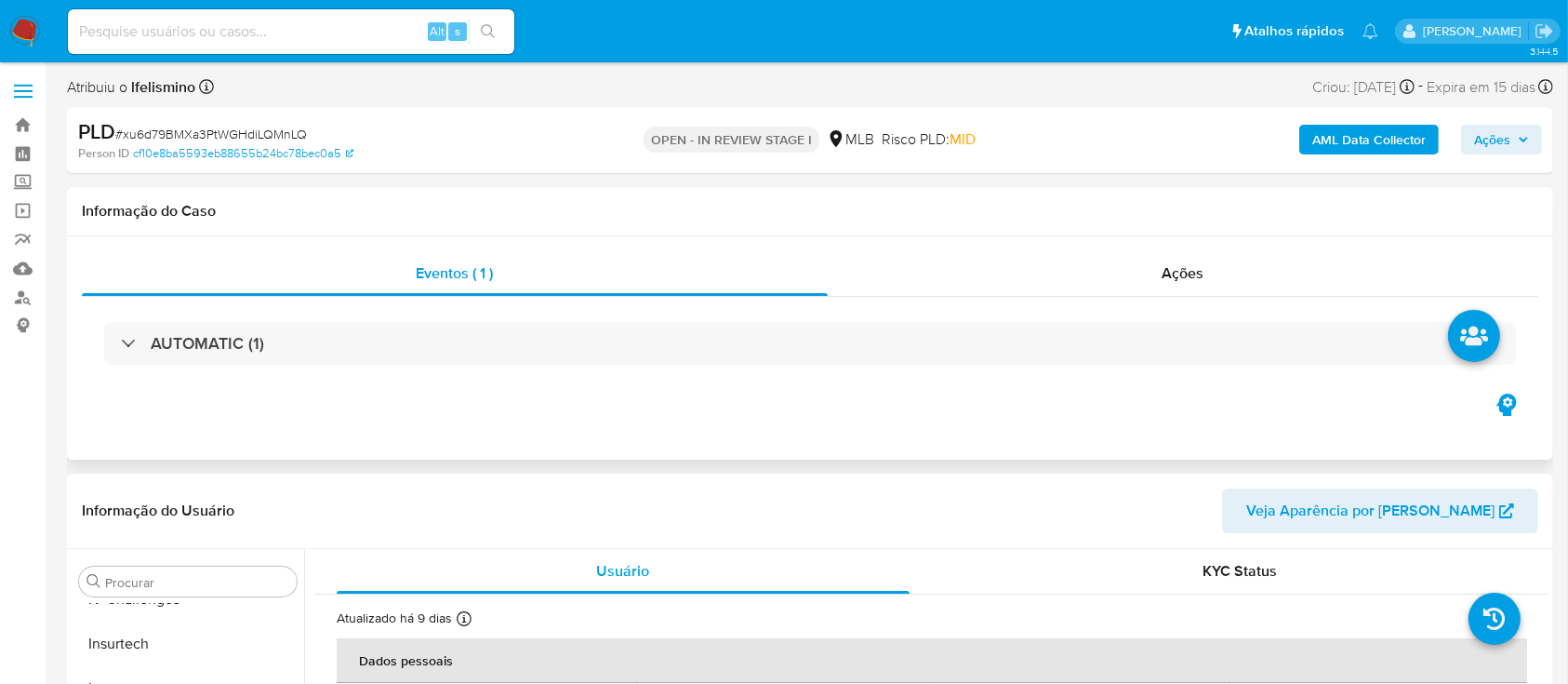 select on "10" 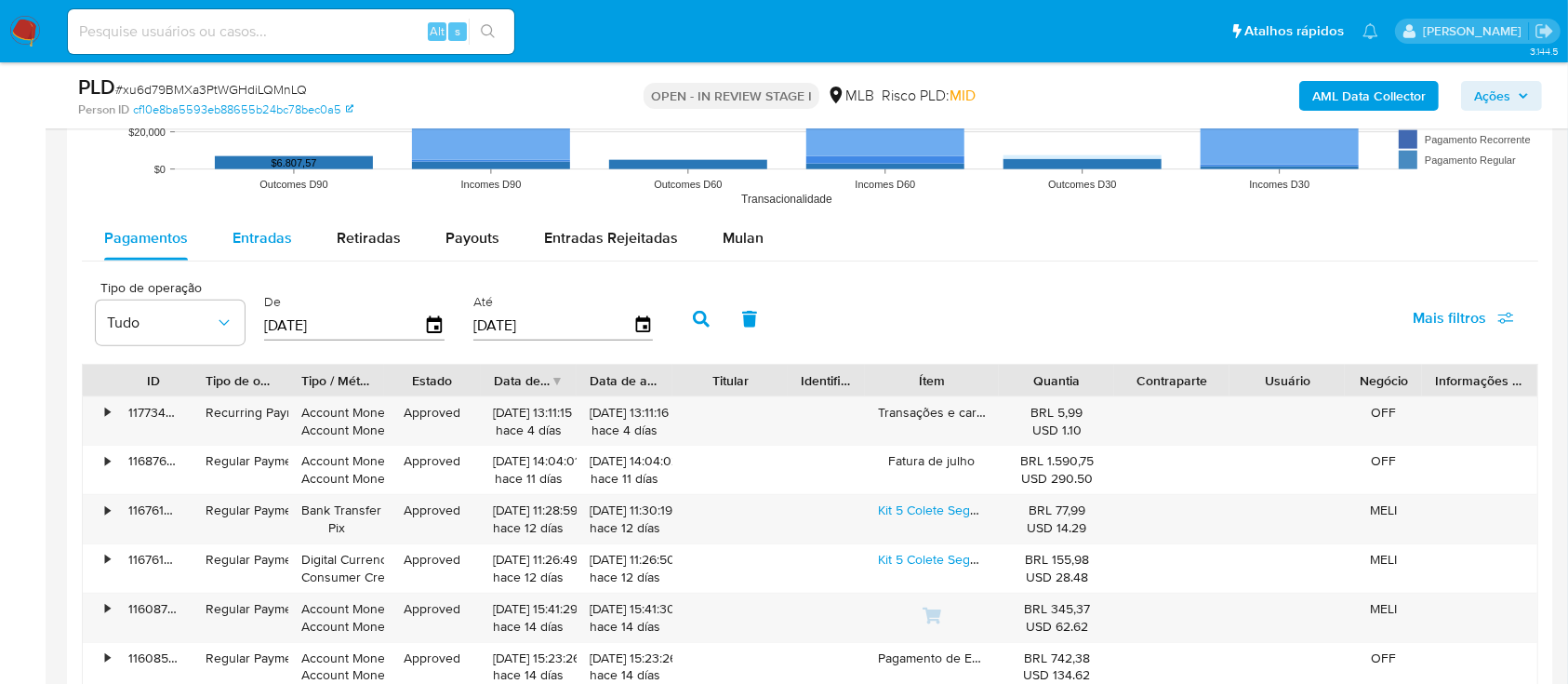 click on "Entradas" at bounding box center (262, 237) 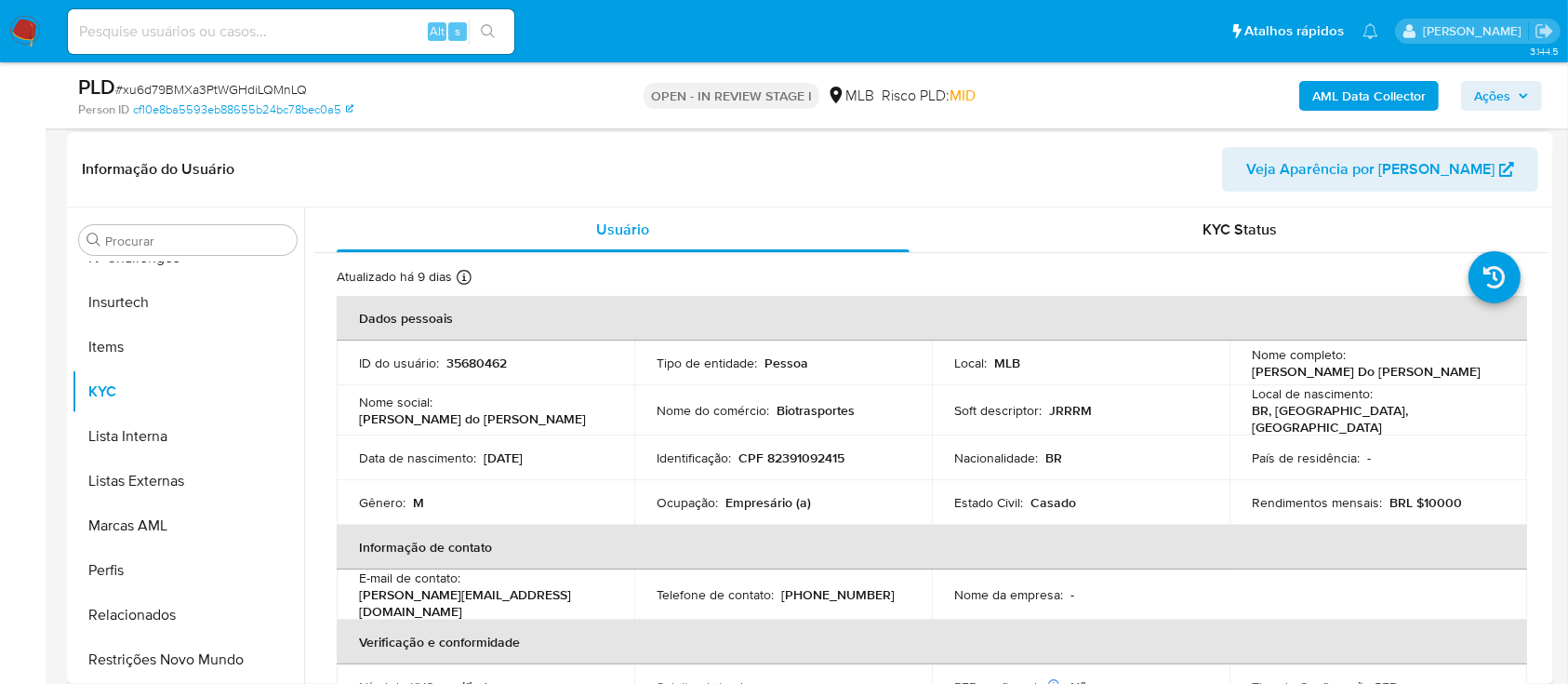scroll, scrollTop: 248, scrollLeft: 0, axis: vertical 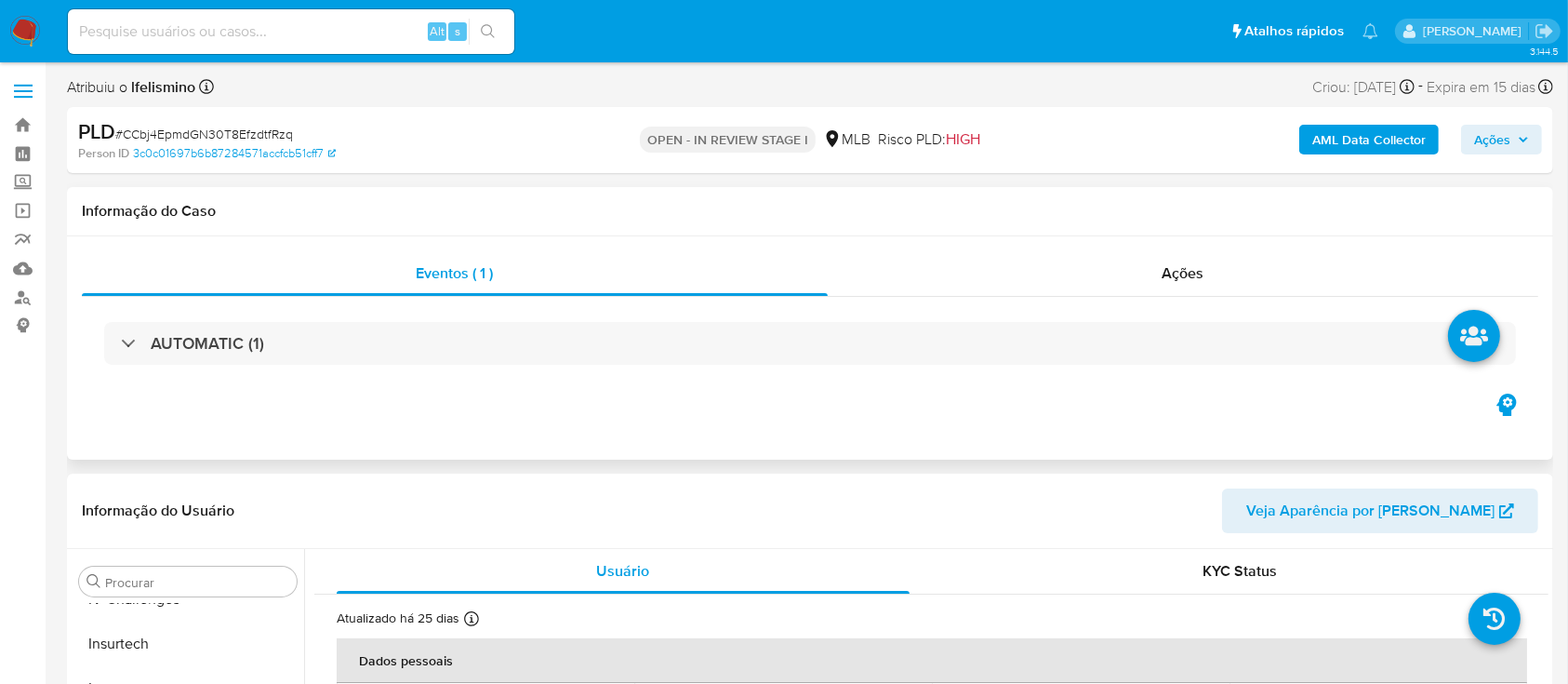 select on "10" 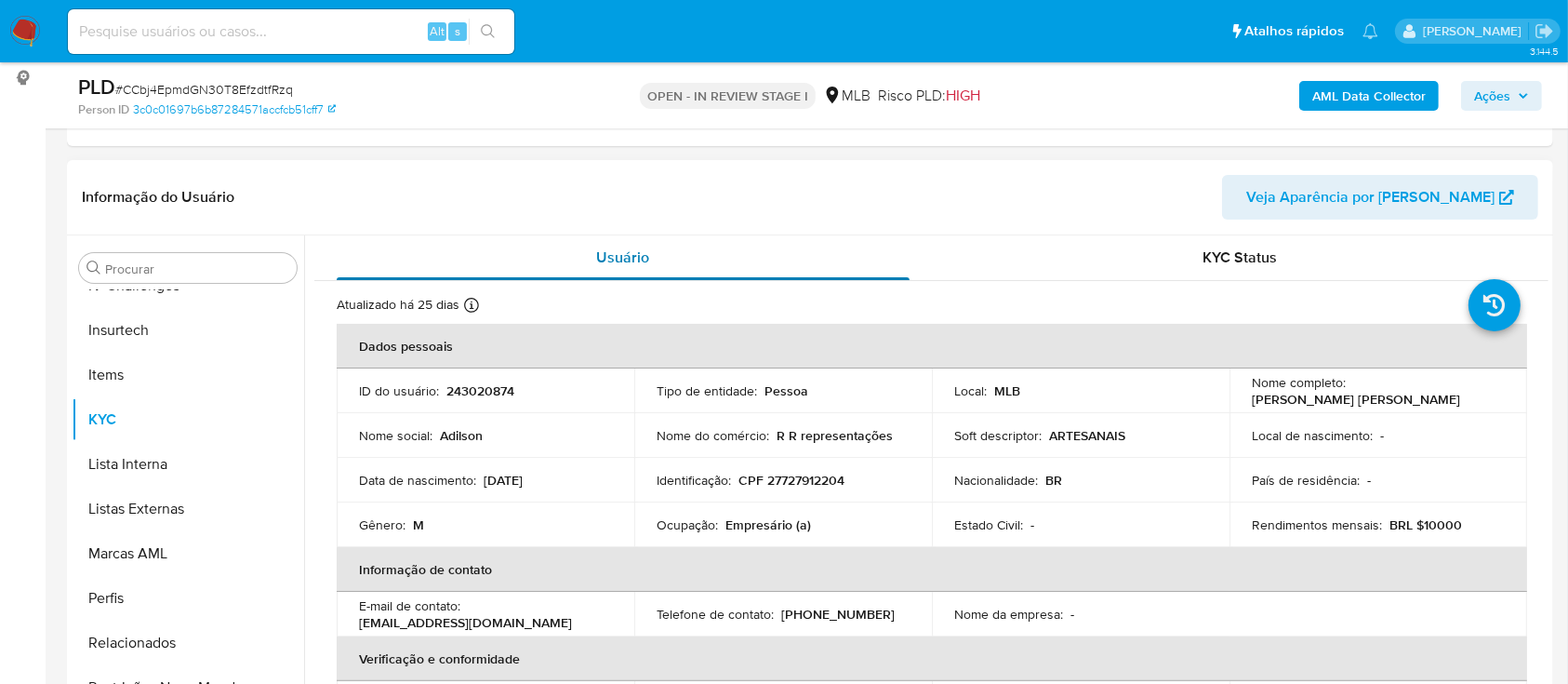 scroll, scrollTop: 372, scrollLeft: 0, axis: vertical 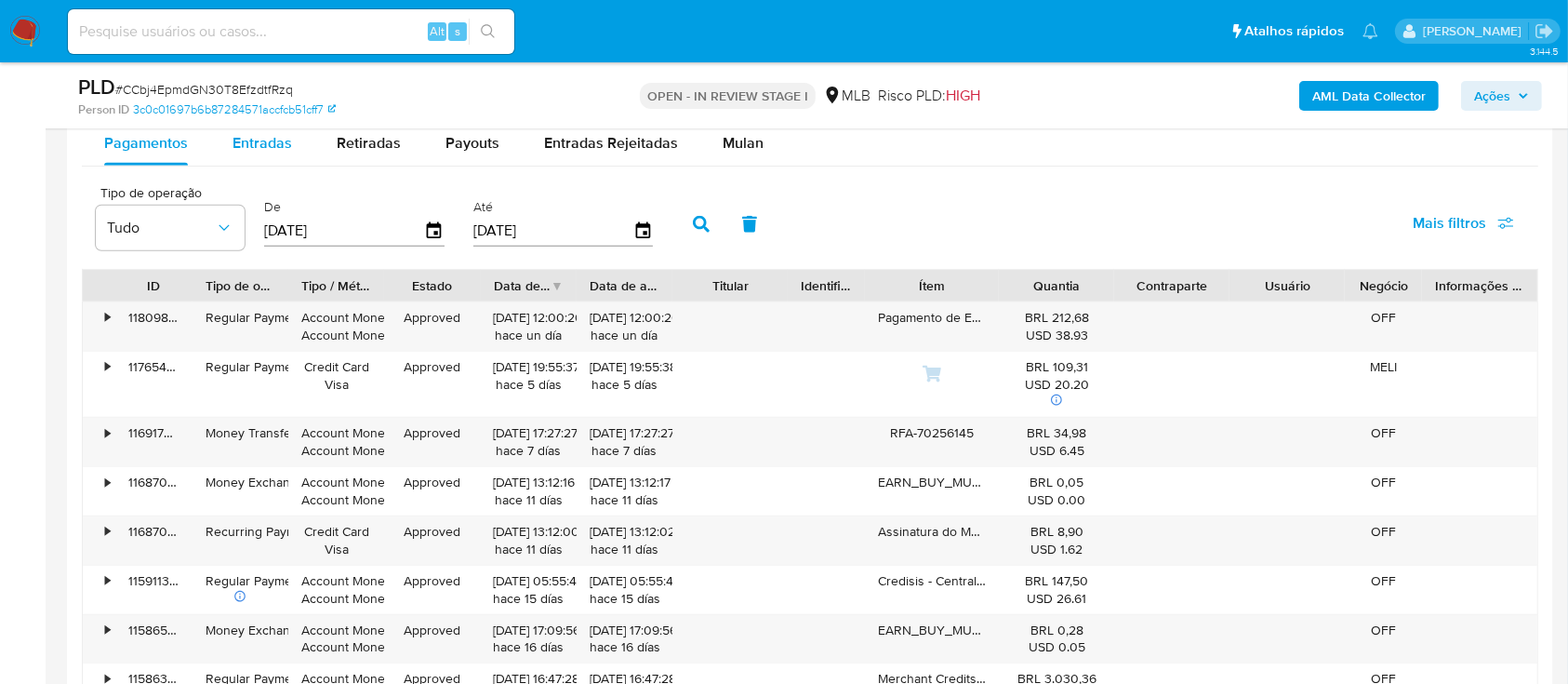 click on "Entradas" at bounding box center [262, 142] 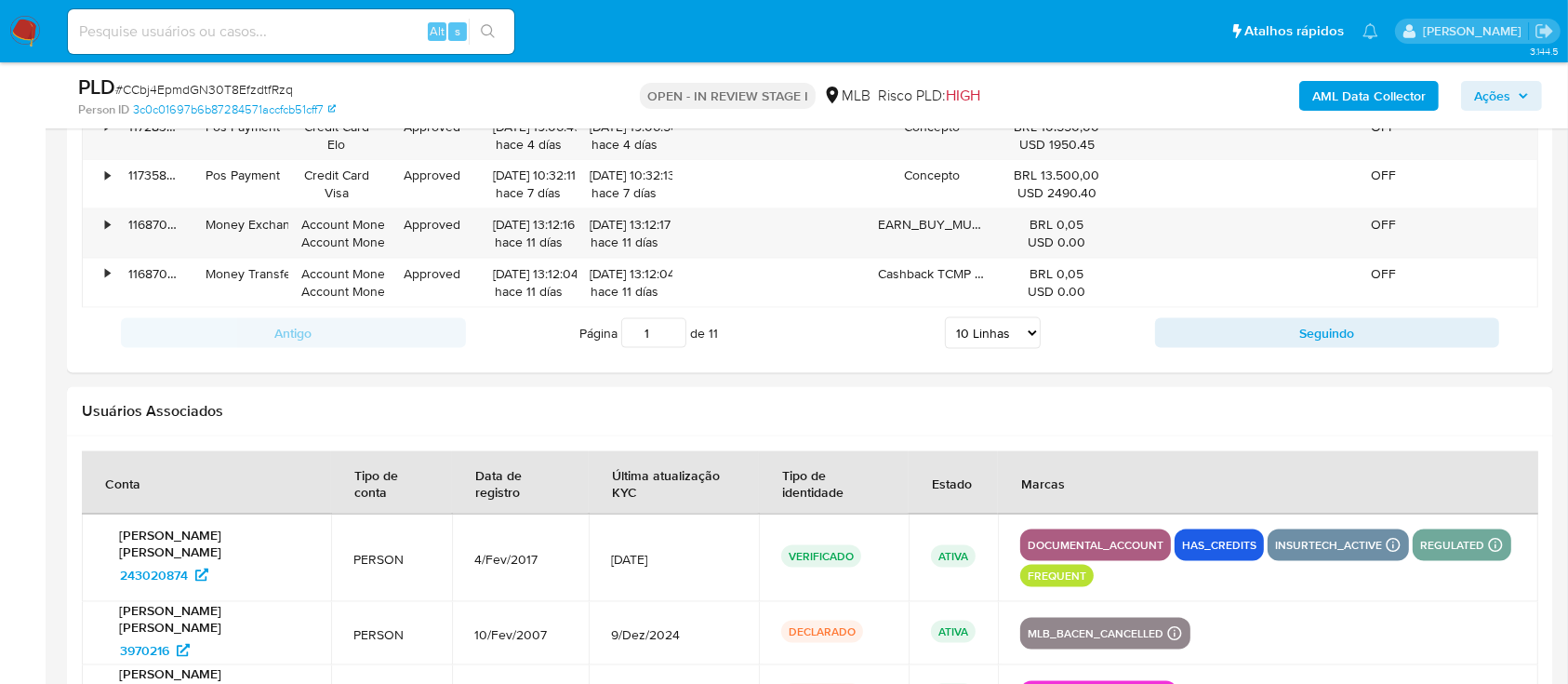 scroll, scrollTop: 2481, scrollLeft: 0, axis: vertical 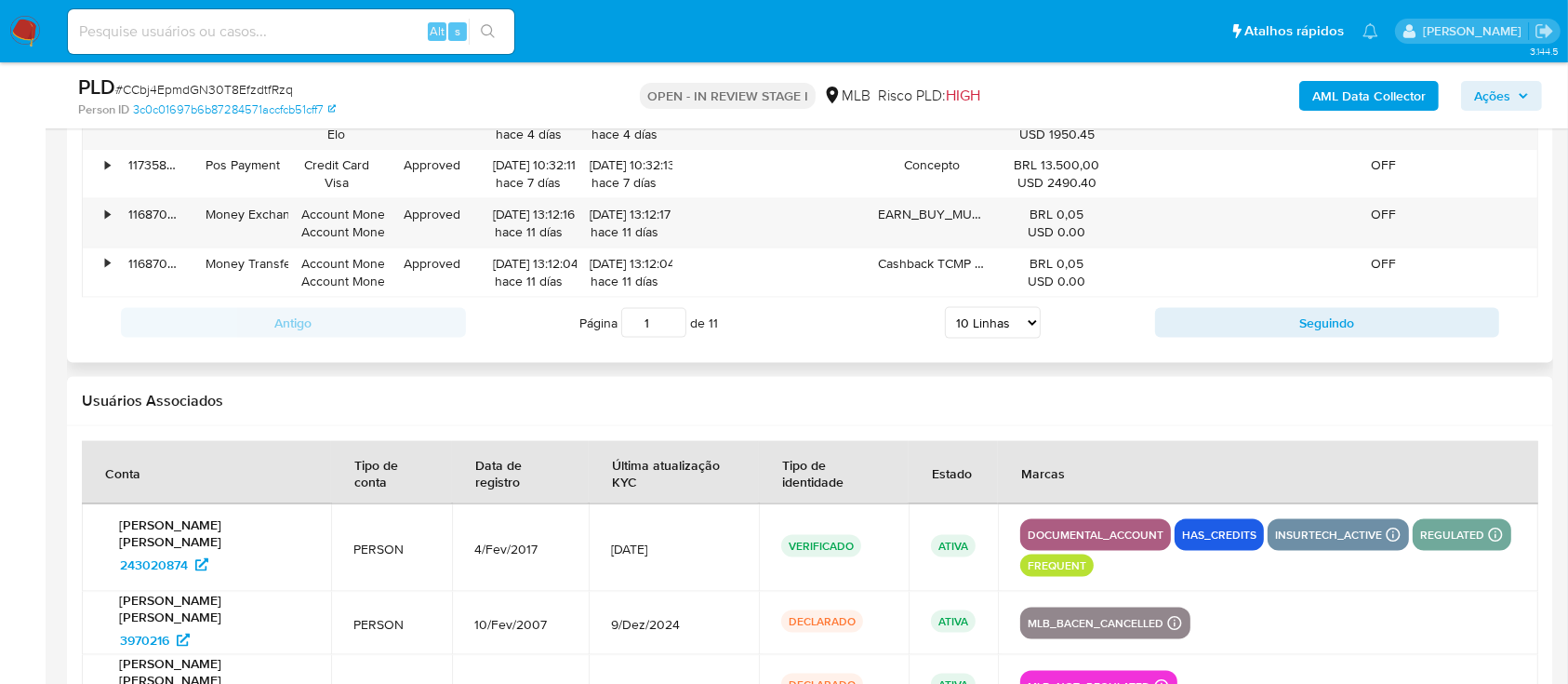 click on "5   Linhas 10   Linhas 20   Linhas 25   Linhas 50   Linhas 100   Linhas" at bounding box center [992, 323] 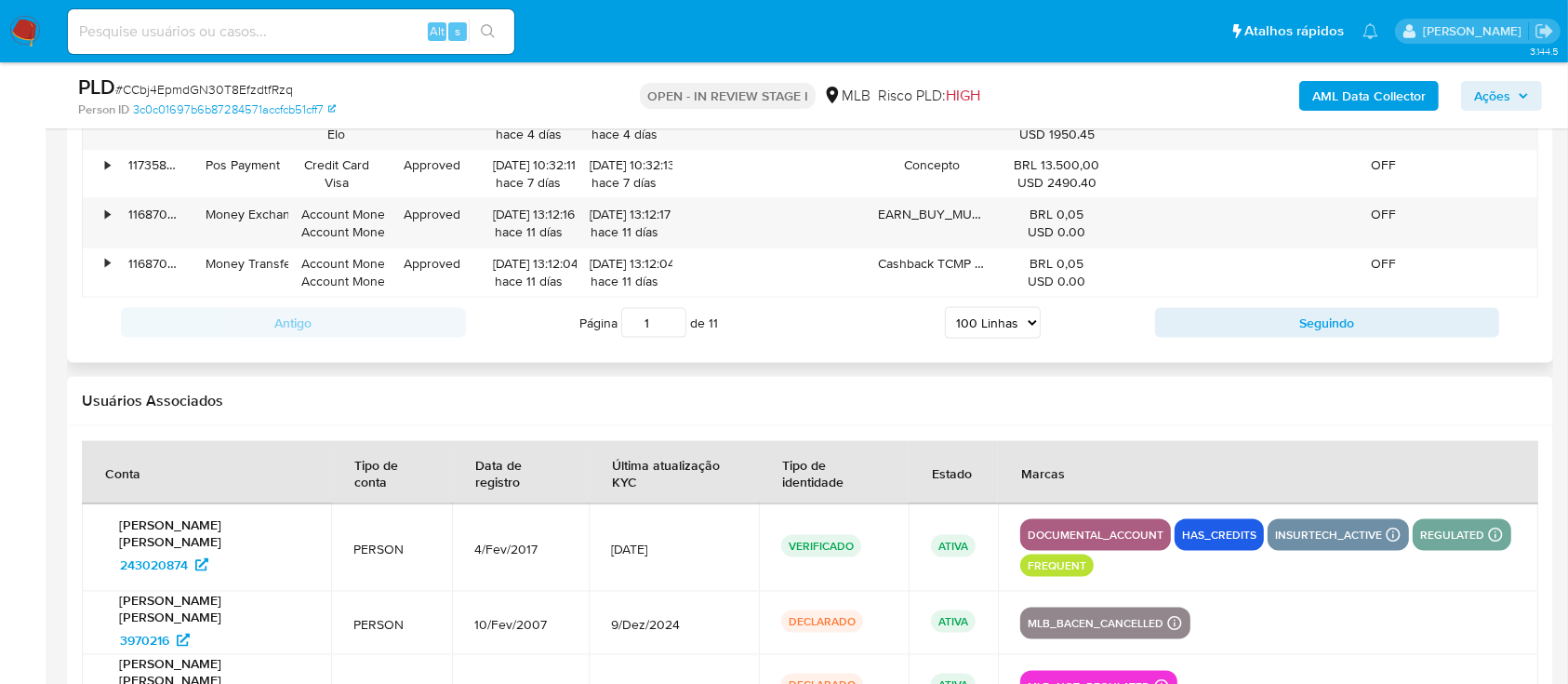 click on "5   Linhas 10   Linhas 20   Linhas 25   Linhas 50   Linhas 100   Linhas" at bounding box center [992, 323] 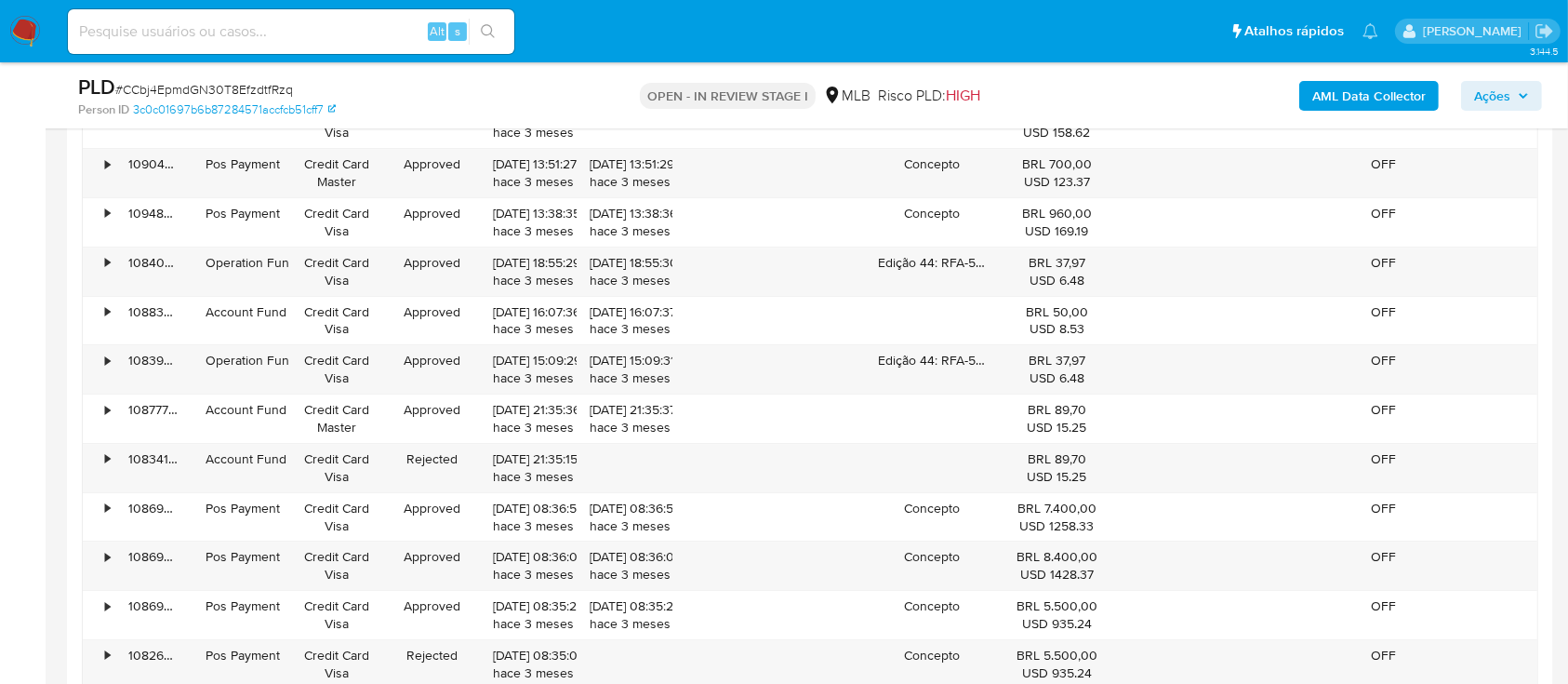 scroll, scrollTop: 6328, scrollLeft: 0, axis: vertical 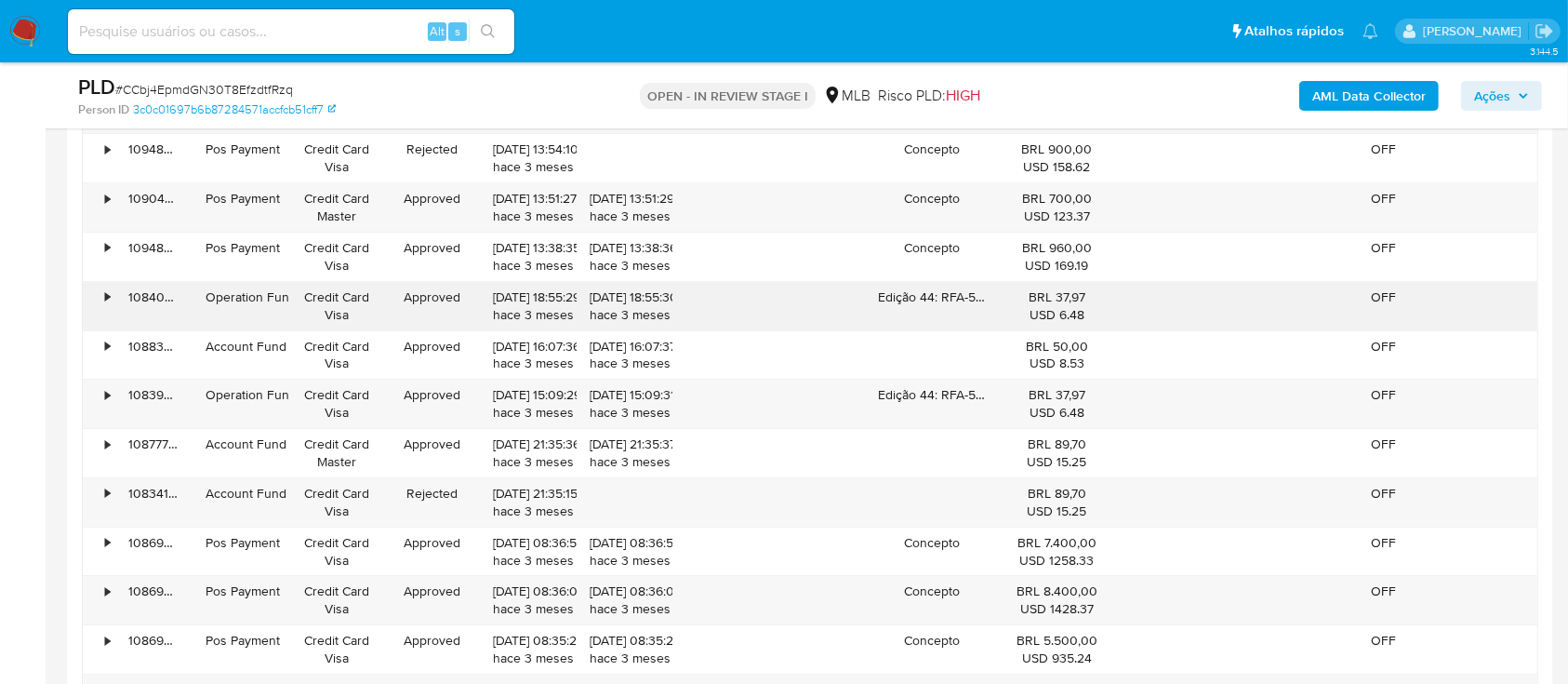 click on "•" at bounding box center [99, 306] 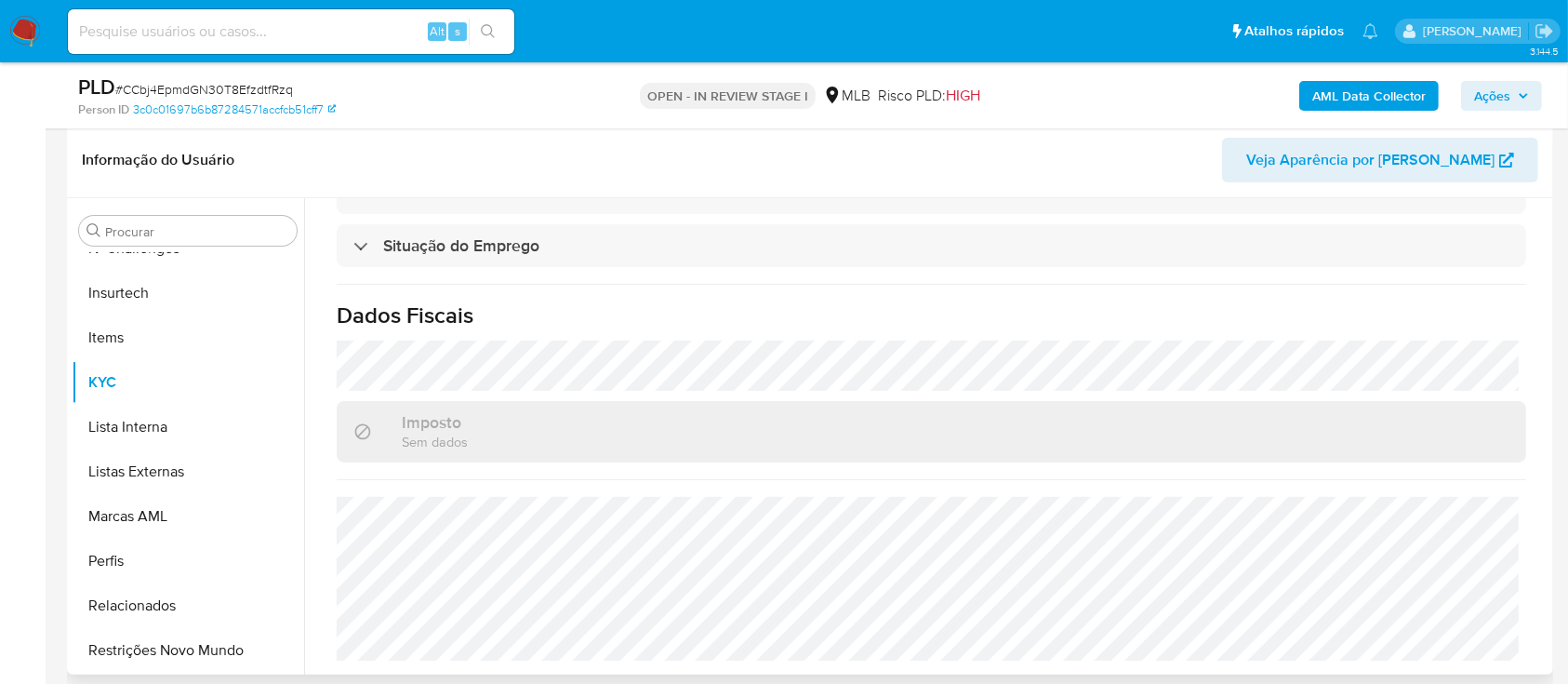 scroll, scrollTop: 372, scrollLeft: 0, axis: vertical 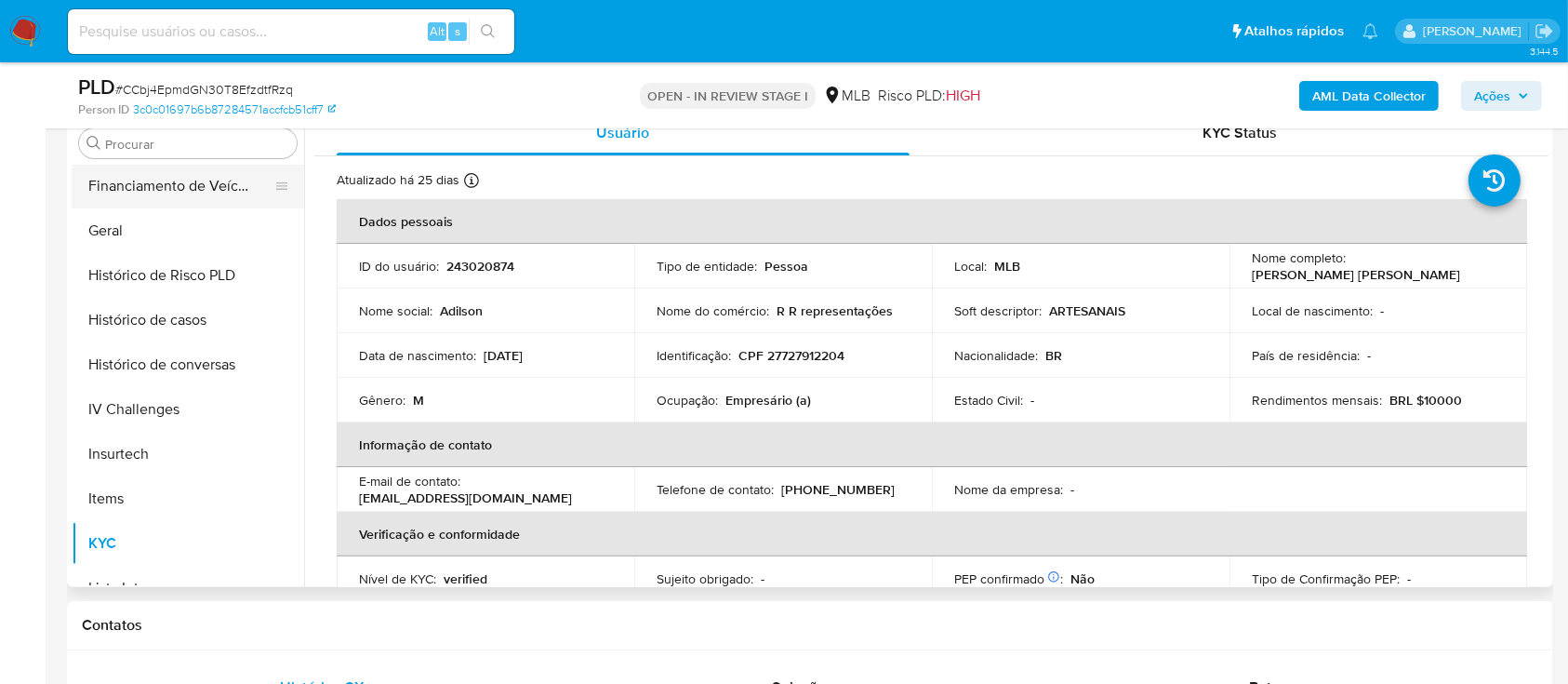 click on "Financiamento de Veículos" at bounding box center (180, 186) 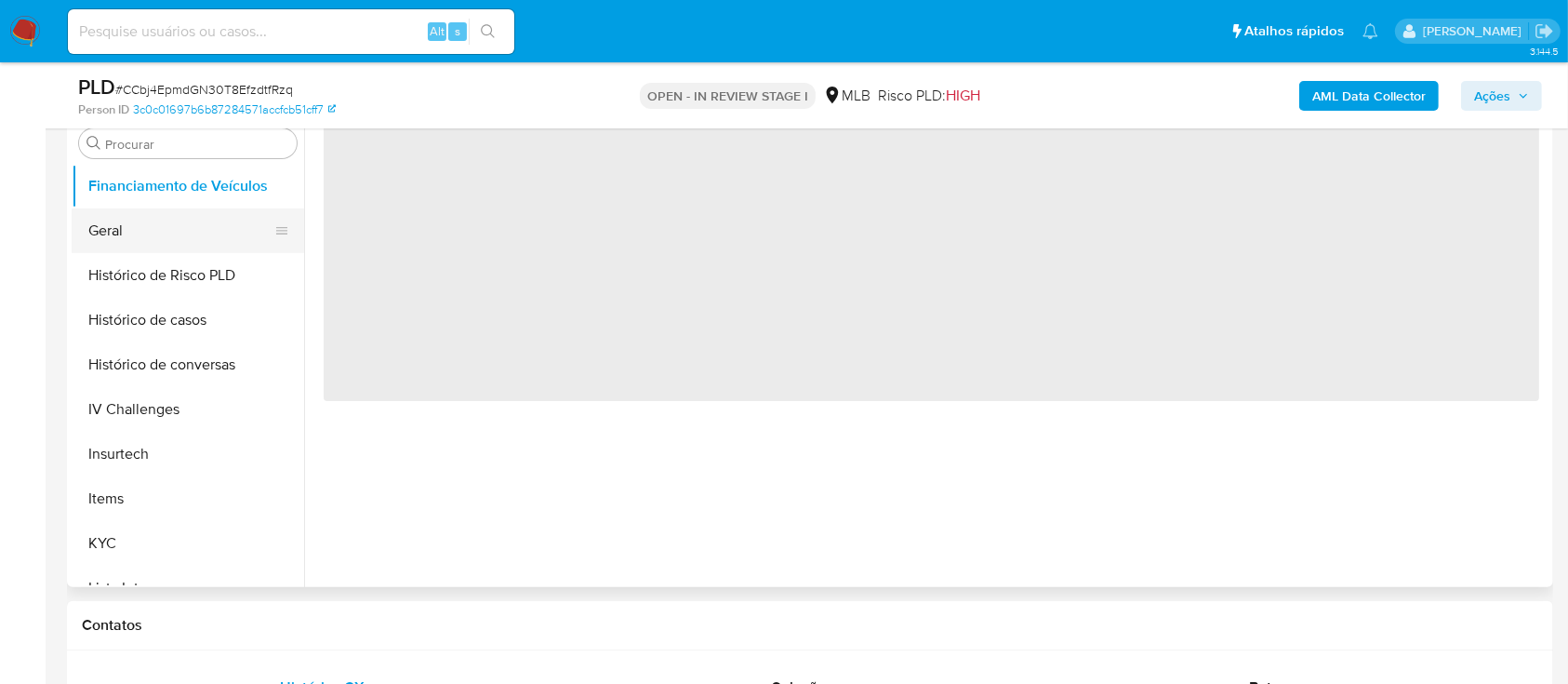 click on "Geral" at bounding box center [180, 231] 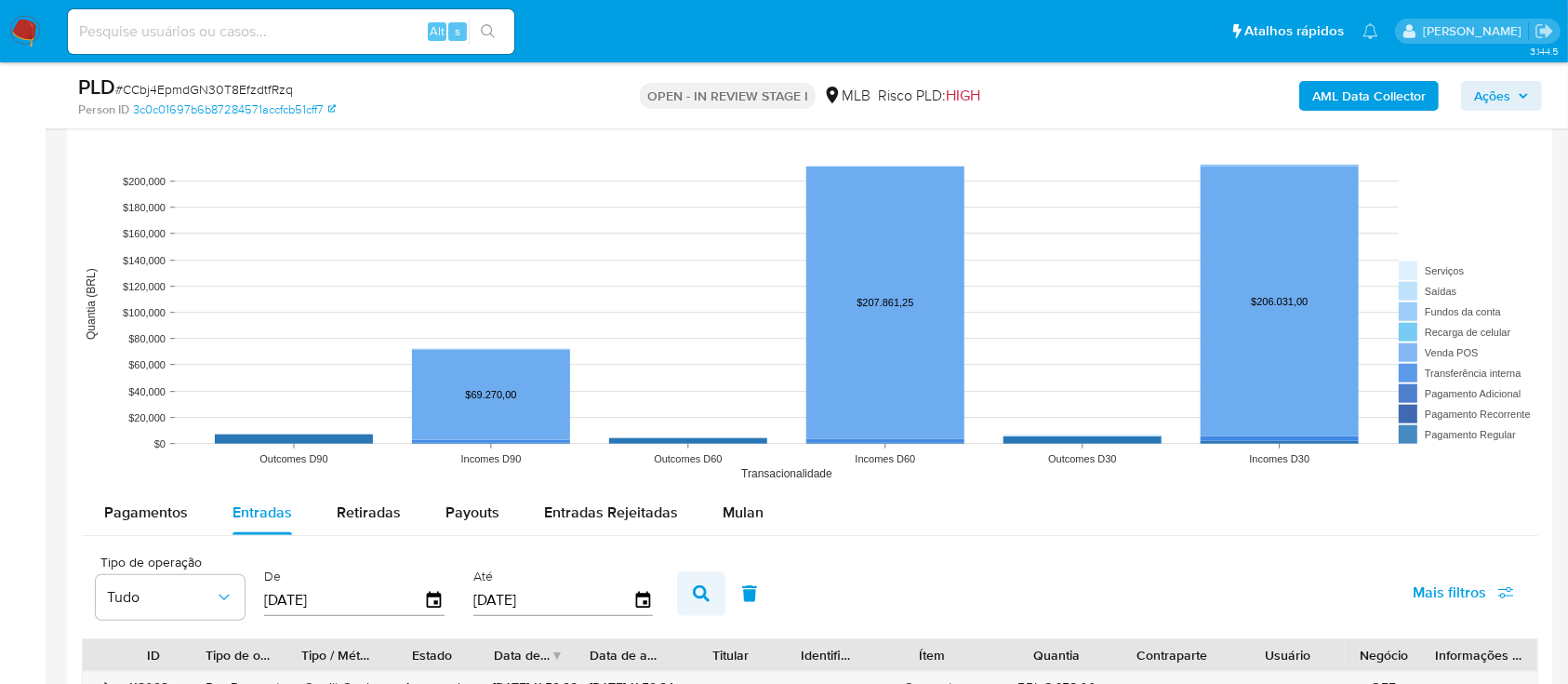 scroll, scrollTop: 1737, scrollLeft: 0, axis: vertical 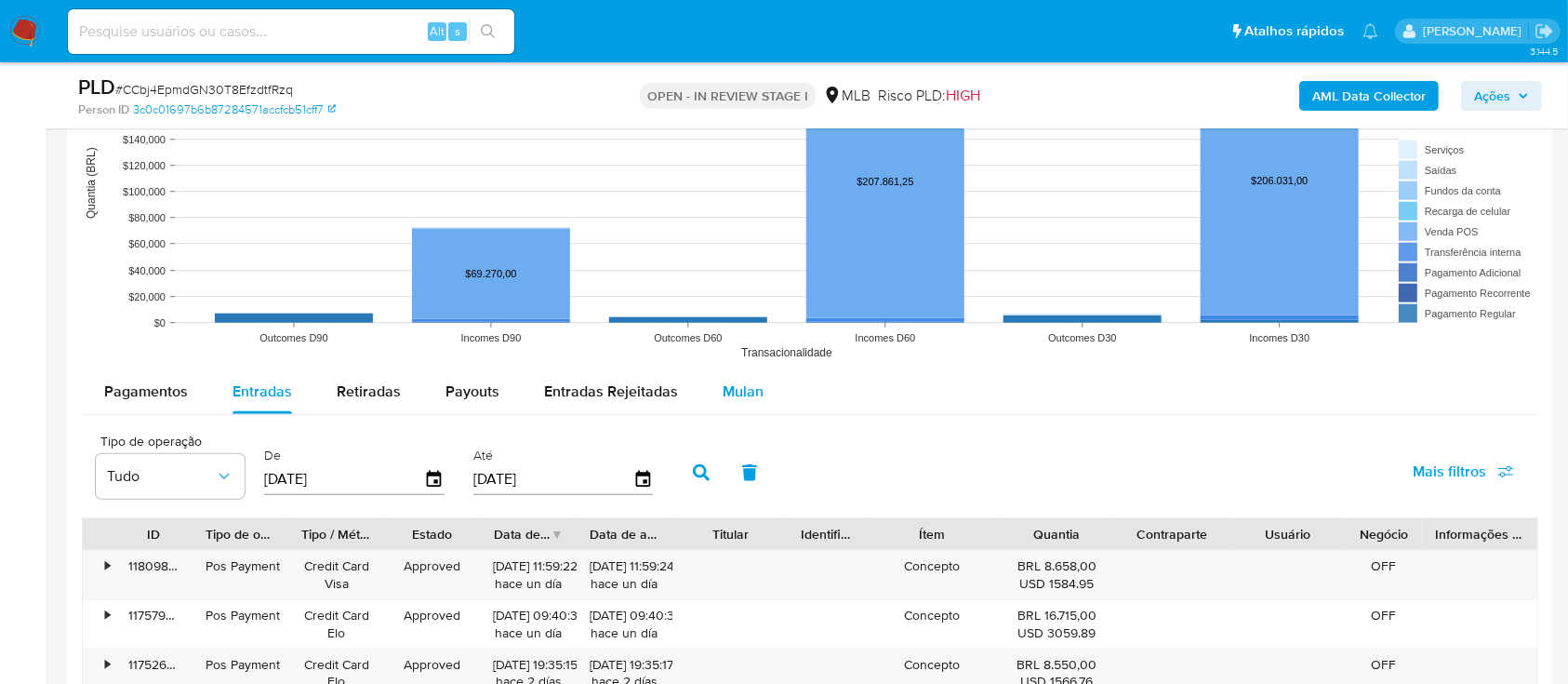 click on "Mulan" at bounding box center [743, 392] 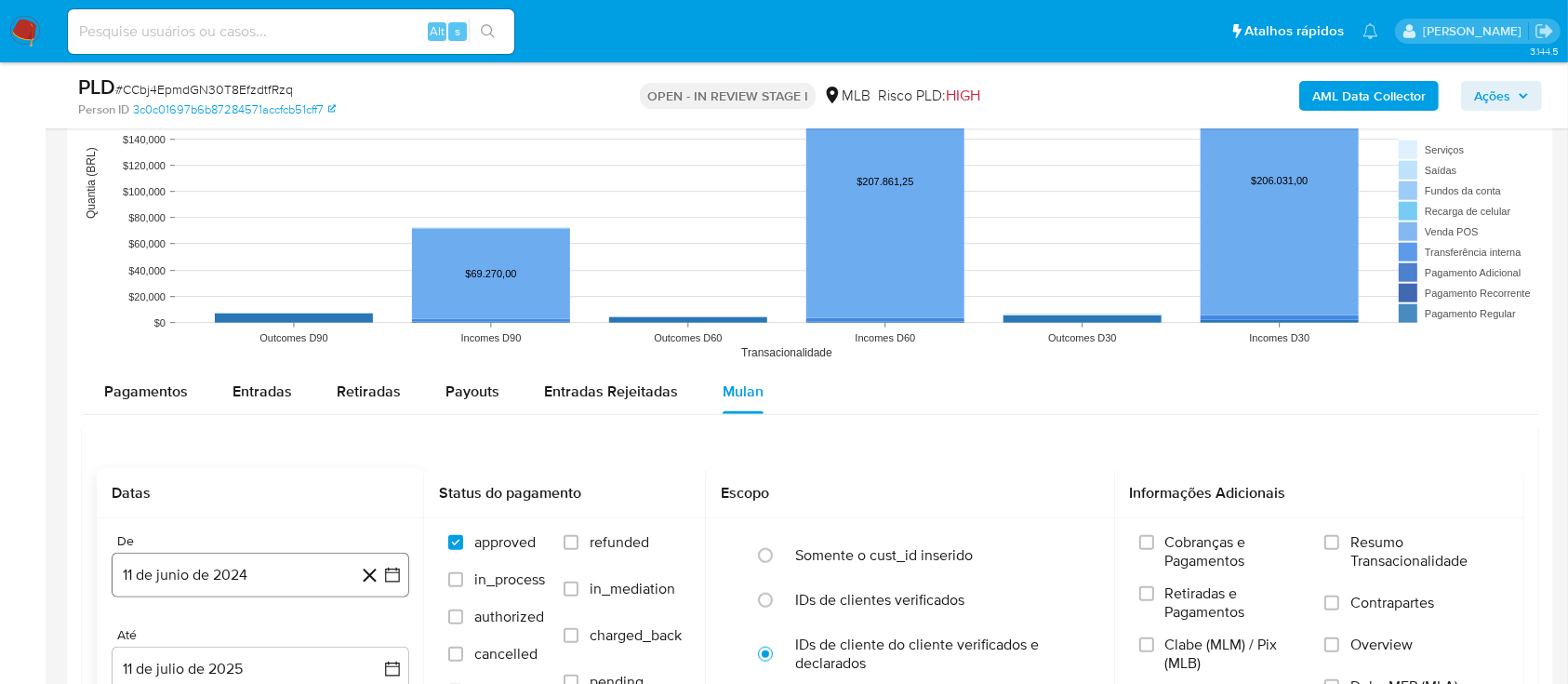 click on "11 de junio de 2024" at bounding box center (260, 575) 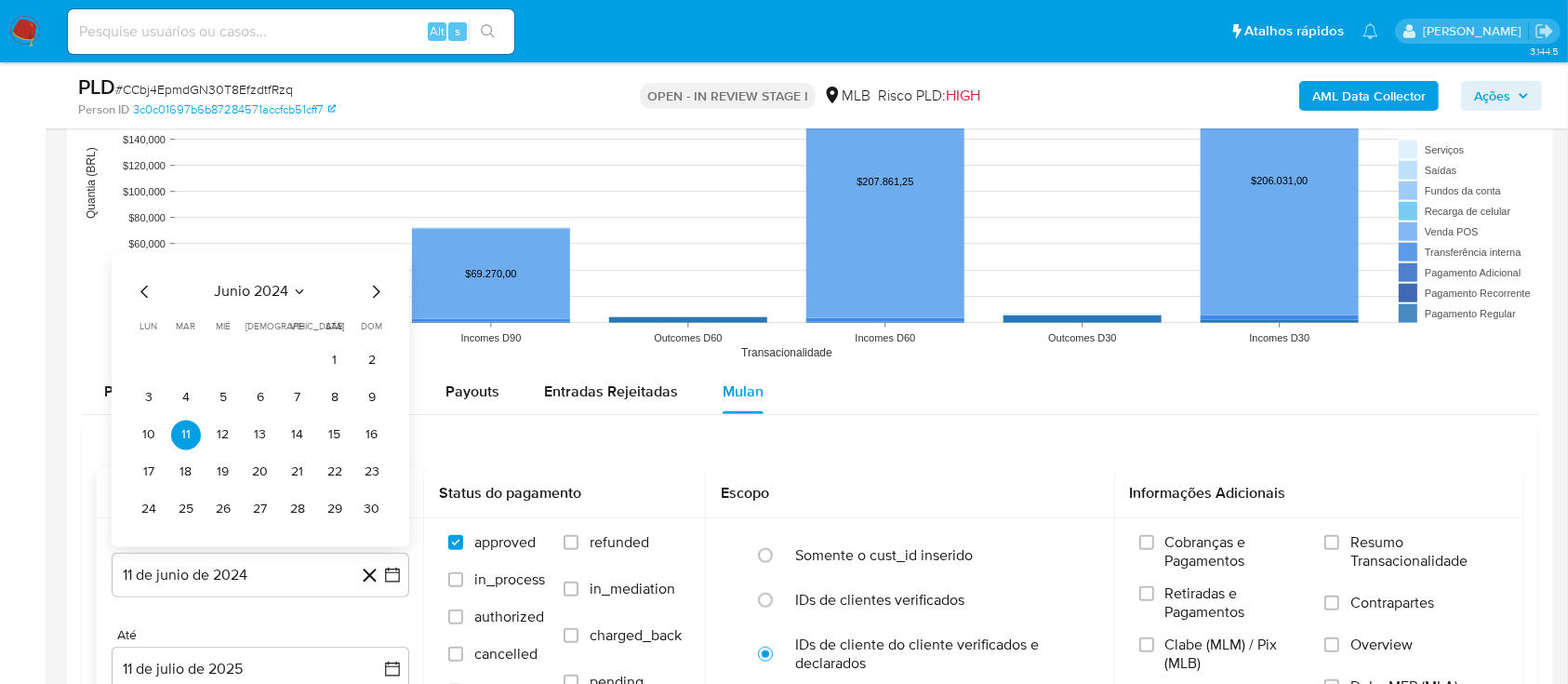 click on "junio 2024" at bounding box center (251, 292) 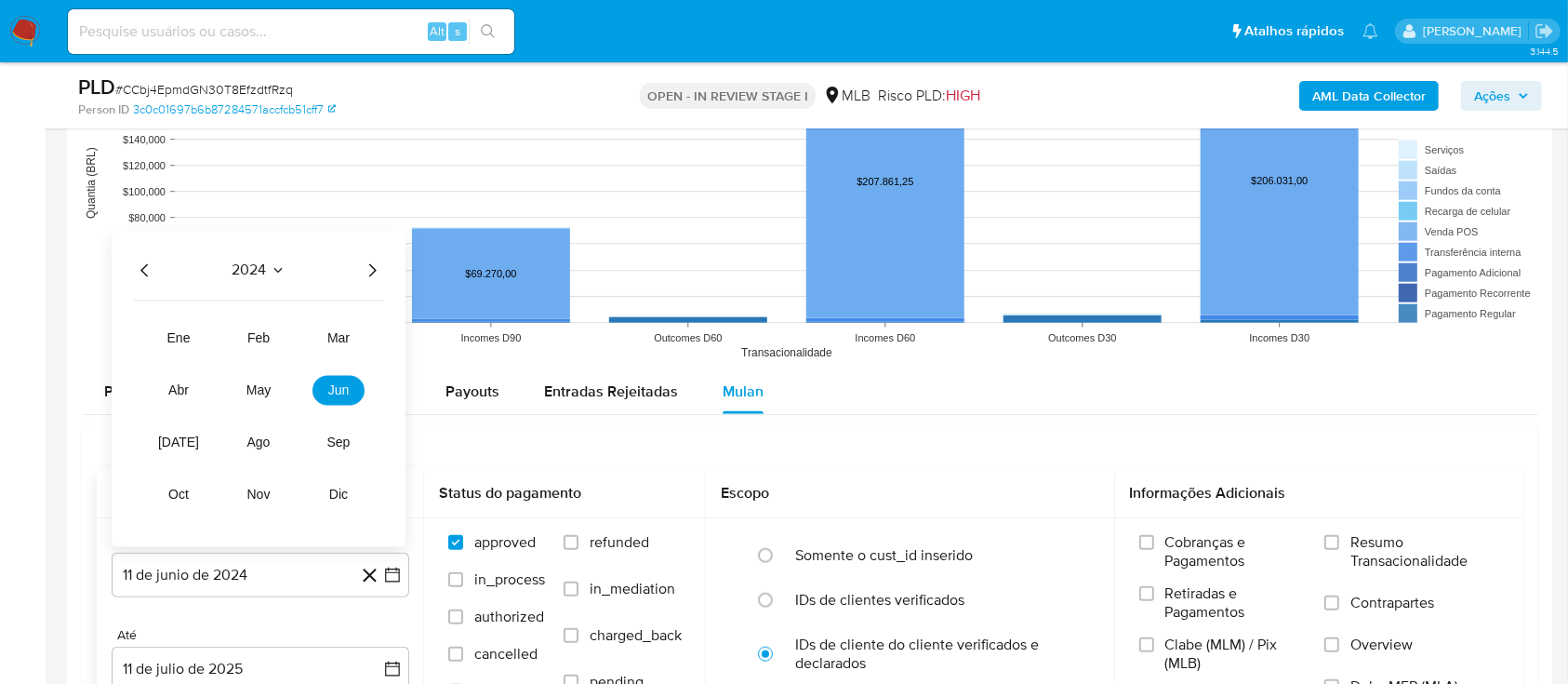 click 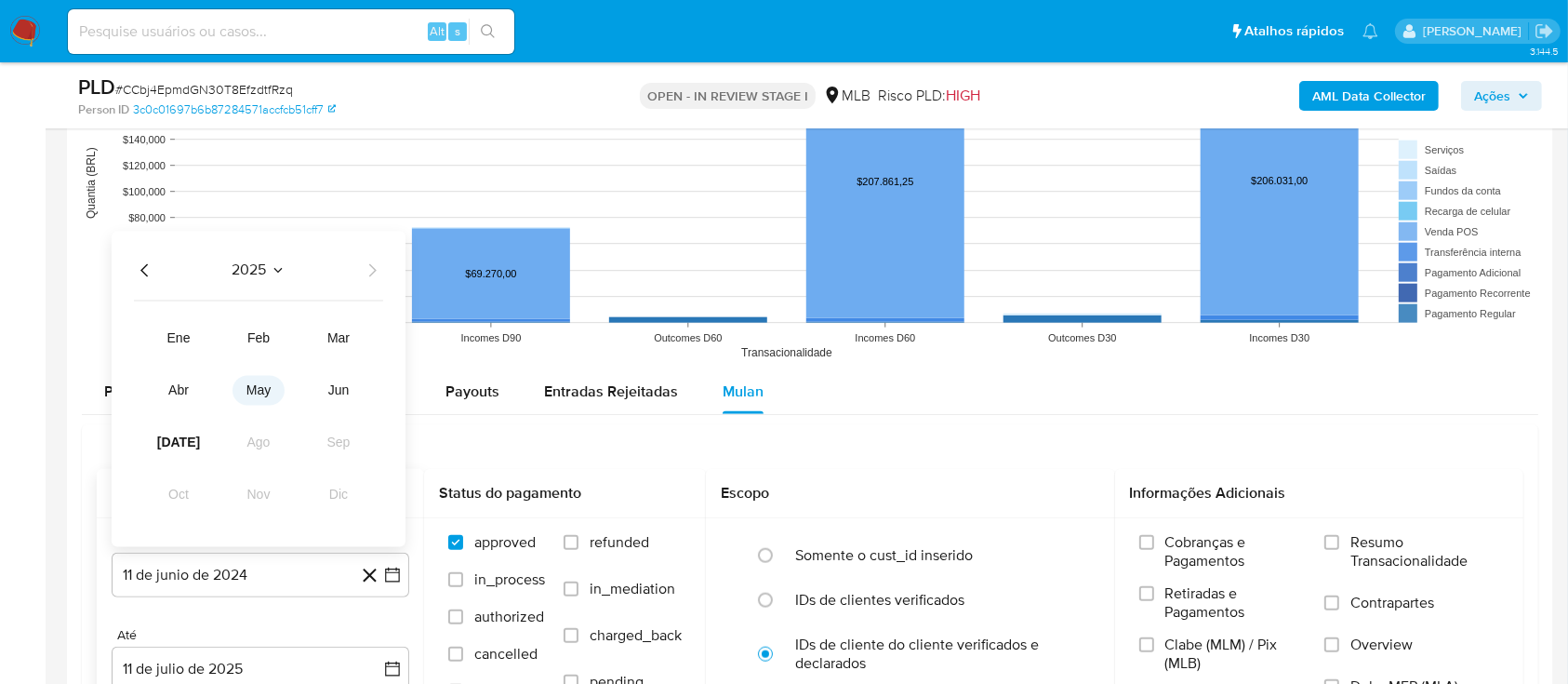 click on "may" at bounding box center [259, 391] 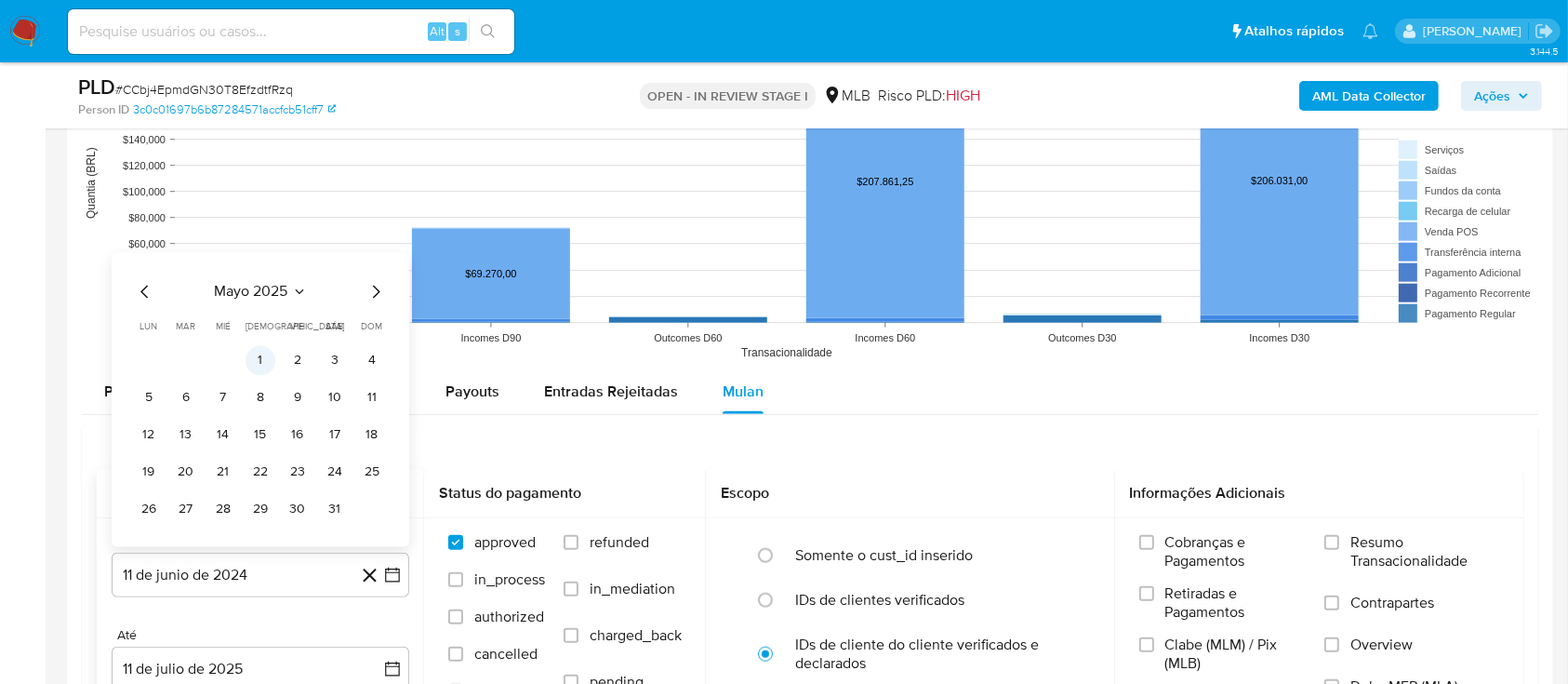 click on "1" at bounding box center (260, 361) 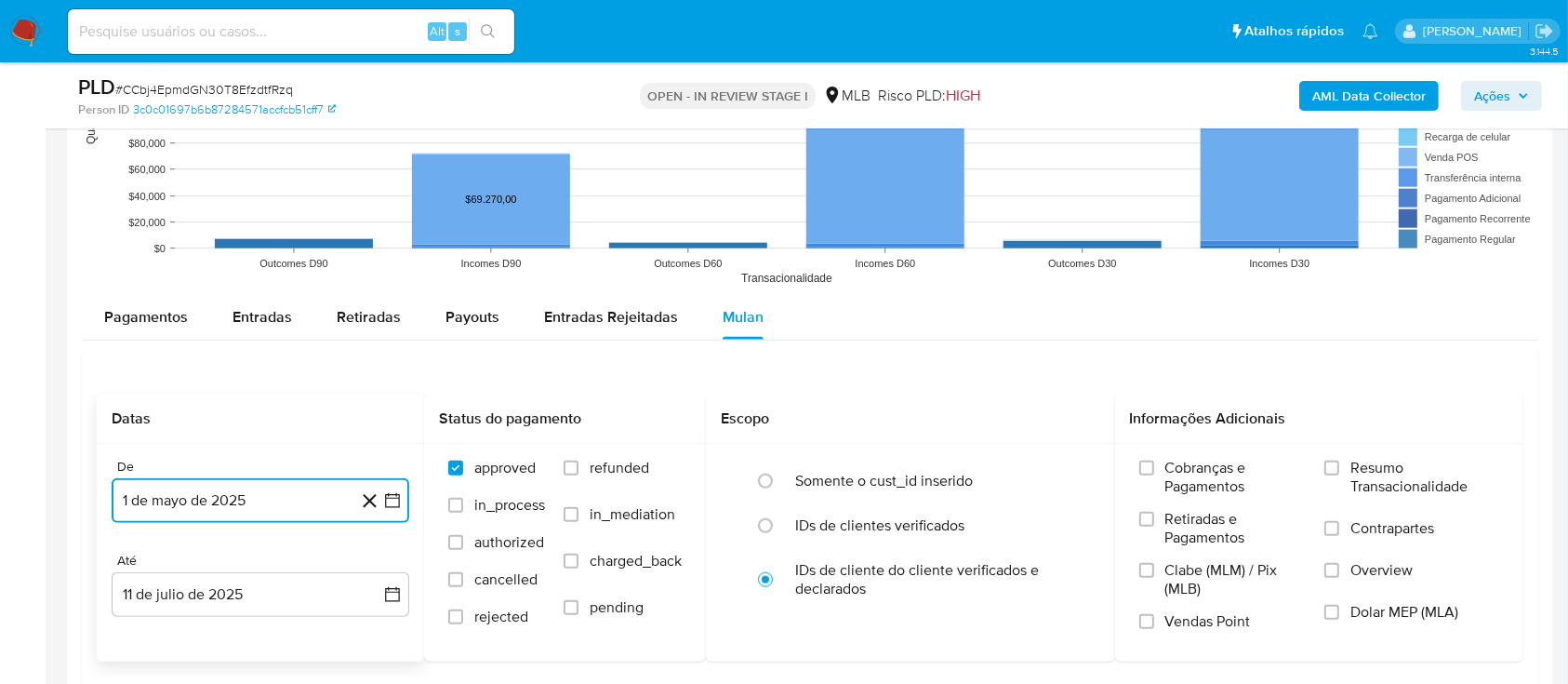 scroll, scrollTop: 1985, scrollLeft: 0, axis: vertical 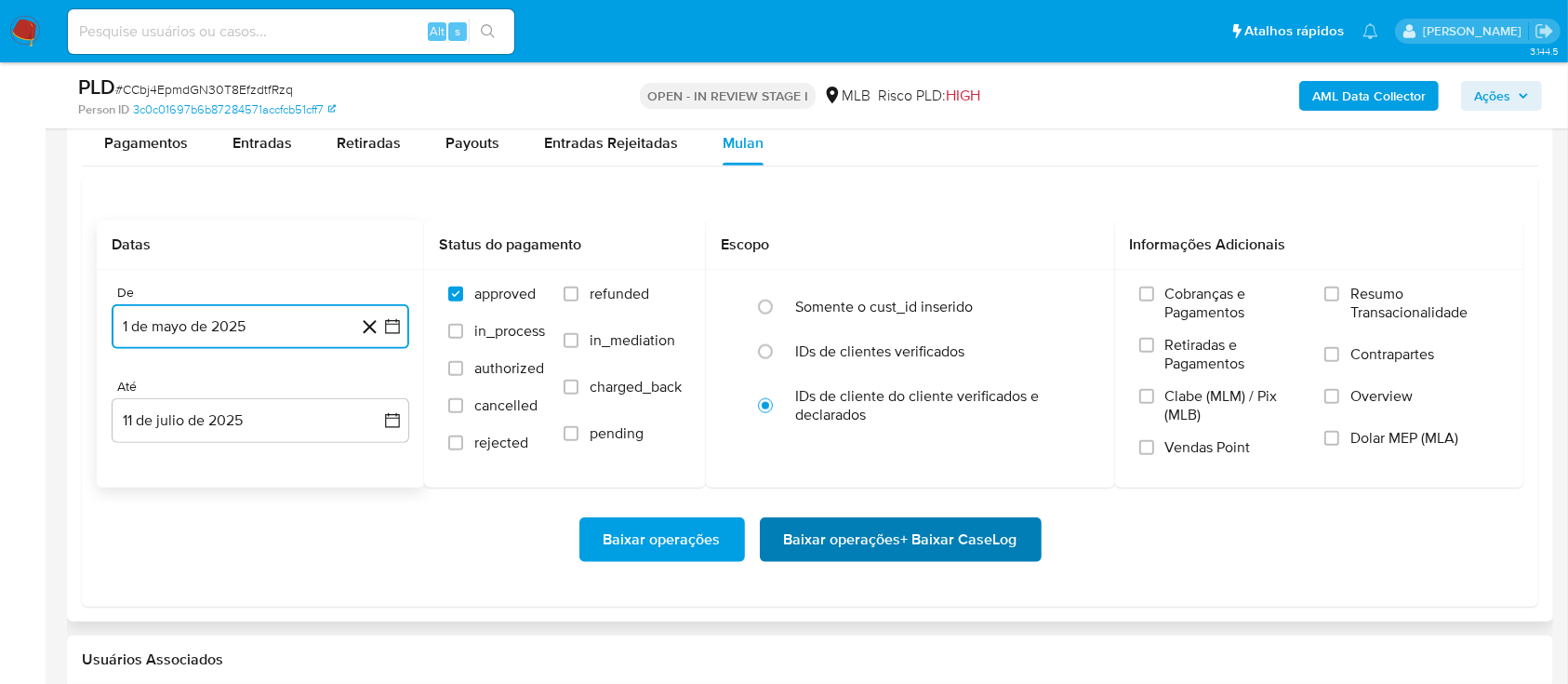 click on "Baixar operações  +   Baixar CaseLog" at bounding box center [900, 540] 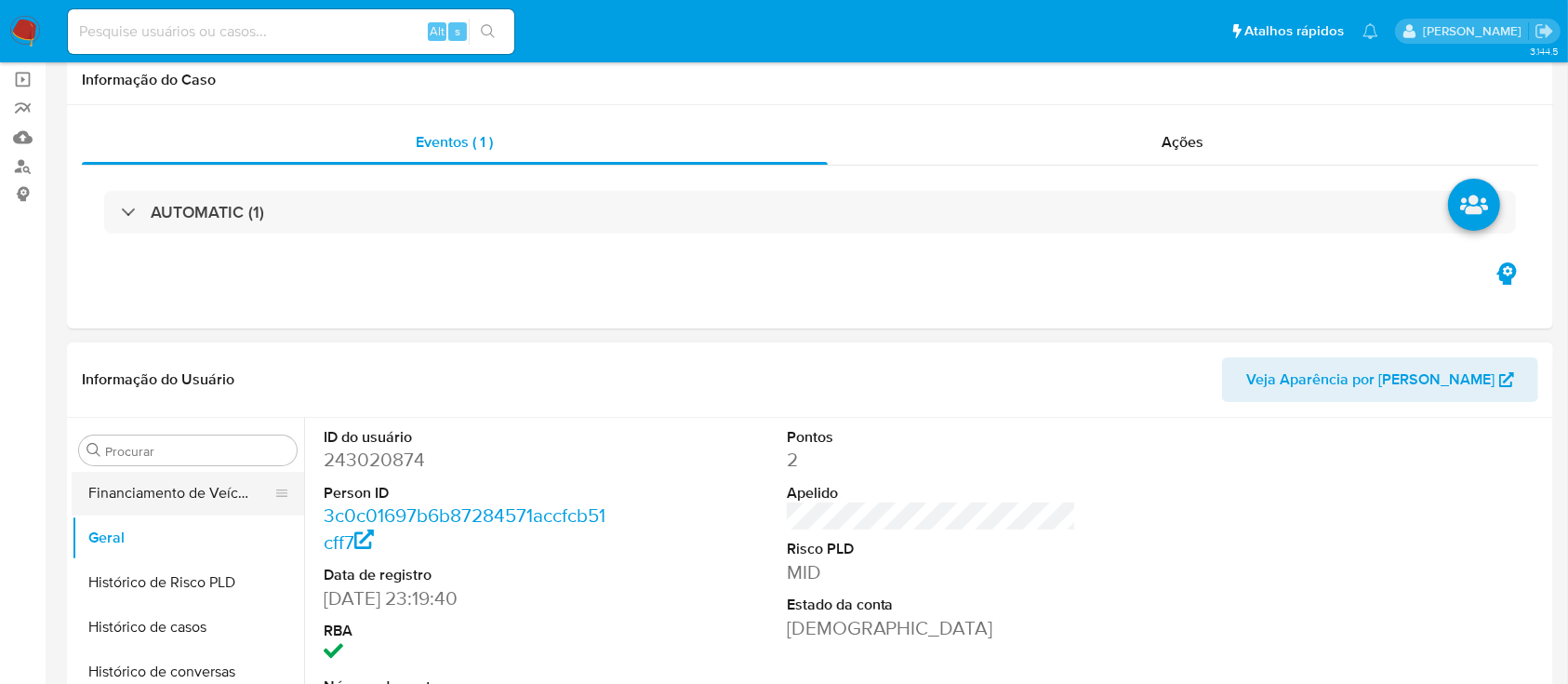 scroll, scrollTop: 248, scrollLeft: 0, axis: vertical 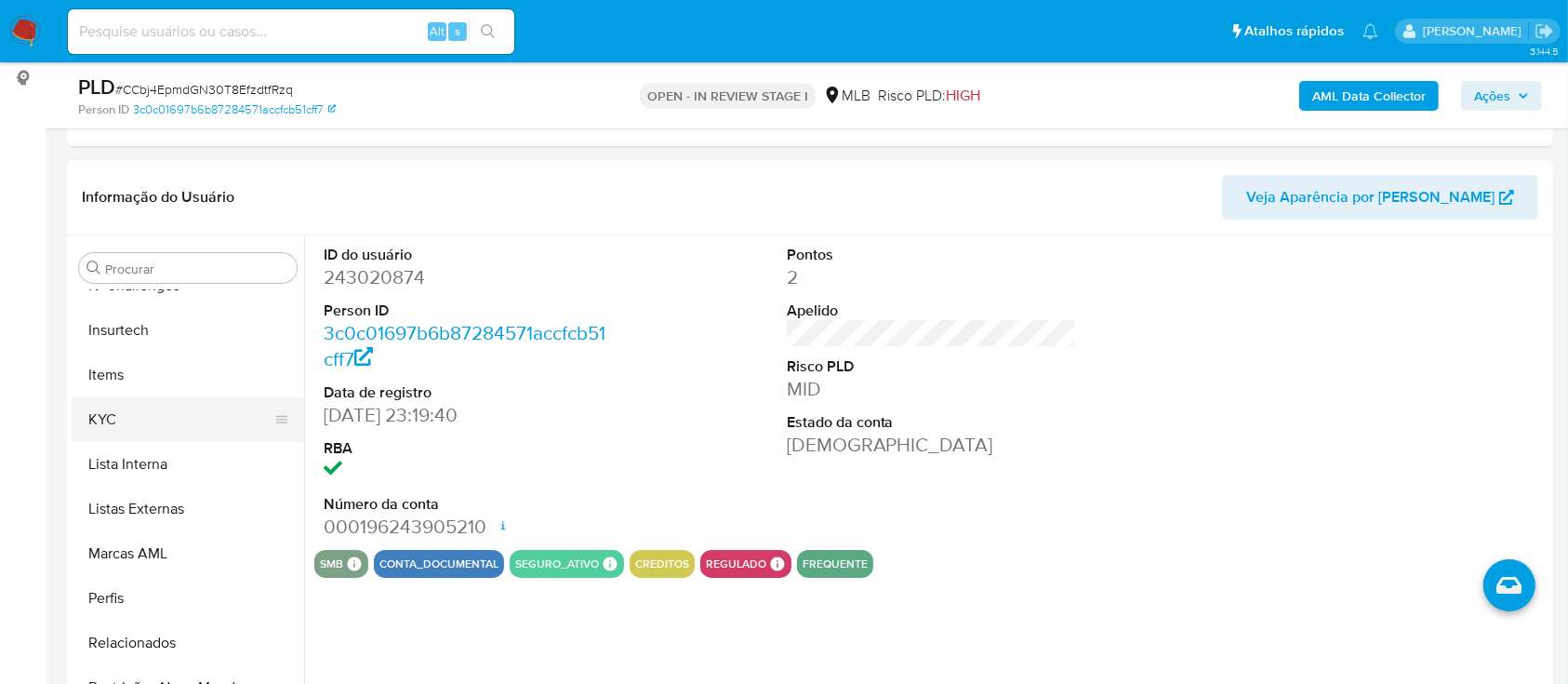 click on "KYC" at bounding box center [180, 420] 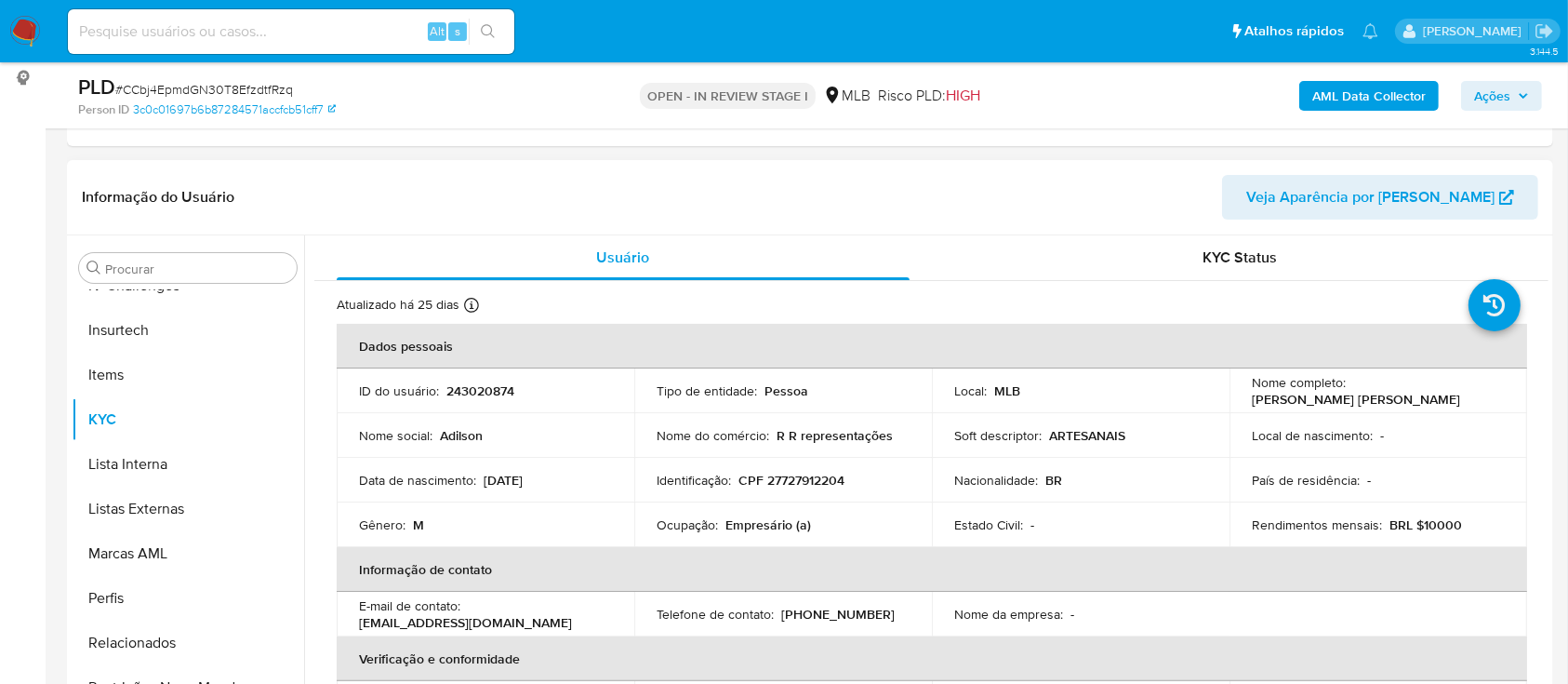 click on "CPF 27727912204" at bounding box center (791, 480) 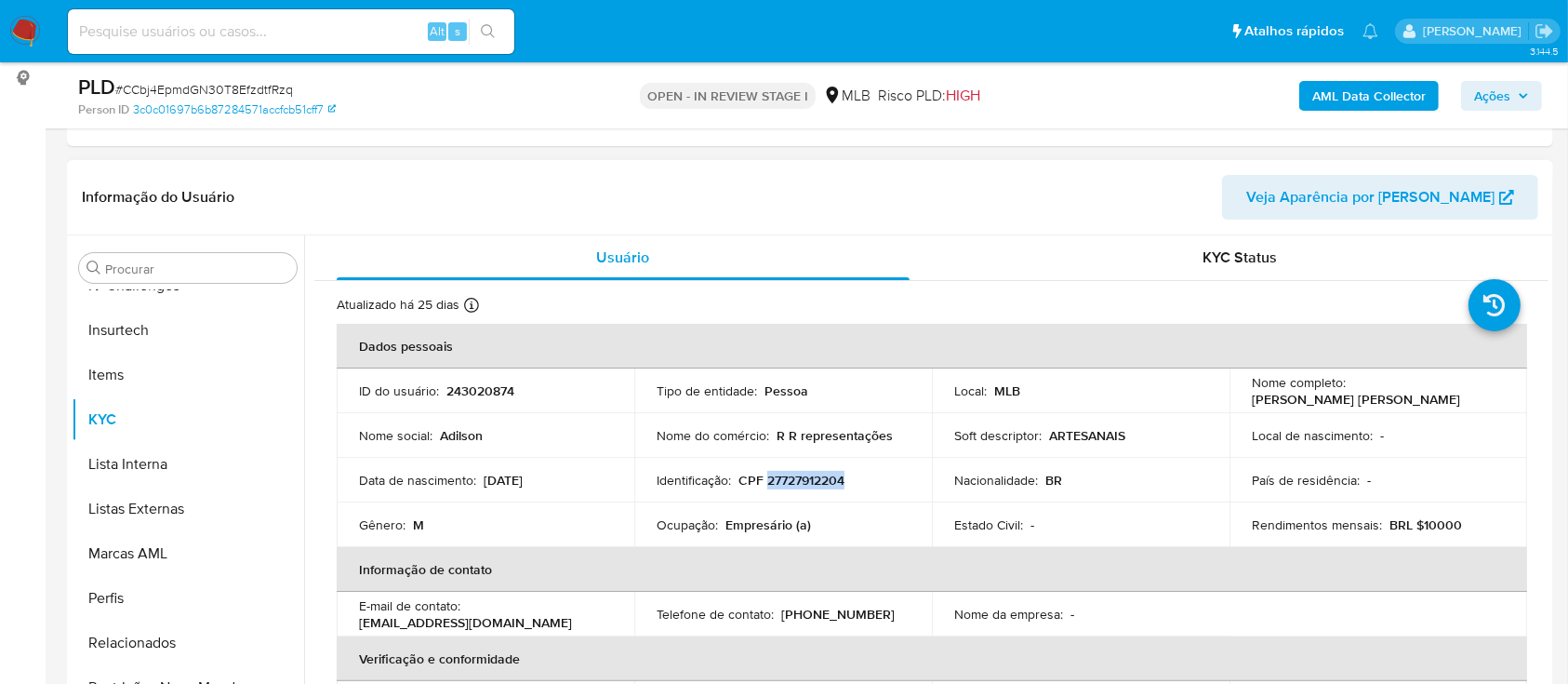 copy on "27727912204" 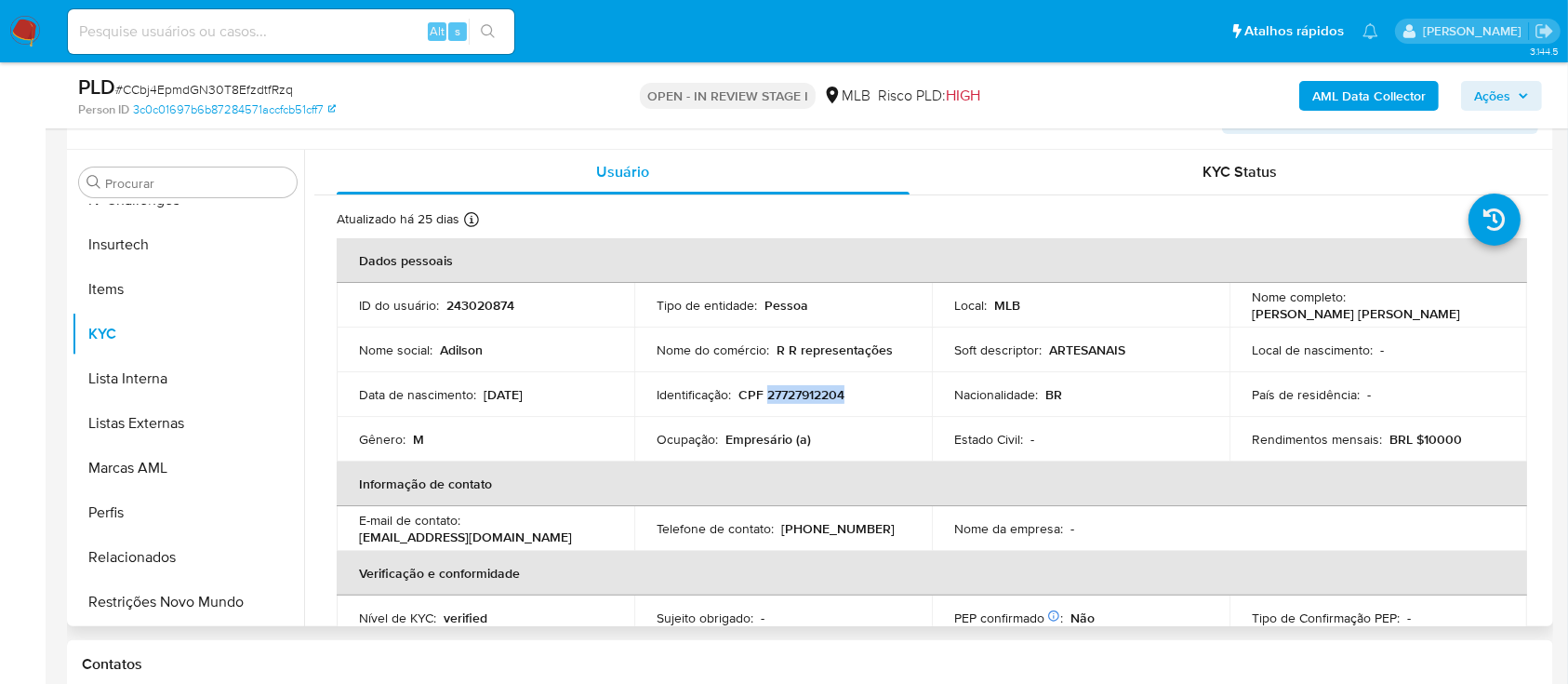scroll, scrollTop: 372, scrollLeft: 0, axis: vertical 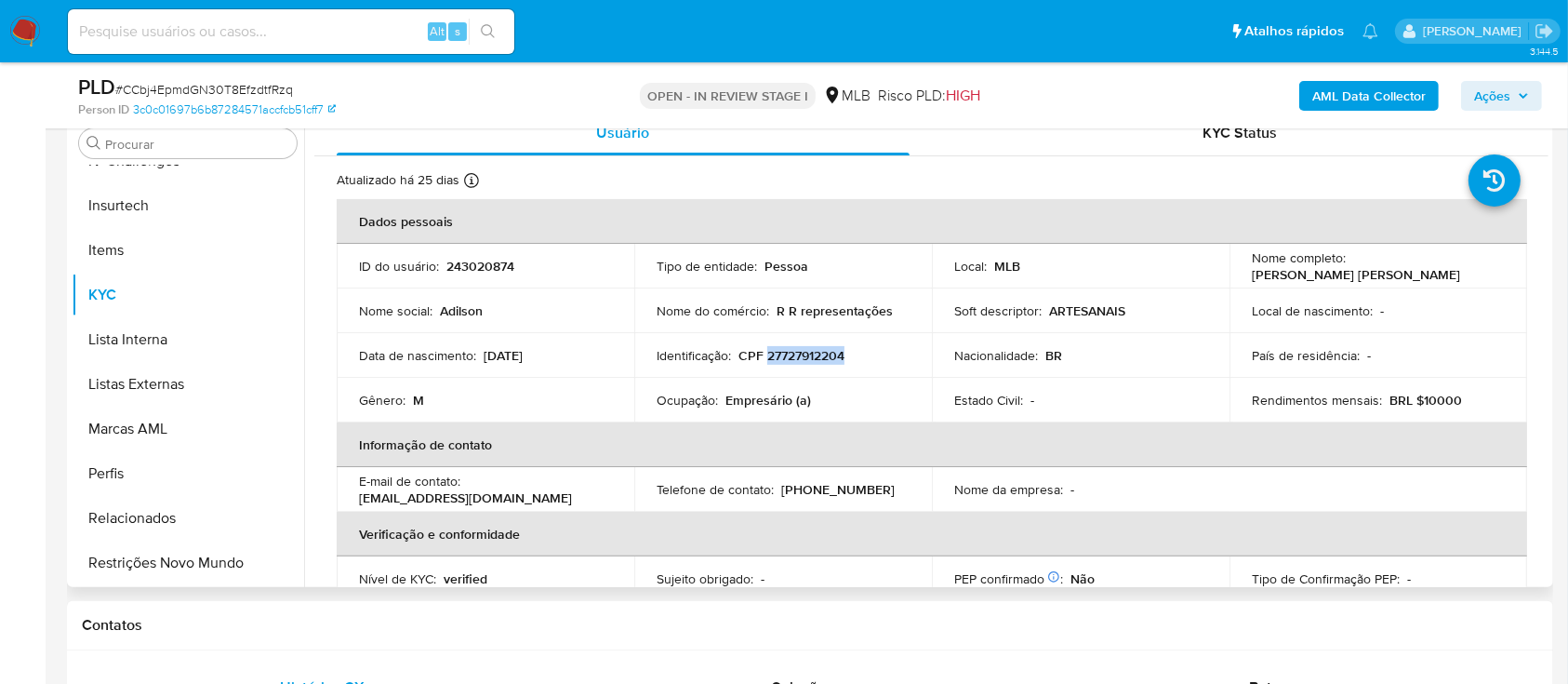 copy on "27727912204" 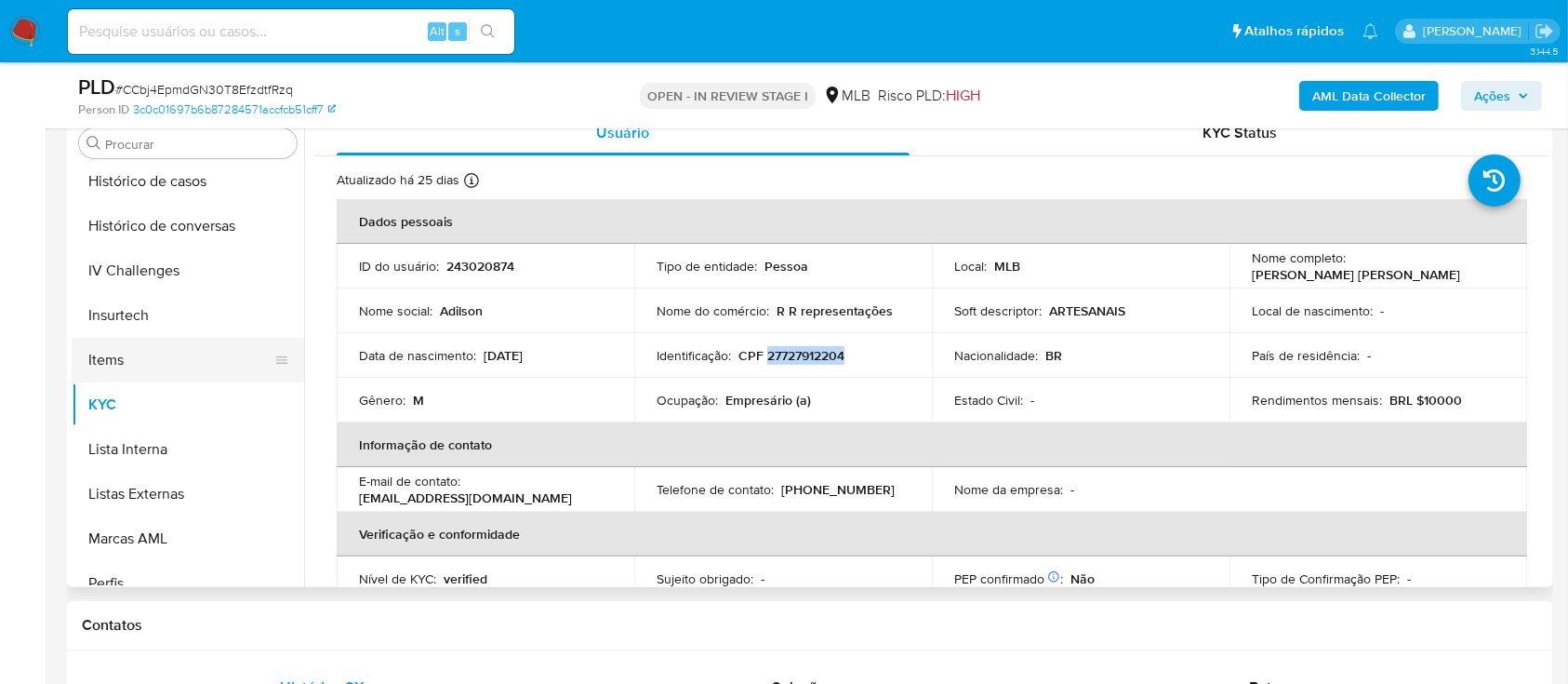 scroll, scrollTop: 538, scrollLeft: 0, axis: vertical 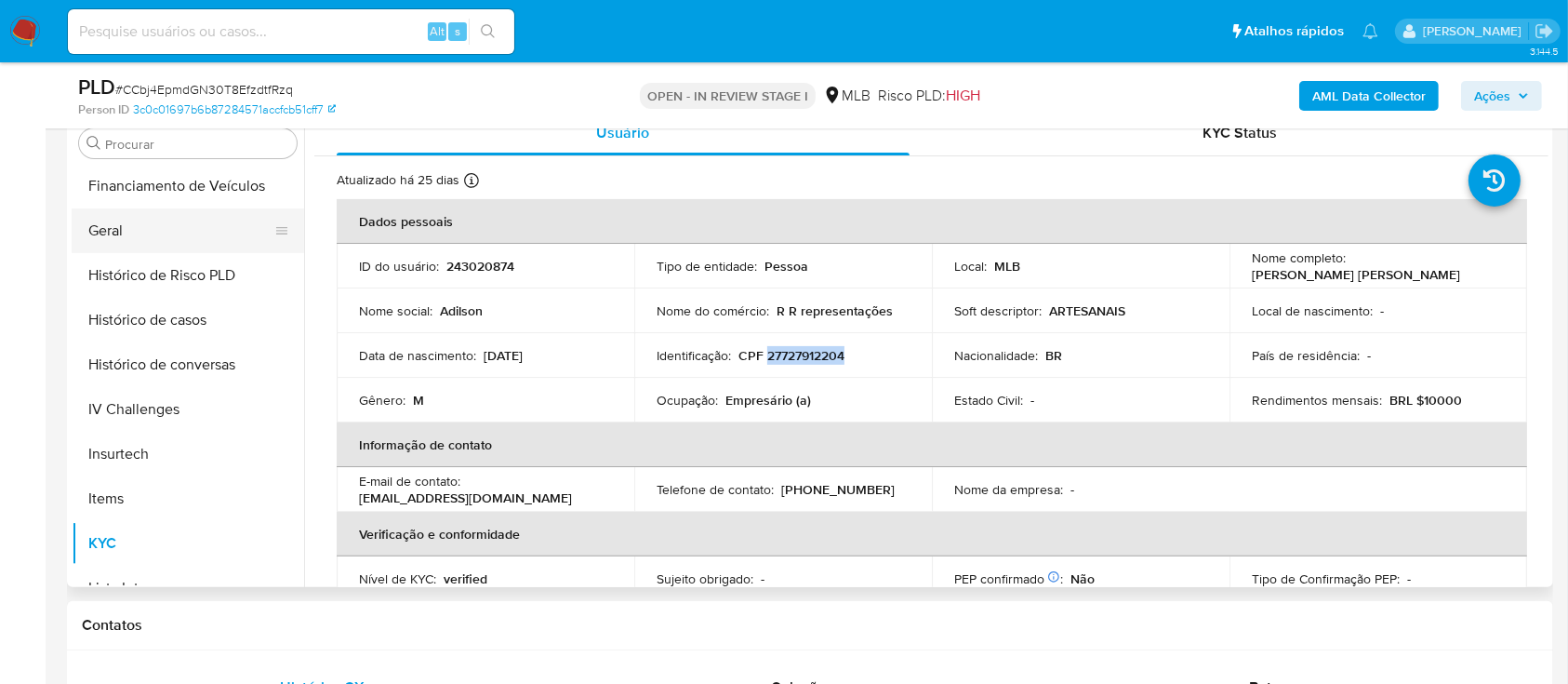click on "Geral" at bounding box center (180, 231) 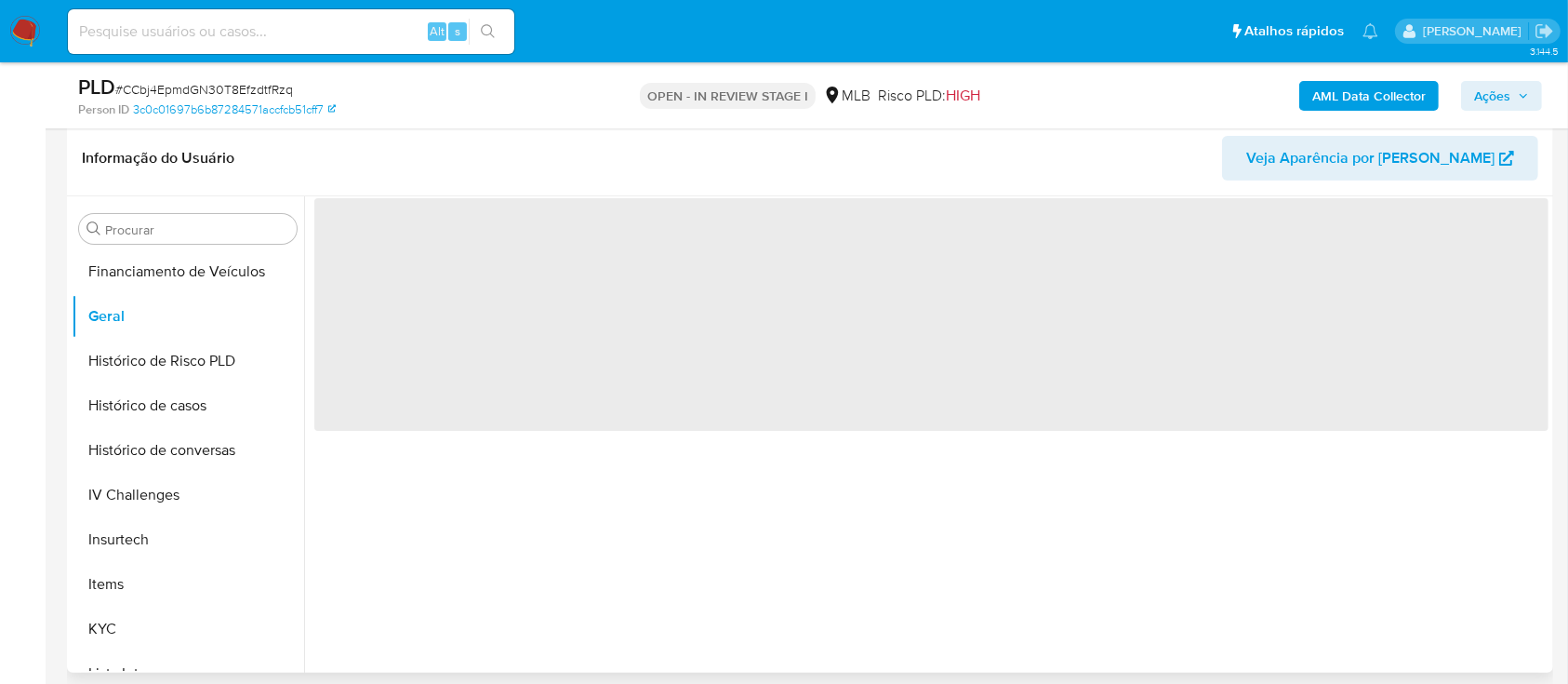 scroll, scrollTop: 248, scrollLeft: 0, axis: vertical 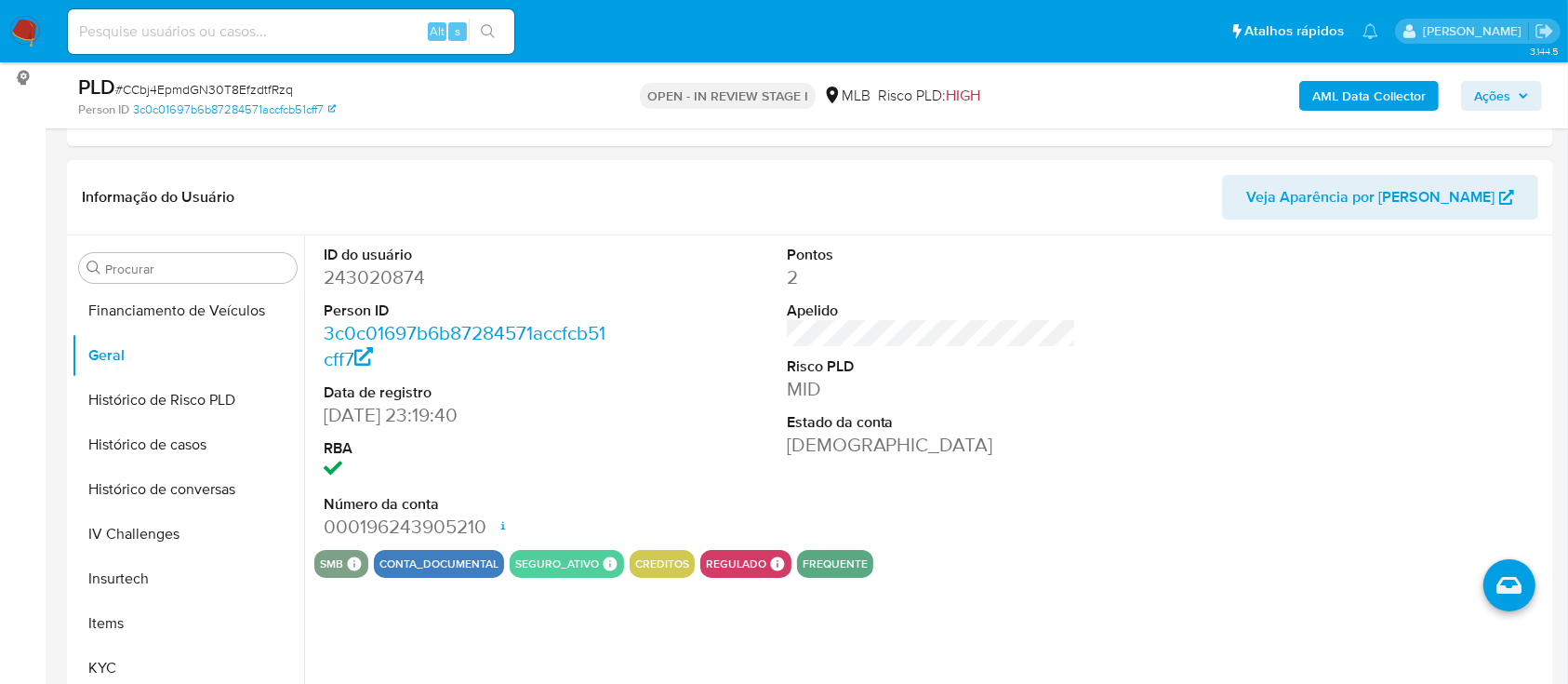 click on "243020874" at bounding box center (469, 277) 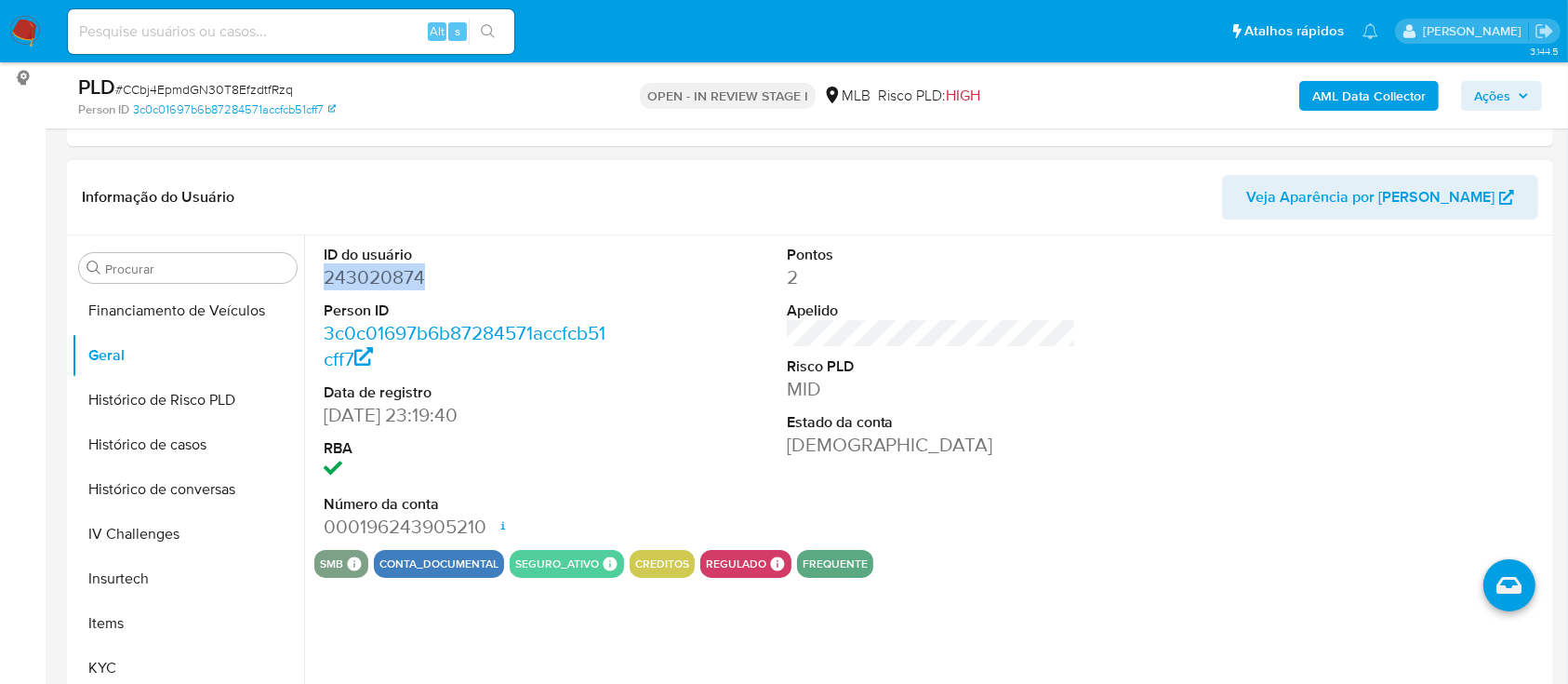 click on "243020874" at bounding box center (469, 277) 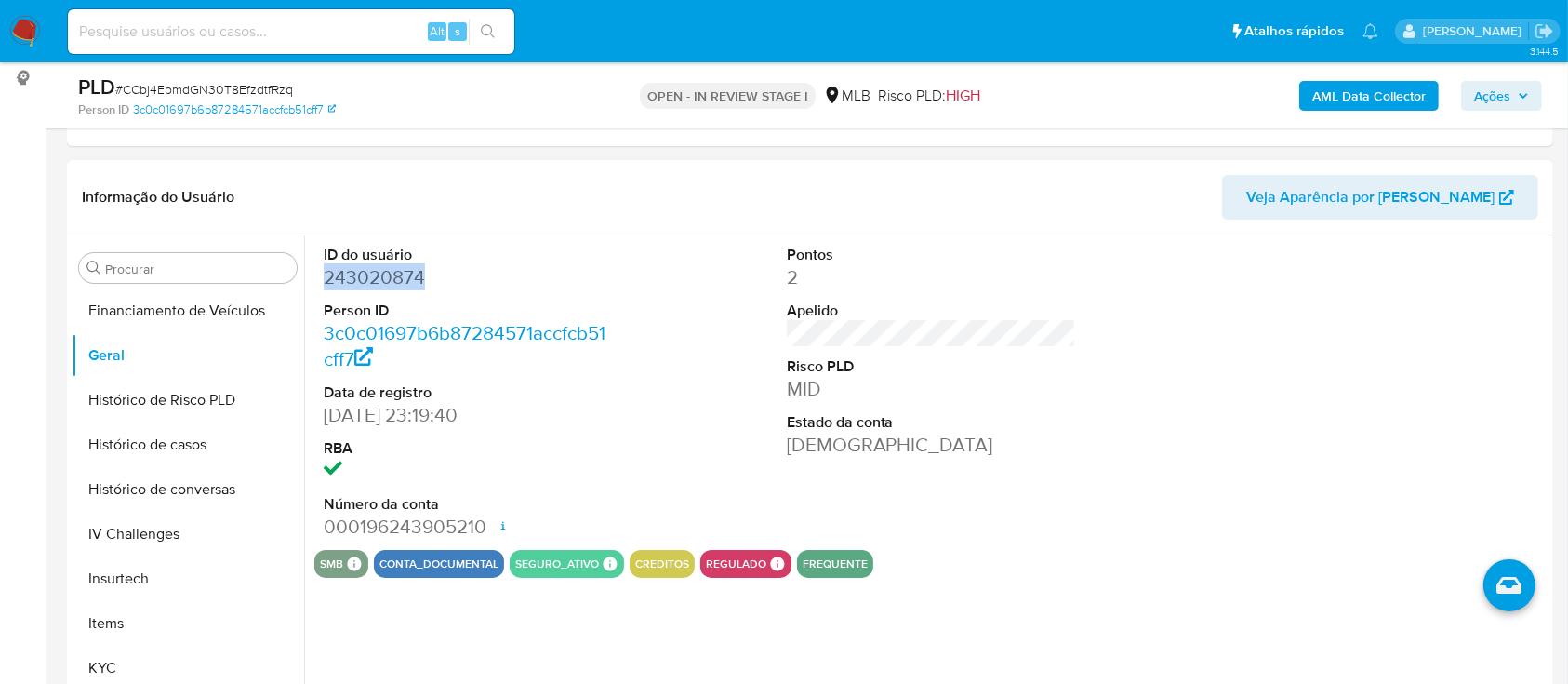 copy on "243020874" 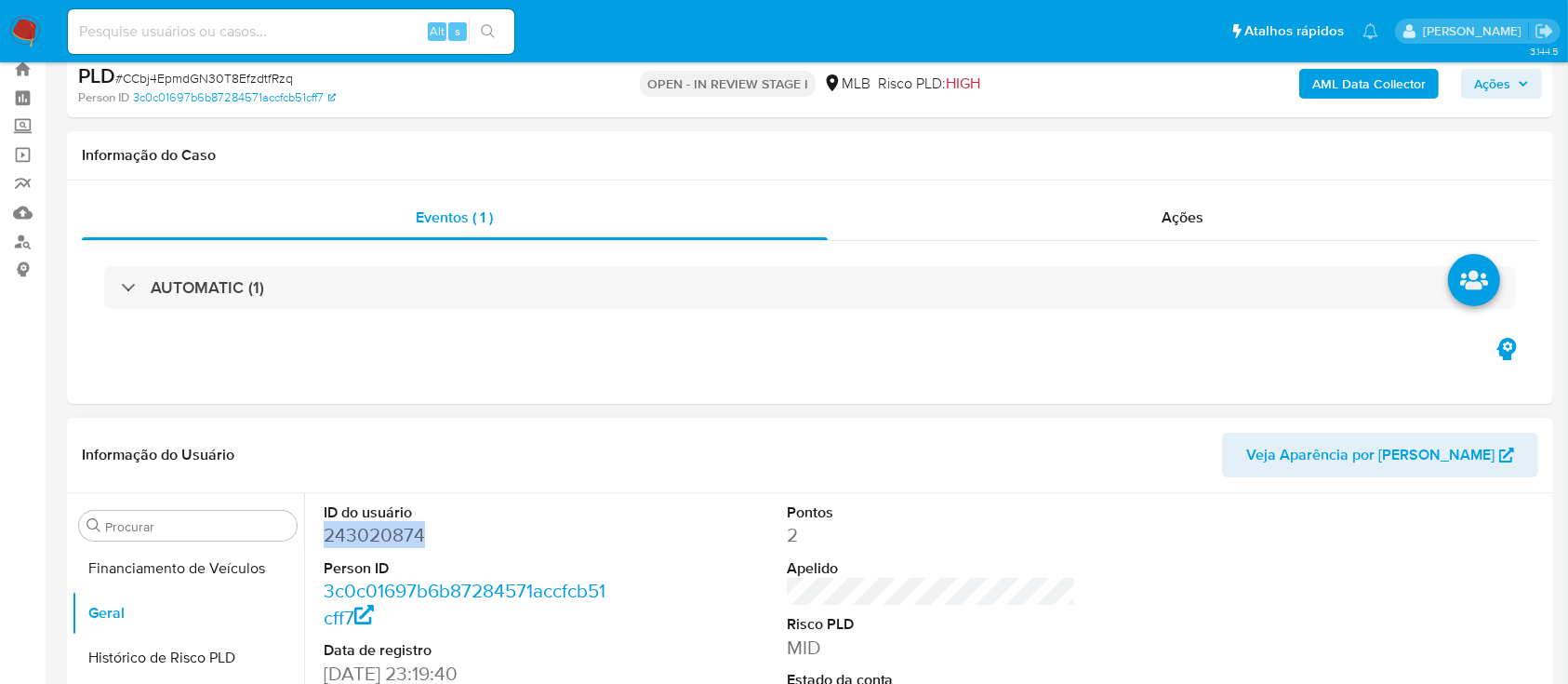 scroll, scrollTop: 0, scrollLeft: 0, axis: both 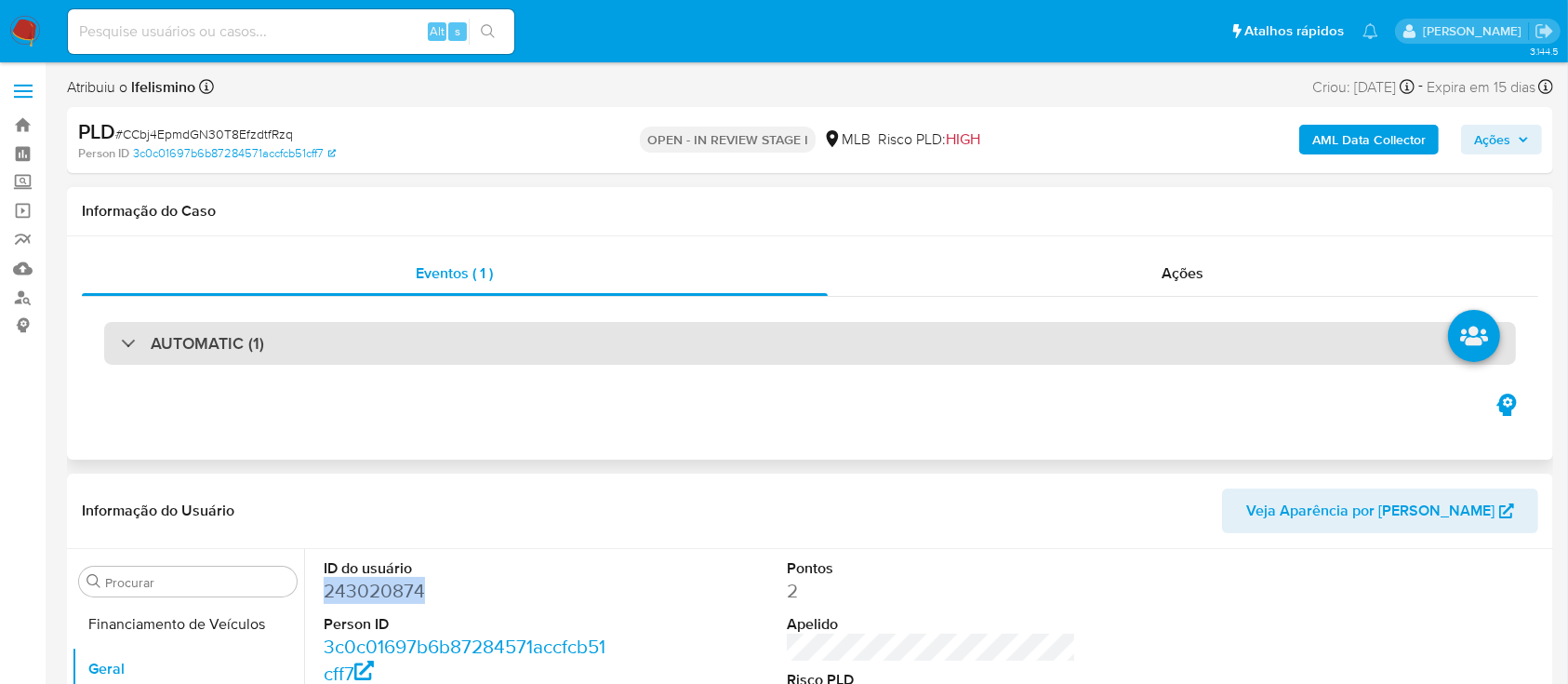 click on "AUTOMATIC (1)" at bounding box center [810, 343] 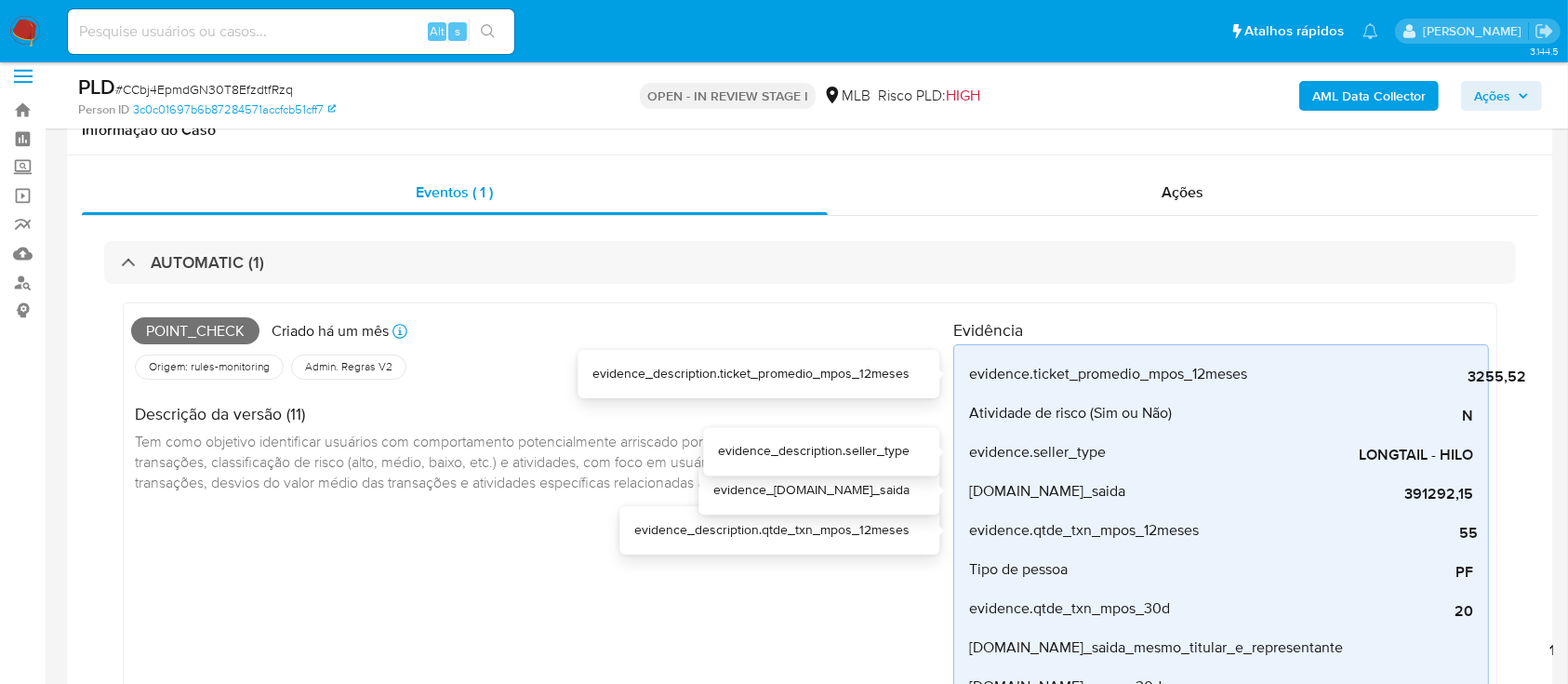 scroll, scrollTop: 0, scrollLeft: 0, axis: both 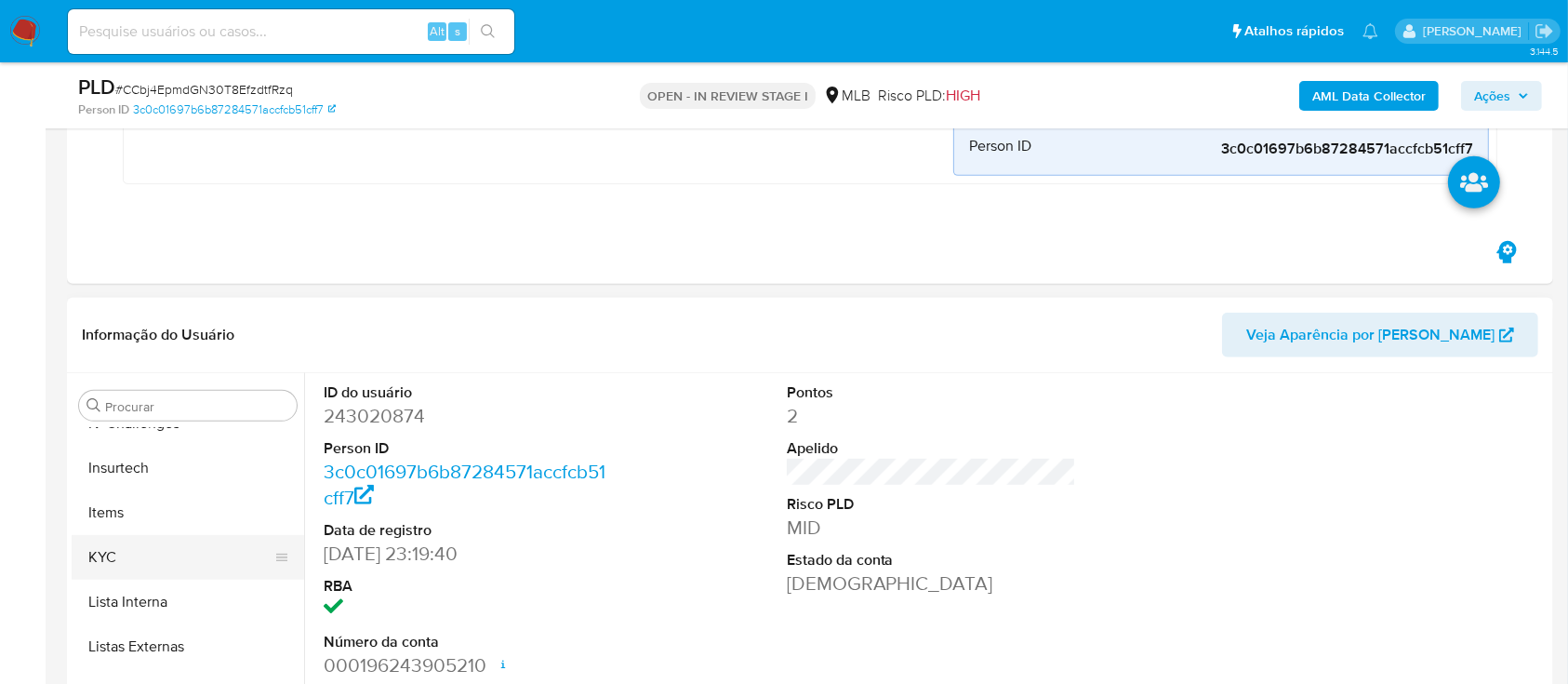 click on "KYC" at bounding box center (180, 557) 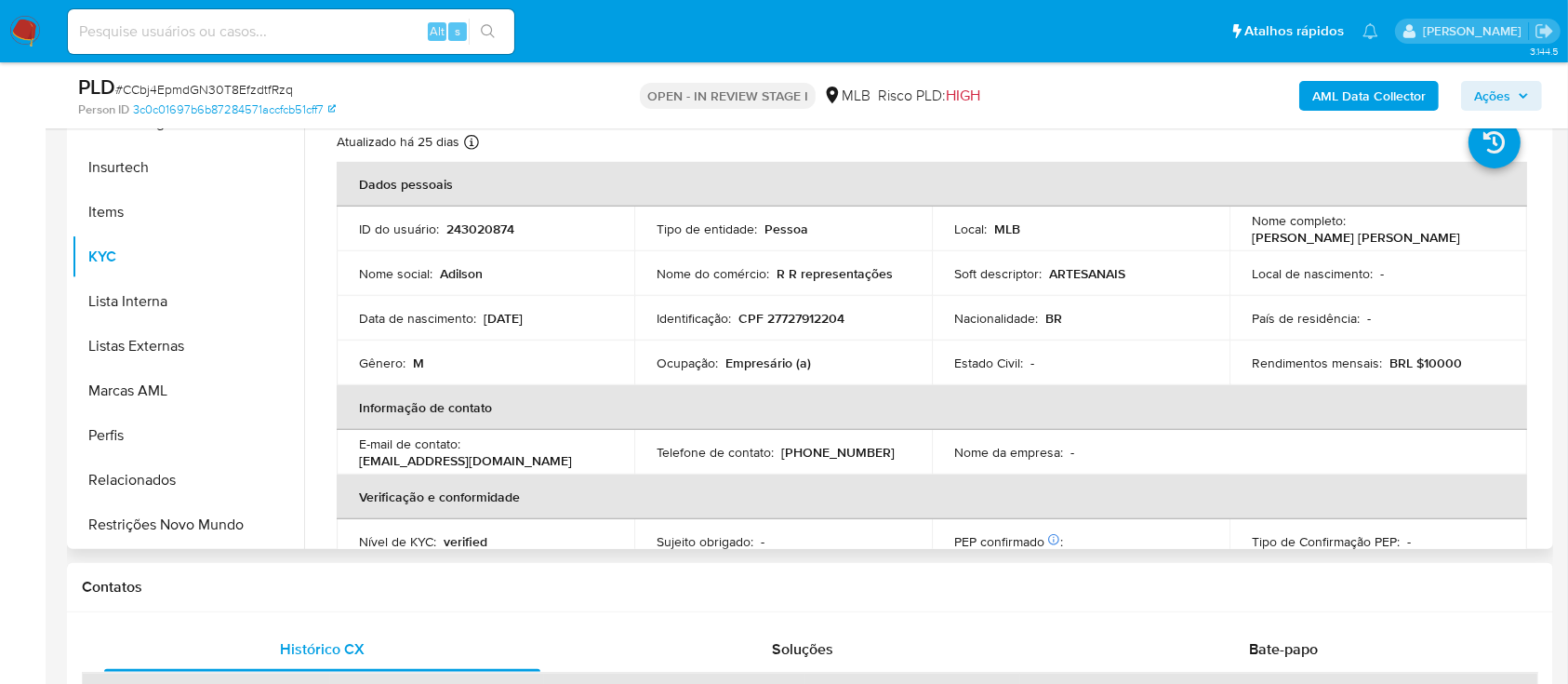 scroll, scrollTop: 1241, scrollLeft: 0, axis: vertical 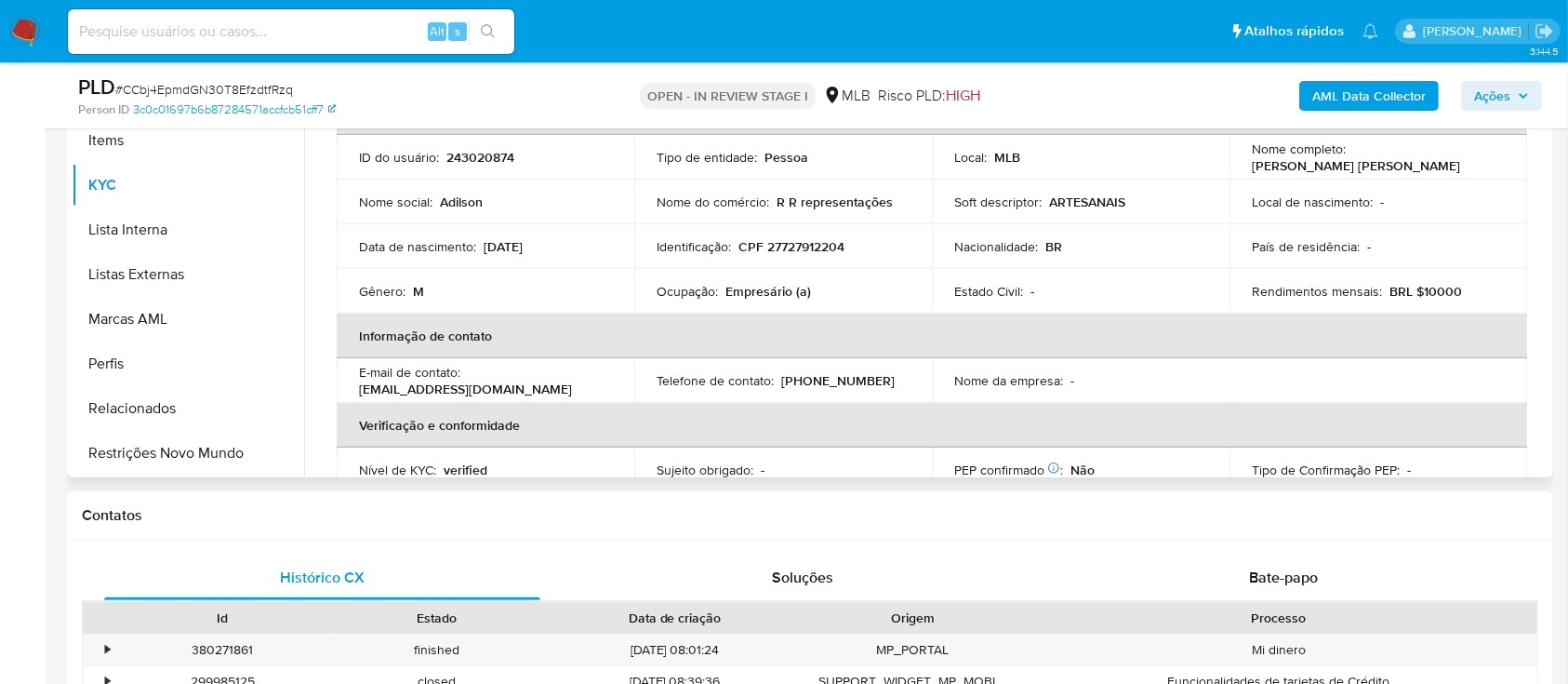 type 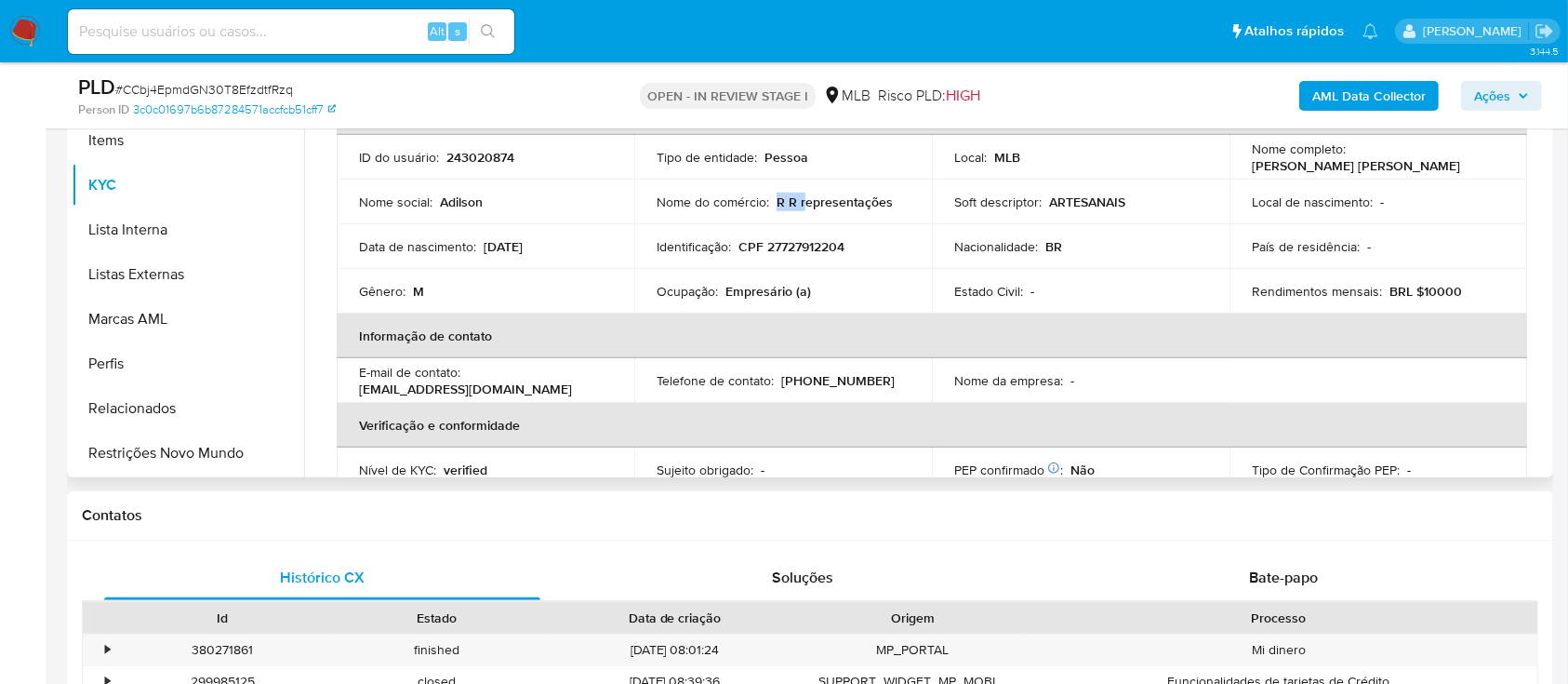 drag, startPoint x: 778, startPoint y: 194, endPoint x: 935, endPoint y: 194, distance: 157 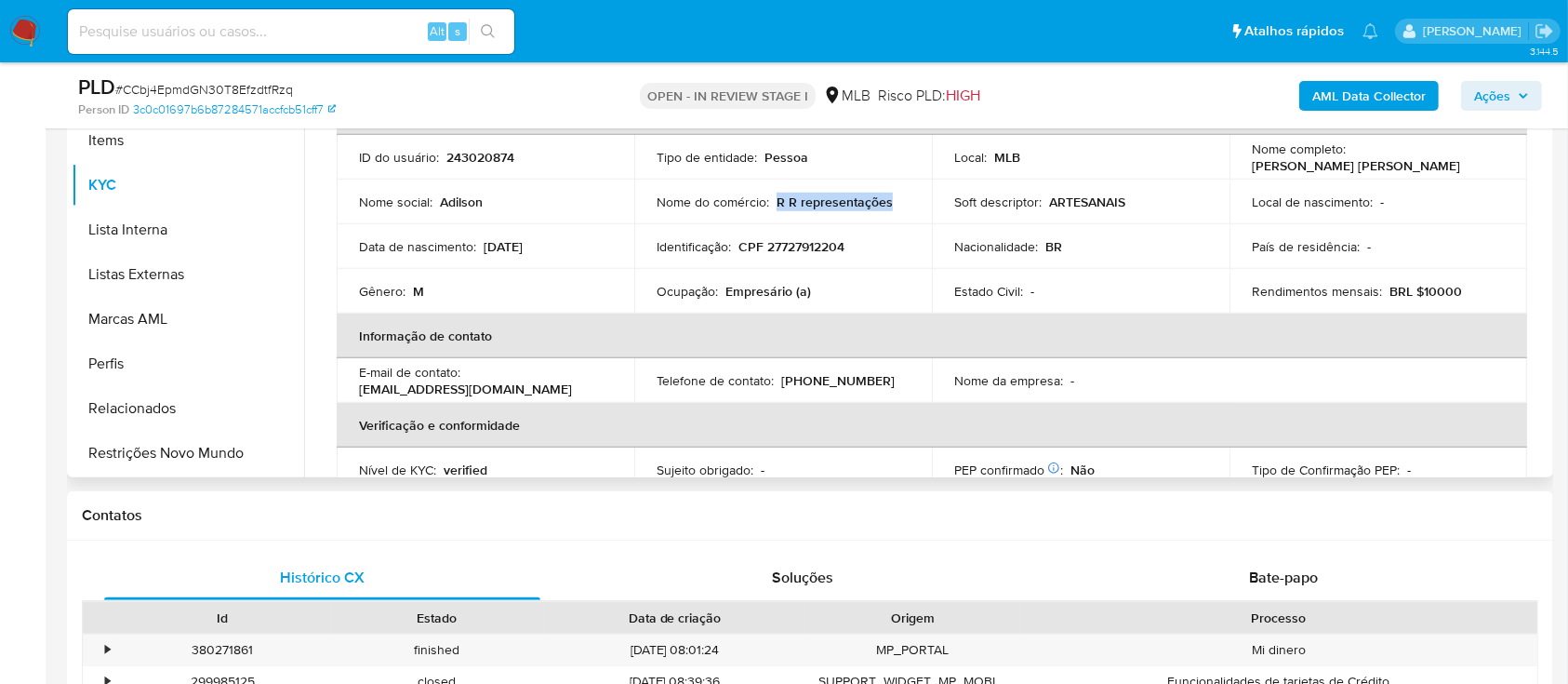 copy on "R R representações" 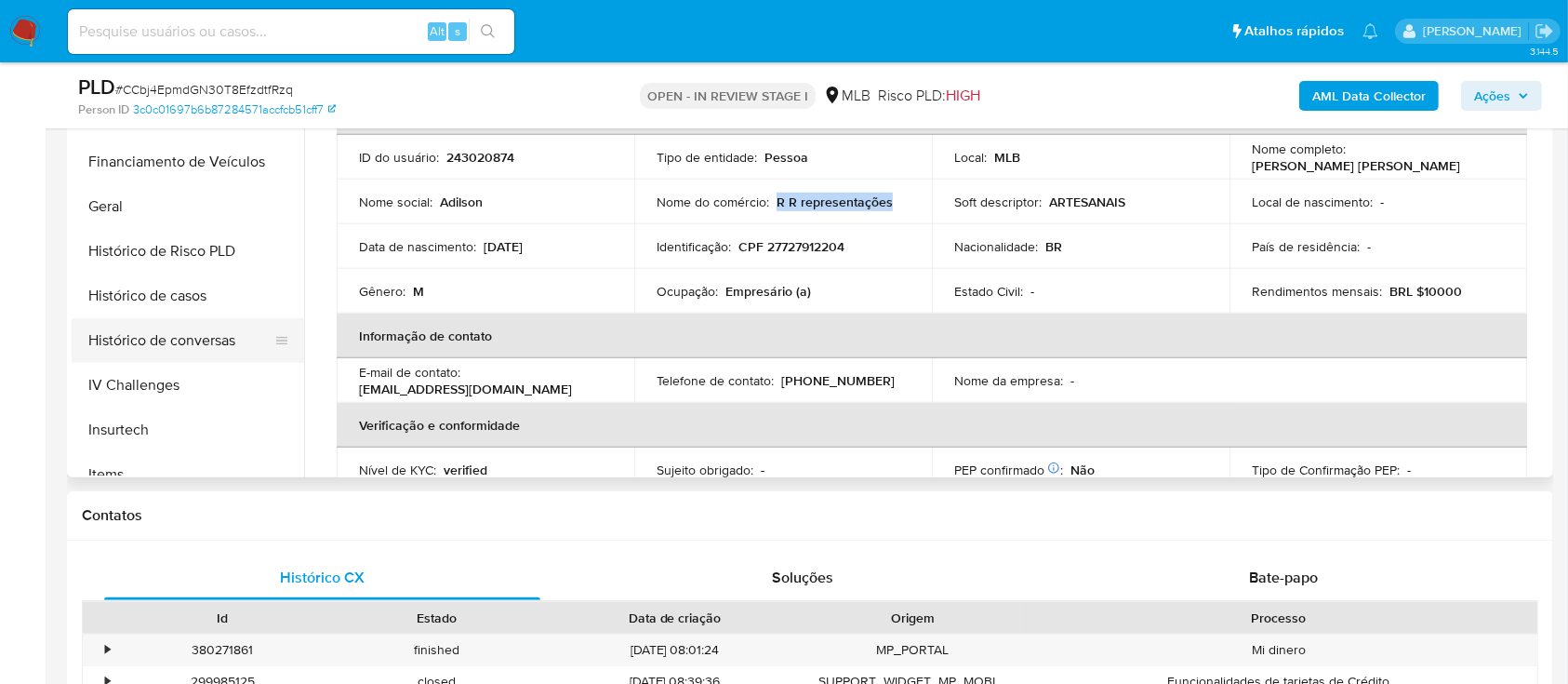 scroll, scrollTop: 414, scrollLeft: 0, axis: vertical 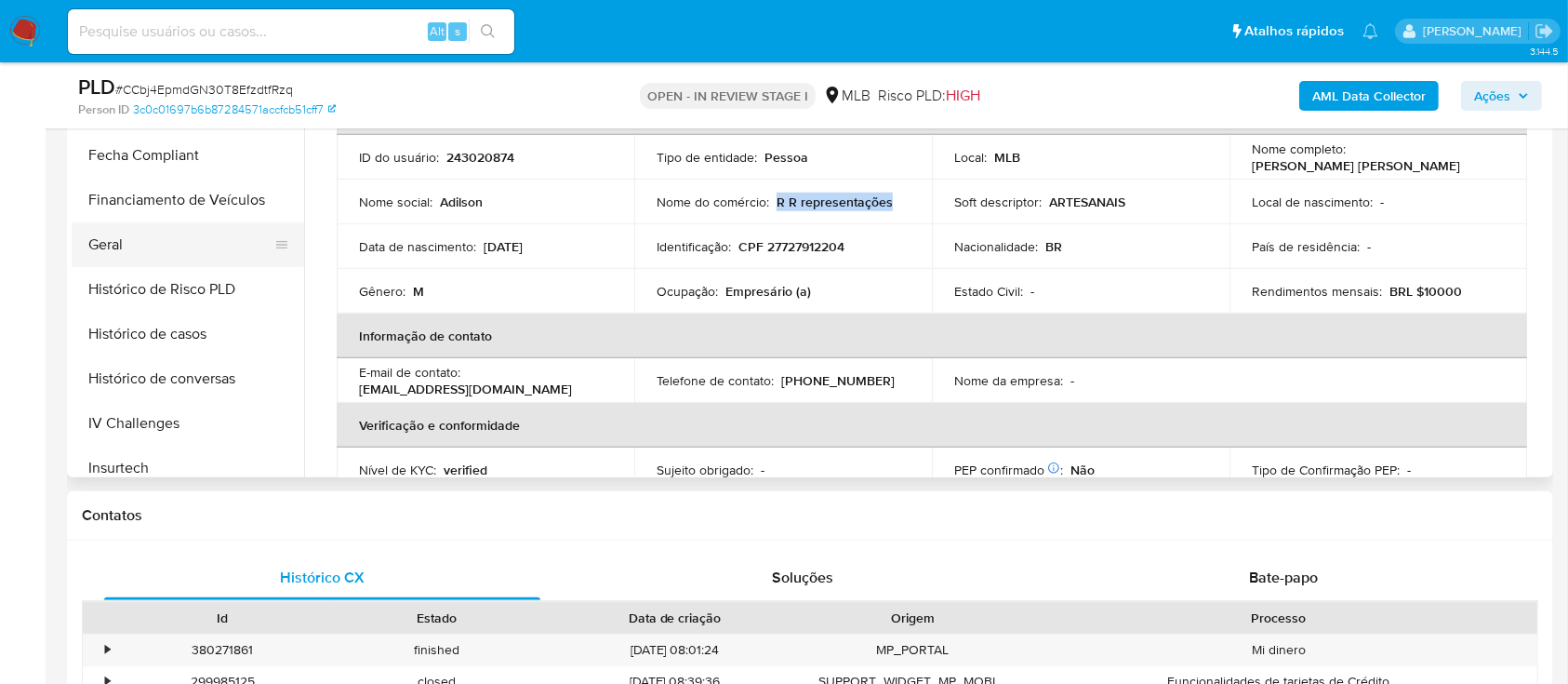 click on "Geral" at bounding box center [180, 245] 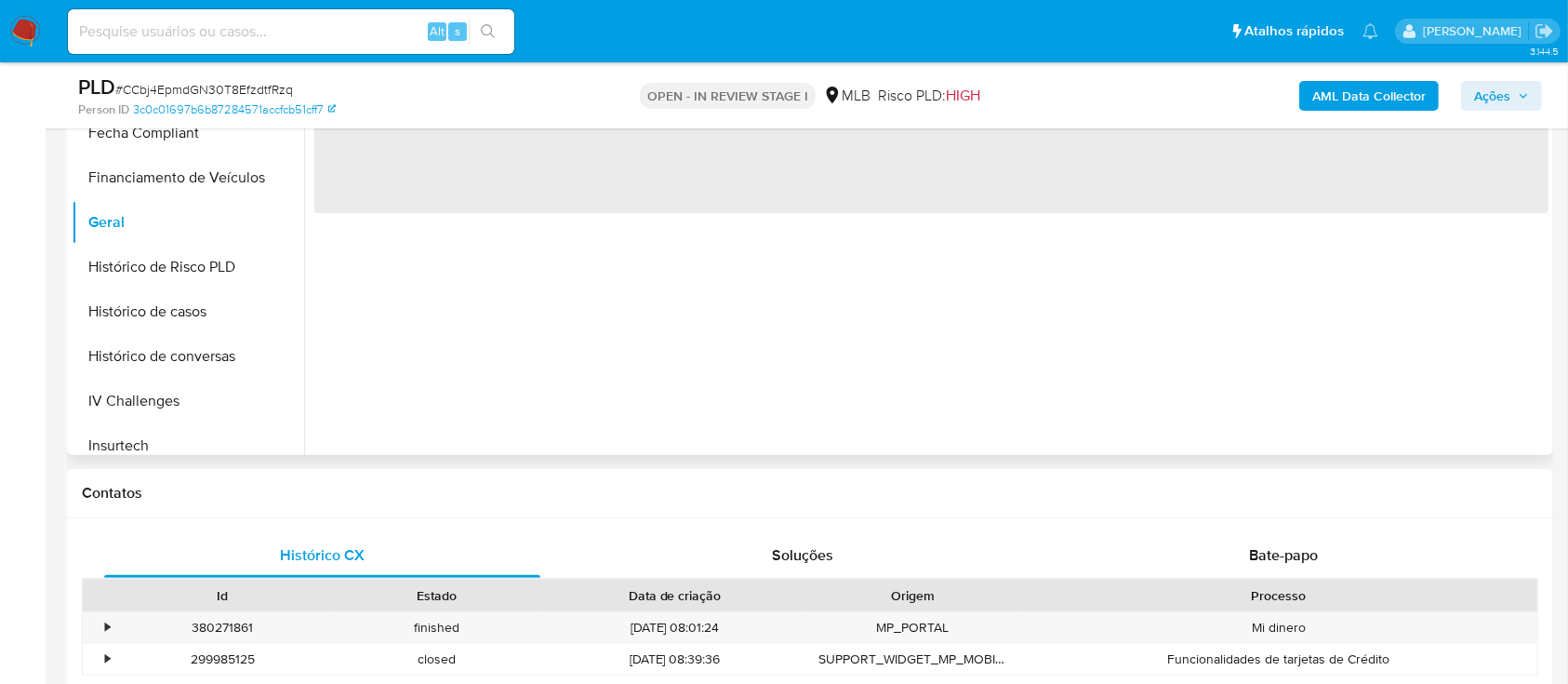 scroll, scrollTop: 1117, scrollLeft: 0, axis: vertical 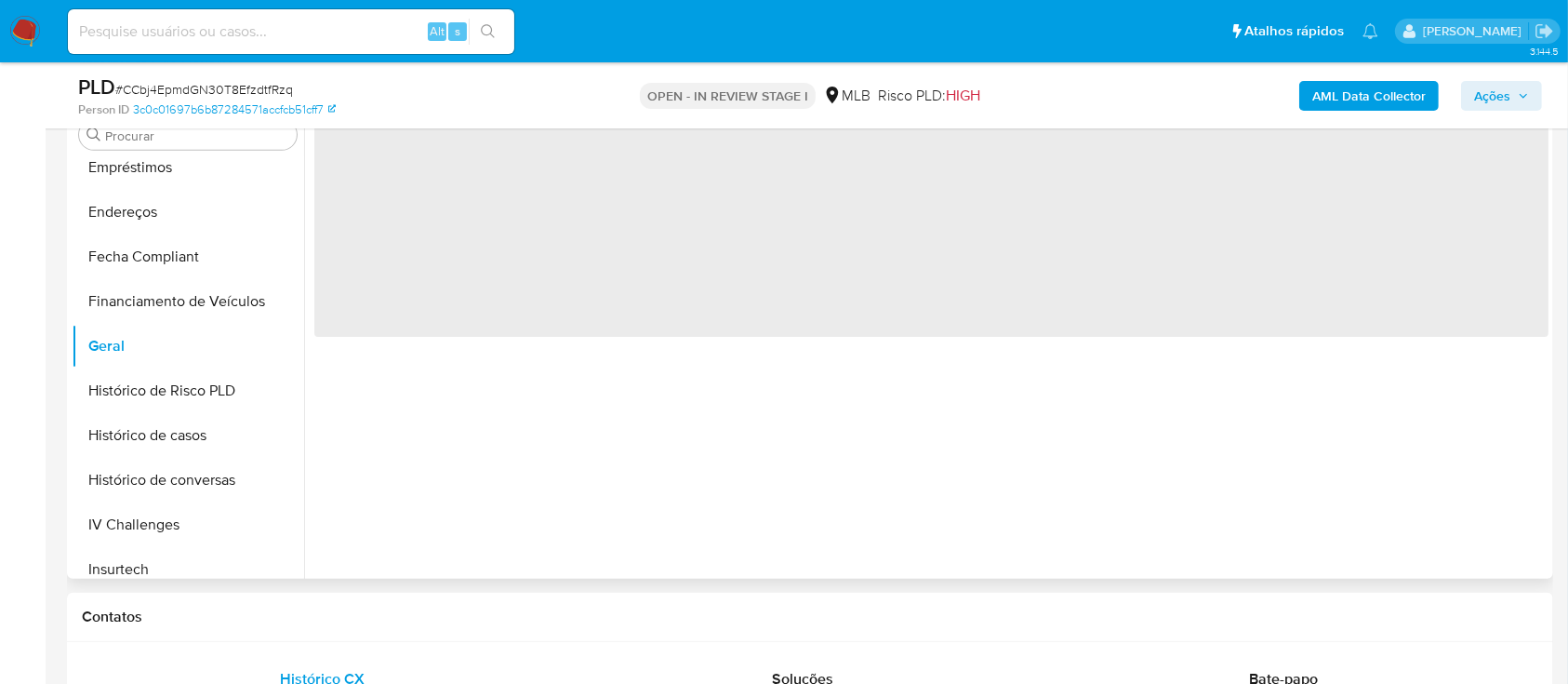 type 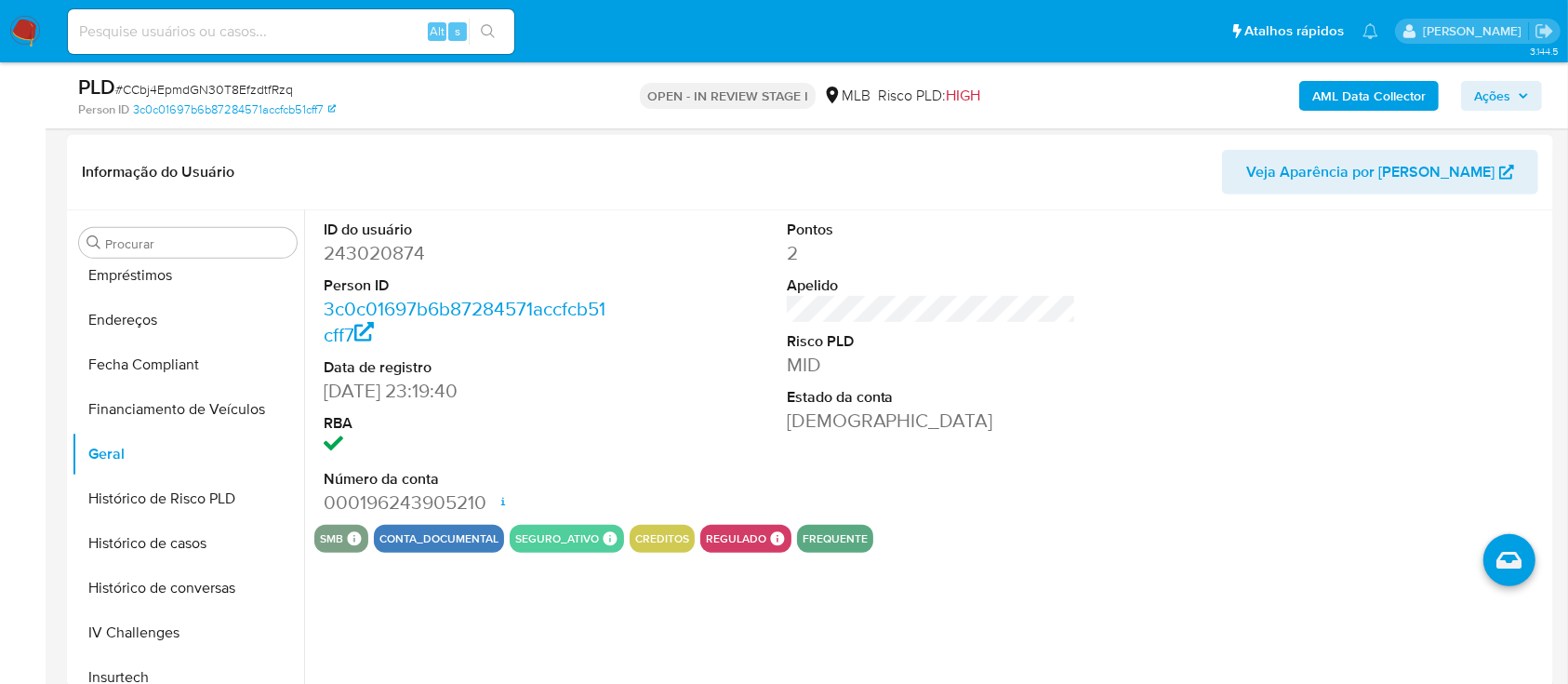 scroll, scrollTop: 992, scrollLeft: 0, axis: vertical 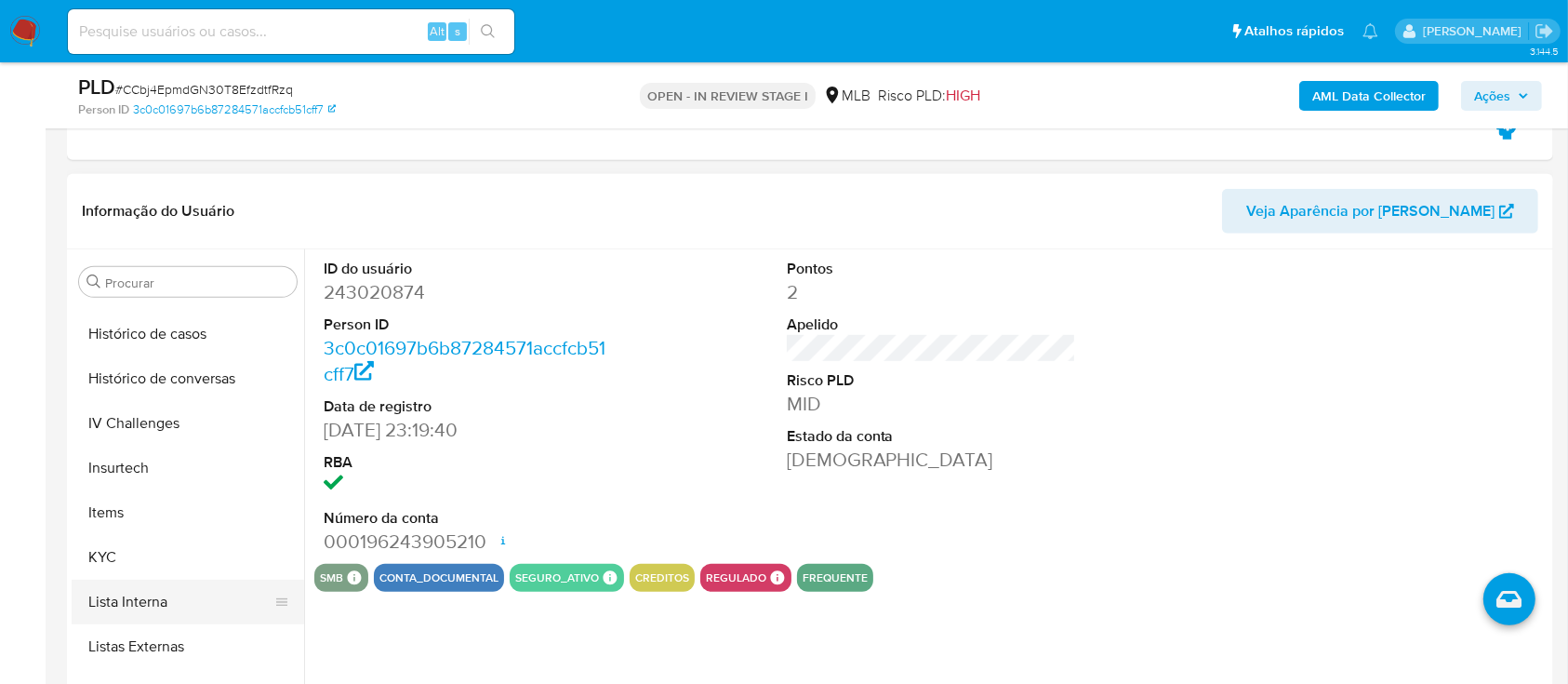 click on "KYC" at bounding box center (188, 557) 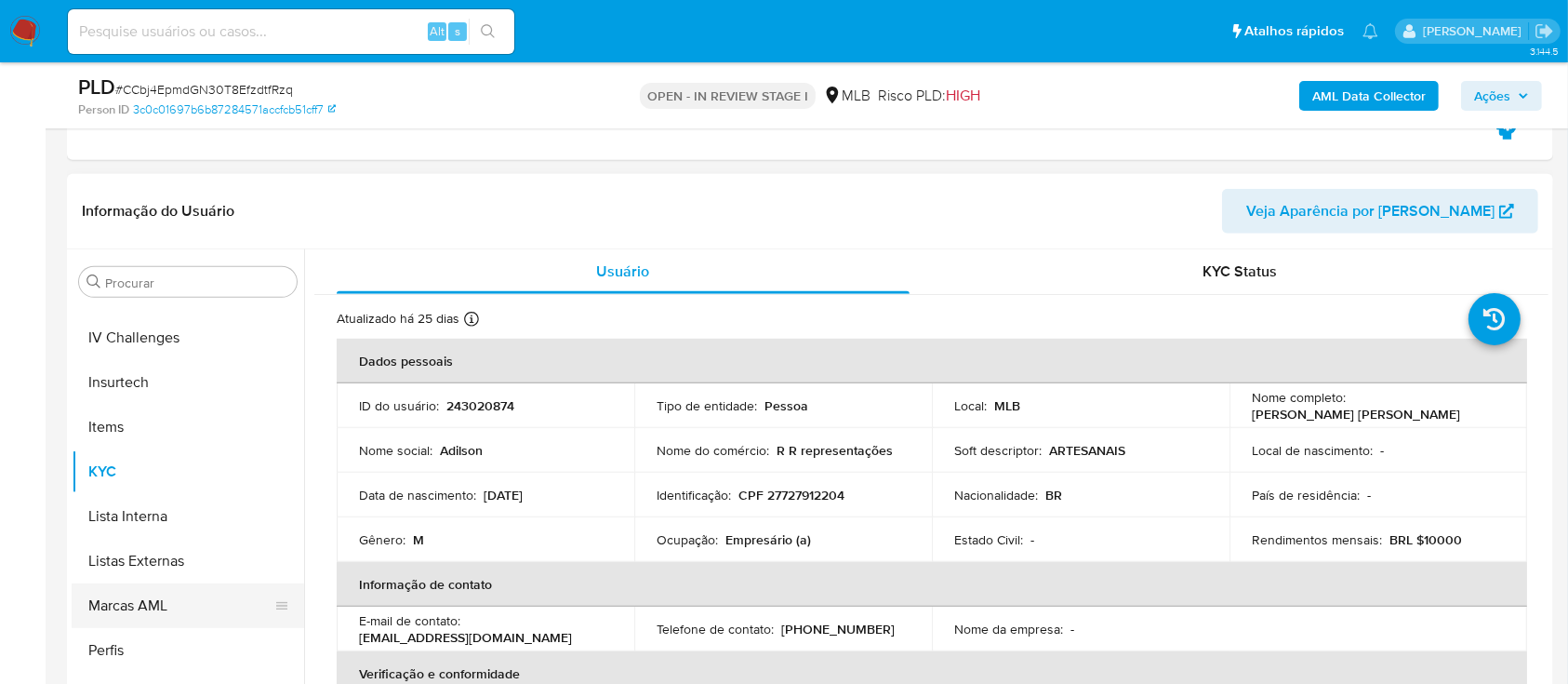 scroll, scrollTop: 786, scrollLeft: 0, axis: vertical 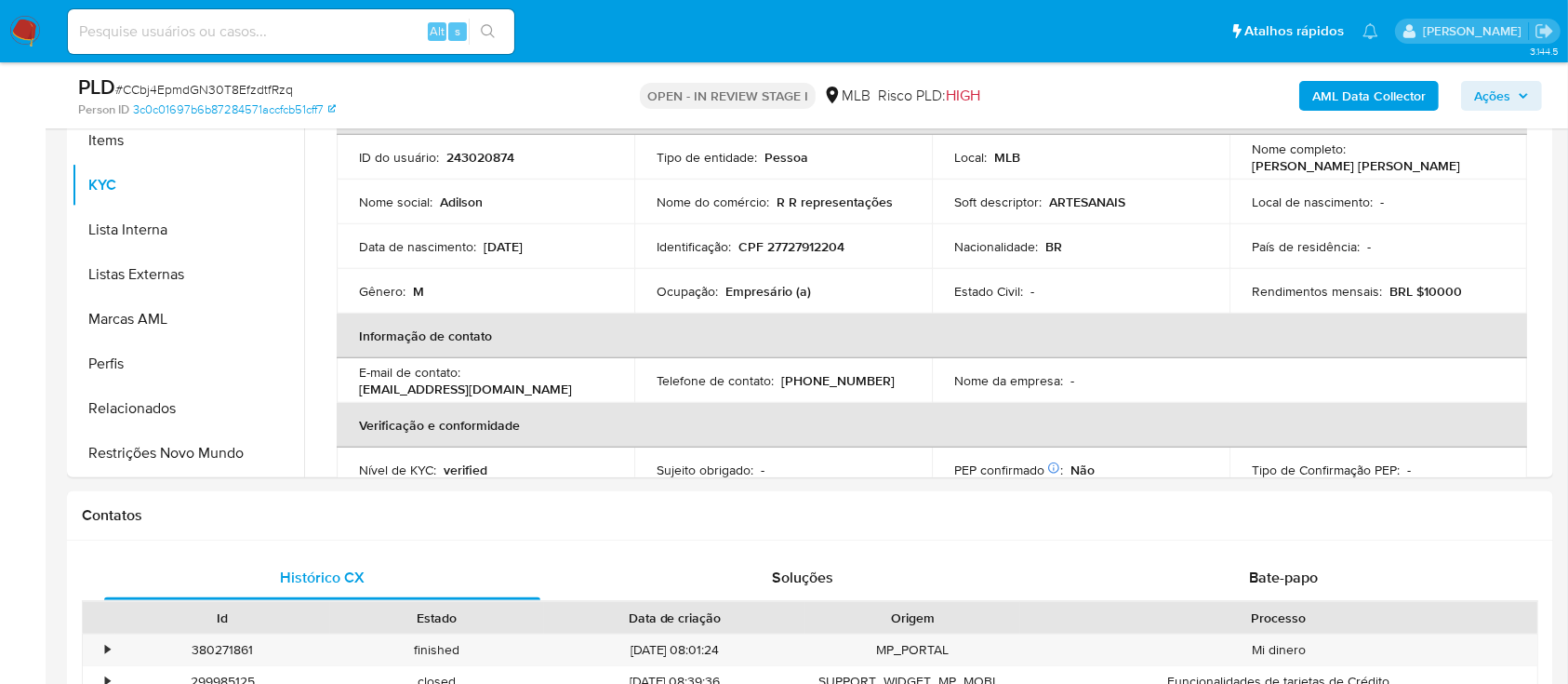 drag, startPoint x: 198, startPoint y: 456, endPoint x: 711, endPoint y: 464, distance: 513.06237 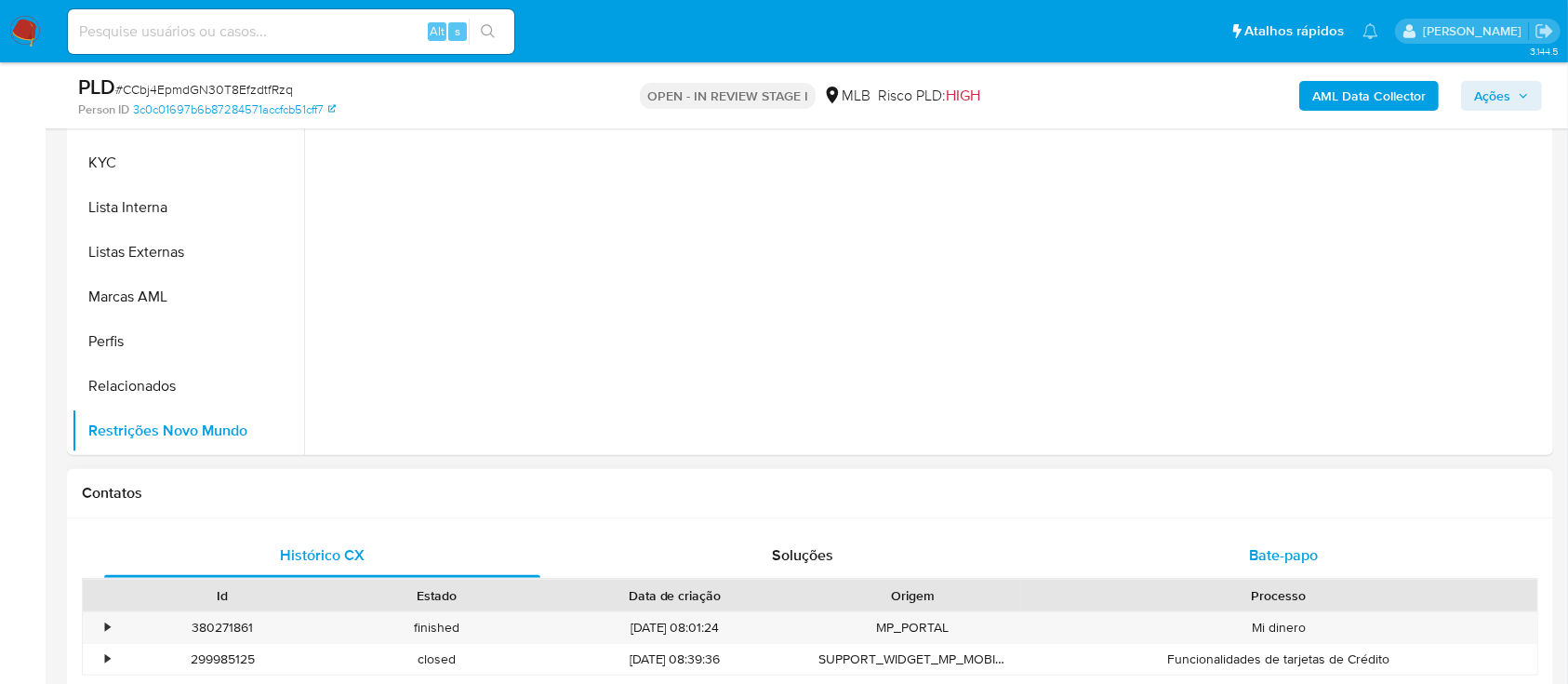 type 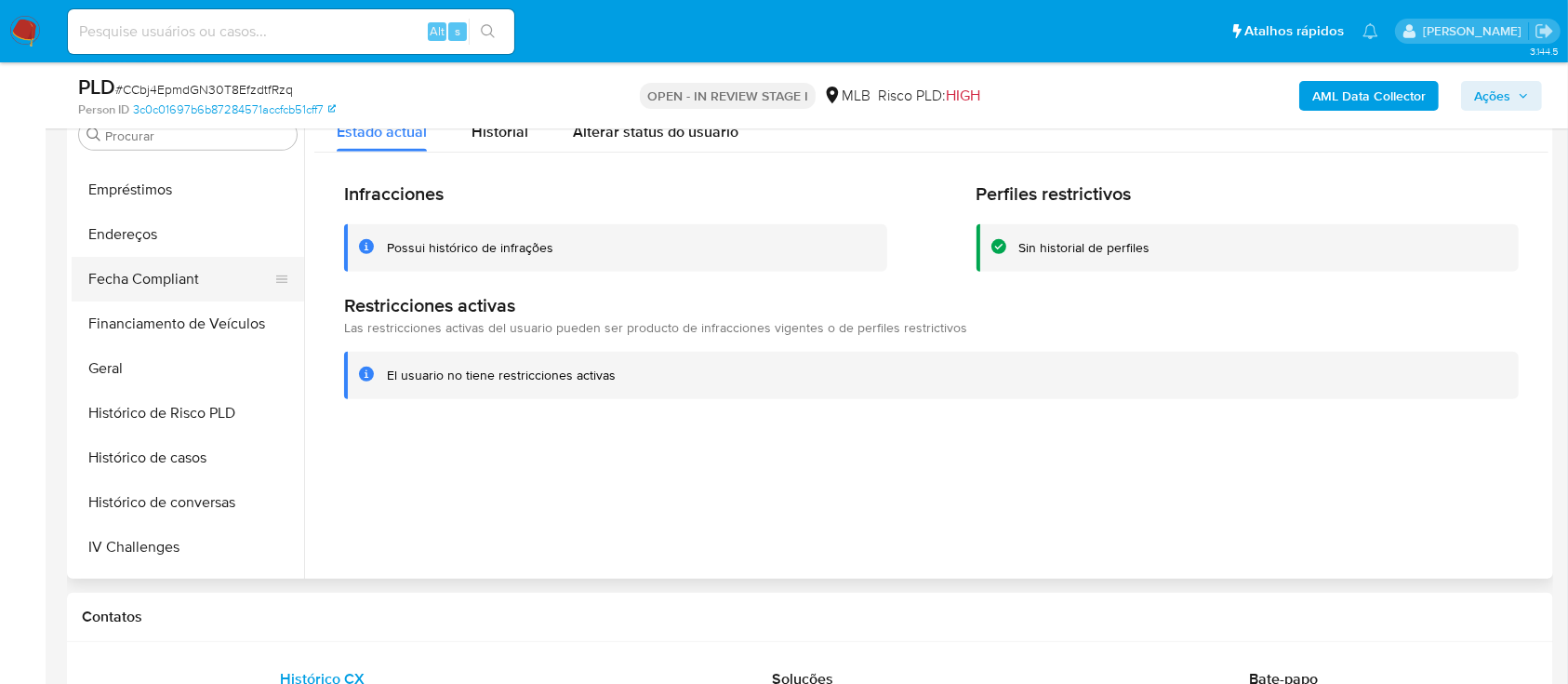 scroll, scrollTop: 290, scrollLeft: 0, axis: vertical 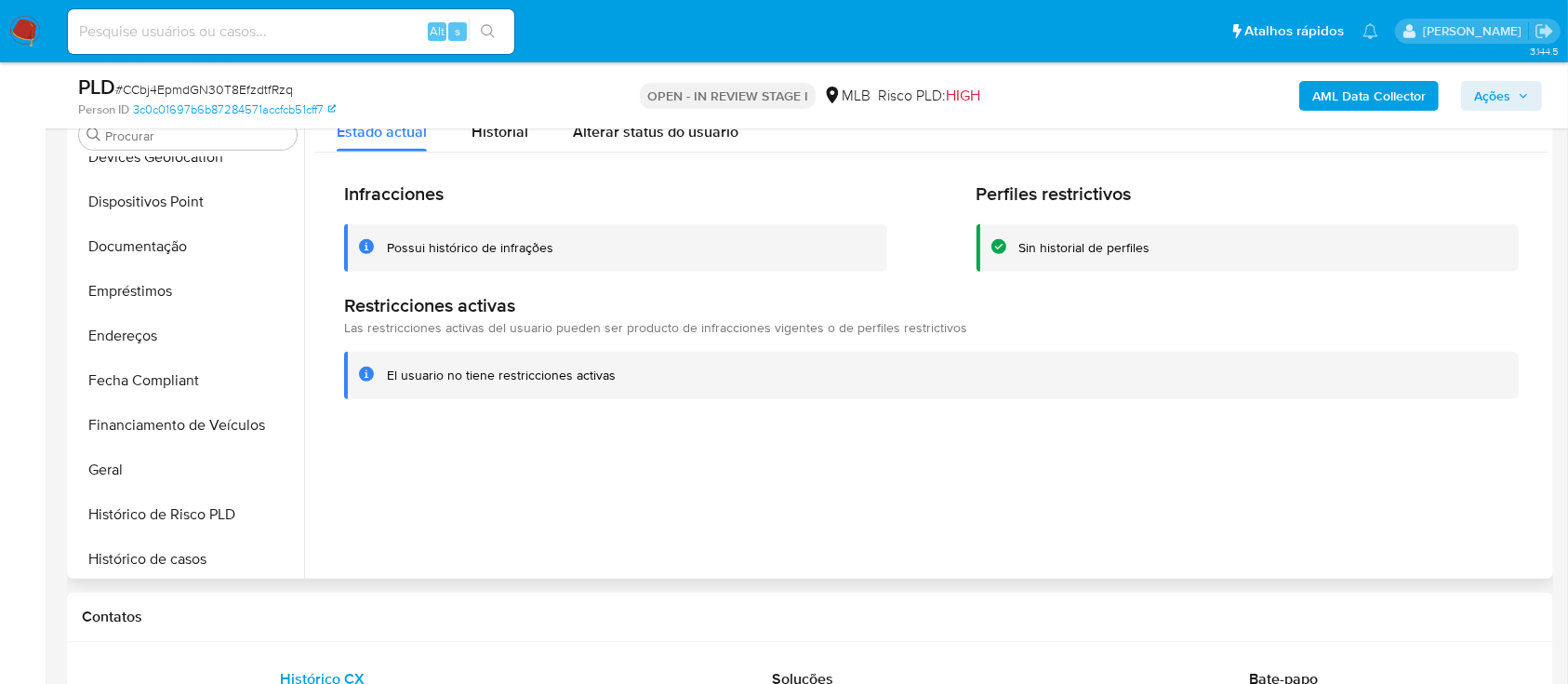 drag, startPoint x: 209, startPoint y: 230, endPoint x: 362, endPoint y: 231, distance: 153.00327 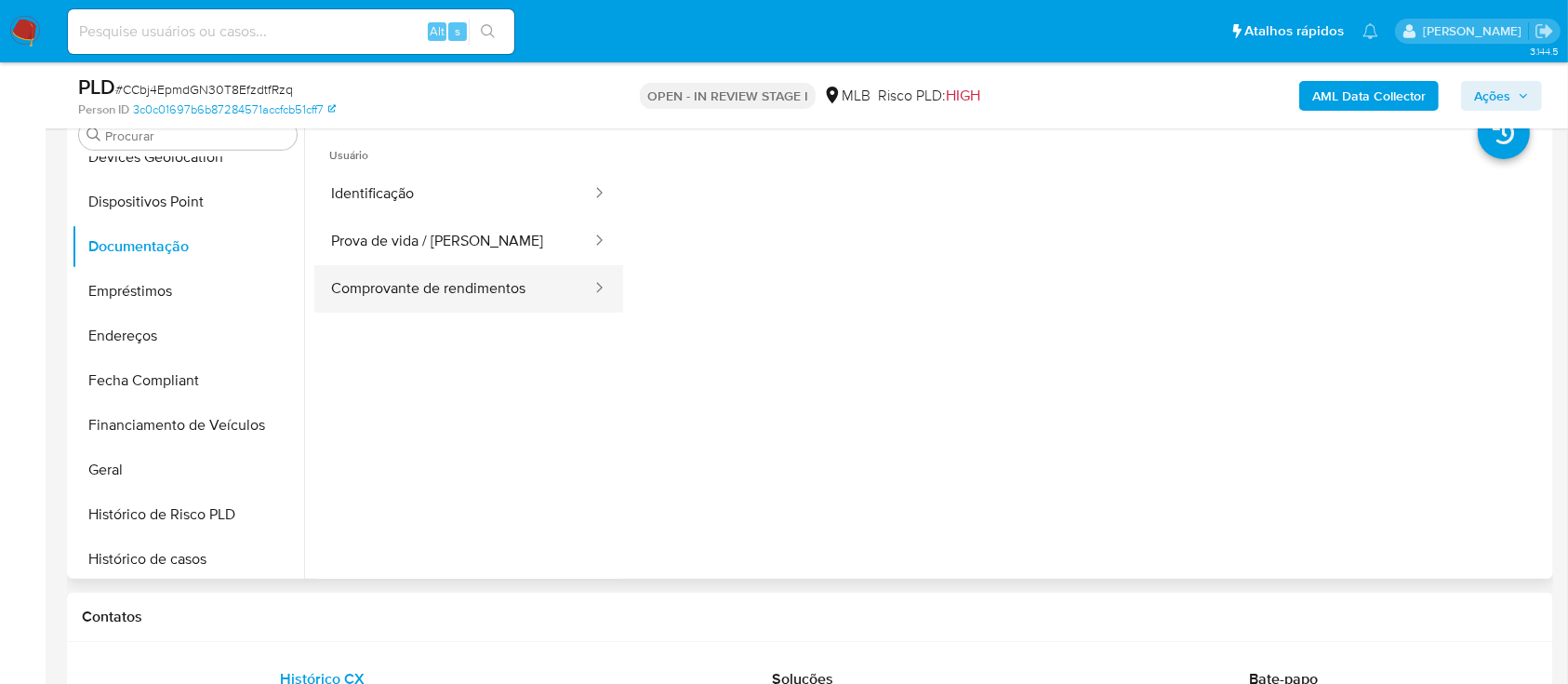 click on "Comprovante de rendimentos" at bounding box center [454, 288] 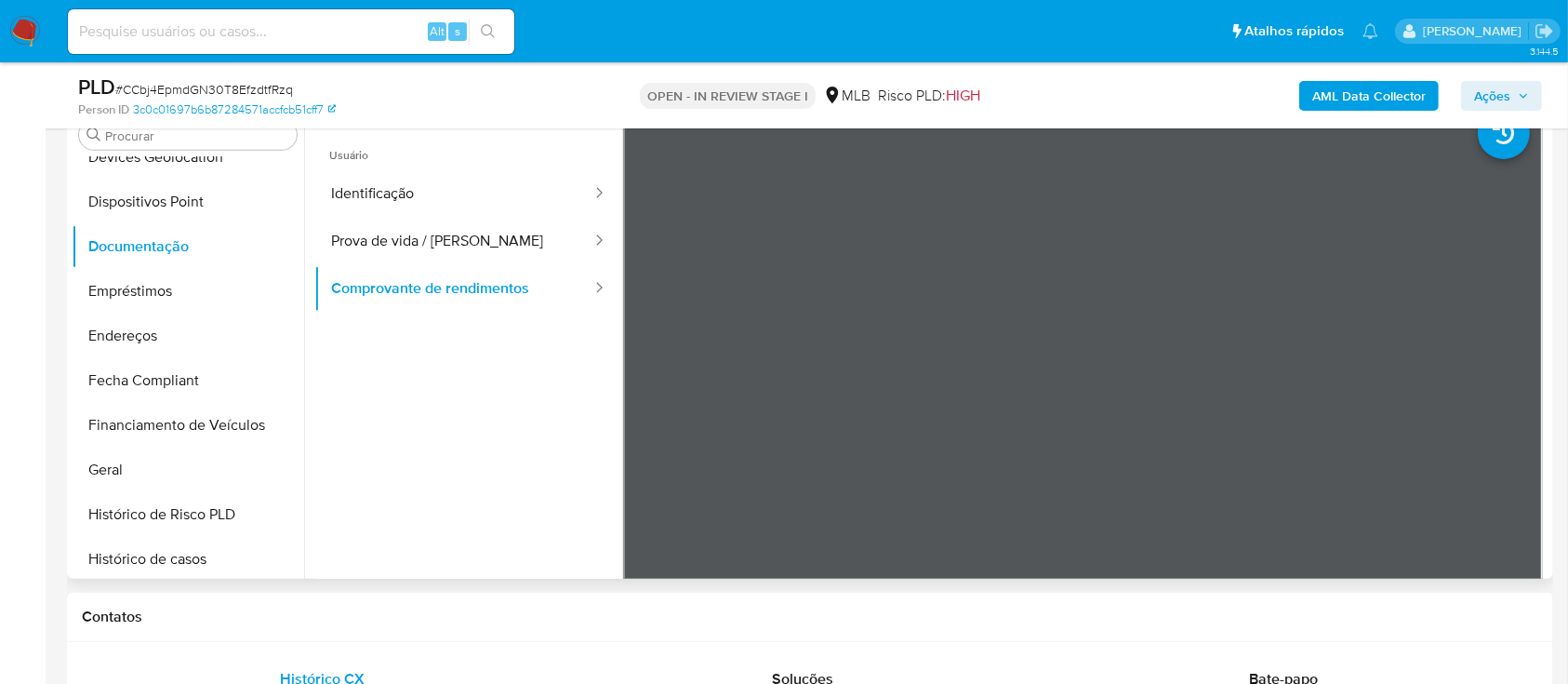 type 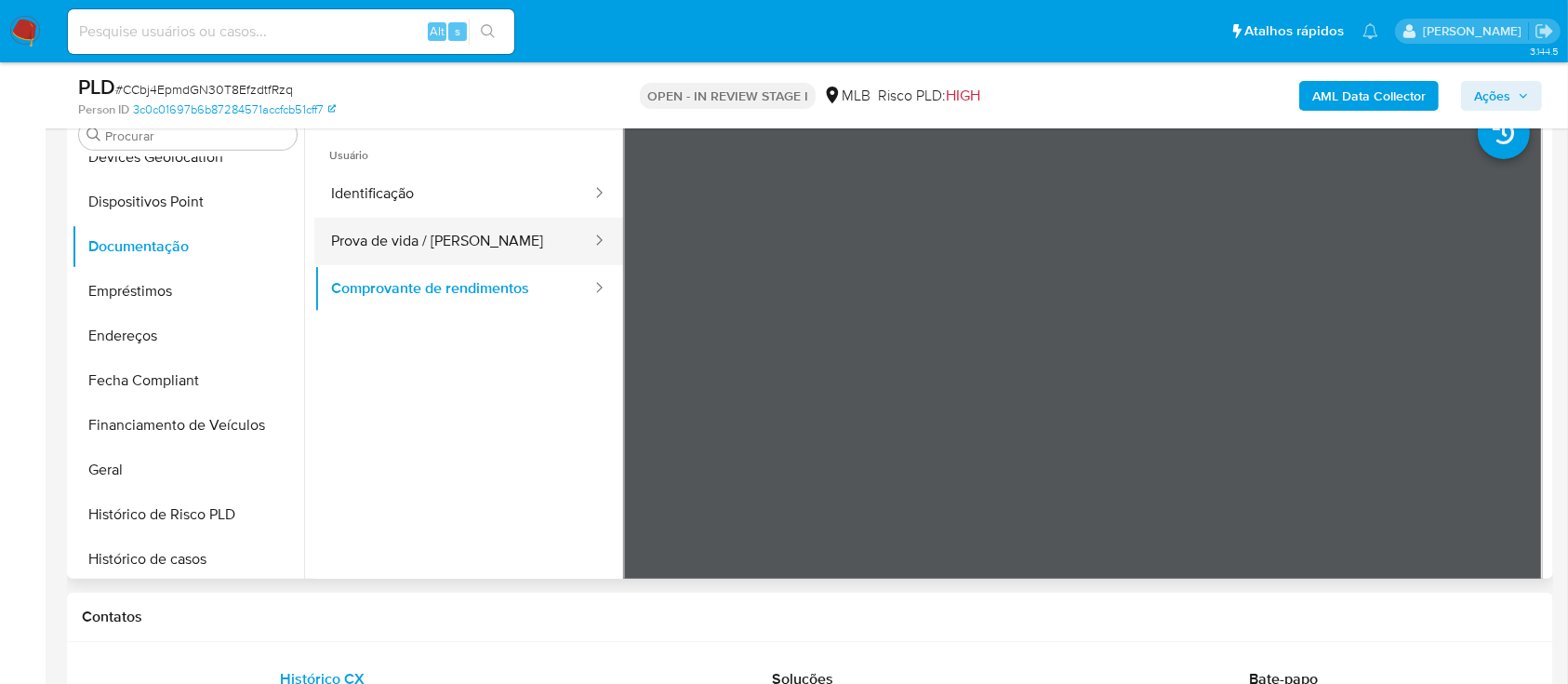 click on "Prova de vida / Selfie" at bounding box center [454, 241] 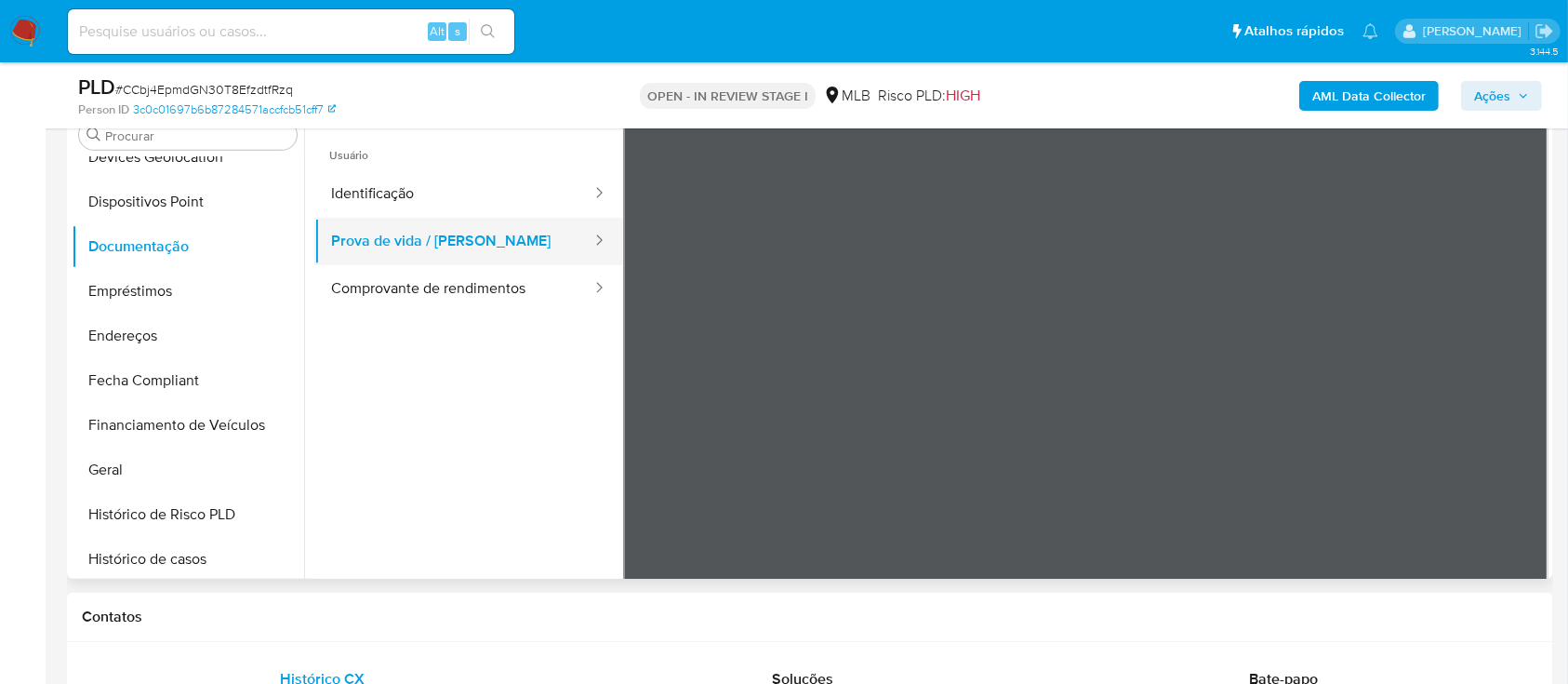 type 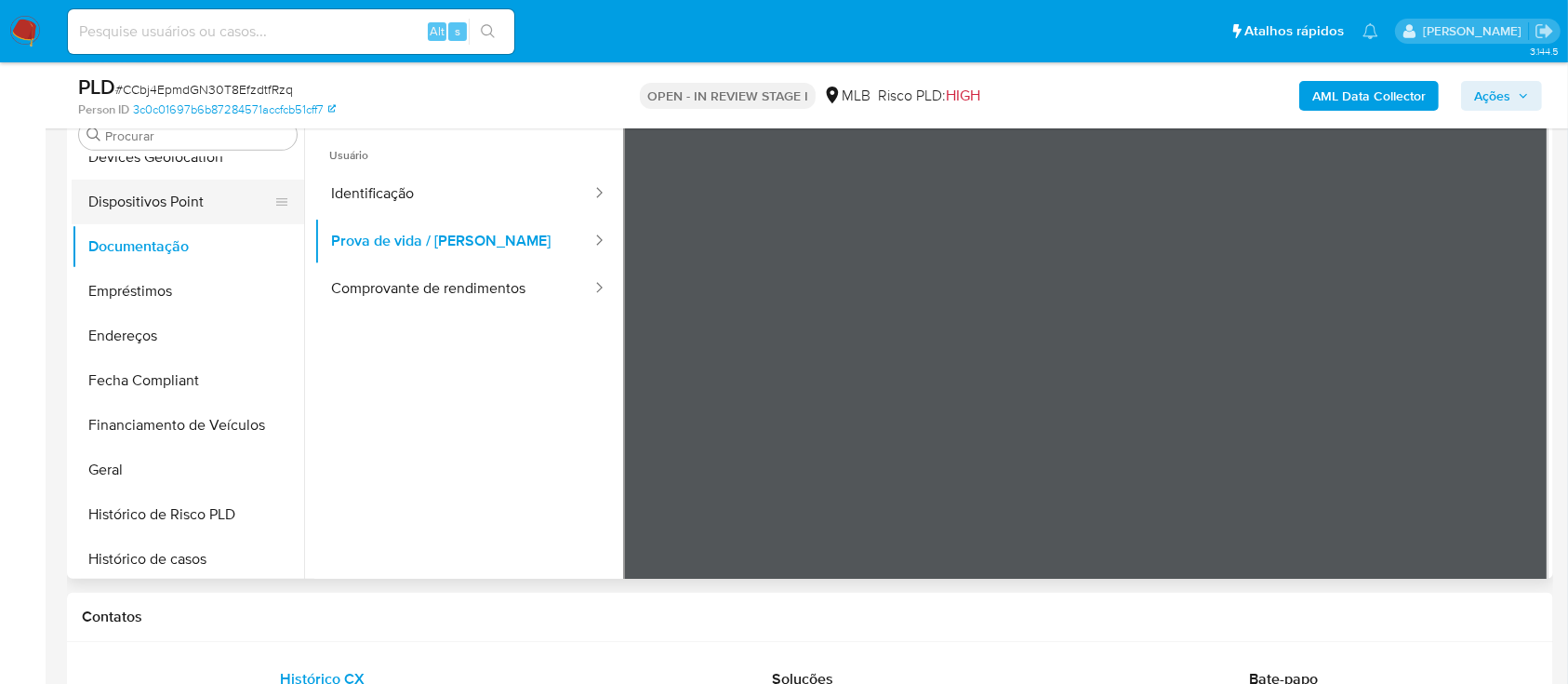 drag, startPoint x: 205, startPoint y: 210, endPoint x: 280, endPoint y: 221, distance: 75.8024 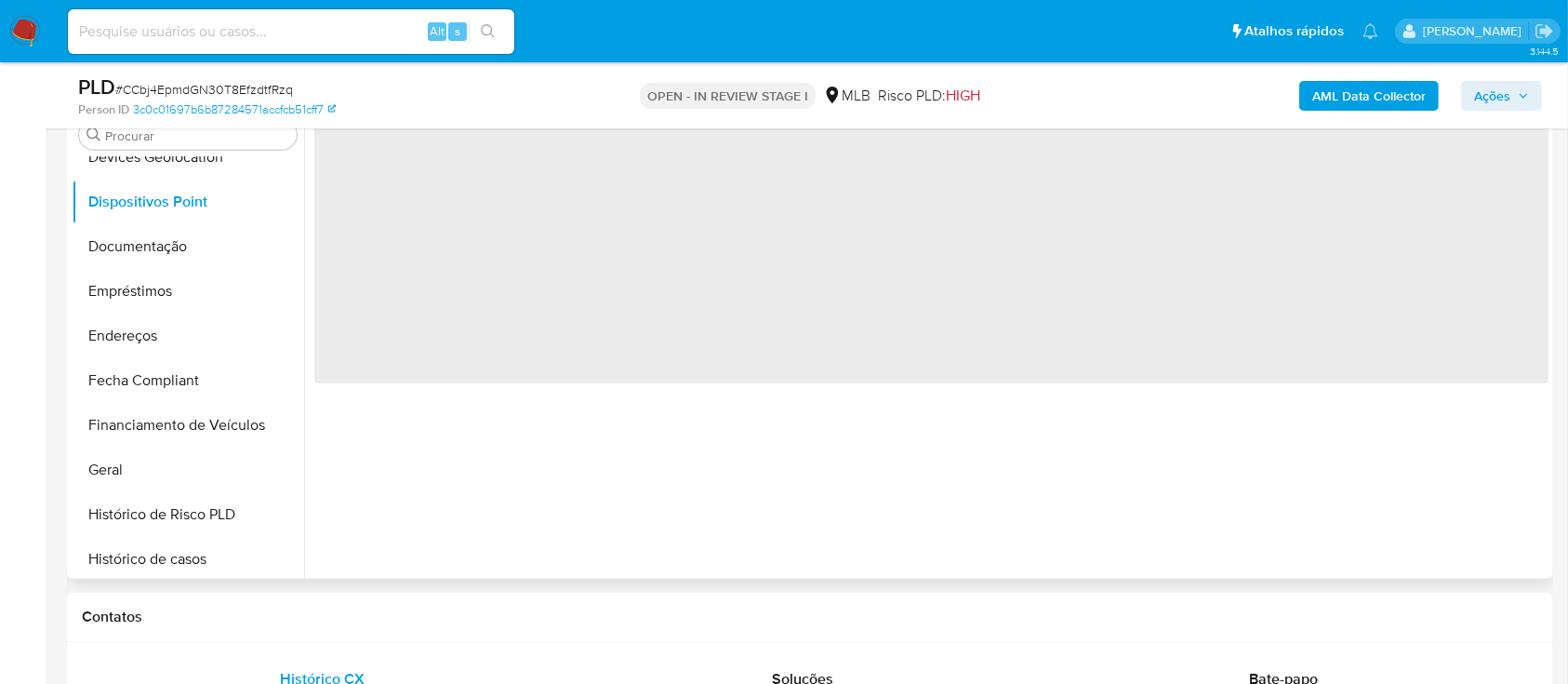 type 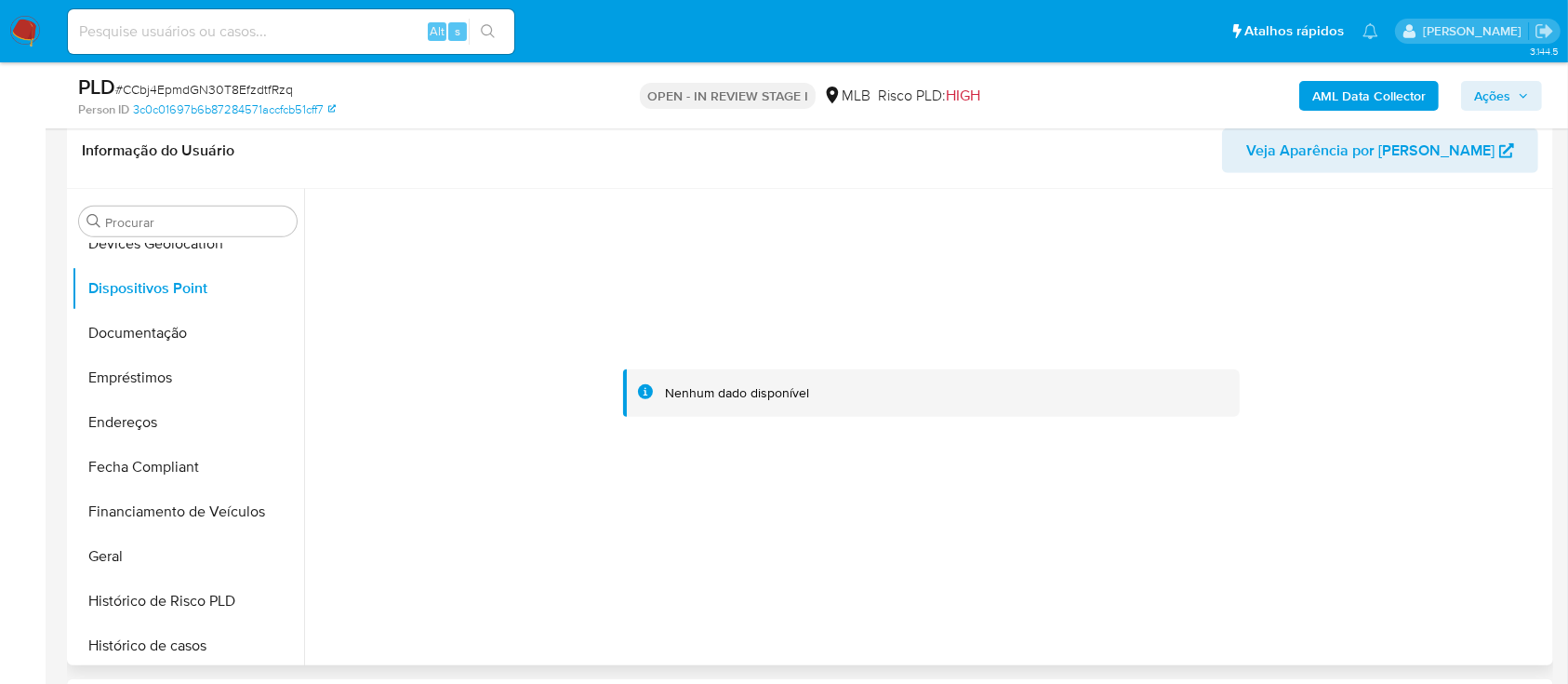 scroll, scrollTop: 992, scrollLeft: 0, axis: vertical 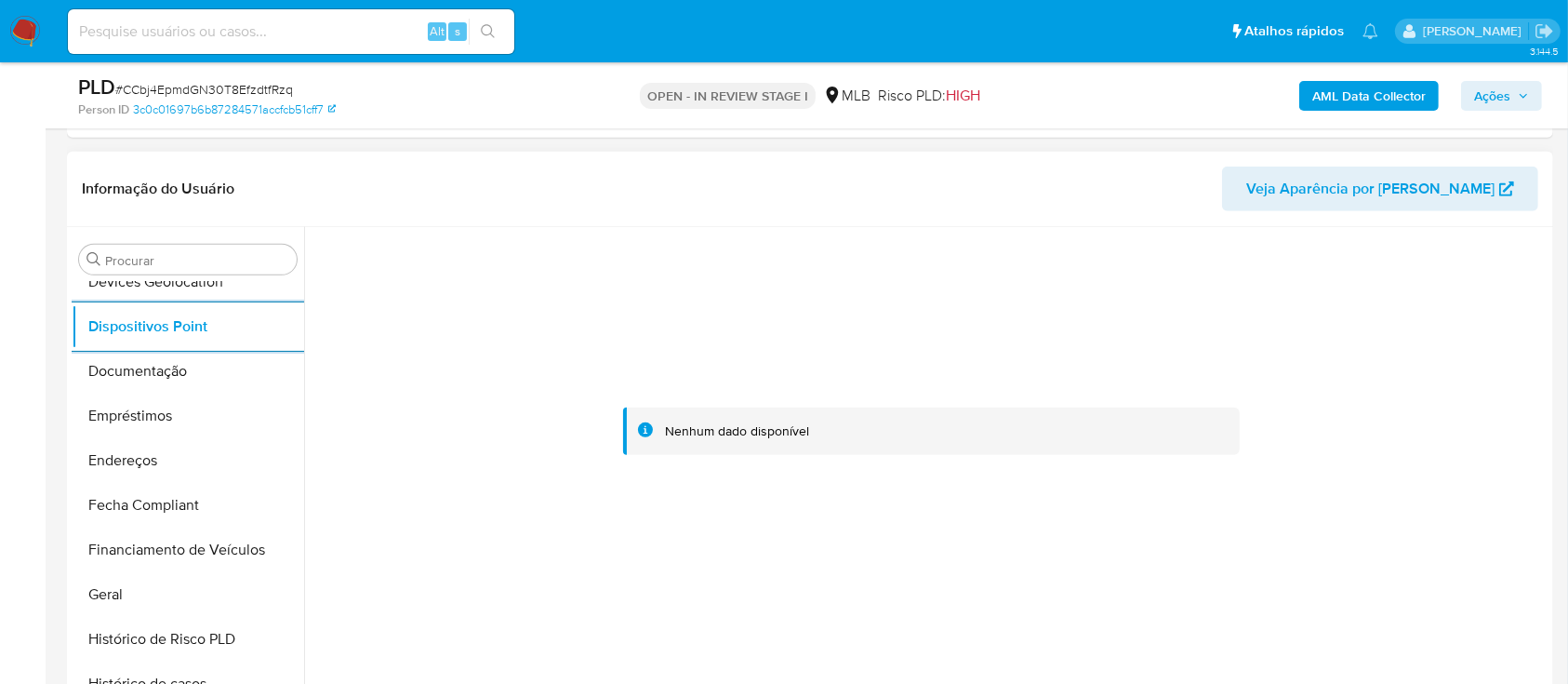drag, startPoint x: 175, startPoint y: 458, endPoint x: 1024, endPoint y: 493, distance: 849.72113 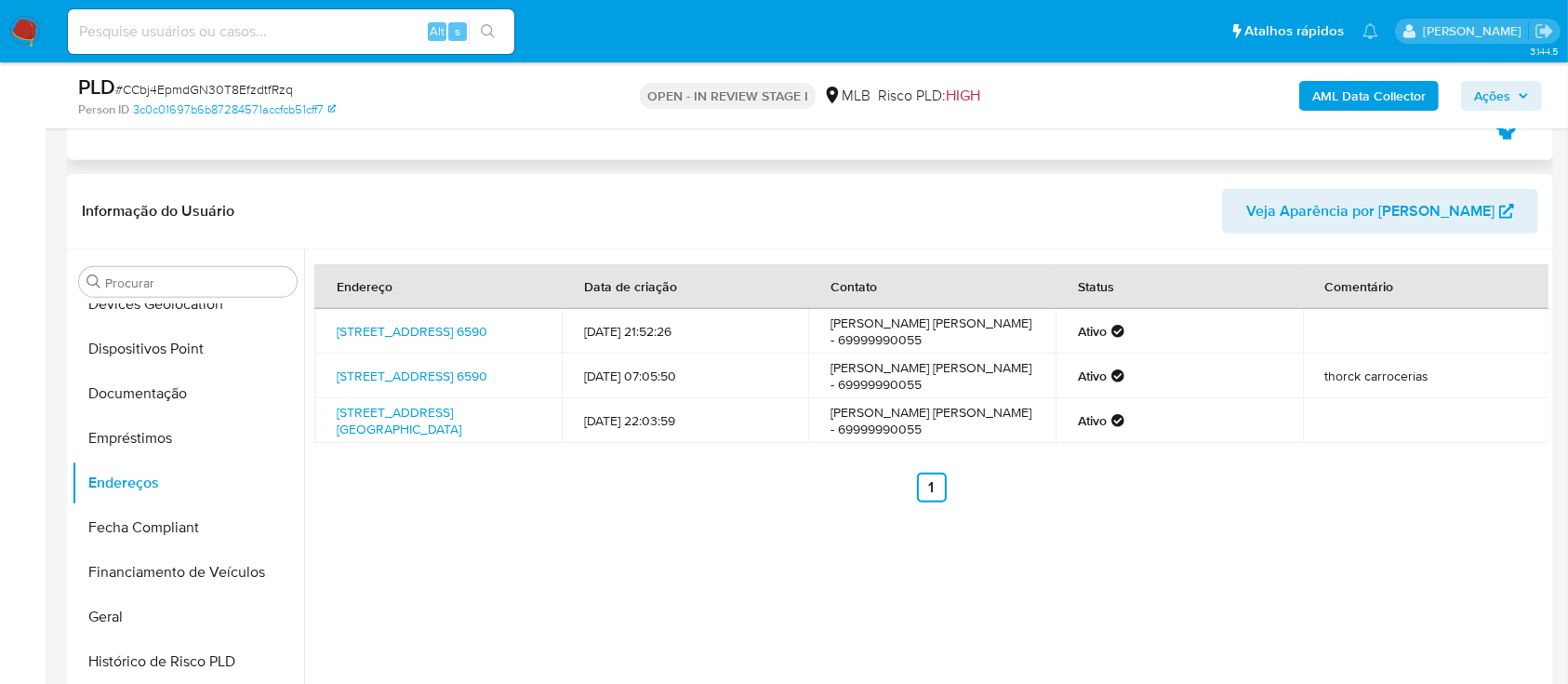 type 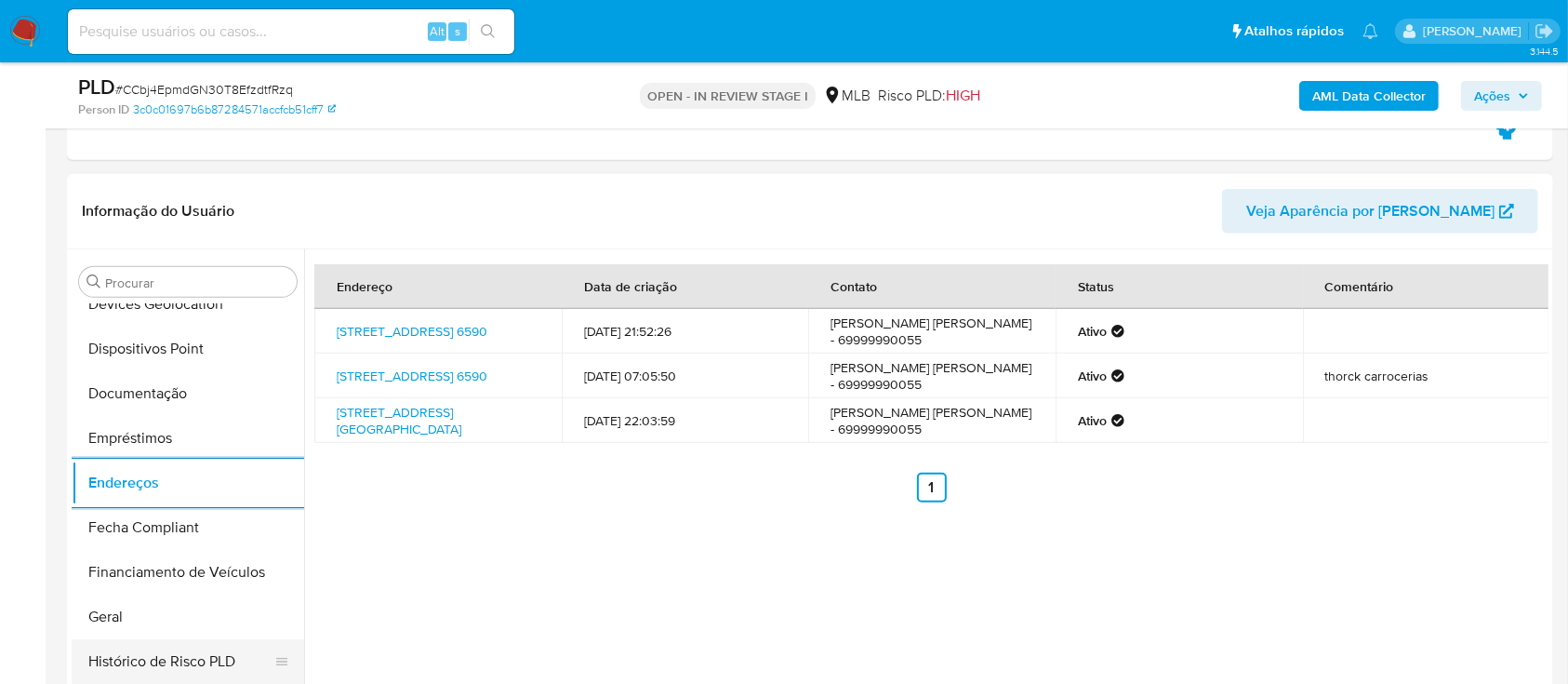 scroll, scrollTop: 538, scrollLeft: 0, axis: vertical 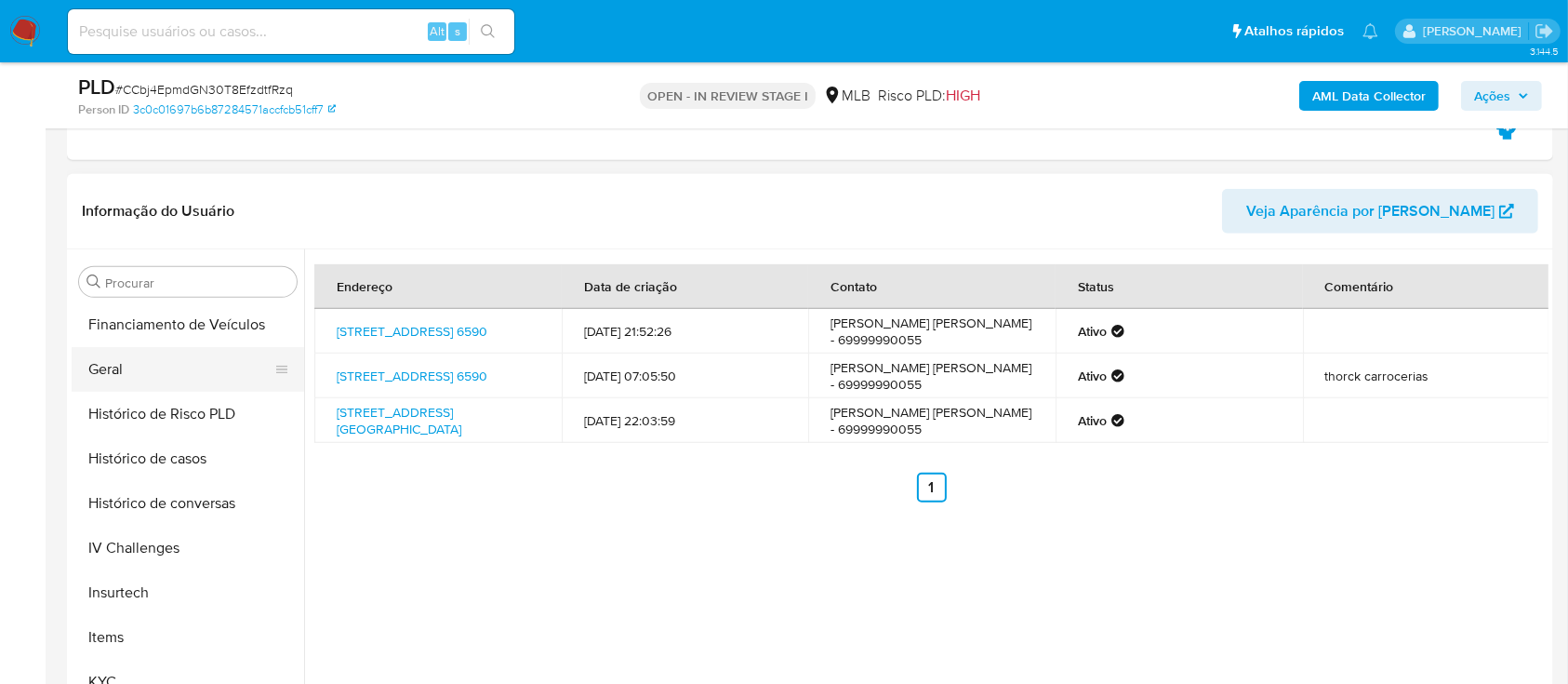 click on "Geral" at bounding box center (180, 369) 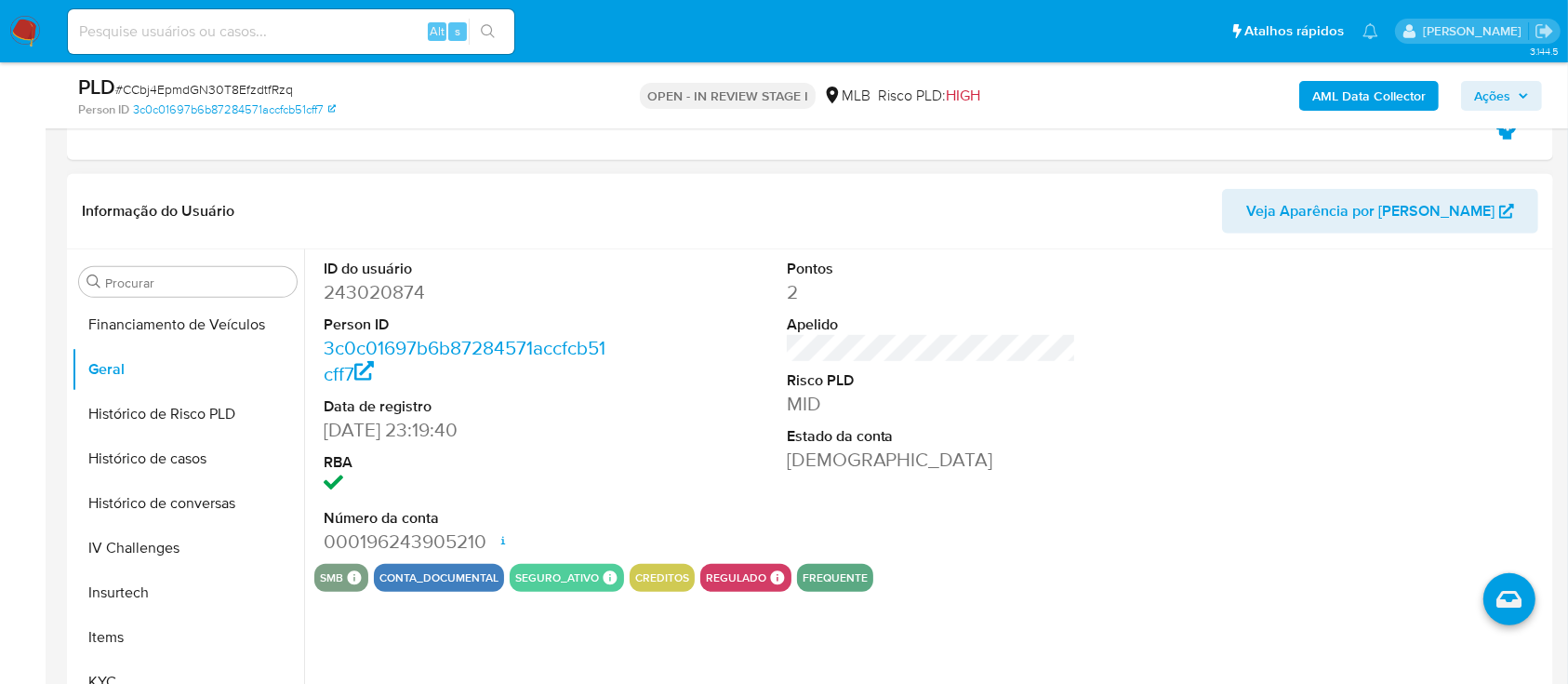 click on "243020874" at bounding box center (469, 292) 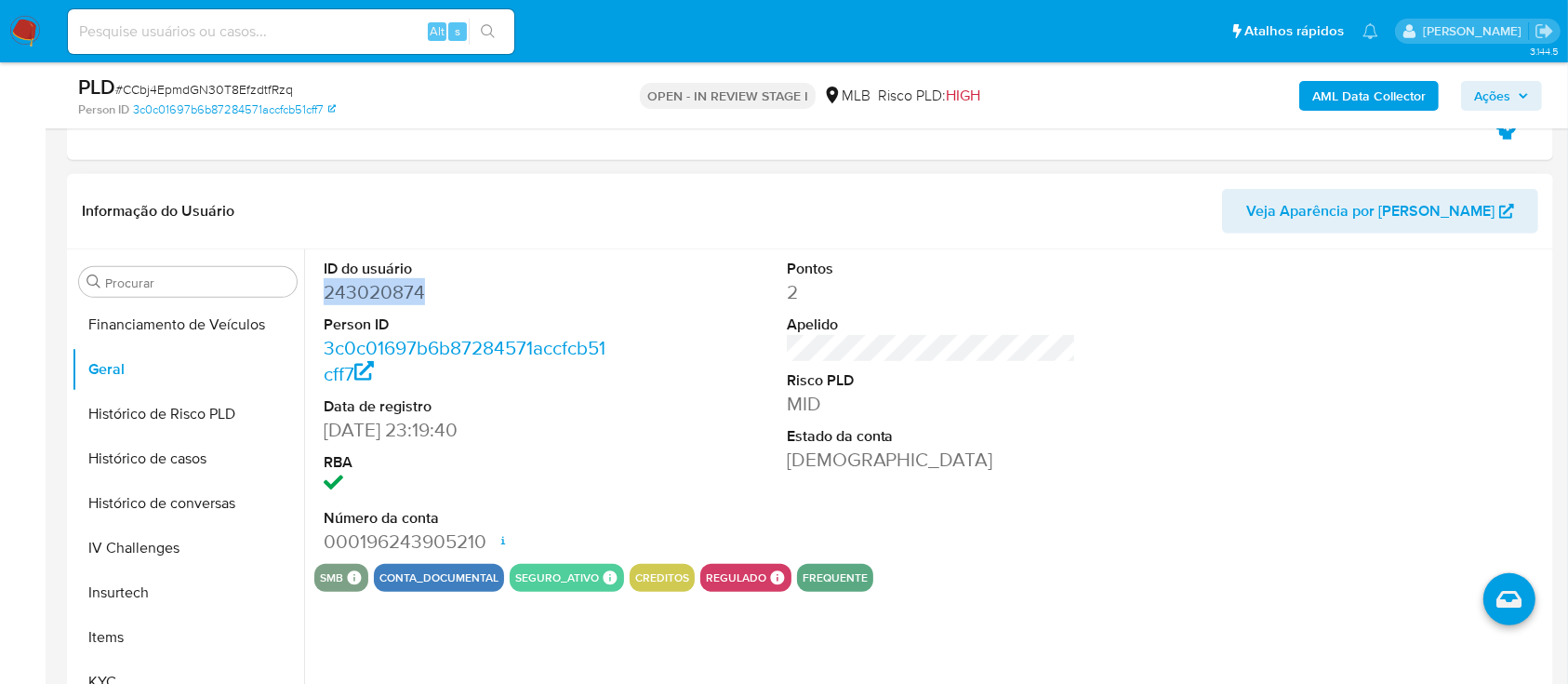 click on "243020874" at bounding box center (469, 292) 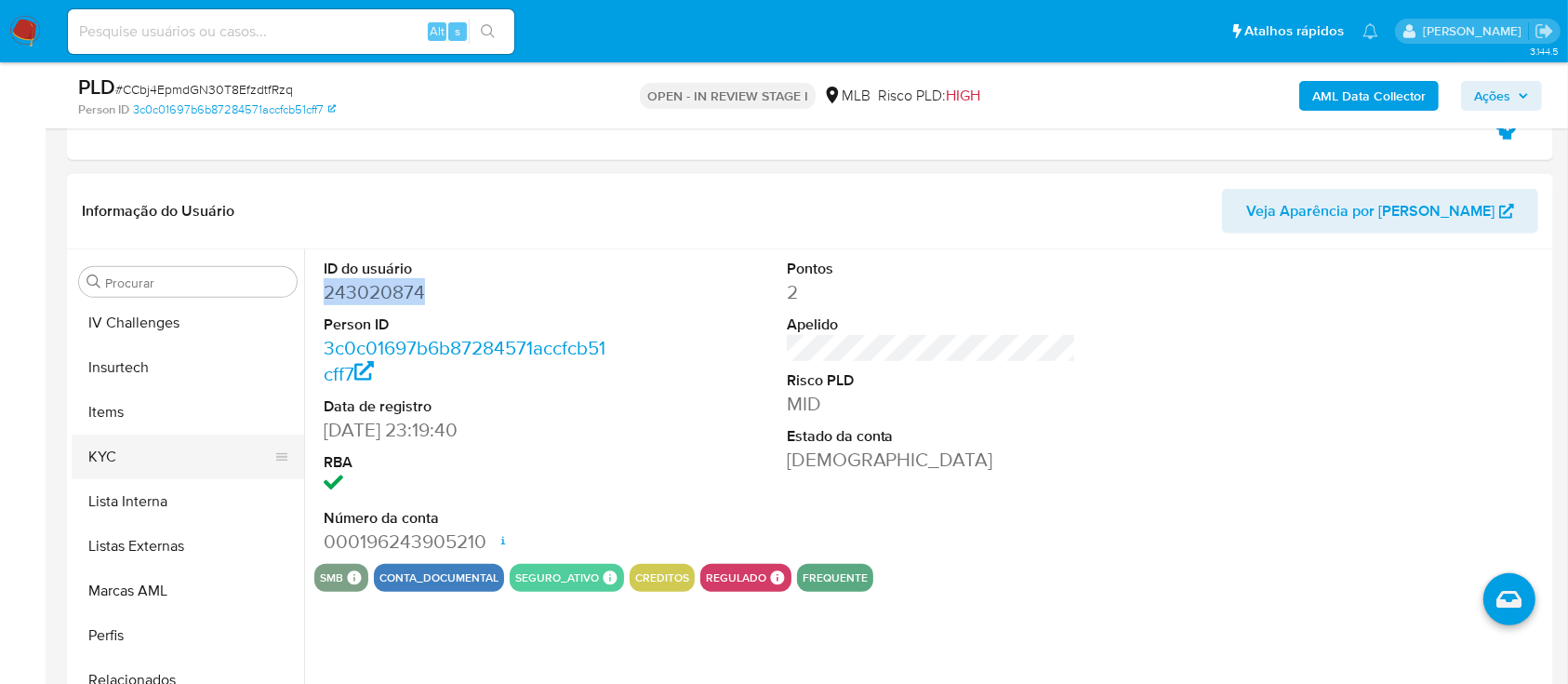 scroll, scrollTop: 786, scrollLeft: 0, axis: vertical 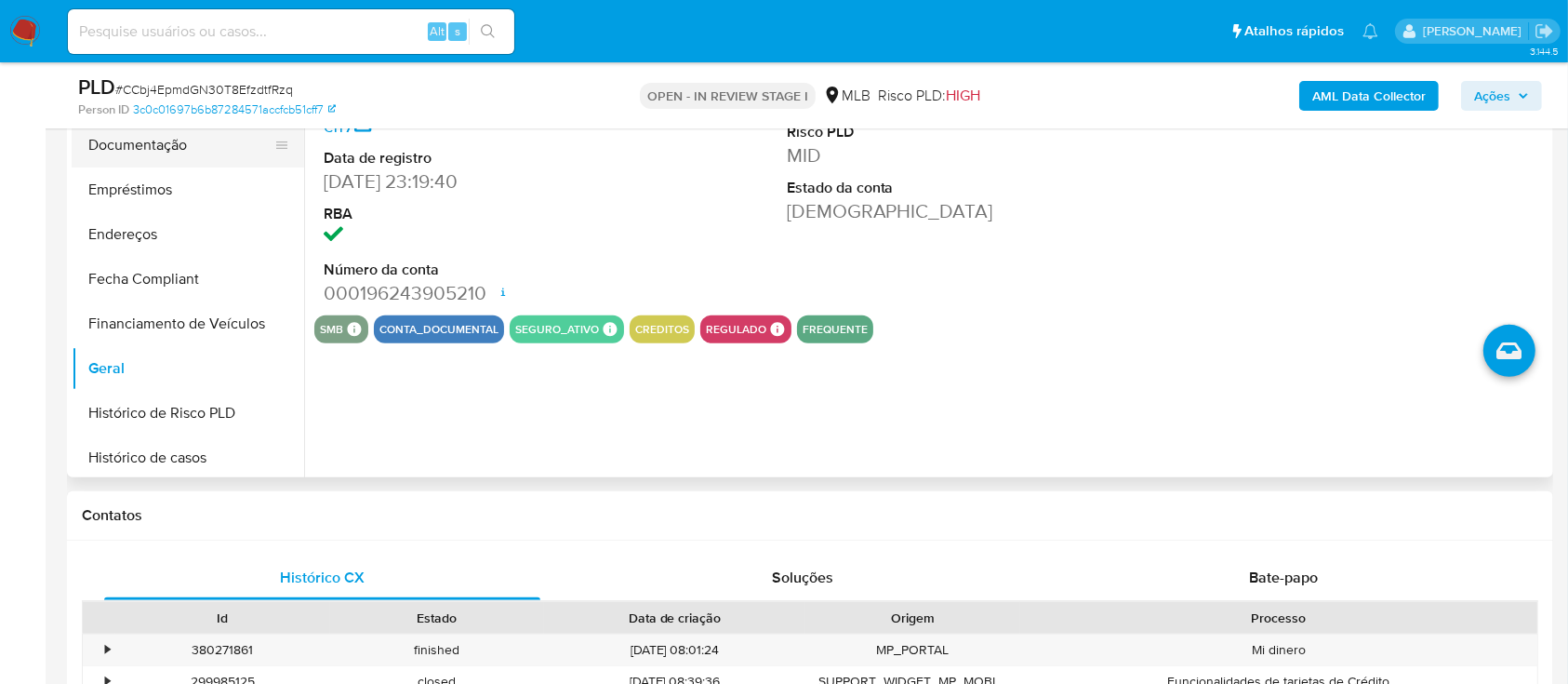 click on "Documentação" at bounding box center (180, 145) 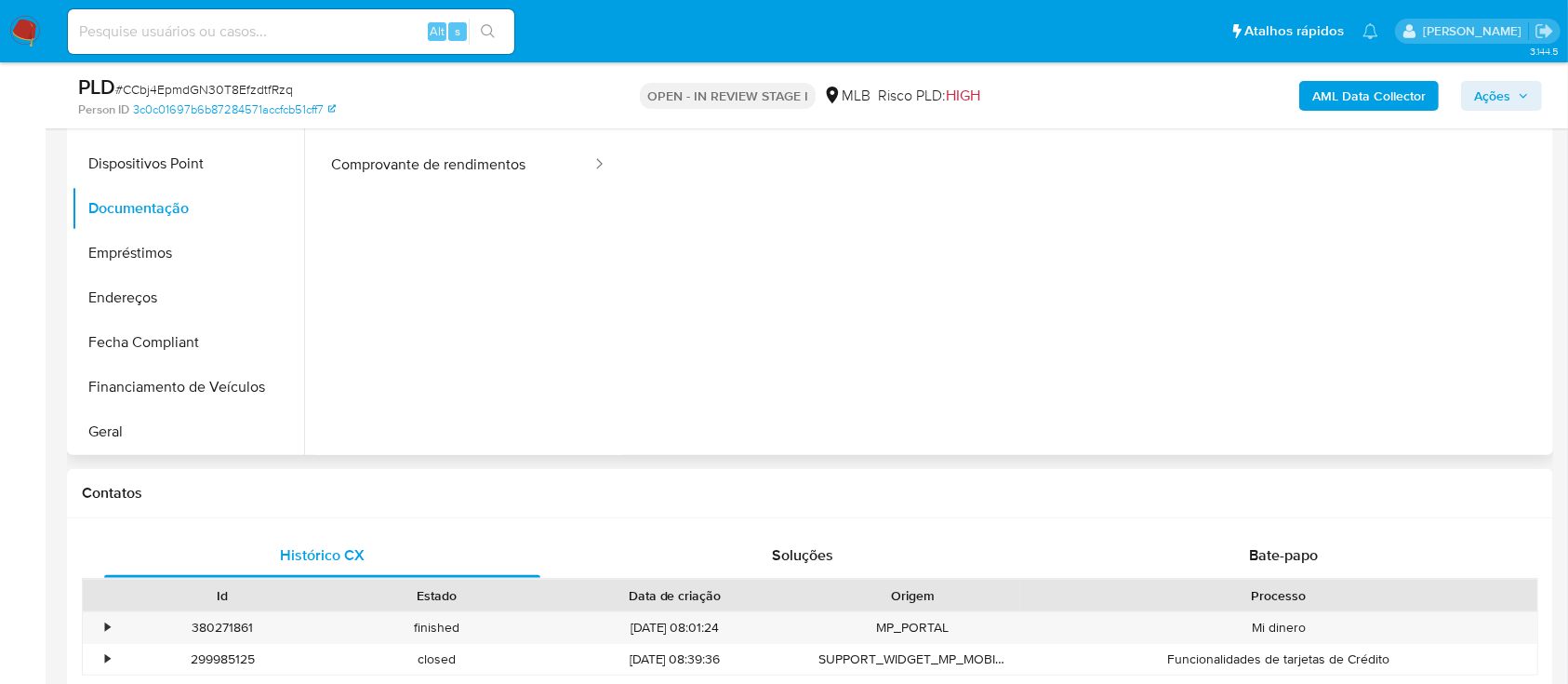 scroll, scrollTop: 166, scrollLeft: 0, axis: vertical 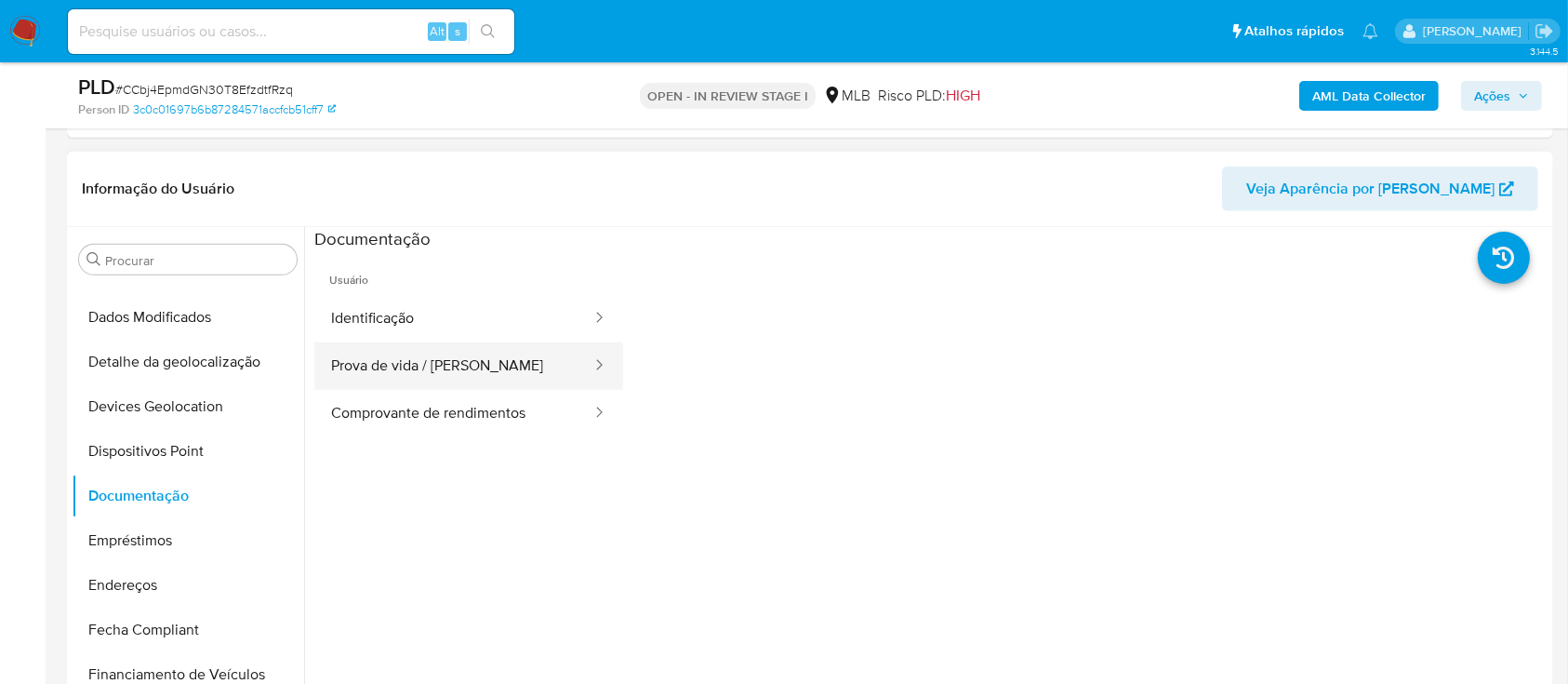 click on "Prova de vida / Selfie" at bounding box center (454, 366) 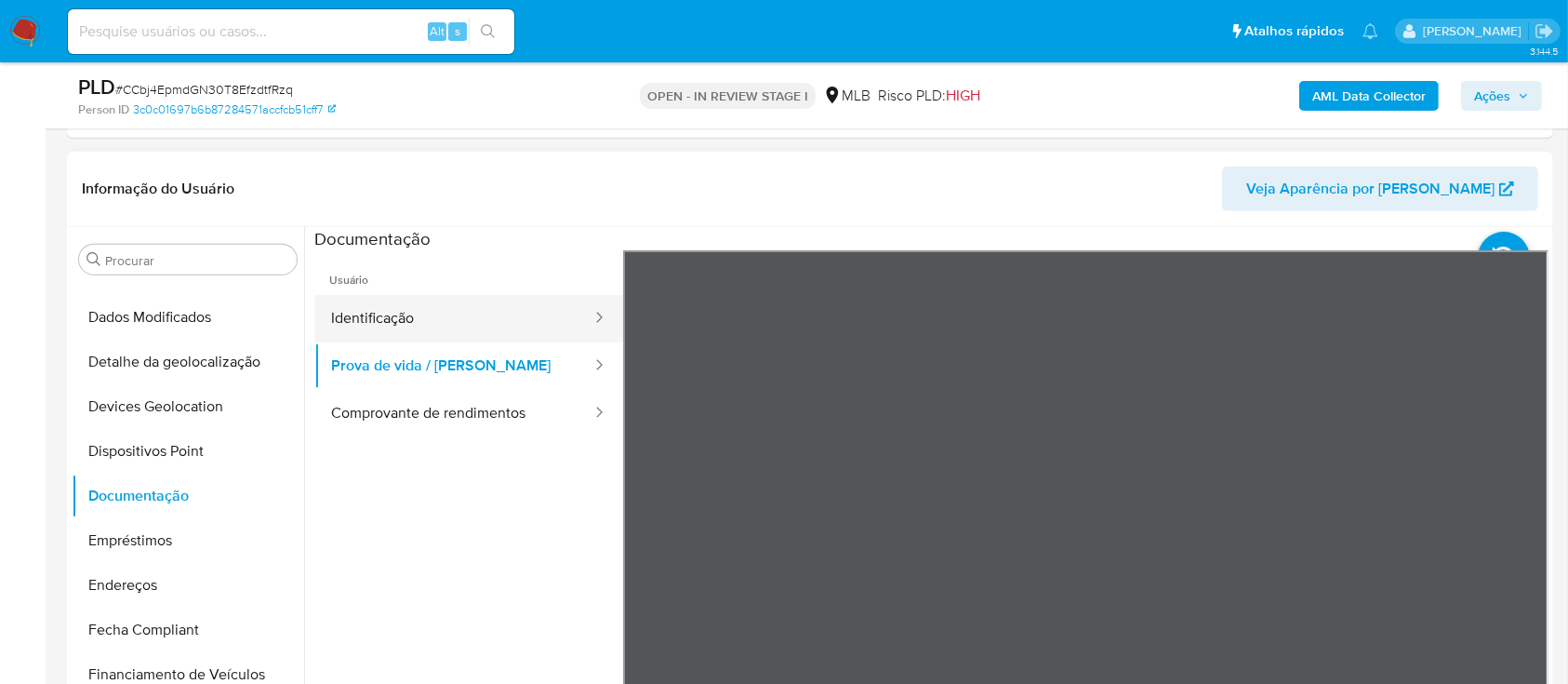 click on "Identificação" at bounding box center (454, 318) 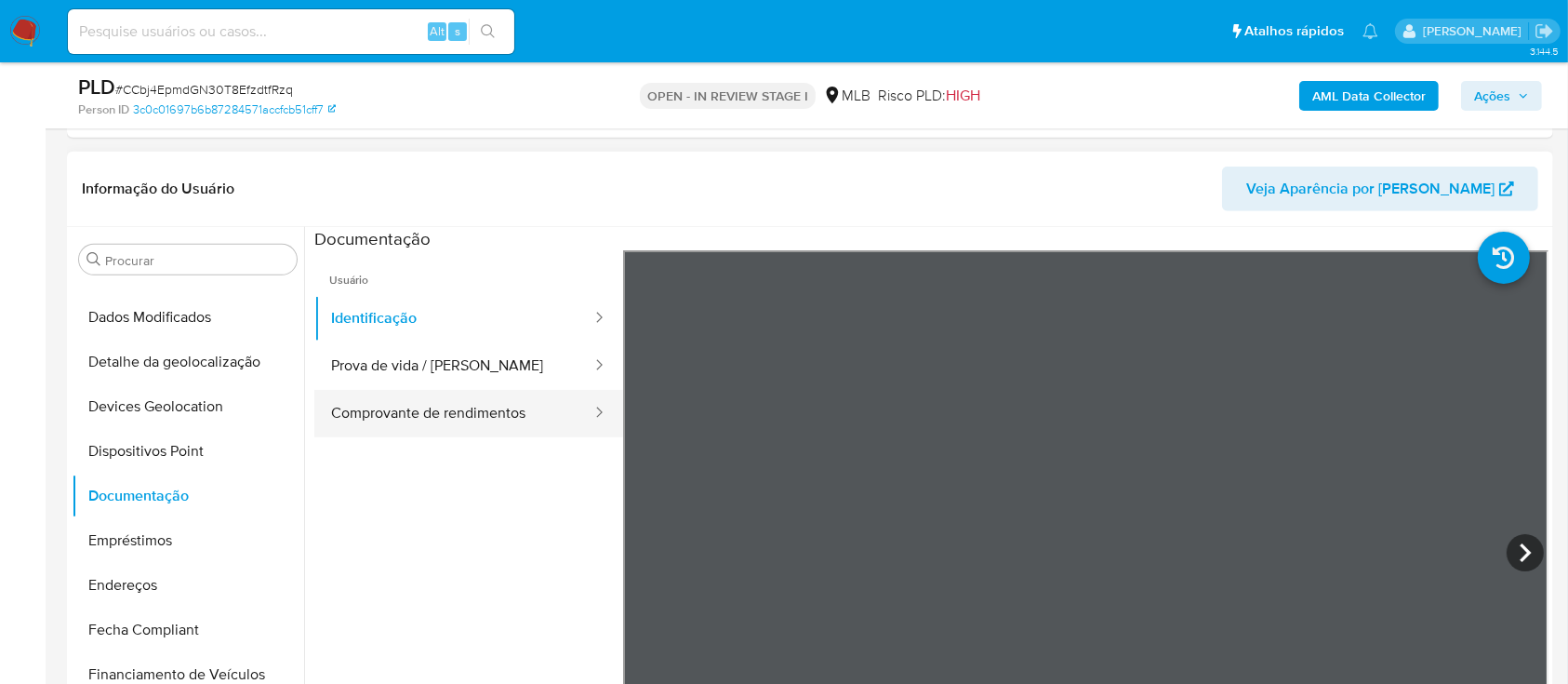 click on "Comprovante de rendimentos" at bounding box center [454, 413] 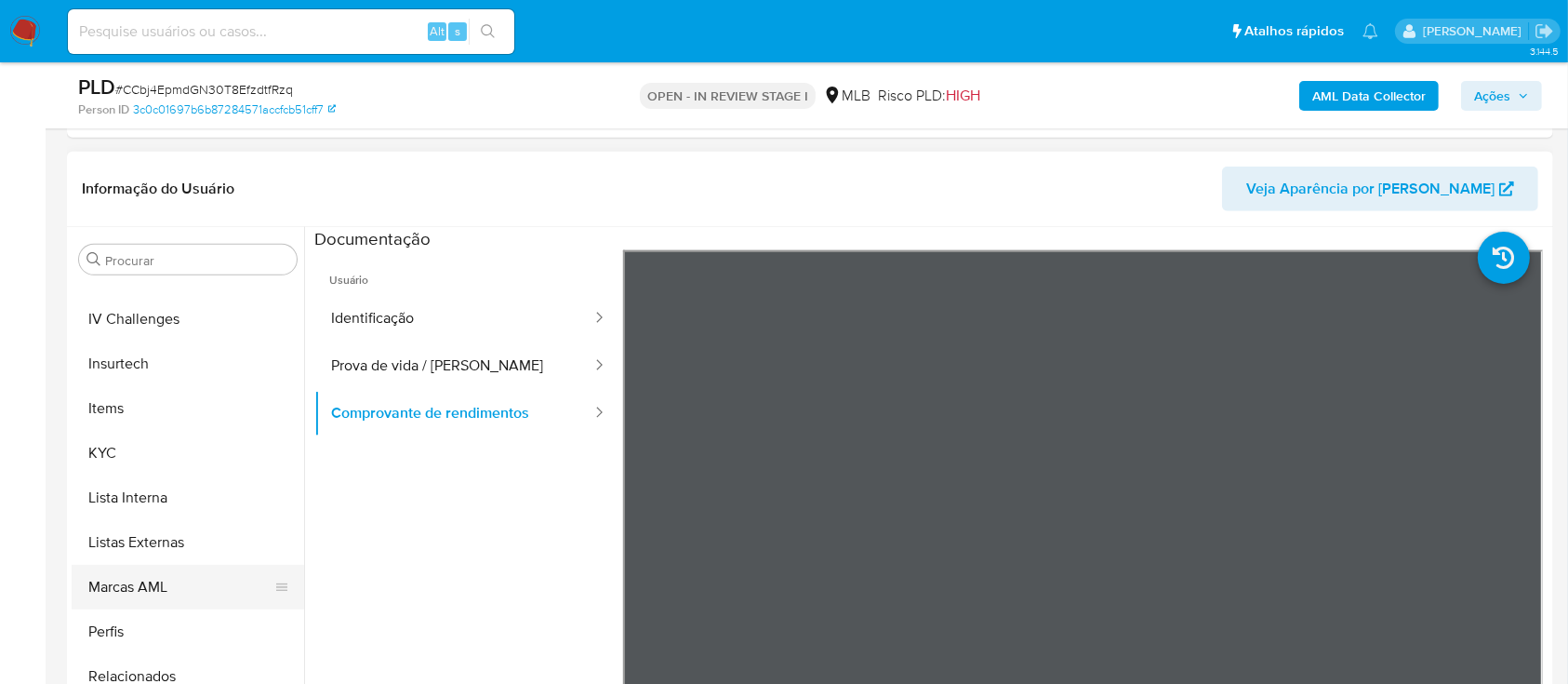 scroll, scrollTop: 786, scrollLeft: 0, axis: vertical 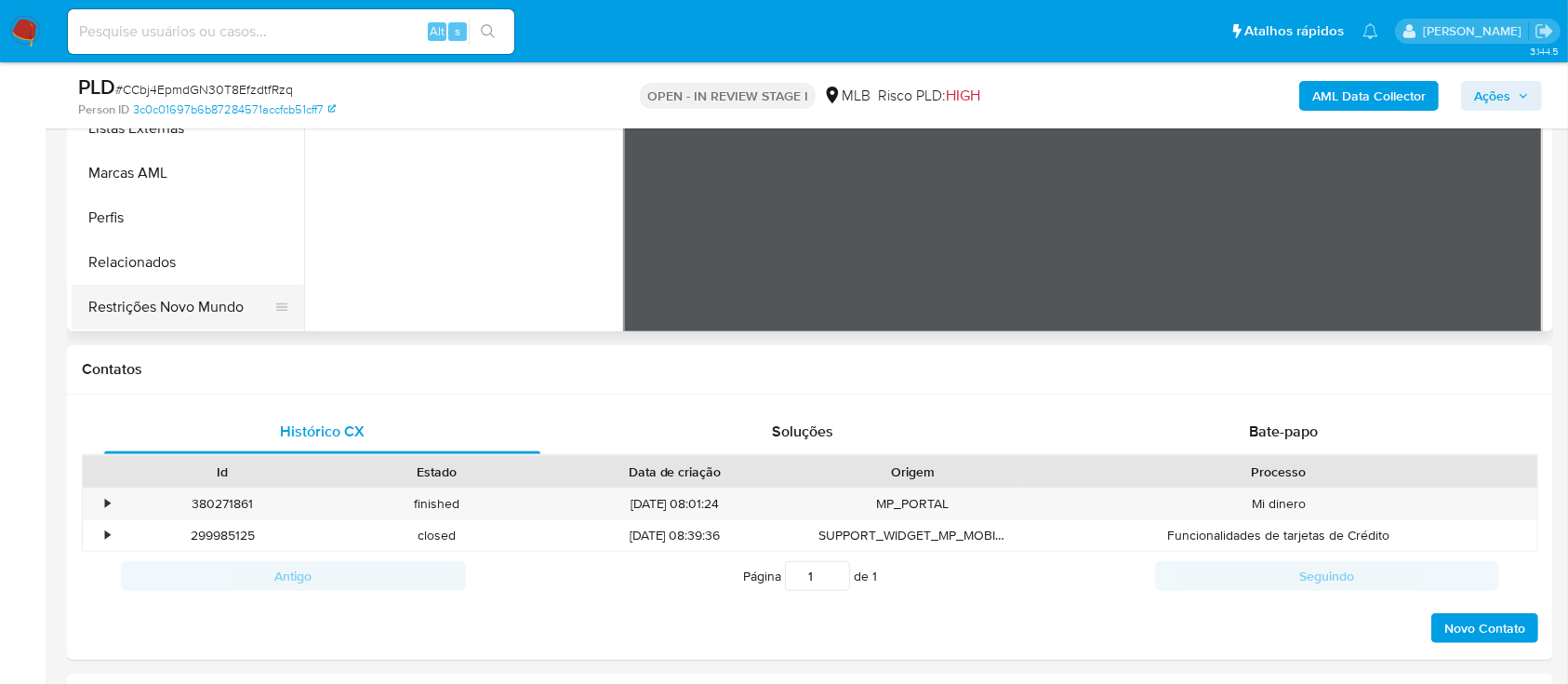 drag, startPoint x: 207, startPoint y: 300, endPoint x: 275, endPoint y: 316, distance: 69.857 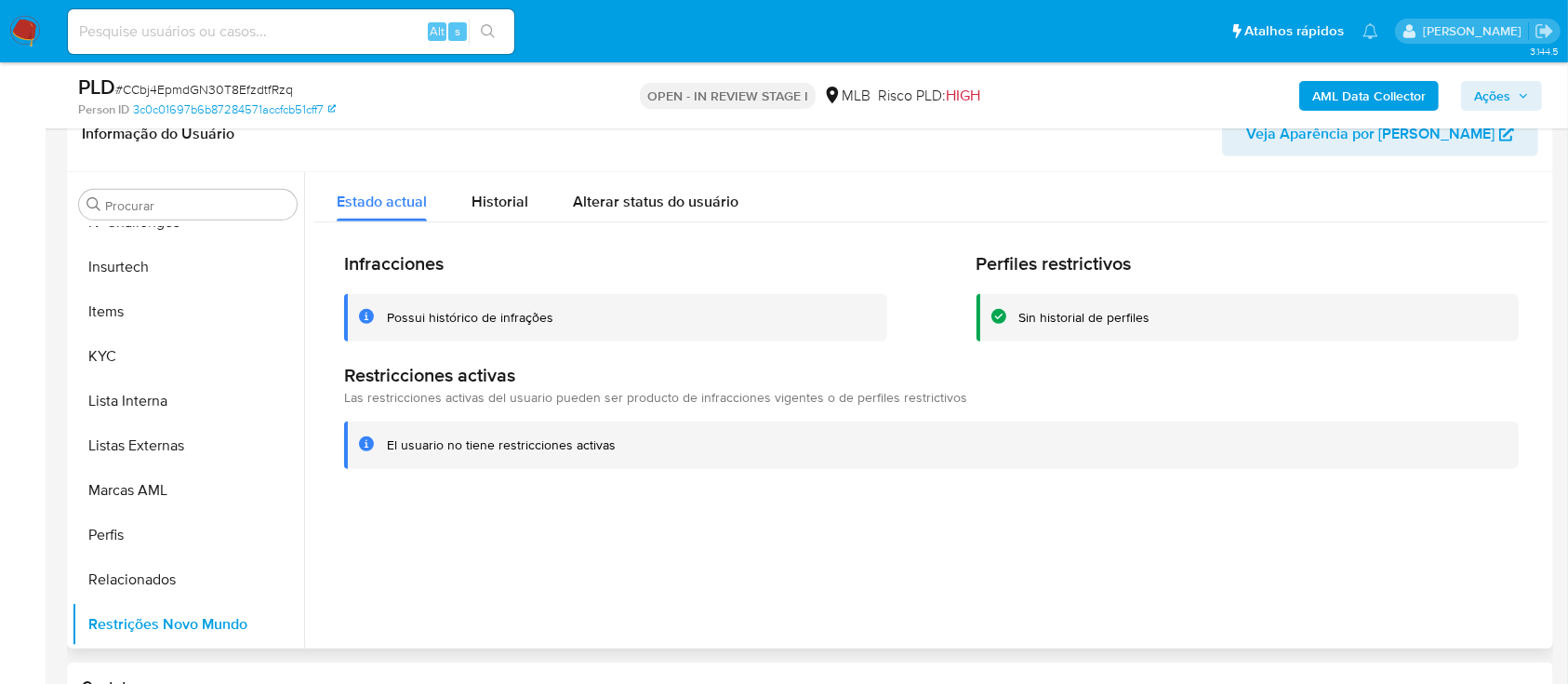 scroll, scrollTop: 992, scrollLeft: 0, axis: vertical 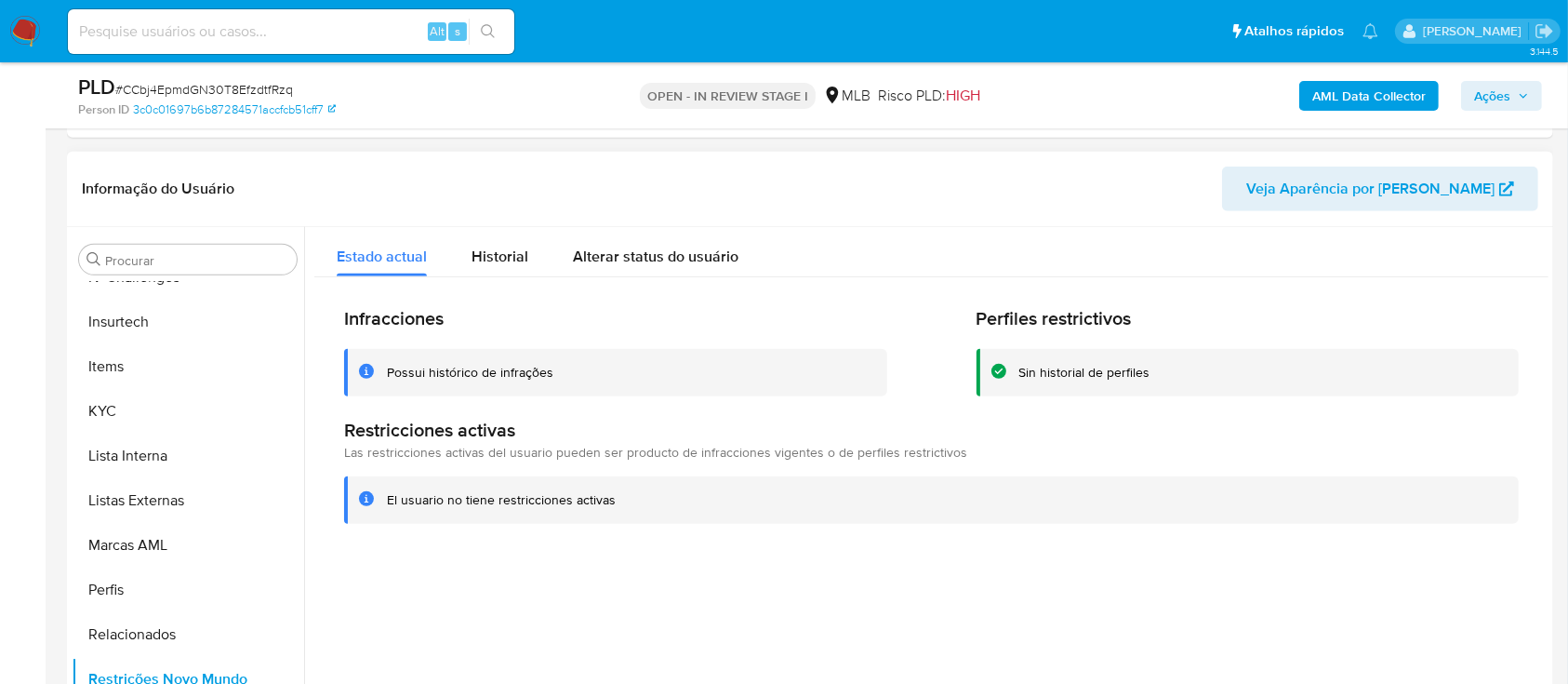 click on "Infracciones Possui histórico de infrações Perfiles restrictivos Sin historial de perfiles Restricciones activas Las restricciones activas del usuario pueden ser producto de infracciones vigentes o de perfiles restrictivos El usuario no tiene restricciones activas" at bounding box center (931, 415) 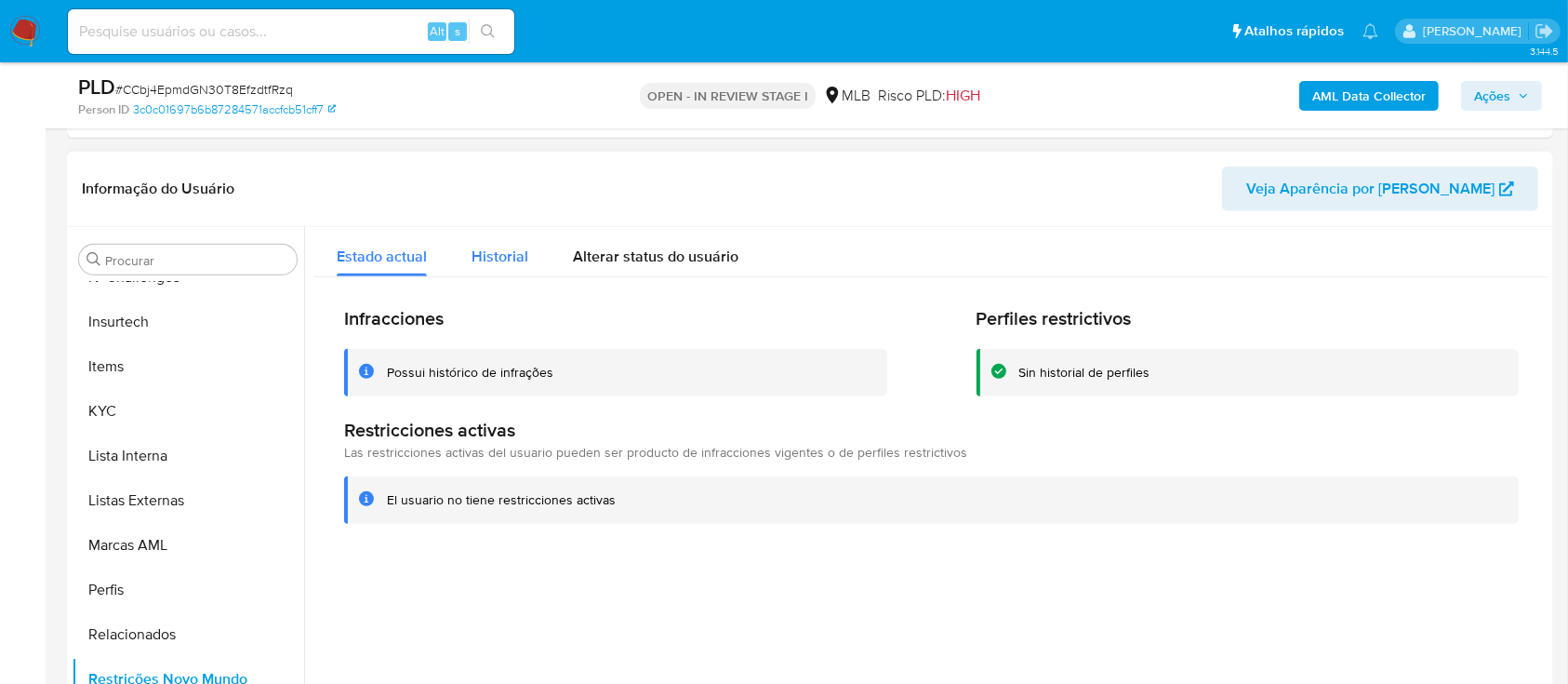 click on "Historial" at bounding box center [499, 256] 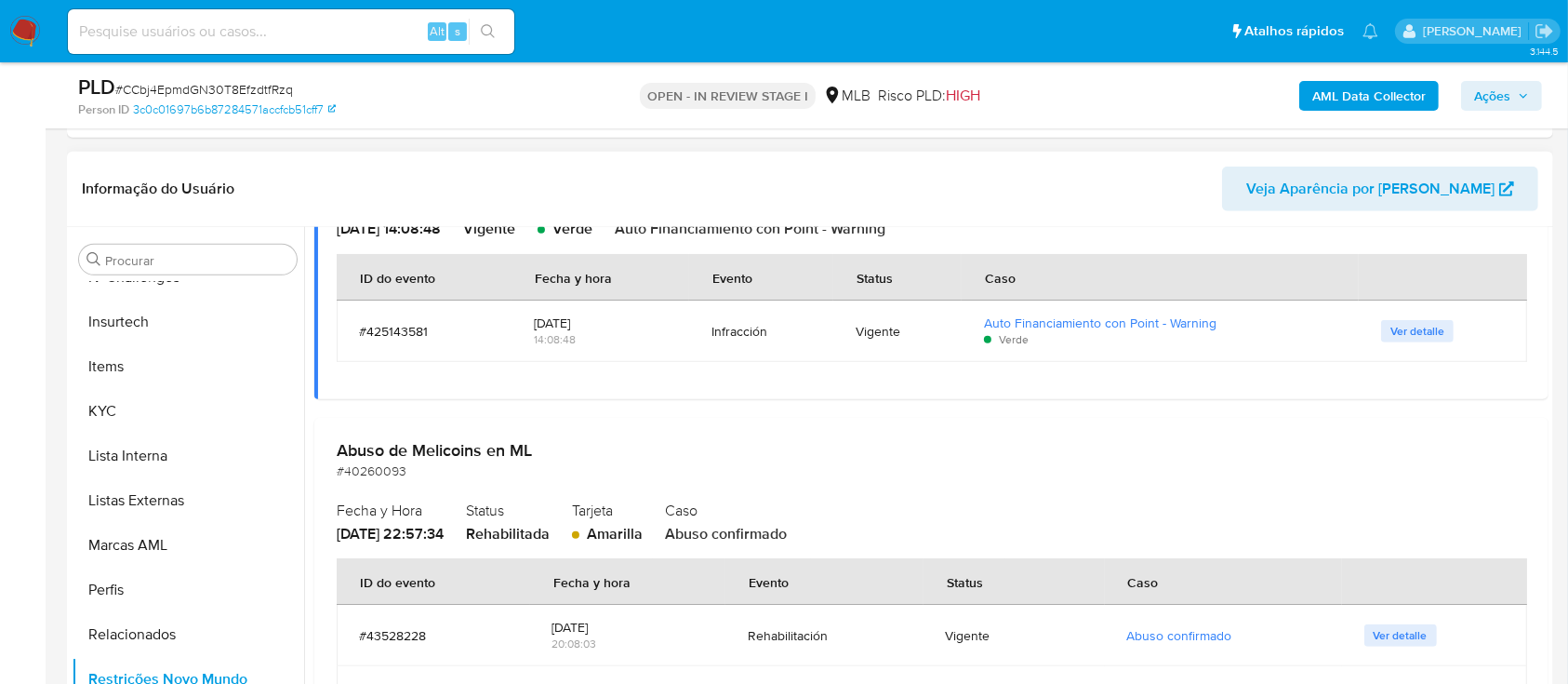 scroll, scrollTop: 193, scrollLeft: 0, axis: vertical 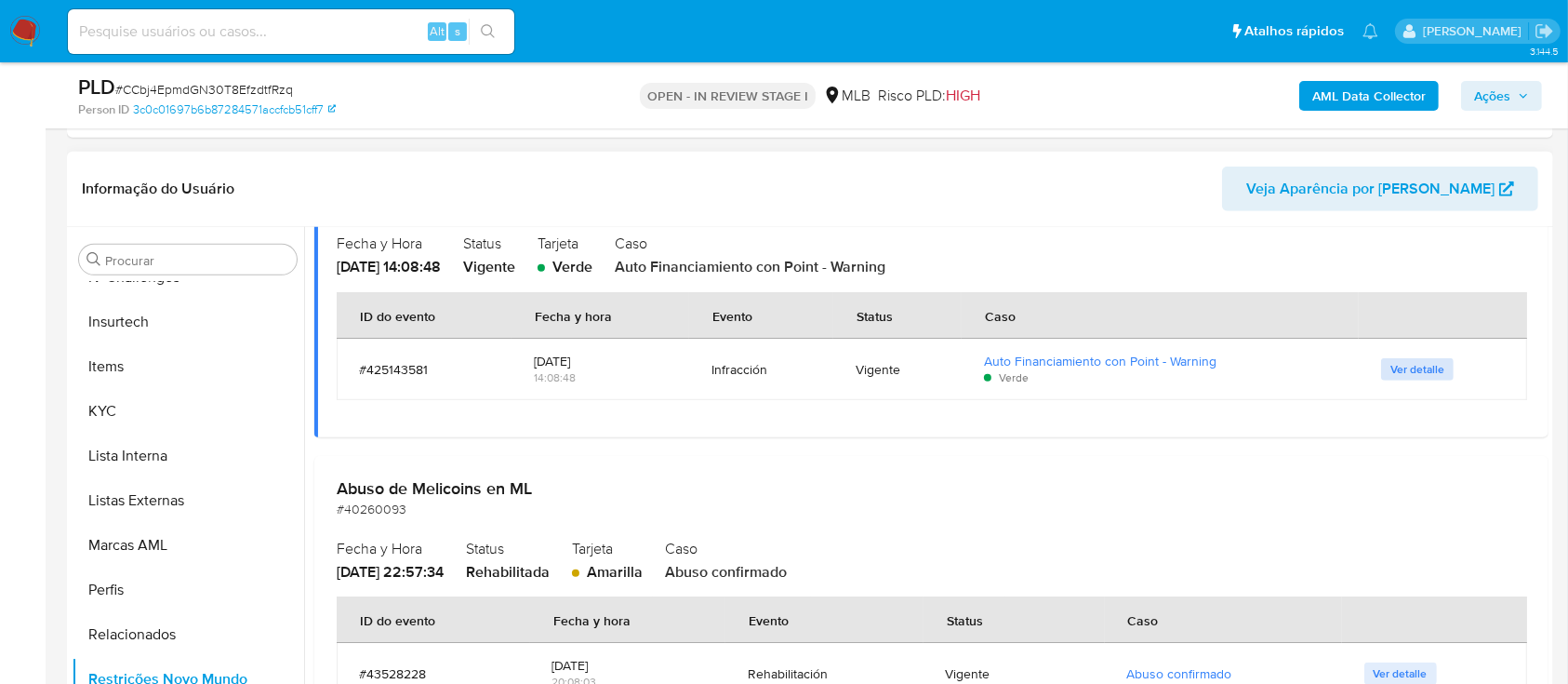 click on "Ver detalle" at bounding box center (1417, 369) 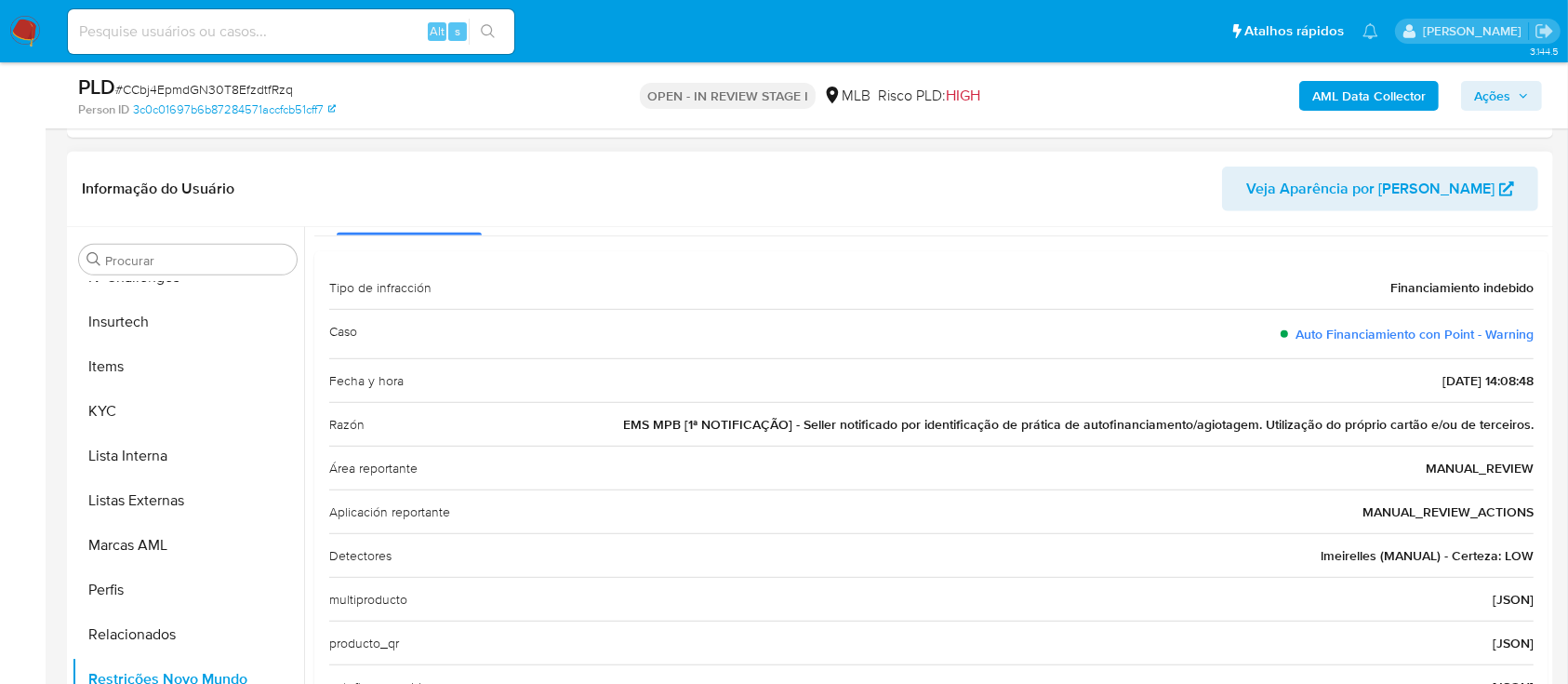 scroll, scrollTop: 124, scrollLeft: 0, axis: vertical 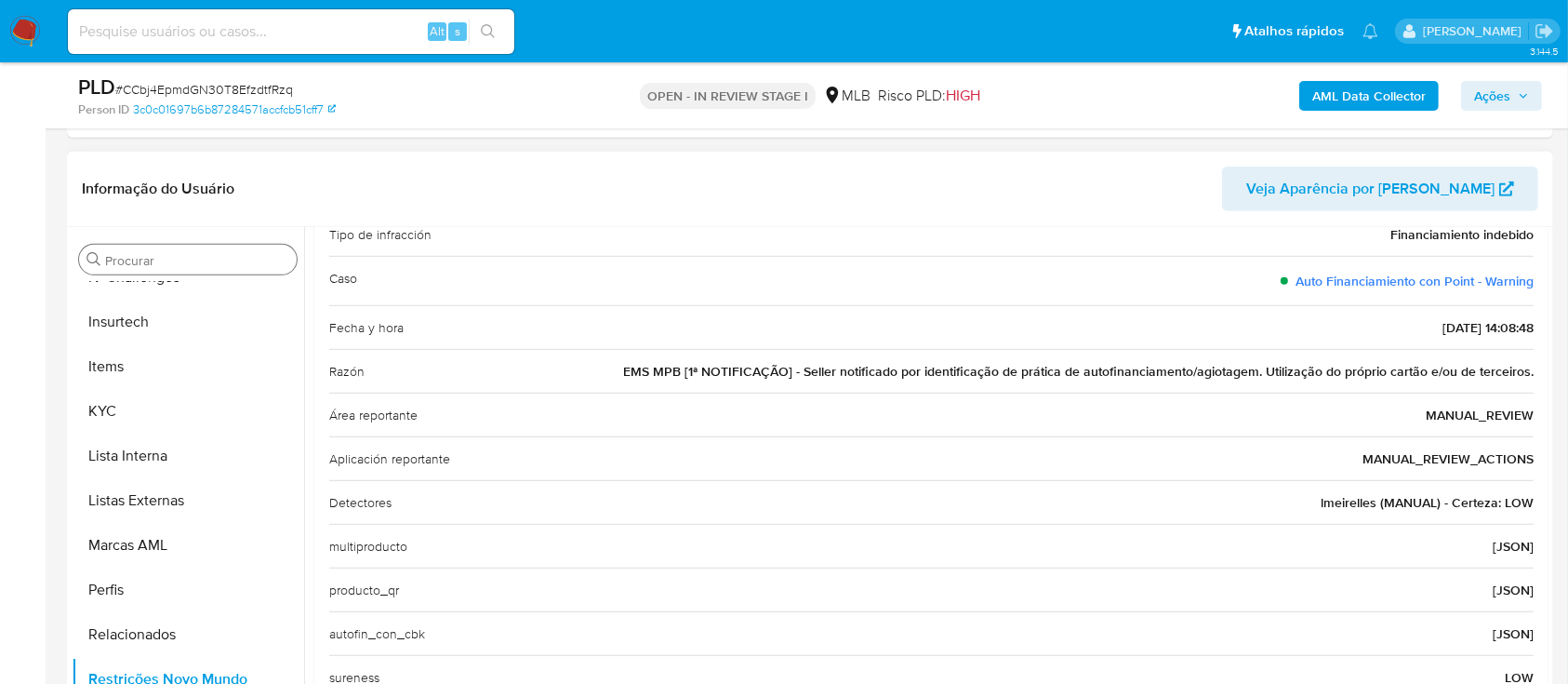 click on "Procurar" at bounding box center (188, 260) 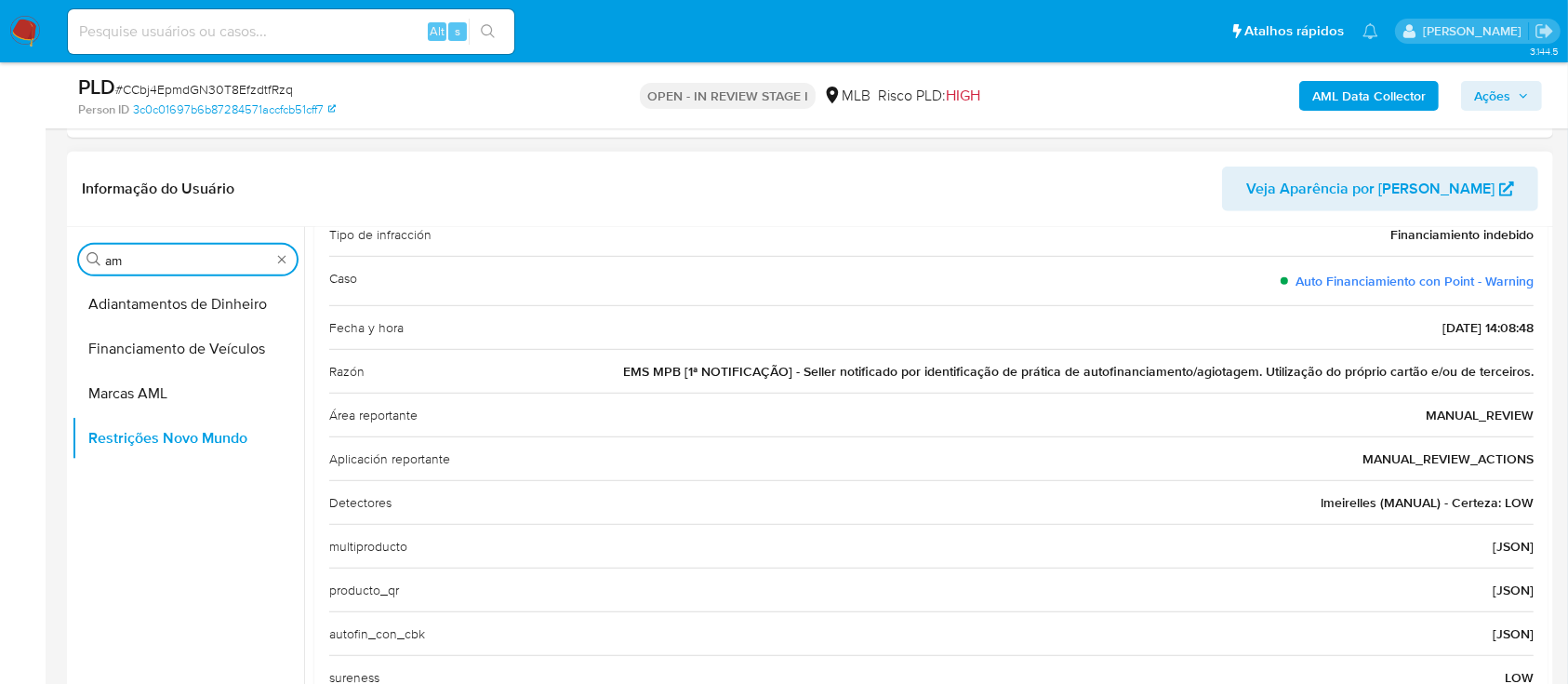 scroll, scrollTop: 0, scrollLeft: 0, axis: both 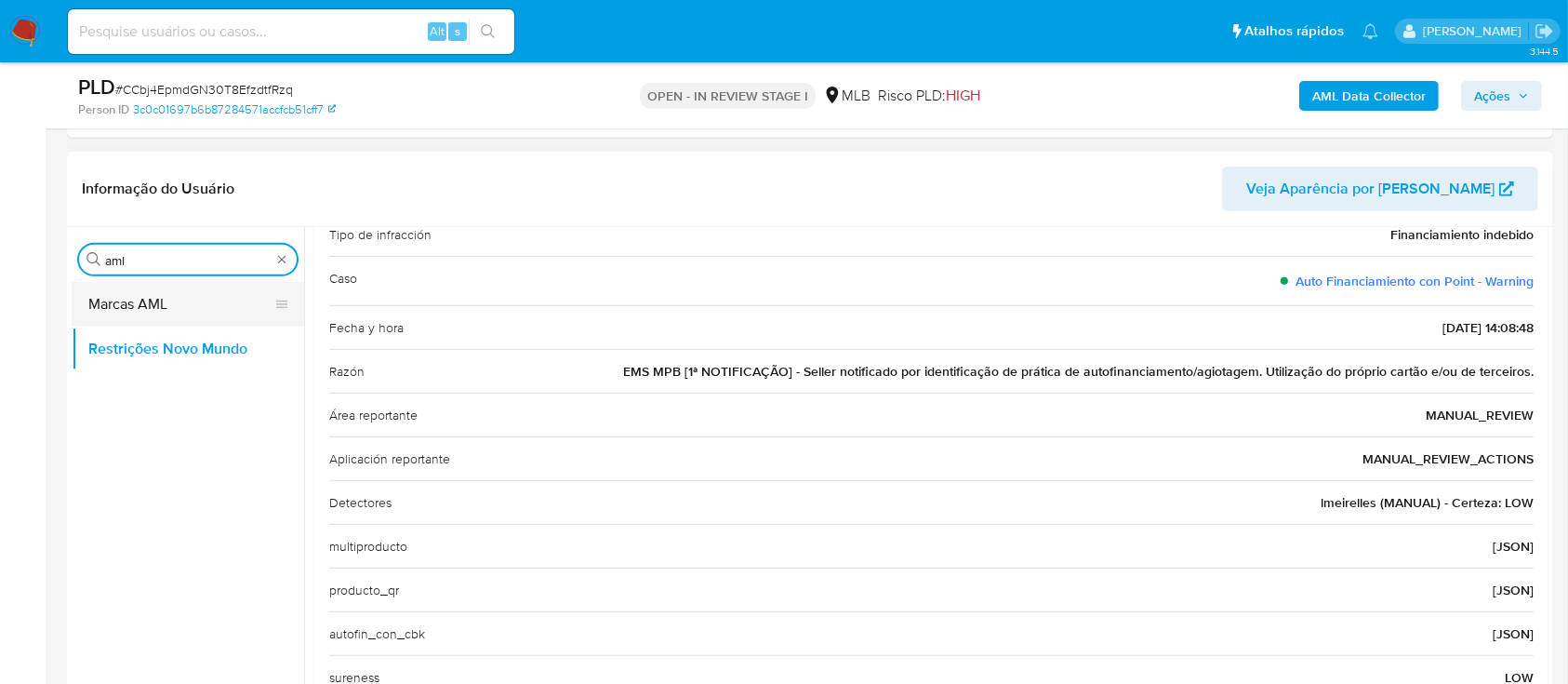 type on "aml" 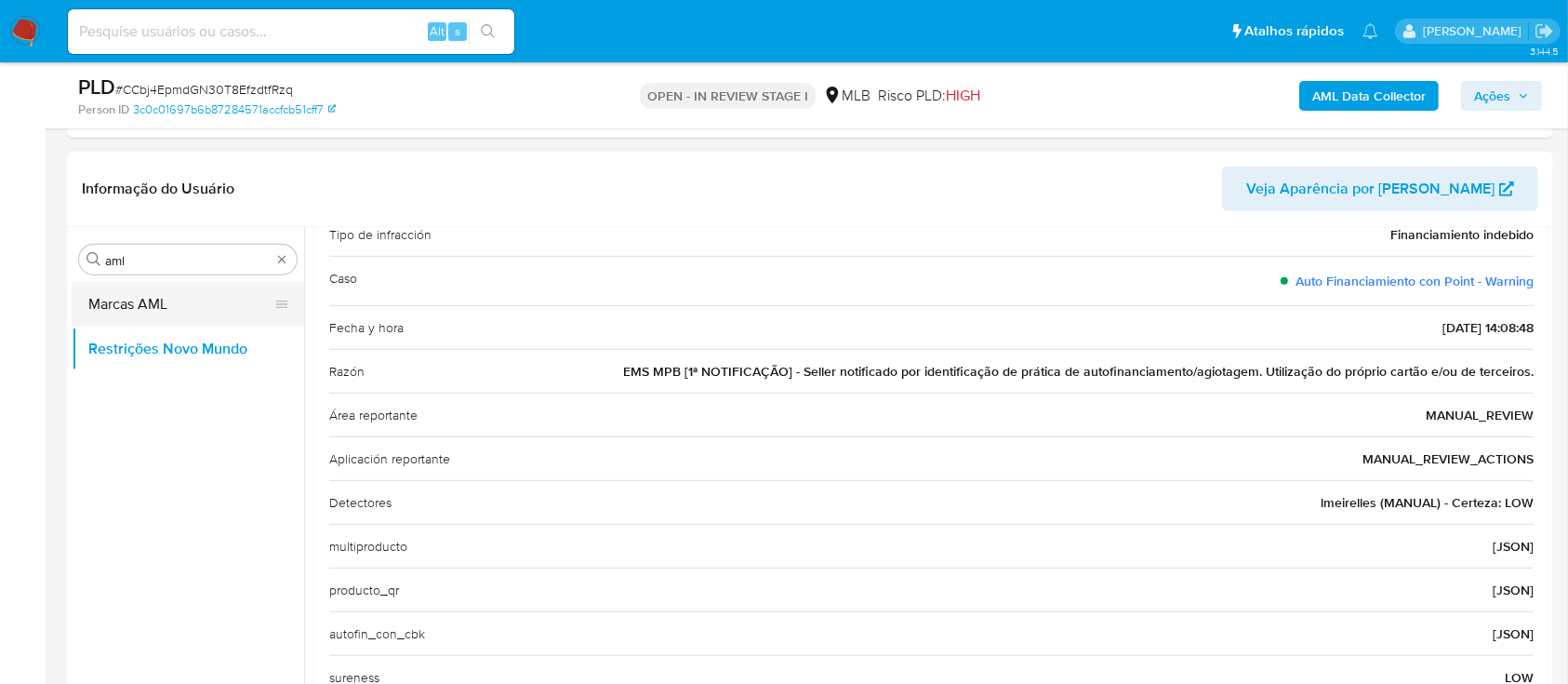 click on "Marcas AML" at bounding box center (180, 304) 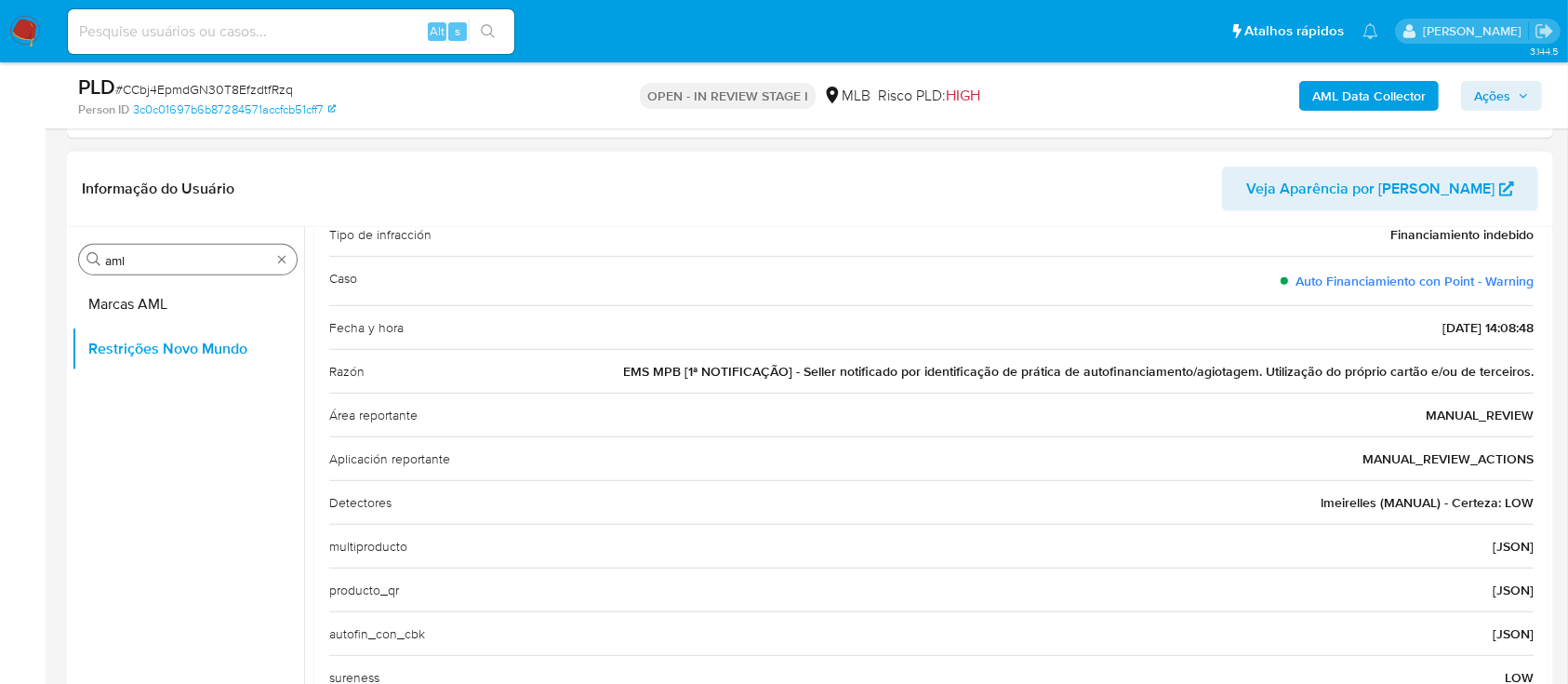 scroll, scrollTop: 0, scrollLeft: 0, axis: both 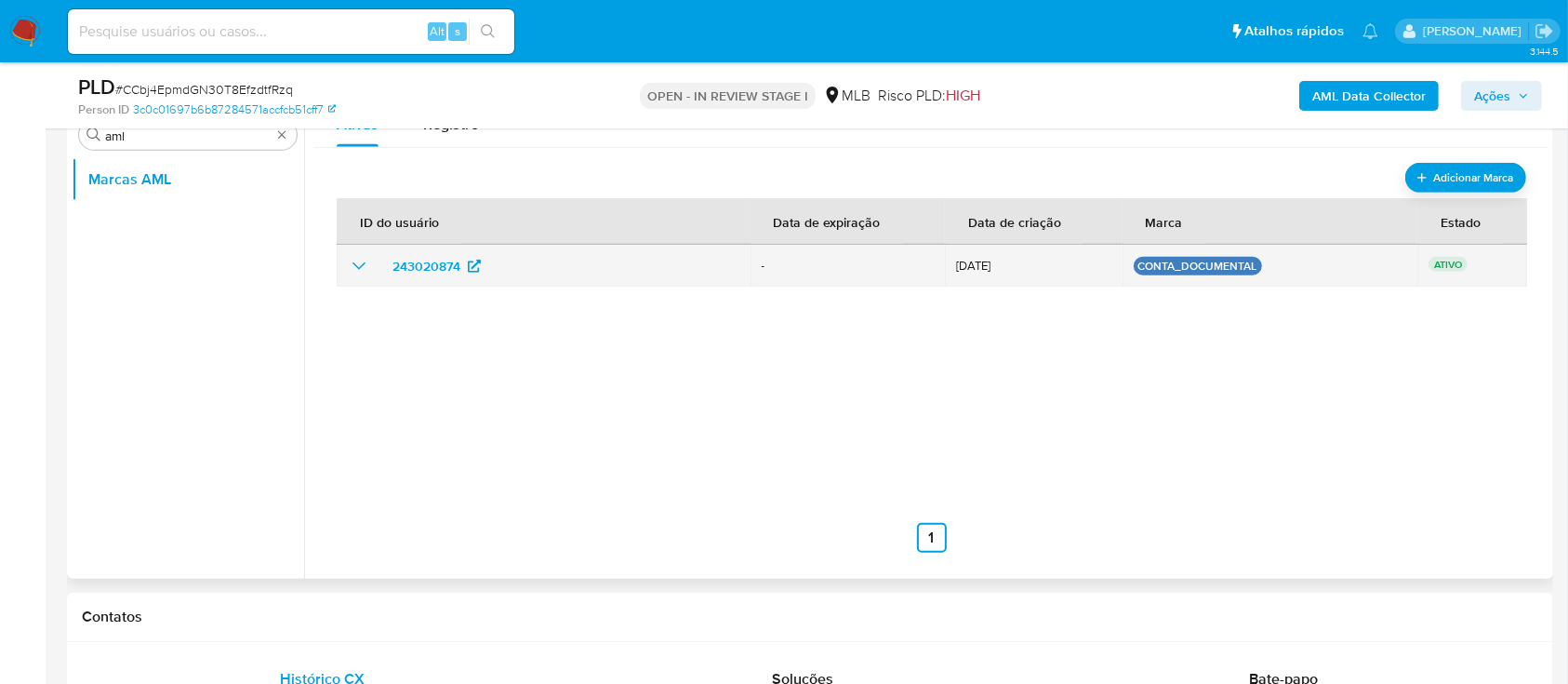 click 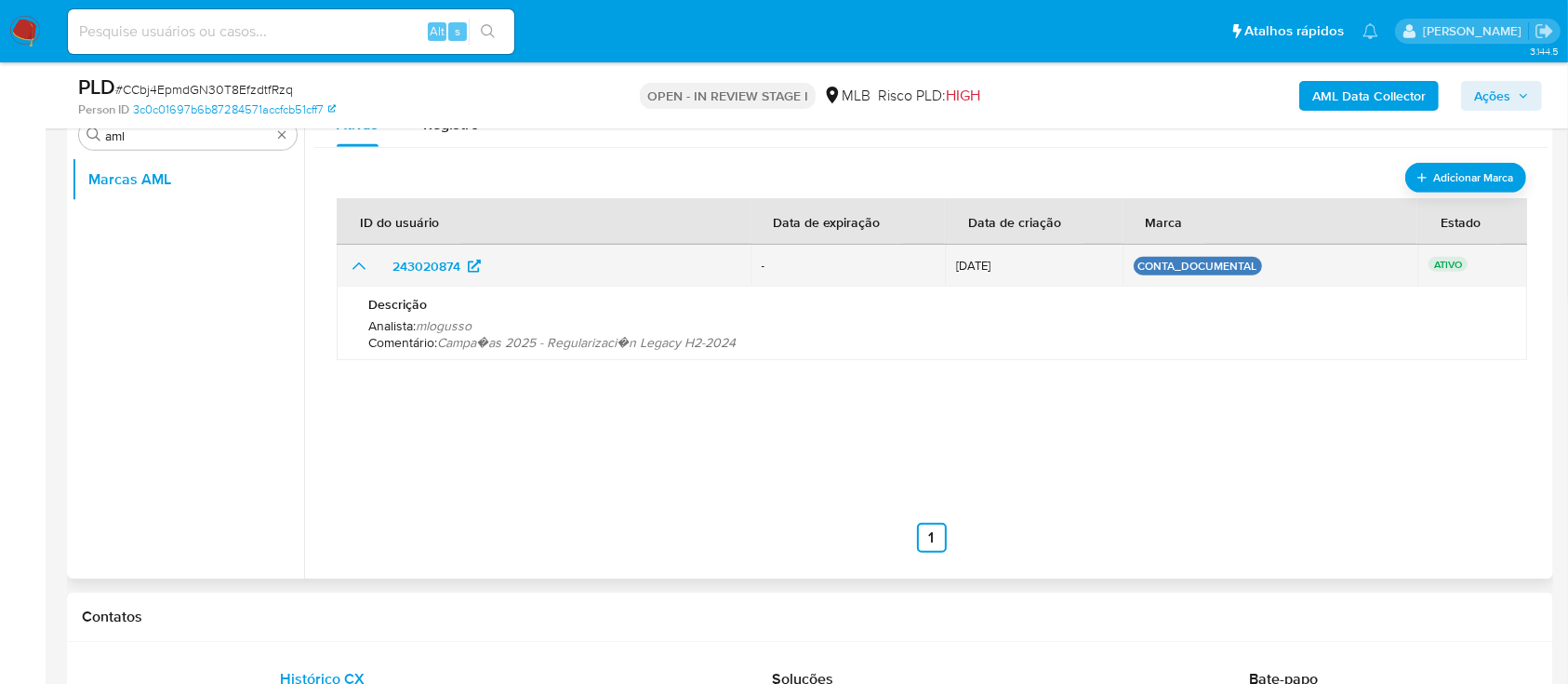 click 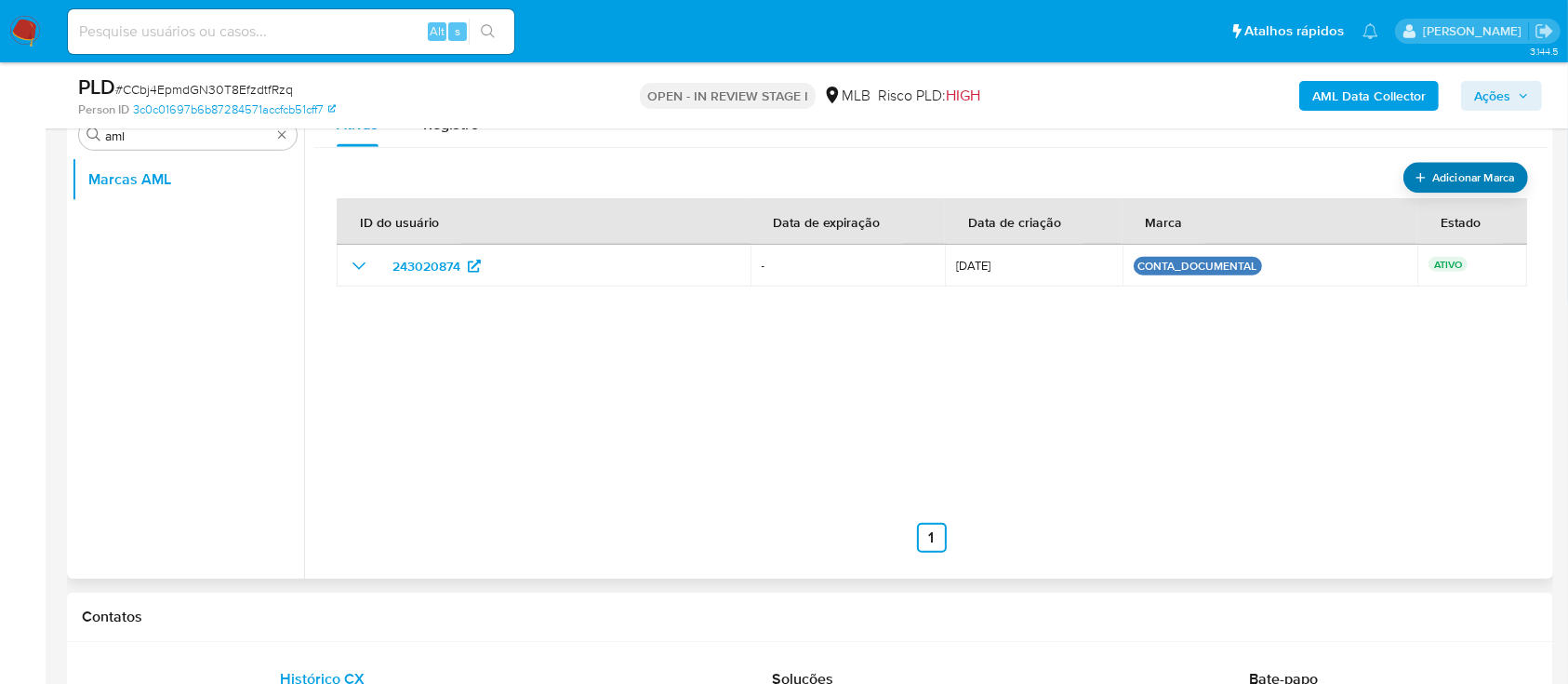 click on "Adicionar Marca" at bounding box center (1473, 178) 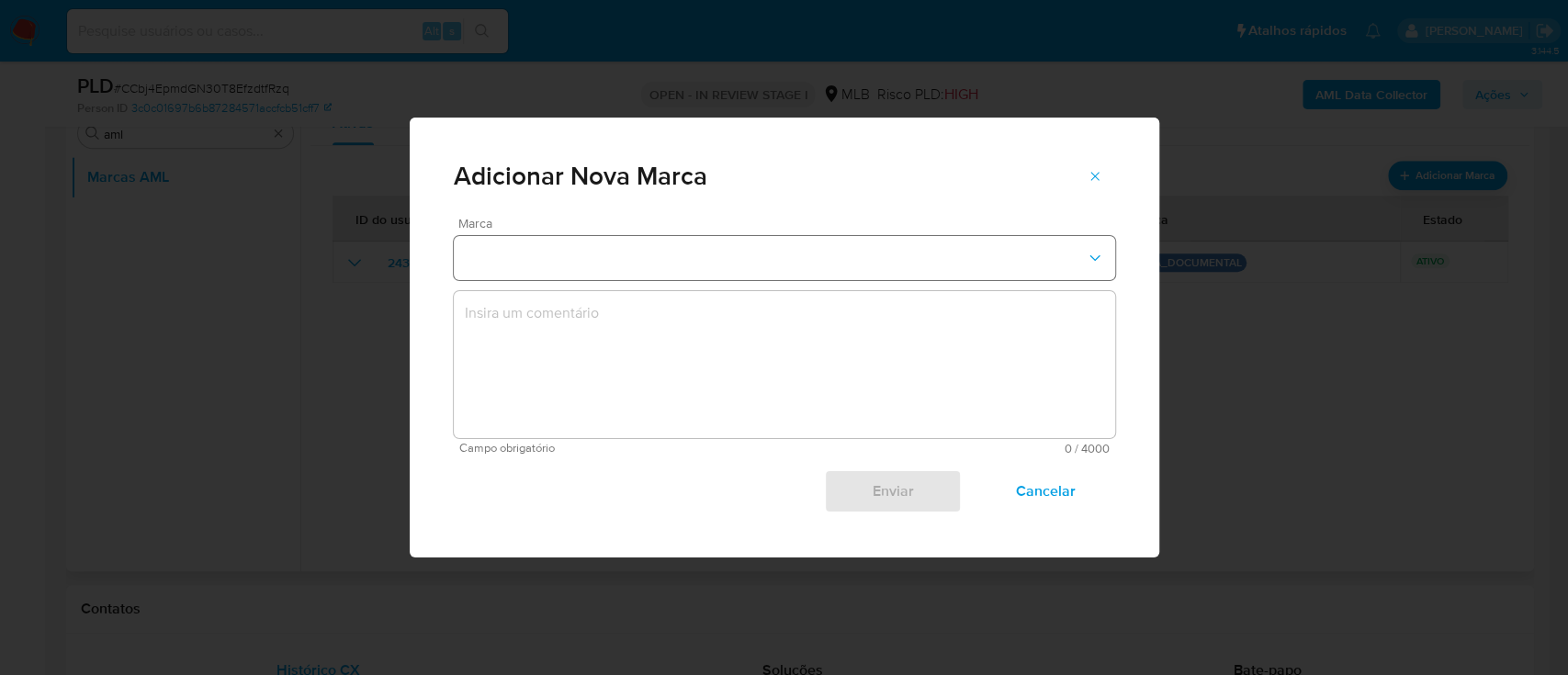 click at bounding box center (784, 258) 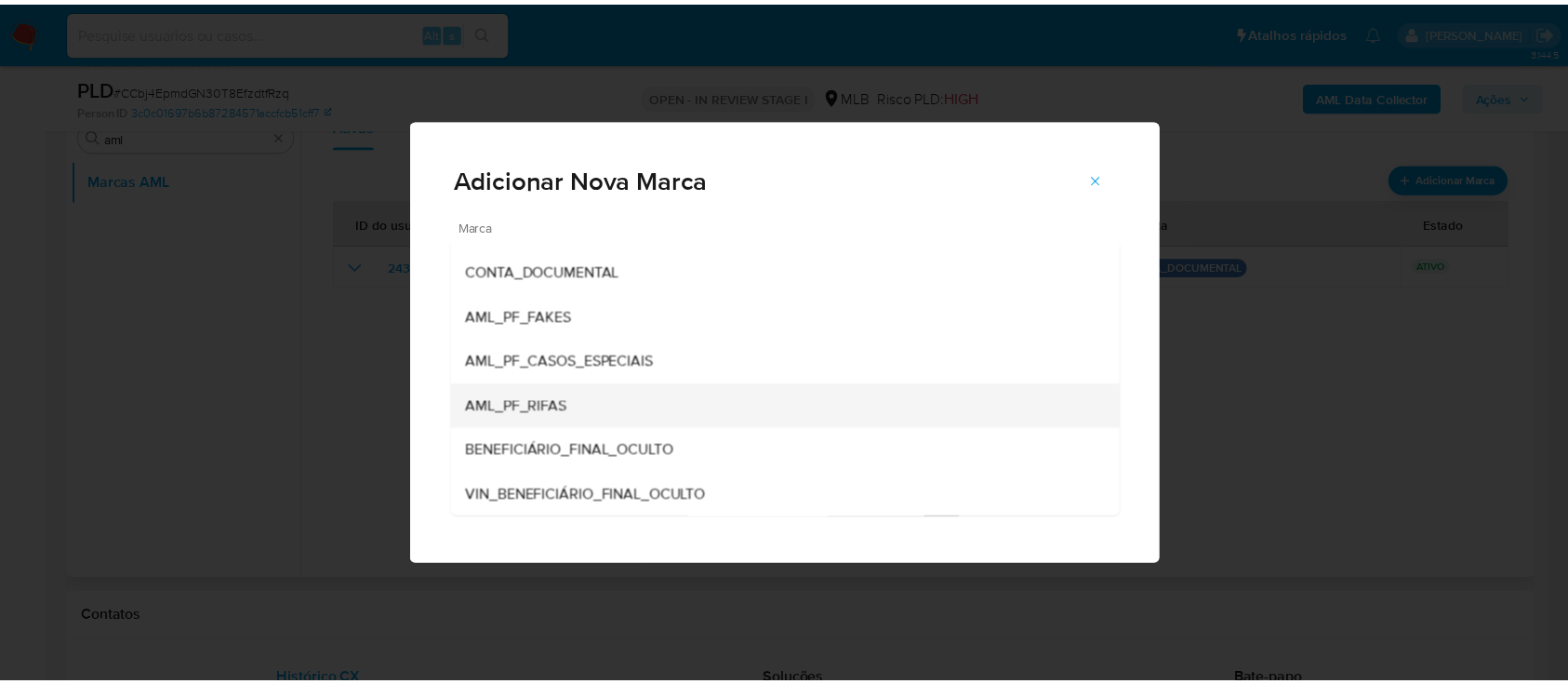 scroll, scrollTop: 0, scrollLeft: 0, axis: both 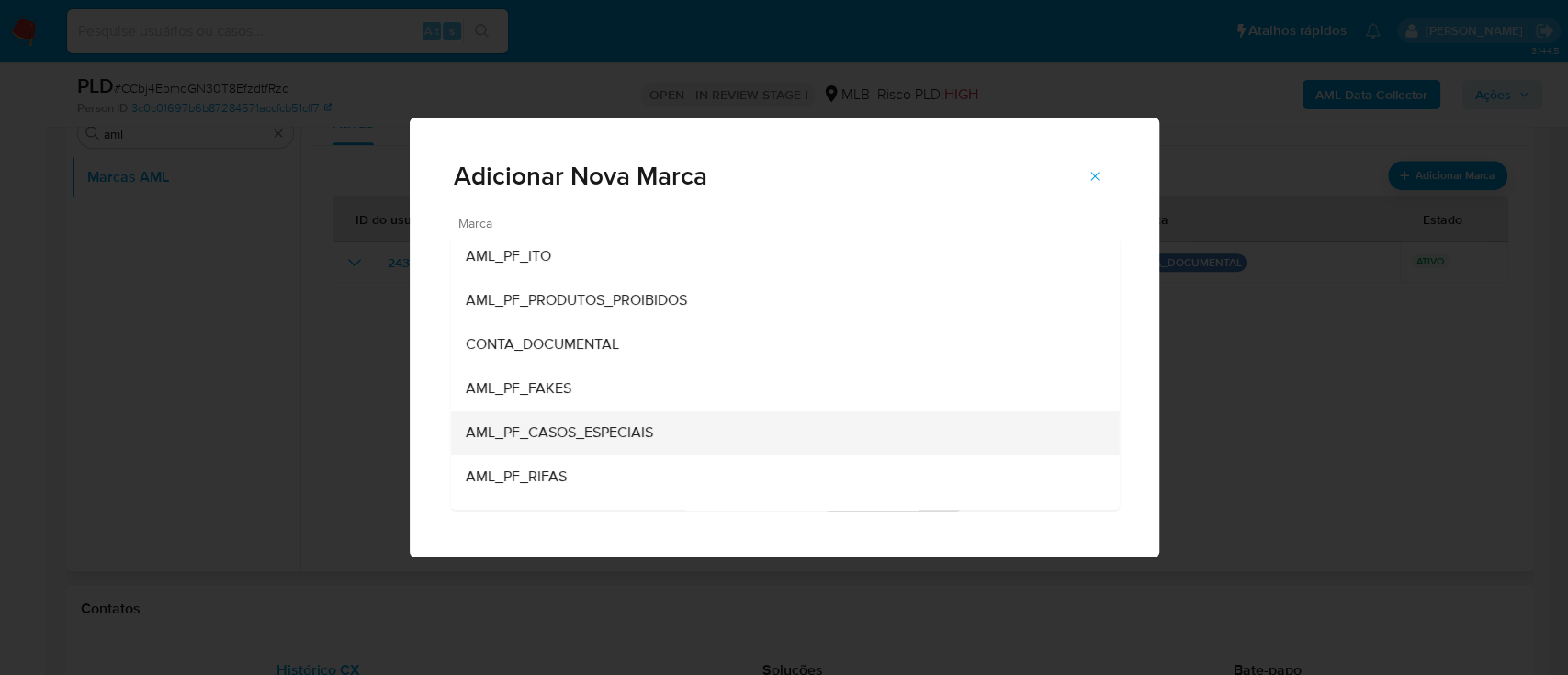 click on "AML_PF_CASOS_ESPECIAIS" at bounding box center [779, 433] 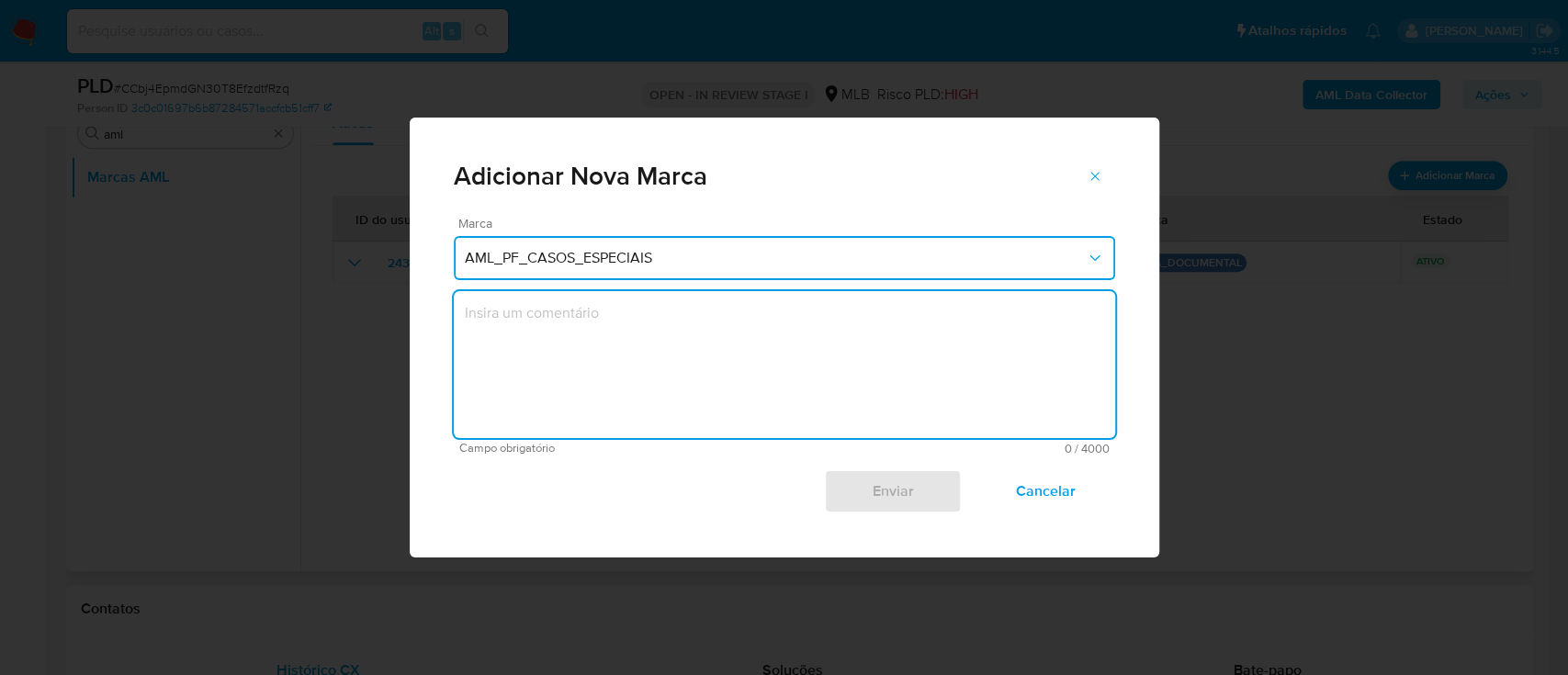 click at bounding box center [784, 365] 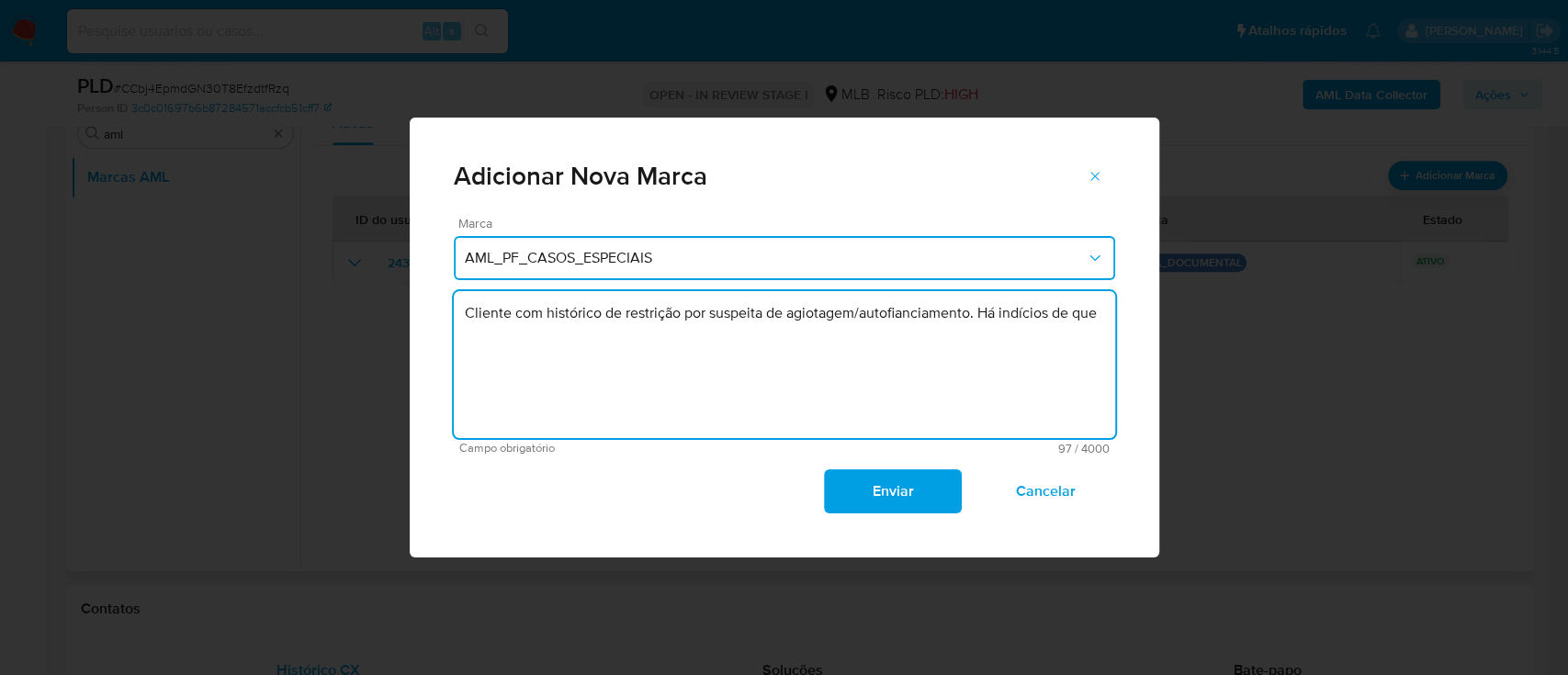 click on "Cliente com histórico de restrição por suspeita de agiotagem/autofianciamento. Há indícios de que" at bounding box center [784, 365] 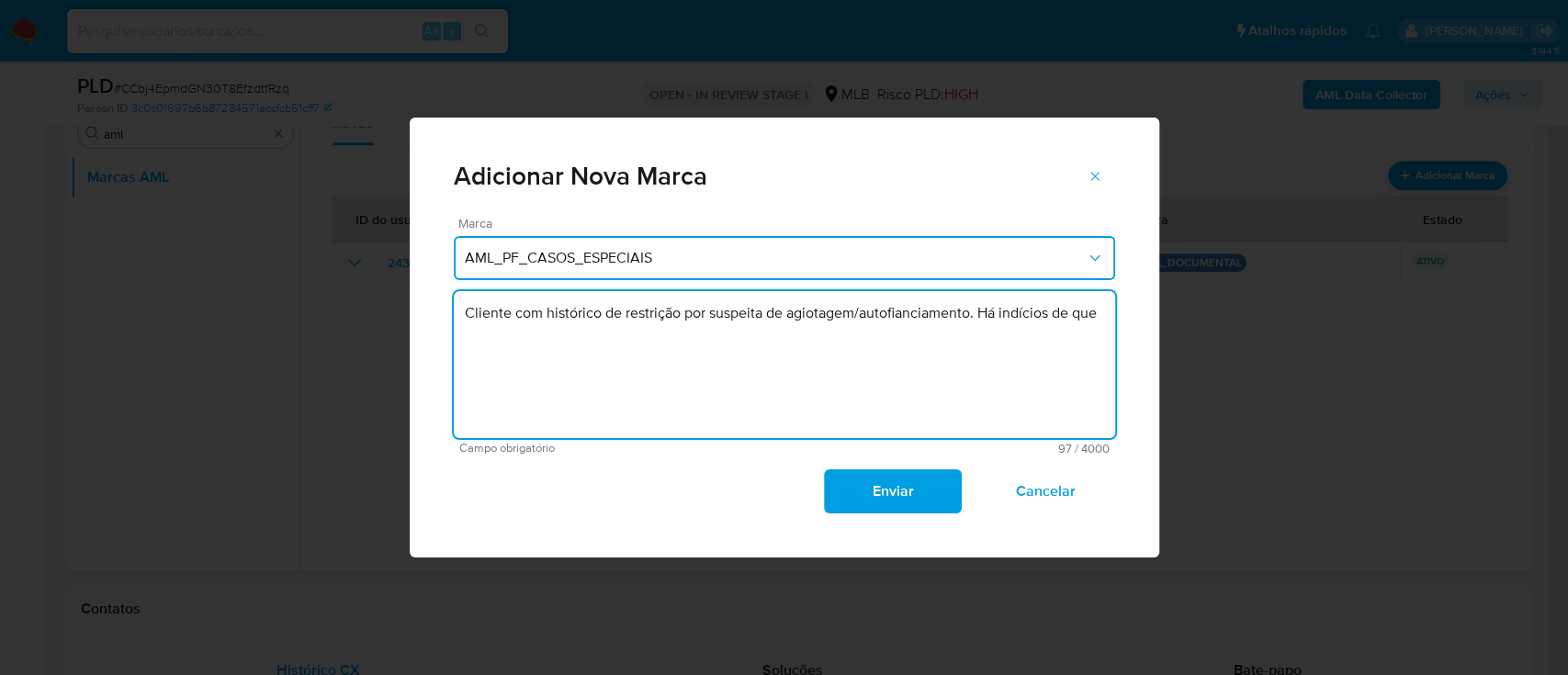 click on "autofi n anciamento" 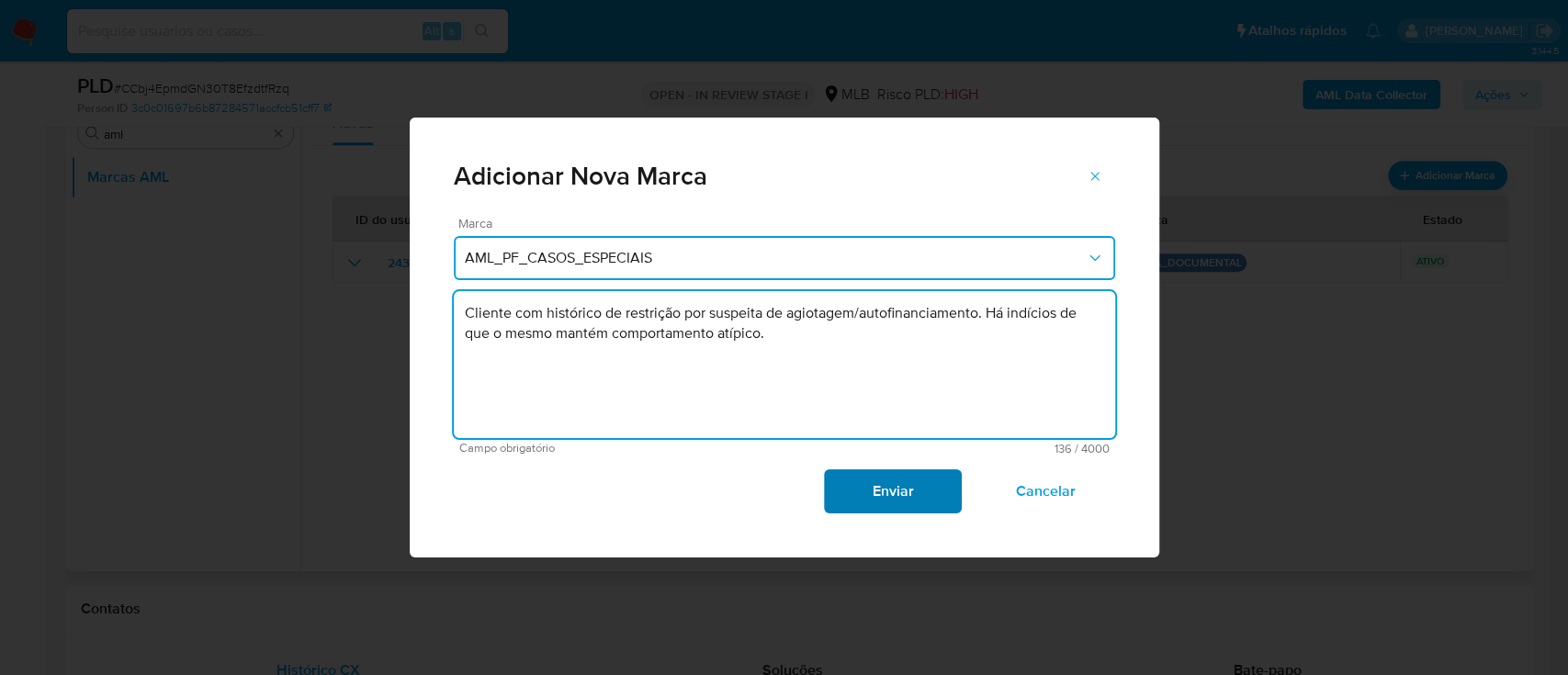 type on "Cliente com histórico de restrição por suspeita de agiotagem/autofinanciamento. Há indícios de que o mesmo mantém comportamento atípico." 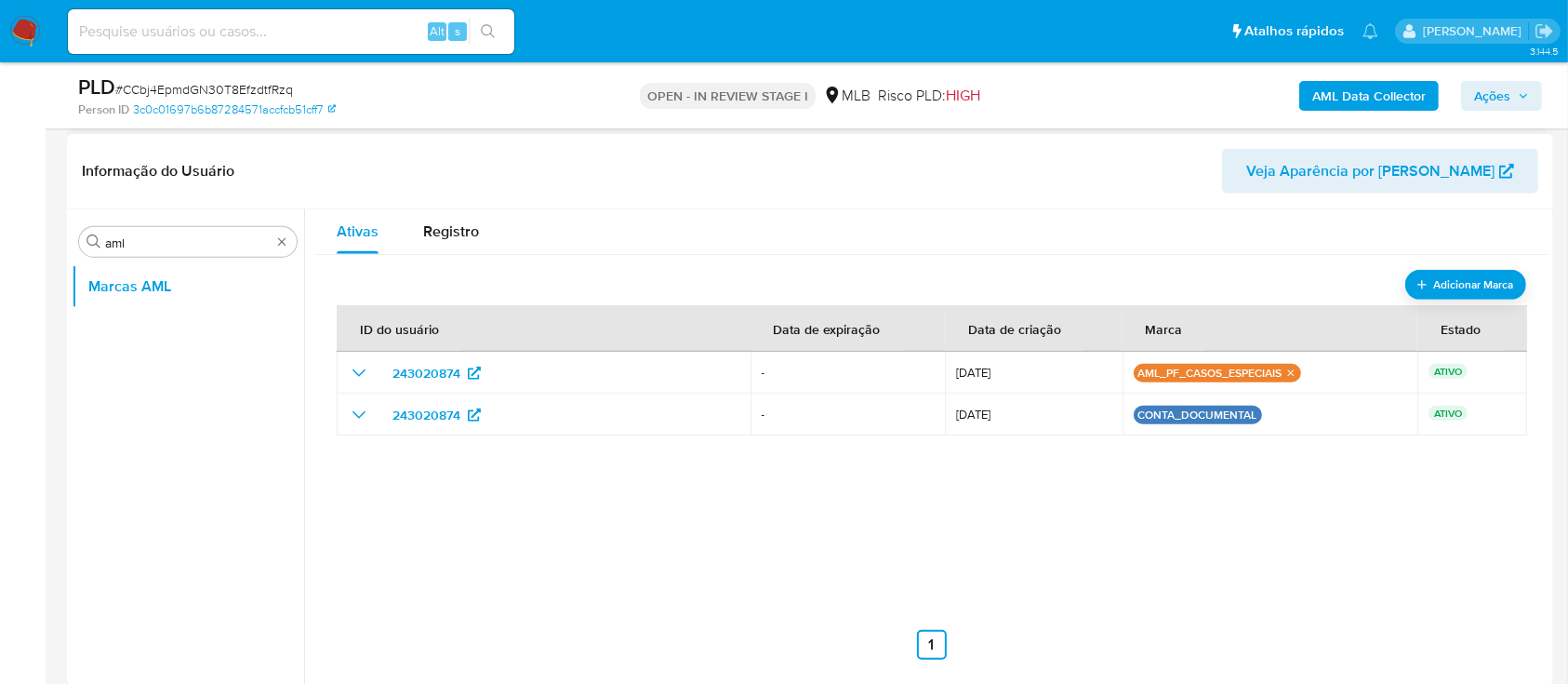 scroll, scrollTop: 744, scrollLeft: 0, axis: vertical 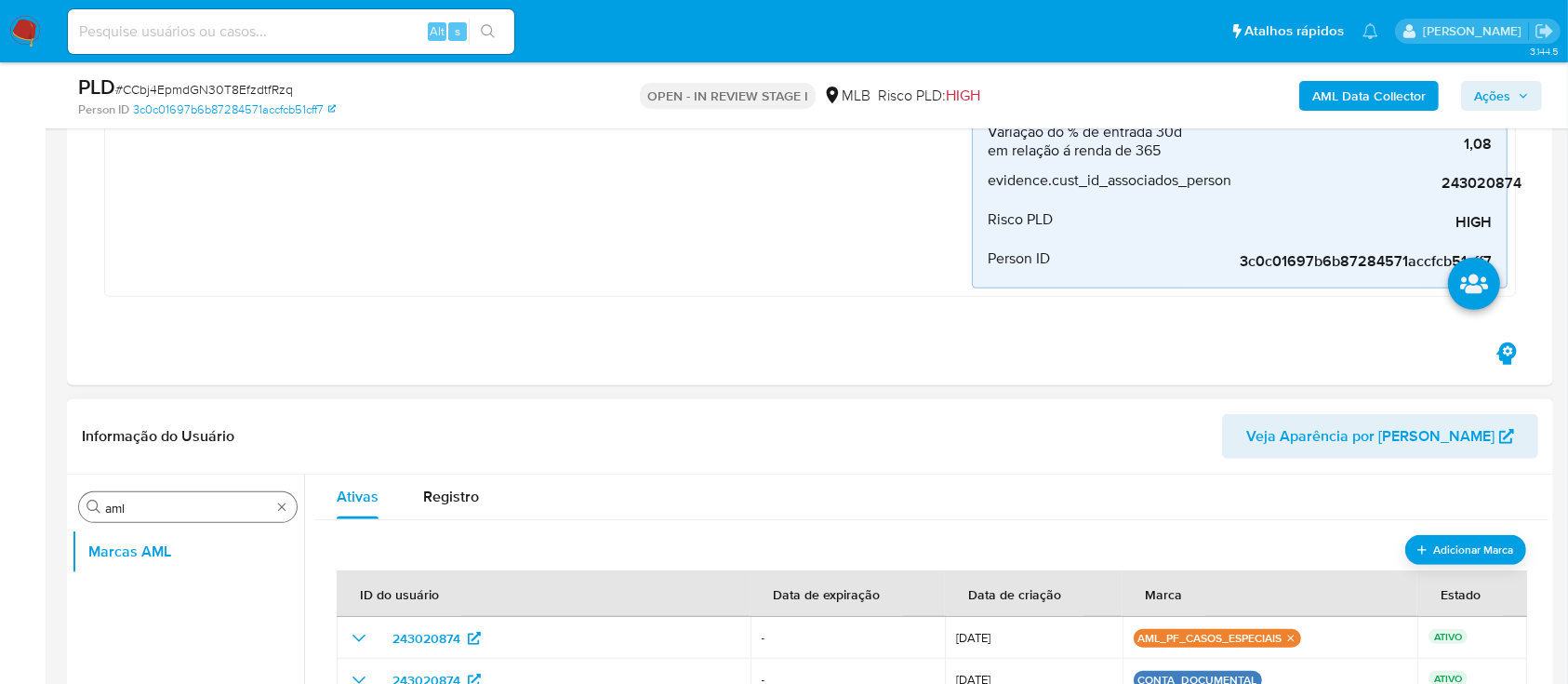 type 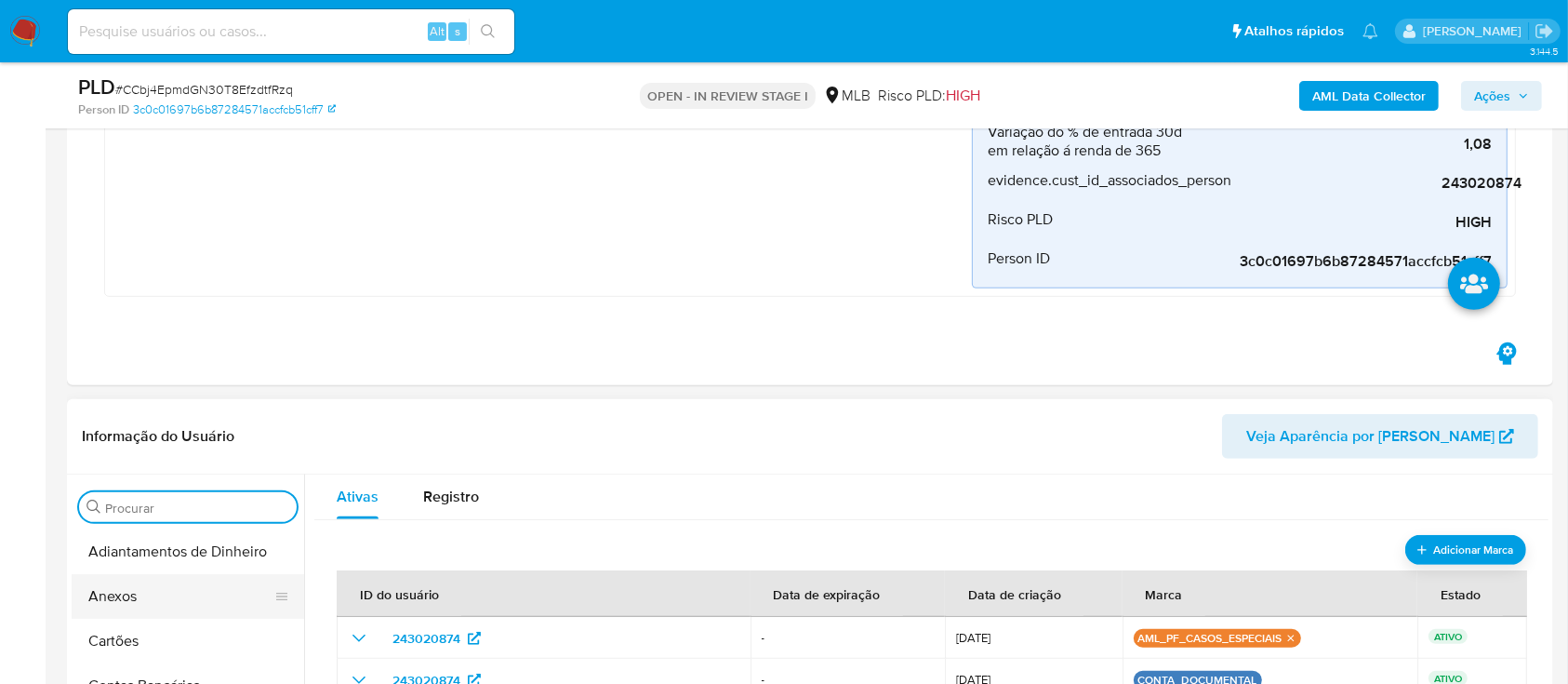 click on "Anexos" at bounding box center [180, 597] 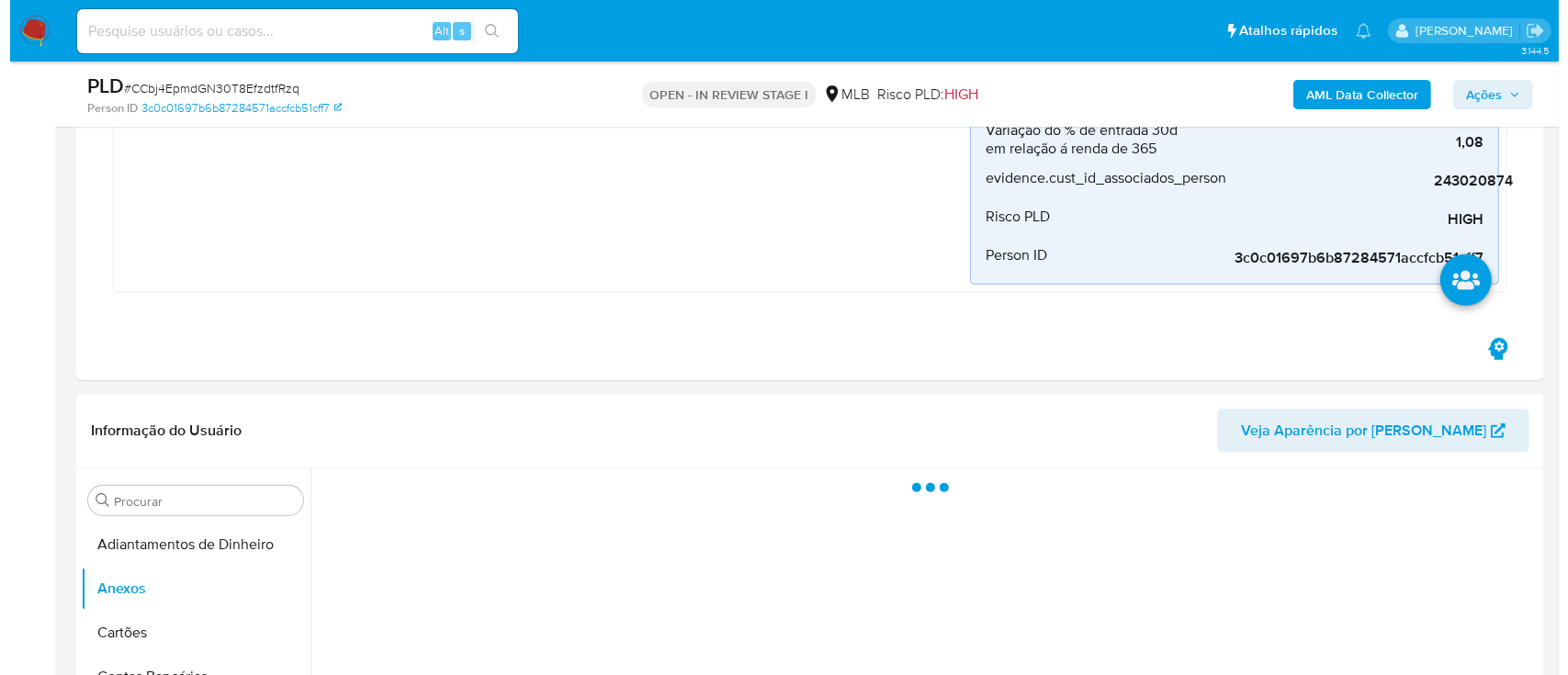 scroll, scrollTop: 979, scrollLeft: 0, axis: vertical 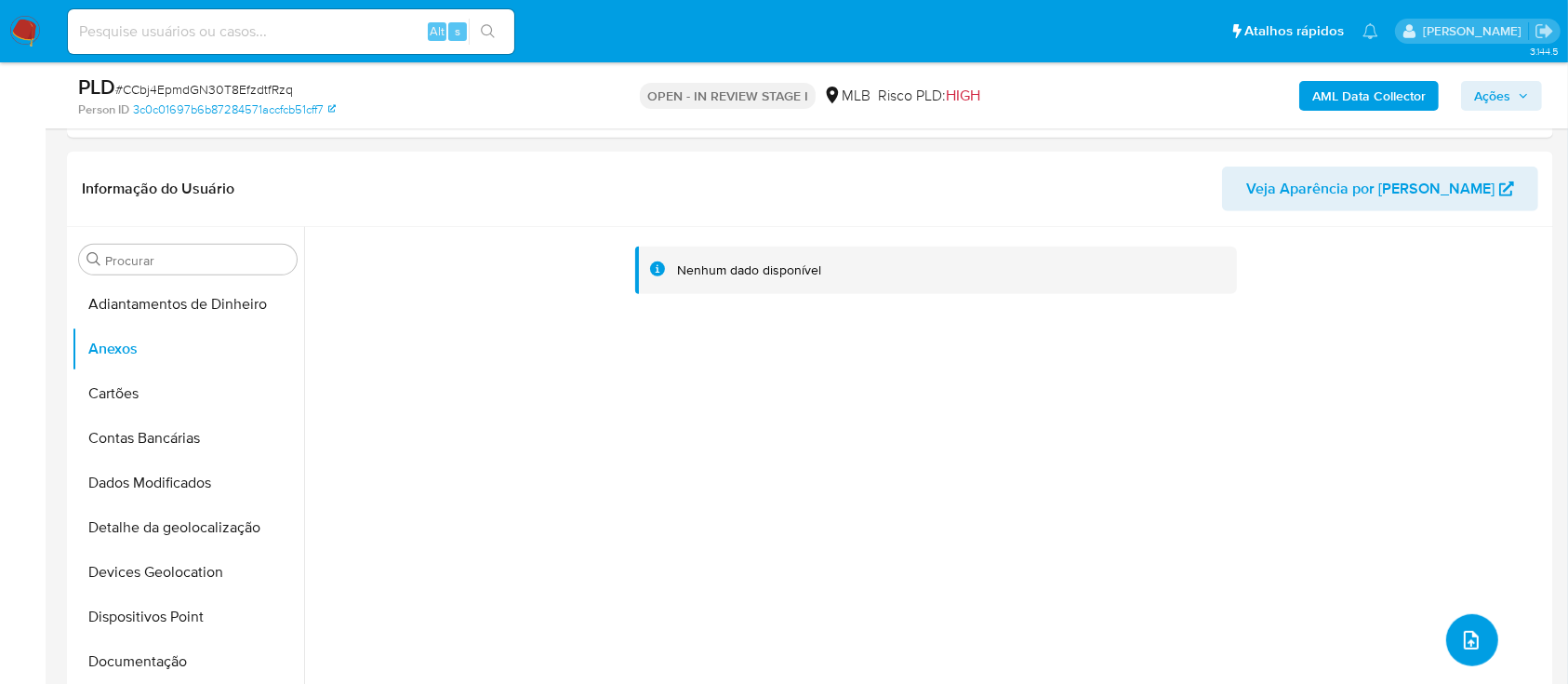click at bounding box center (1472, 640) 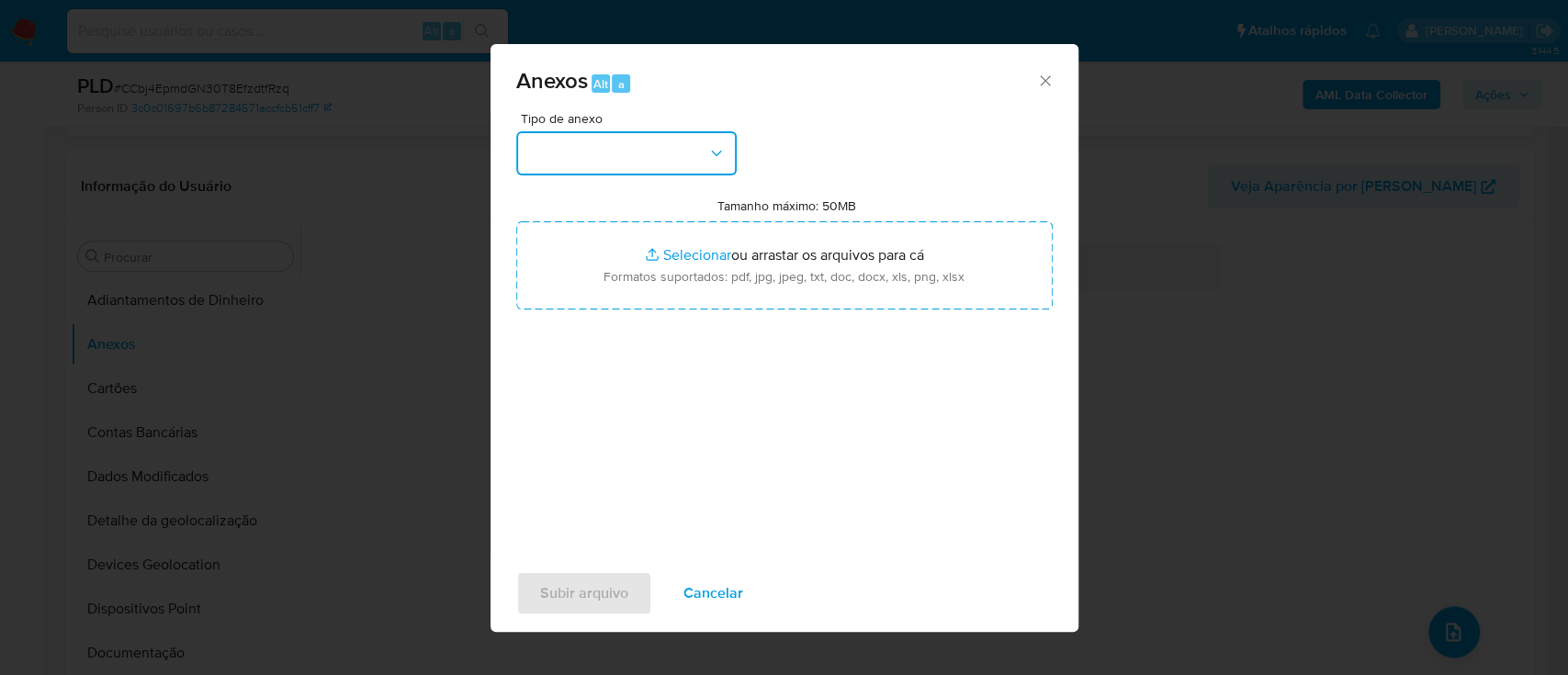 click at bounding box center (626, 153) 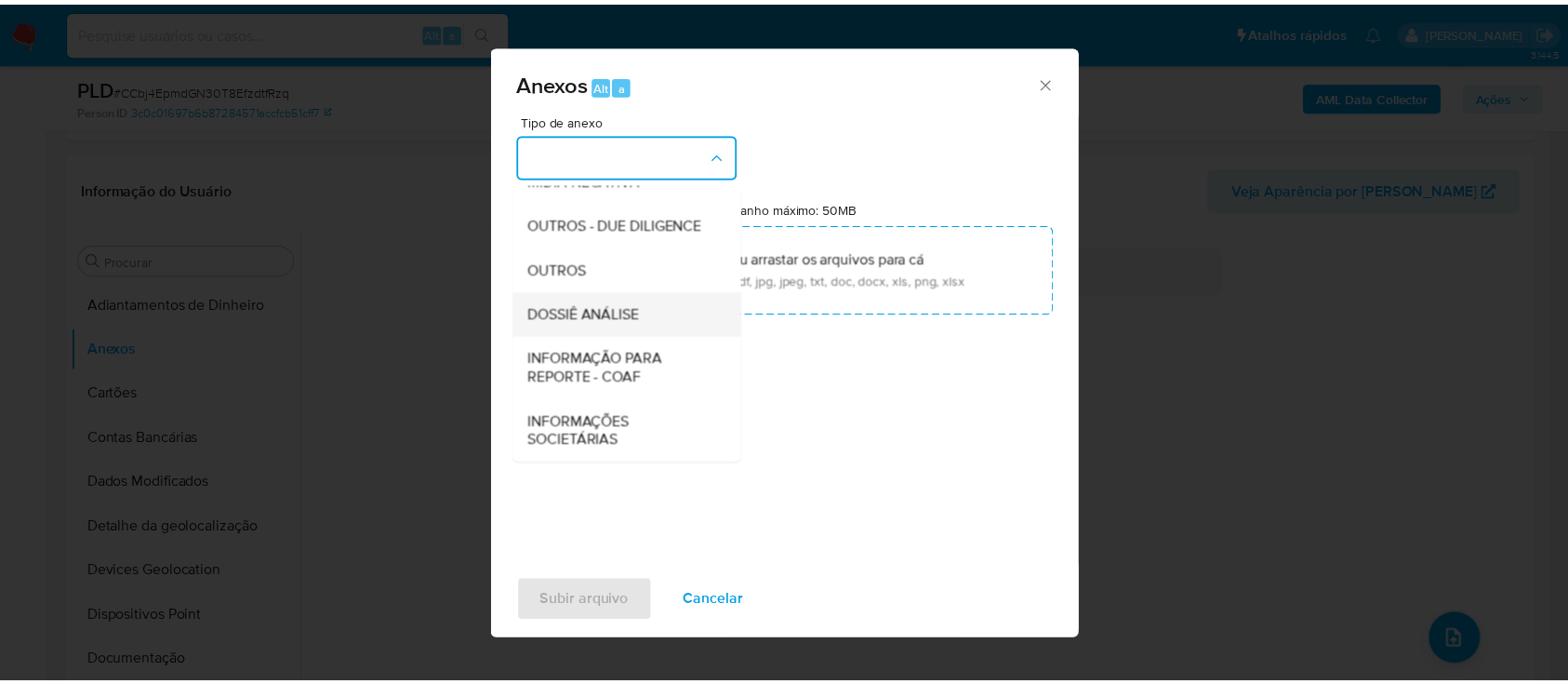 scroll, scrollTop: 286, scrollLeft: 0, axis: vertical 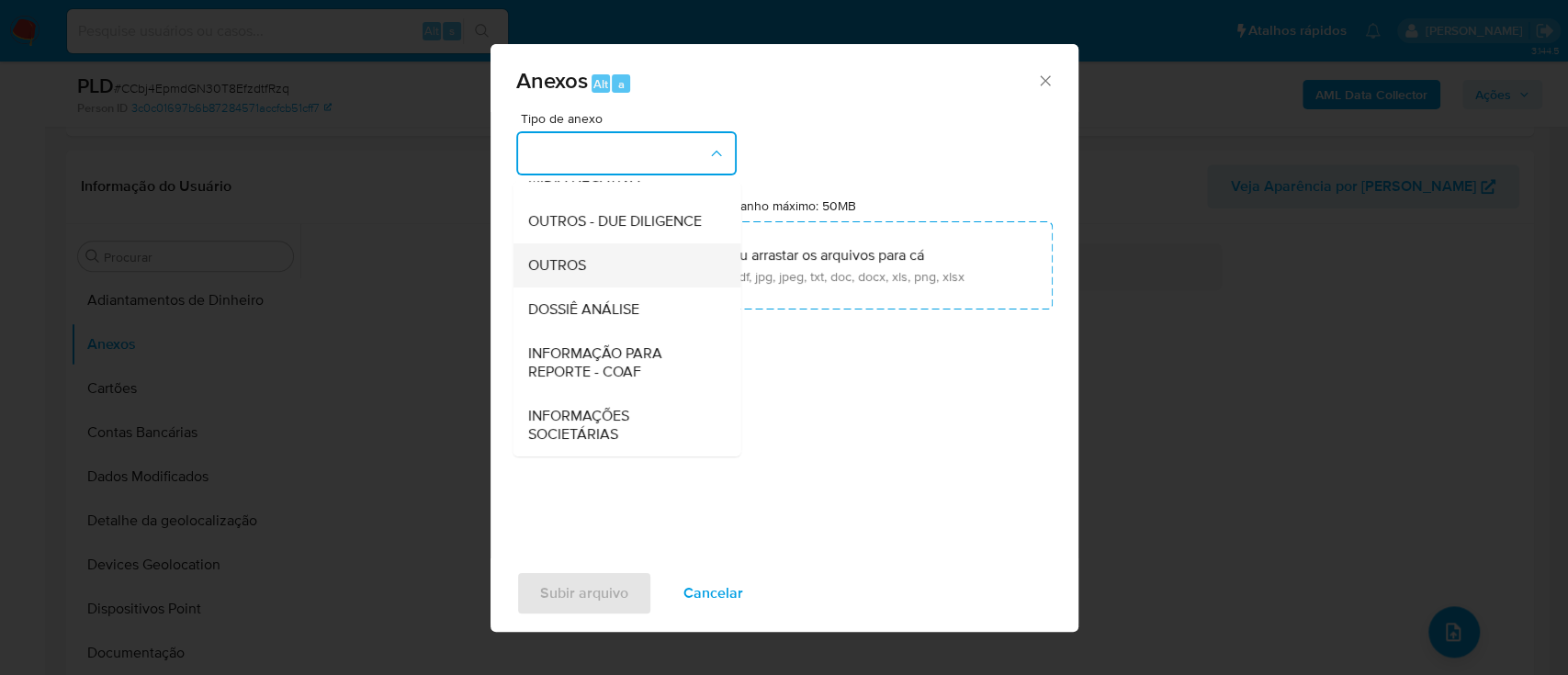 click on "OUTROS" at bounding box center [621, 265] 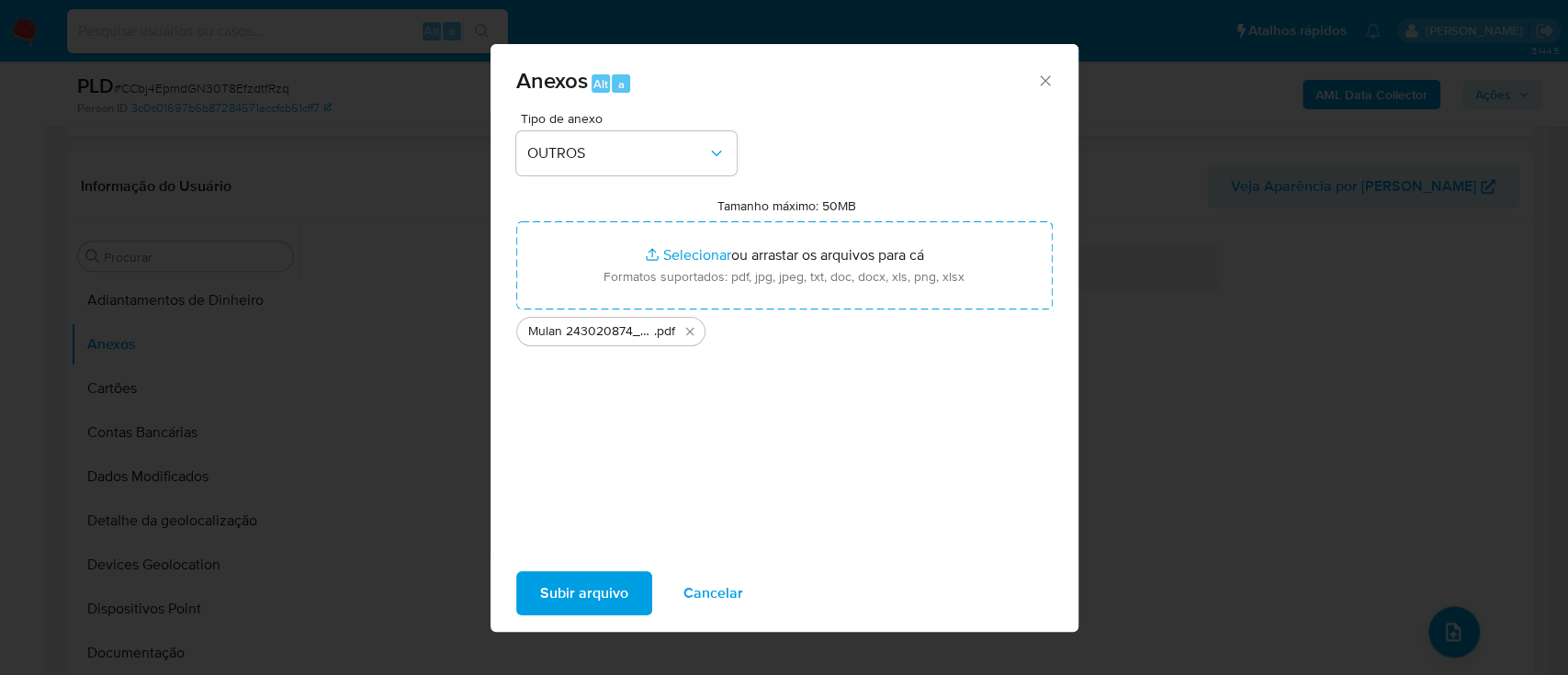 click on "Subir arquivo" at bounding box center (584, 593) 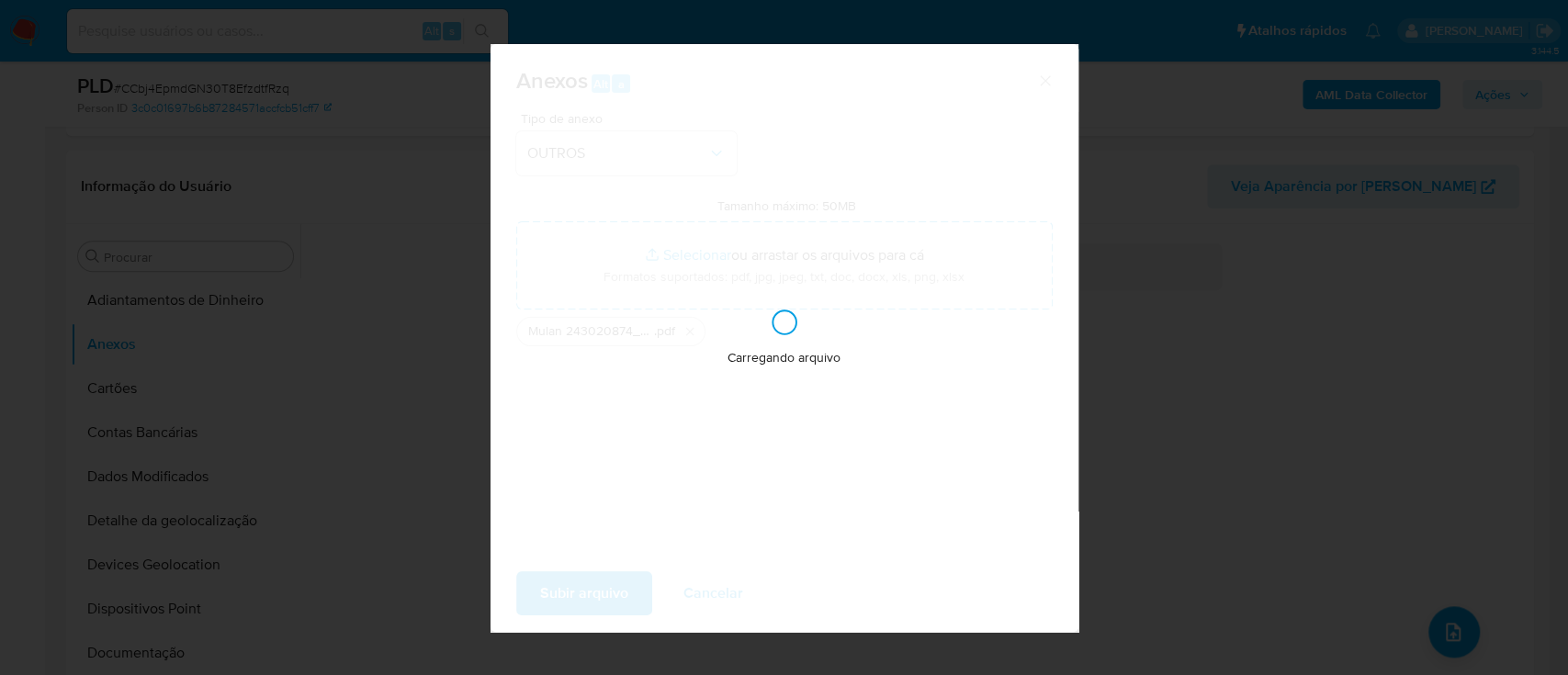 type 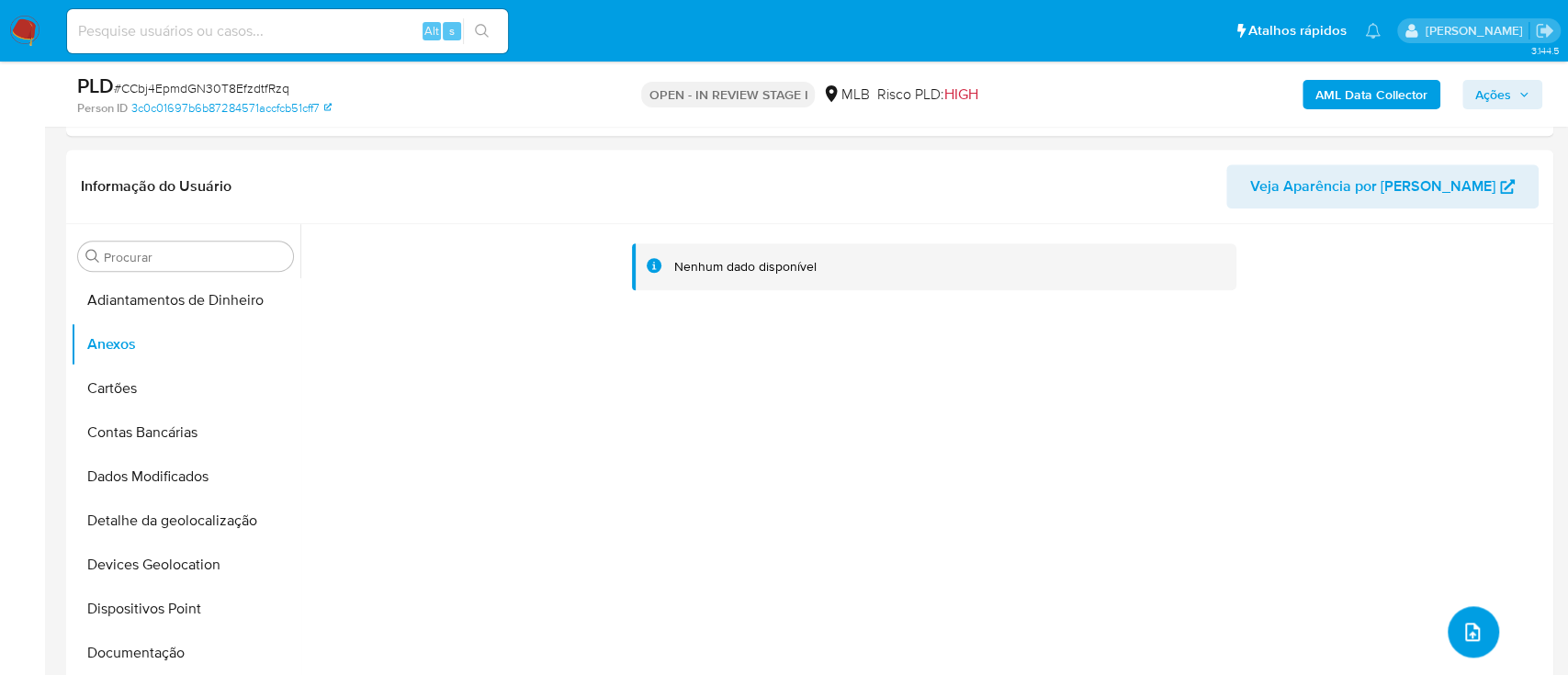 type 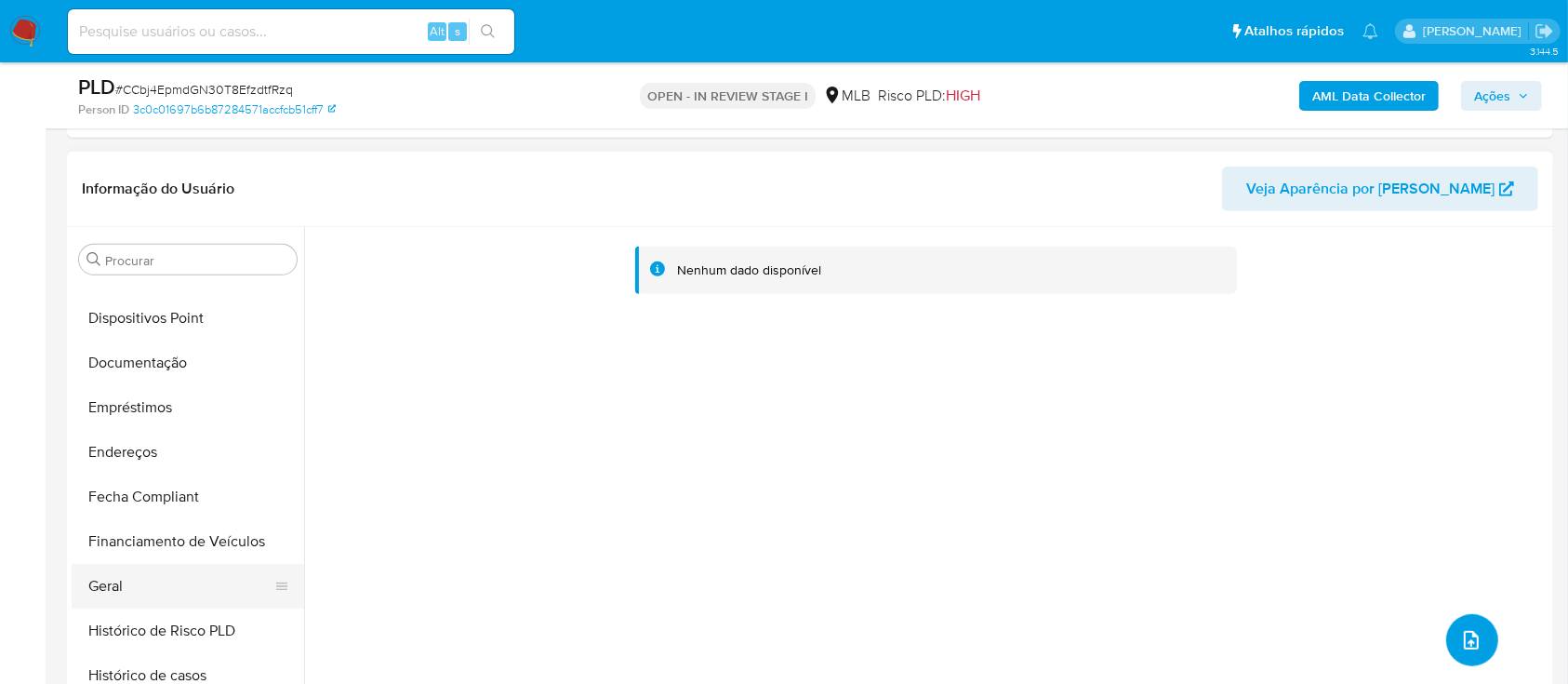 scroll, scrollTop: 372, scrollLeft: 0, axis: vertical 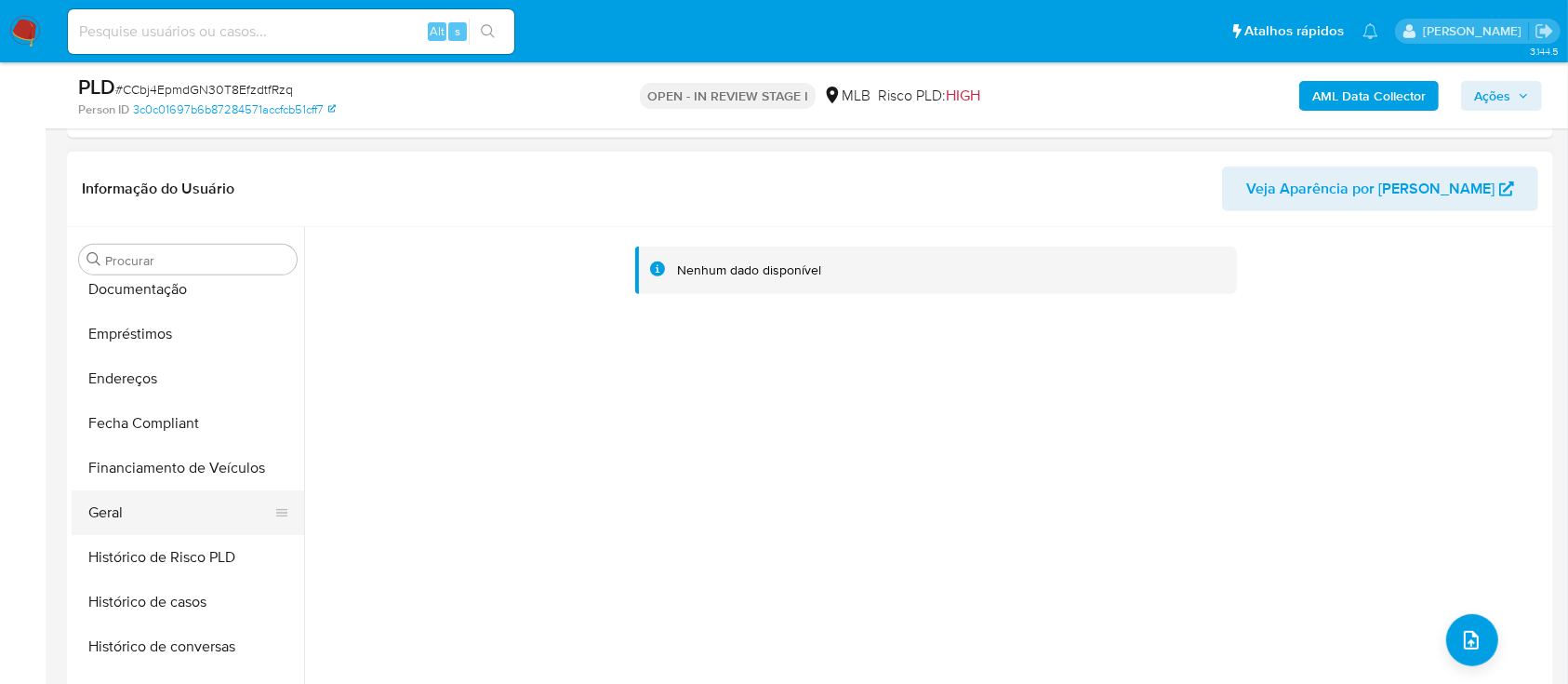 click on "Geral" at bounding box center [180, 513] 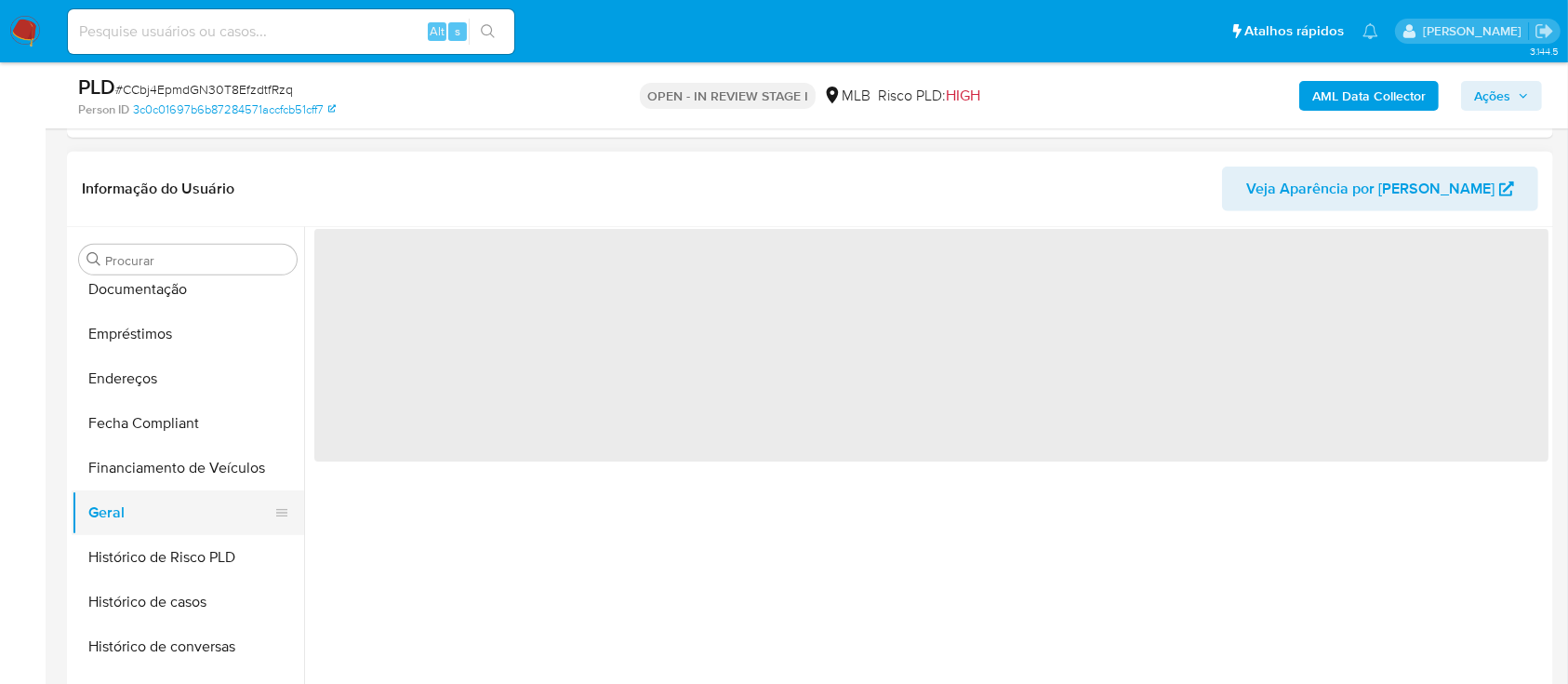 type 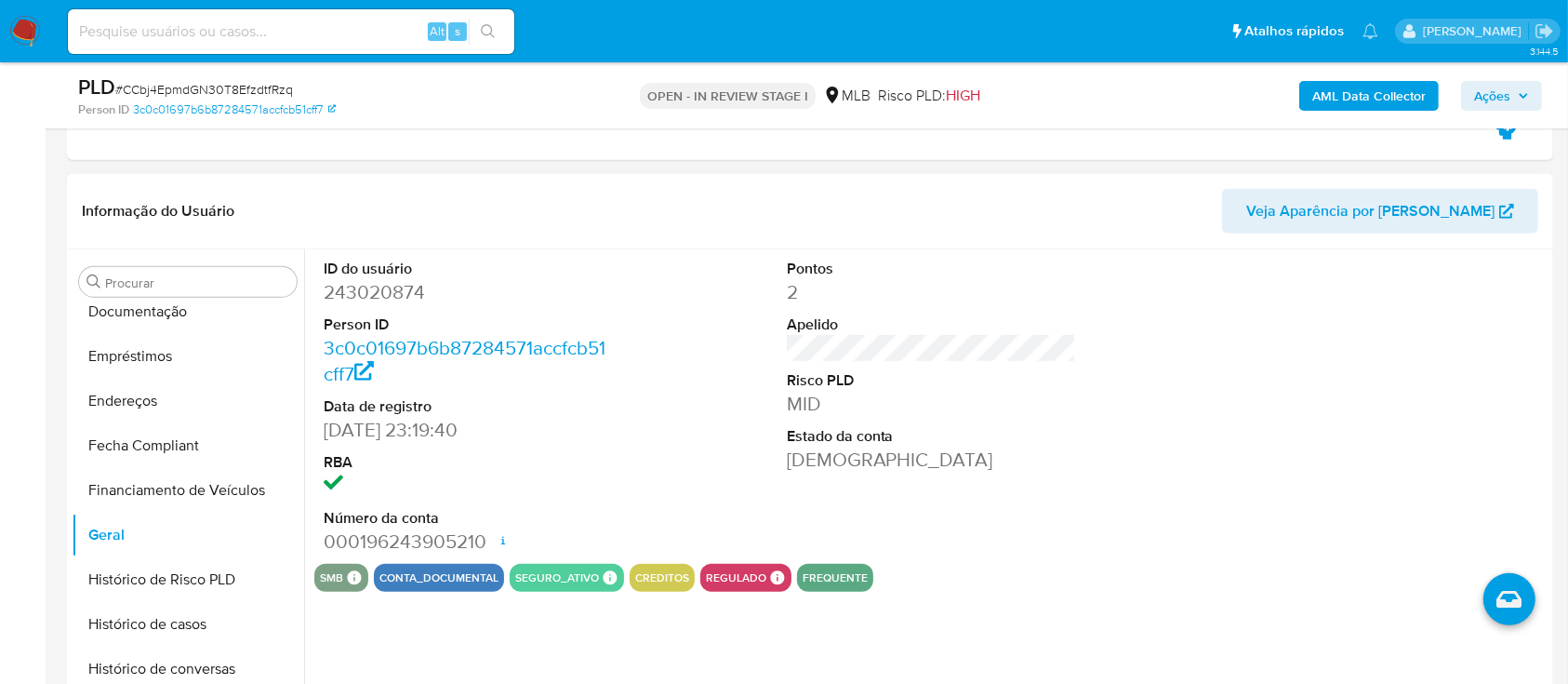 click on "243020874" at bounding box center (469, 292) 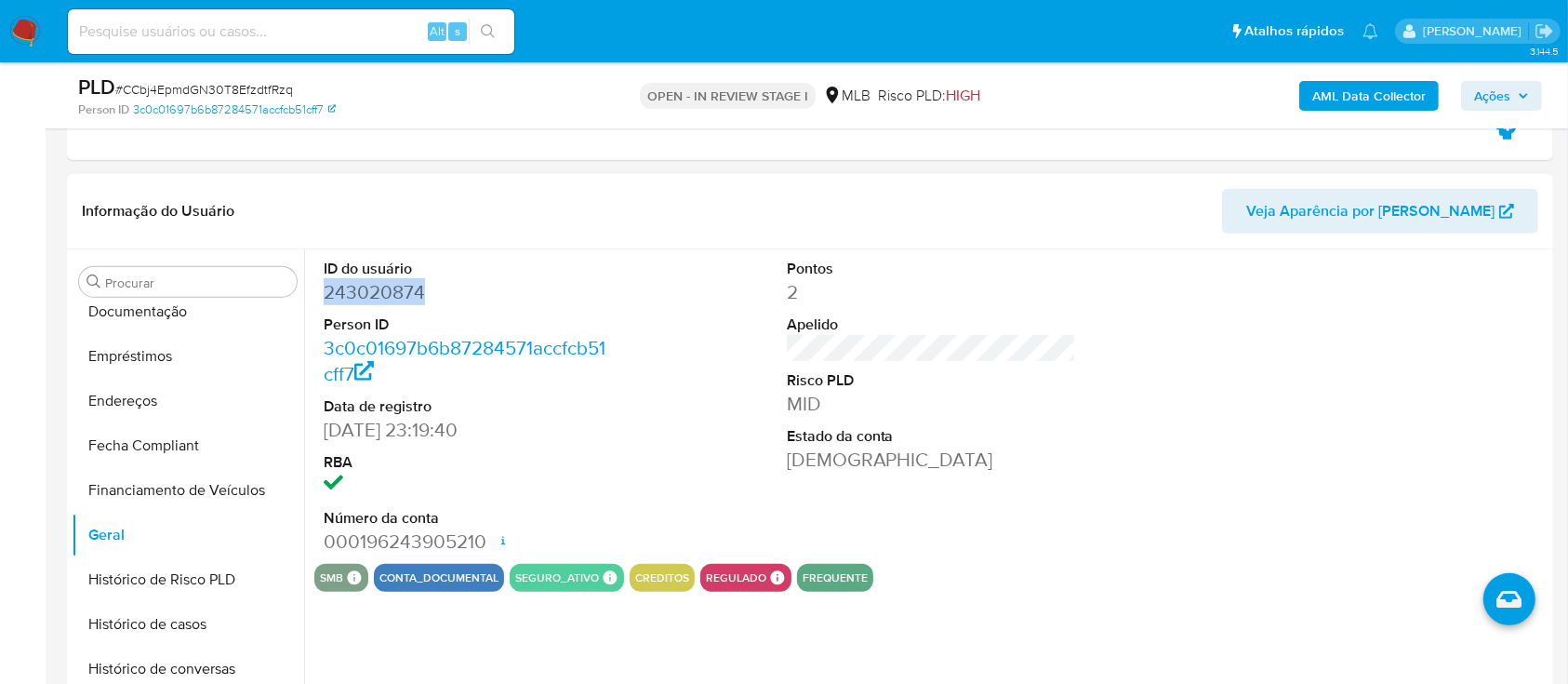 click on "243020874" at bounding box center (469, 292) 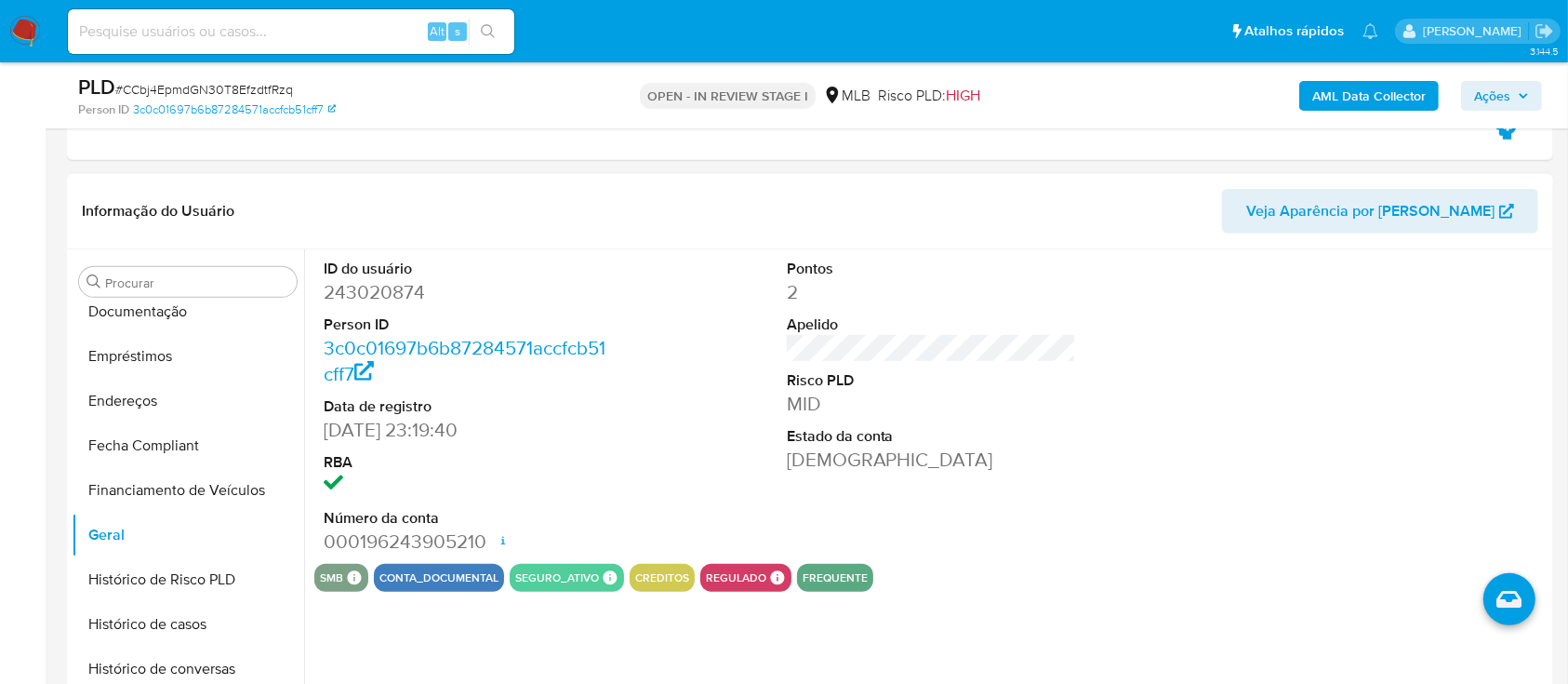 drag, startPoint x: 404, startPoint y: 300, endPoint x: 504, endPoint y: 175, distance: 160.07811 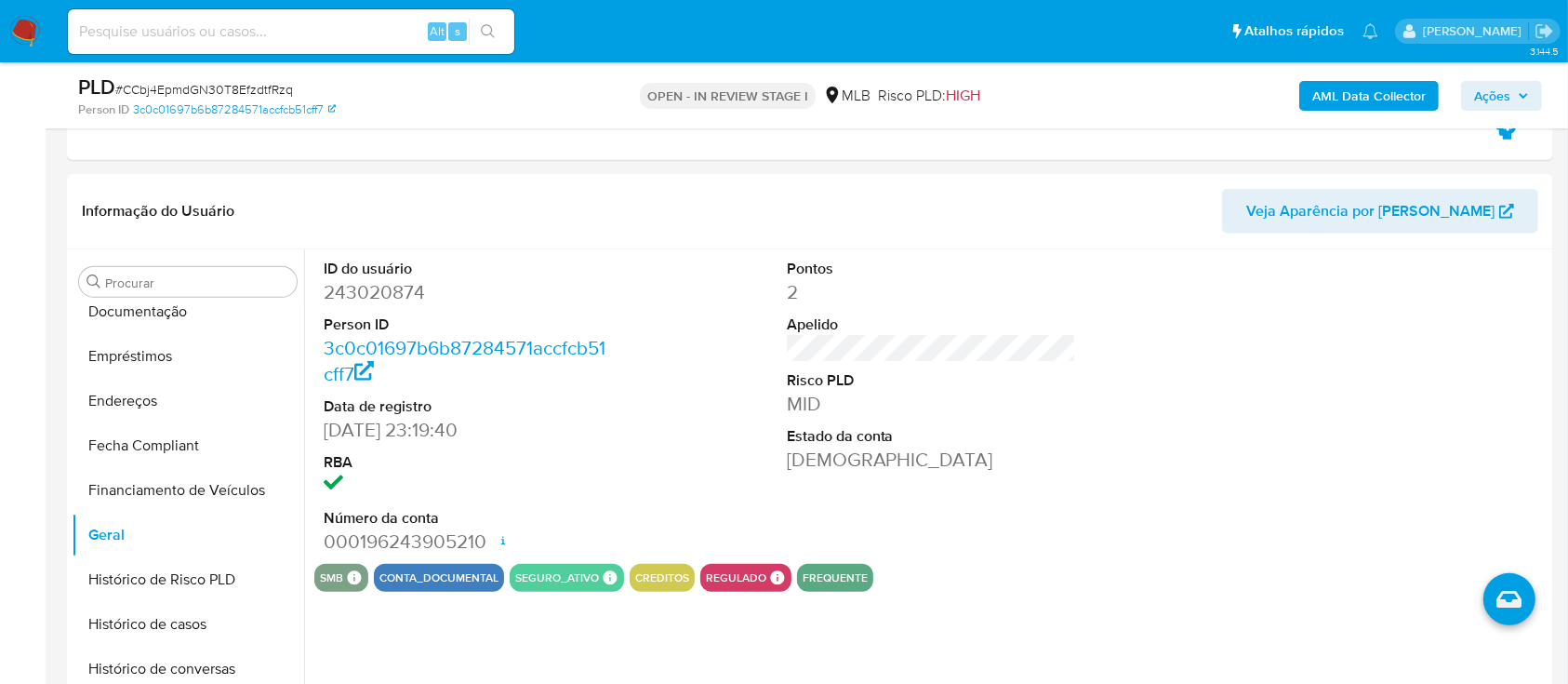 click on "# CCbj4EpmdGN30T8EfzdtfRzq" at bounding box center (204, 89) 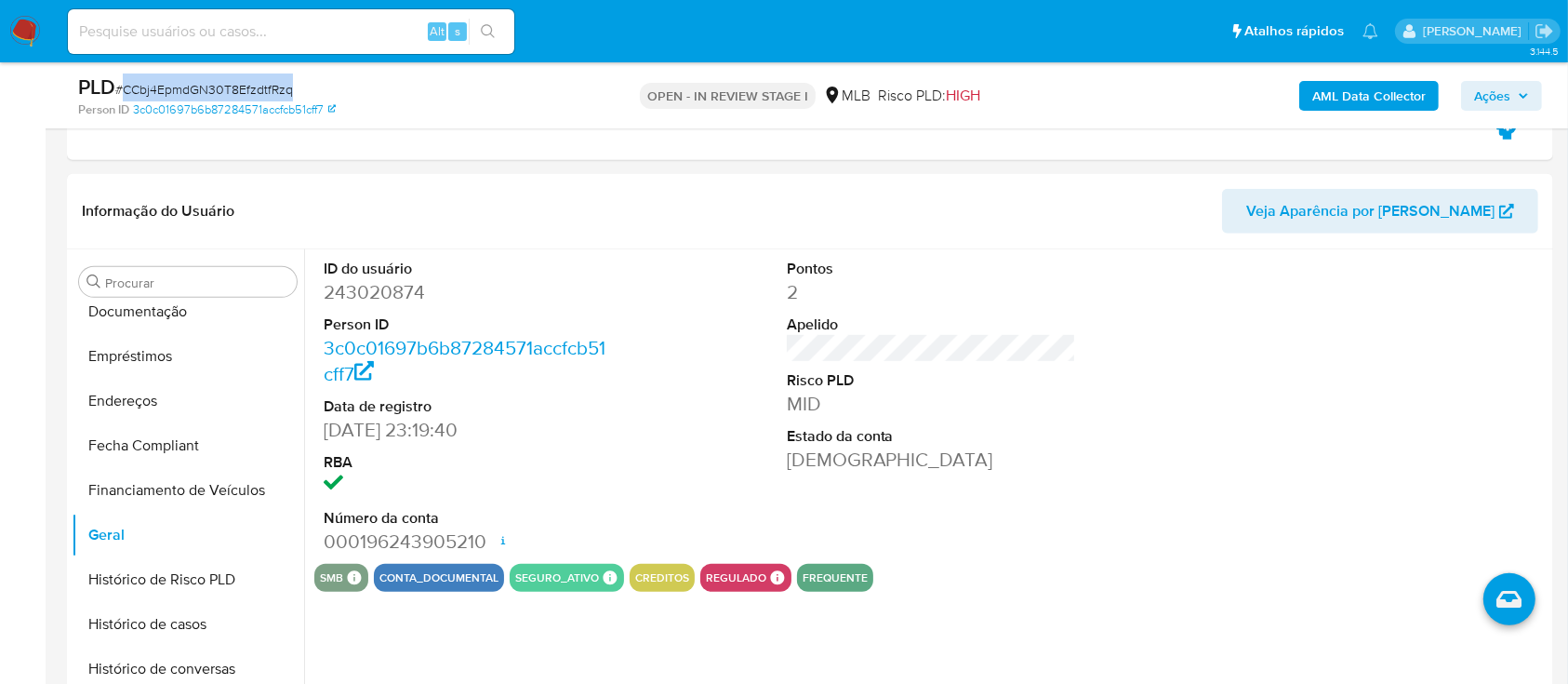 click on "# CCbj4EpmdGN30T8EfzdtfRzq" at bounding box center (204, 89) 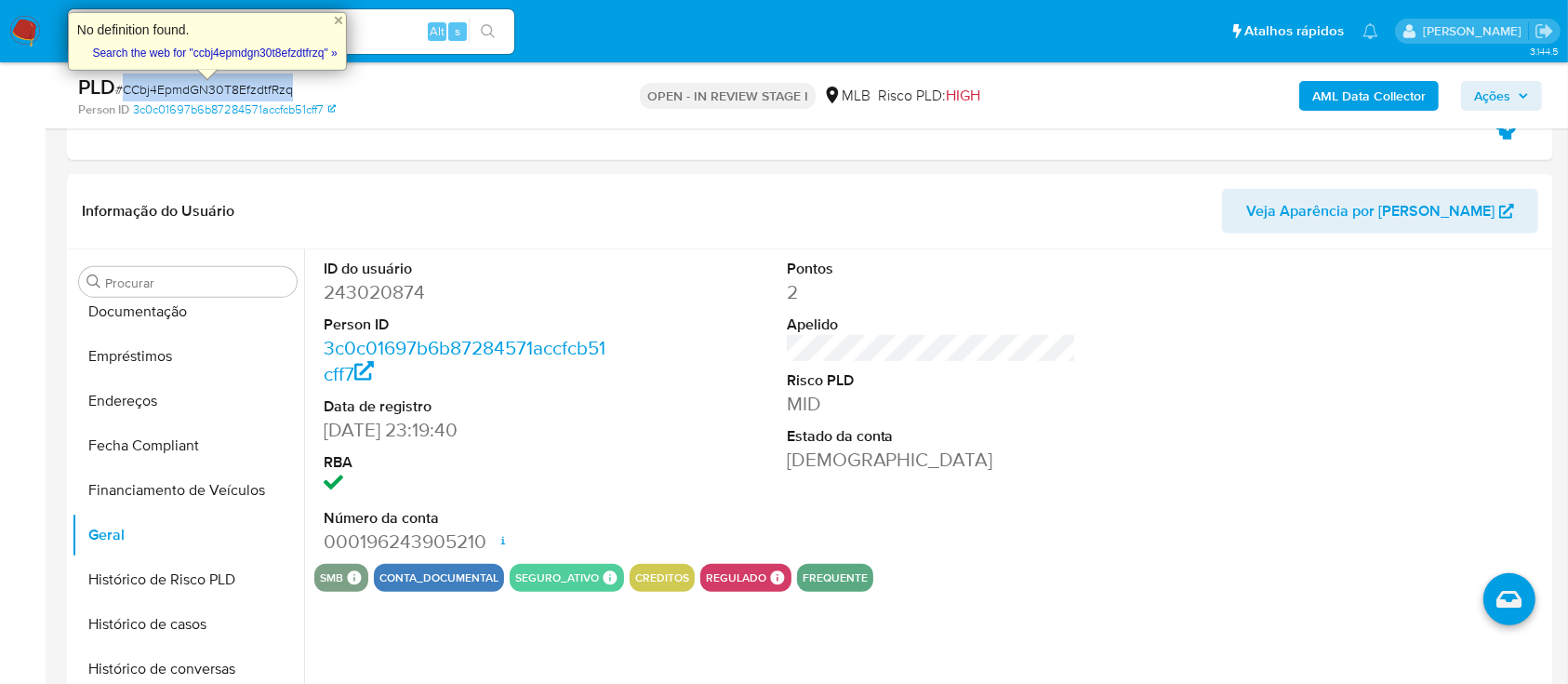 copy on "CCbj4EpmdGN30T8EfzdtfRzq" 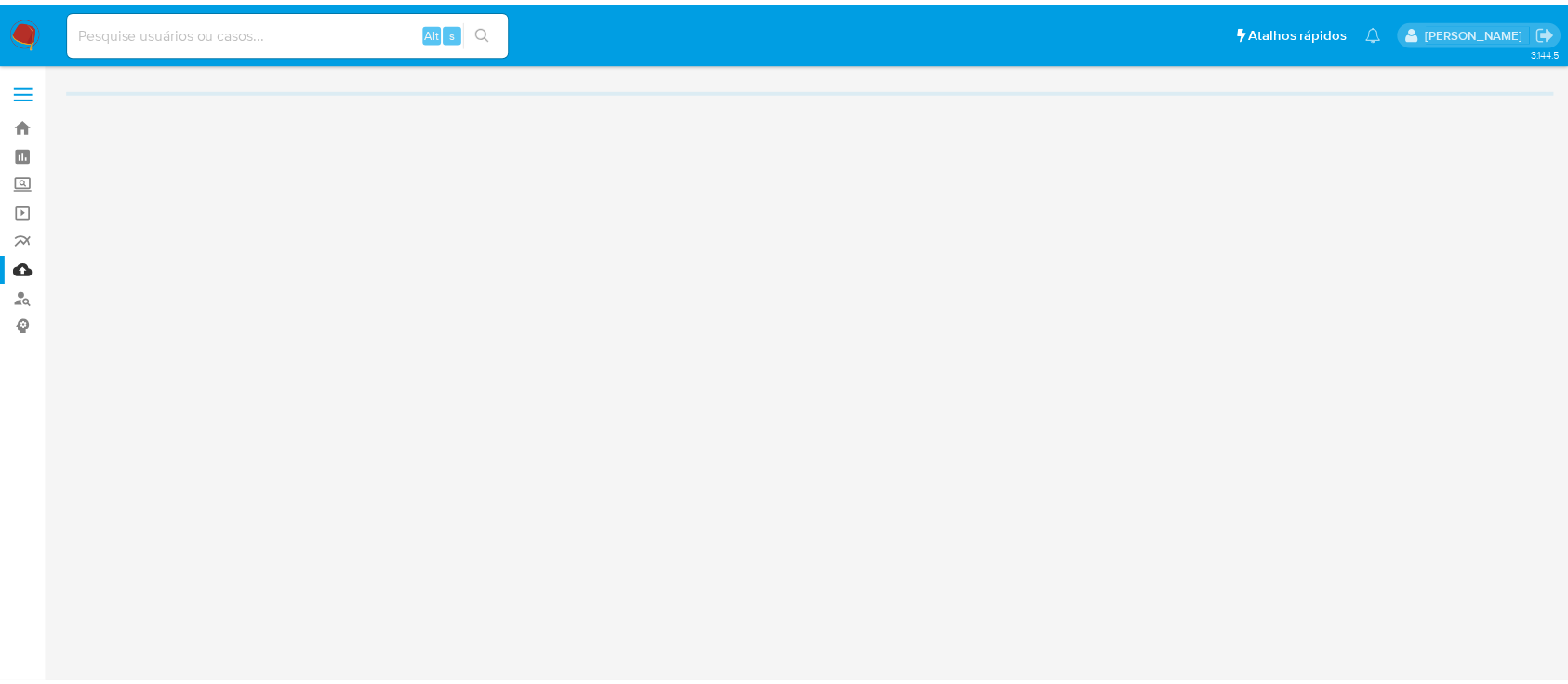 scroll, scrollTop: 0, scrollLeft: 0, axis: both 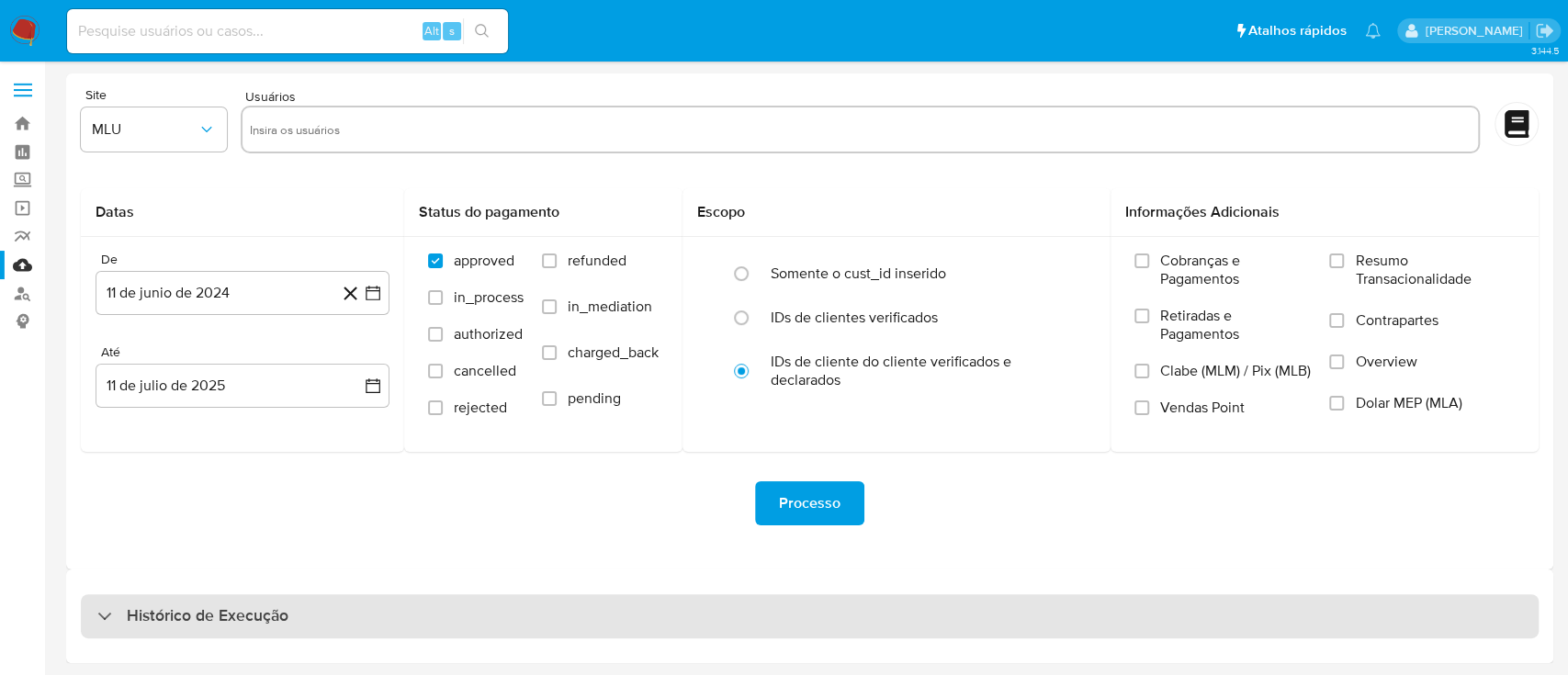 click on "Histórico de Execução" at bounding box center (809, 616) 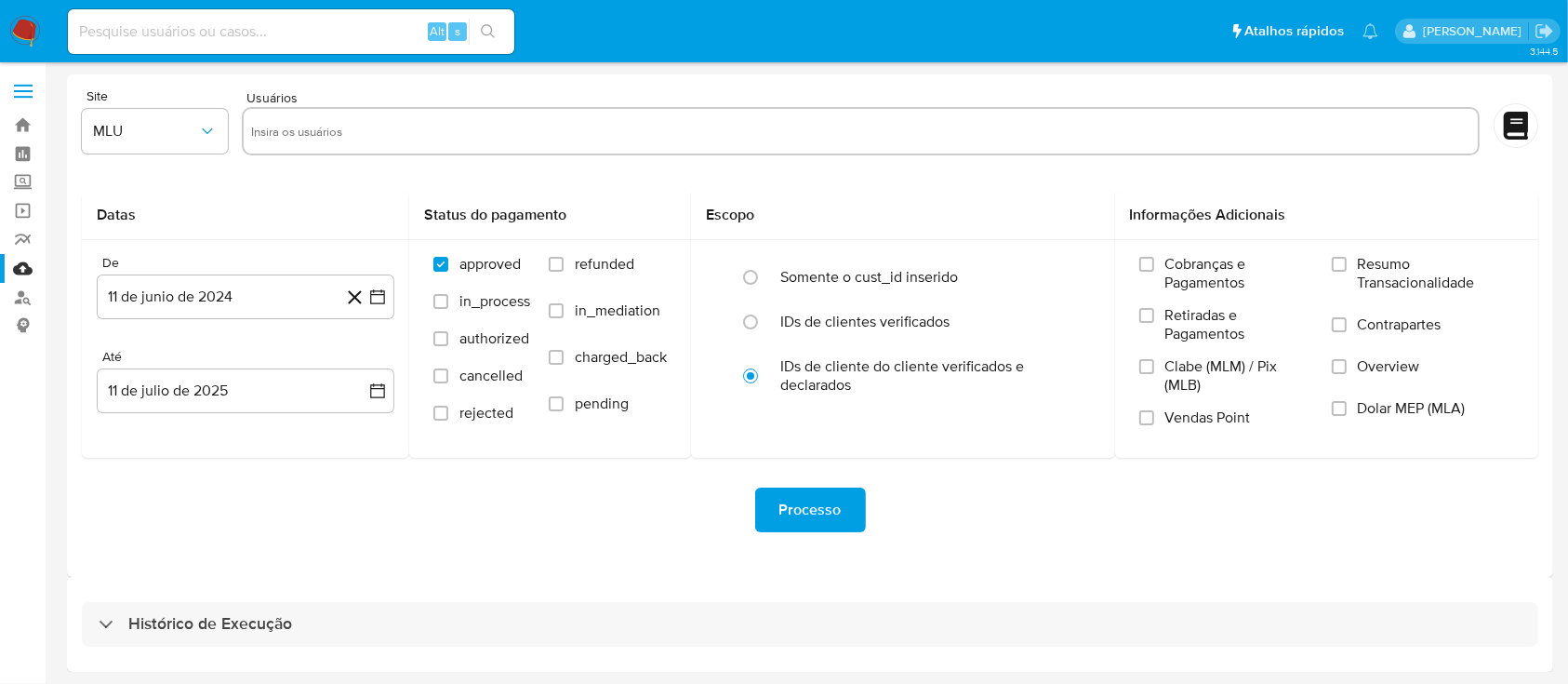 select on "10" 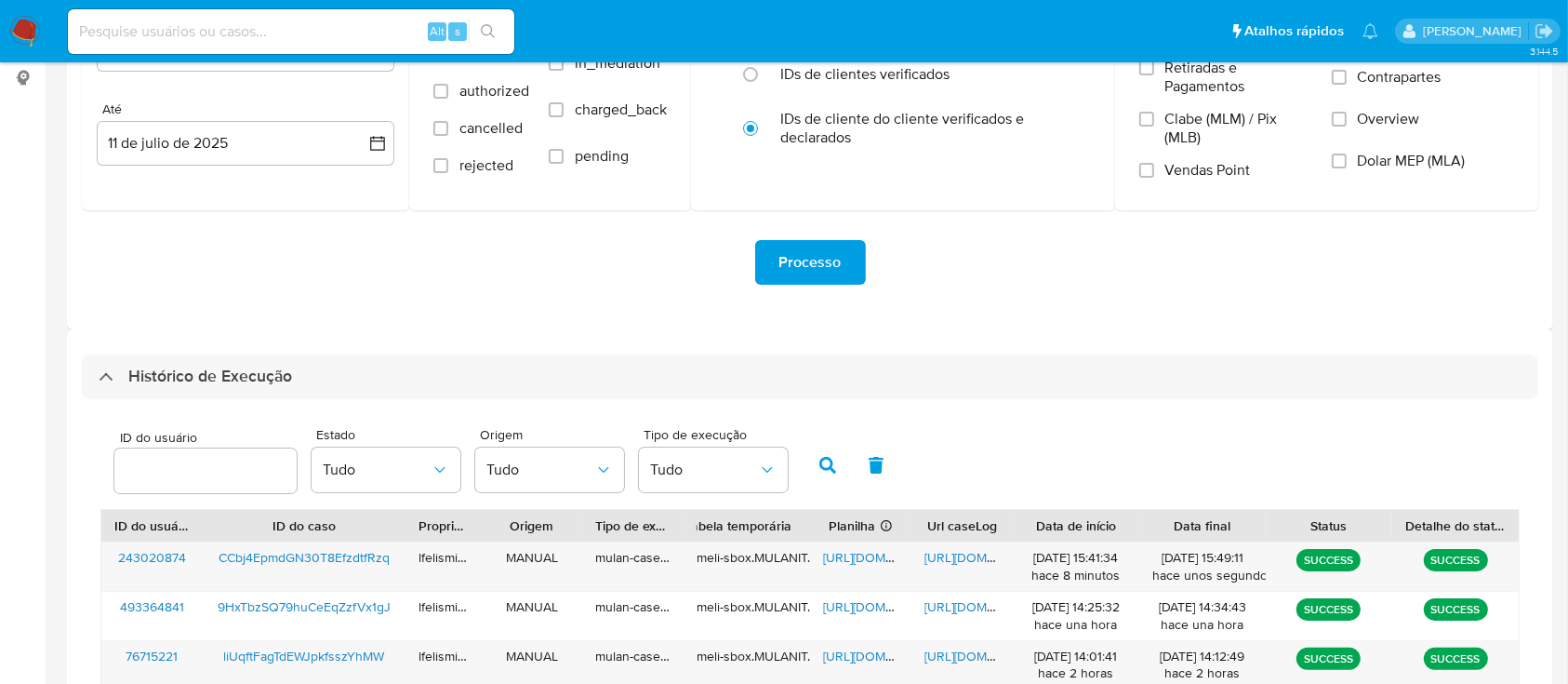 scroll, scrollTop: 372, scrollLeft: 0, axis: vertical 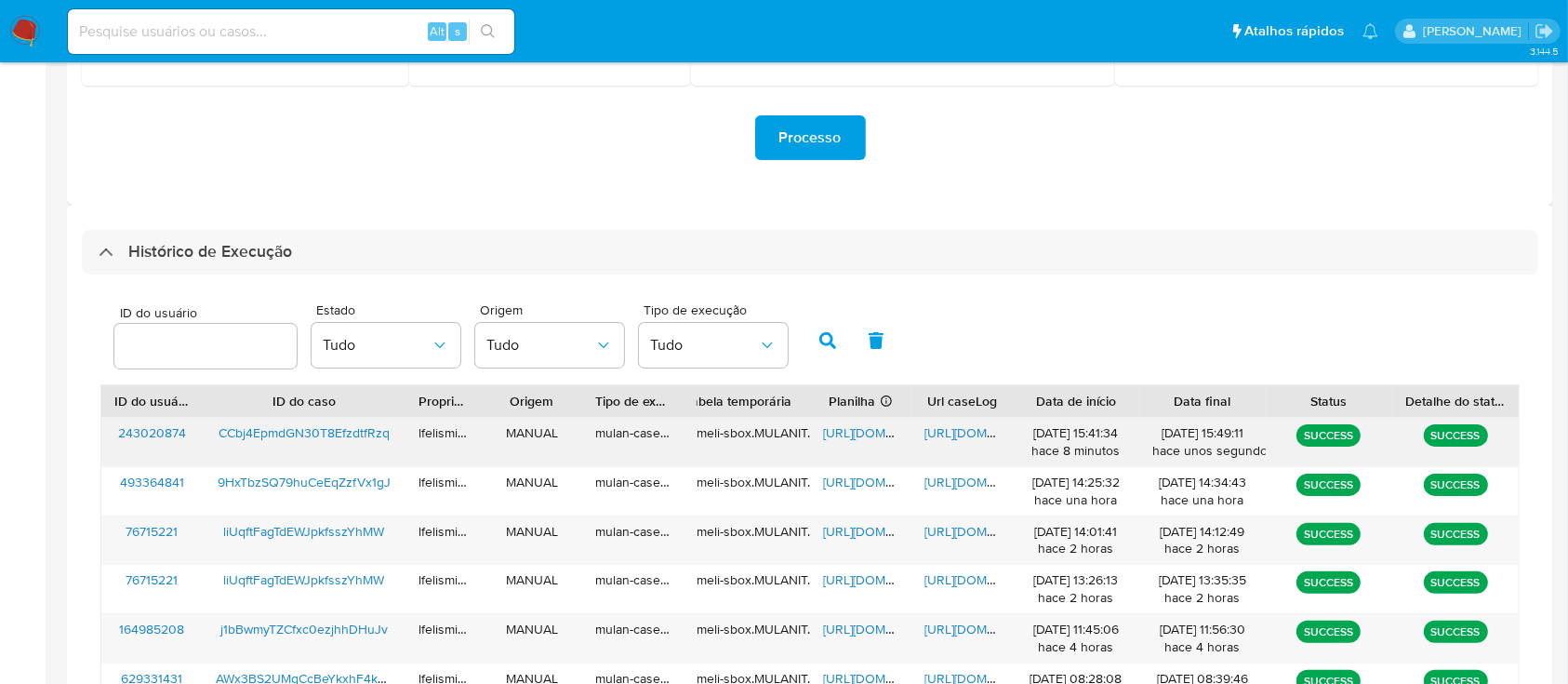 click on "[URL][DOMAIN_NAME]" at bounding box center (989, 433) 